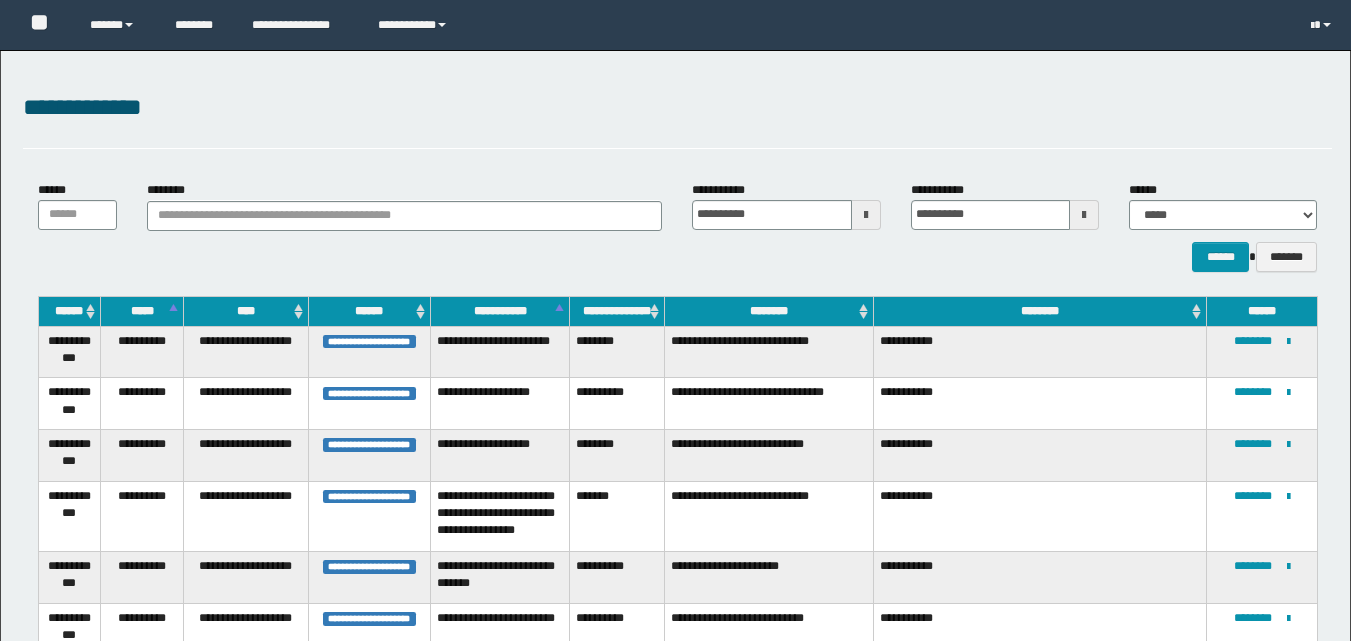 scroll, scrollTop: 41, scrollLeft: 0, axis: vertical 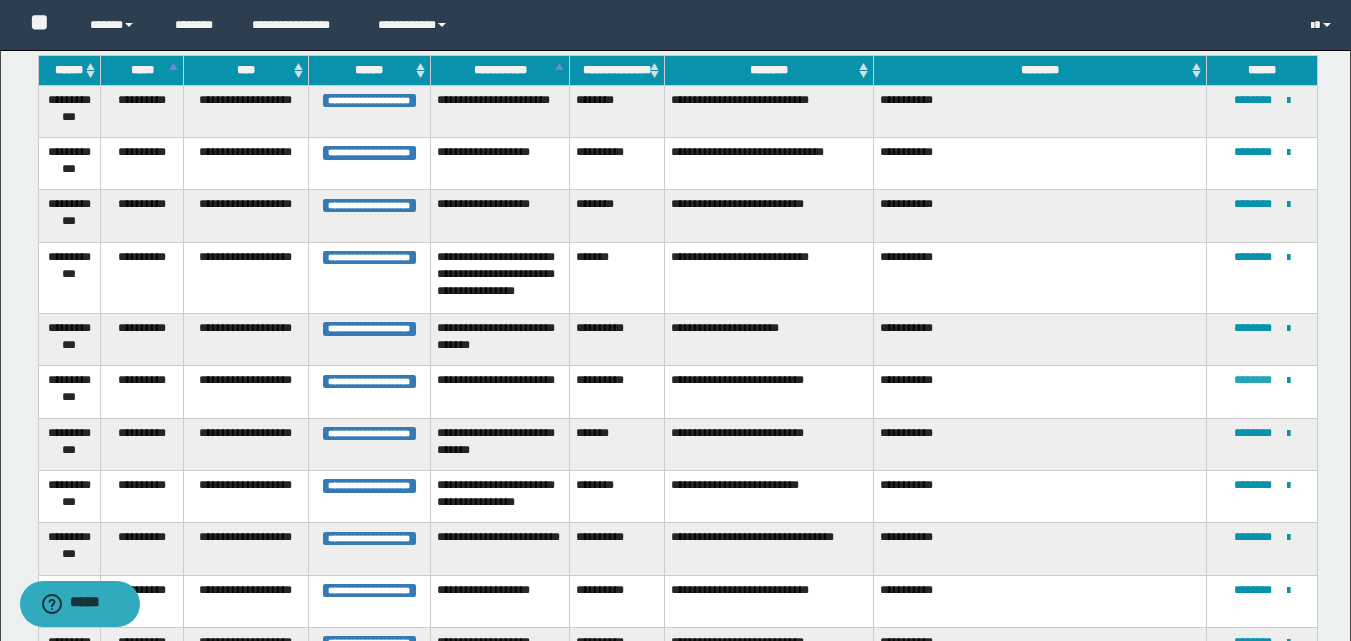click on "********" at bounding box center (1253, 380) 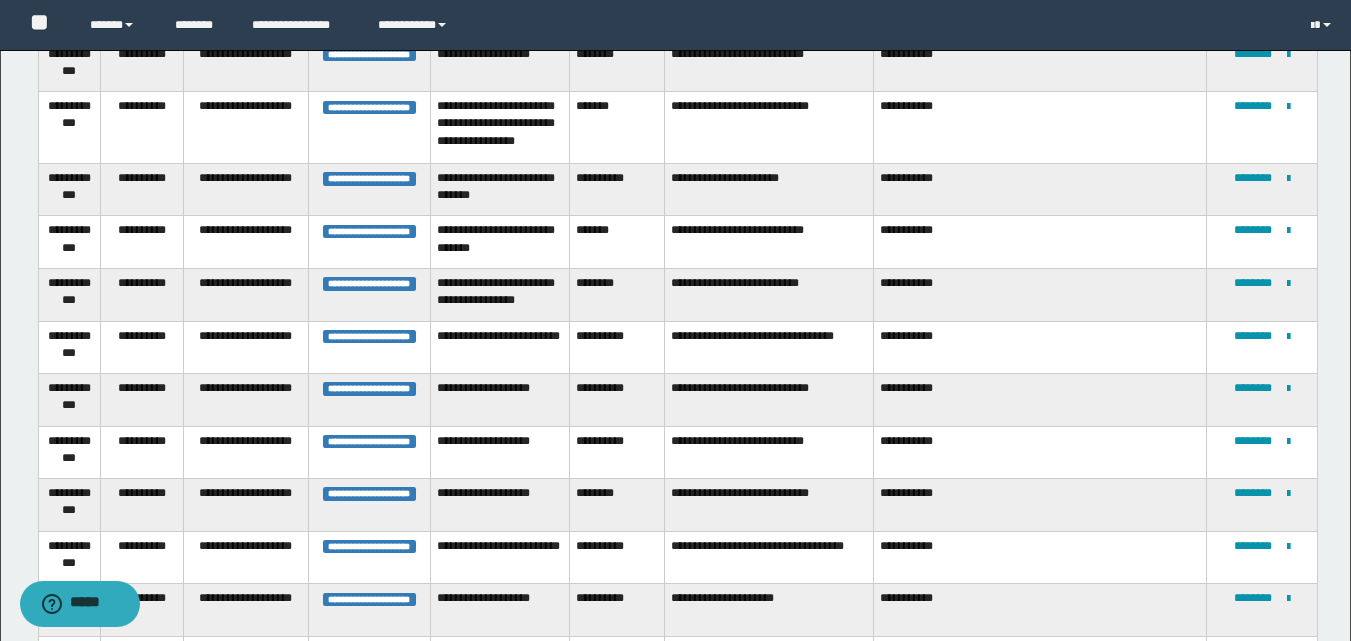 scroll, scrollTop: 400, scrollLeft: 0, axis: vertical 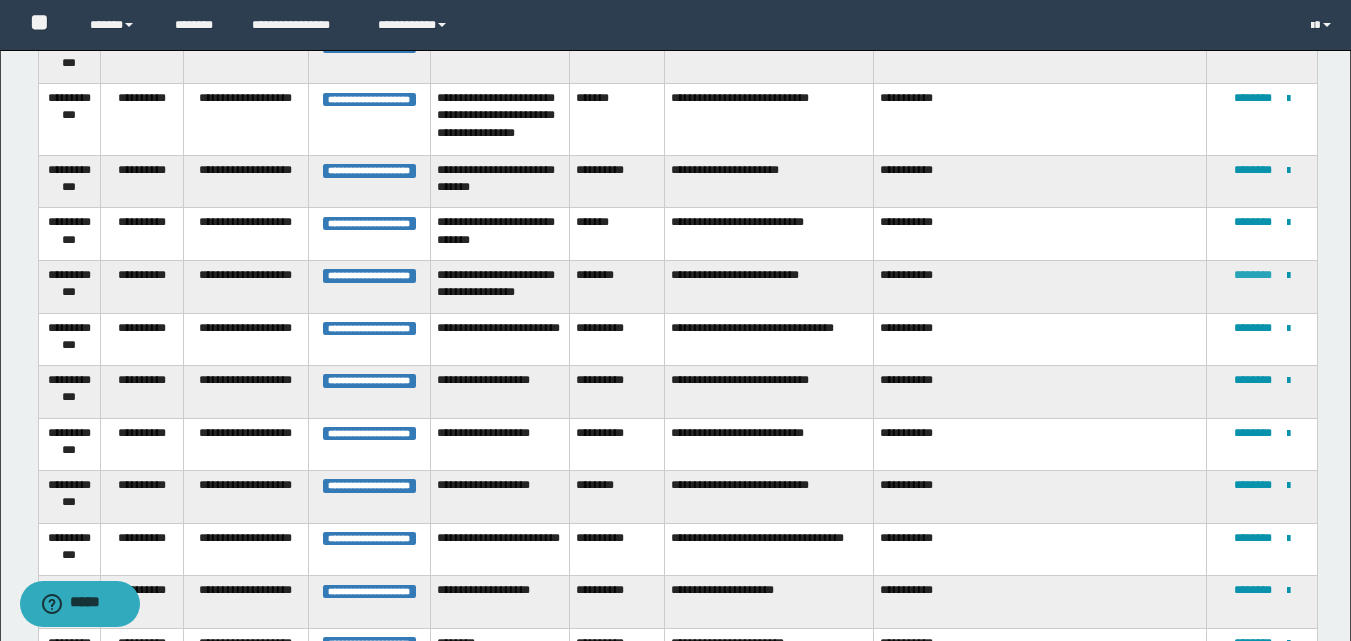 click on "********" at bounding box center [1253, 275] 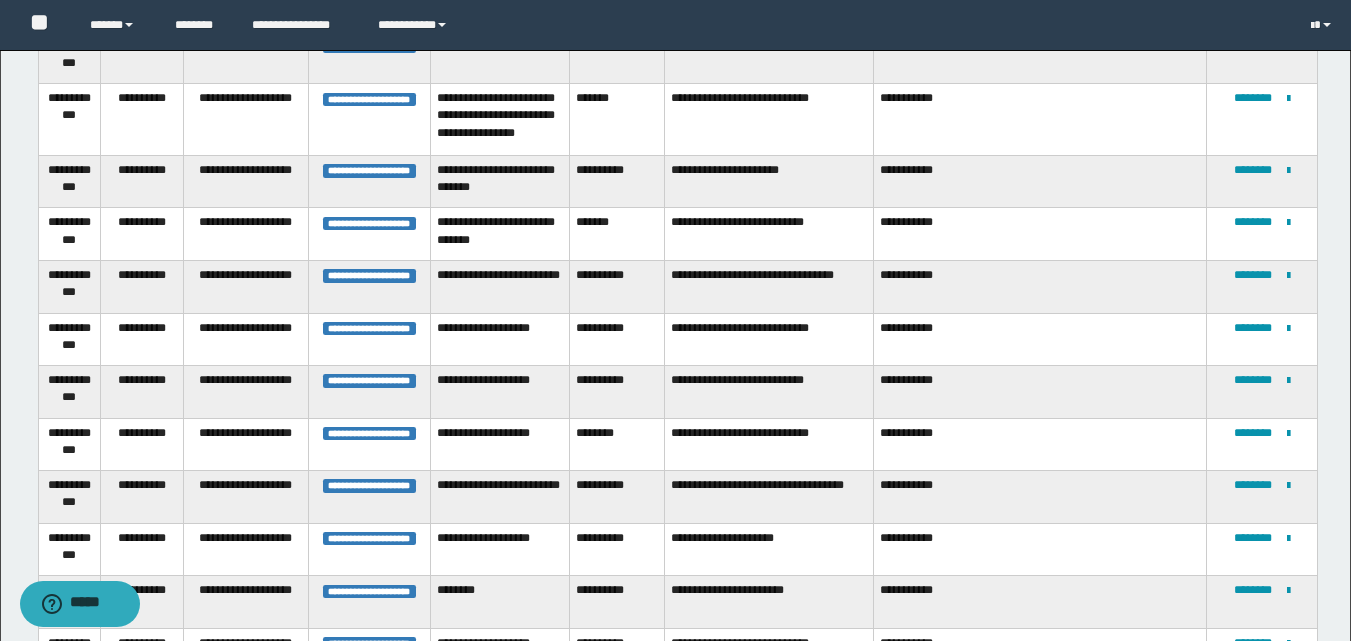 scroll, scrollTop: 216, scrollLeft: 0, axis: vertical 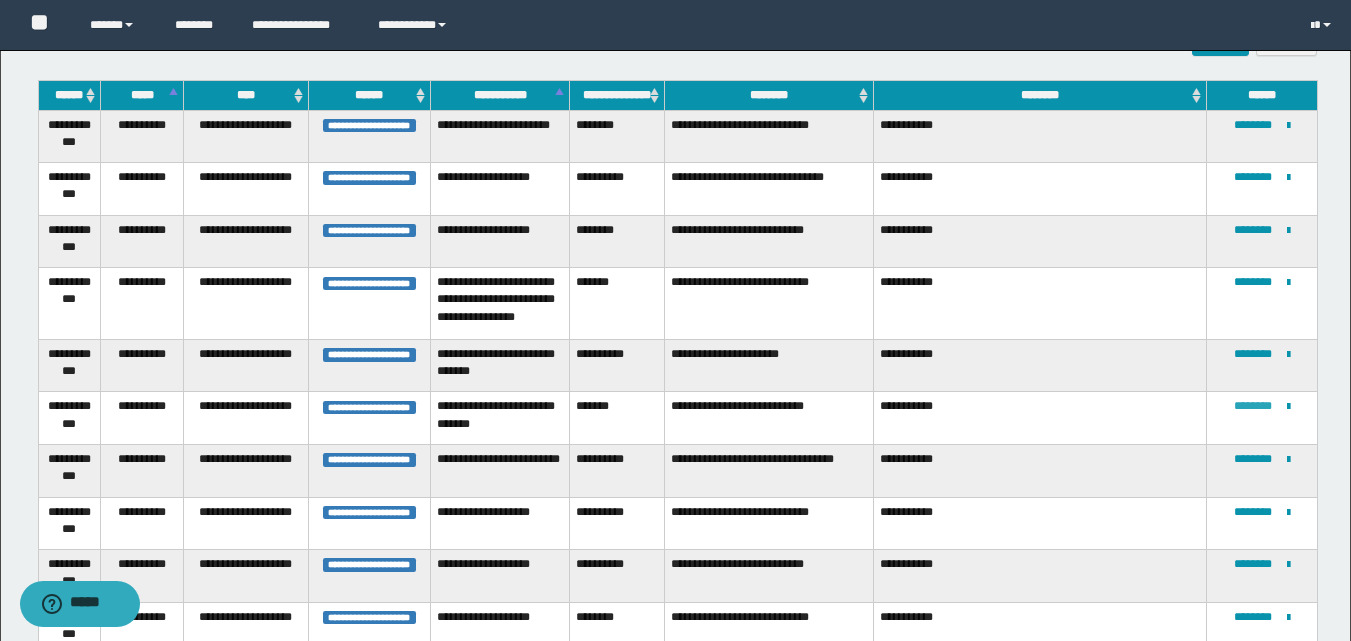 click on "********" at bounding box center (1253, 406) 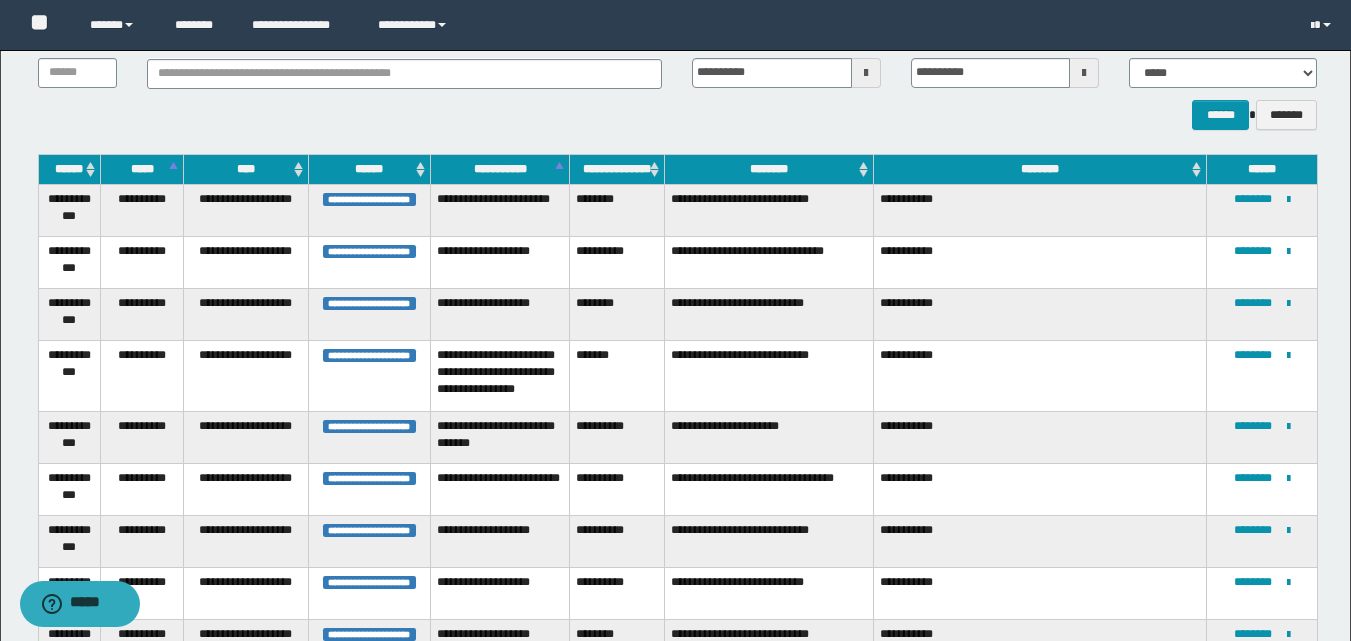 scroll, scrollTop: 413, scrollLeft: 0, axis: vertical 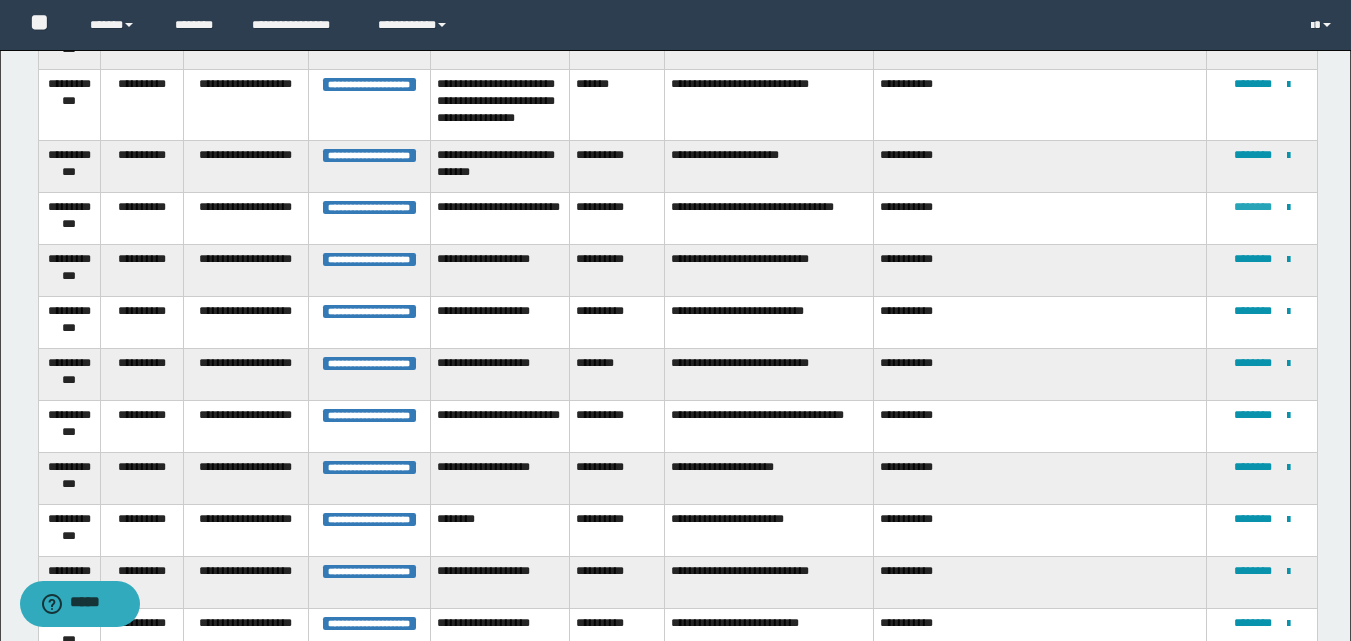 click on "********" at bounding box center (1253, 207) 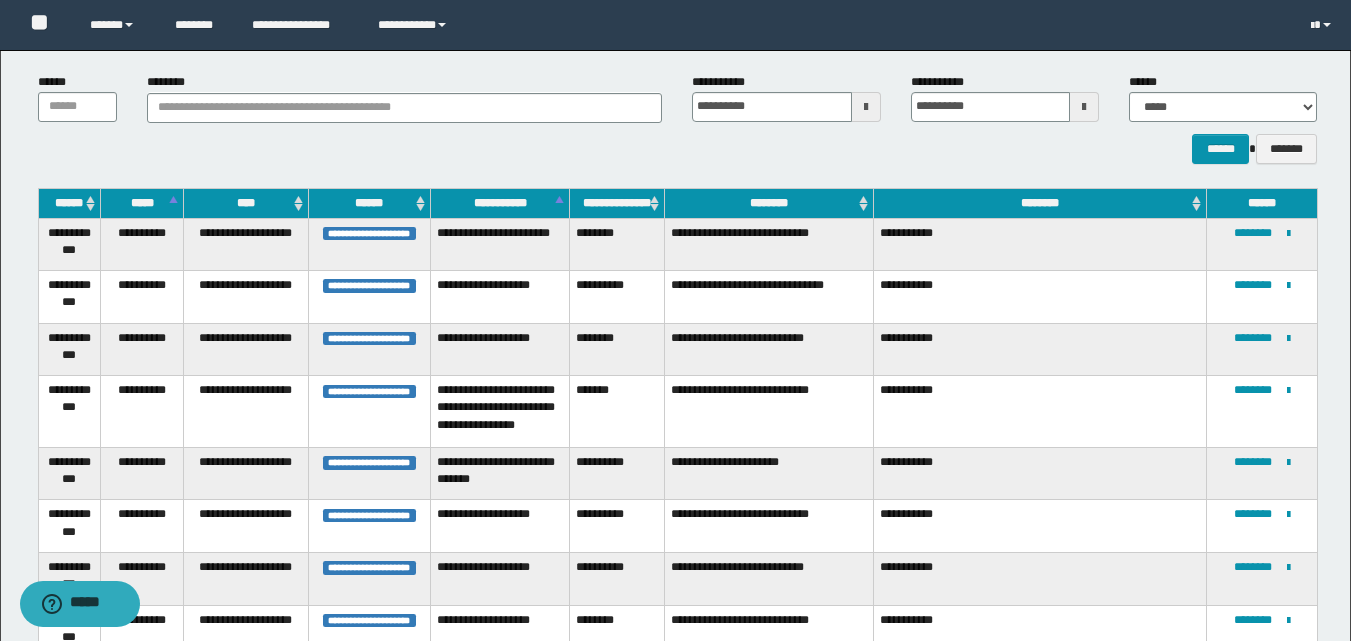 scroll, scrollTop: 467, scrollLeft: 0, axis: vertical 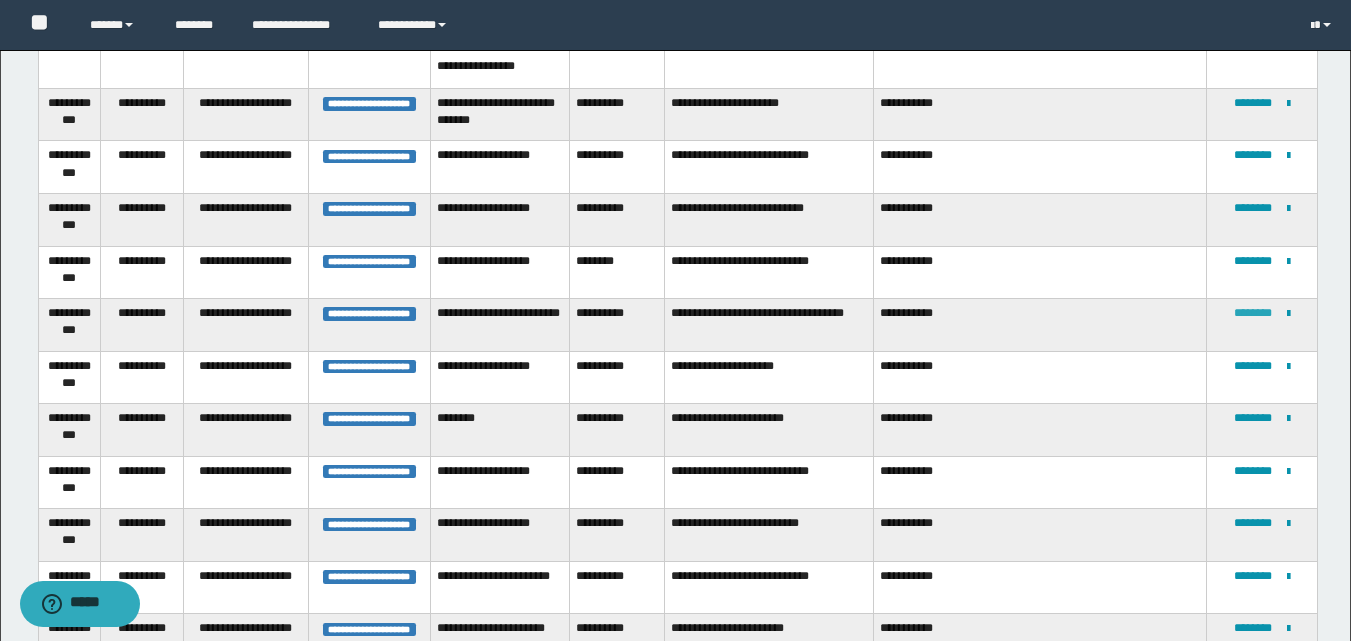 click on "********" at bounding box center (1253, 313) 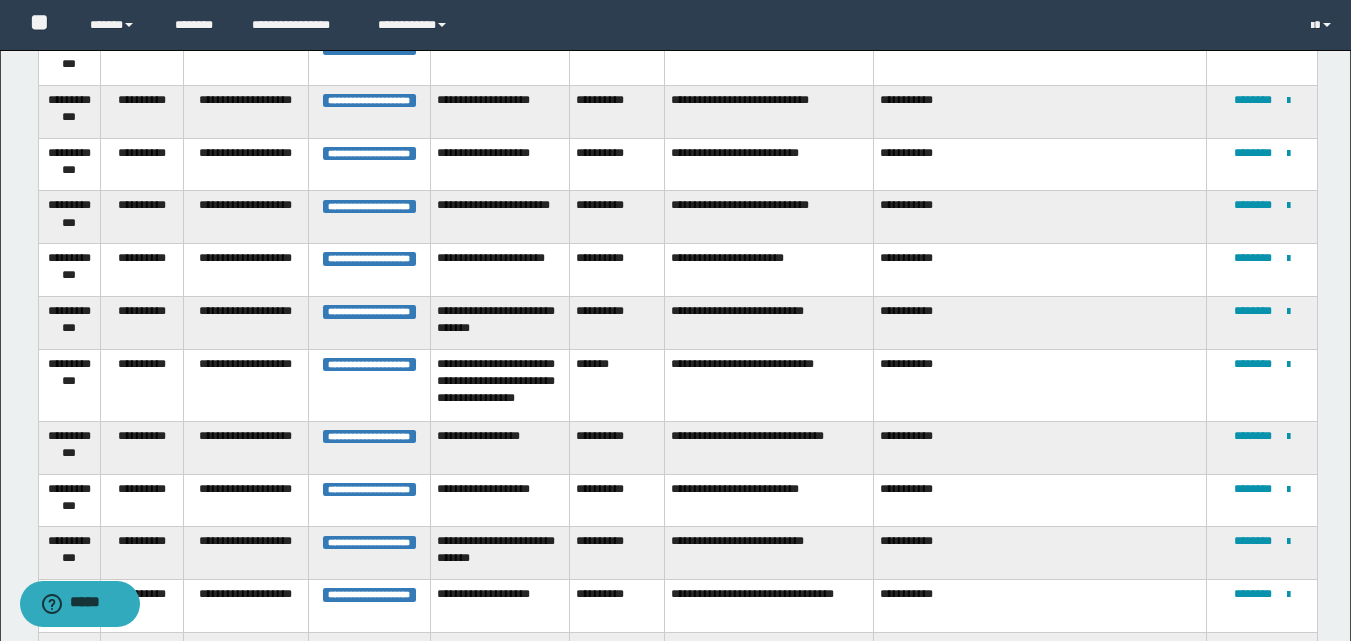 scroll, scrollTop: 820, scrollLeft: 0, axis: vertical 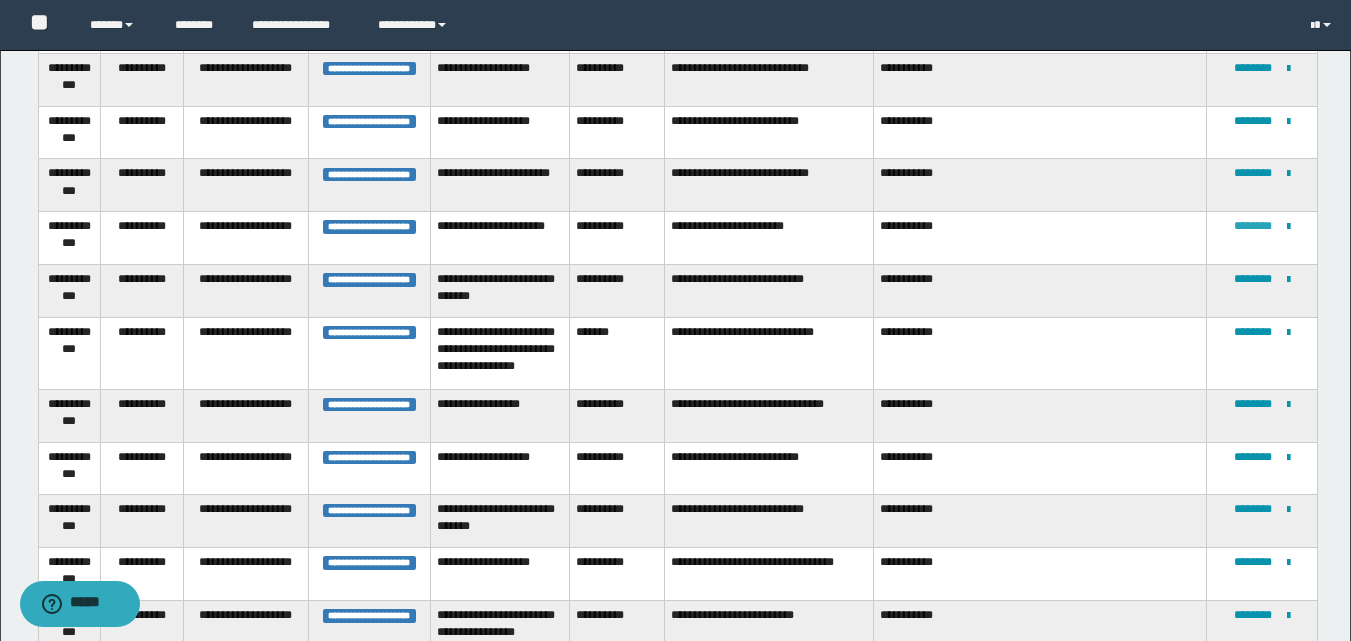 click on "********" at bounding box center [1253, 226] 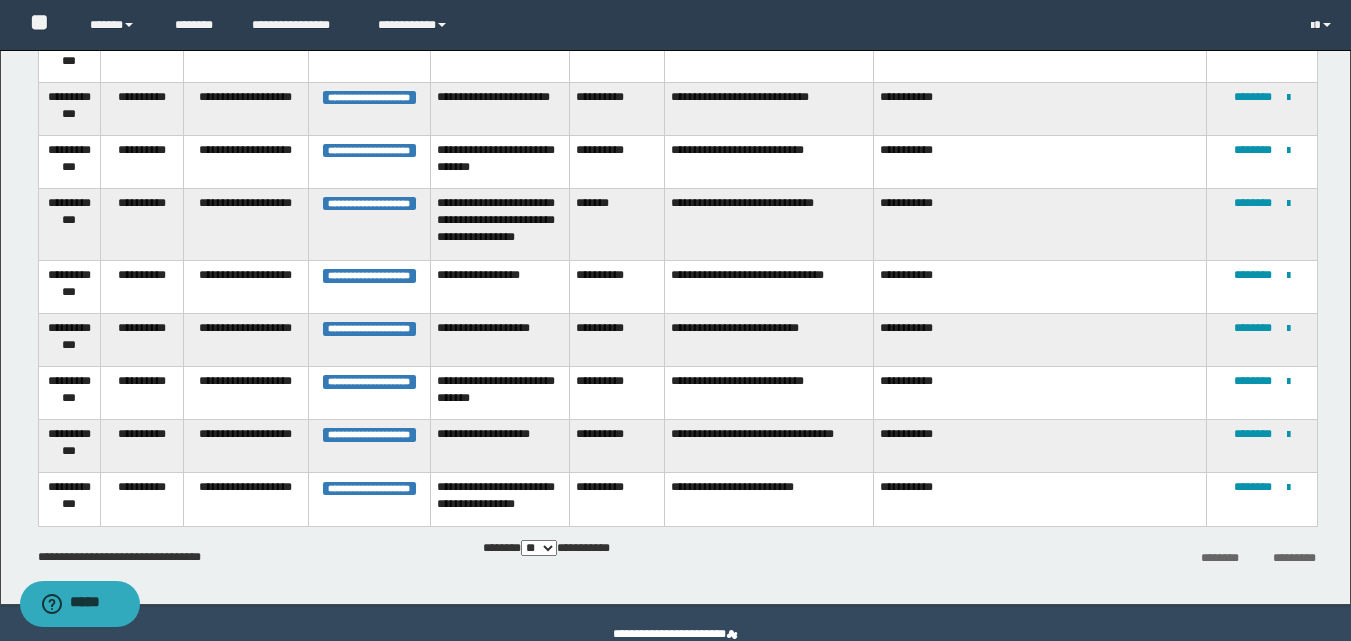 scroll, scrollTop: 906, scrollLeft: 0, axis: vertical 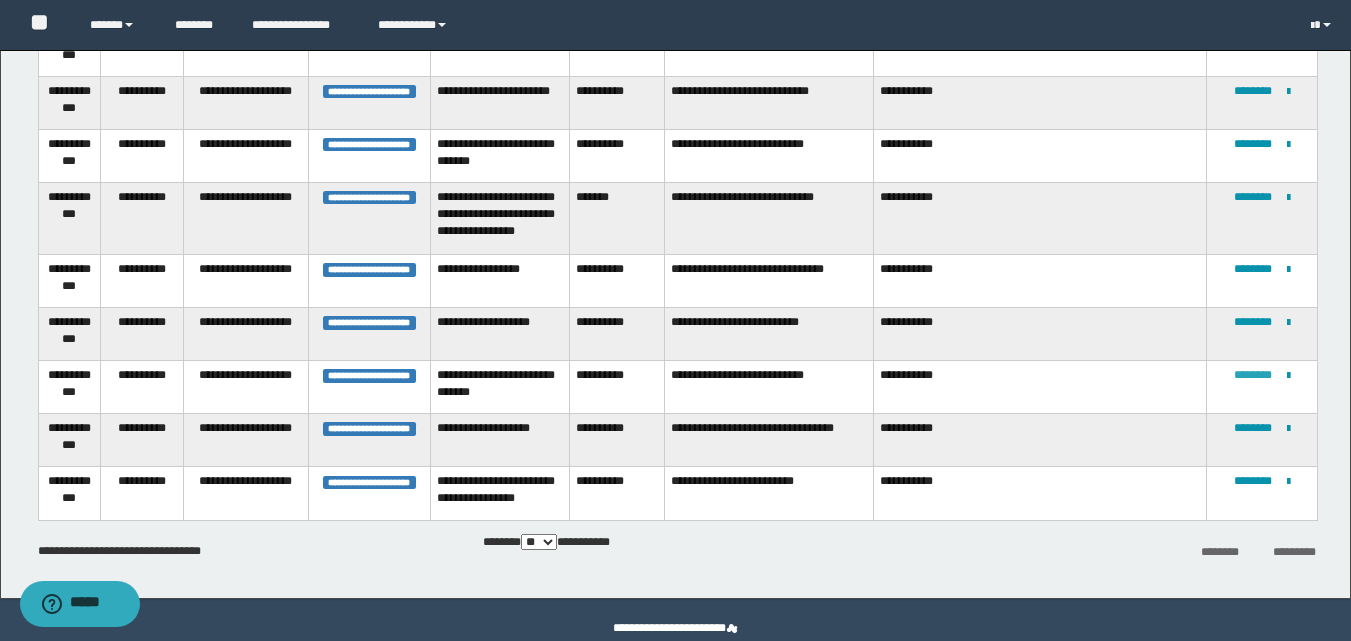 click on "********" at bounding box center (1253, 375) 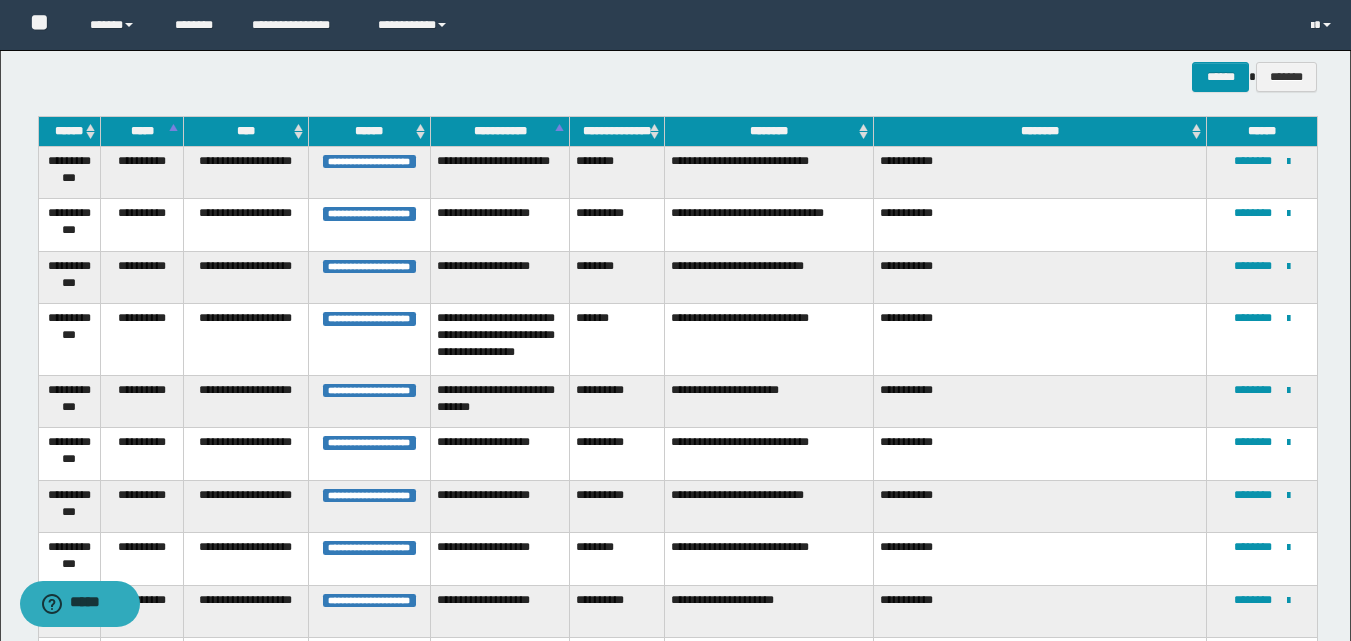 scroll, scrollTop: 0, scrollLeft: 0, axis: both 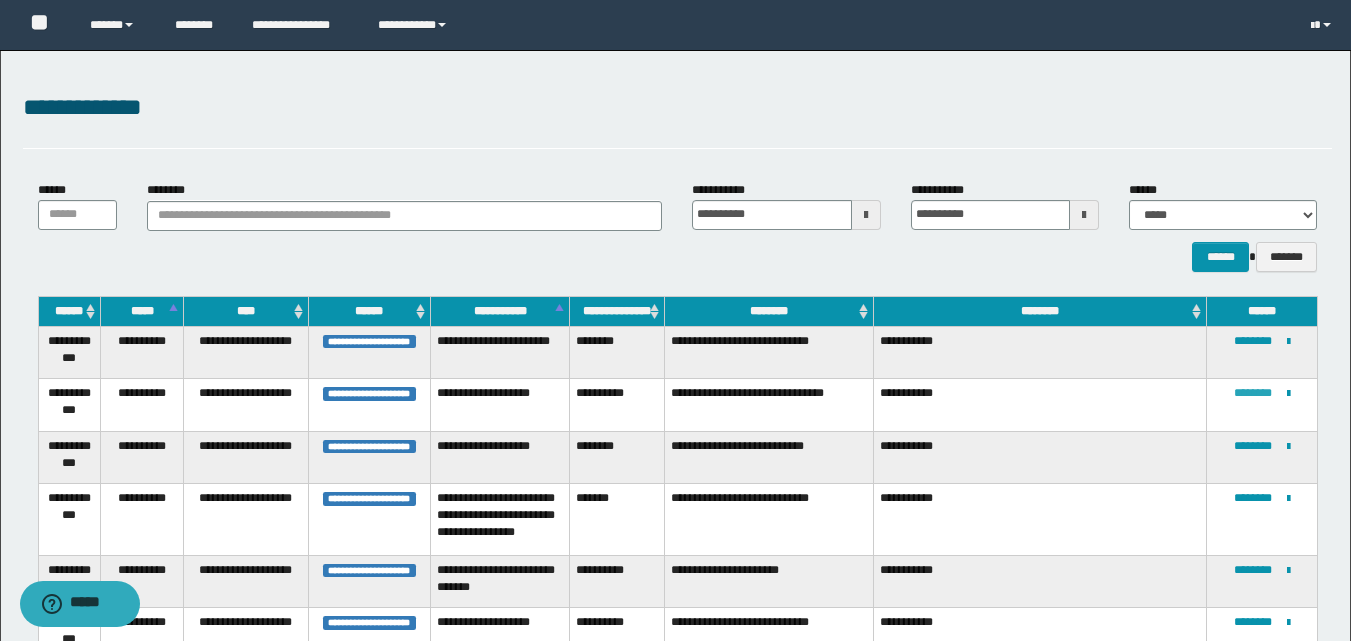 click on "********" at bounding box center (1253, 393) 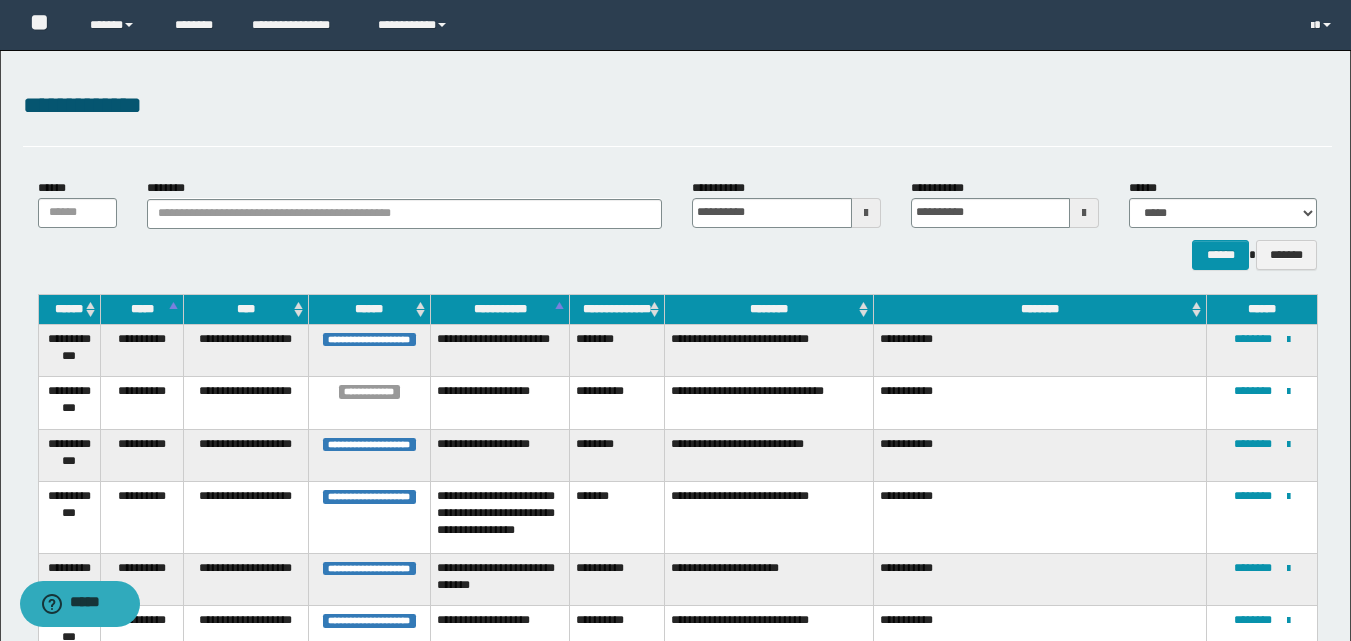 scroll, scrollTop: 0, scrollLeft: 0, axis: both 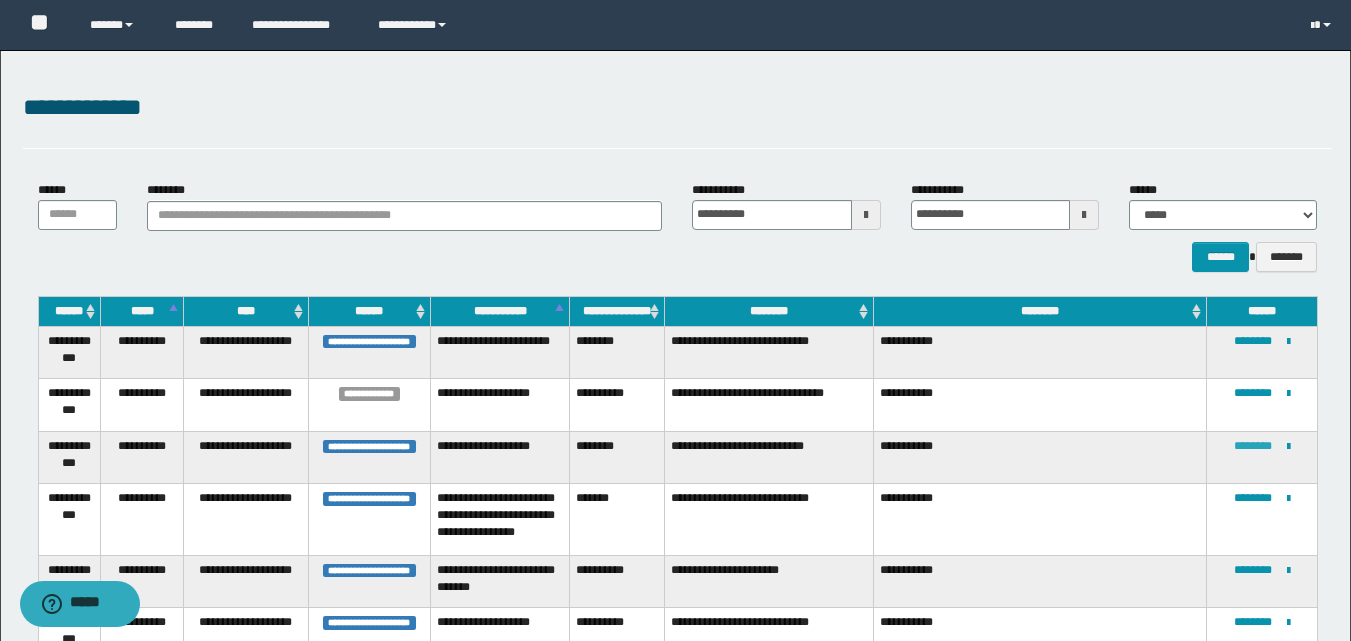 click on "********" at bounding box center [1253, 446] 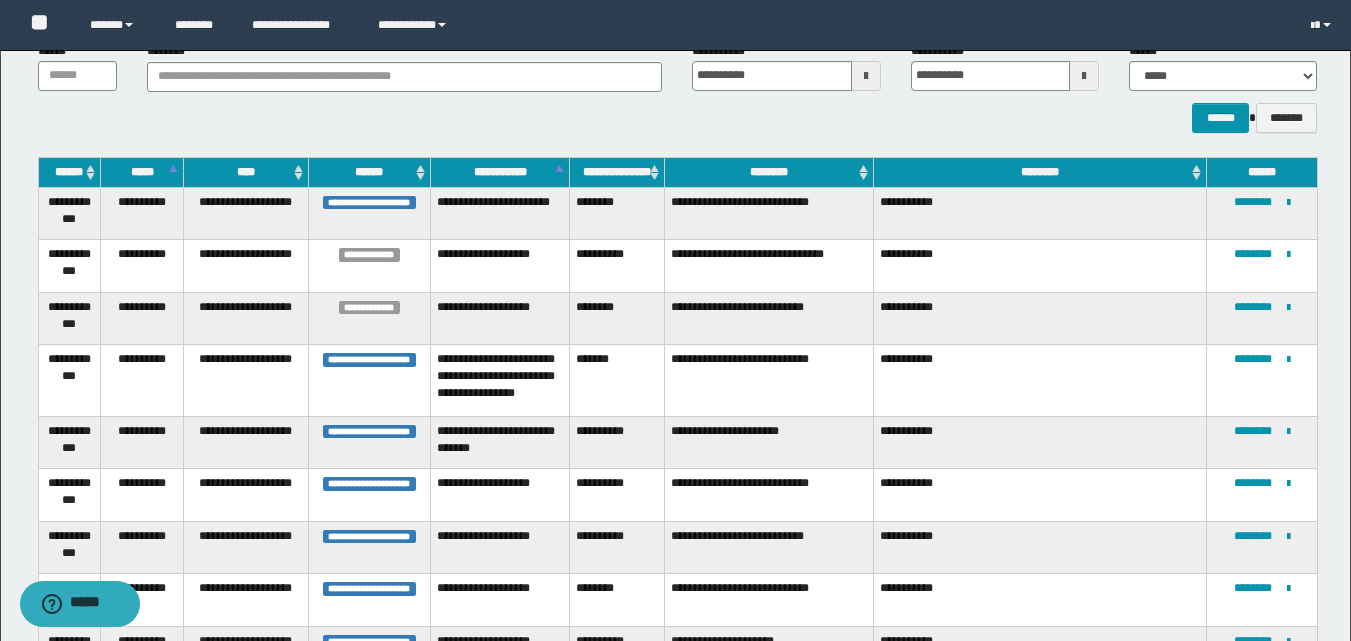 scroll, scrollTop: 200, scrollLeft: 0, axis: vertical 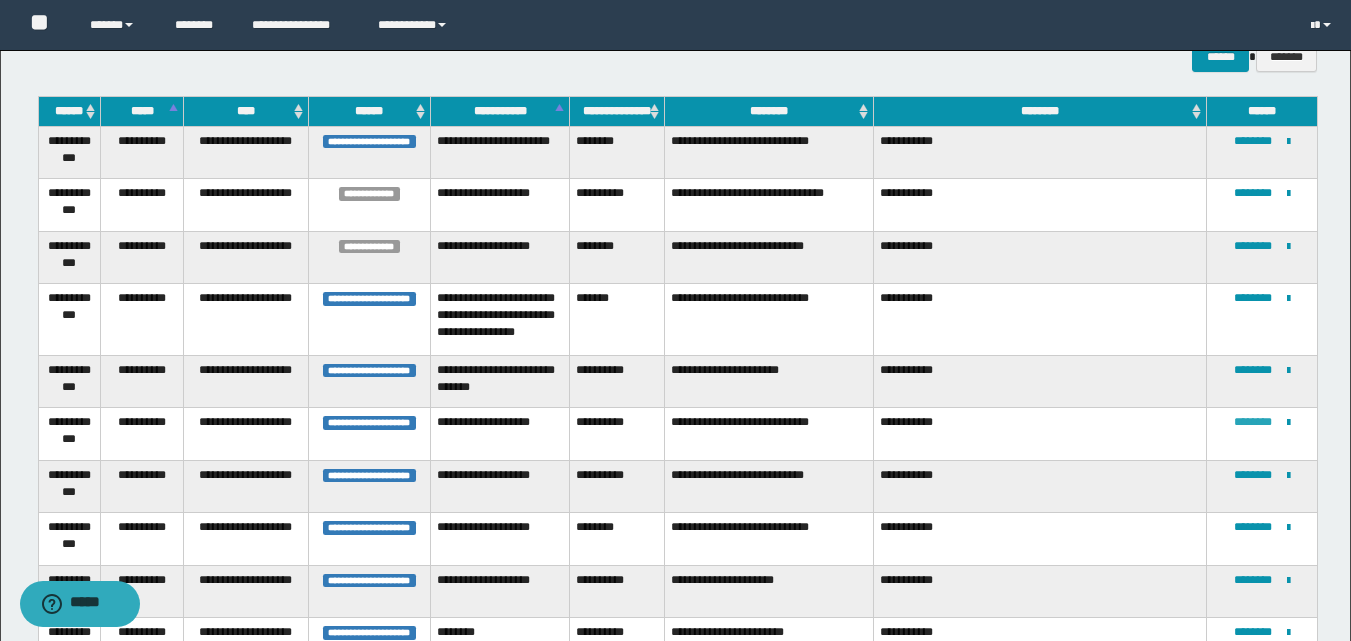 click on "********" at bounding box center (1253, 422) 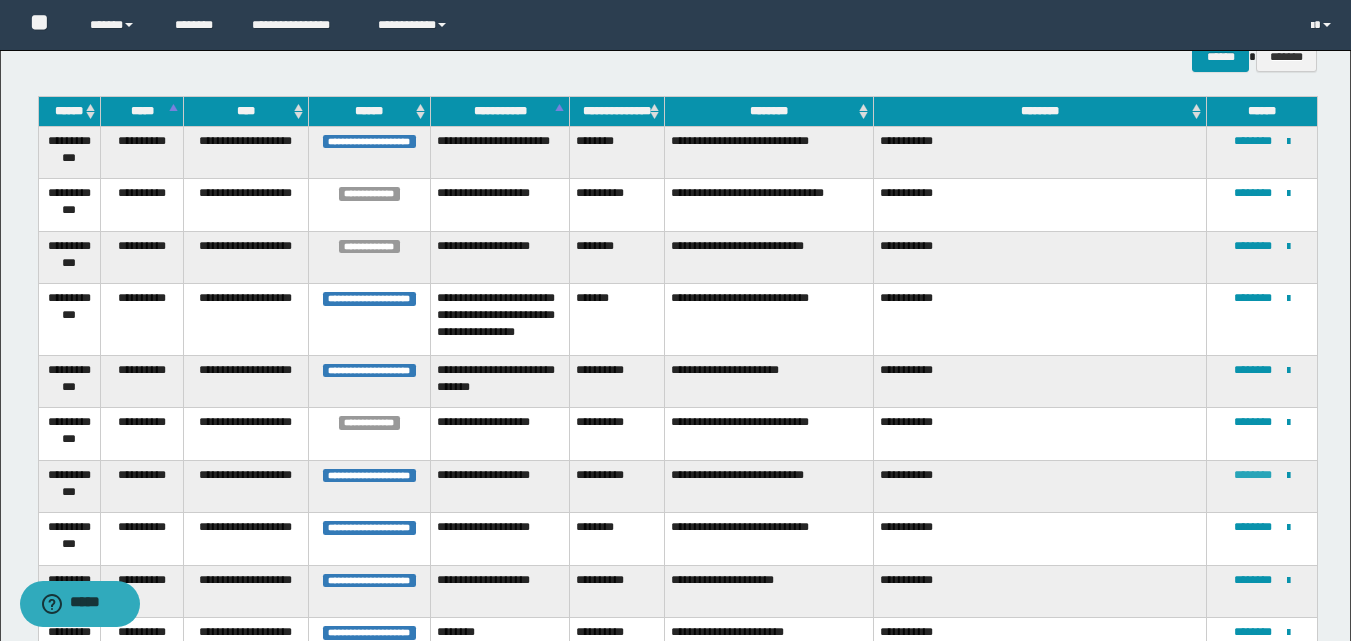 click on "********" at bounding box center [1253, 475] 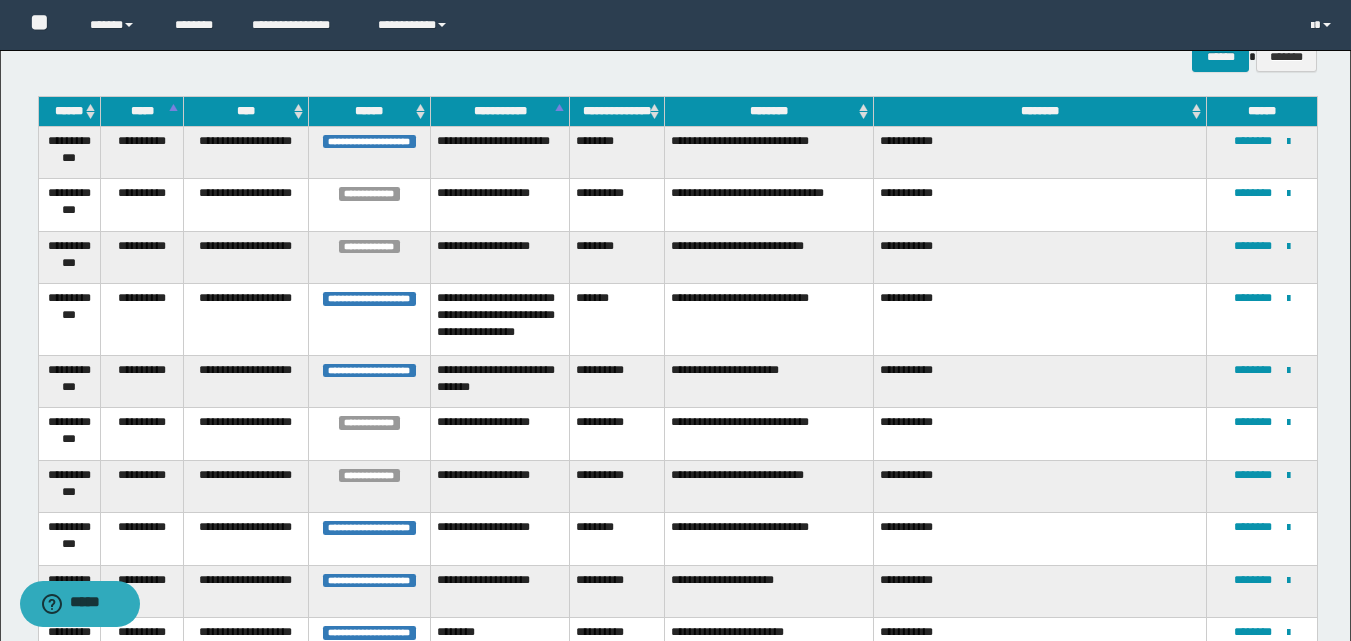 scroll, scrollTop: 656, scrollLeft: 0, axis: vertical 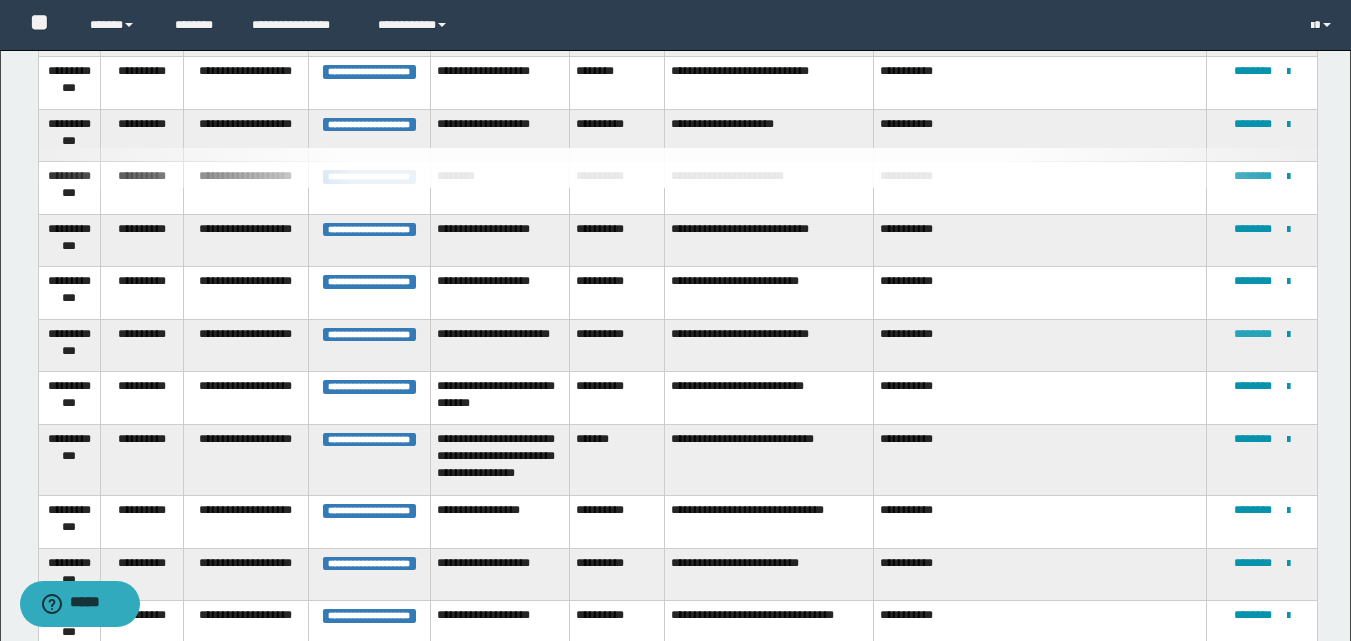 click on "********" at bounding box center (1253, 334) 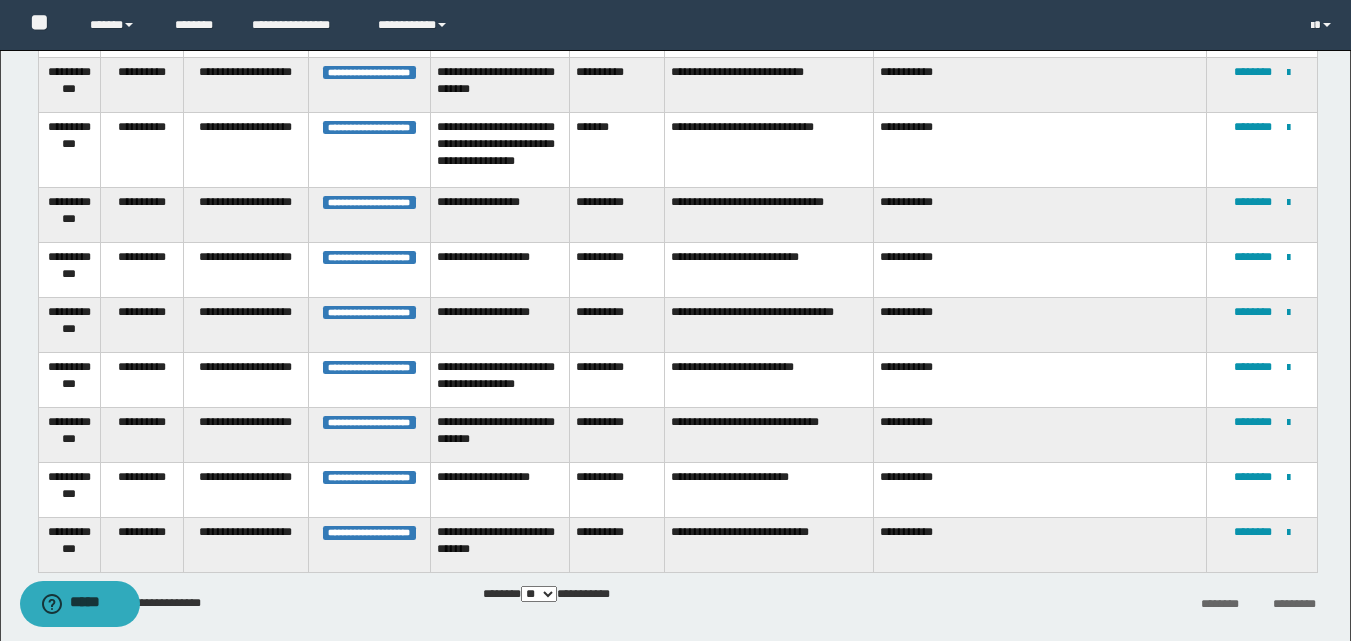 scroll, scrollTop: 817, scrollLeft: 0, axis: vertical 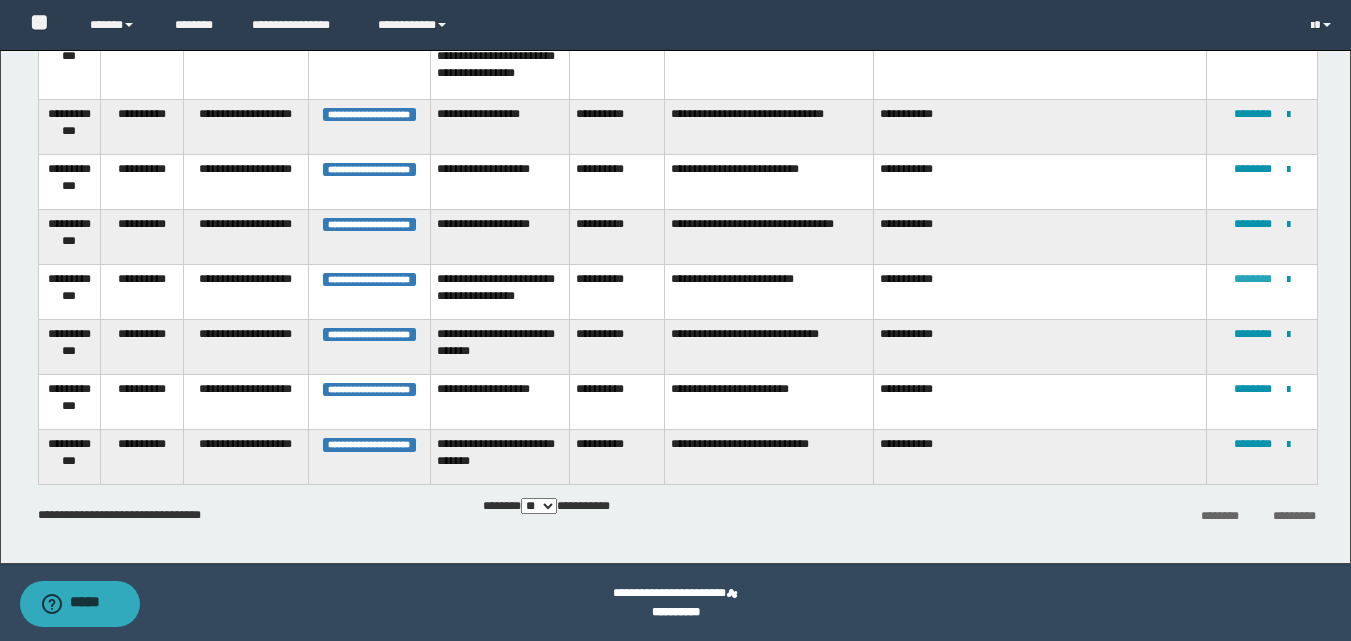 click on "********" at bounding box center (1253, 279) 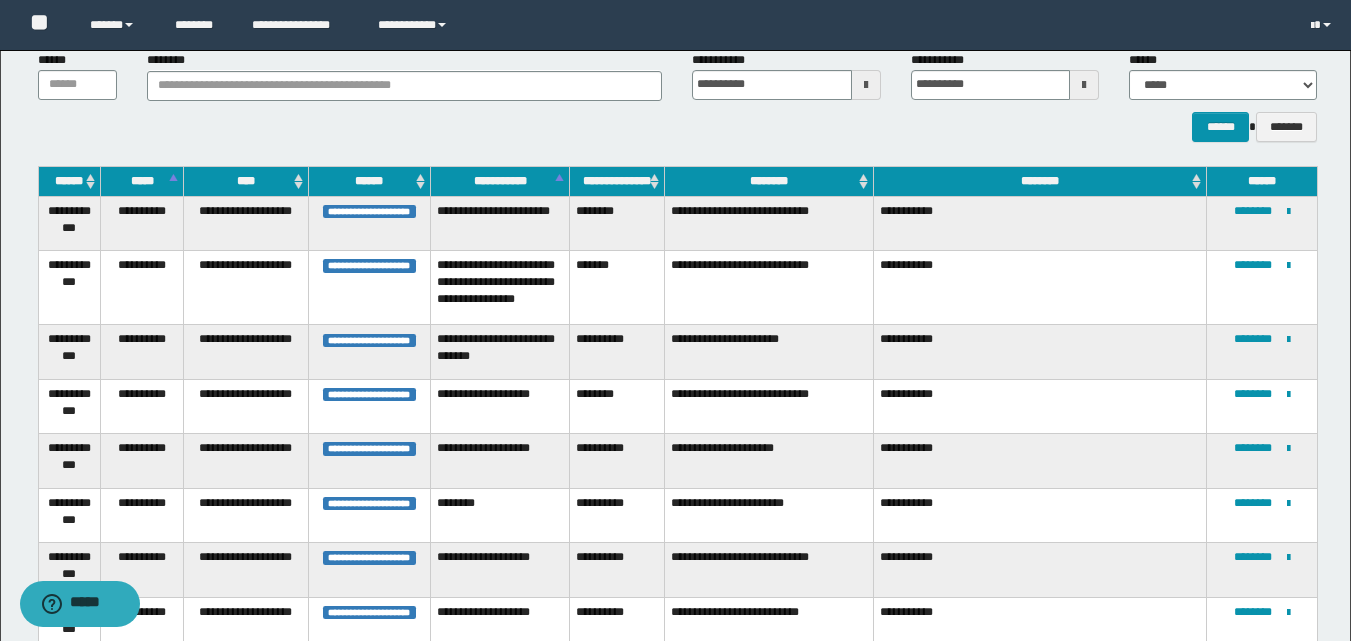 scroll, scrollTop: 300, scrollLeft: 0, axis: vertical 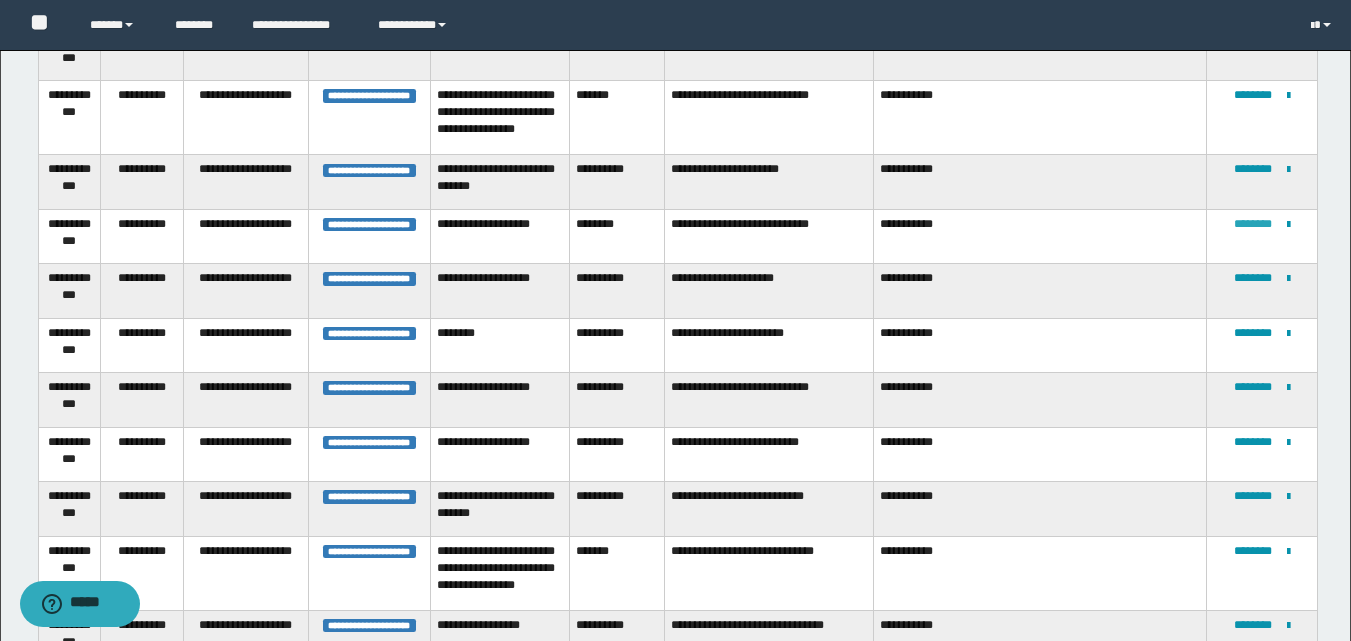 click on "********" at bounding box center [1253, 224] 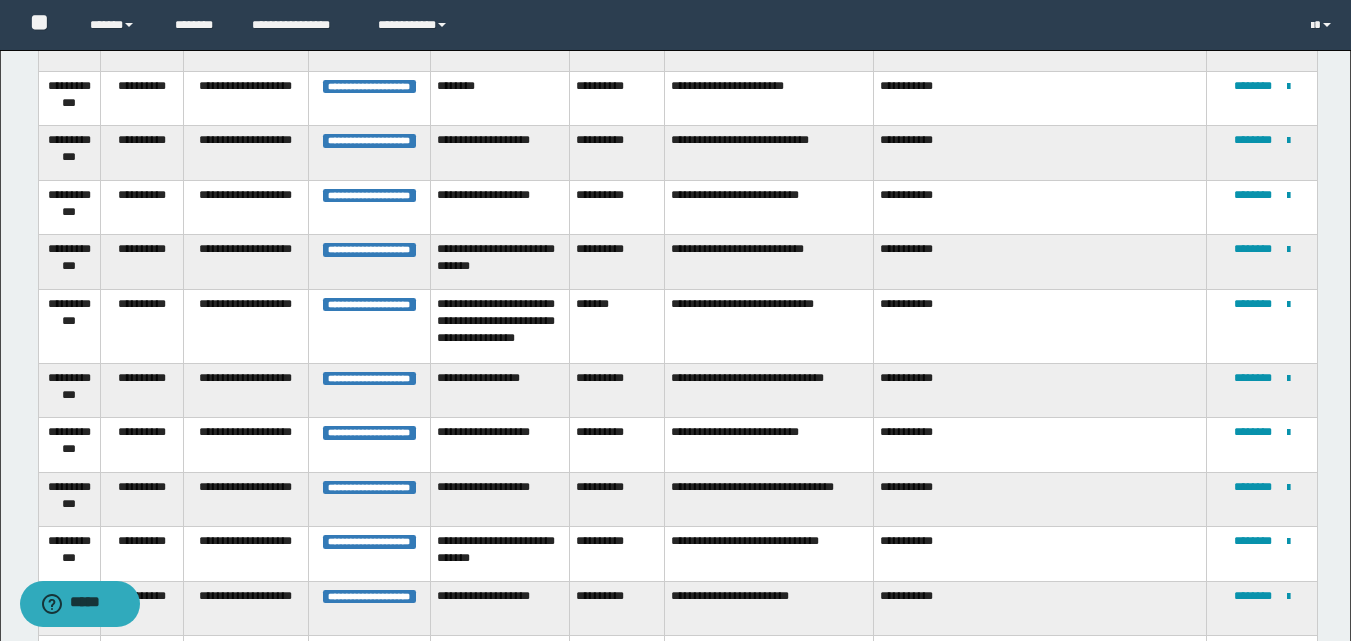 scroll, scrollTop: 594, scrollLeft: 0, axis: vertical 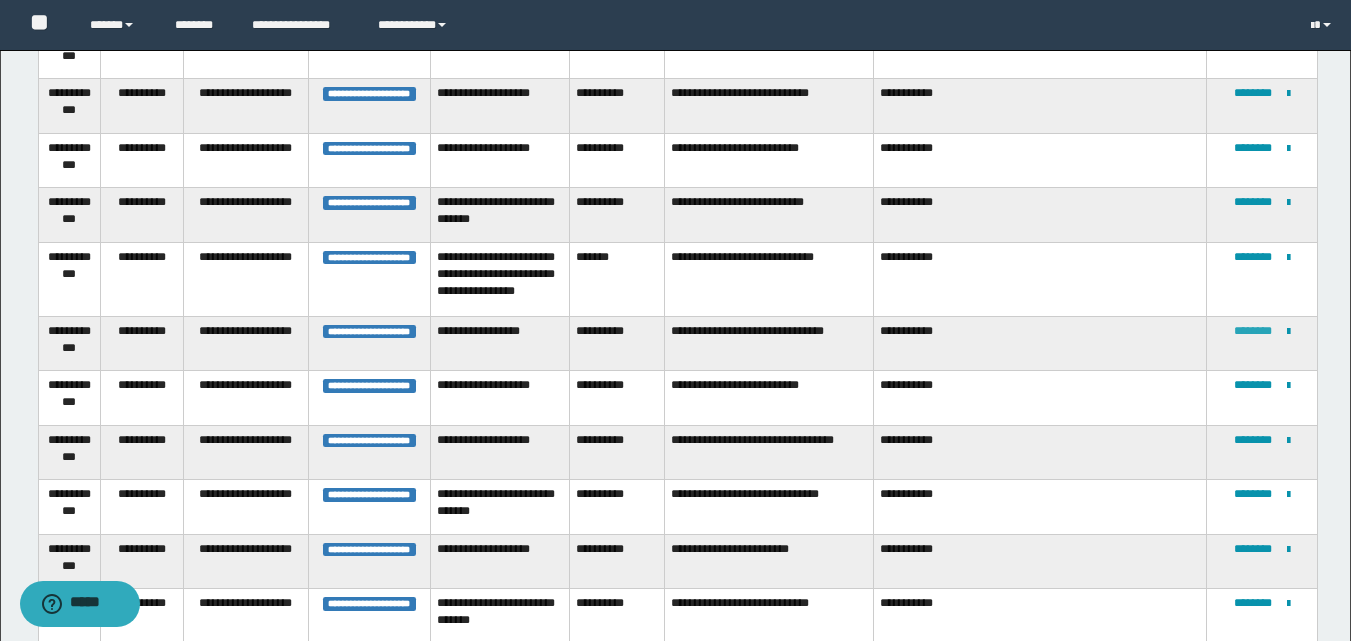 click on "********" at bounding box center (1253, 331) 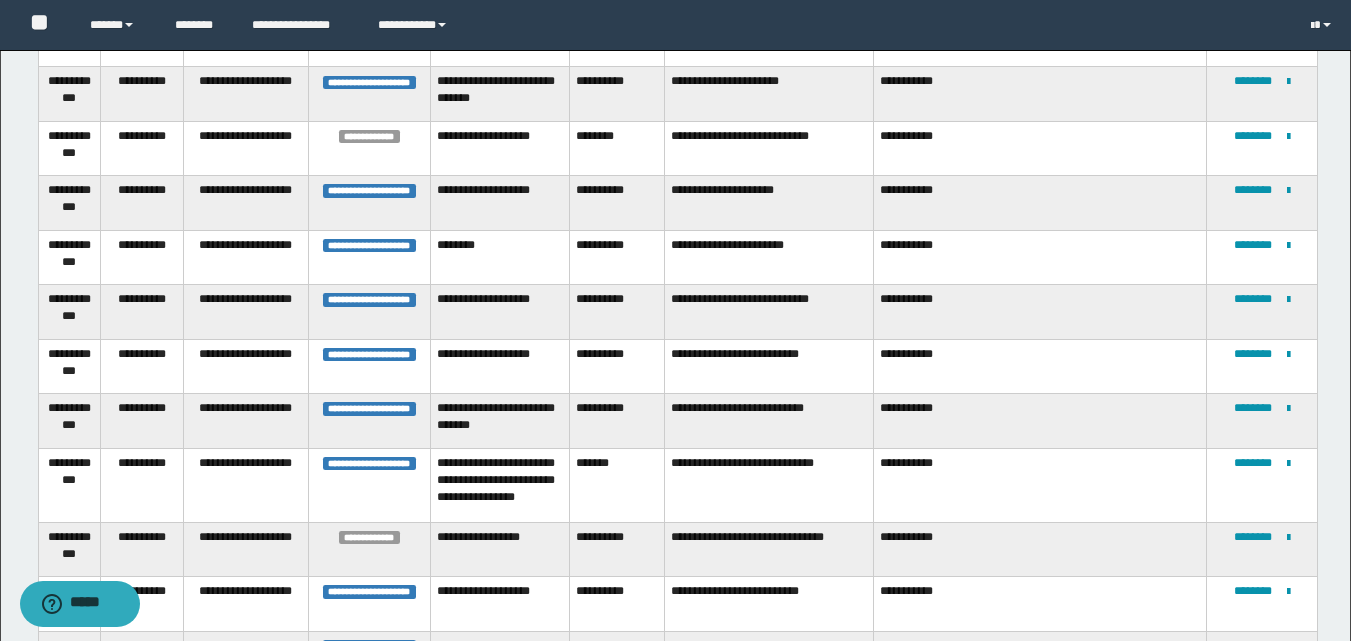 scroll, scrollTop: 53, scrollLeft: 0, axis: vertical 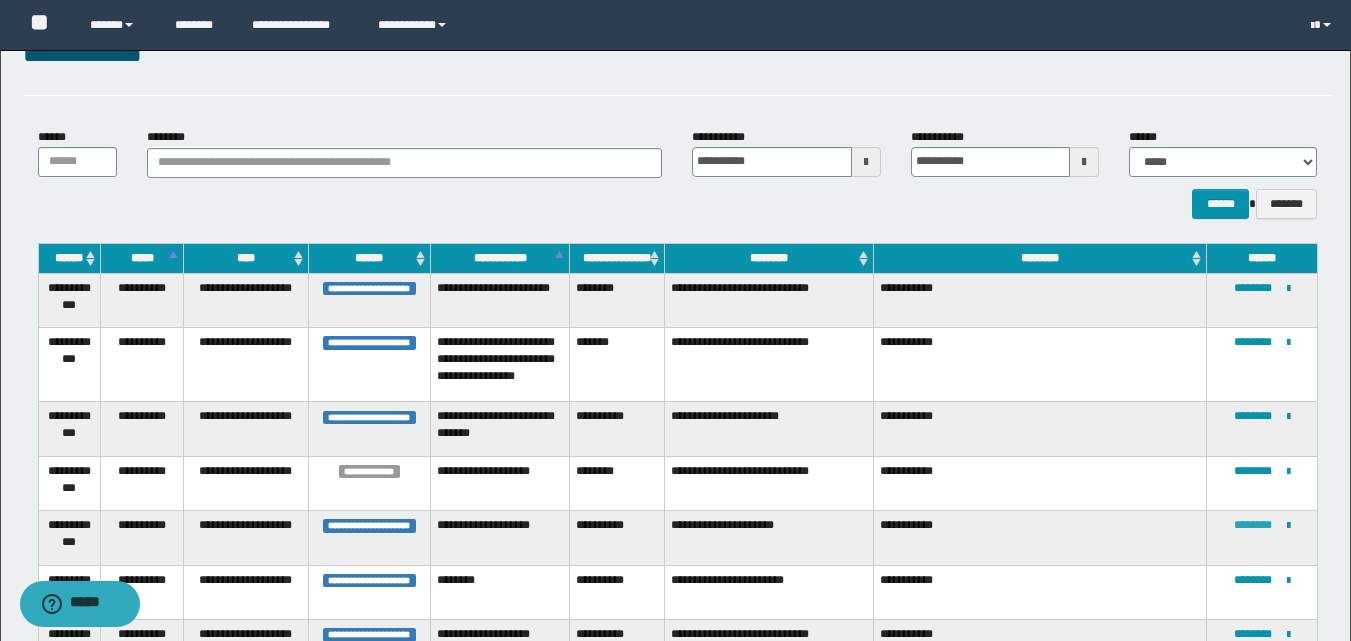 click on "********" at bounding box center [1253, 525] 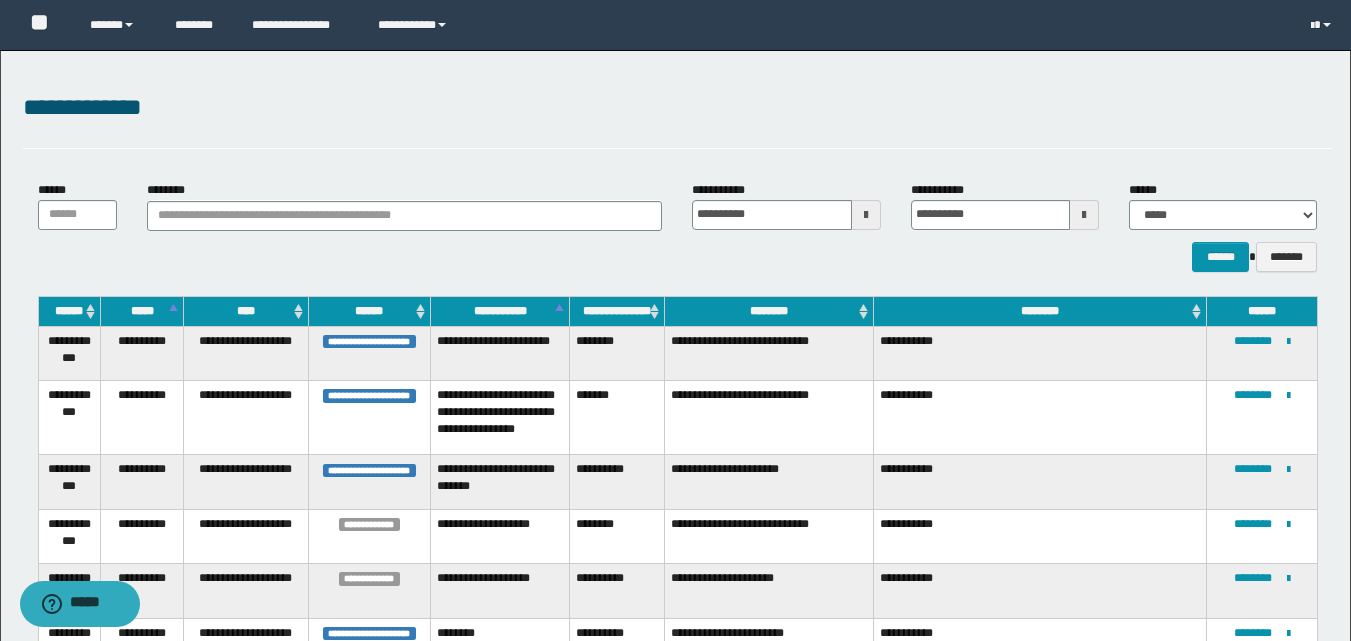 scroll, scrollTop: 372, scrollLeft: 0, axis: vertical 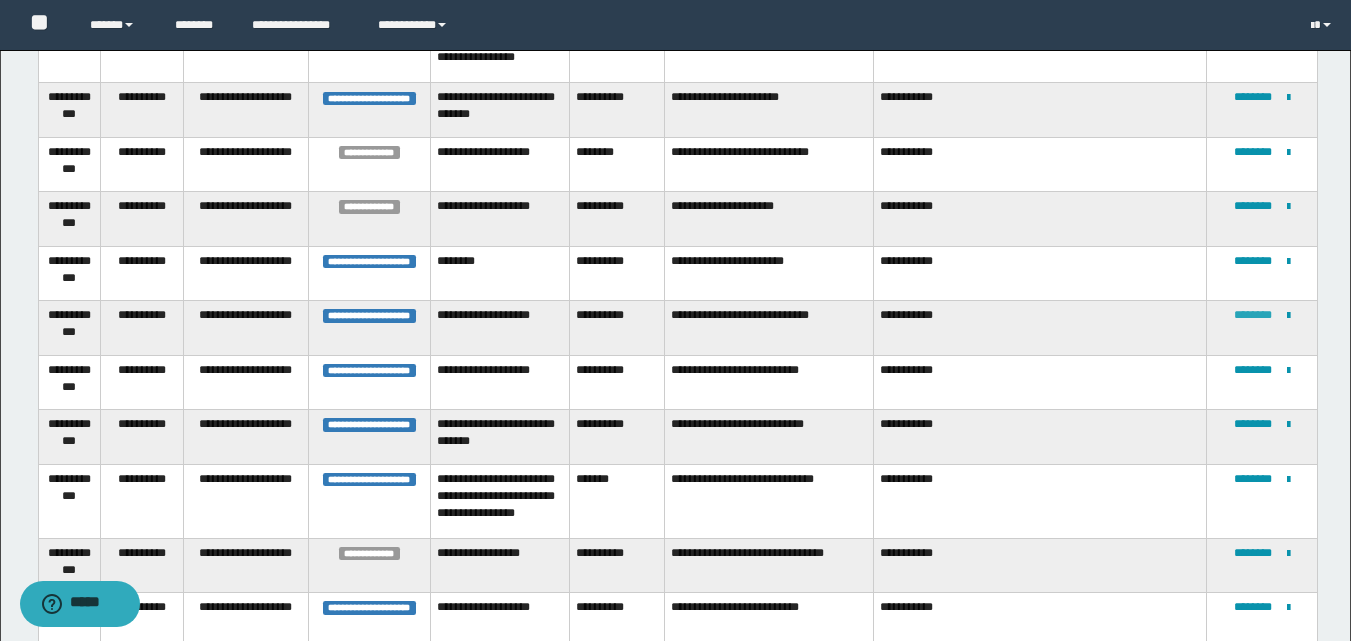 click on "********" at bounding box center (1253, 315) 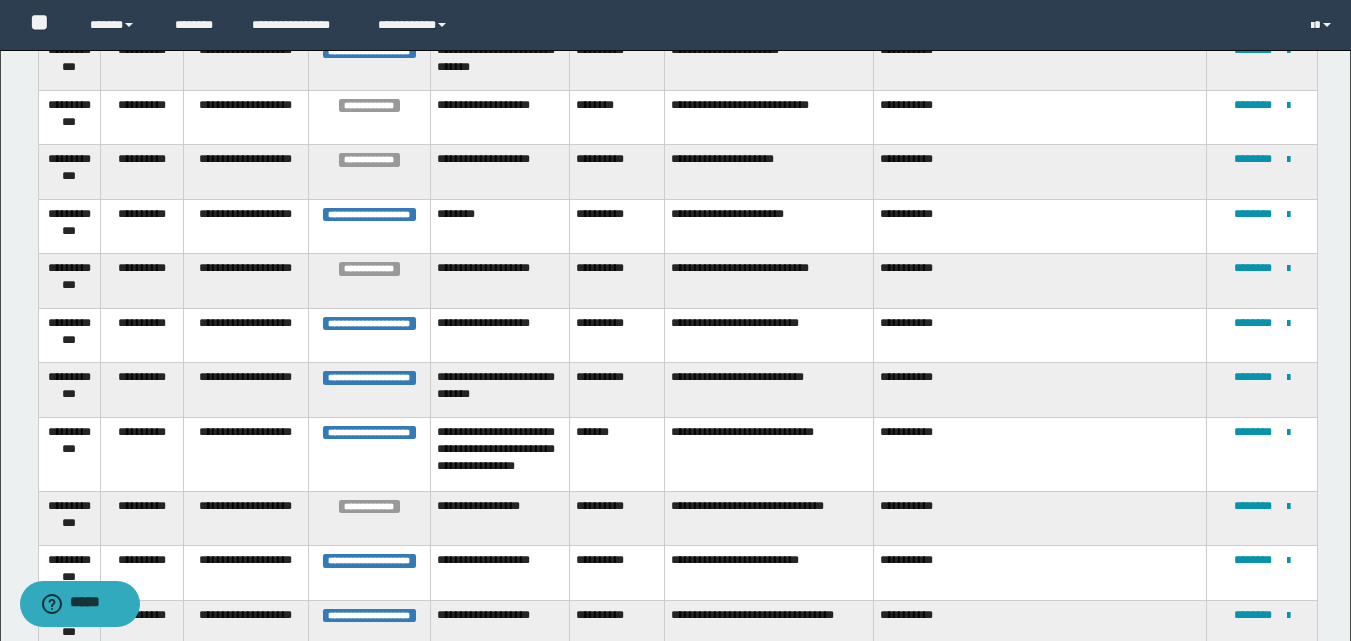 scroll, scrollTop: 420, scrollLeft: 0, axis: vertical 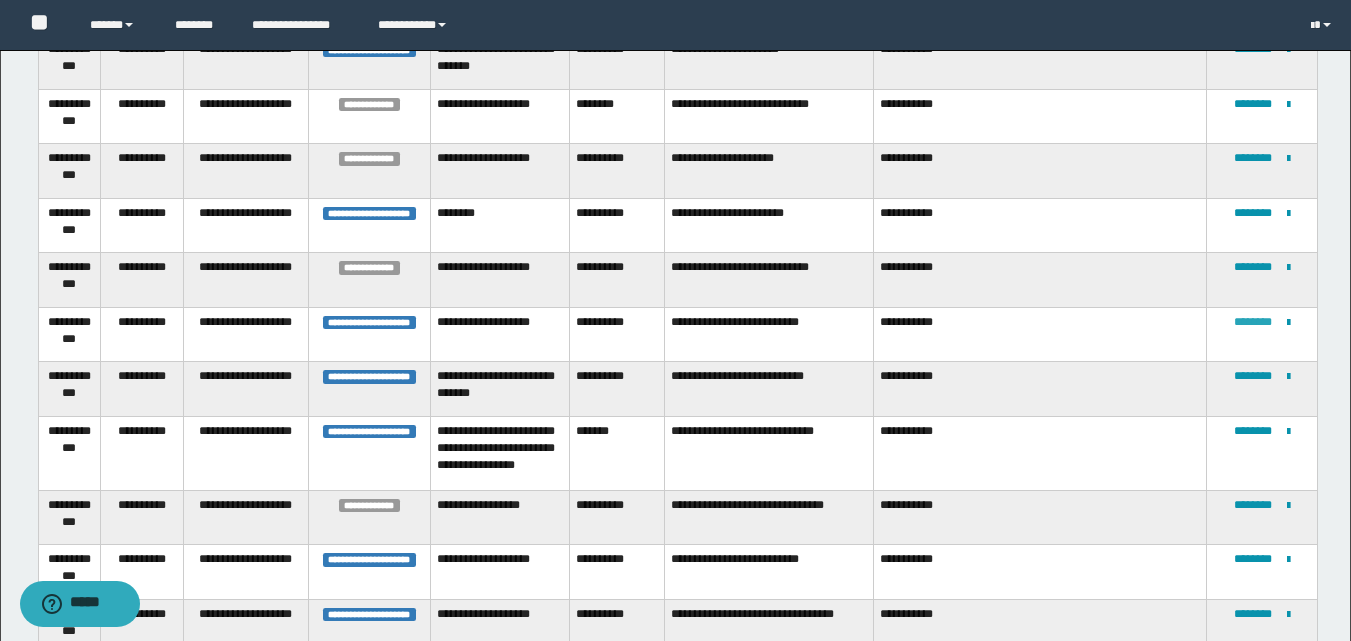 click on "********" at bounding box center (1253, 322) 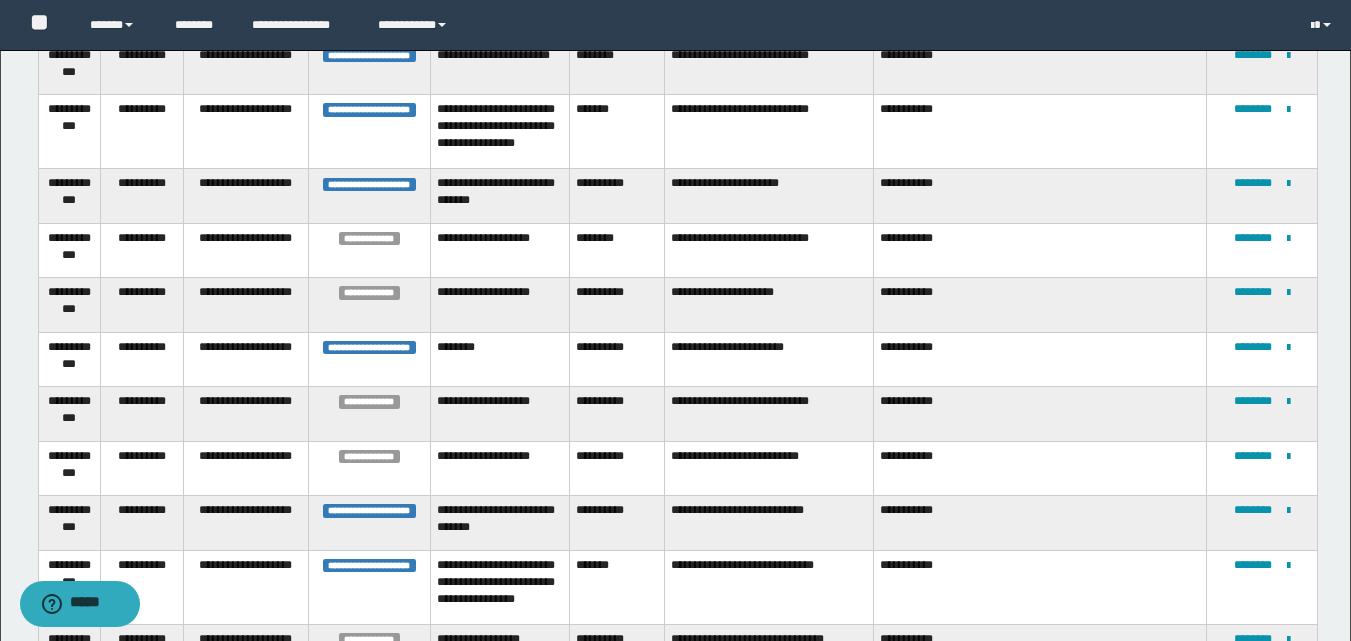 scroll, scrollTop: 320, scrollLeft: 0, axis: vertical 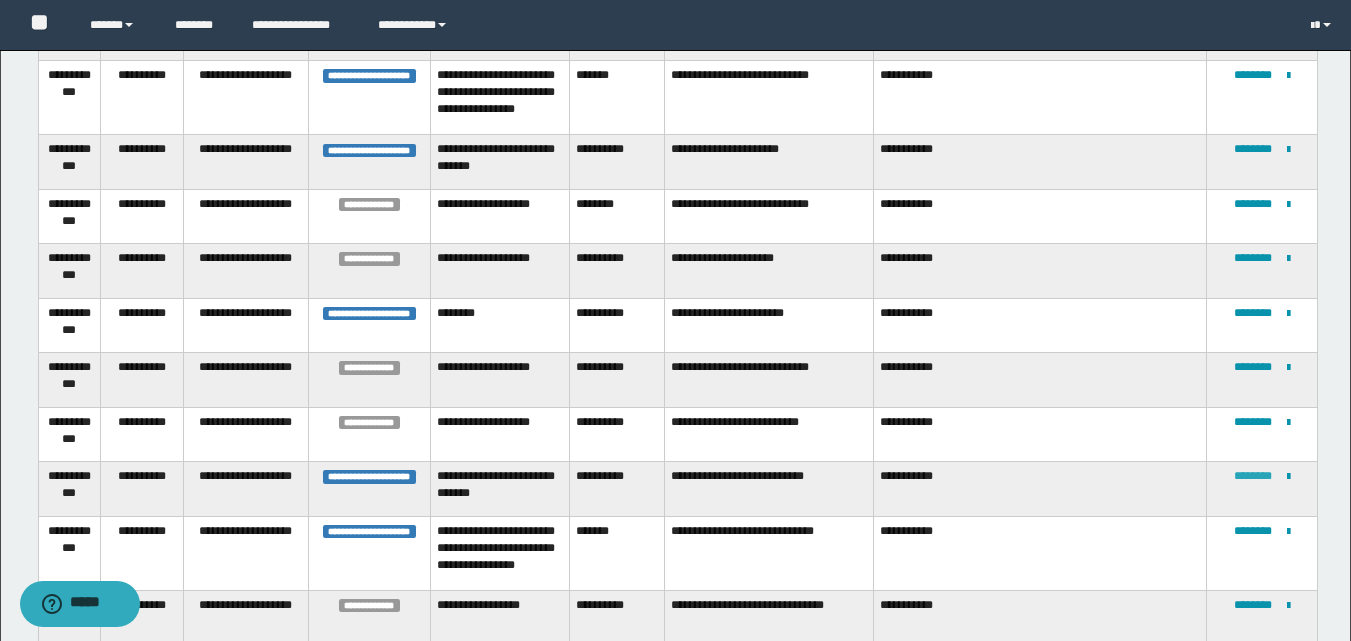 click on "********" at bounding box center [1253, 476] 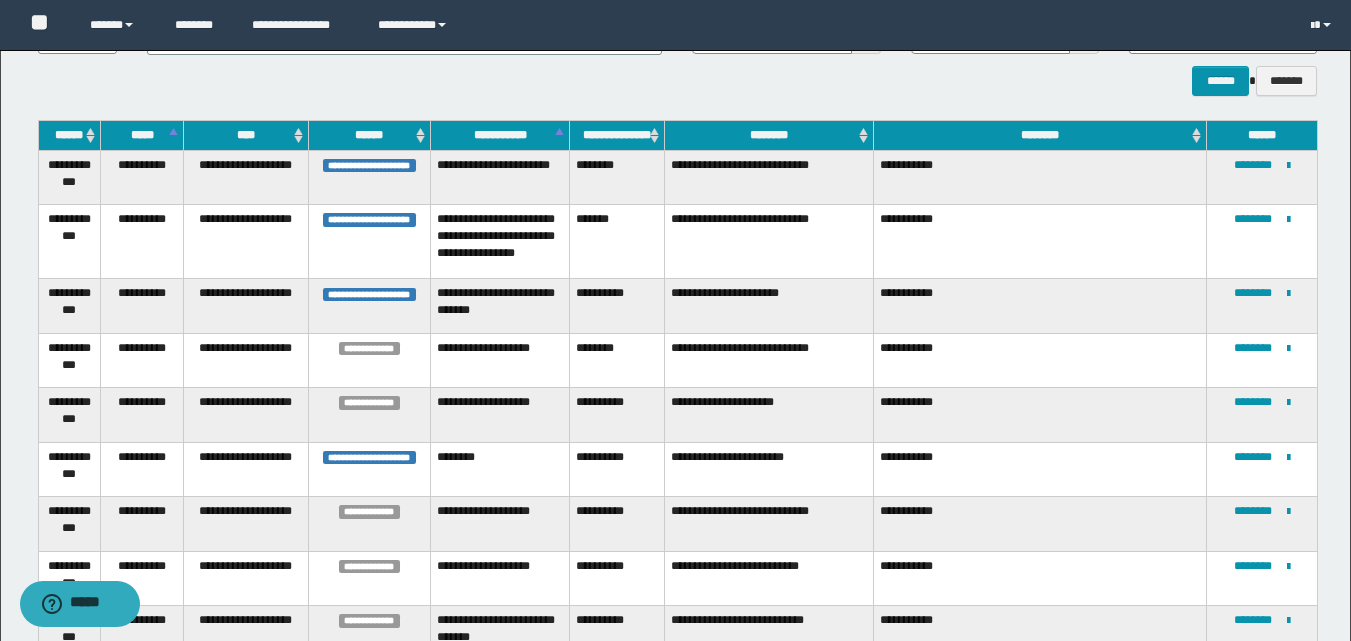 scroll, scrollTop: 296, scrollLeft: 0, axis: vertical 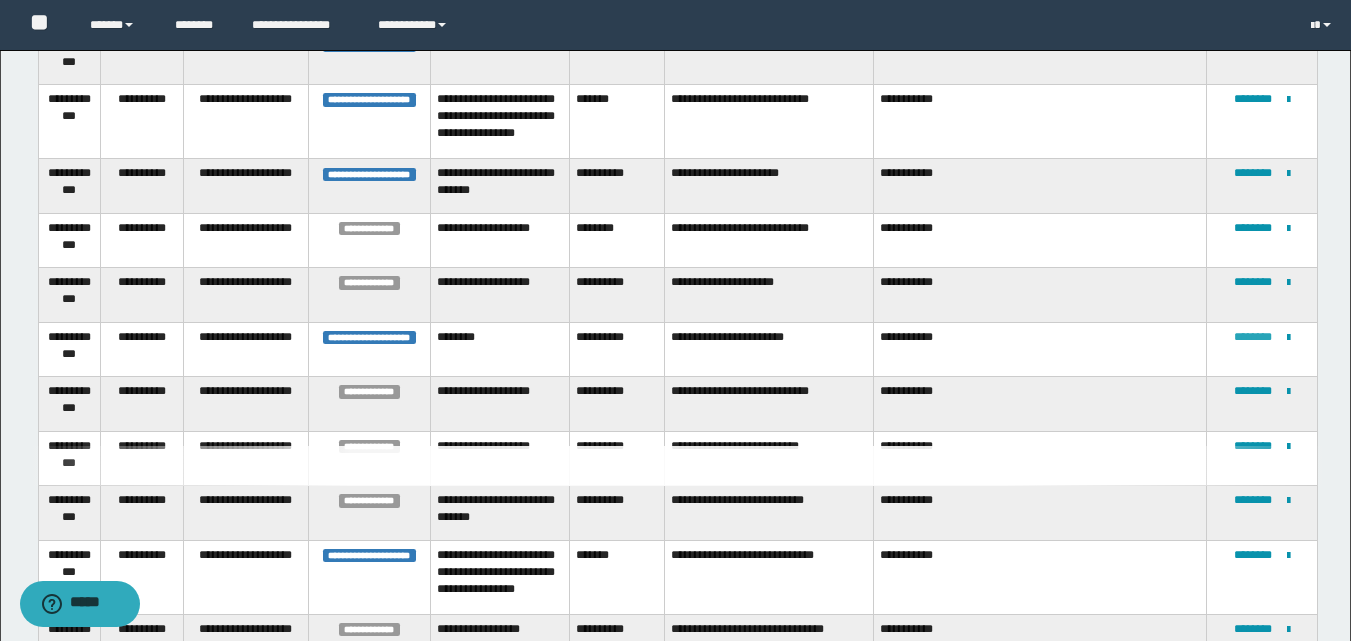 click on "********" at bounding box center (1253, 337) 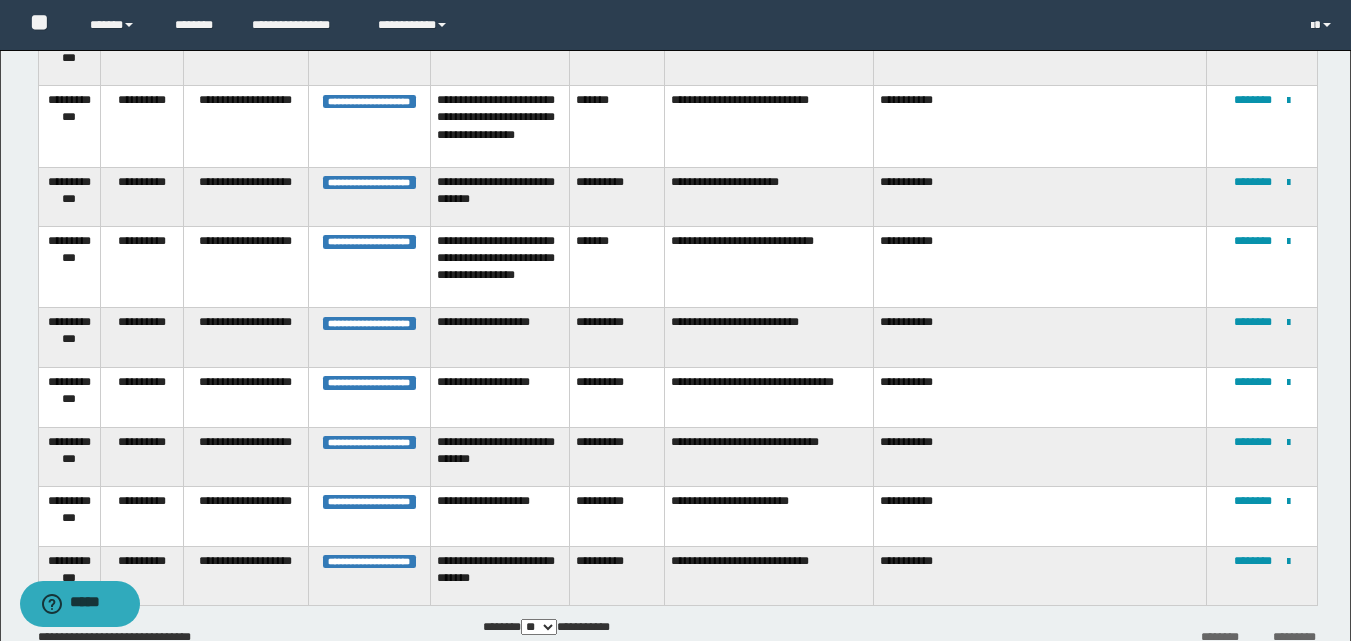 scroll, scrollTop: 422, scrollLeft: 0, axis: vertical 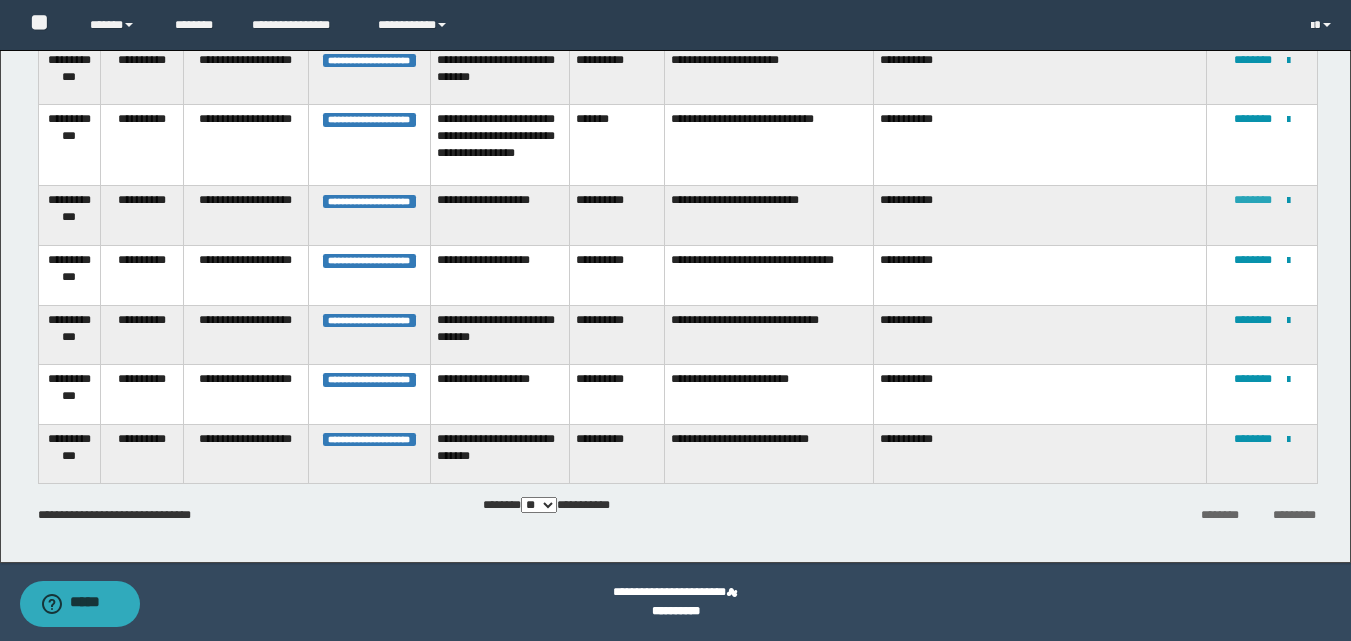 click on "********" at bounding box center [1253, 200] 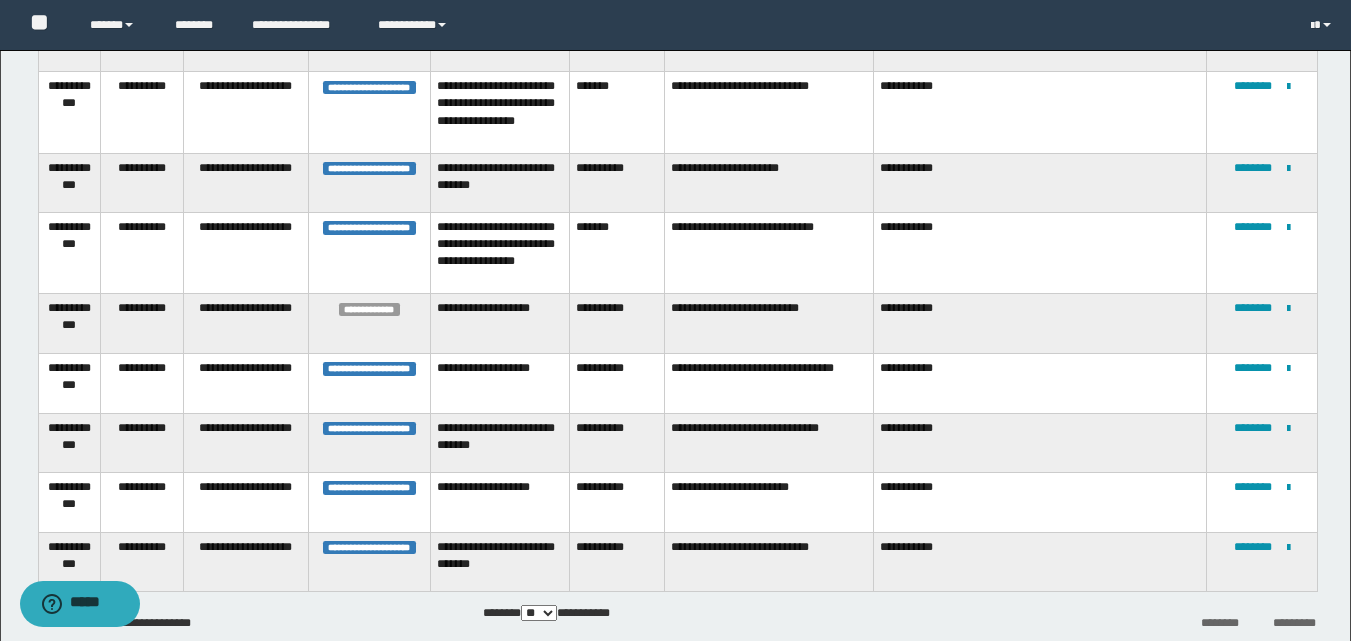 scroll, scrollTop: 413, scrollLeft: 0, axis: vertical 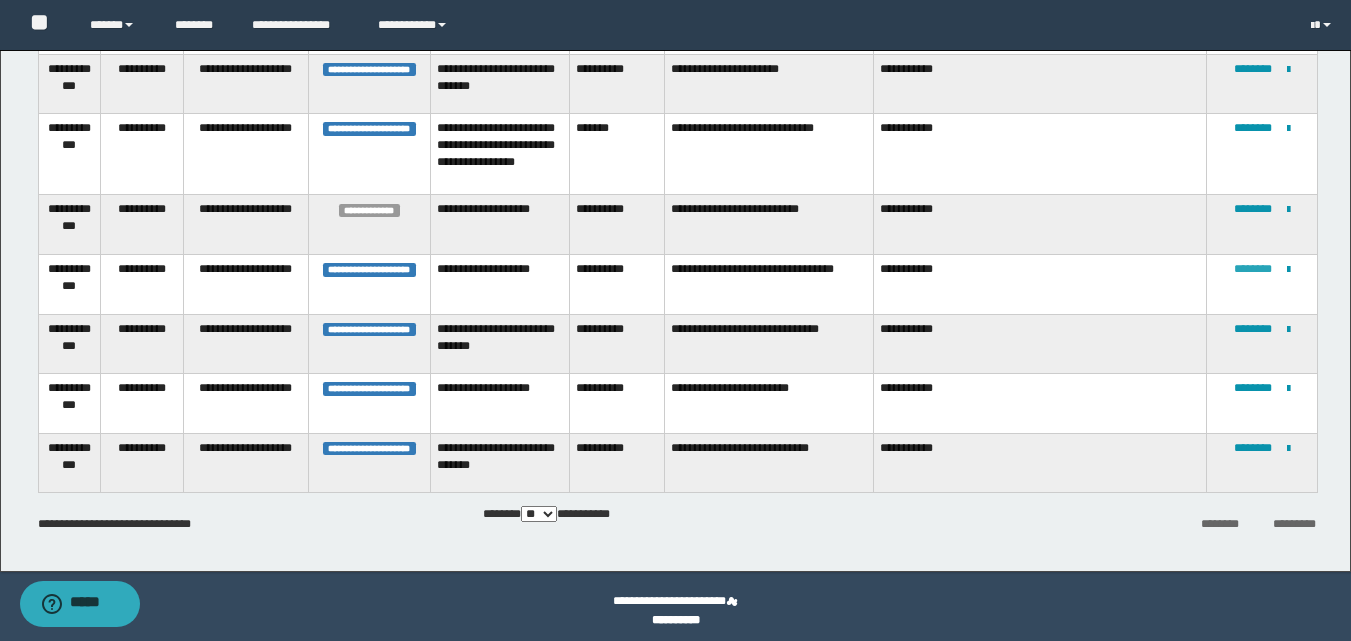 click on "********" at bounding box center [1253, 269] 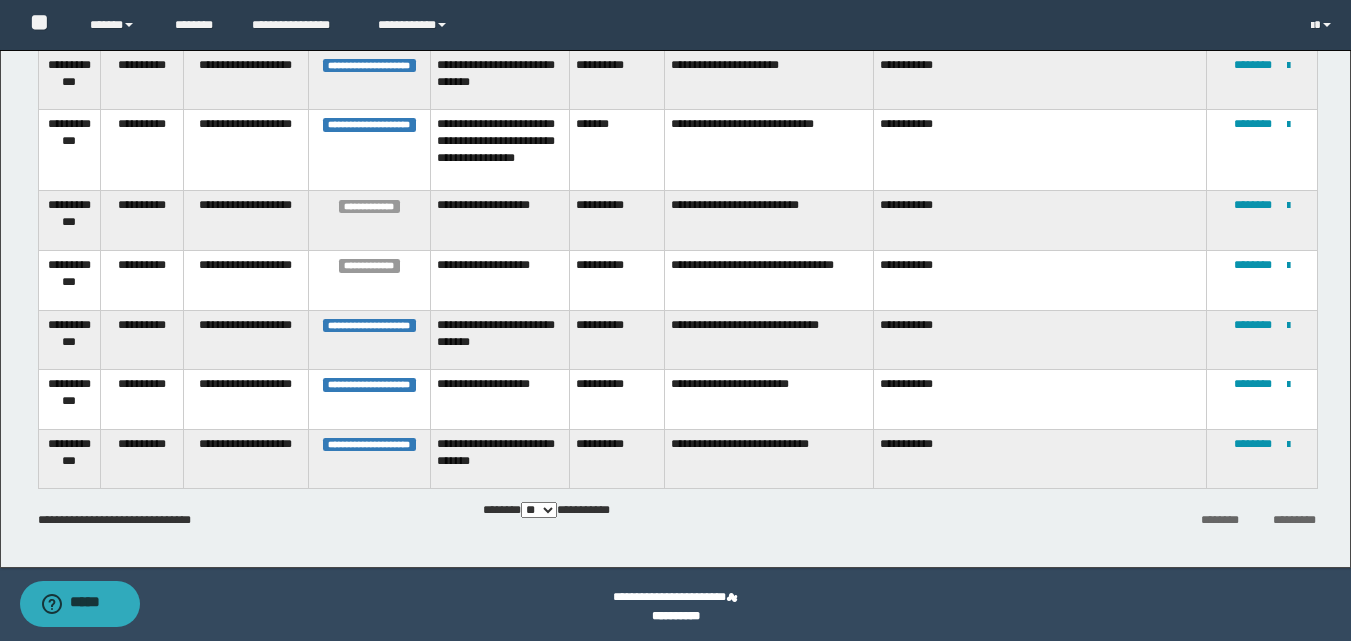 scroll, scrollTop: 422, scrollLeft: 0, axis: vertical 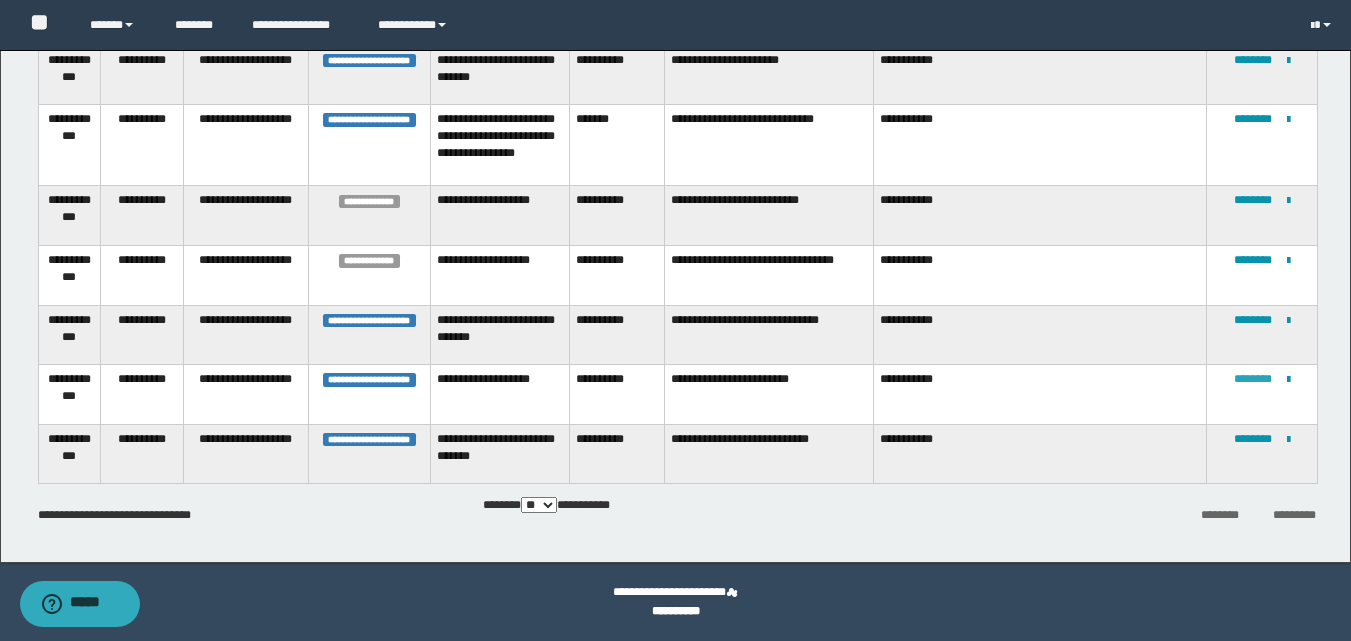 click on "********" at bounding box center (1253, 379) 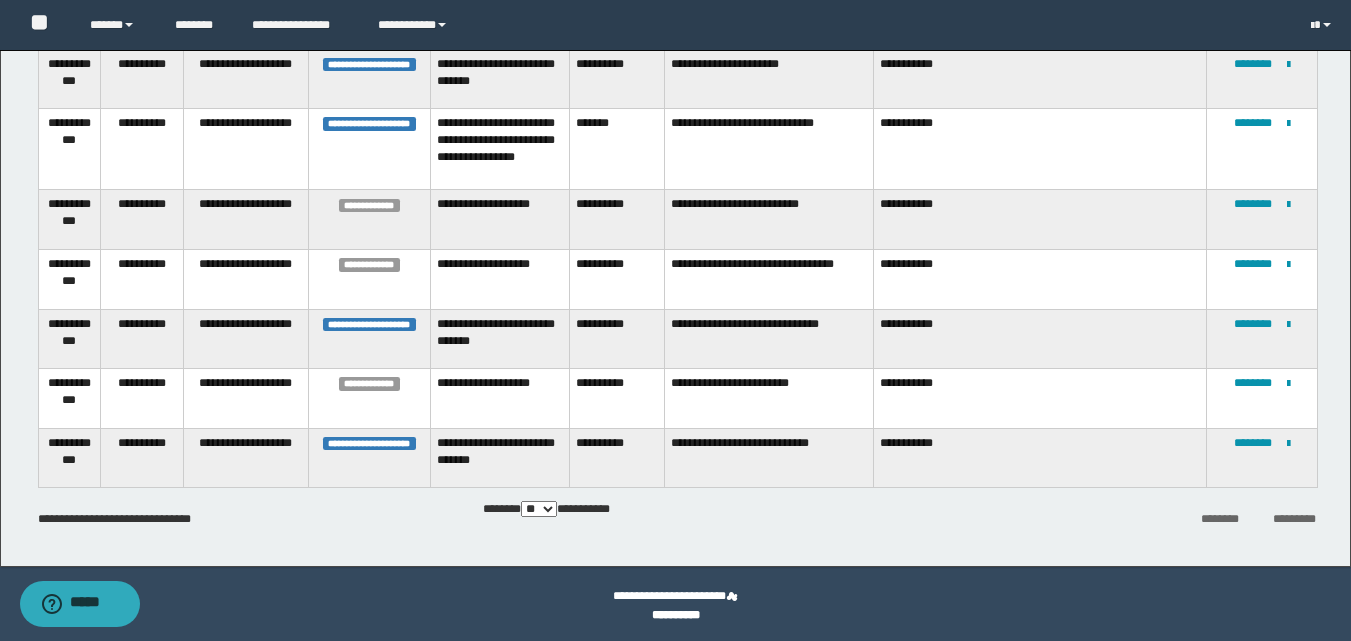scroll, scrollTop: 422, scrollLeft: 0, axis: vertical 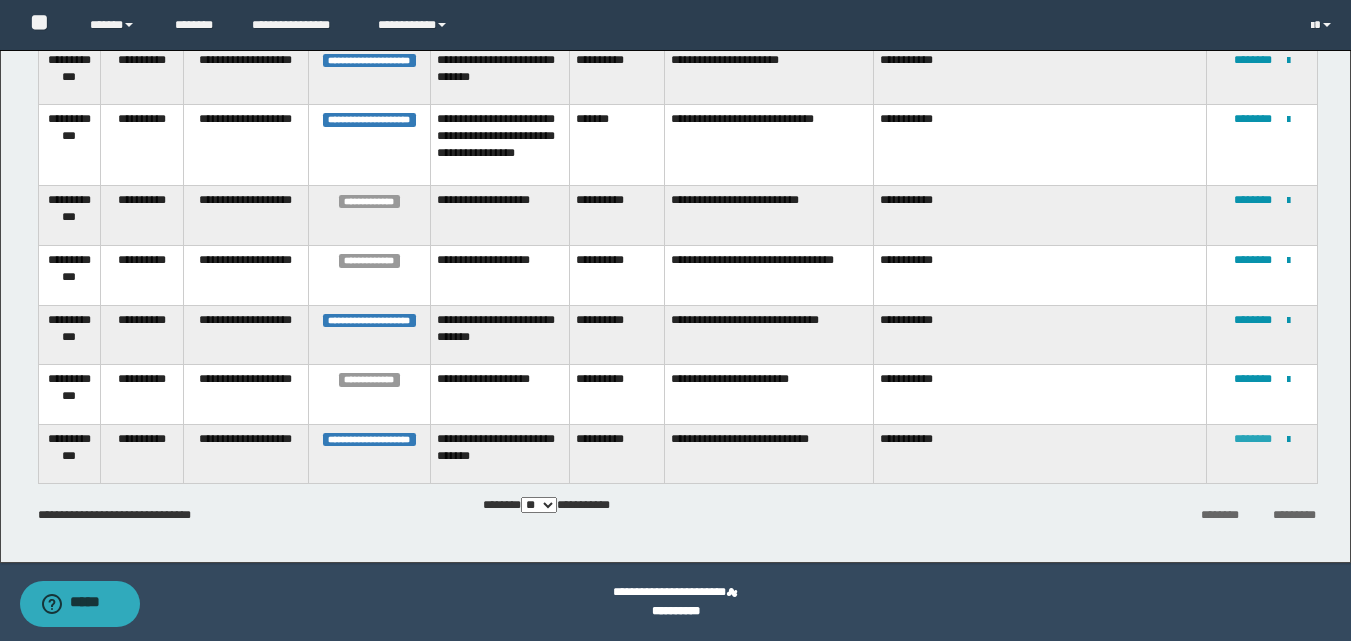 click on "********" at bounding box center (1253, 439) 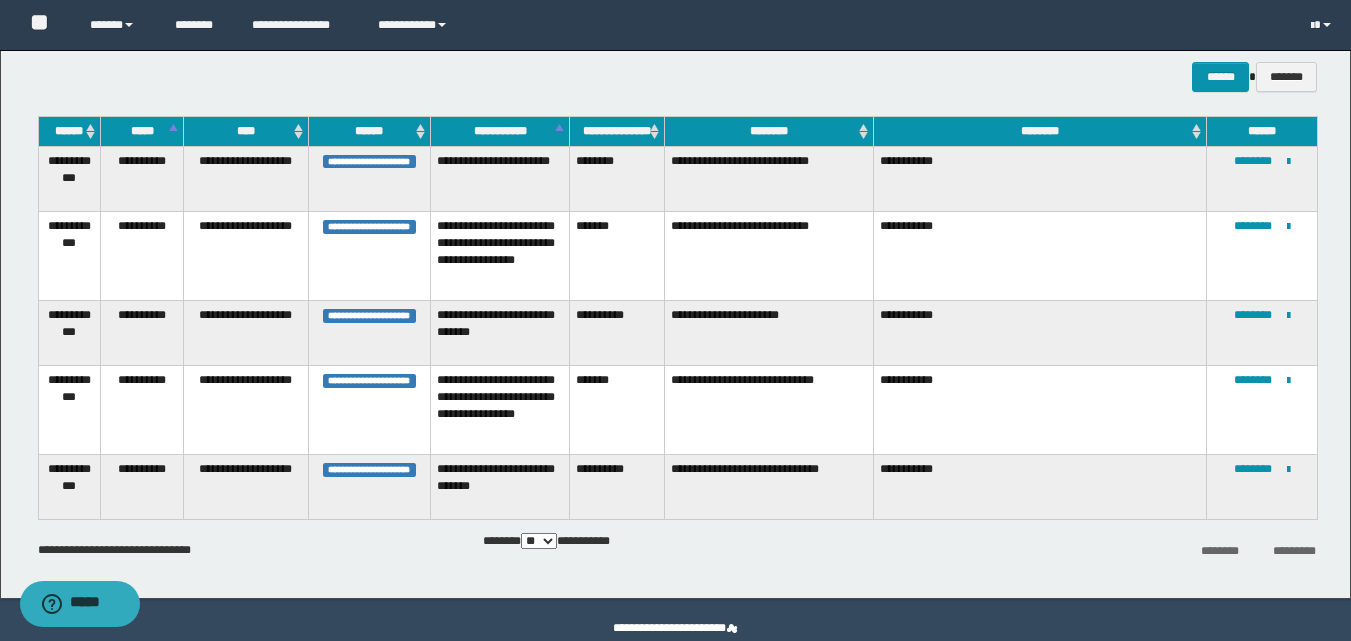 scroll, scrollTop: 200, scrollLeft: 0, axis: vertical 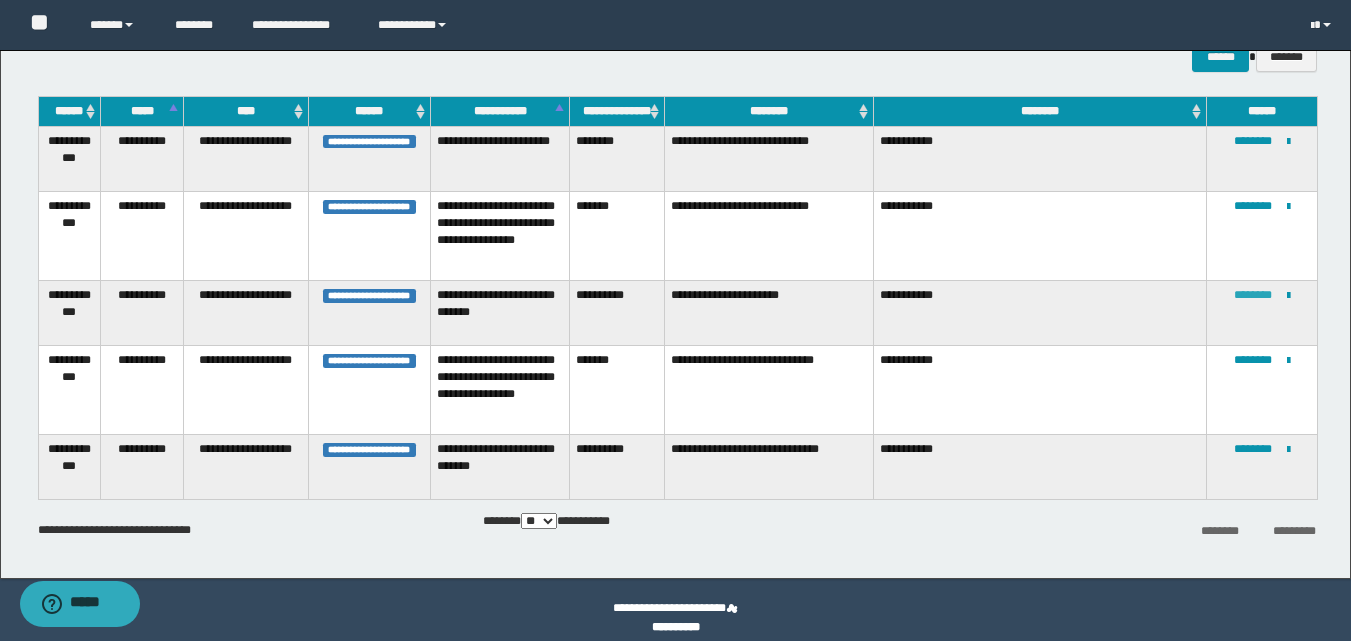 click on "********" at bounding box center [1253, 295] 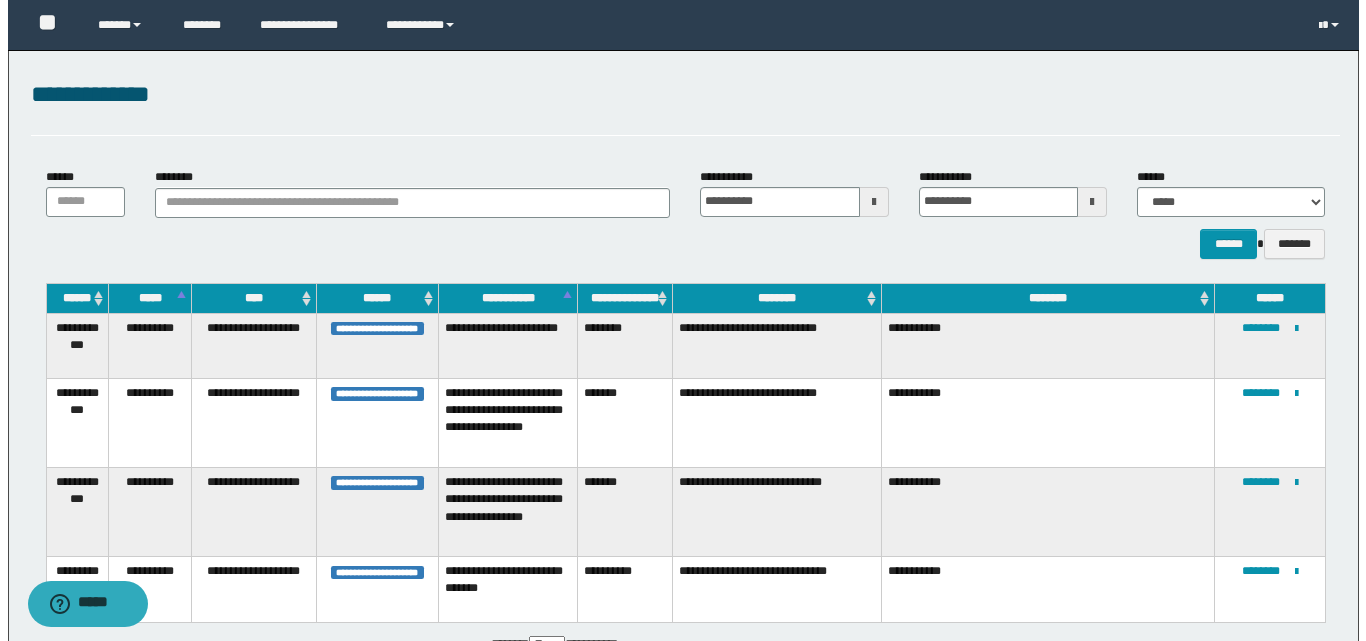 scroll, scrollTop: 0, scrollLeft: 0, axis: both 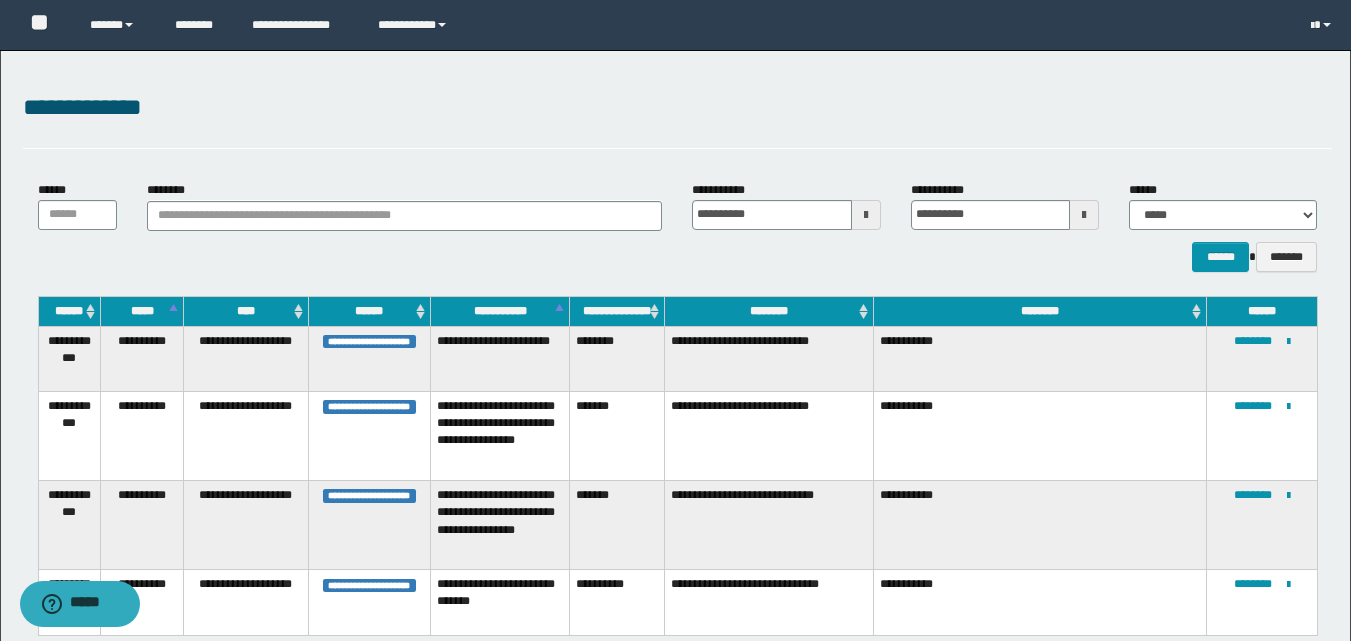 click at bounding box center (866, 215) 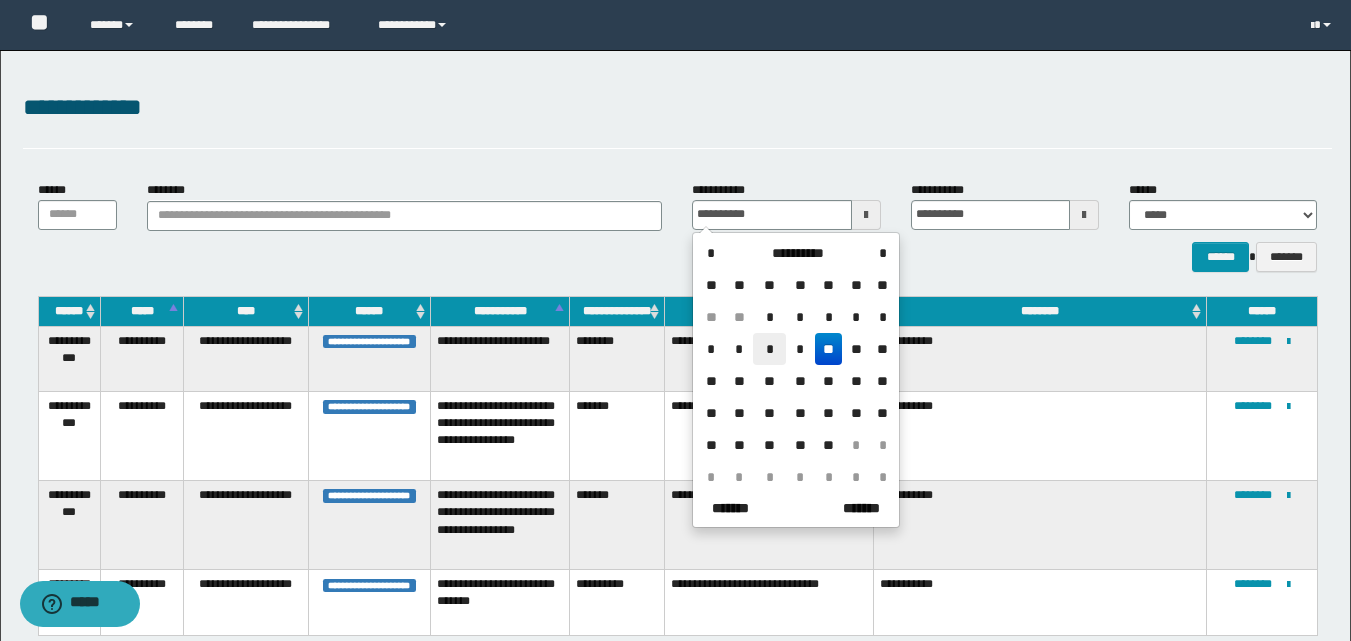 click on "*" at bounding box center [769, 349] 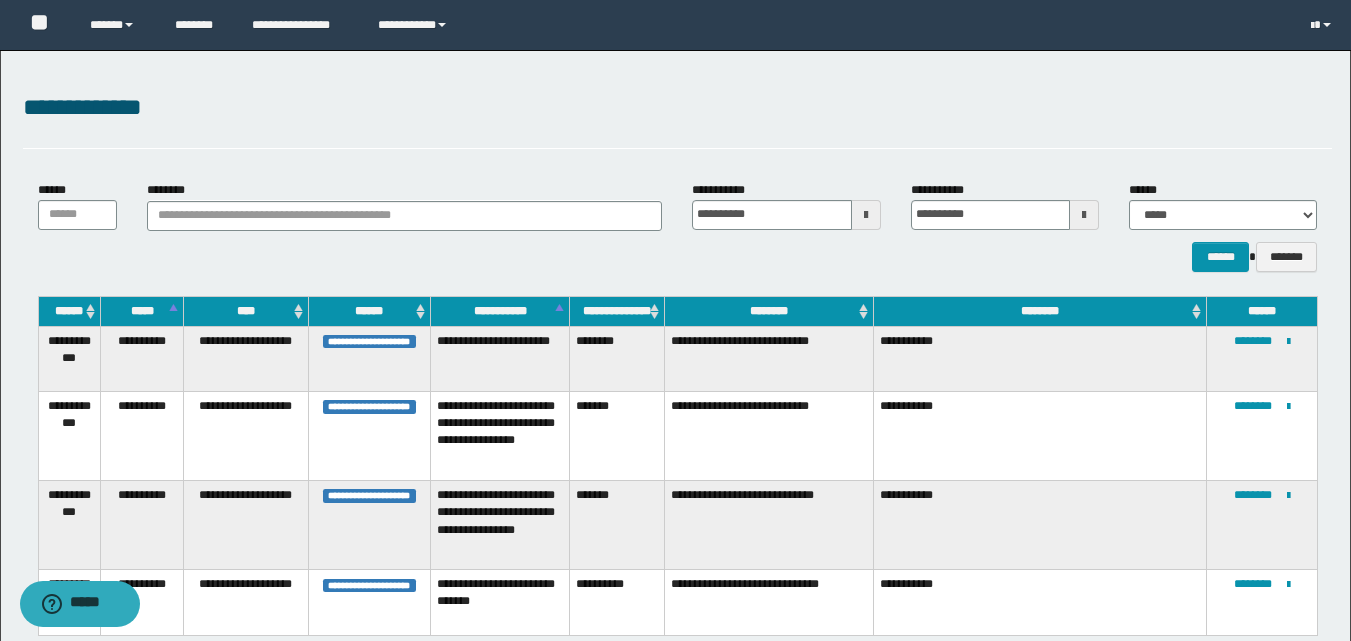 click at bounding box center [1084, 215] 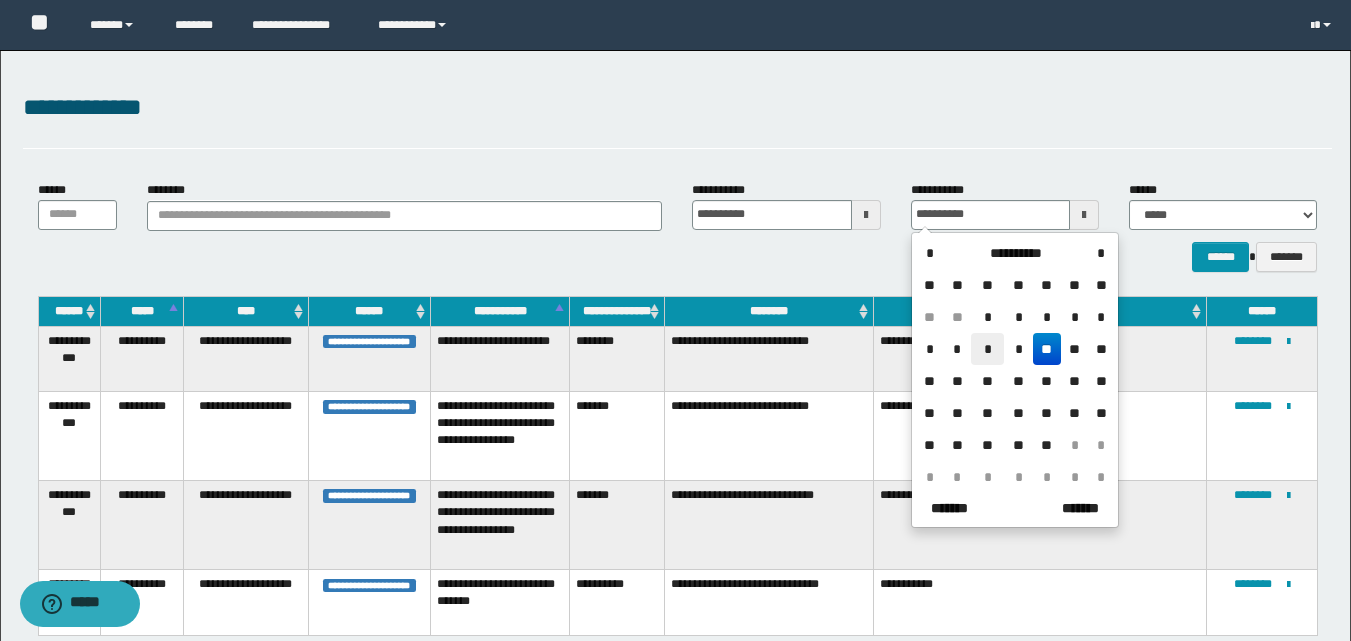 click on "*" at bounding box center (987, 349) 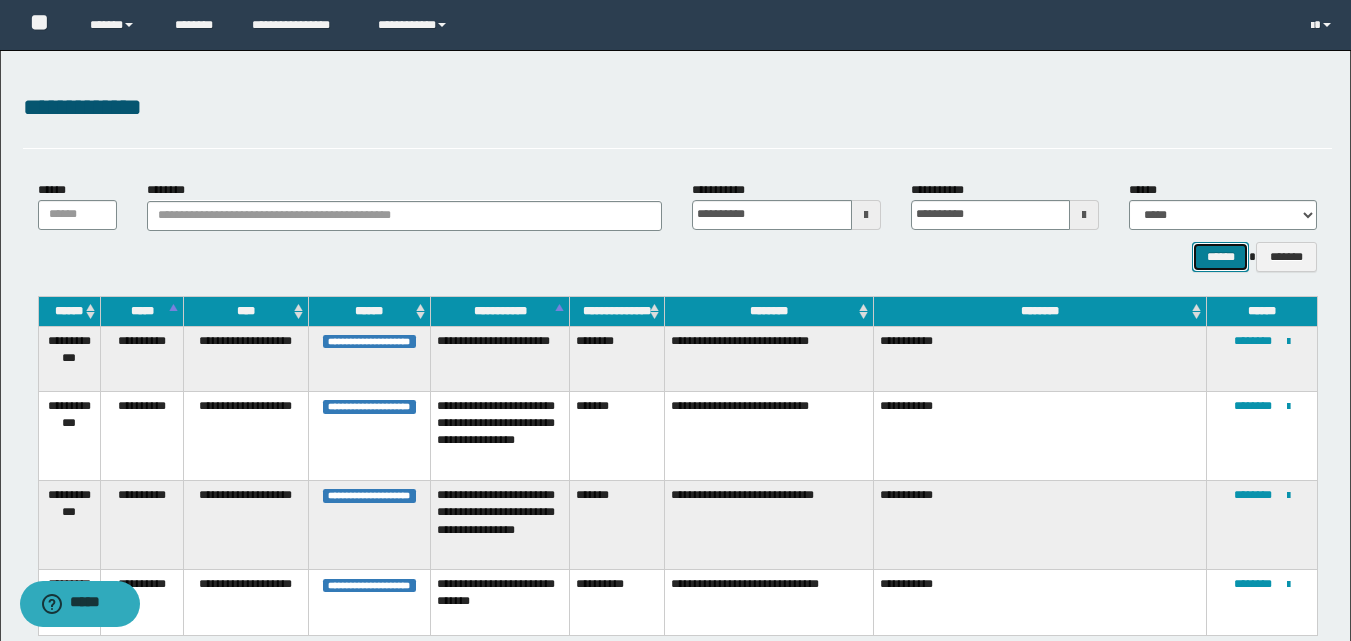 click on "******" at bounding box center [1220, 257] 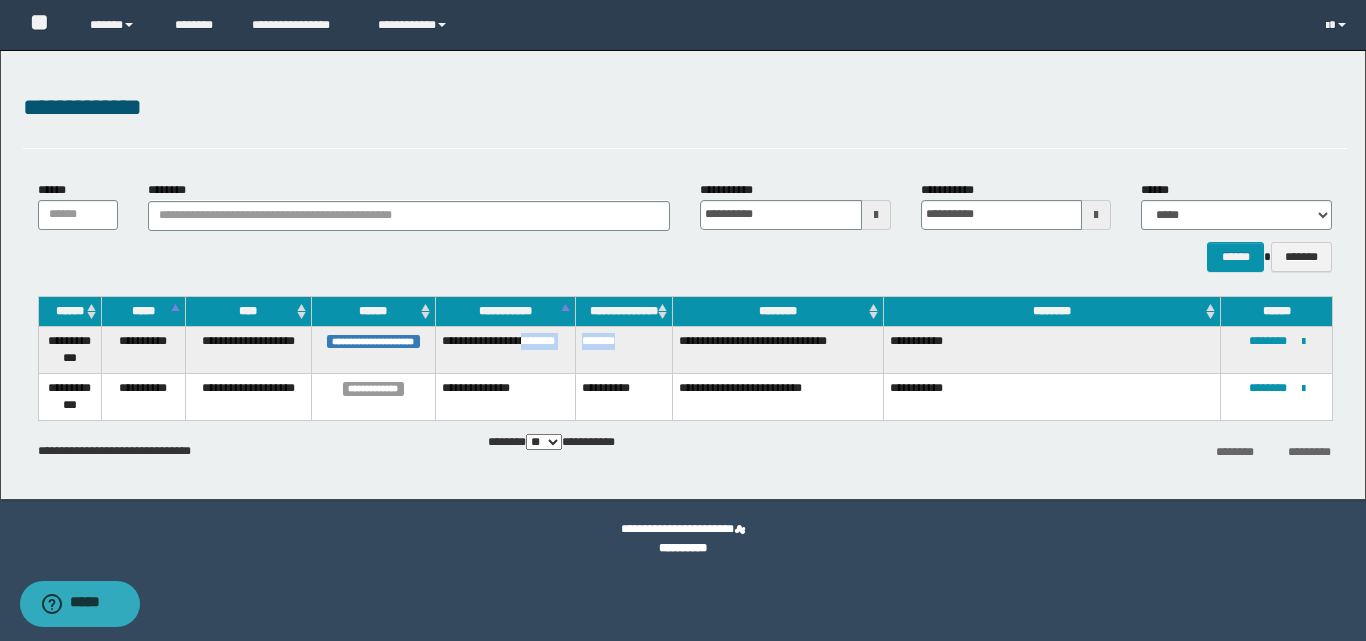 drag, startPoint x: 632, startPoint y: 345, endPoint x: 578, endPoint y: 345, distance: 54 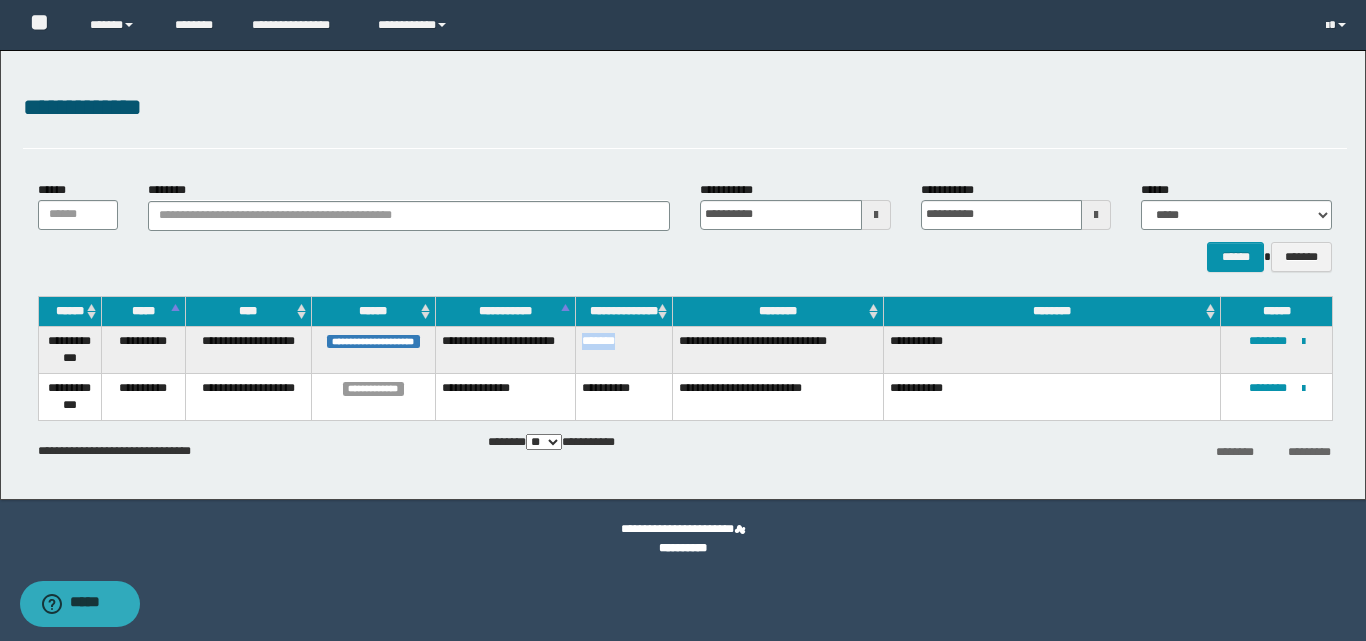 drag, startPoint x: 637, startPoint y: 344, endPoint x: 586, endPoint y: 347, distance: 51.088158 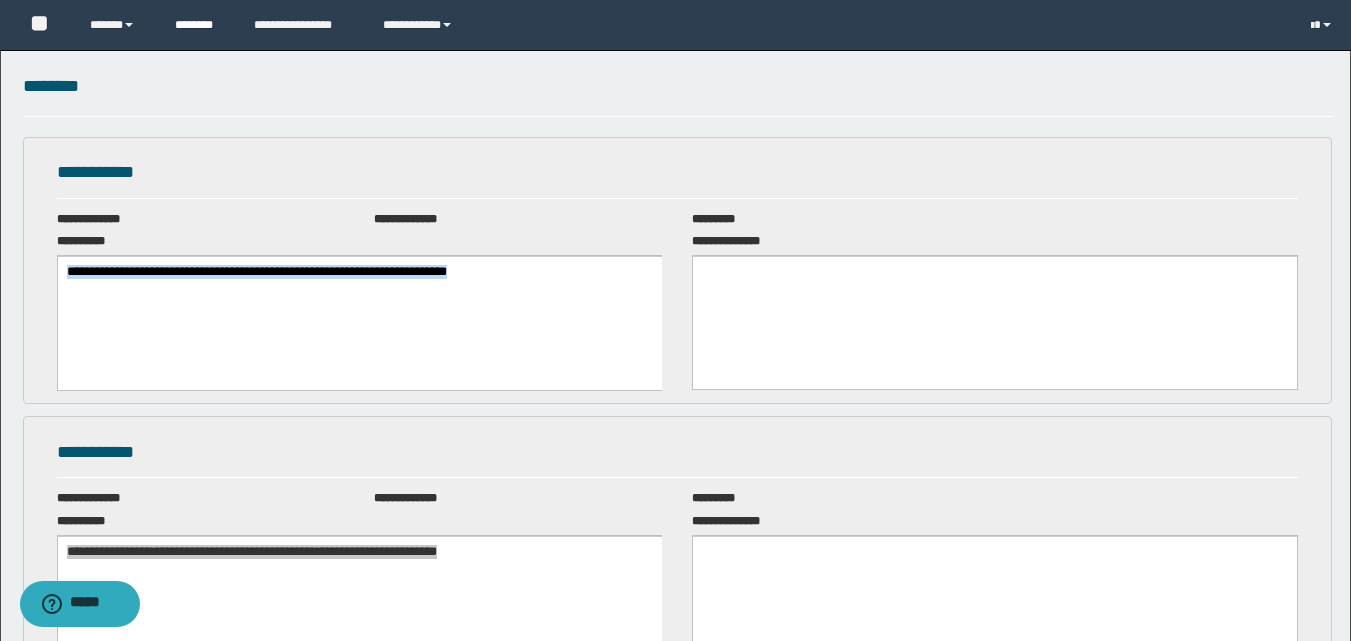 scroll, scrollTop: 0, scrollLeft: 0, axis: both 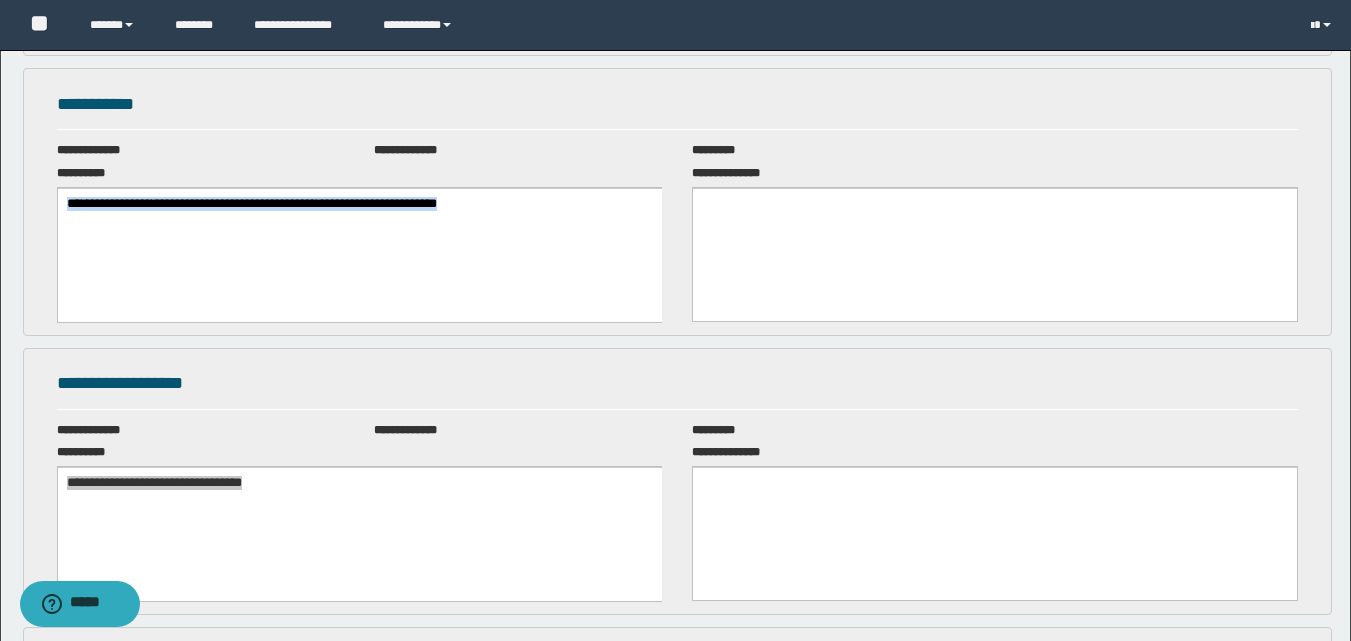 drag, startPoint x: 371, startPoint y: 203, endPoint x: 393, endPoint y: 213, distance: 24.166092 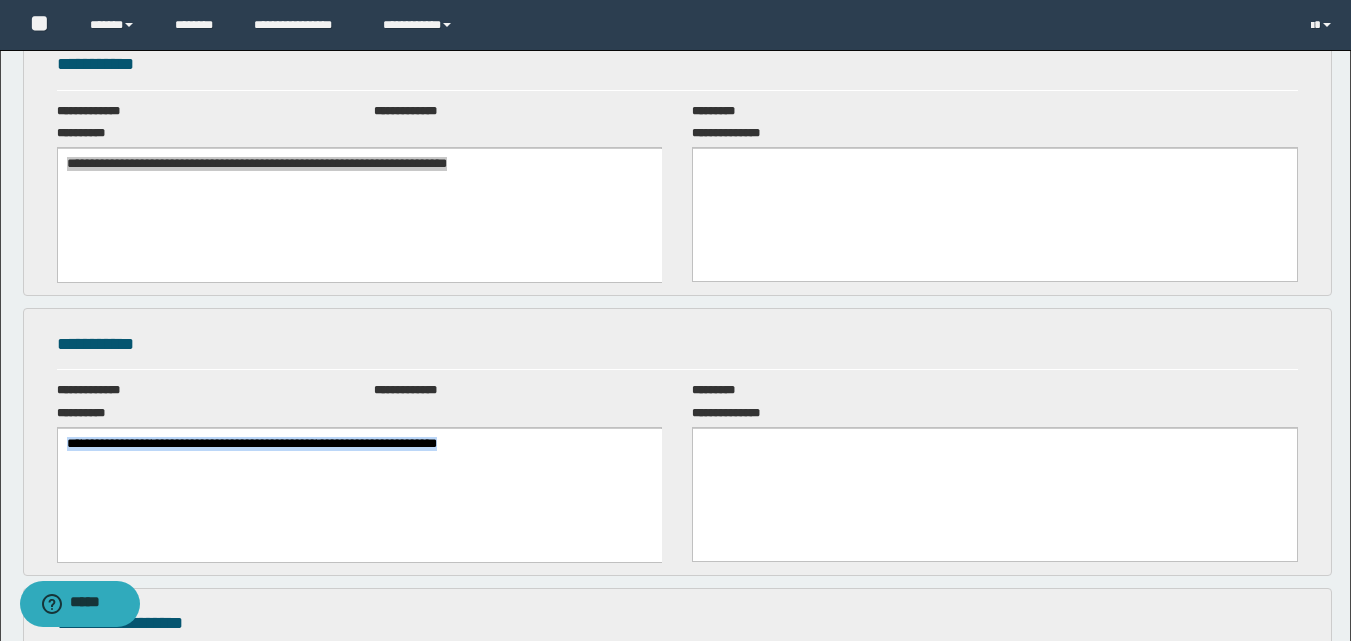 scroll, scrollTop: 248, scrollLeft: 0, axis: vertical 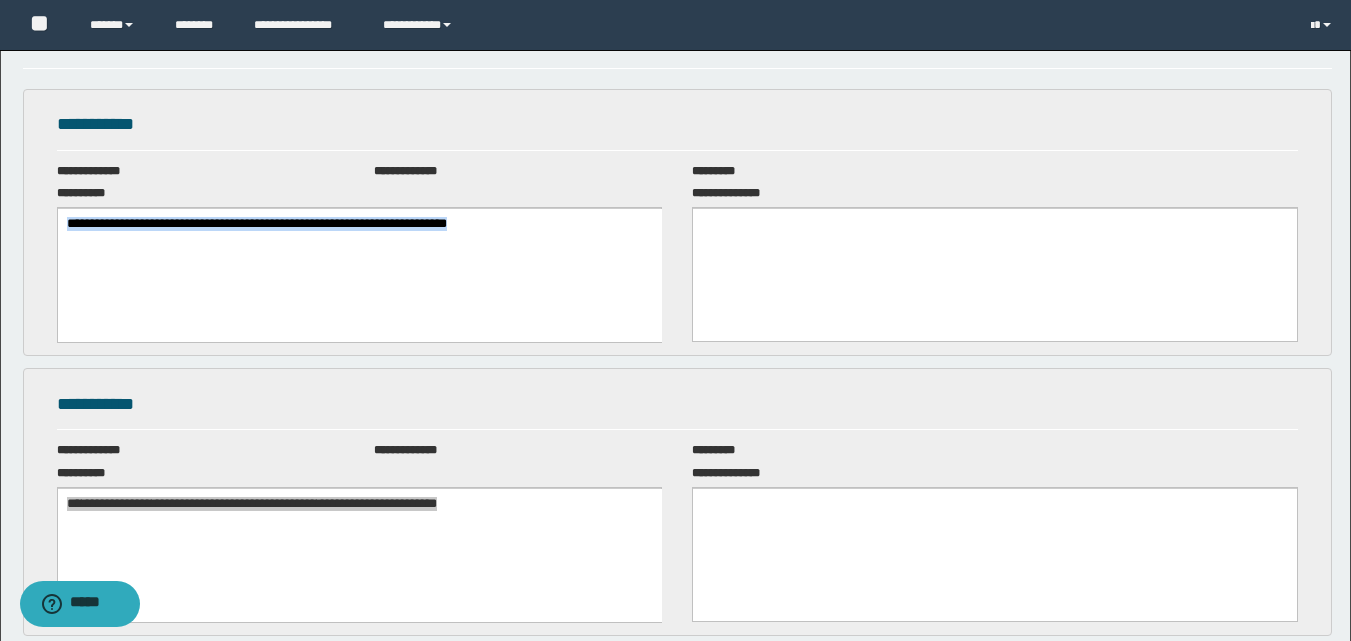 copy on "**********" 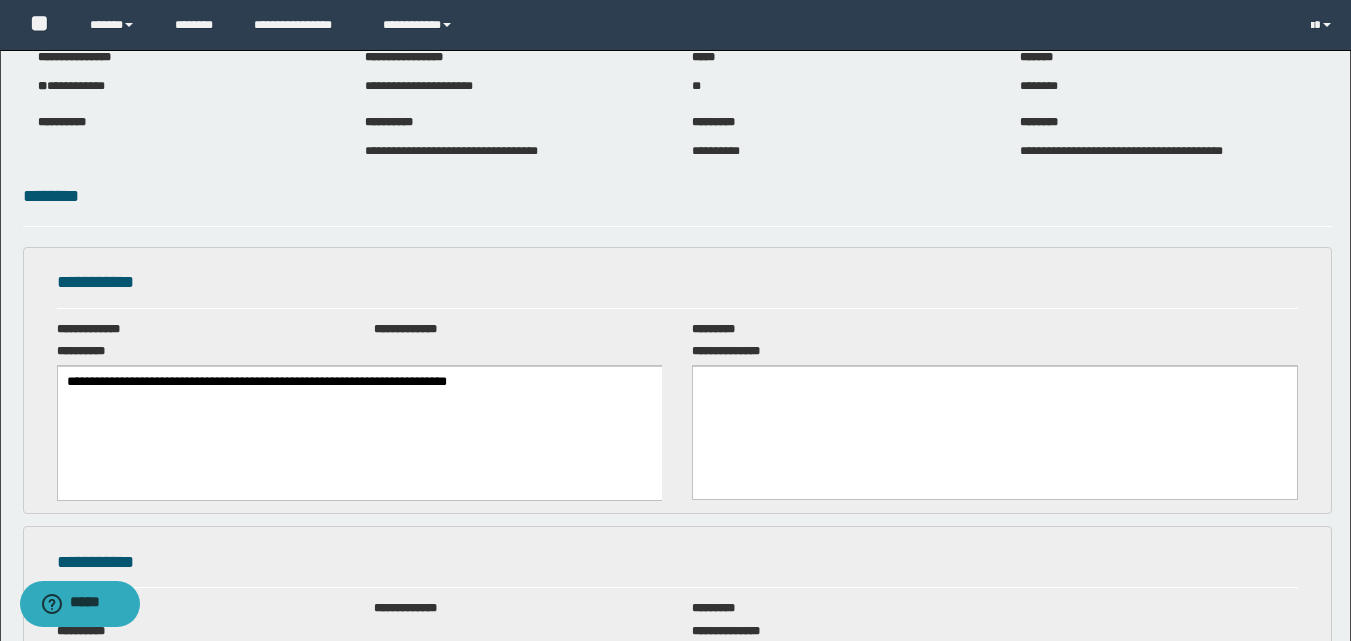 scroll, scrollTop: 0, scrollLeft: 0, axis: both 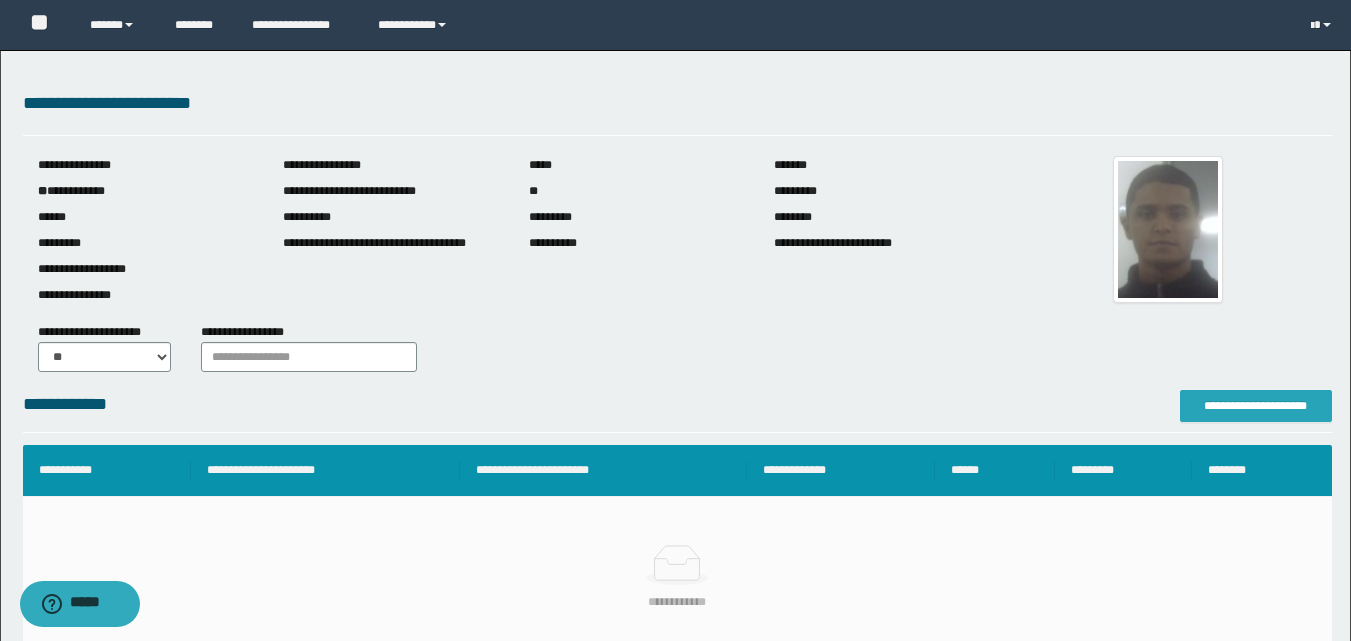 click on "**********" at bounding box center [1256, 406] 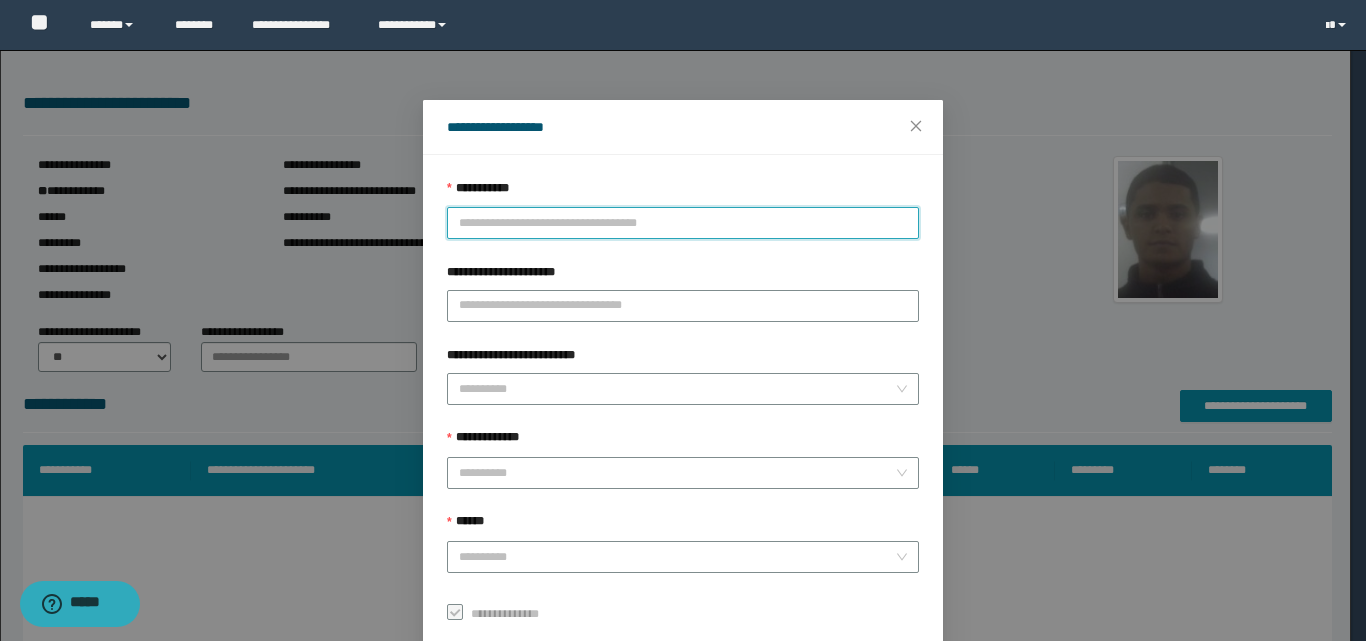 click on "**********" at bounding box center (683, 223) 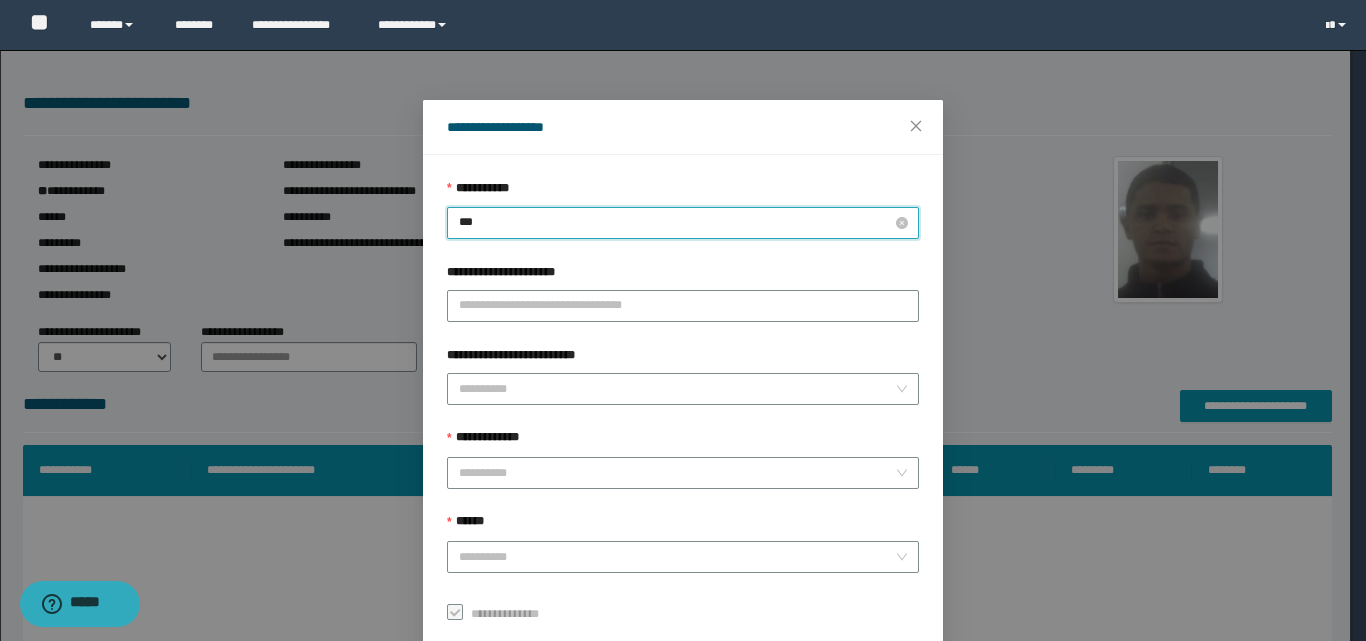 type on "****" 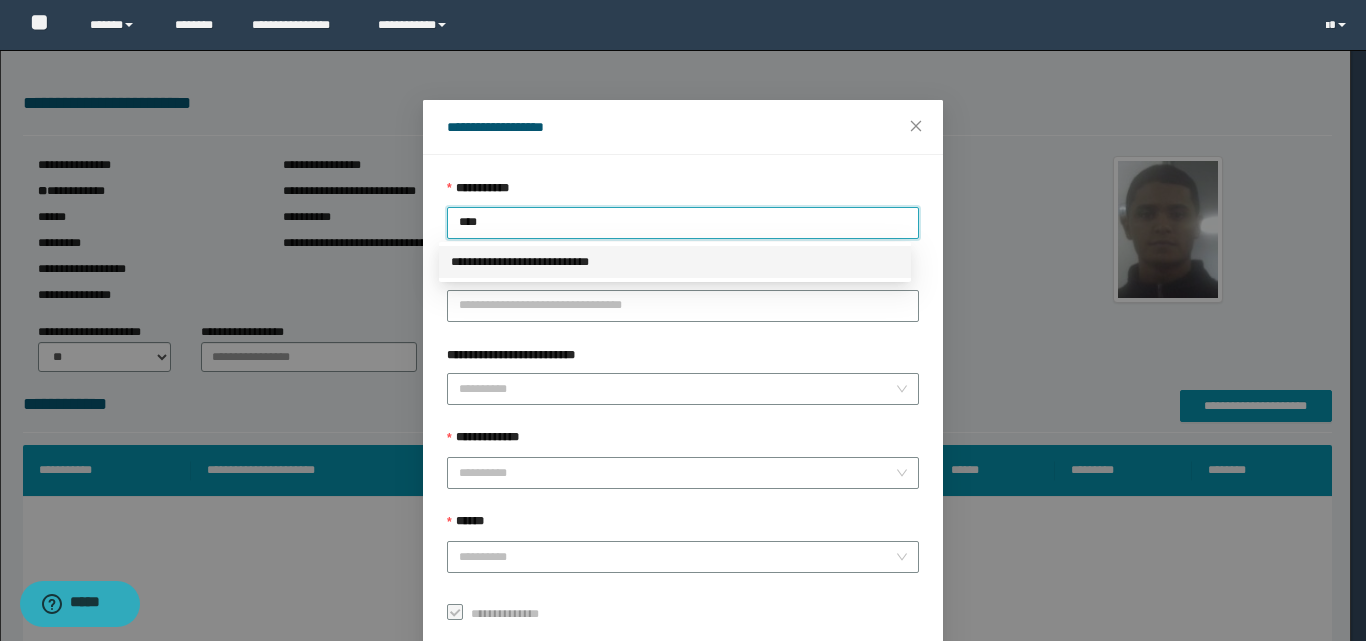 click on "**********" at bounding box center [675, 262] 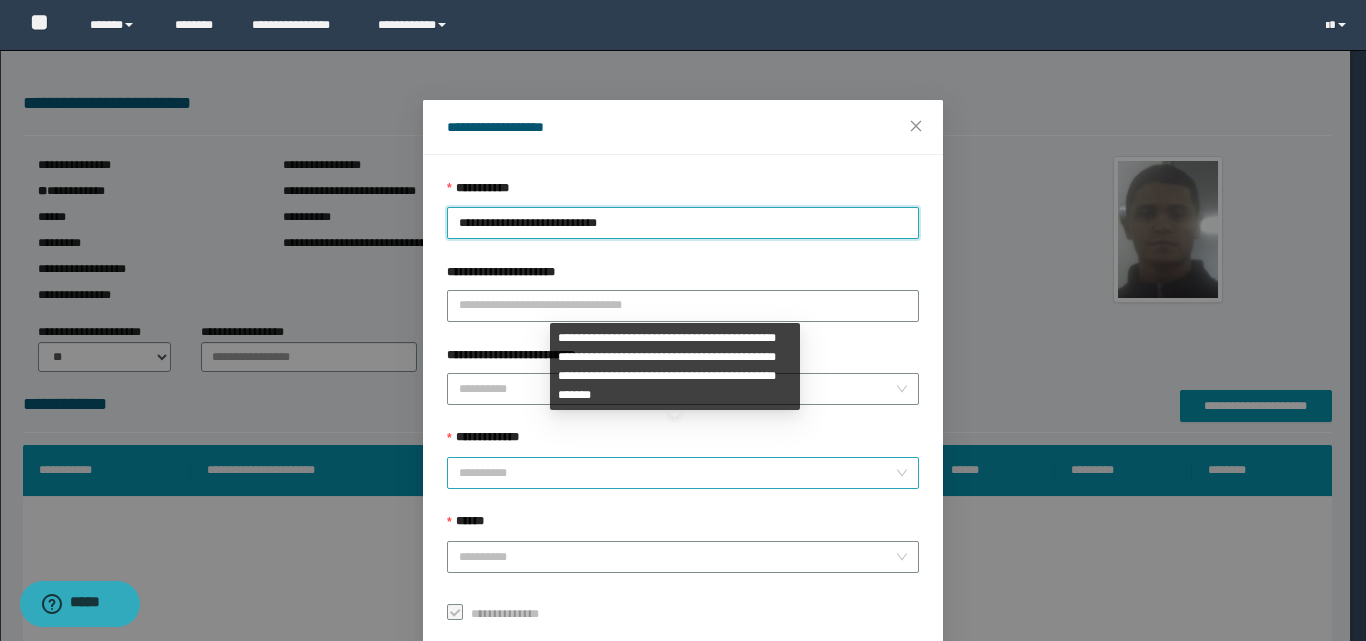 click on "**********" at bounding box center (677, 473) 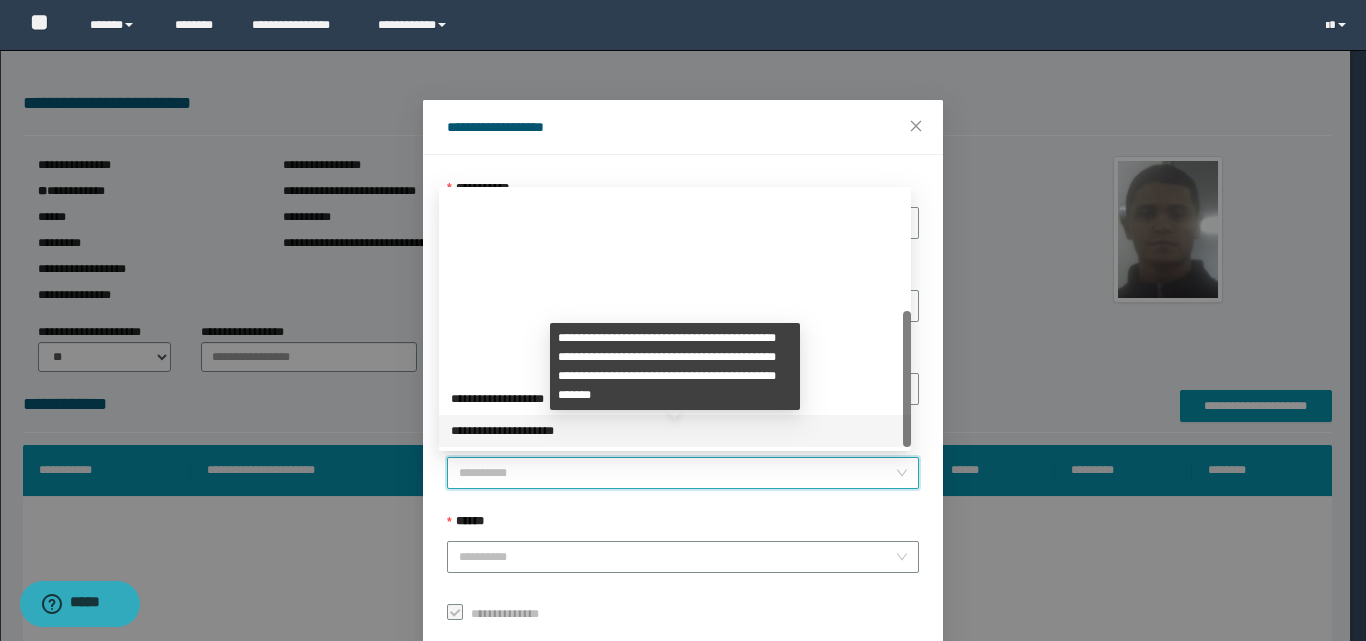scroll, scrollTop: 224, scrollLeft: 0, axis: vertical 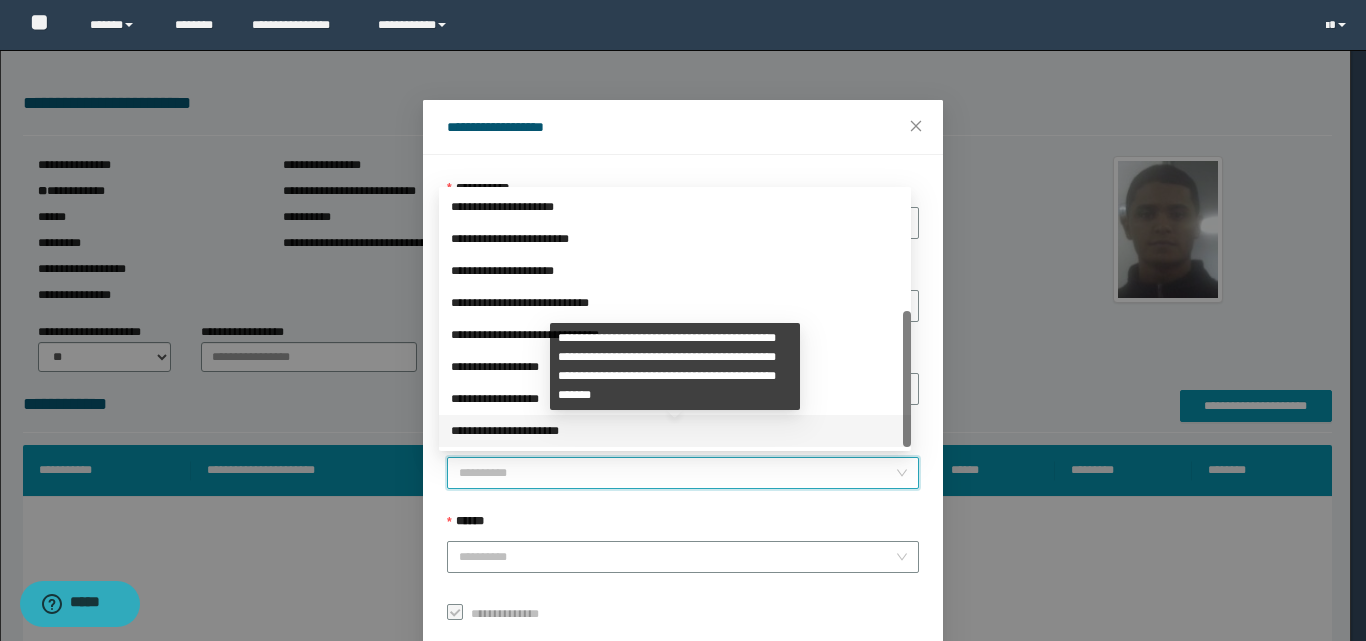 click on "**********" at bounding box center (675, 431) 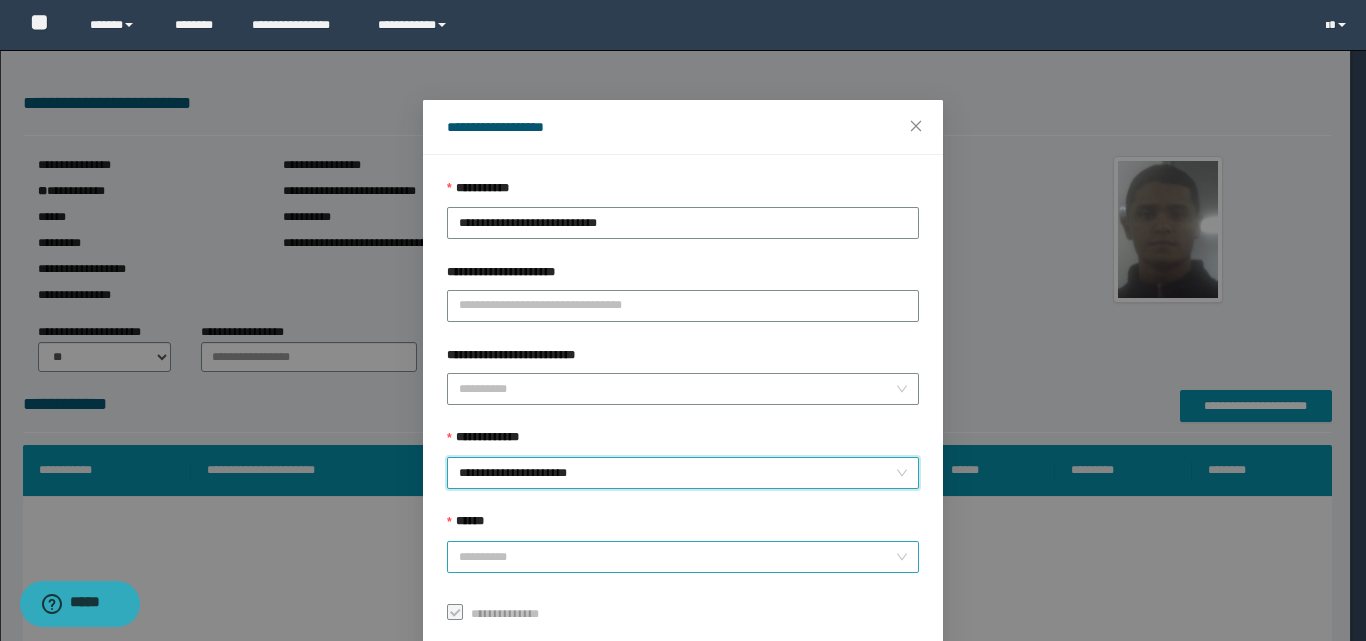 click on "******" at bounding box center [677, 557] 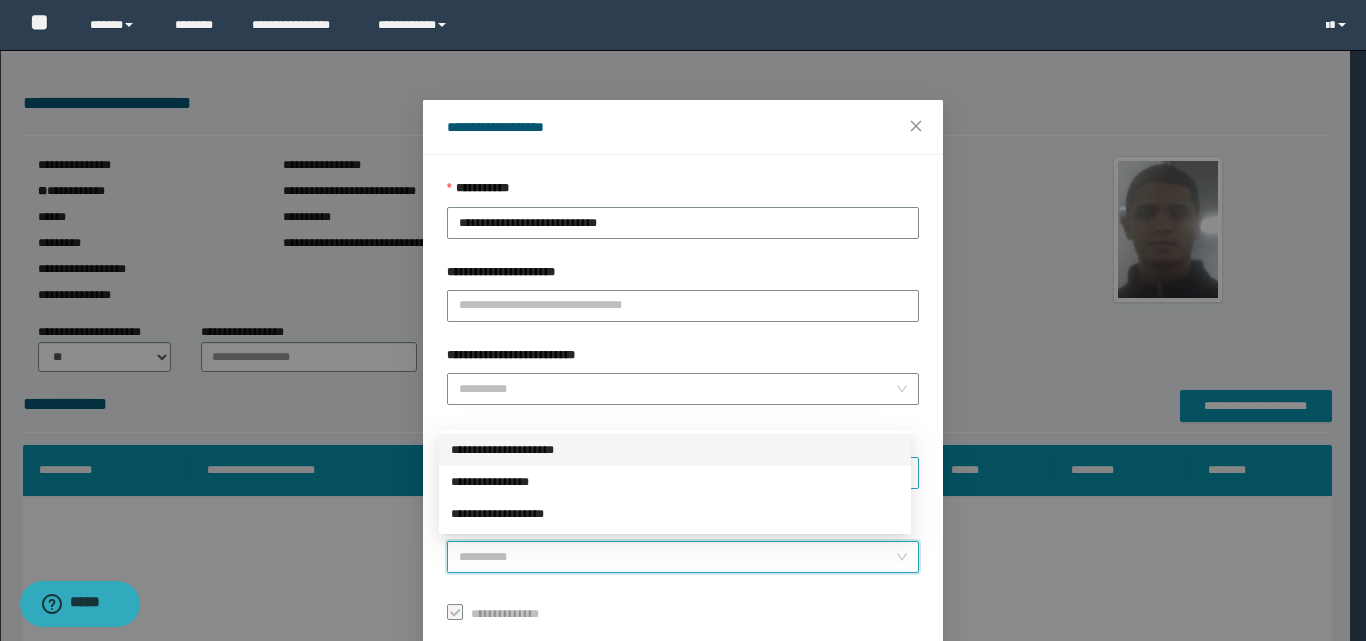 click on "**********" at bounding box center [675, 450] 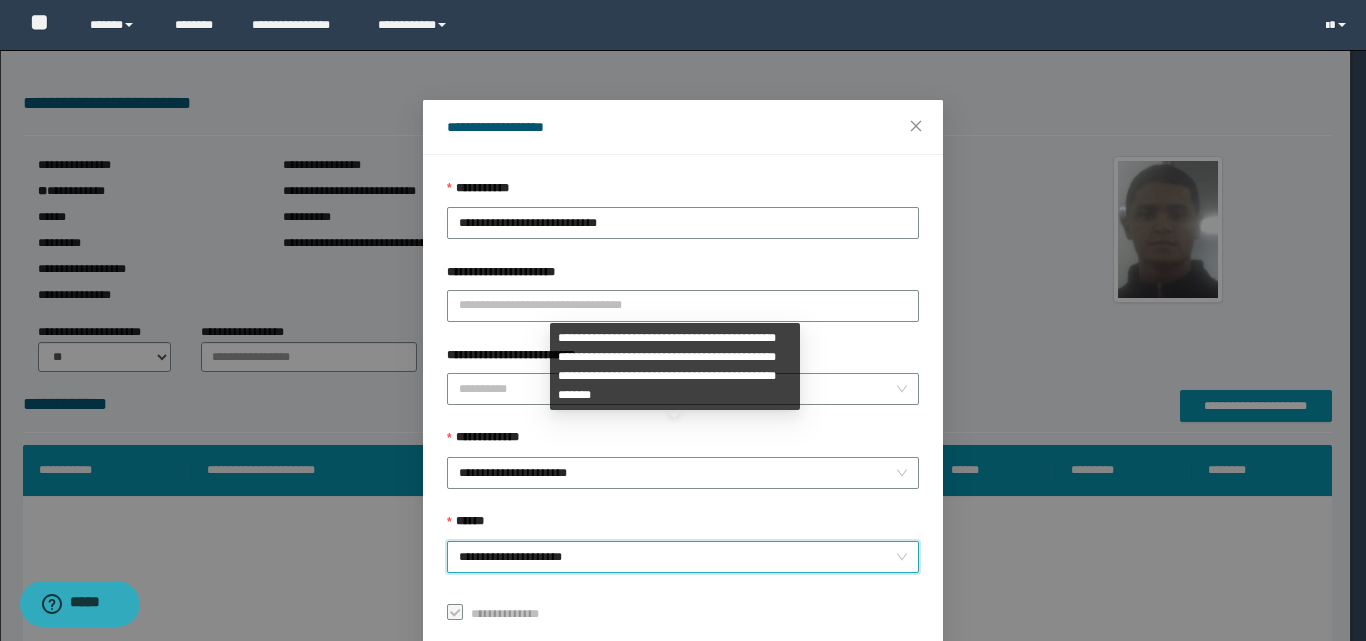 scroll, scrollTop: 111, scrollLeft: 0, axis: vertical 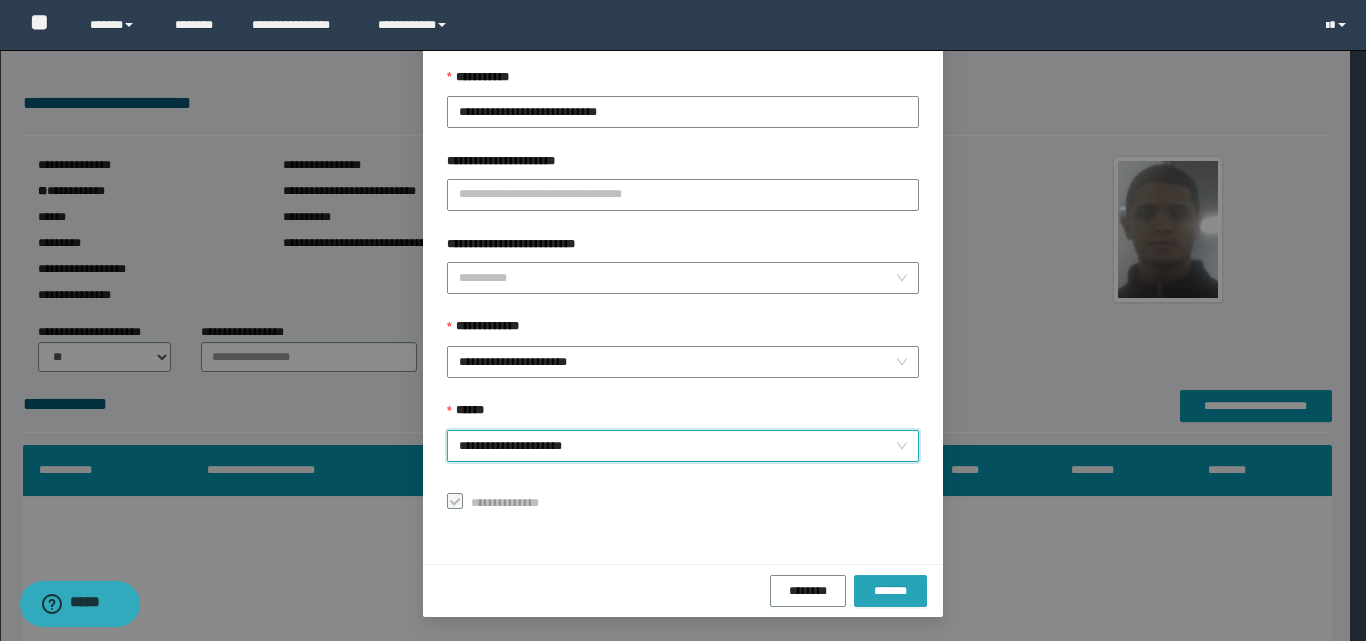 click on "*******" at bounding box center [890, 591] 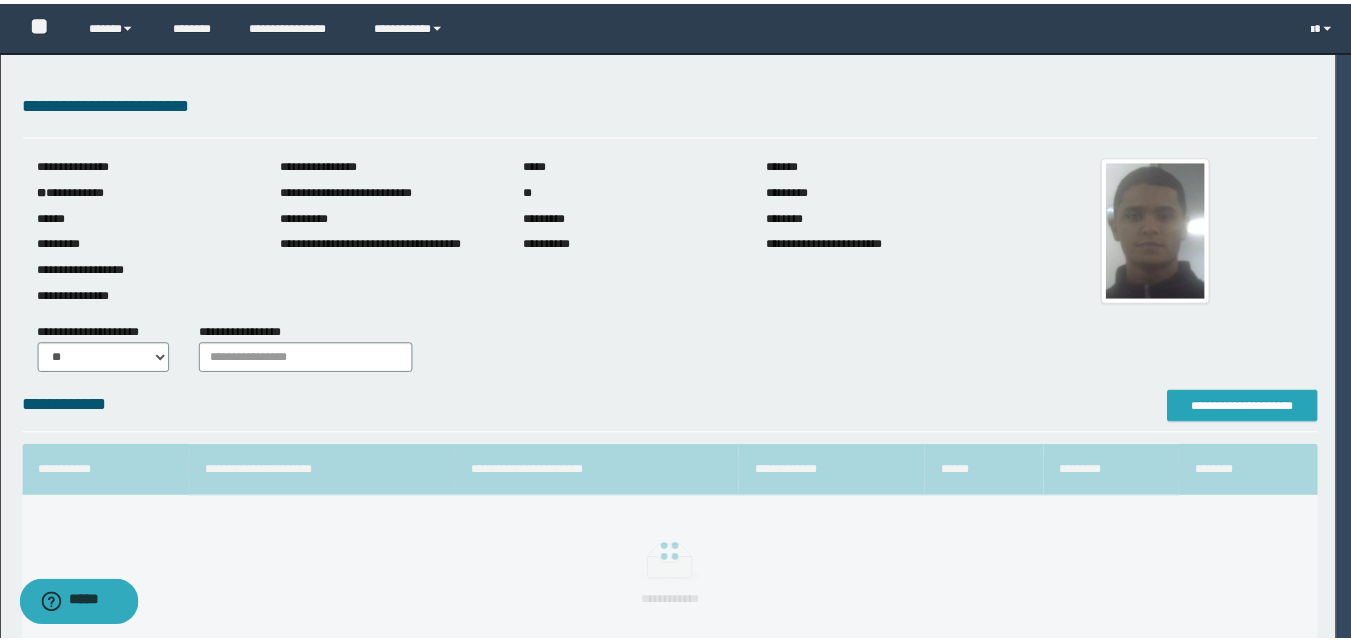 scroll, scrollTop: 0, scrollLeft: 0, axis: both 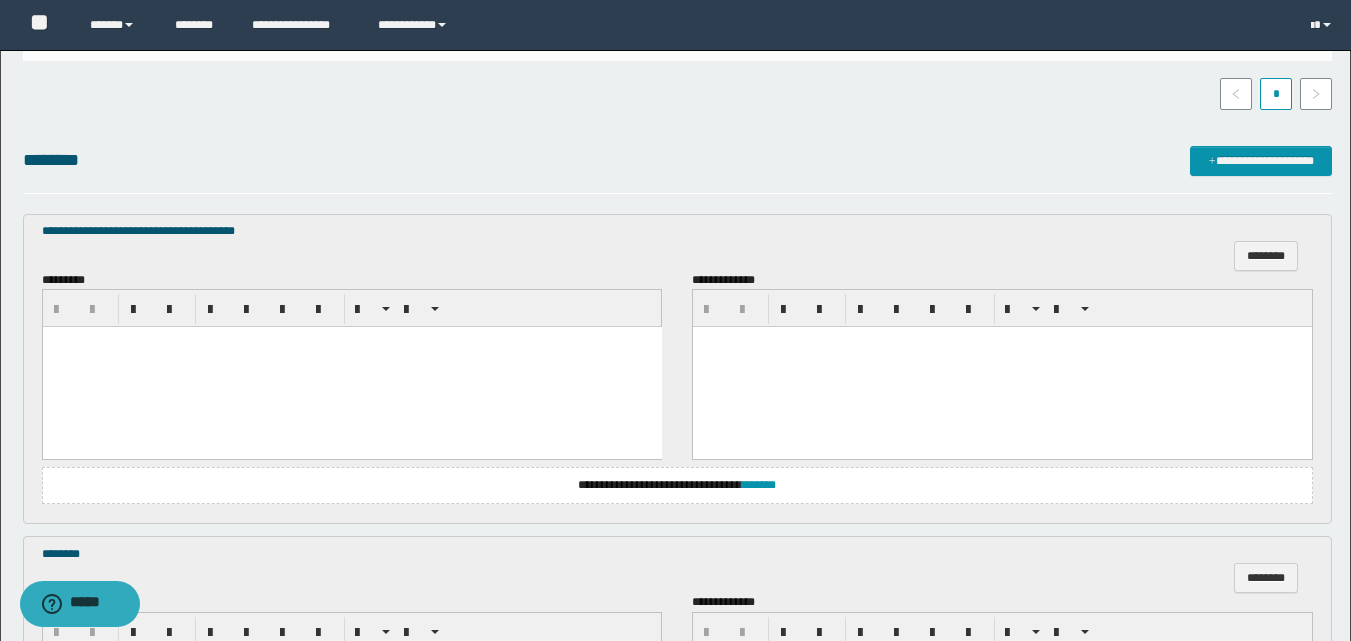 click at bounding box center [351, 367] 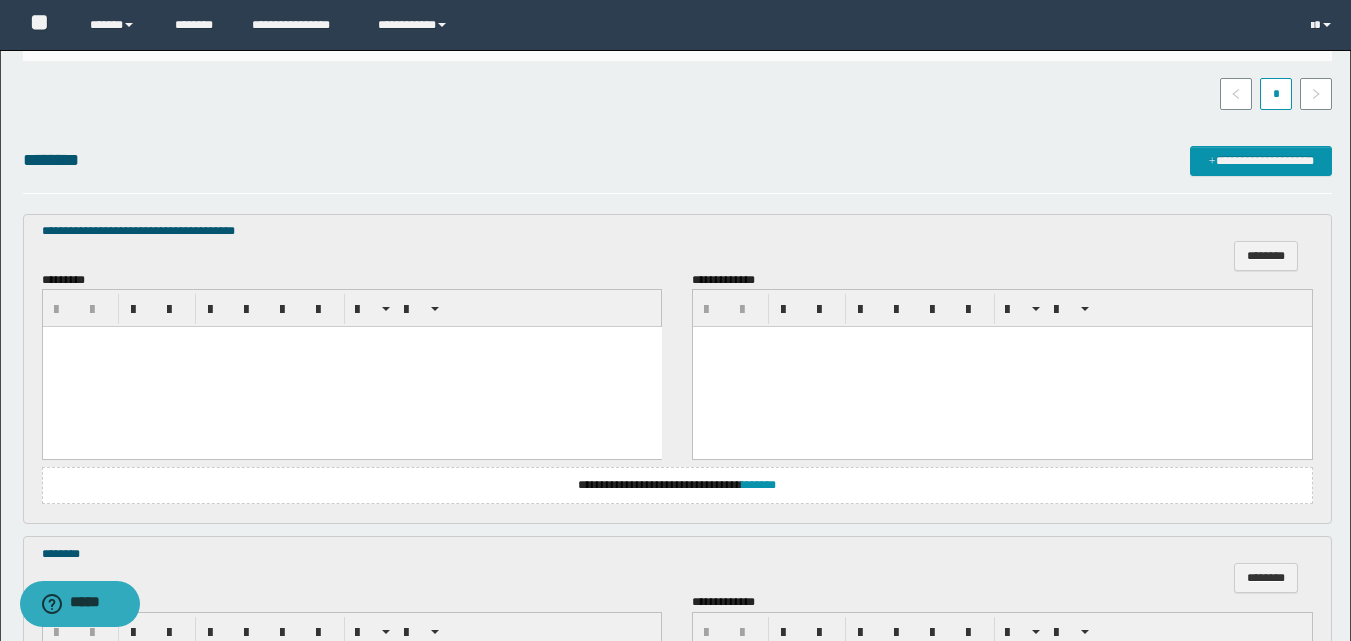 type 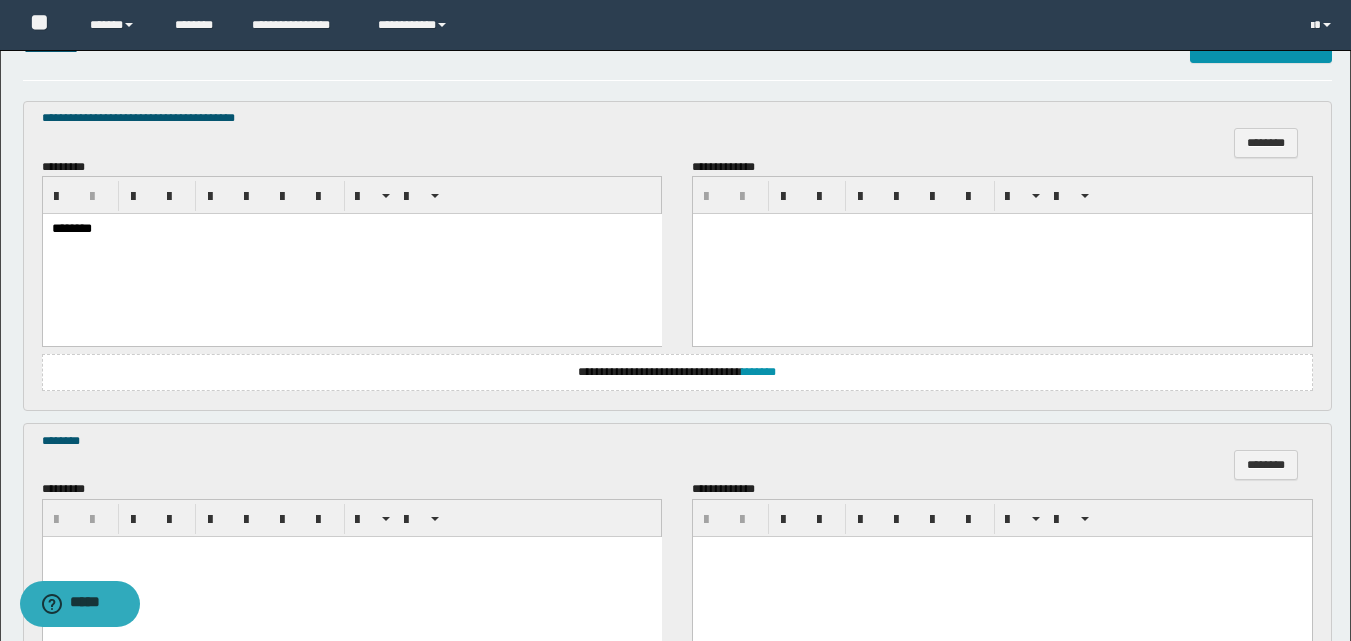 scroll, scrollTop: 800, scrollLeft: 0, axis: vertical 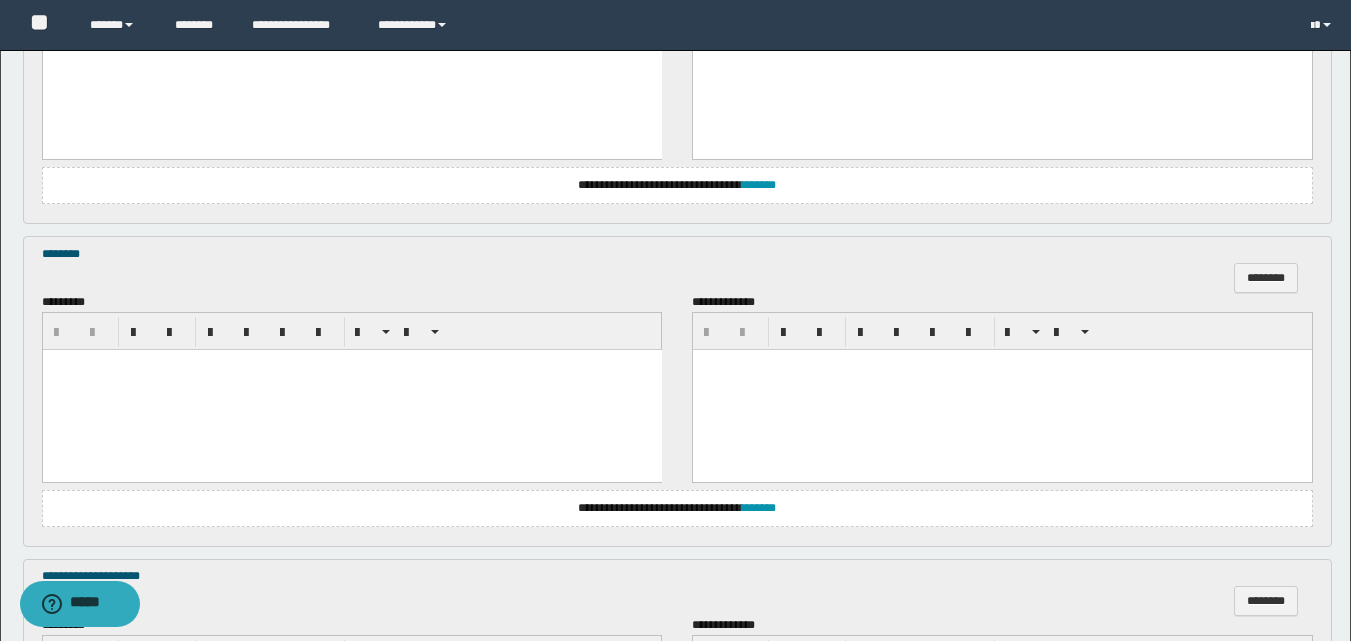 click at bounding box center (351, 390) 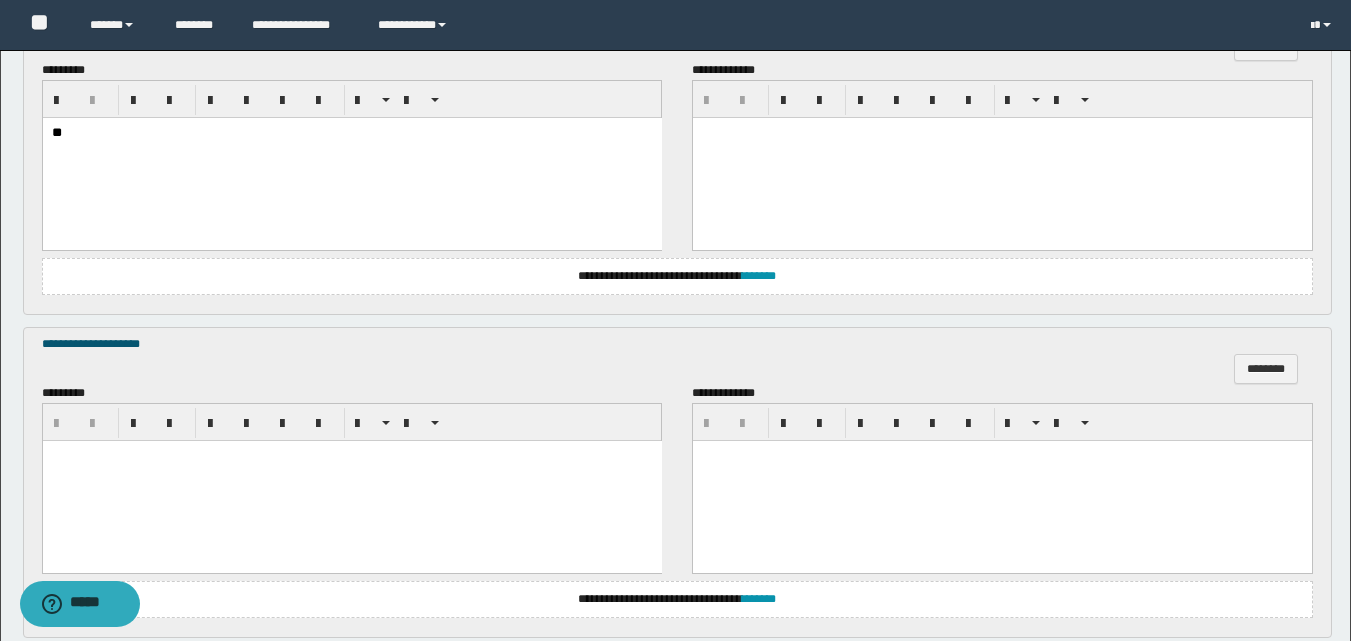 scroll, scrollTop: 1100, scrollLeft: 0, axis: vertical 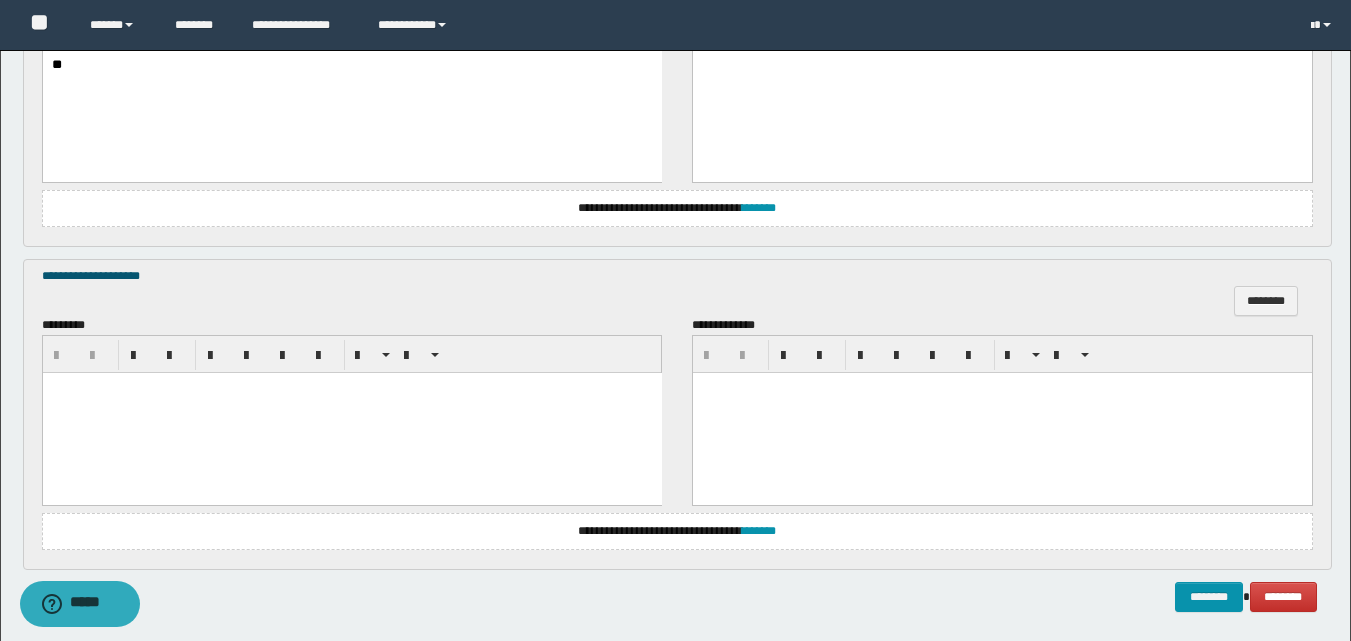 click at bounding box center [351, 412] 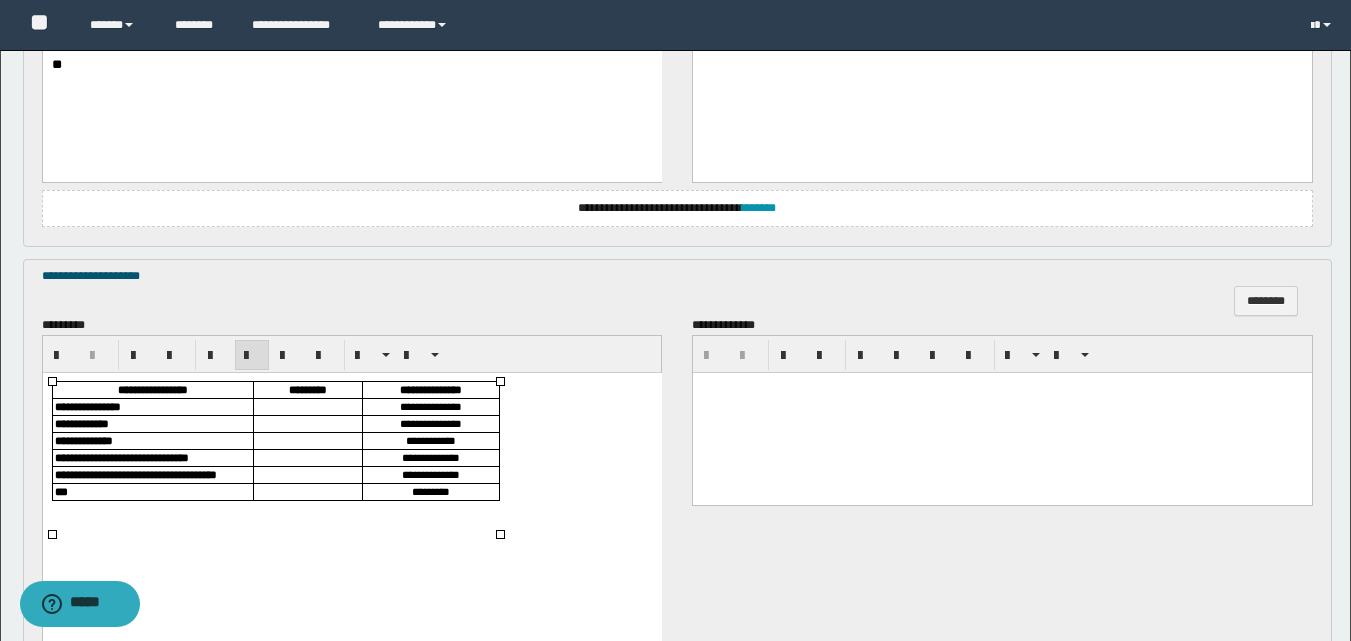 click at bounding box center [307, 406] 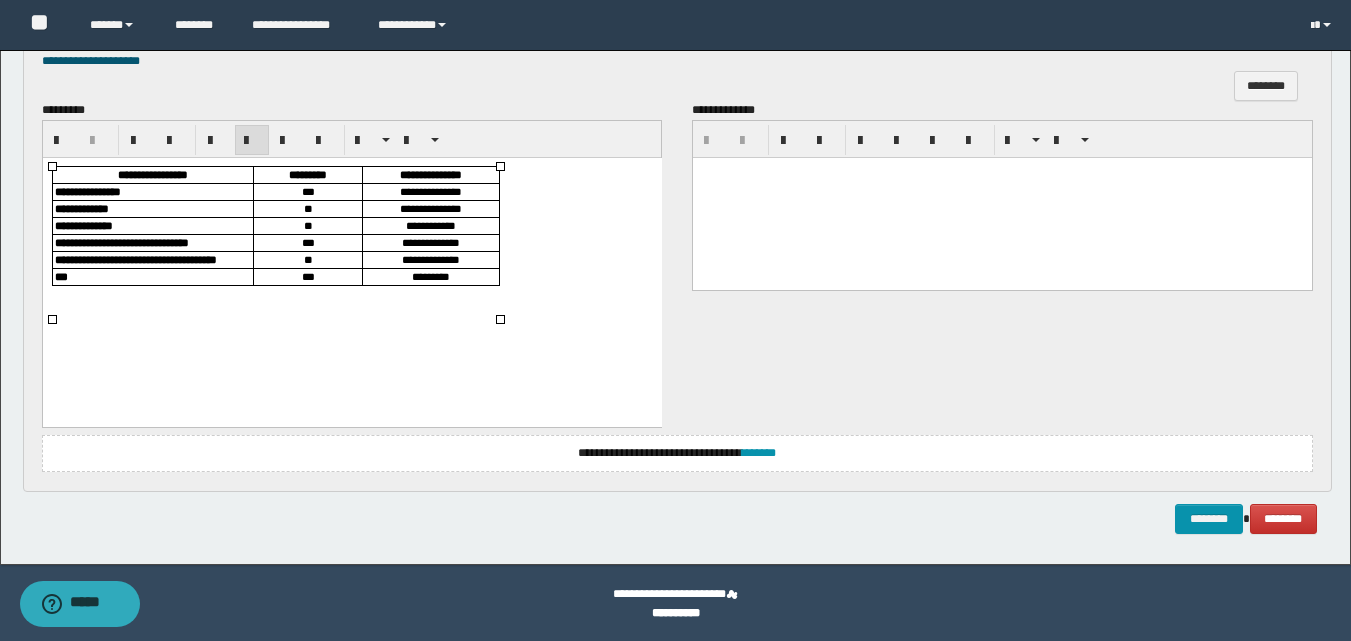 scroll, scrollTop: 1316, scrollLeft: 0, axis: vertical 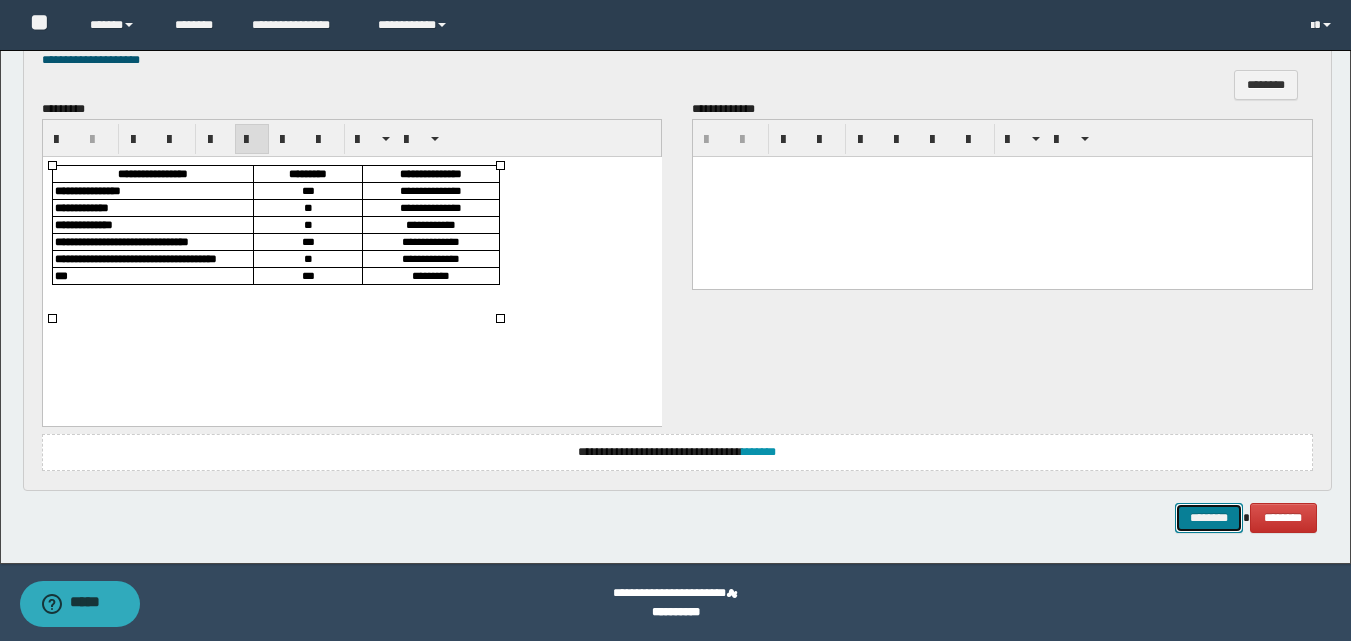 click on "********" at bounding box center [1209, 518] 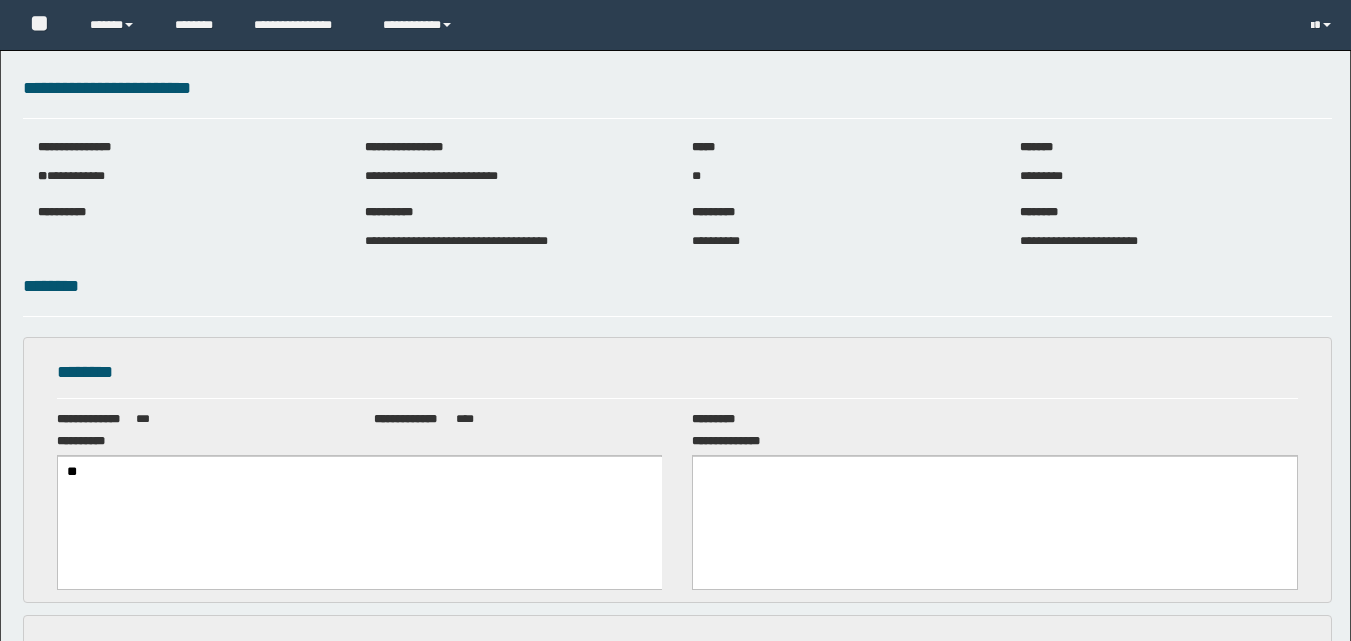 scroll, scrollTop: 0, scrollLeft: 0, axis: both 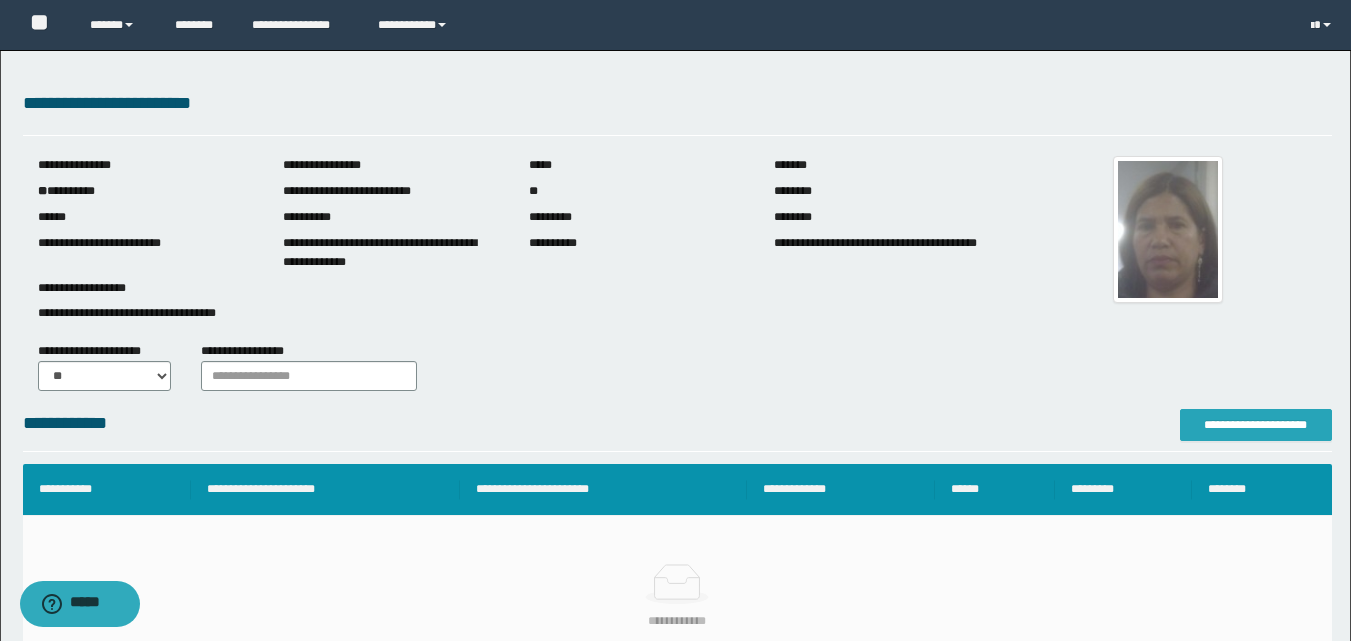click on "**********" at bounding box center (1256, 425) 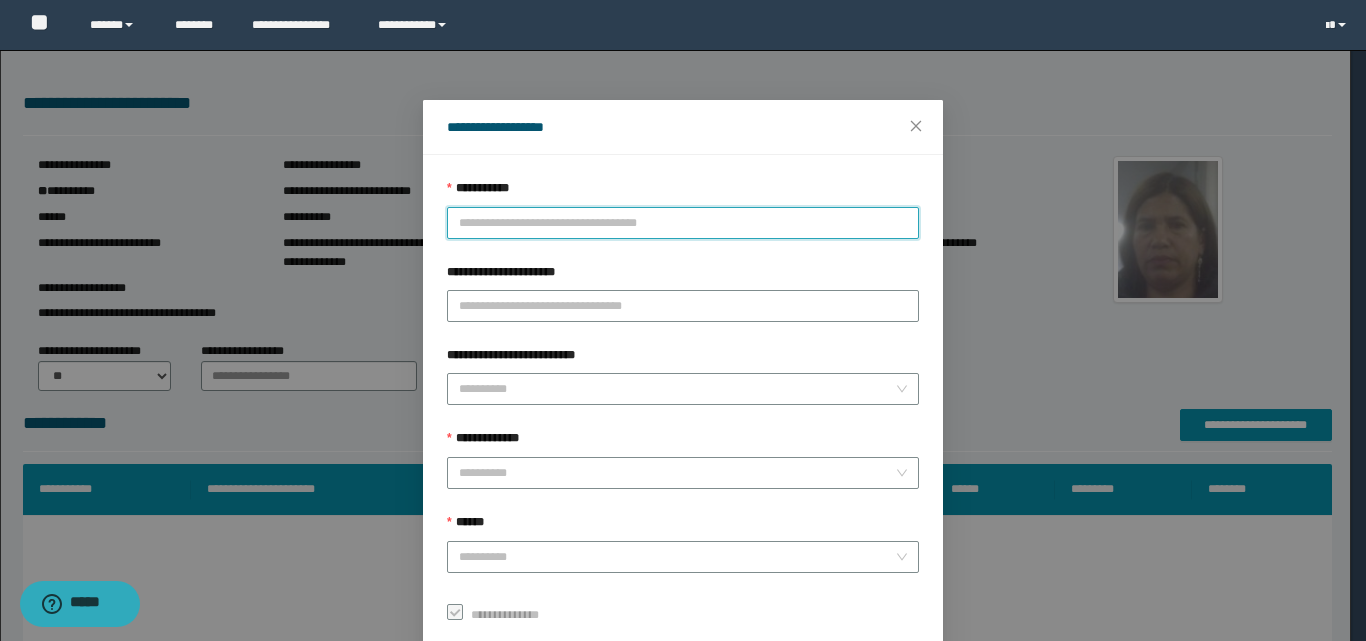 click on "**********" at bounding box center [683, 223] 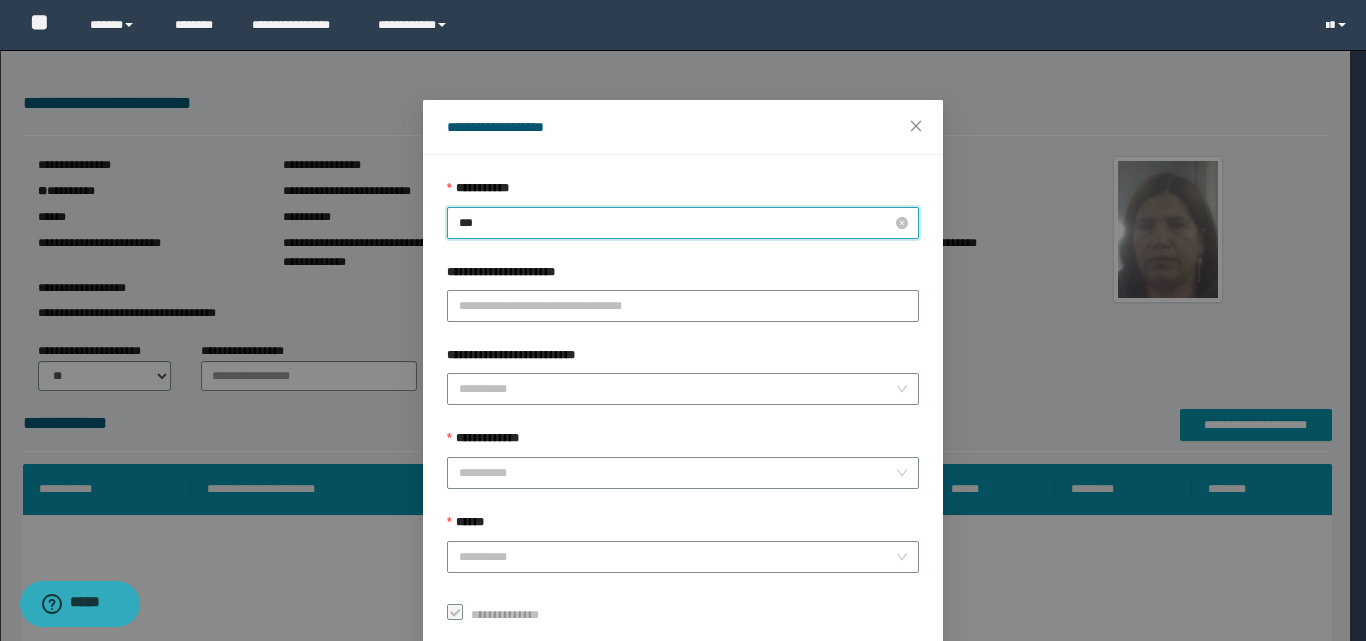 type on "****" 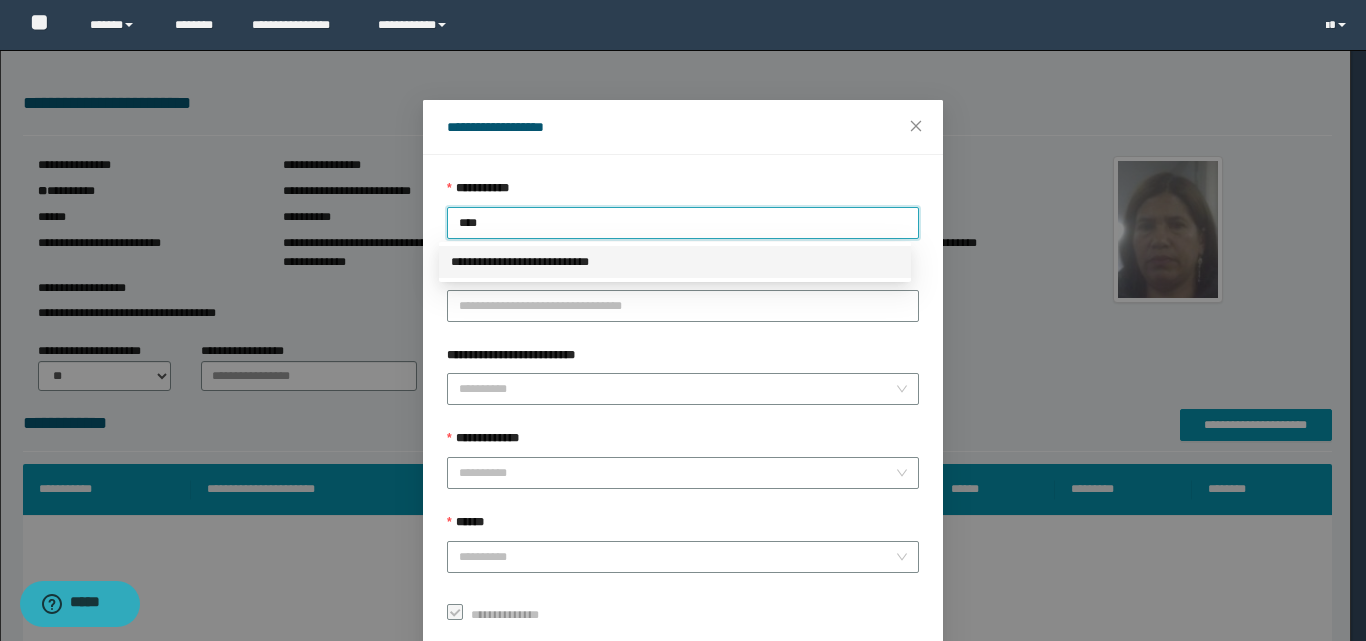 click on "**********" at bounding box center (675, 262) 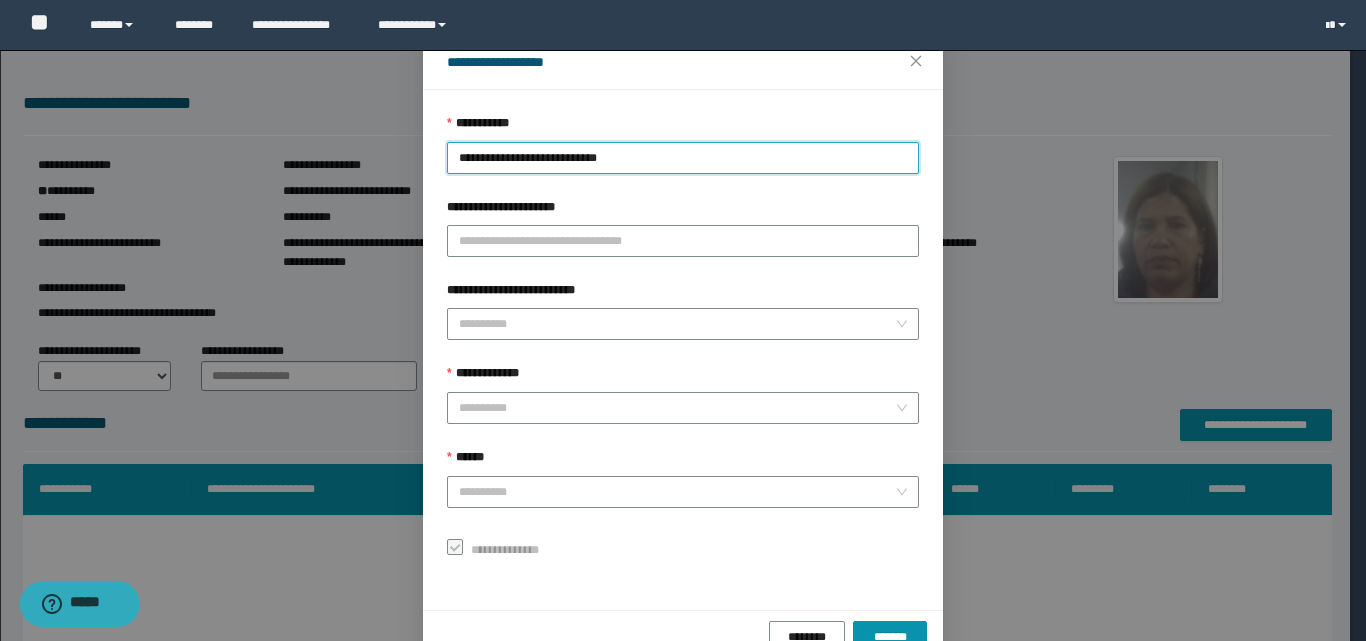 scroll, scrollTop: 100, scrollLeft: 0, axis: vertical 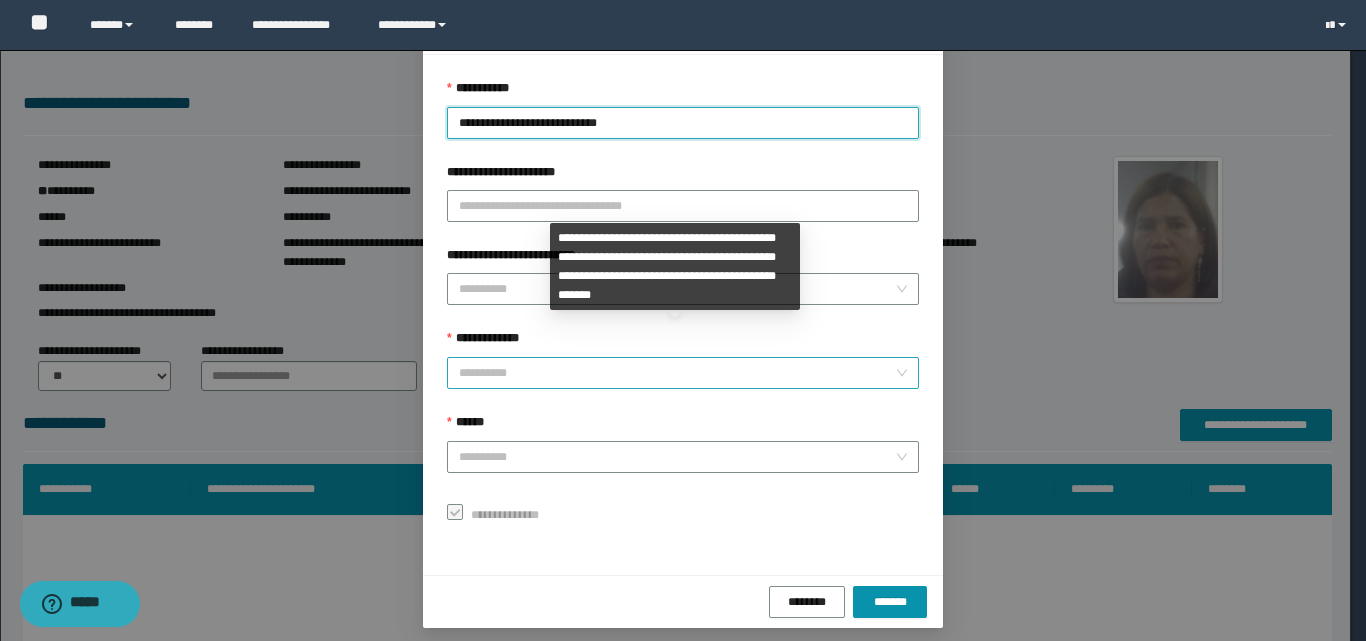 click on "**********" at bounding box center [677, 373] 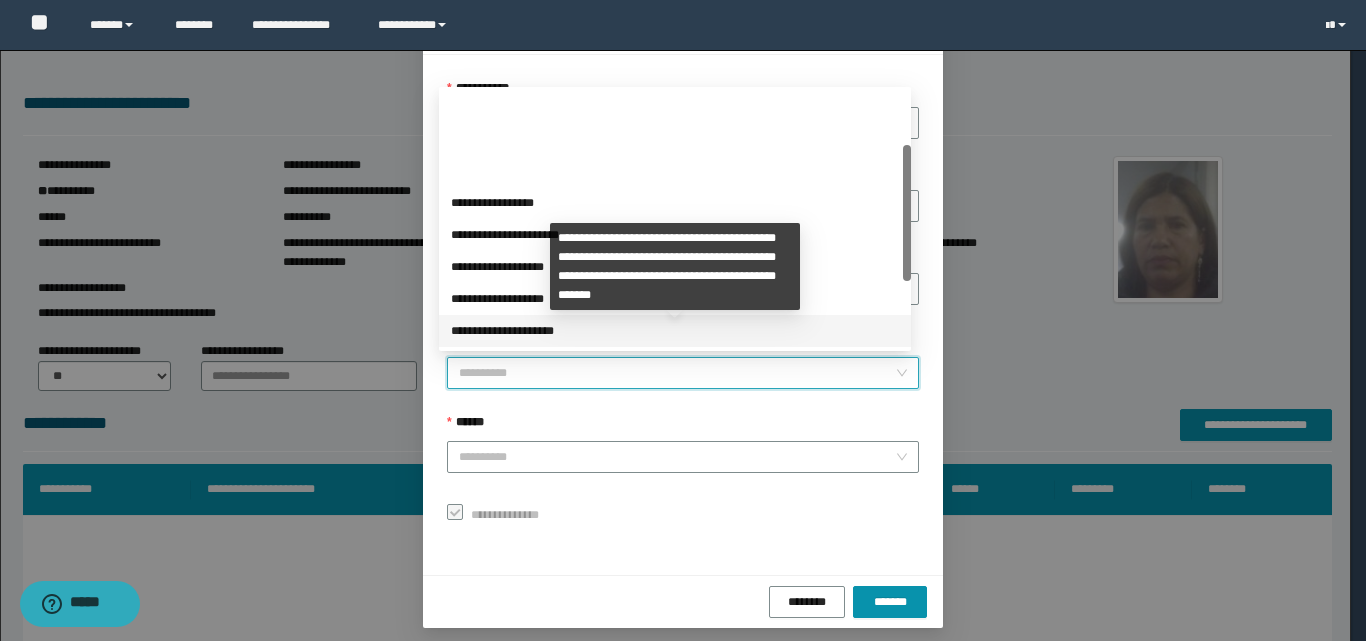 scroll, scrollTop: 224, scrollLeft: 0, axis: vertical 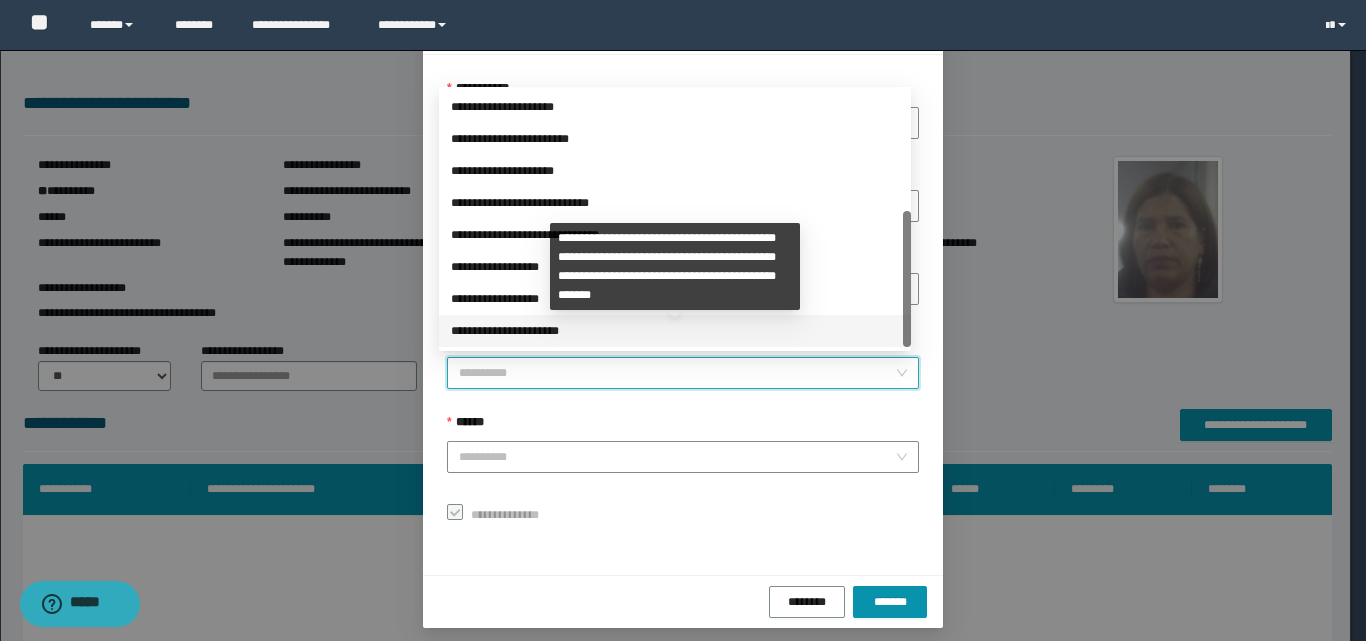 click on "**********" at bounding box center [675, 331] 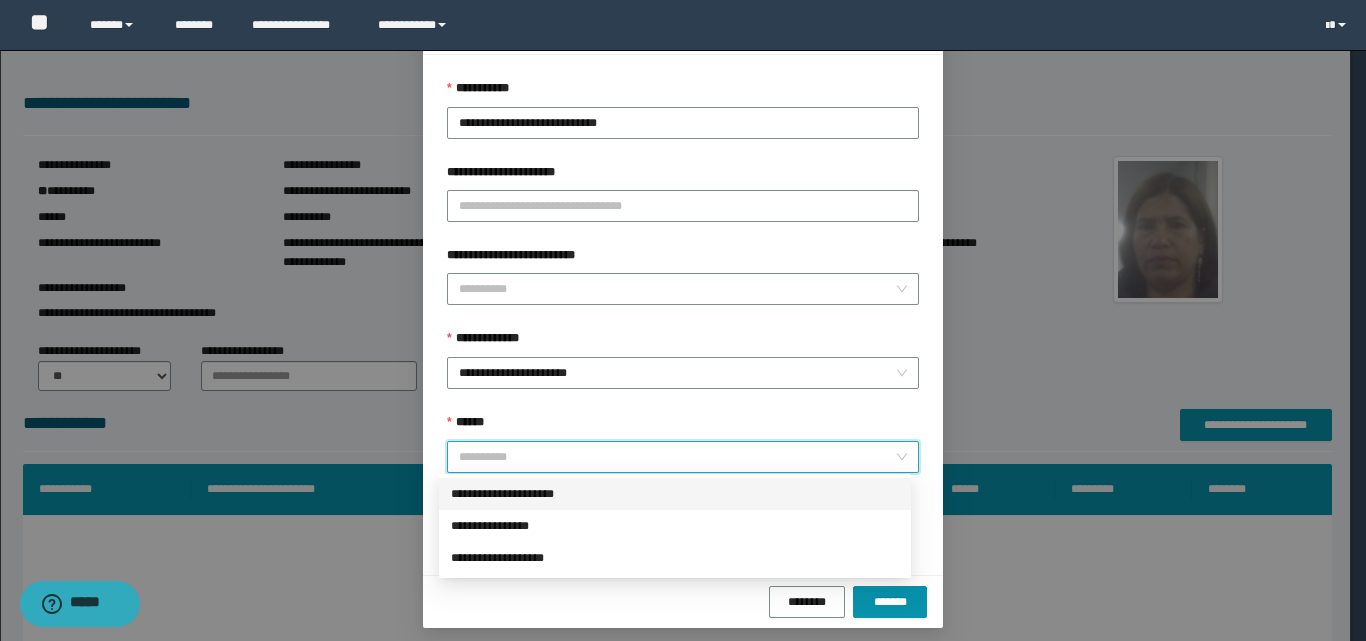 click on "******" at bounding box center [677, 457] 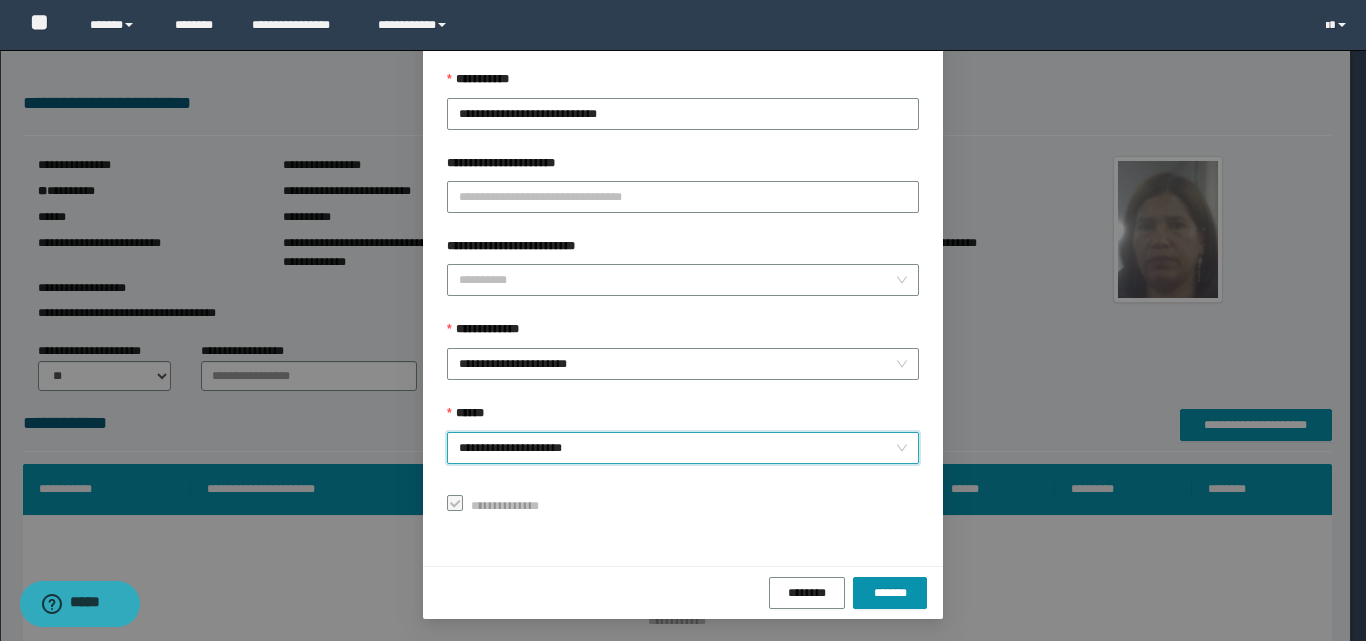 scroll, scrollTop: 111, scrollLeft: 0, axis: vertical 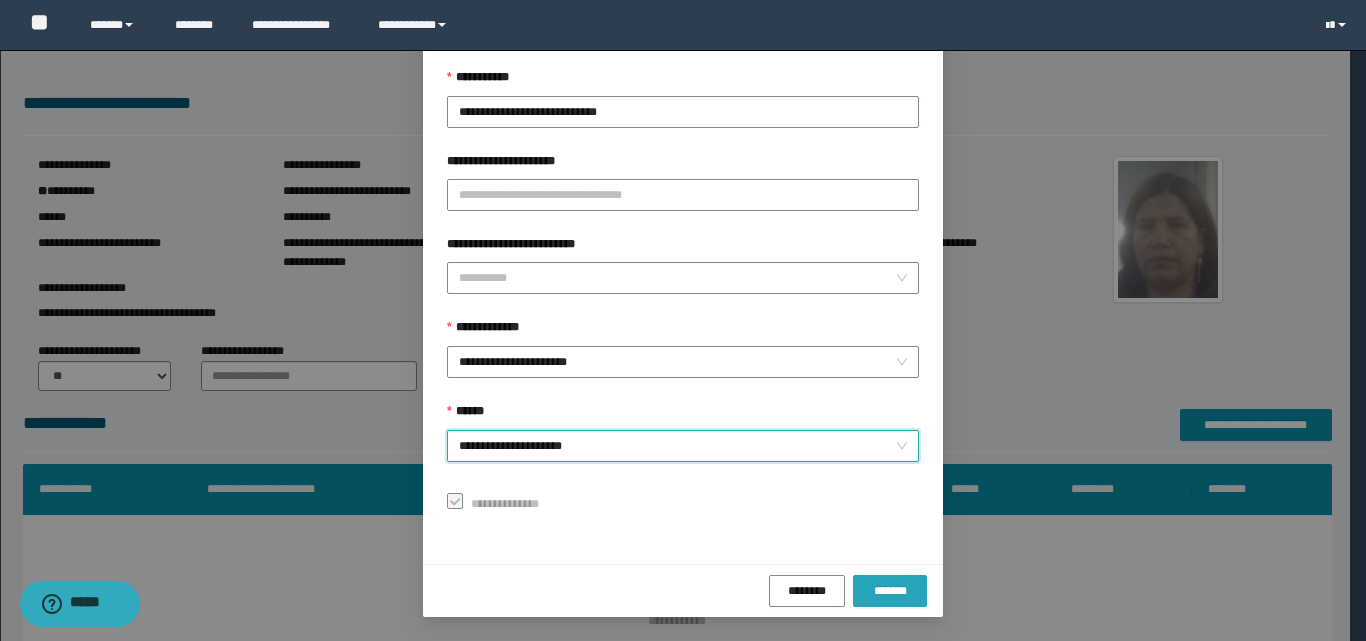 click on "*******" at bounding box center (890, 591) 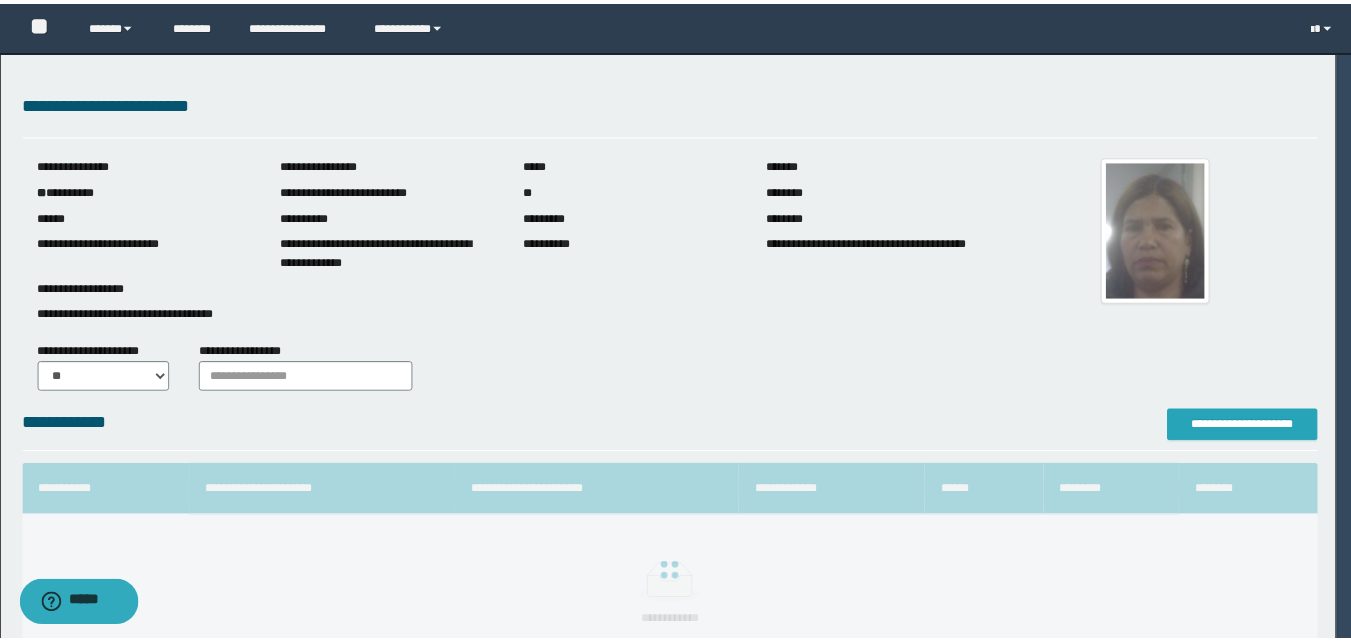 scroll, scrollTop: 0, scrollLeft: 0, axis: both 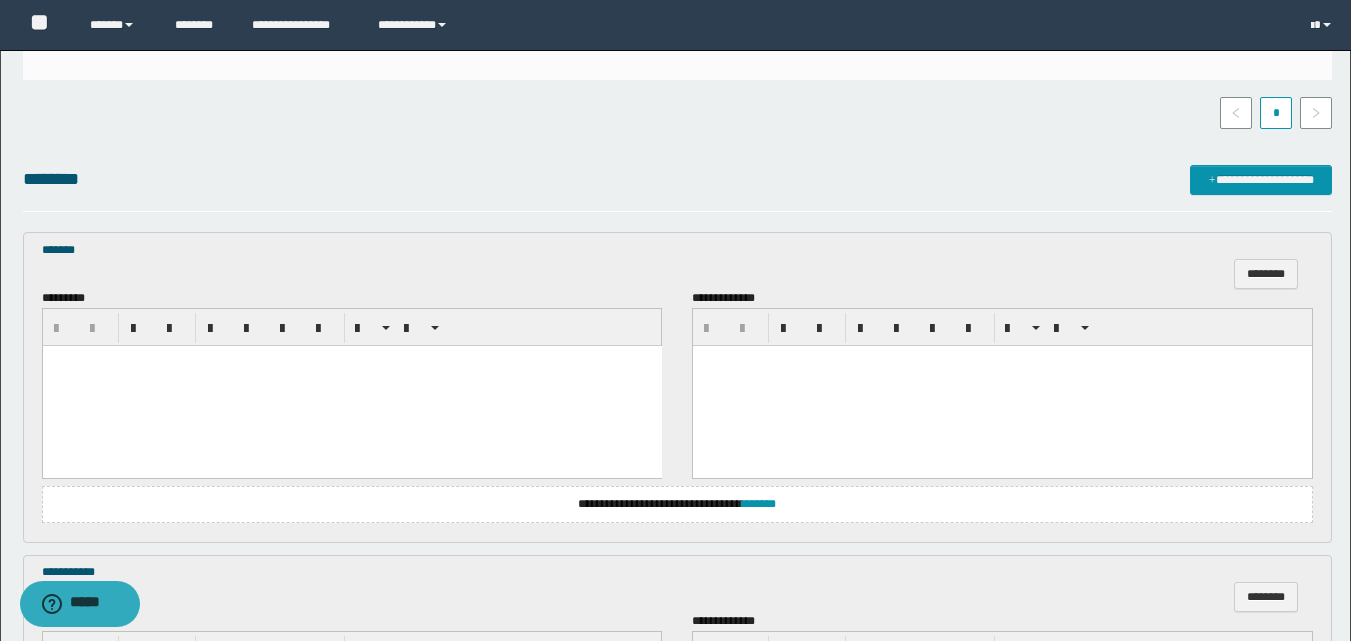 click at bounding box center [351, 386] 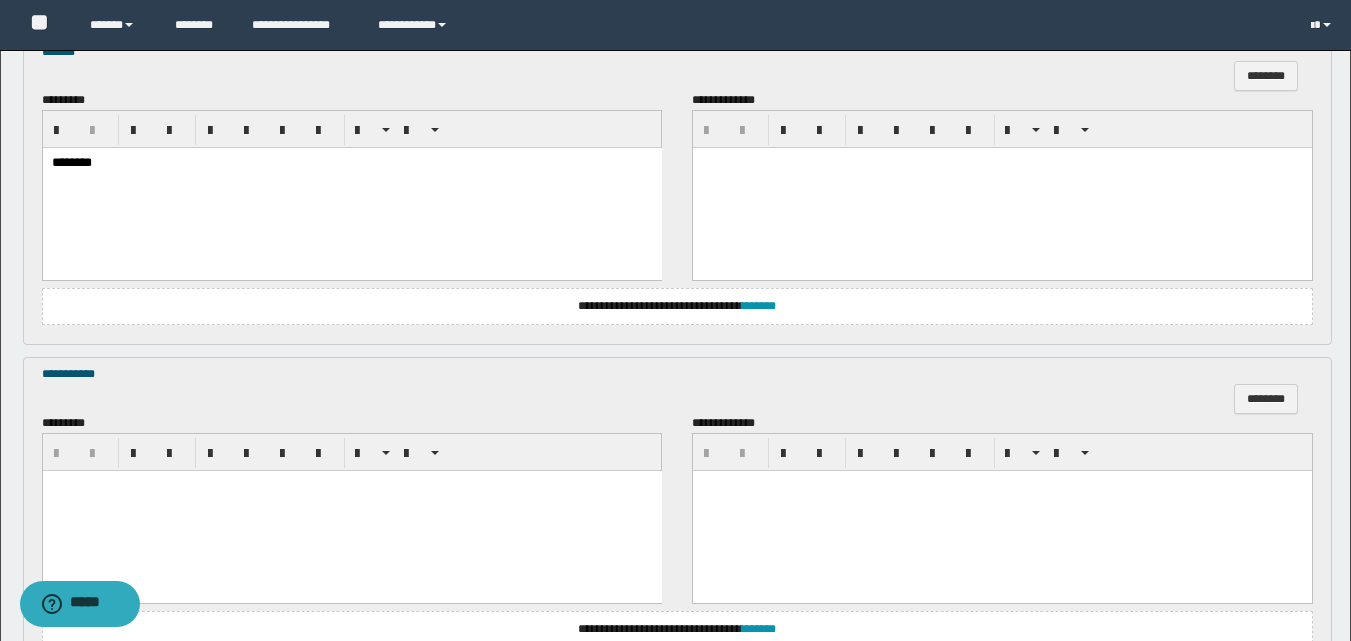 scroll, scrollTop: 700, scrollLeft: 0, axis: vertical 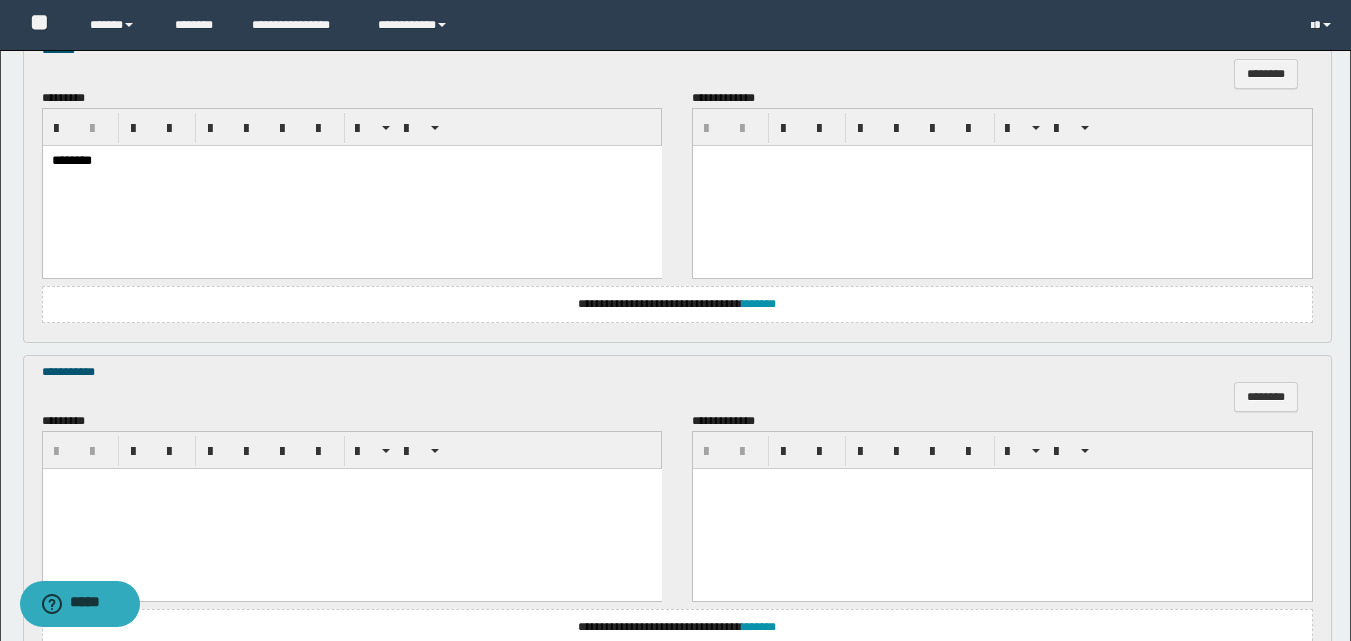 click at bounding box center (351, 509) 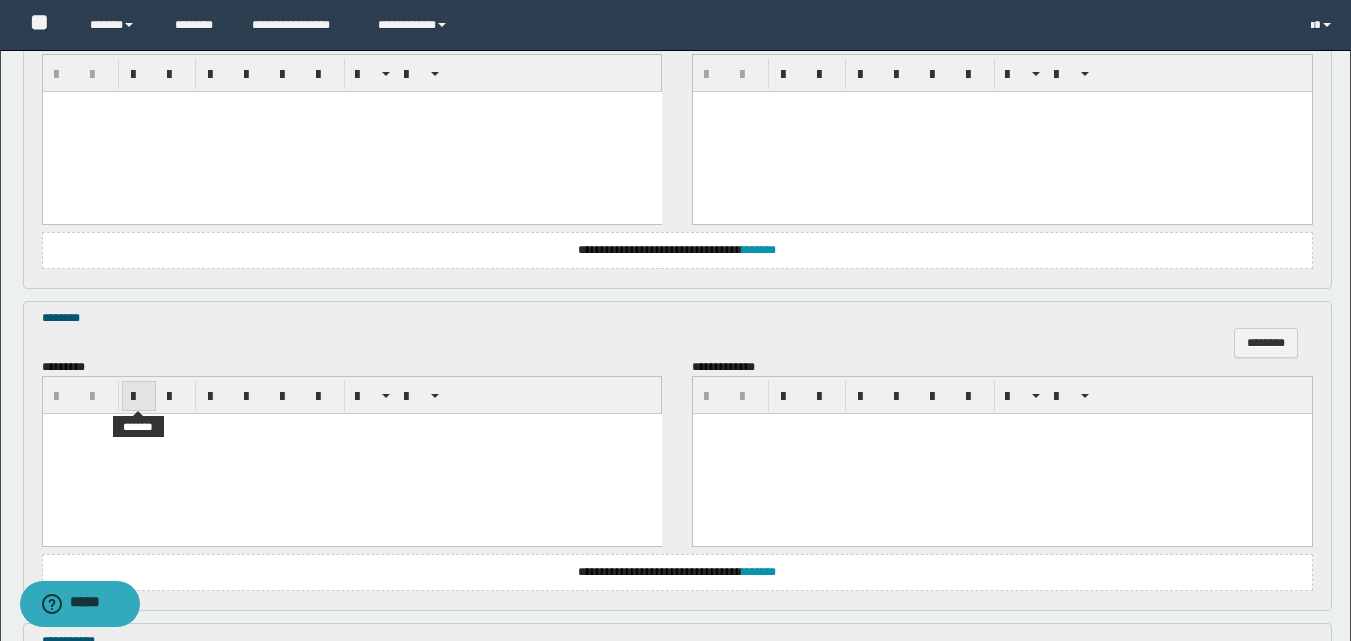 scroll, scrollTop: 1500, scrollLeft: 0, axis: vertical 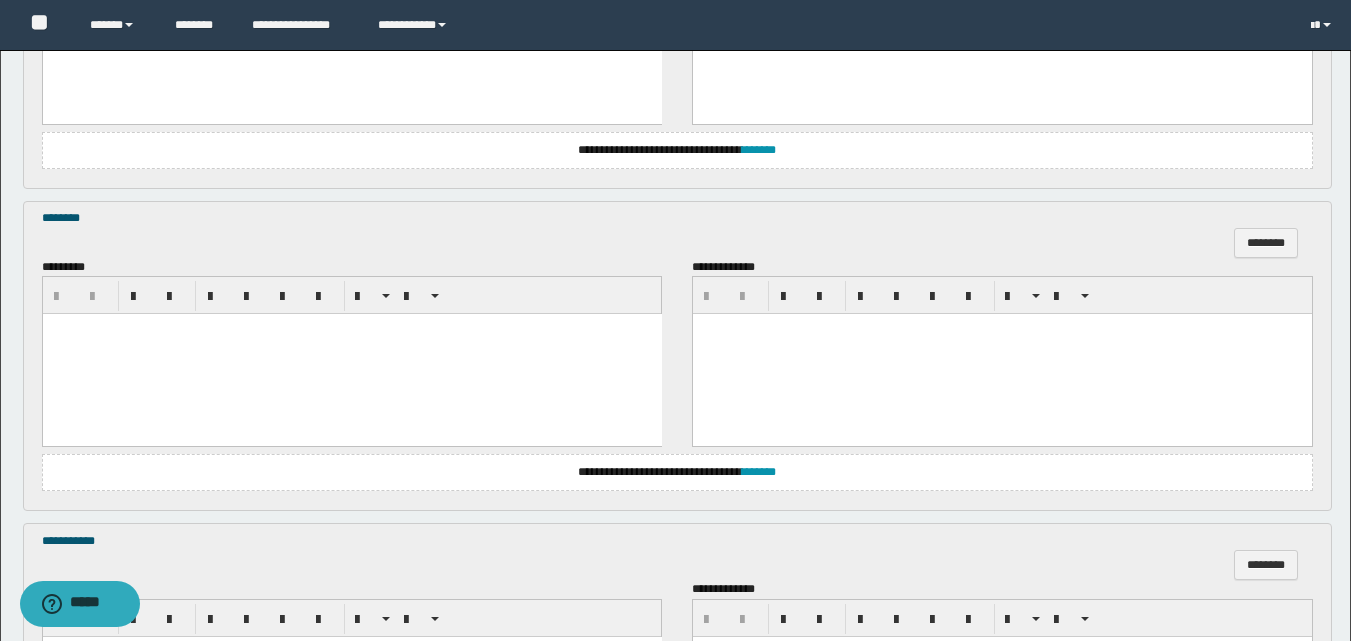 click at bounding box center (351, 354) 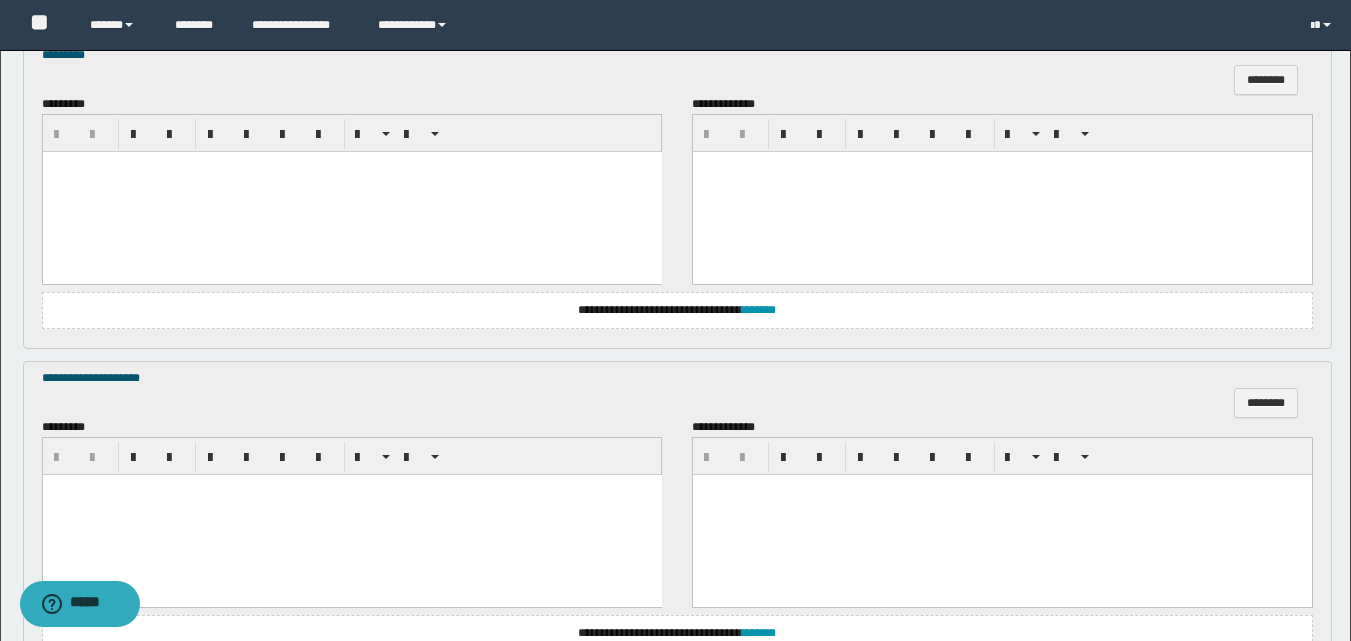 scroll, scrollTop: 2200, scrollLeft: 0, axis: vertical 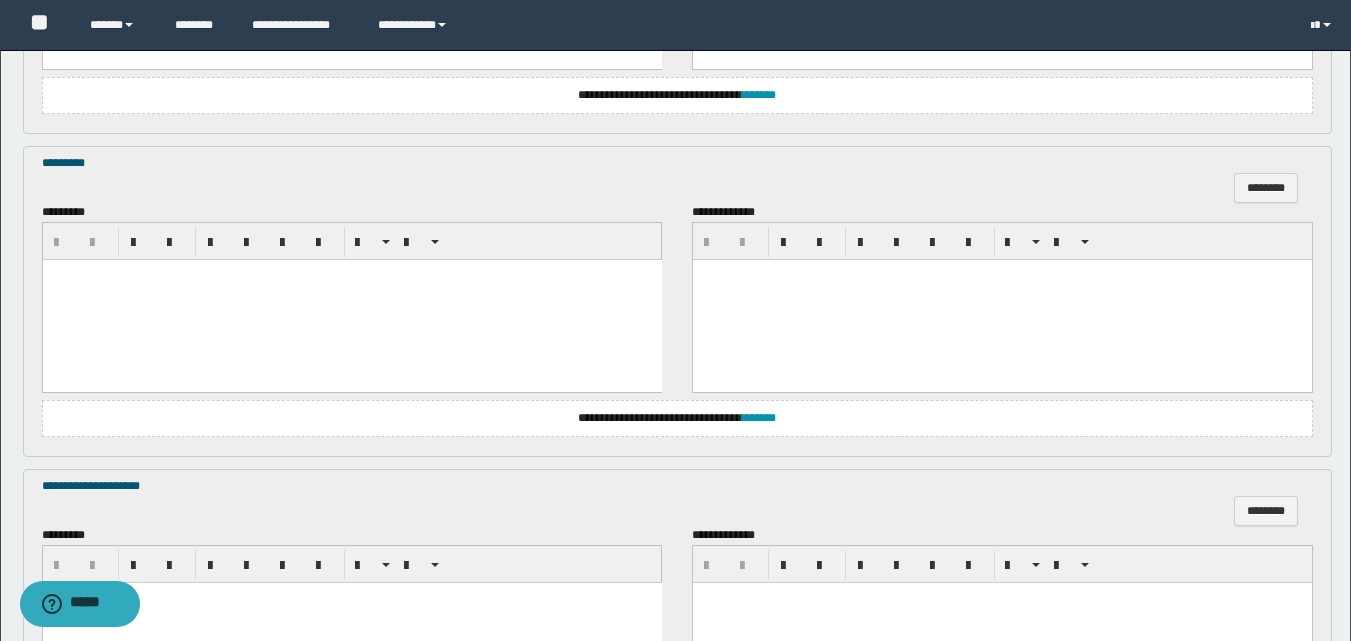 click at bounding box center (351, 299) 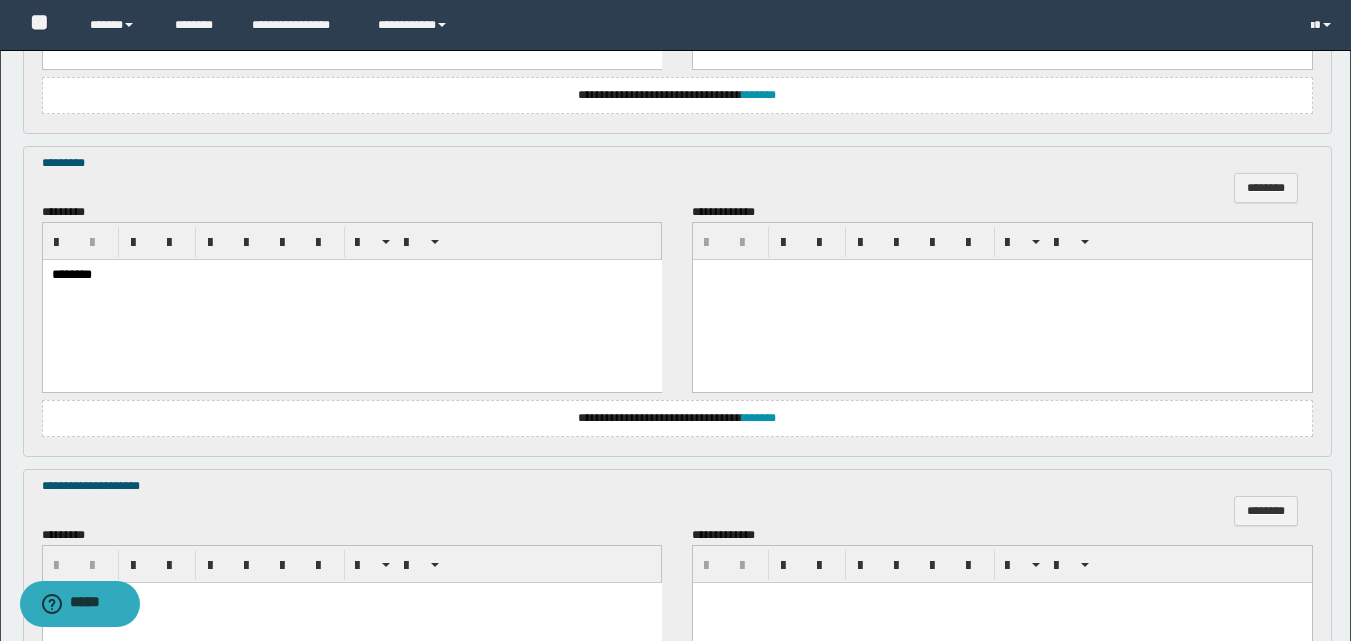 scroll, scrollTop: 2400, scrollLeft: 0, axis: vertical 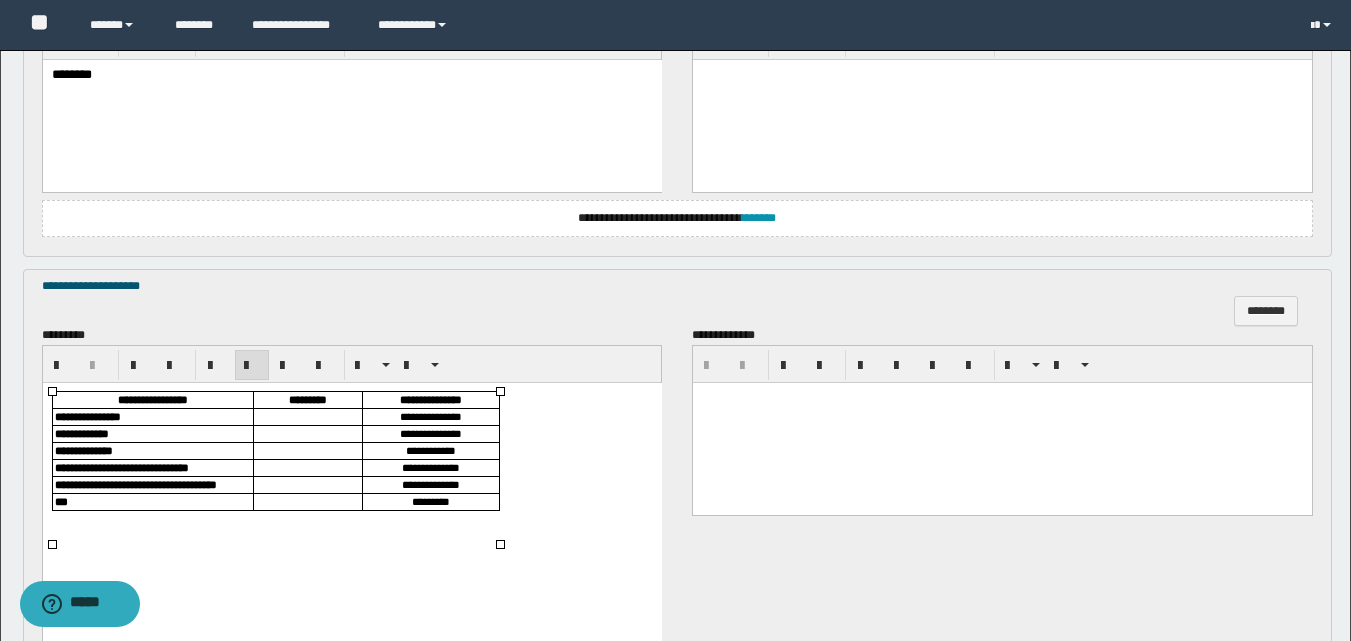 click at bounding box center [307, 416] 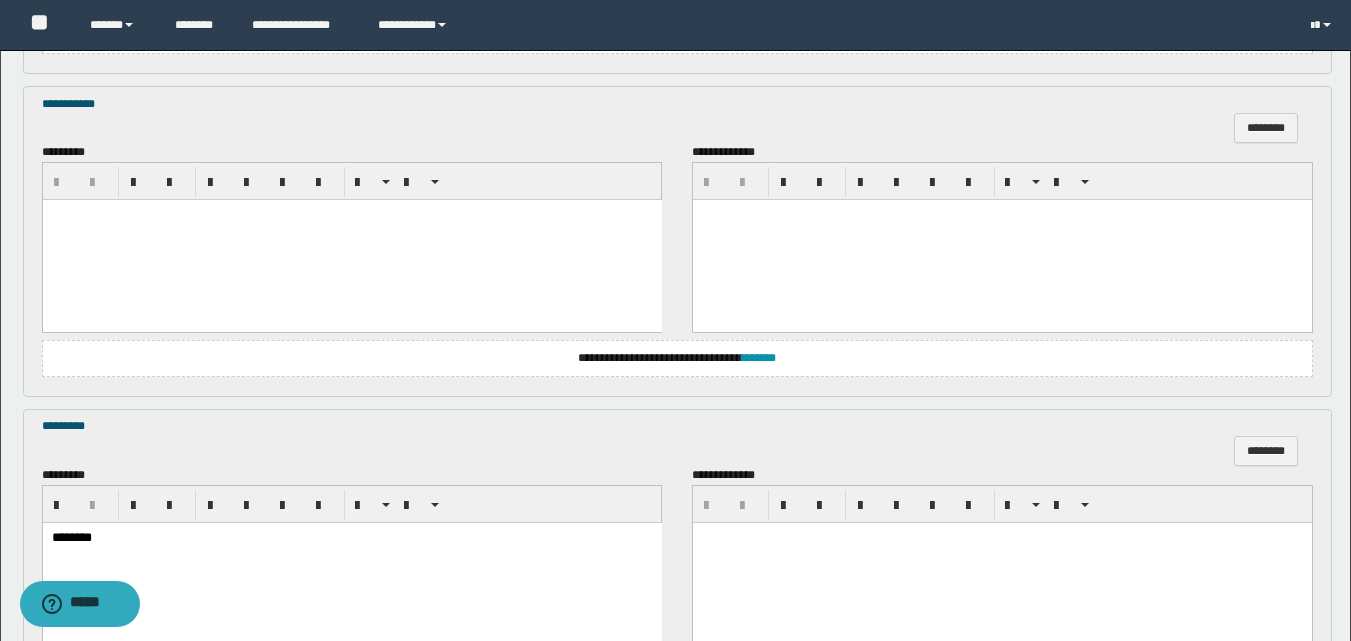 scroll, scrollTop: 1926, scrollLeft: 0, axis: vertical 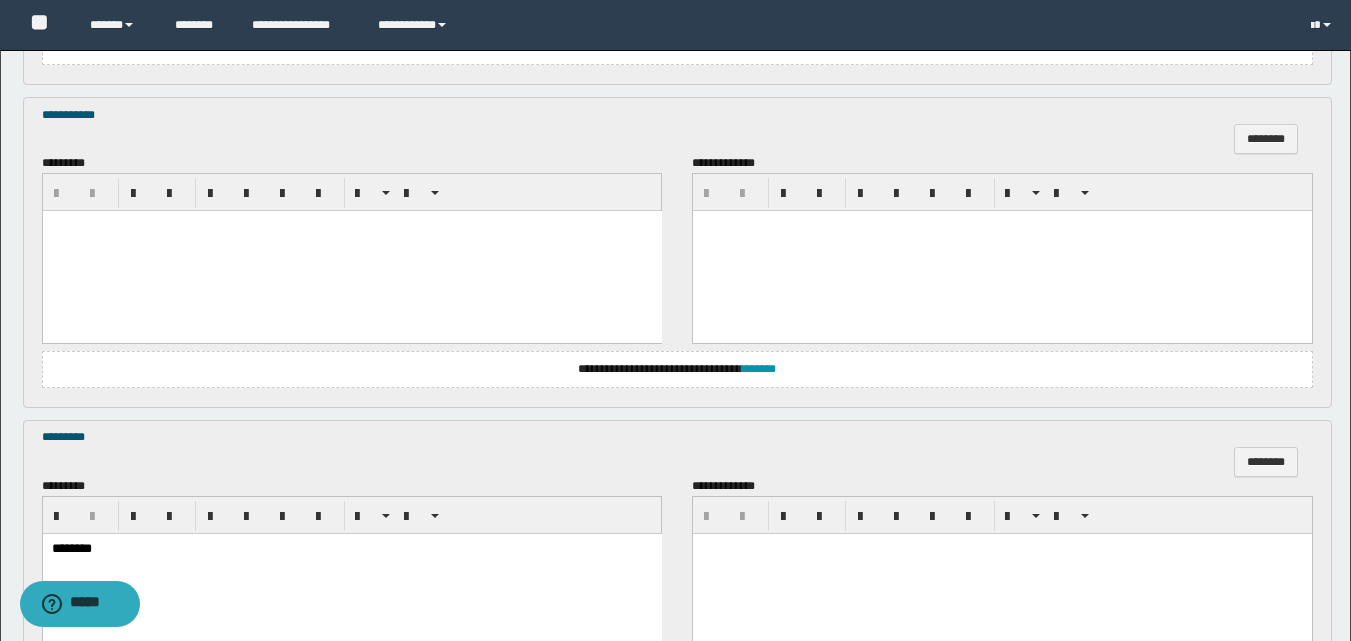 click at bounding box center (351, 251) 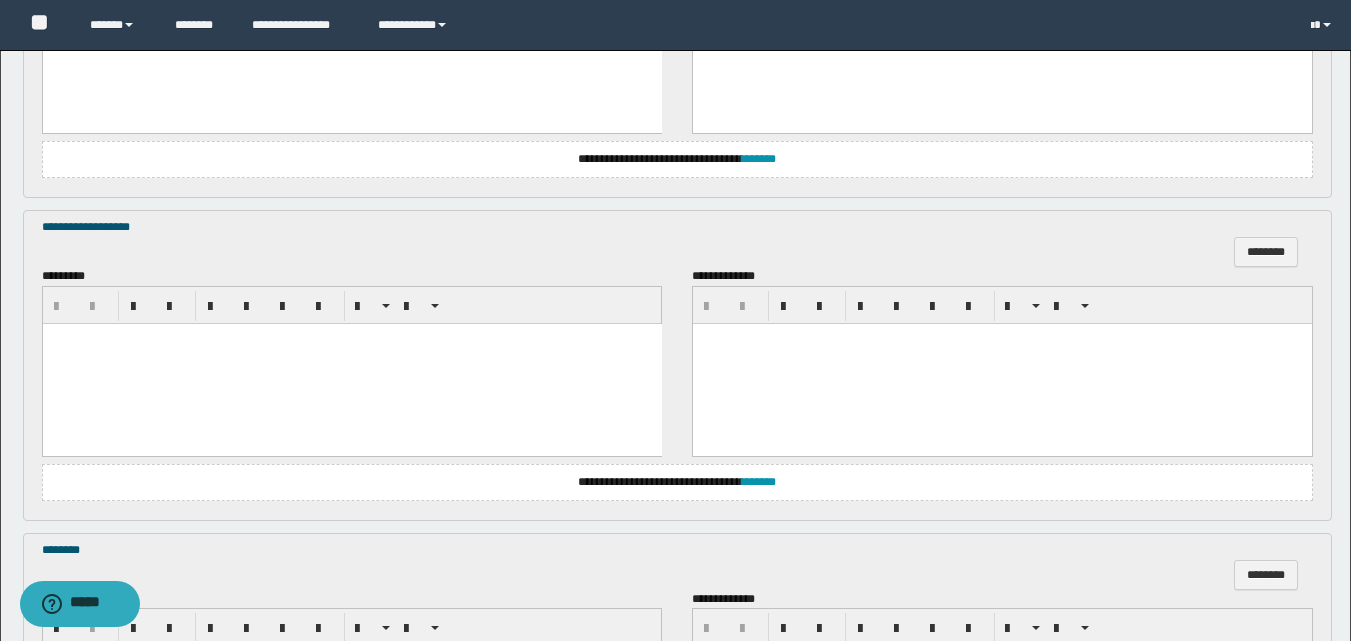 scroll, scrollTop: 1126, scrollLeft: 0, axis: vertical 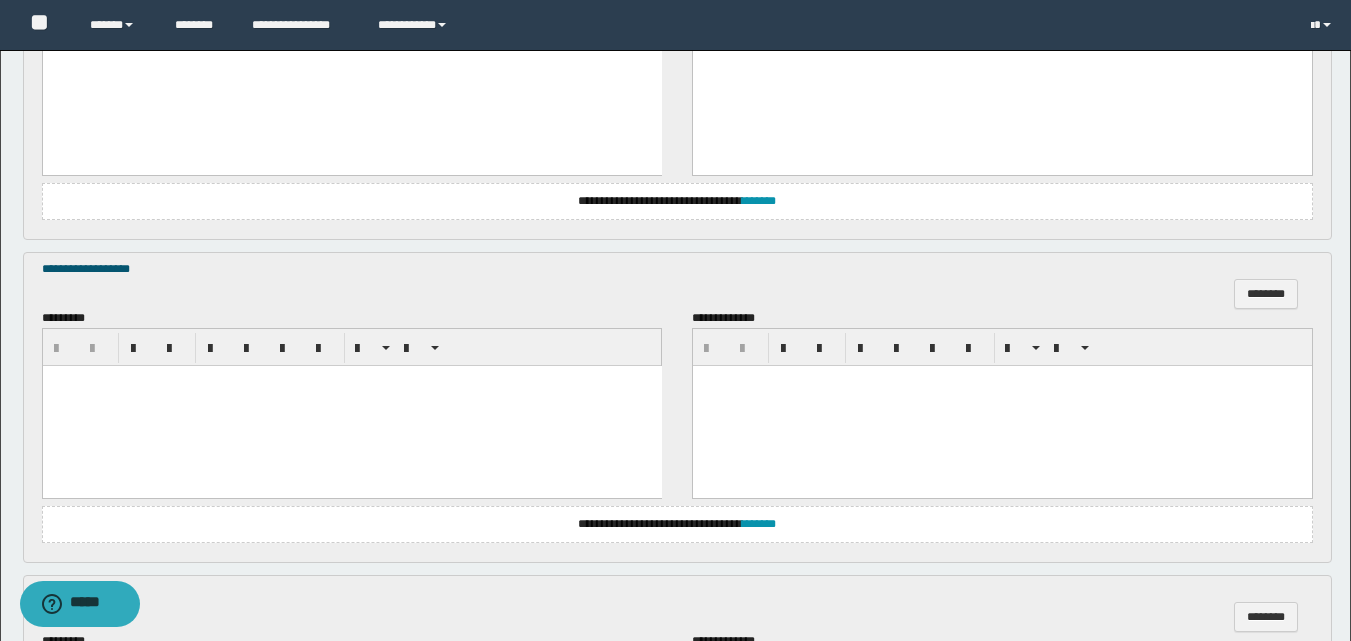 click at bounding box center (351, 380) 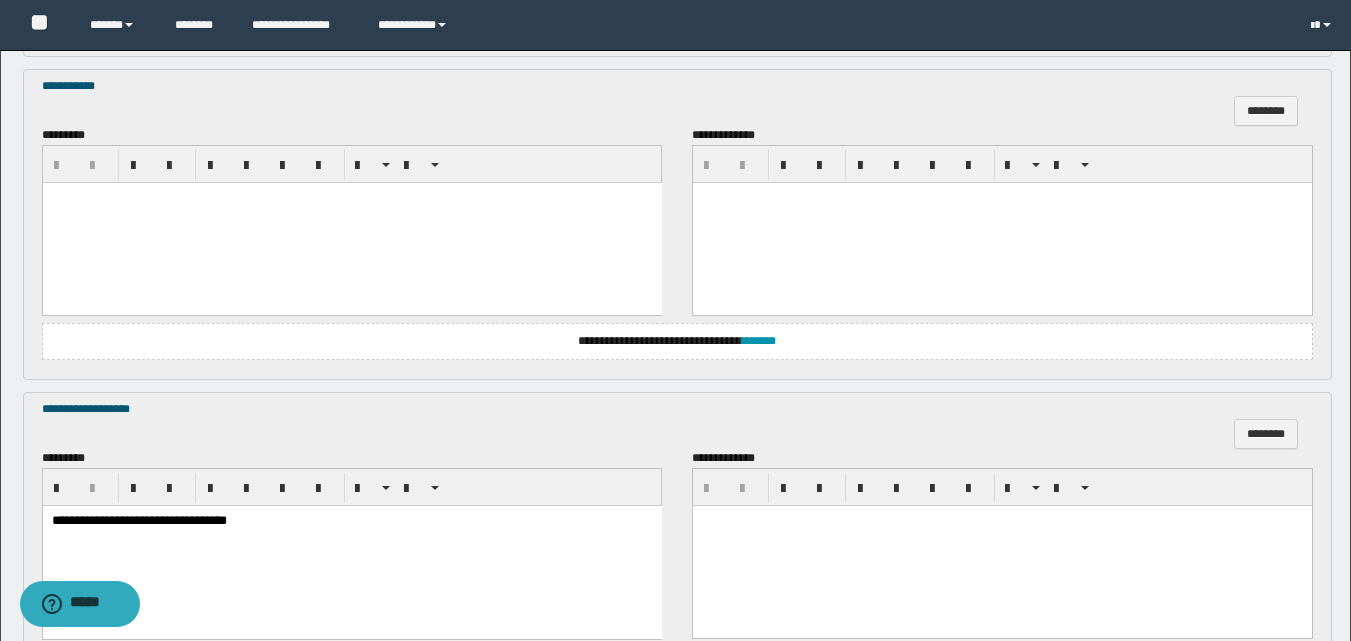 scroll, scrollTop: 826, scrollLeft: 0, axis: vertical 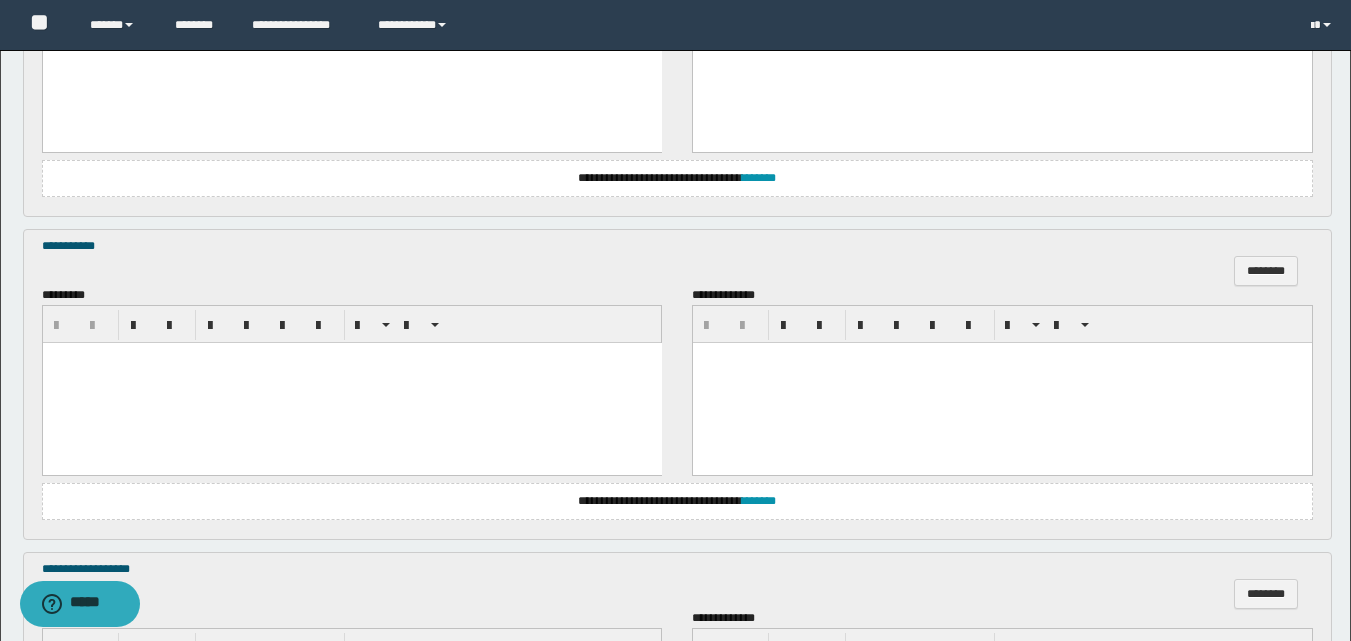 click at bounding box center [351, 383] 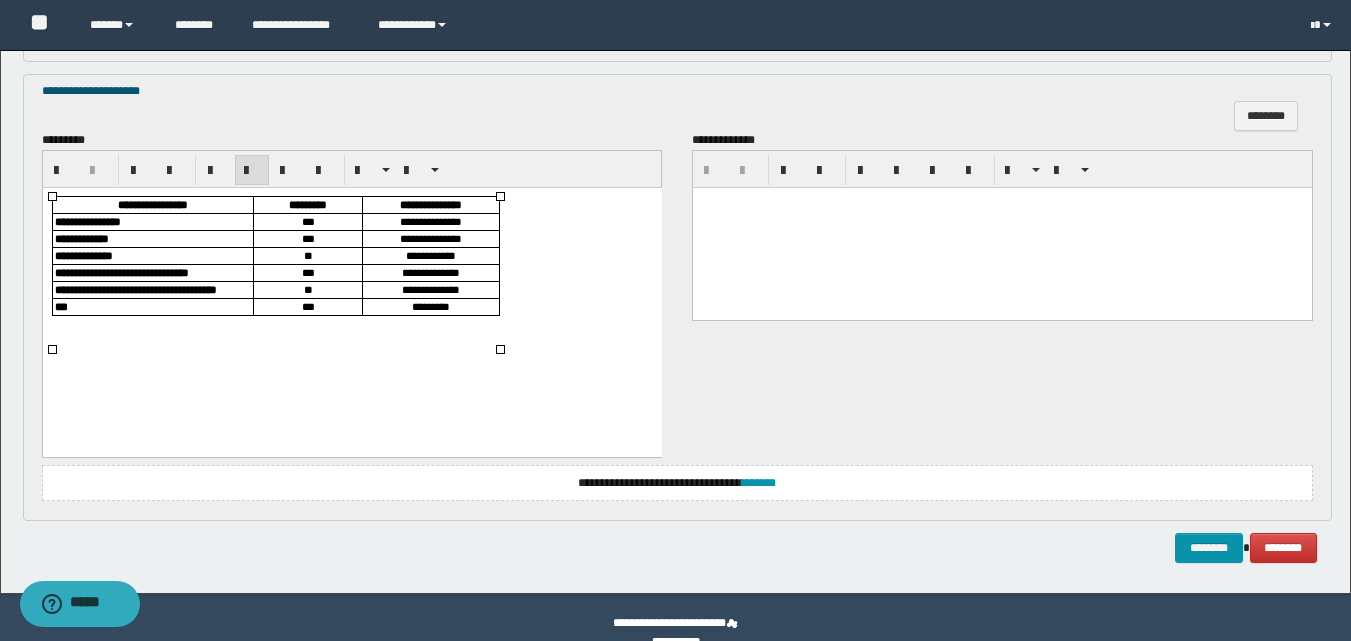 scroll, scrollTop: 2629, scrollLeft: 0, axis: vertical 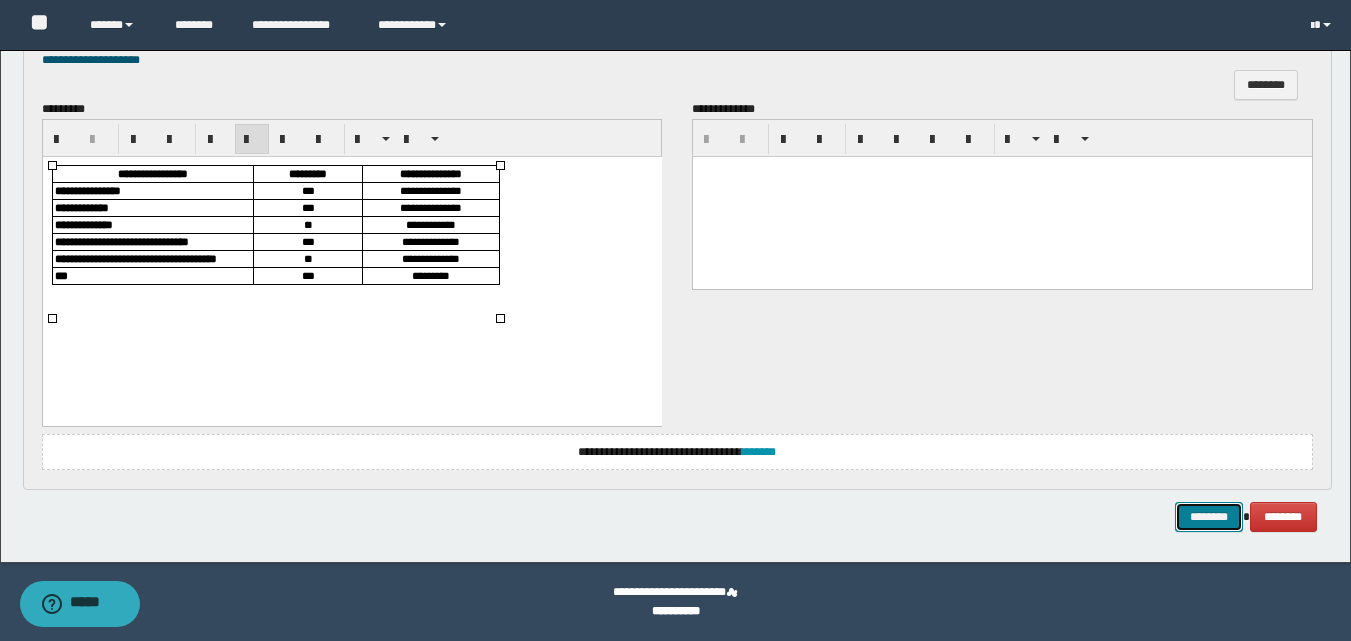 click on "********" at bounding box center [1209, 517] 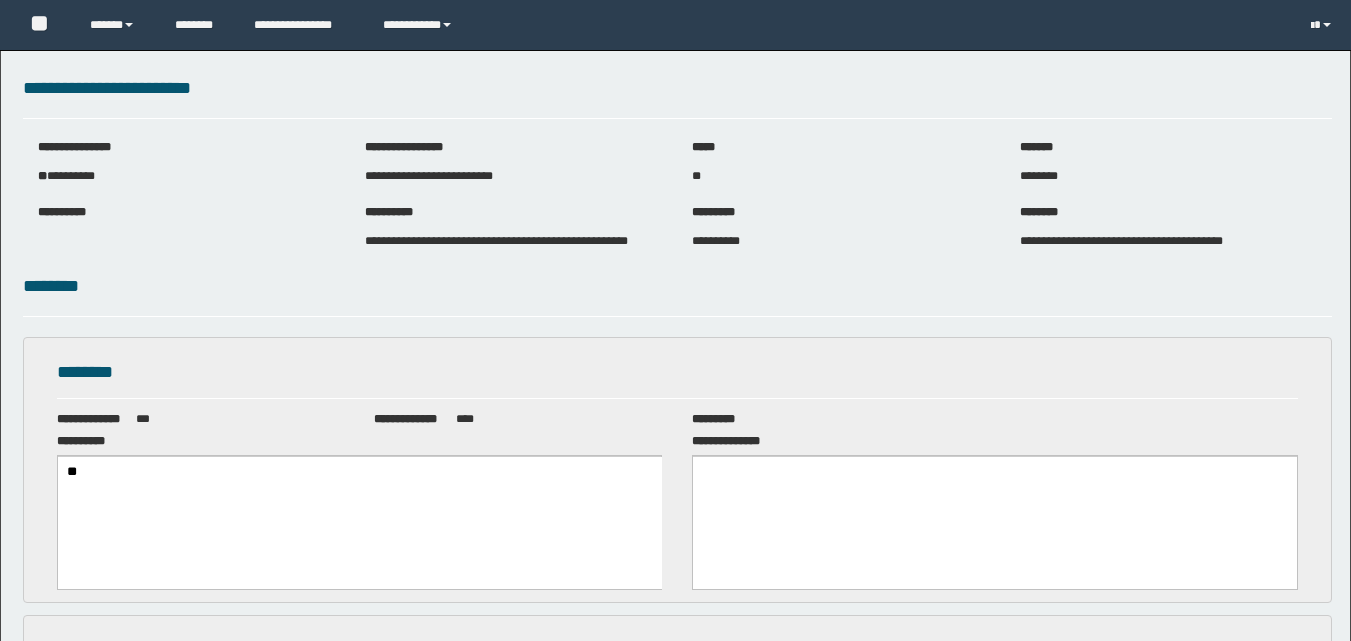 scroll, scrollTop: 0, scrollLeft: 0, axis: both 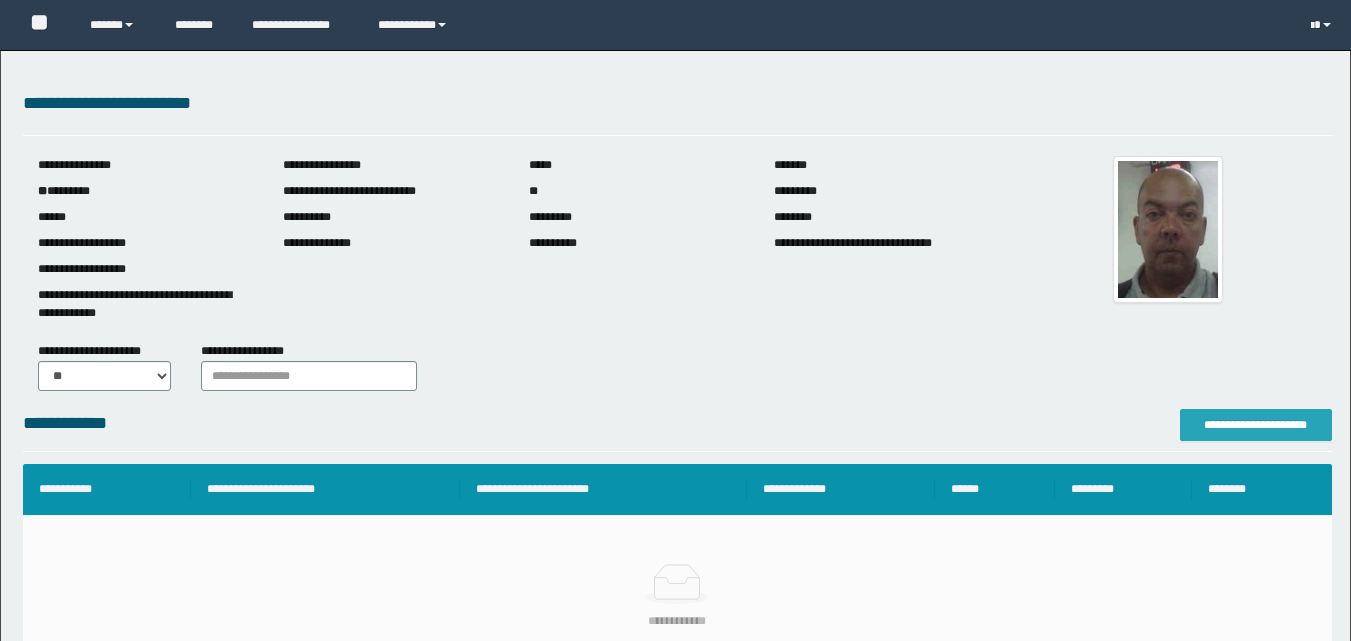 click on "**********" at bounding box center (1256, 425) 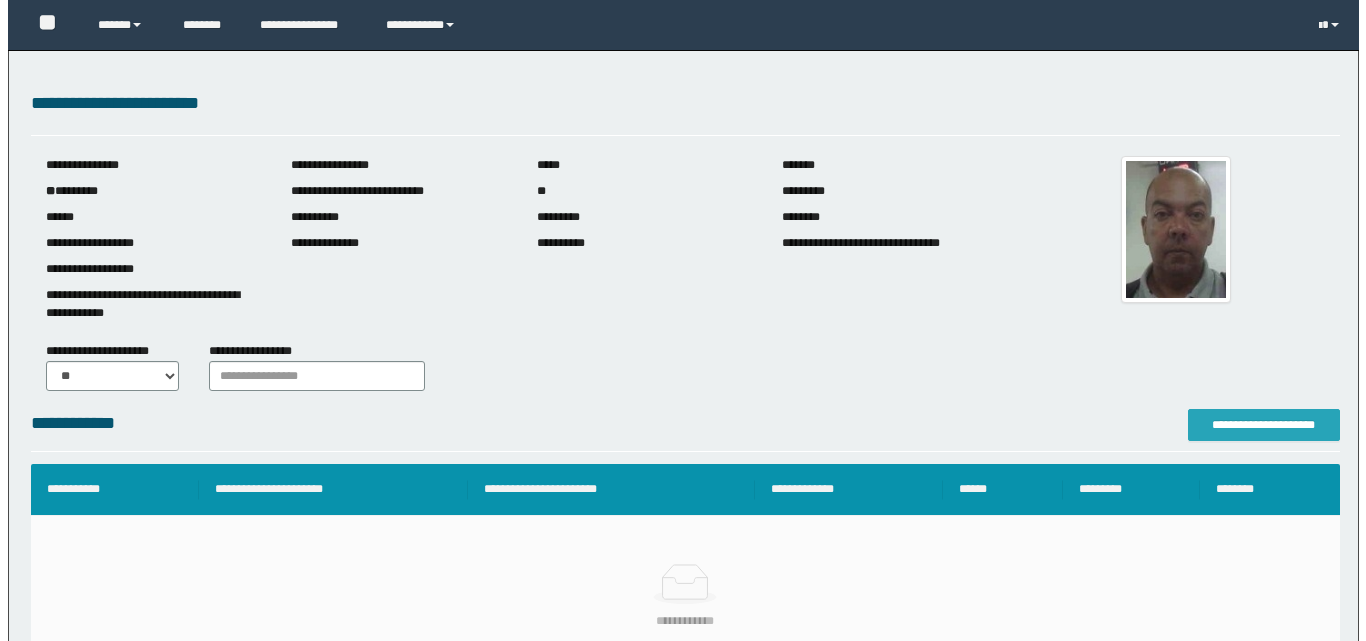 scroll, scrollTop: 0, scrollLeft: 0, axis: both 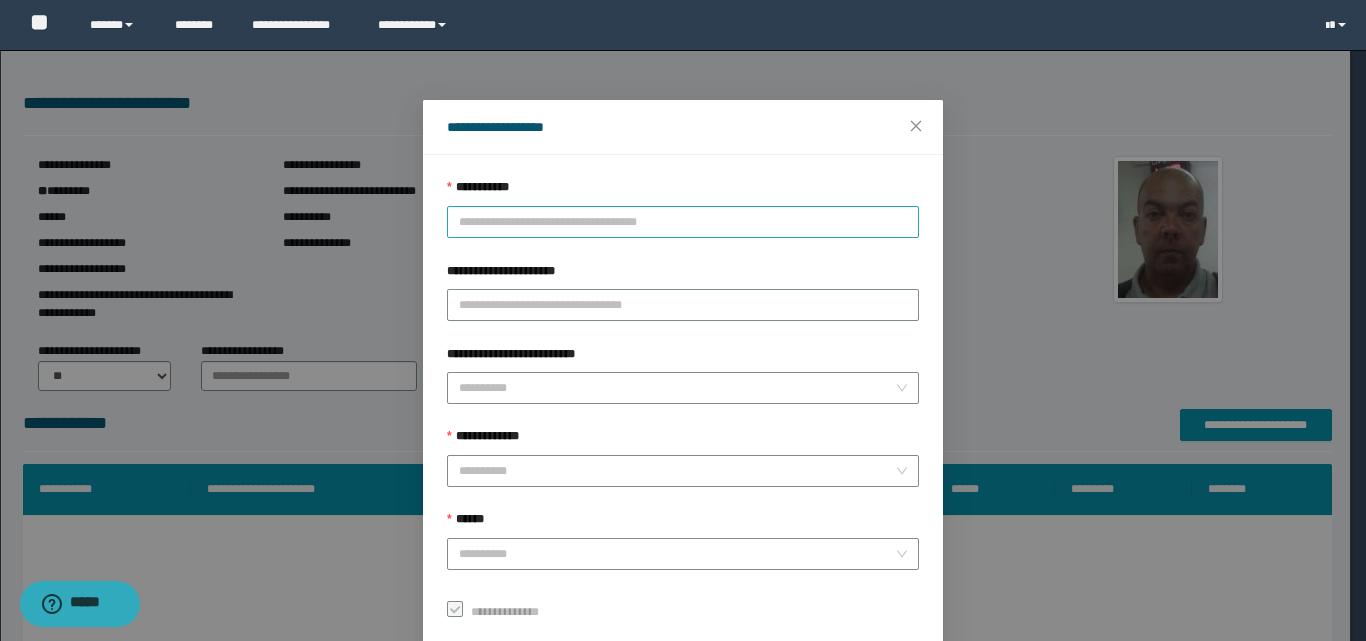 click on "**********" at bounding box center [683, 222] 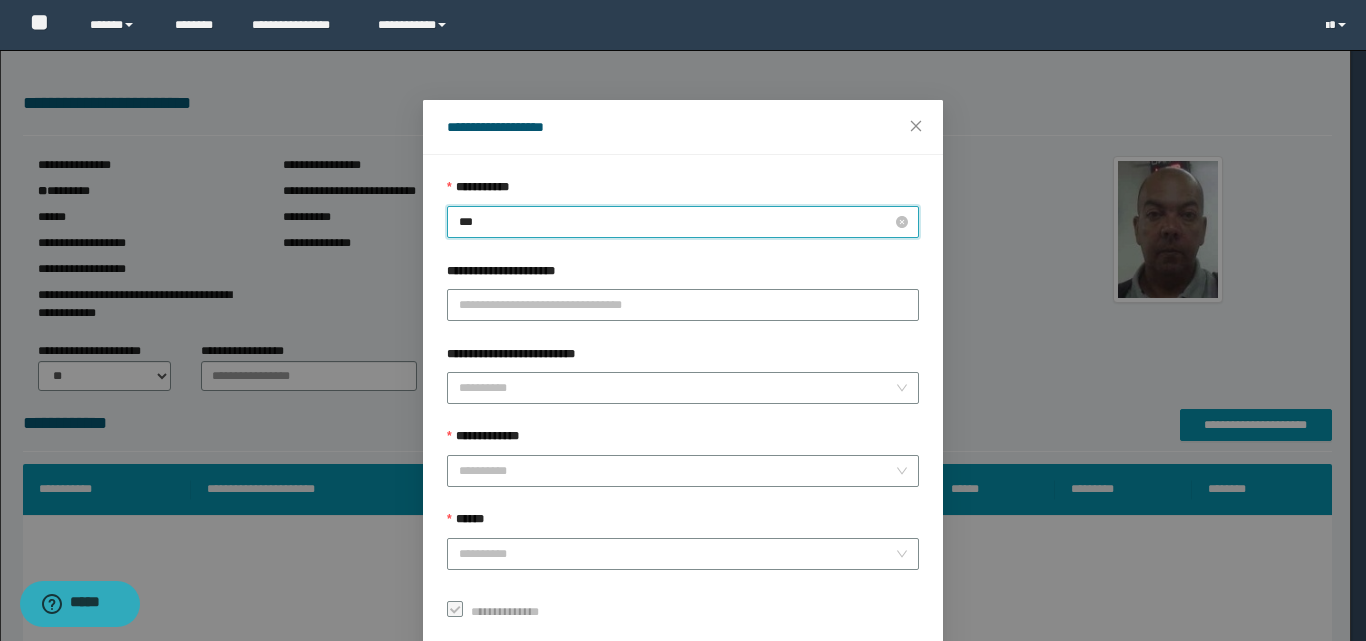 type on "****" 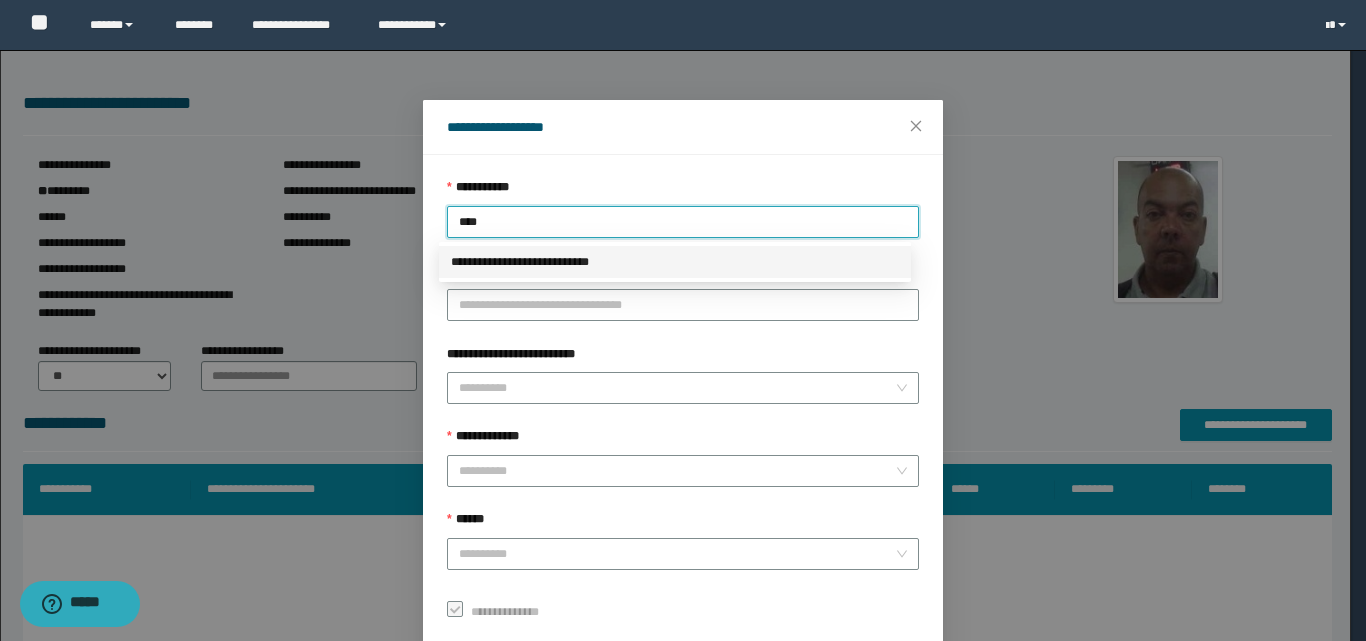 click on "**********" at bounding box center (675, 262) 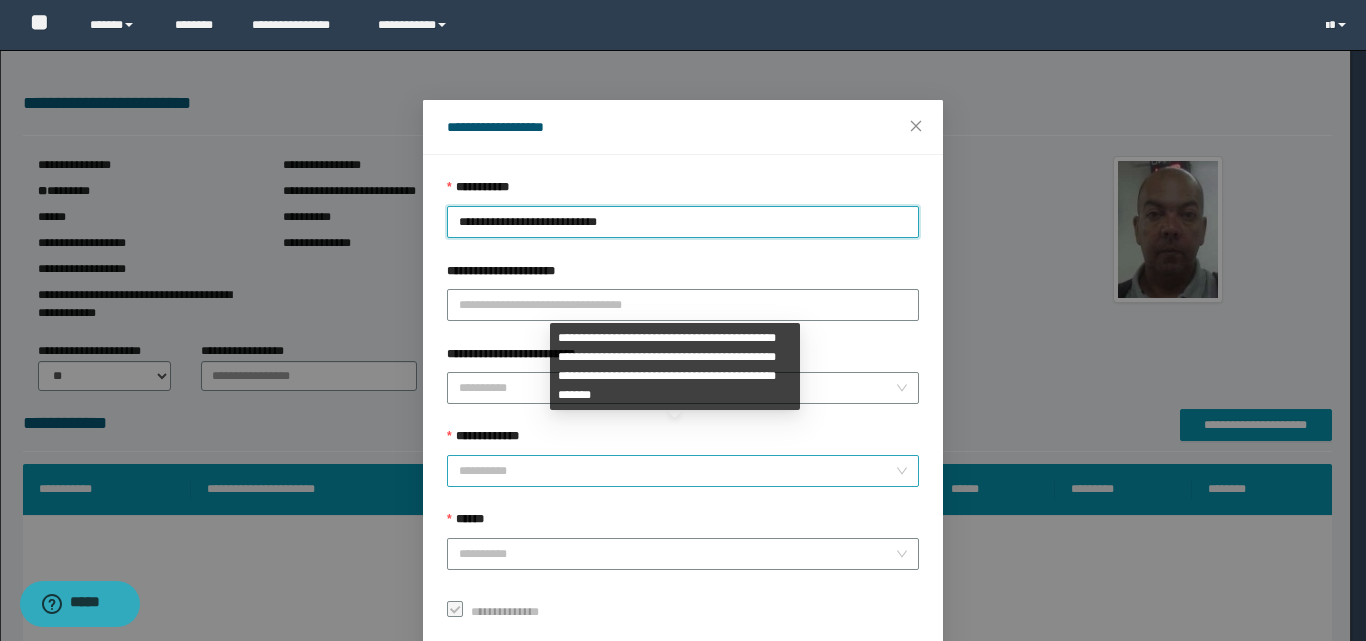 click on "**********" at bounding box center (677, 471) 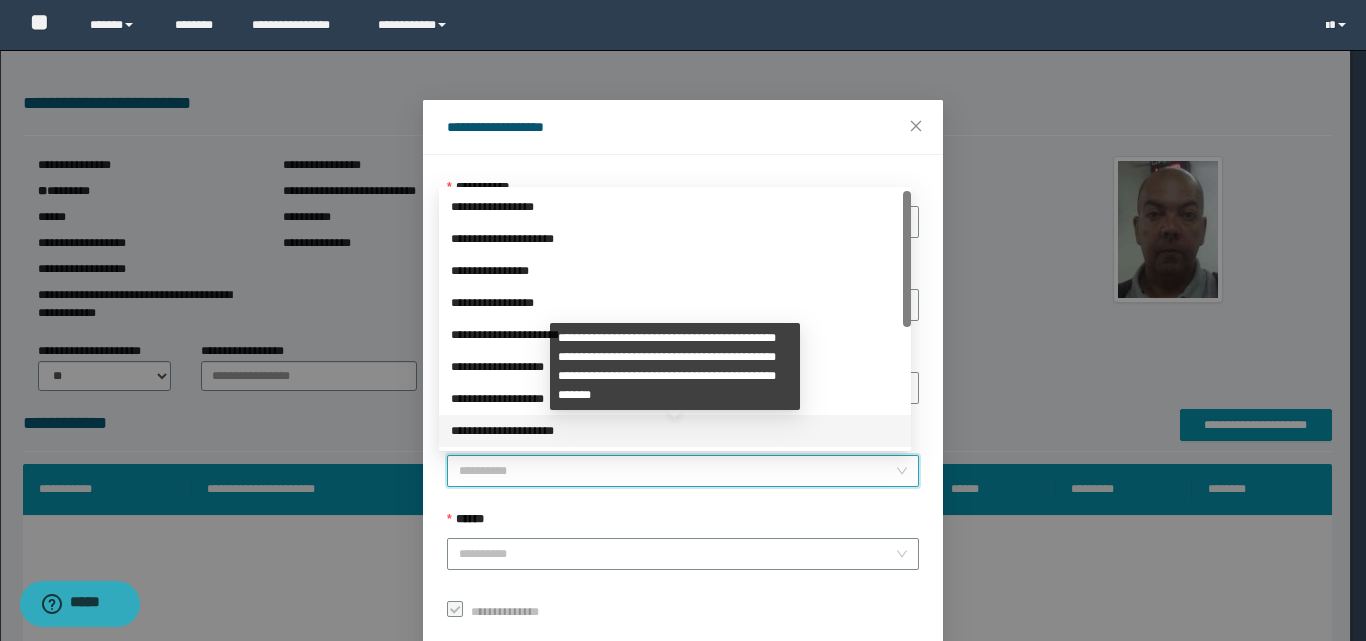 scroll, scrollTop: 224, scrollLeft: 0, axis: vertical 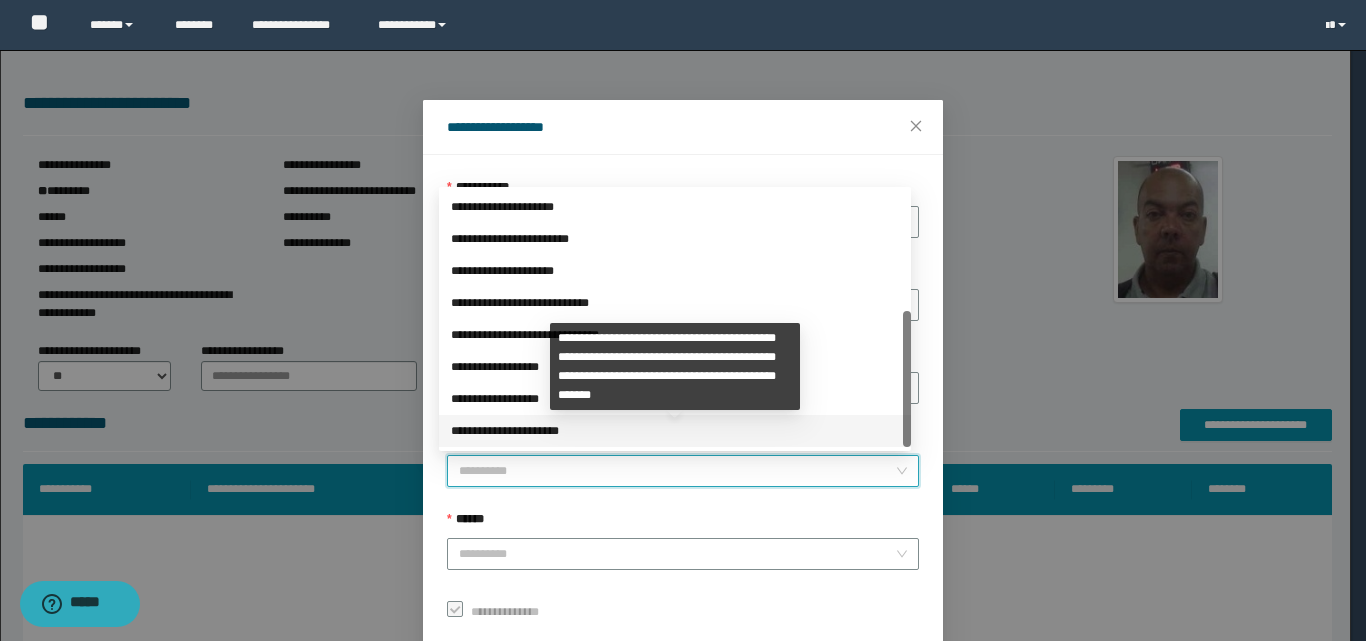click on "**********" at bounding box center [675, 431] 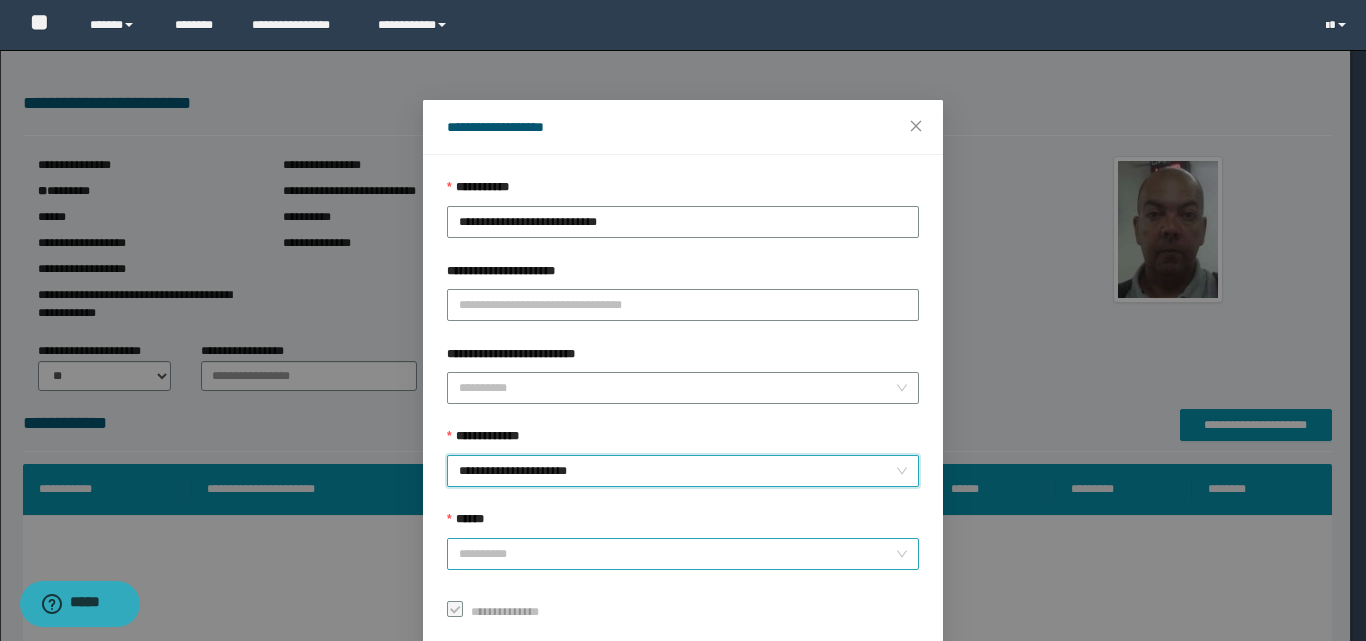 click on "******" at bounding box center (677, 554) 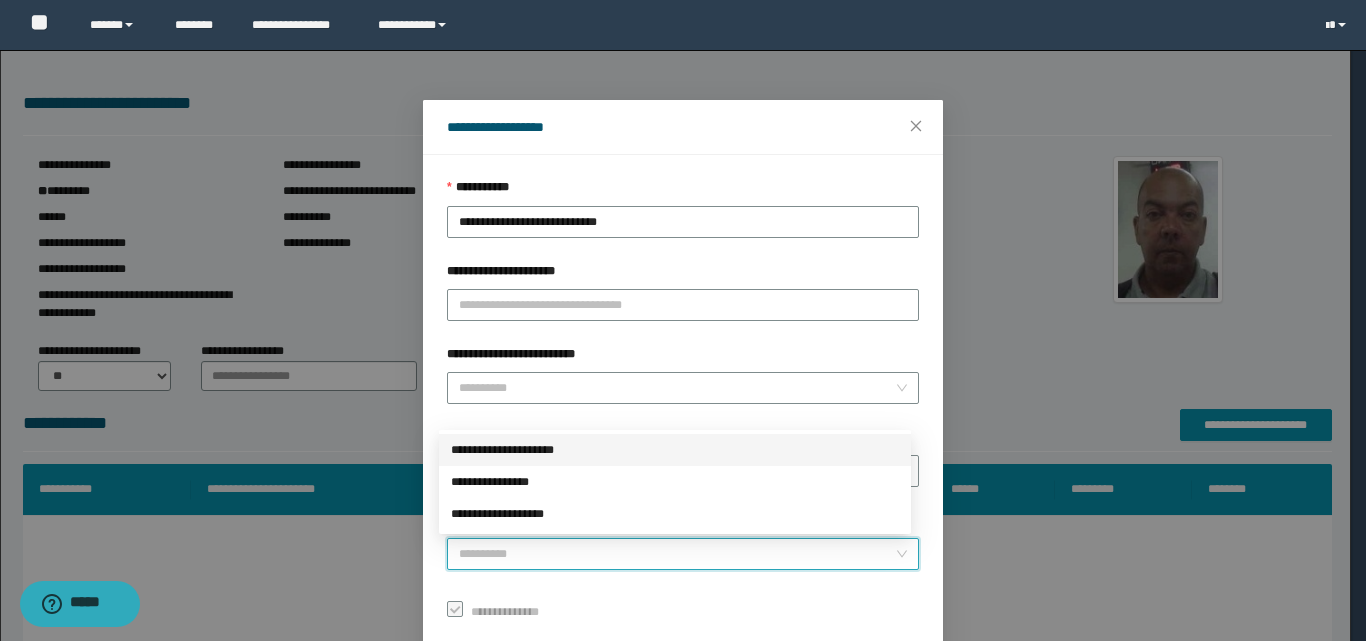 click on "**********" at bounding box center [675, 450] 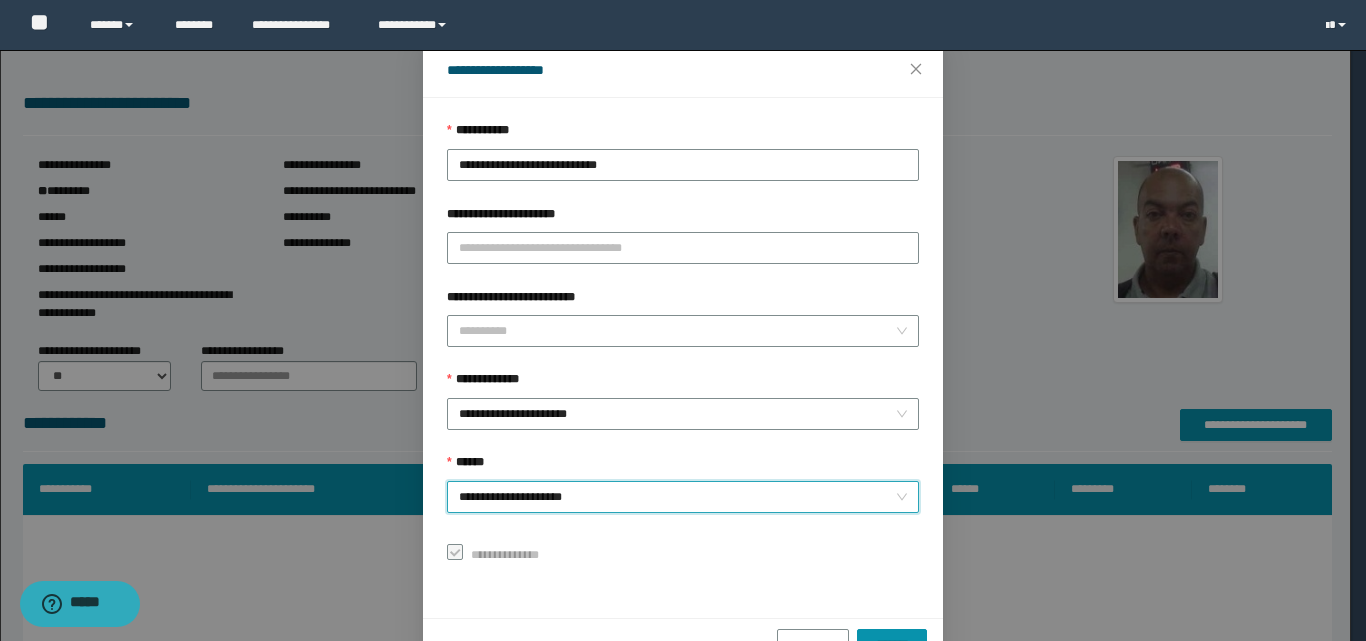 scroll, scrollTop: 111, scrollLeft: 0, axis: vertical 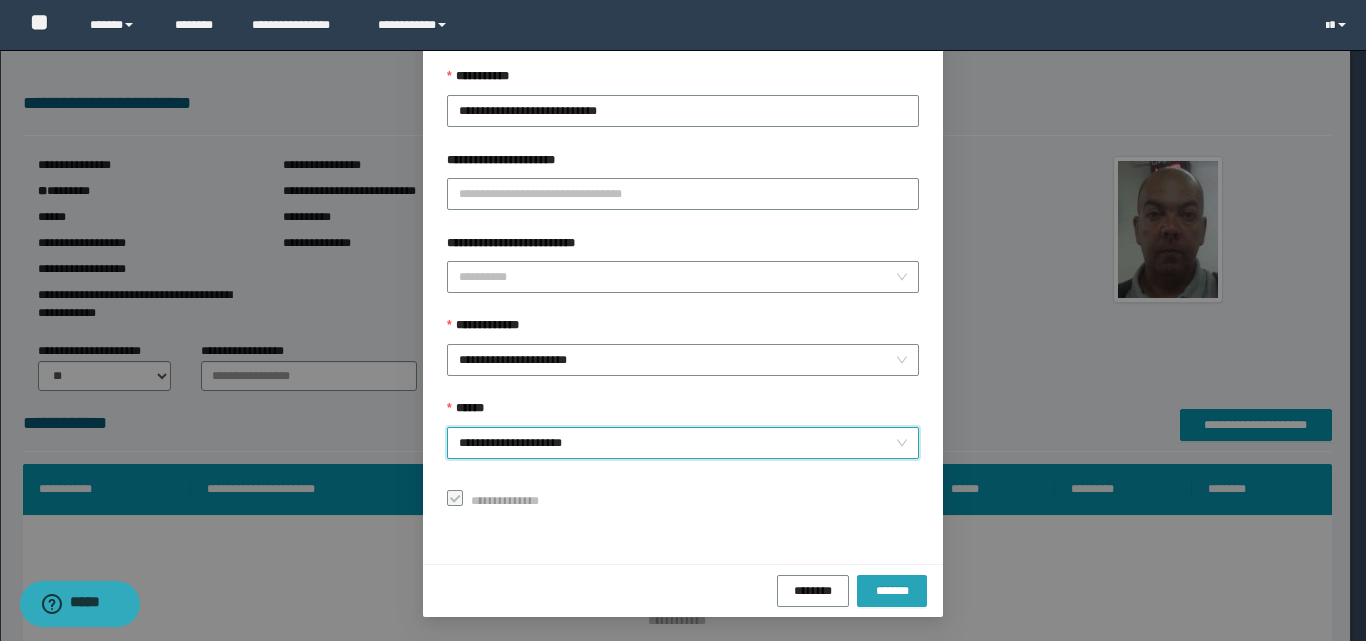 click on "*******" at bounding box center [892, 590] 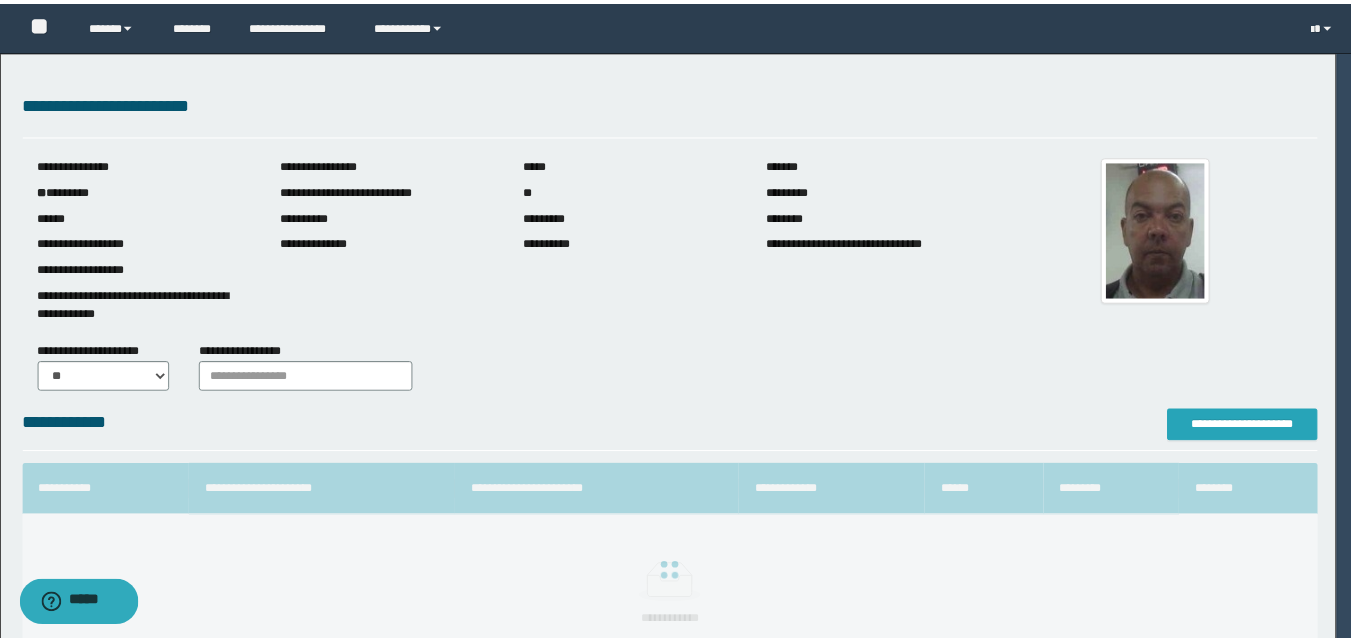 scroll, scrollTop: 0, scrollLeft: 0, axis: both 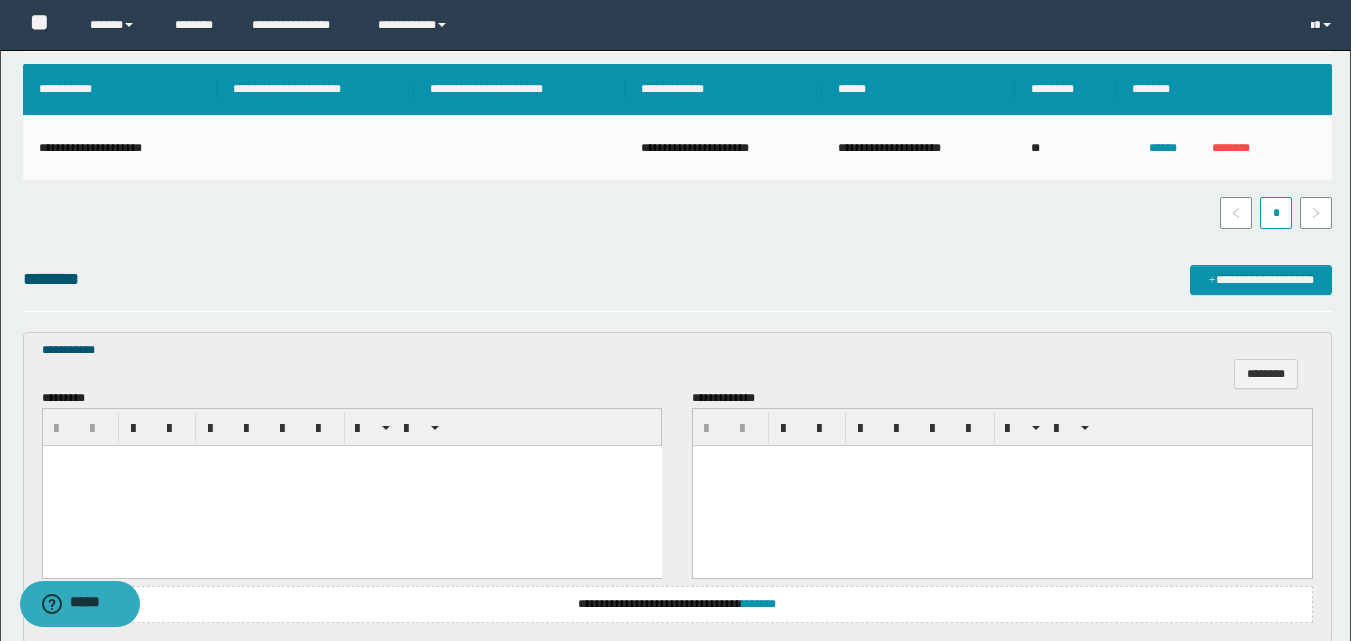 click at bounding box center [351, 486] 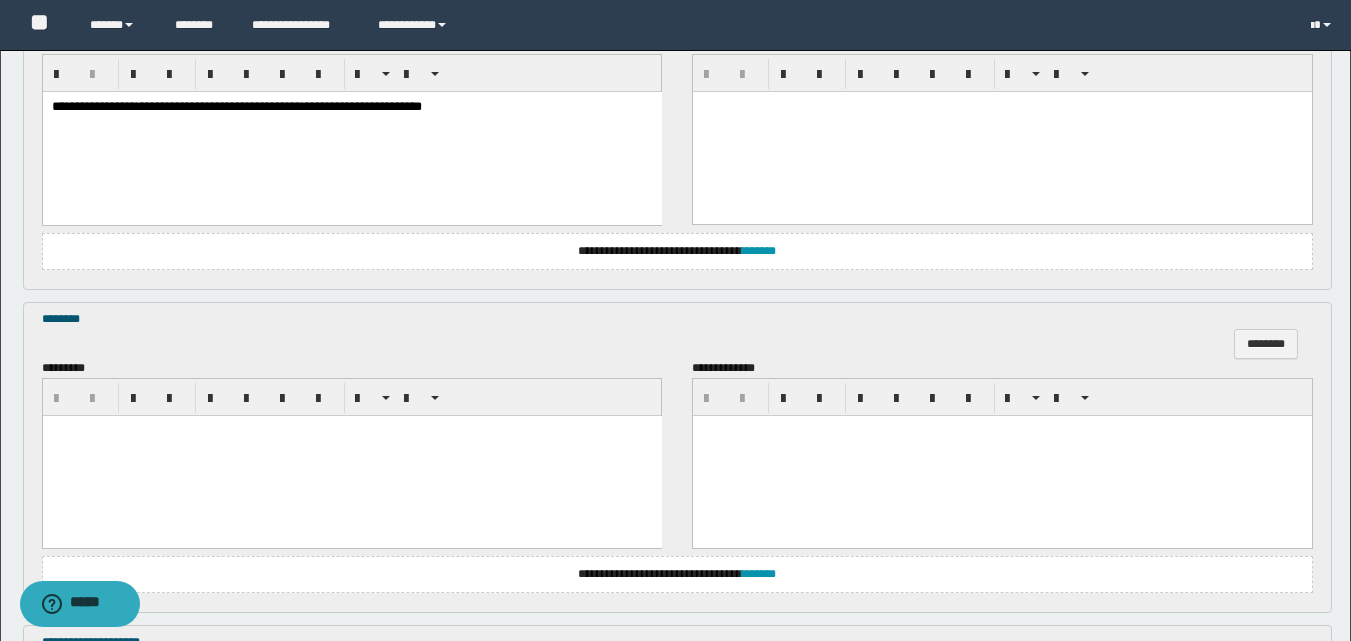 scroll, scrollTop: 800, scrollLeft: 0, axis: vertical 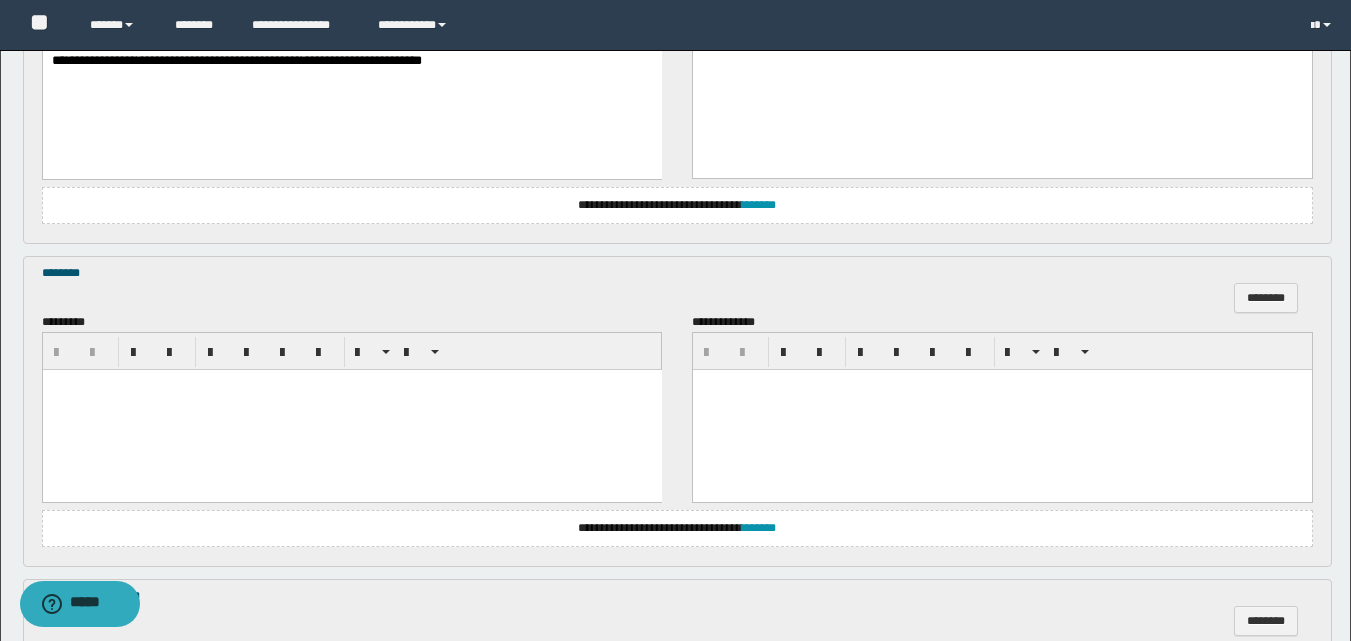 click at bounding box center [351, 410] 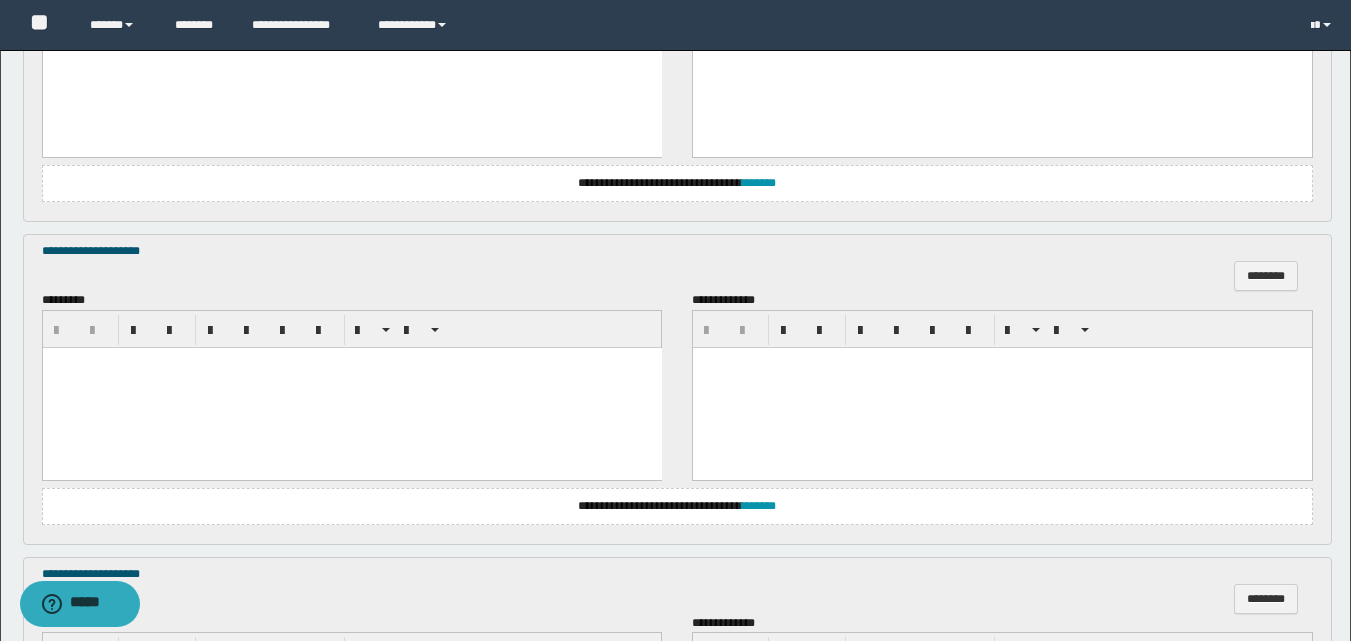 scroll, scrollTop: 1200, scrollLeft: 0, axis: vertical 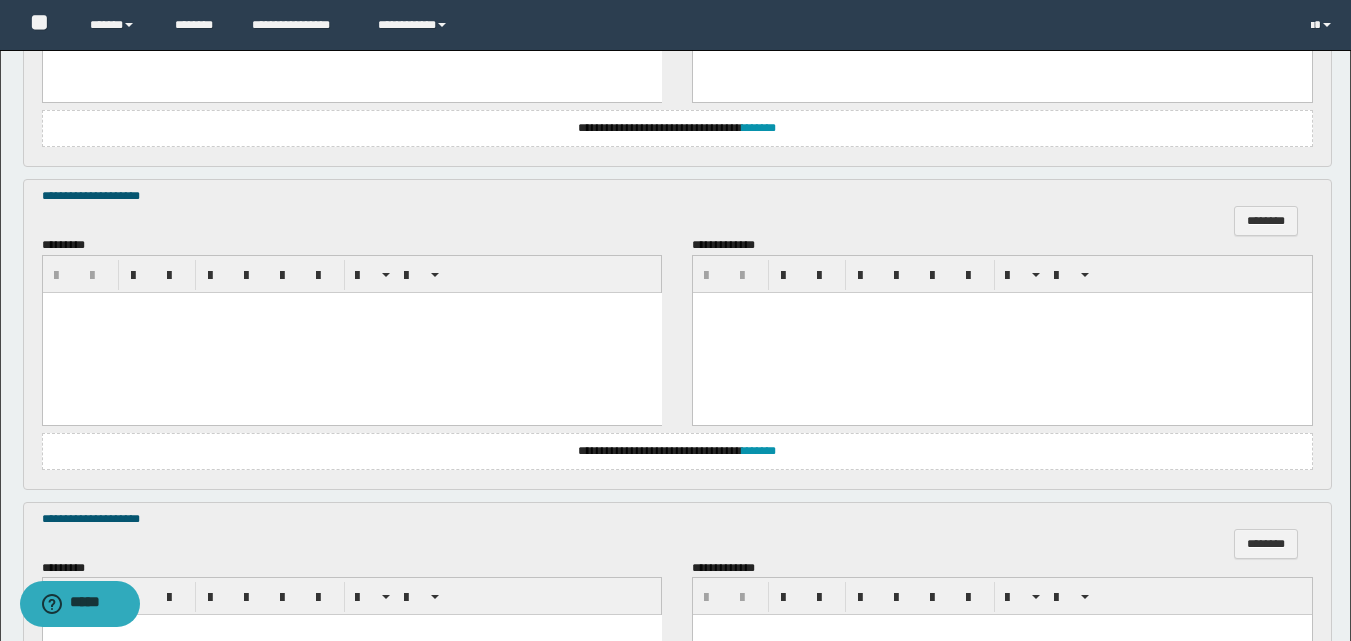 click at bounding box center (351, 332) 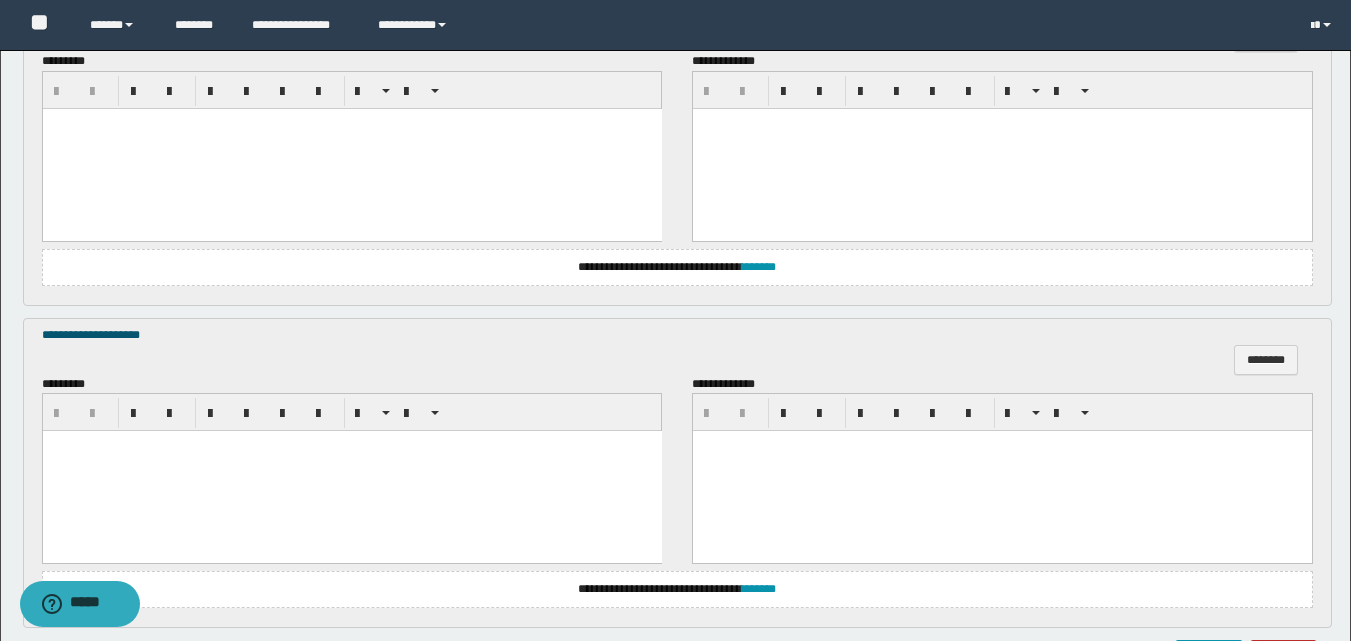 scroll, scrollTop: 1400, scrollLeft: 0, axis: vertical 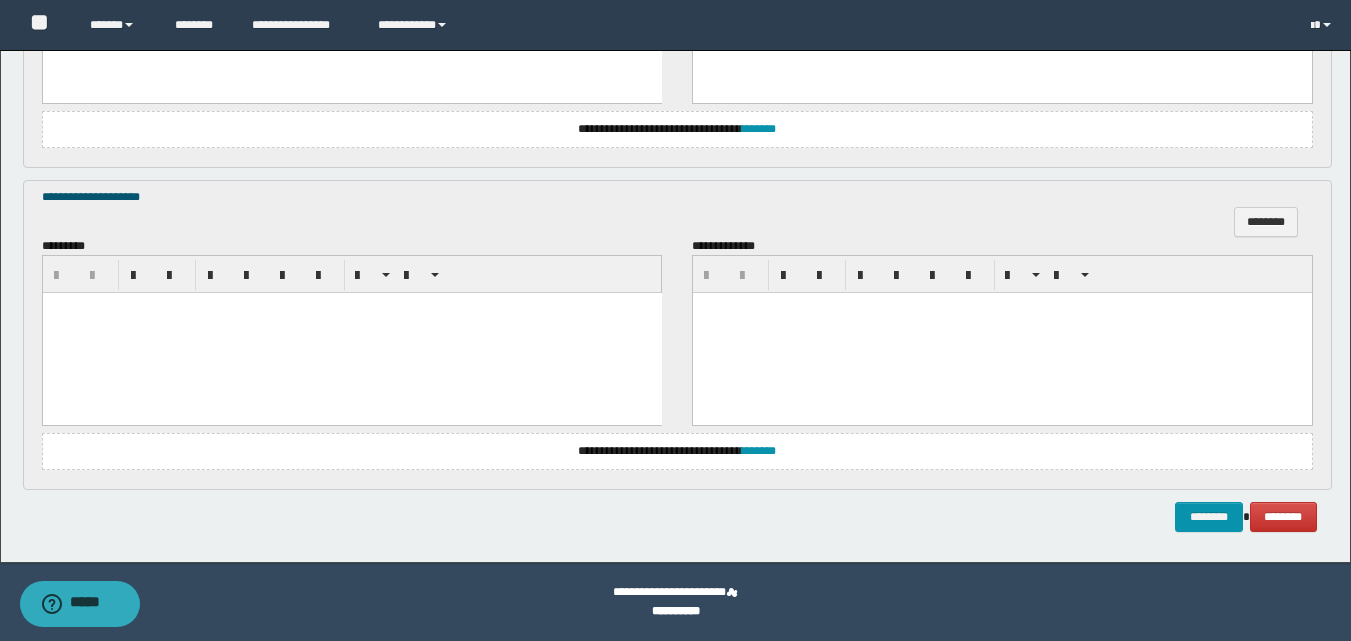 paste 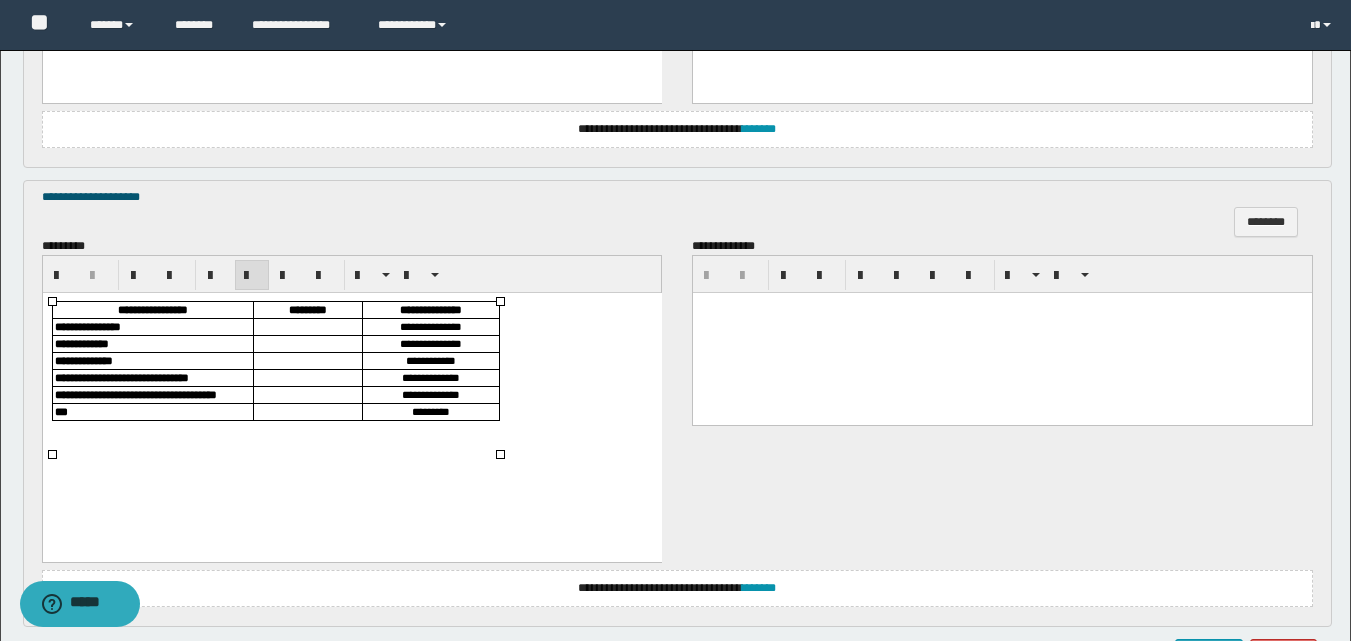 click at bounding box center (307, 327) 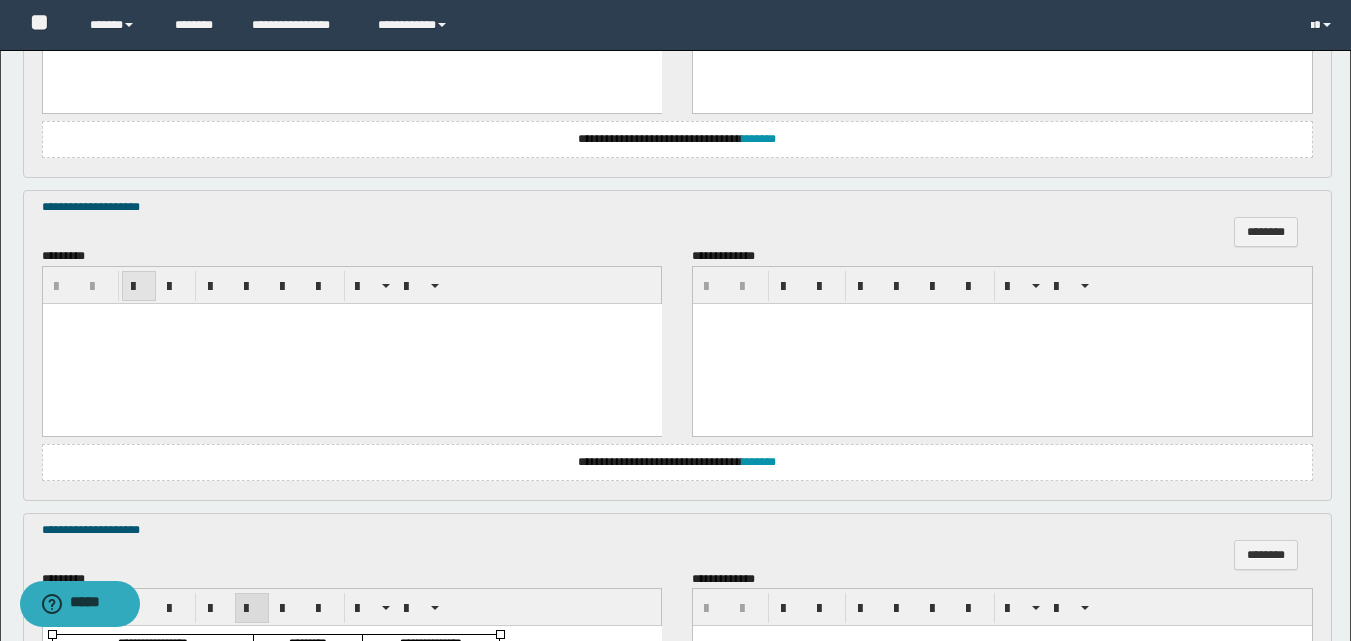 scroll, scrollTop: 1159, scrollLeft: 0, axis: vertical 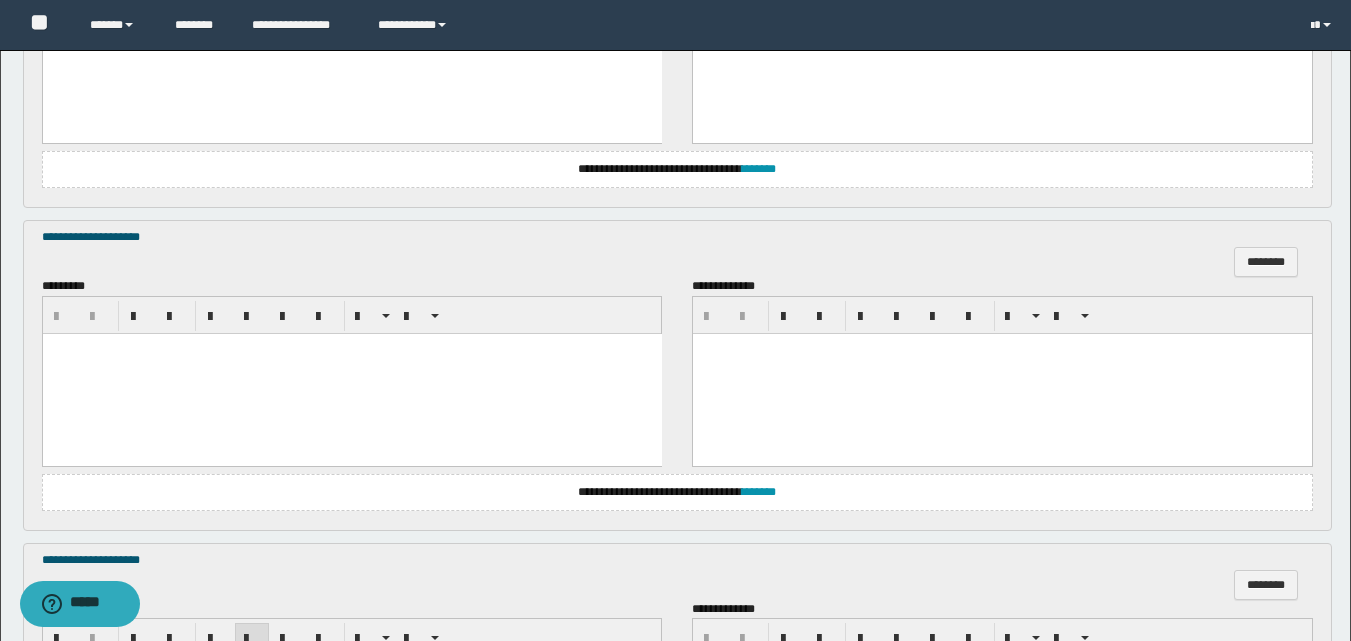 click at bounding box center (351, 373) 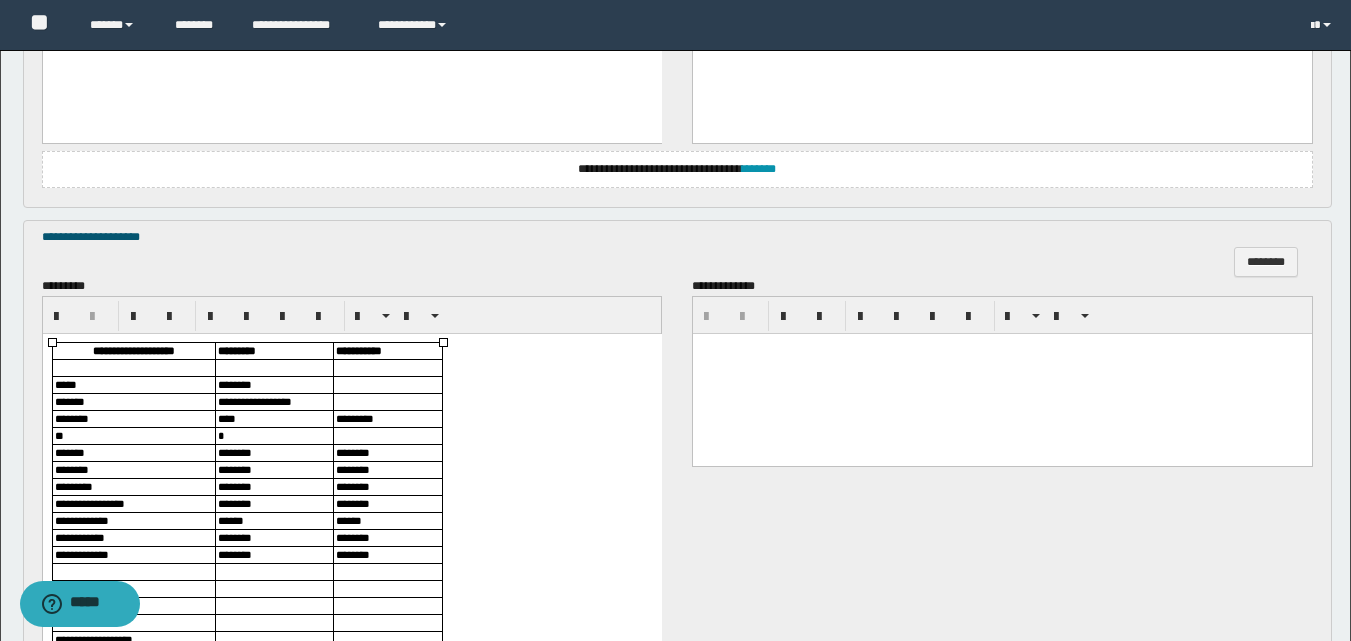 click on "****" at bounding box center (273, 418) 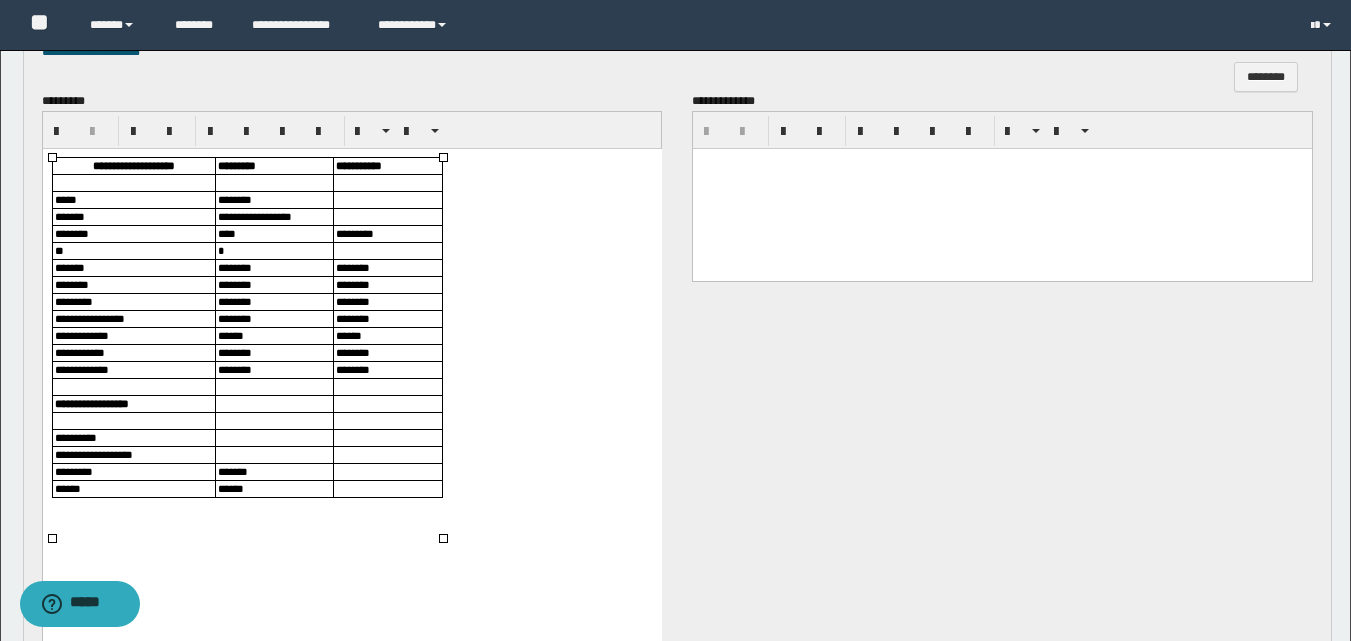scroll, scrollTop: 1459, scrollLeft: 0, axis: vertical 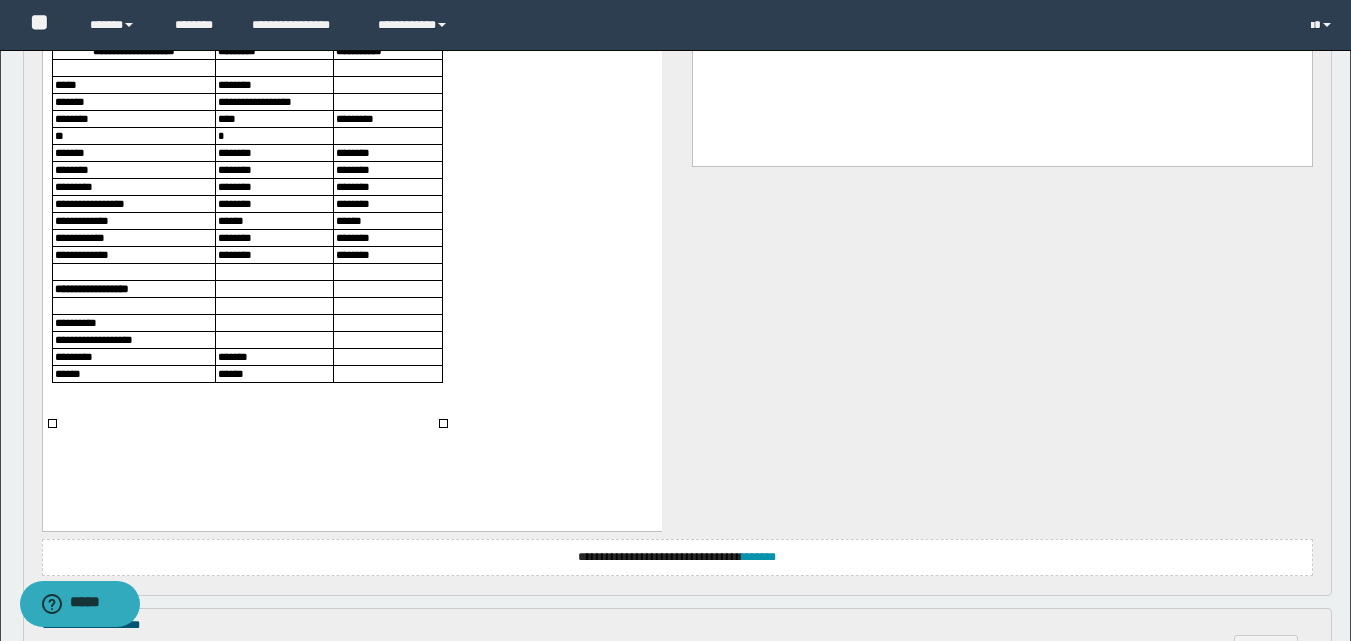 click at bounding box center [273, 322] 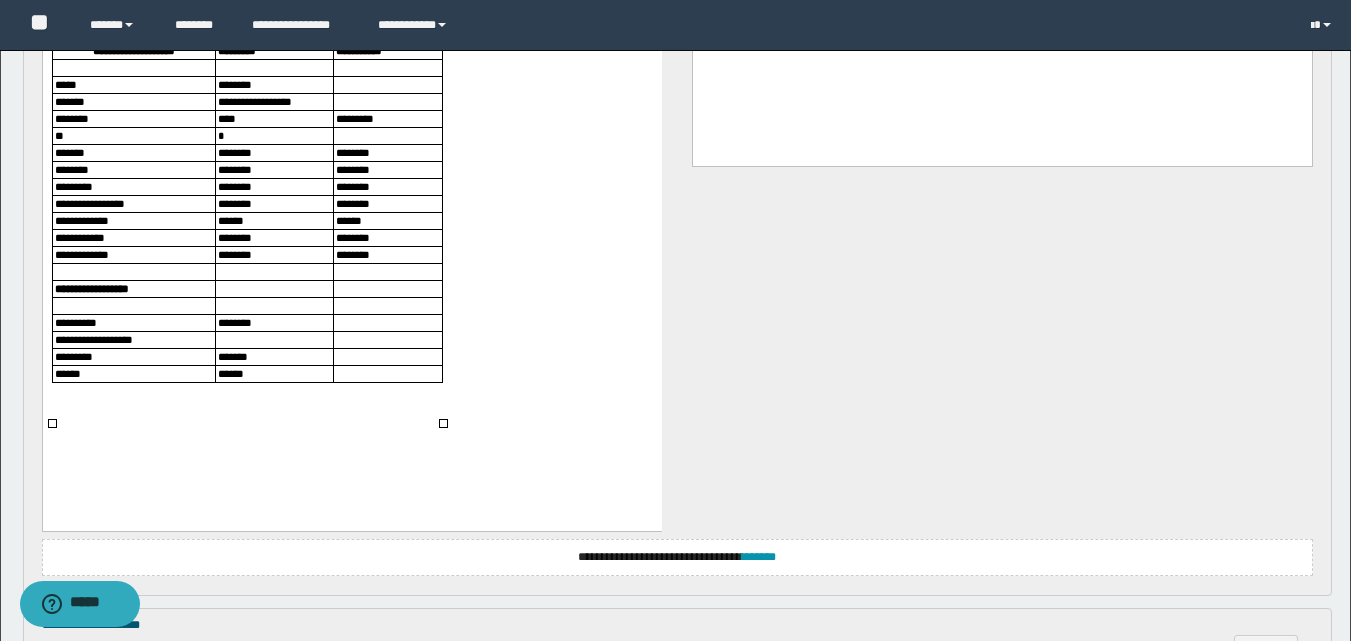 click at bounding box center [273, 339] 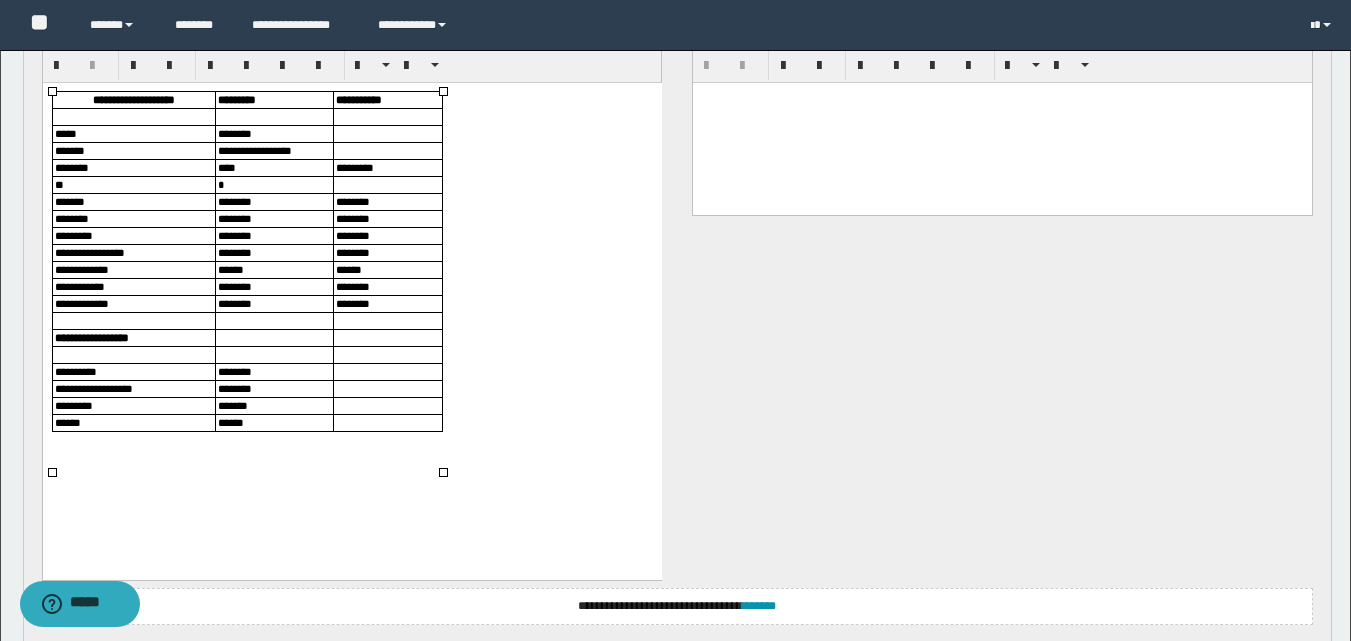 scroll, scrollTop: 1400, scrollLeft: 0, axis: vertical 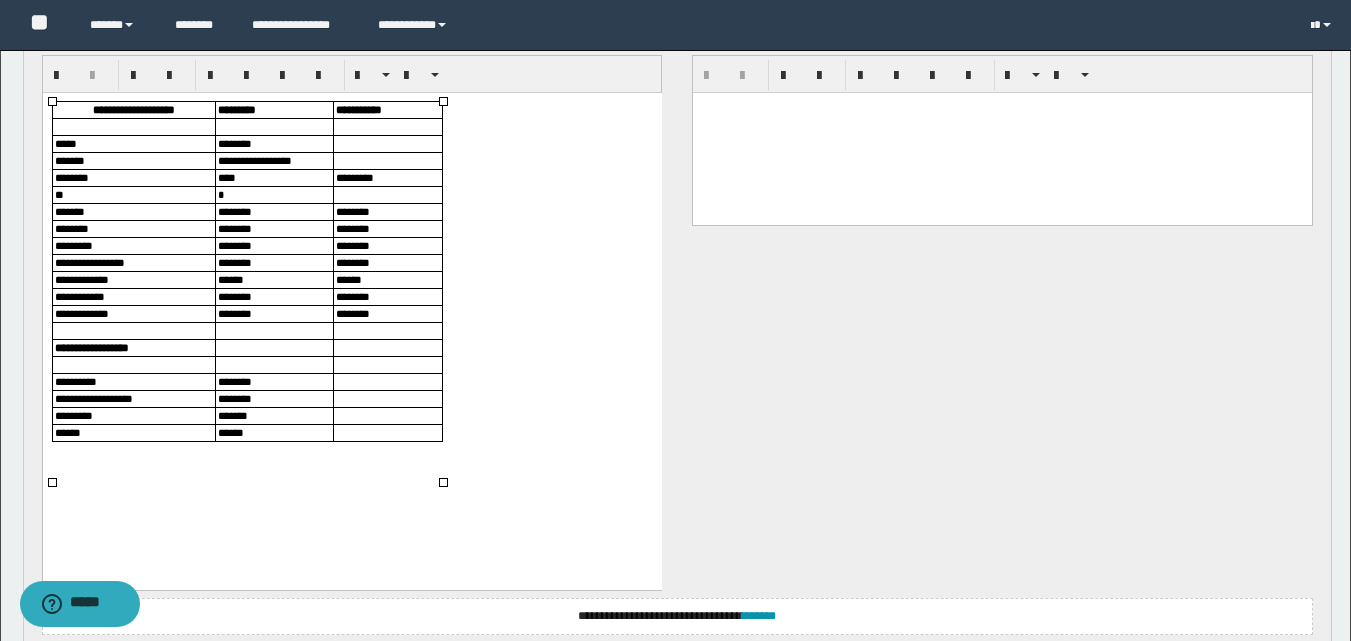 click on "********" at bounding box center [273, 313] 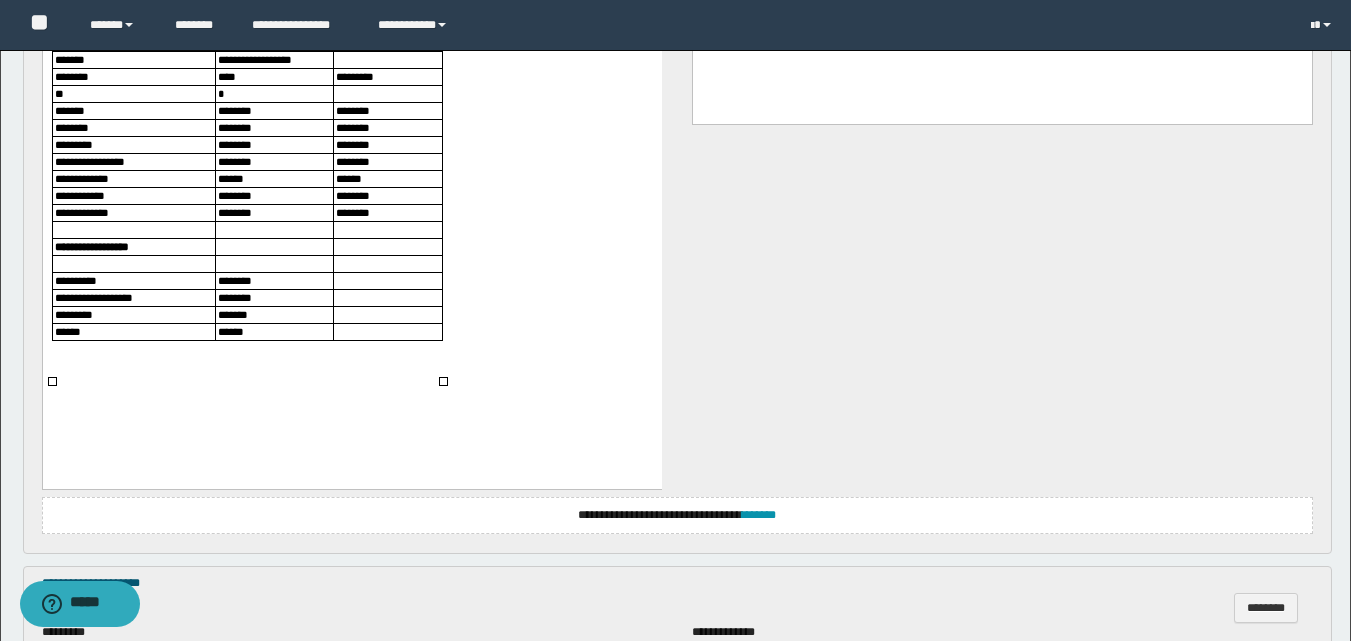 scroll, scrollTop: 1500, scrollLeft: 0, axis: vertical 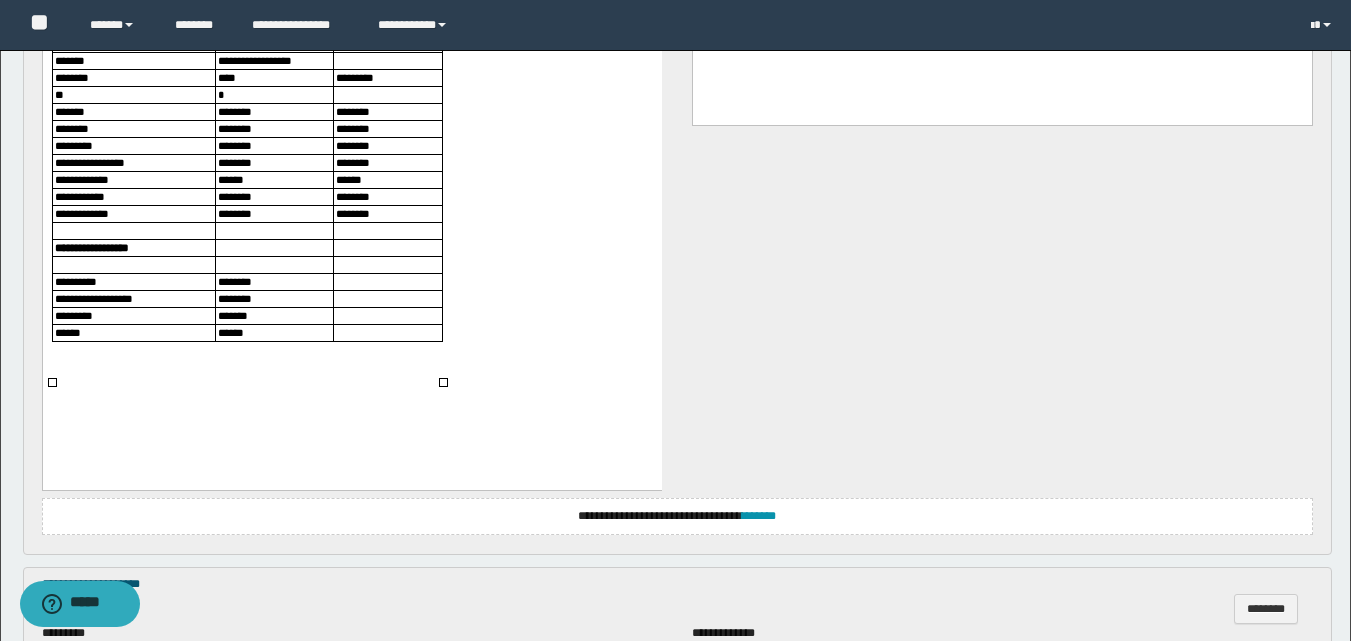 click at bounding box center (133, 265) 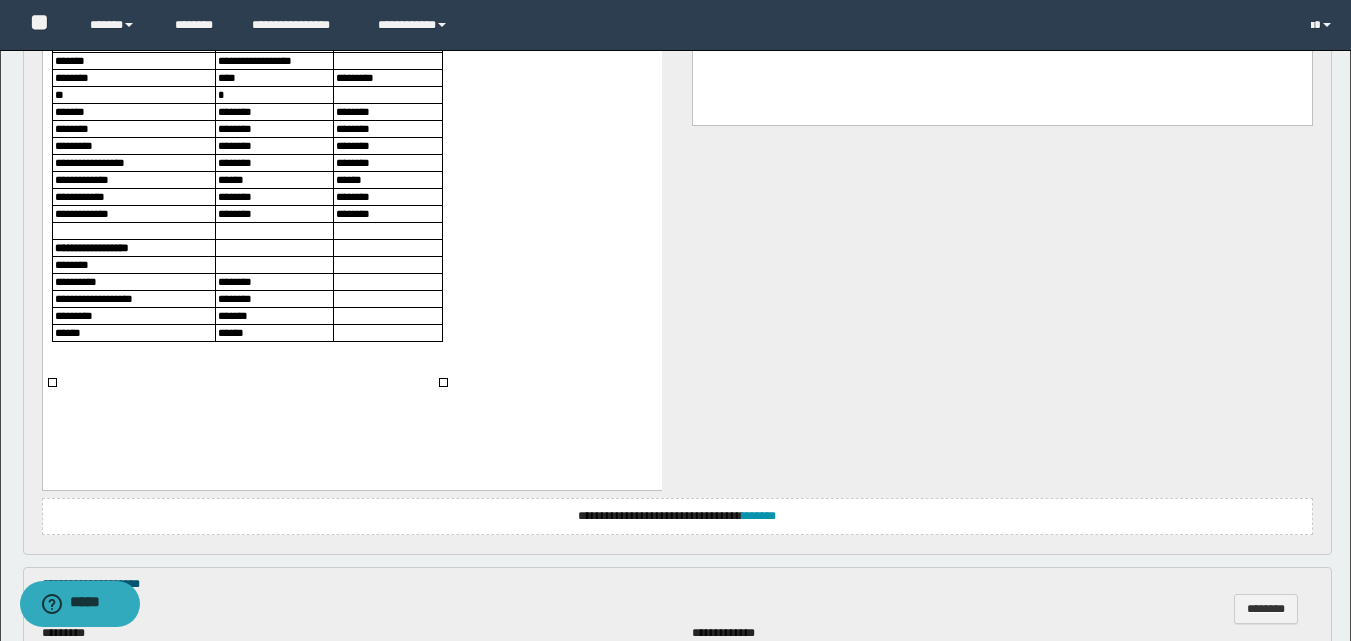 click at bounding box center [273, 265] 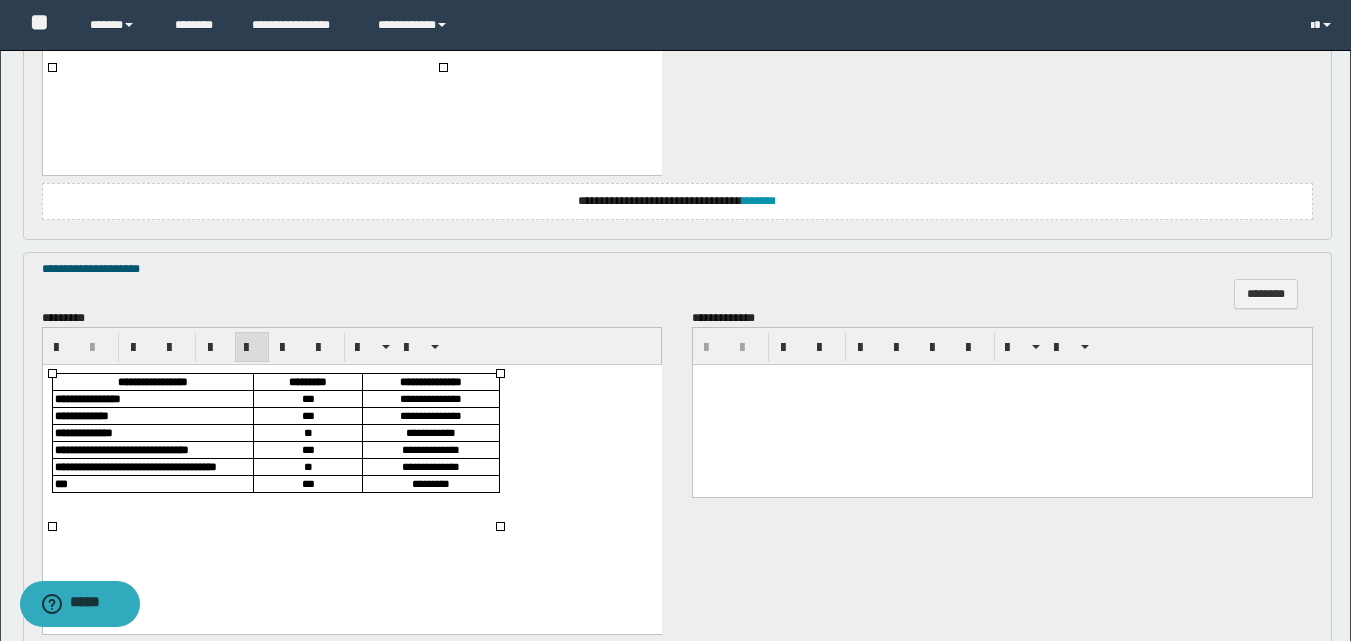 scroll, scrollTop: 2024, scrollLeft: 0, axis: vertical 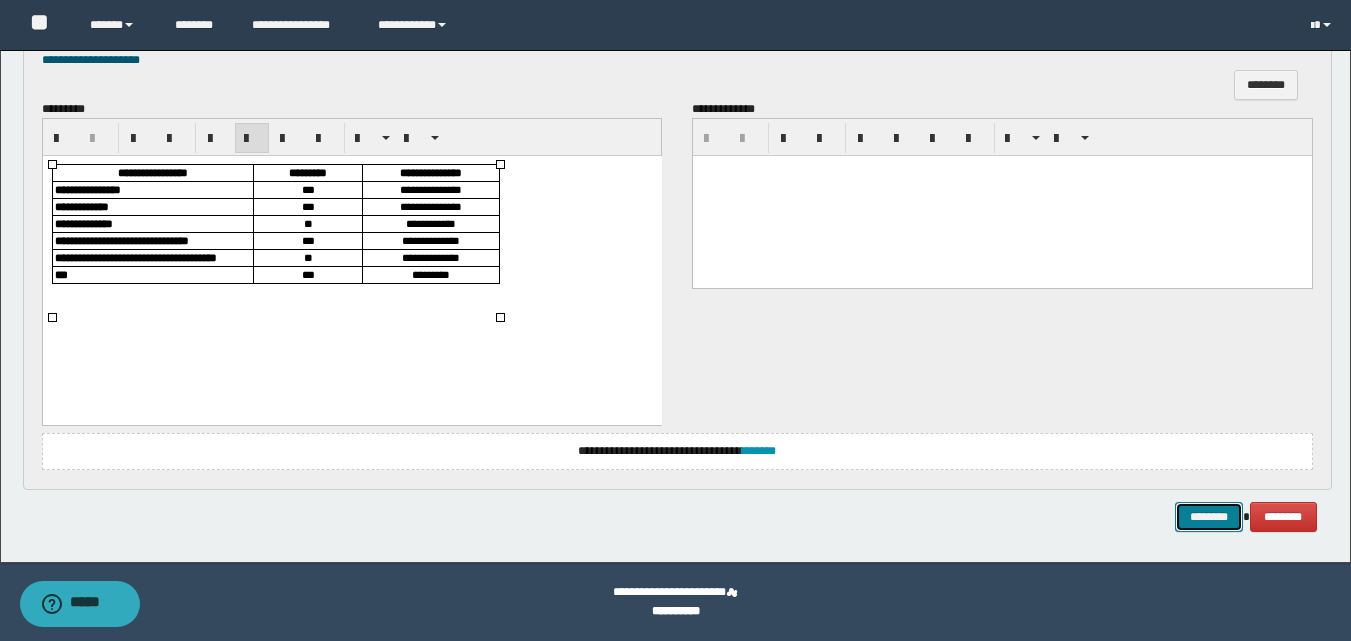 click on "********" at bounding box center (1209, 517) 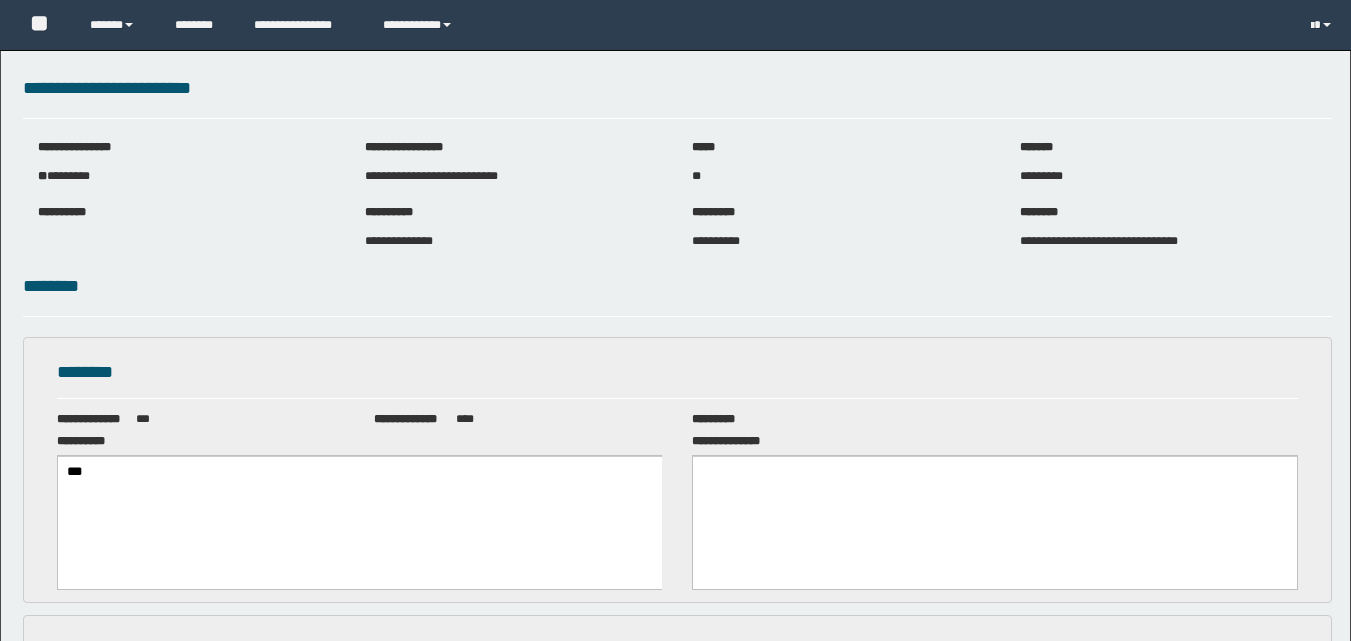 scroll, scrollTop: 0, scrollLeft: 0, axis: both 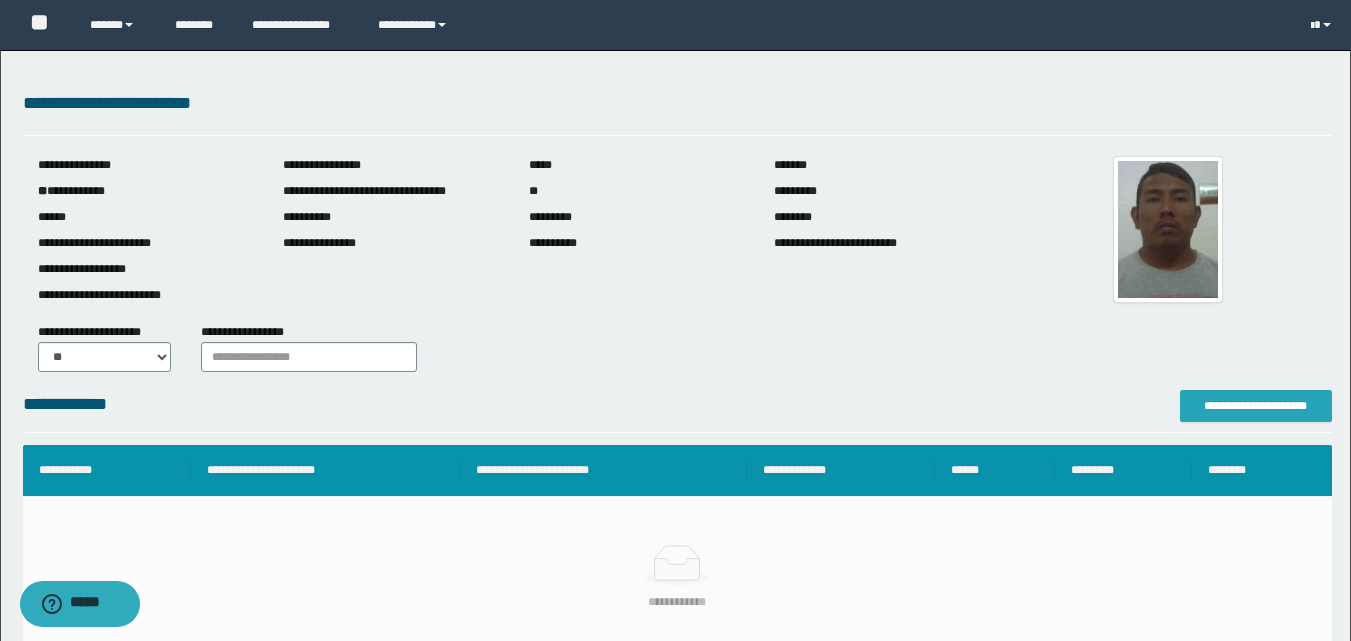 click on "**********" at bounding box center (1256, 406) 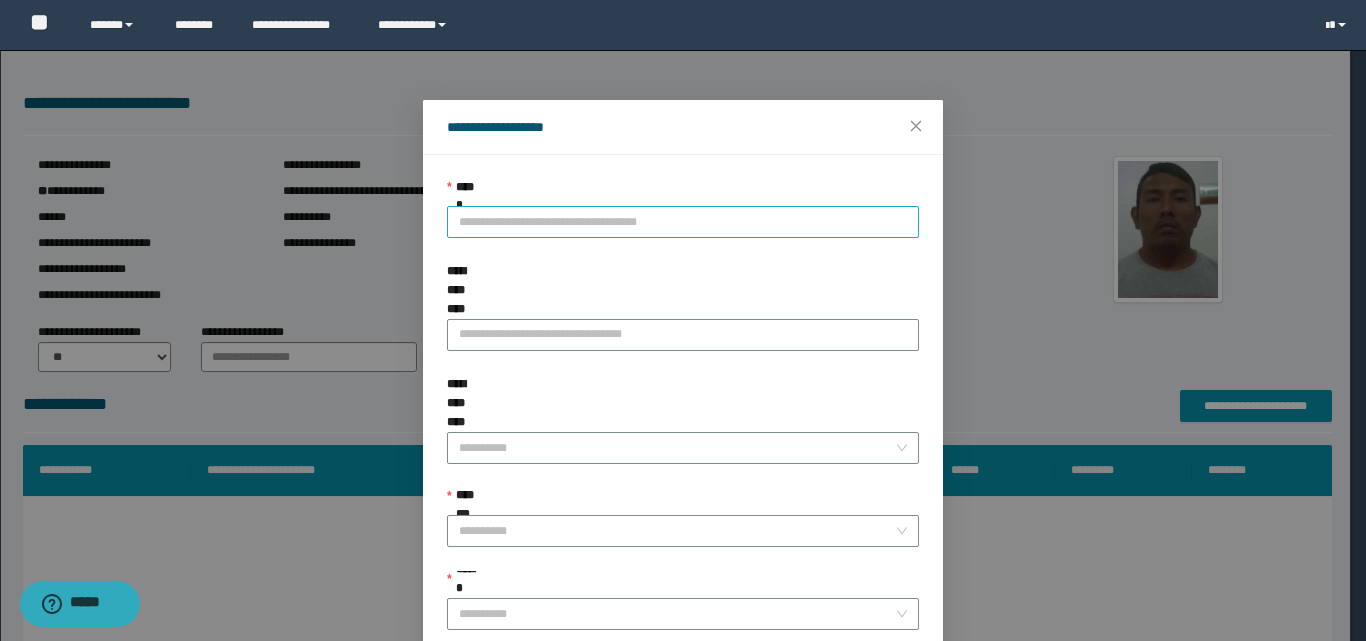 click on "**********" at bounding box center (683, 222) 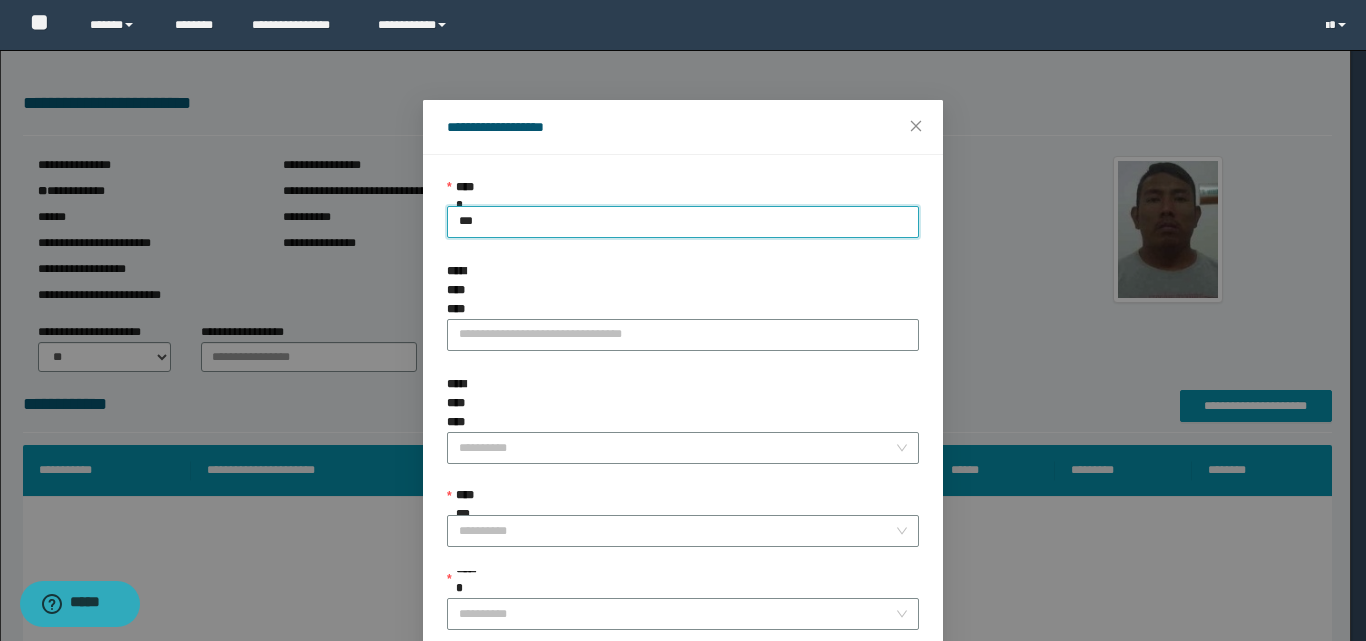 type on "****" 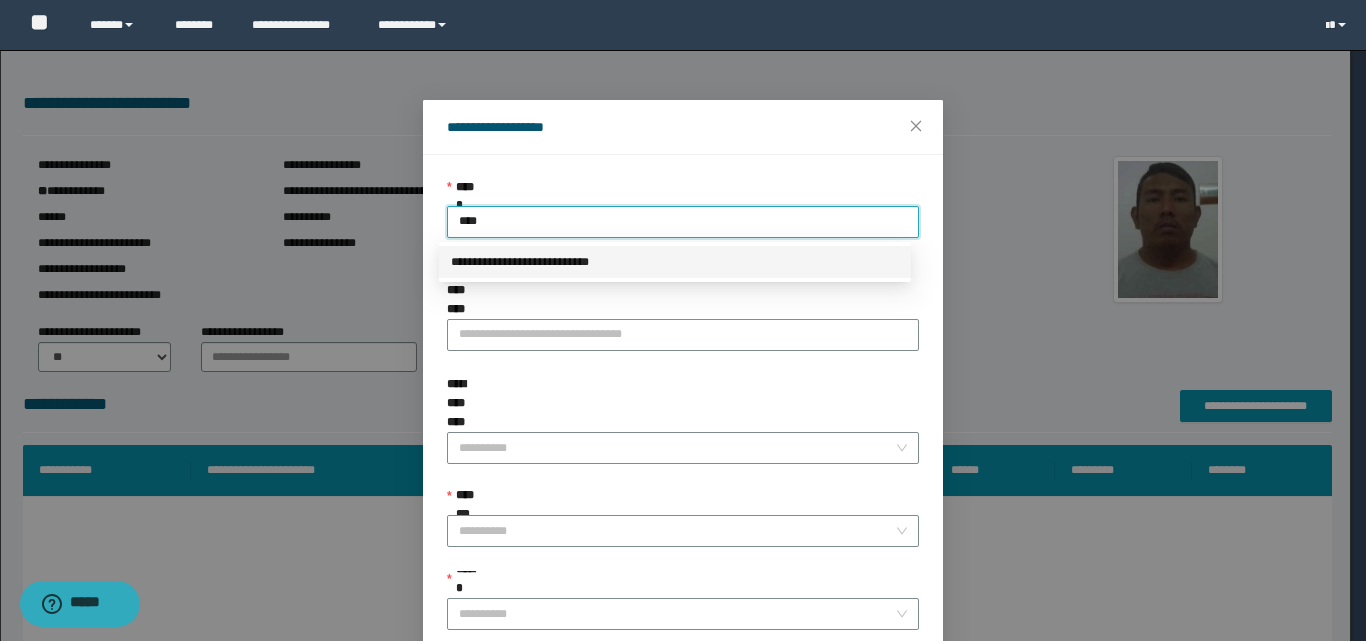 click on "**********" at bounding box center [675, 262] 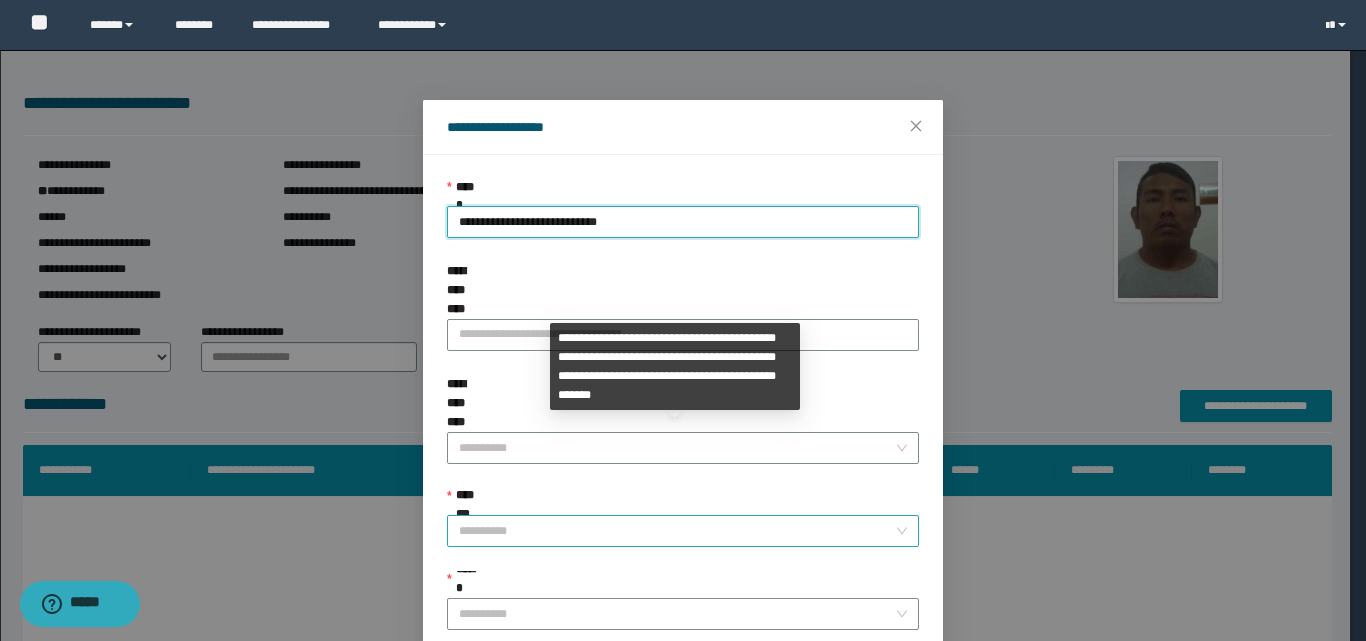 click on "**********" at bounding box center (677, 531) 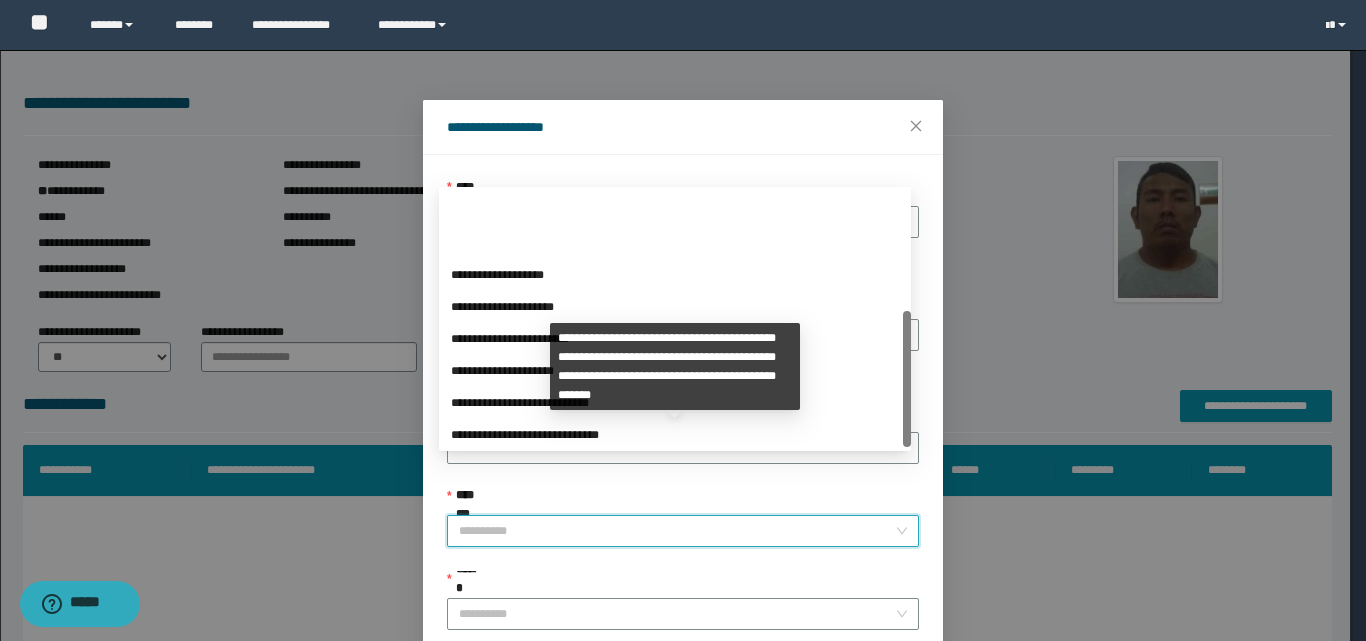scroll, scrollTop: 224, scrollLeft: 0, axis: vertical 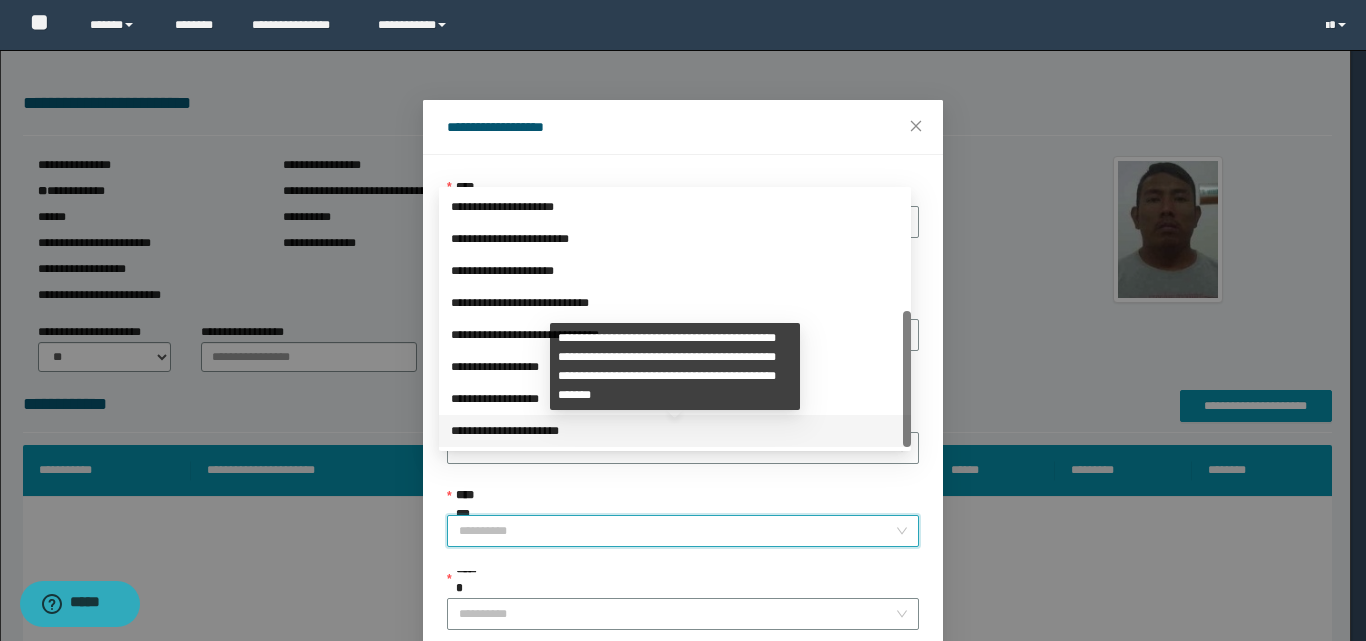 click on "**********" at bounding box center (675, 431) 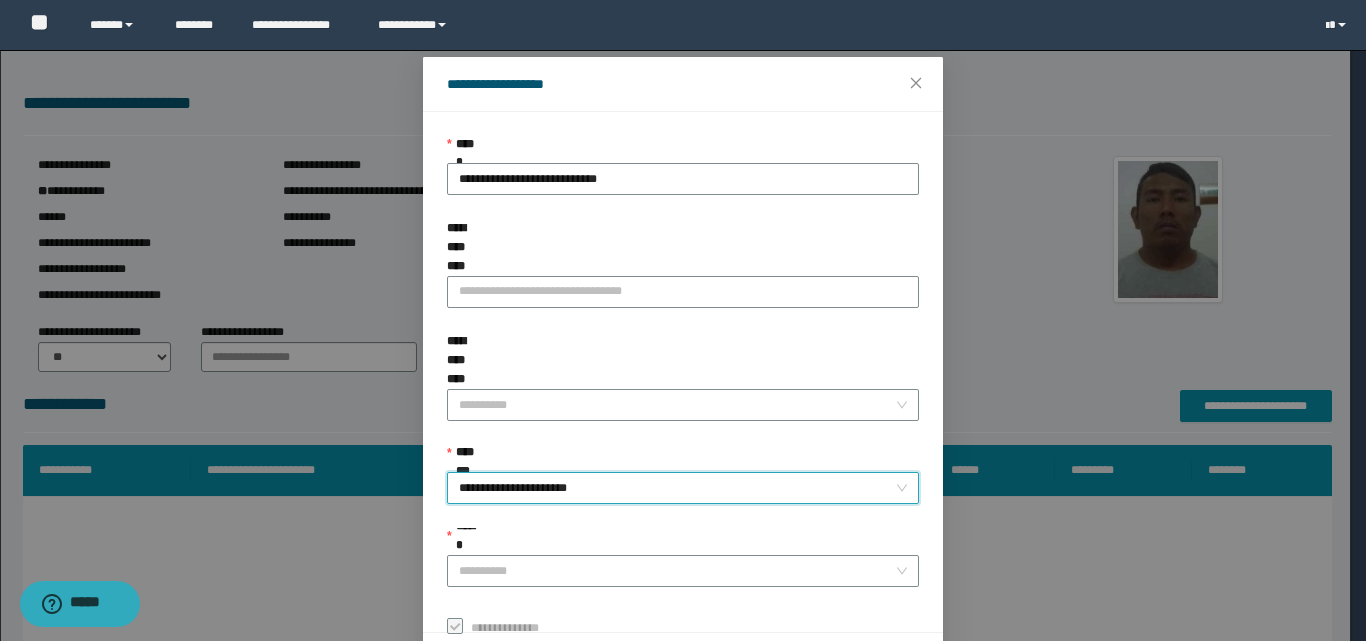 scroll, scrollTop: 111, scrollLeft: 0, axis: vertical 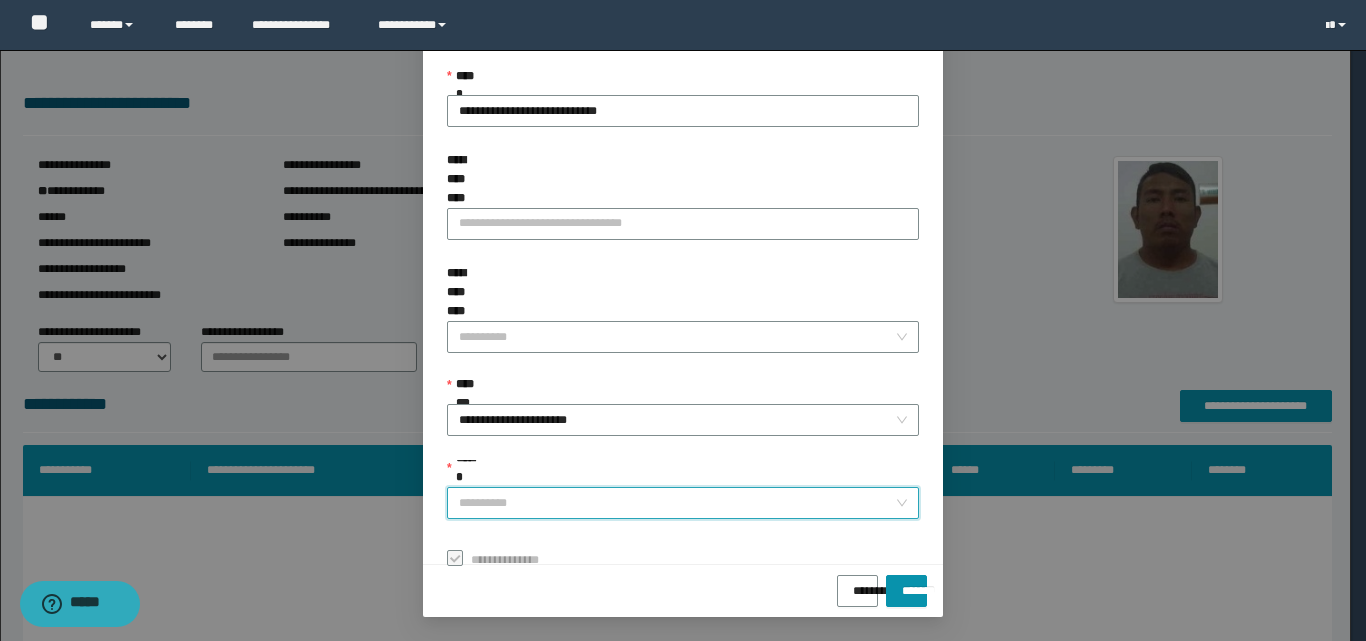 click on "******" at bounding box center [677, 503] 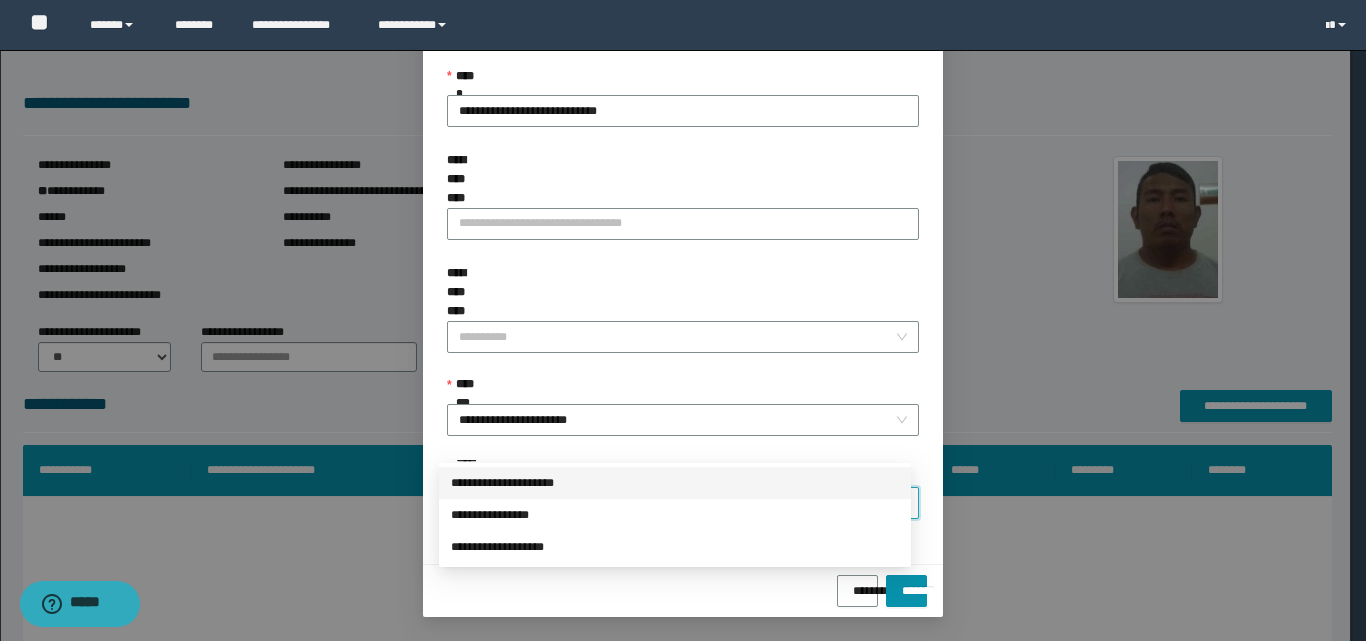 click on "**********" at bounding box center [675, 483] 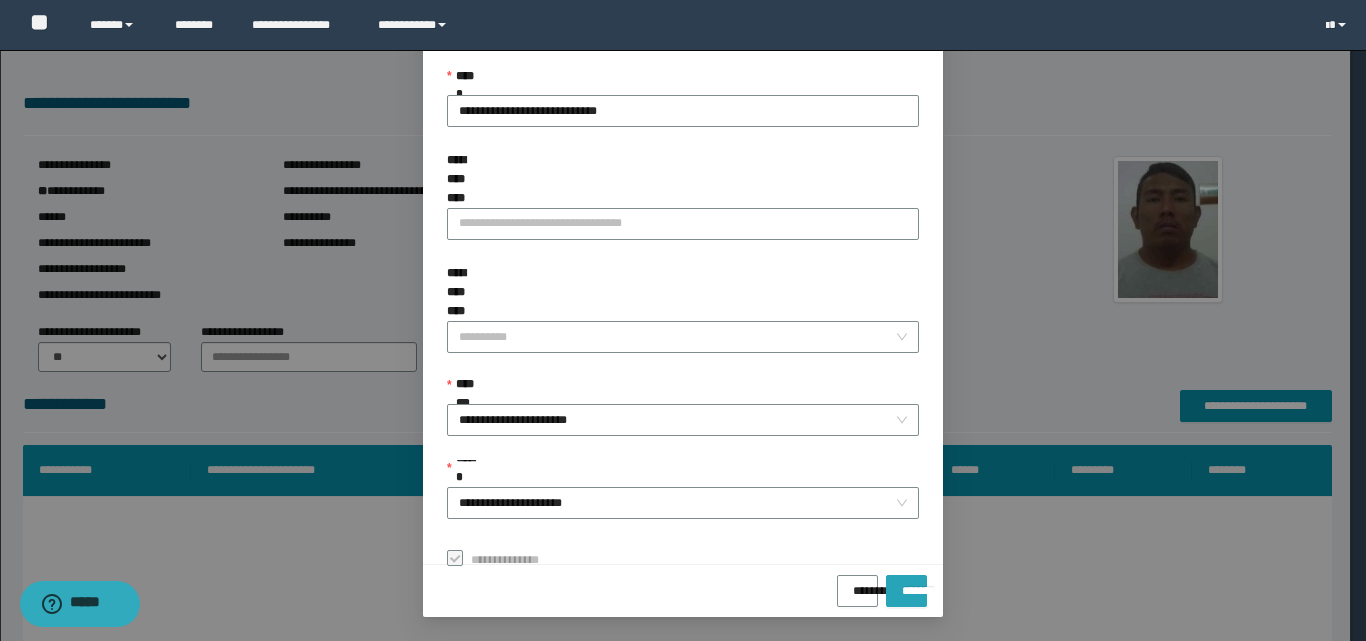 click on "*******" at bounding box center [906, 584] 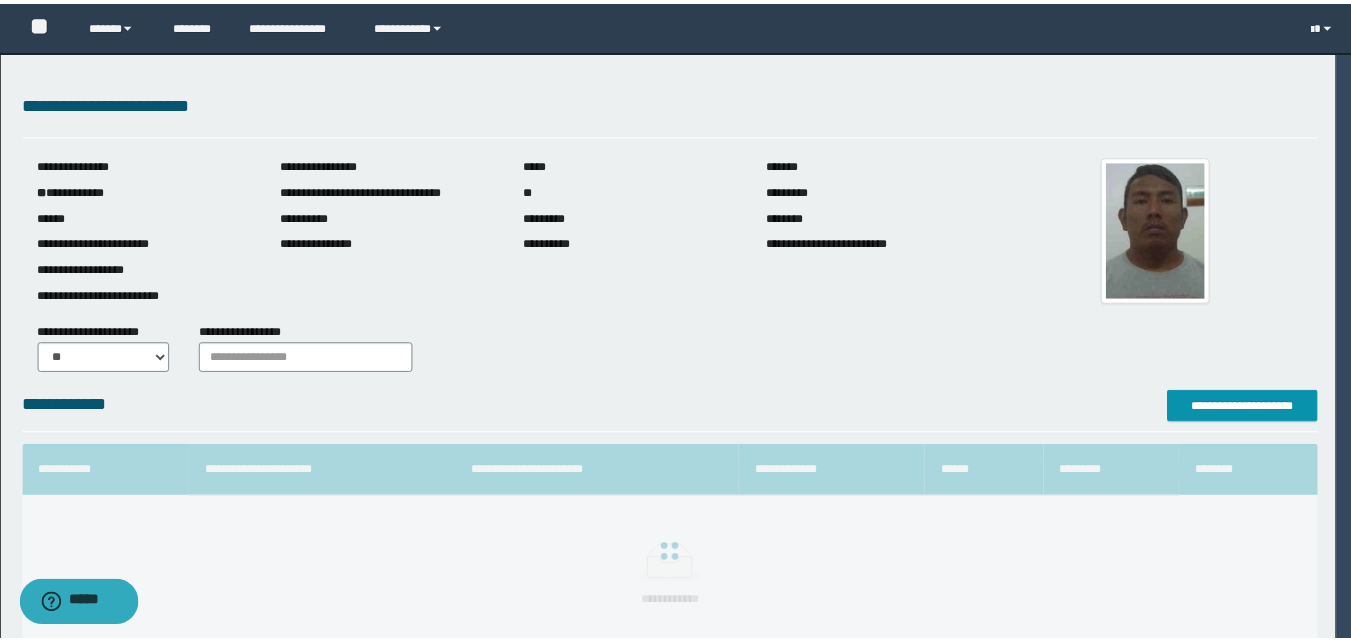 scroll, scrollTop: 64, scrollLeft: 0, axis: vertical 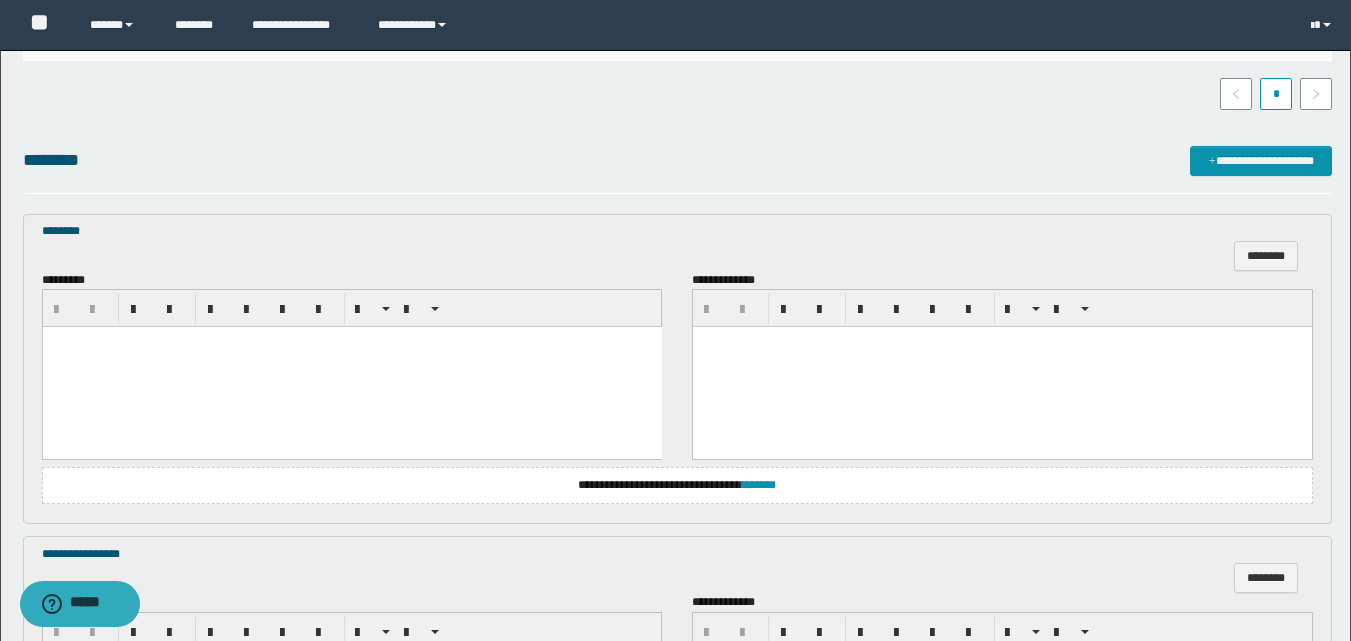 click at bounding box center (351, 367) 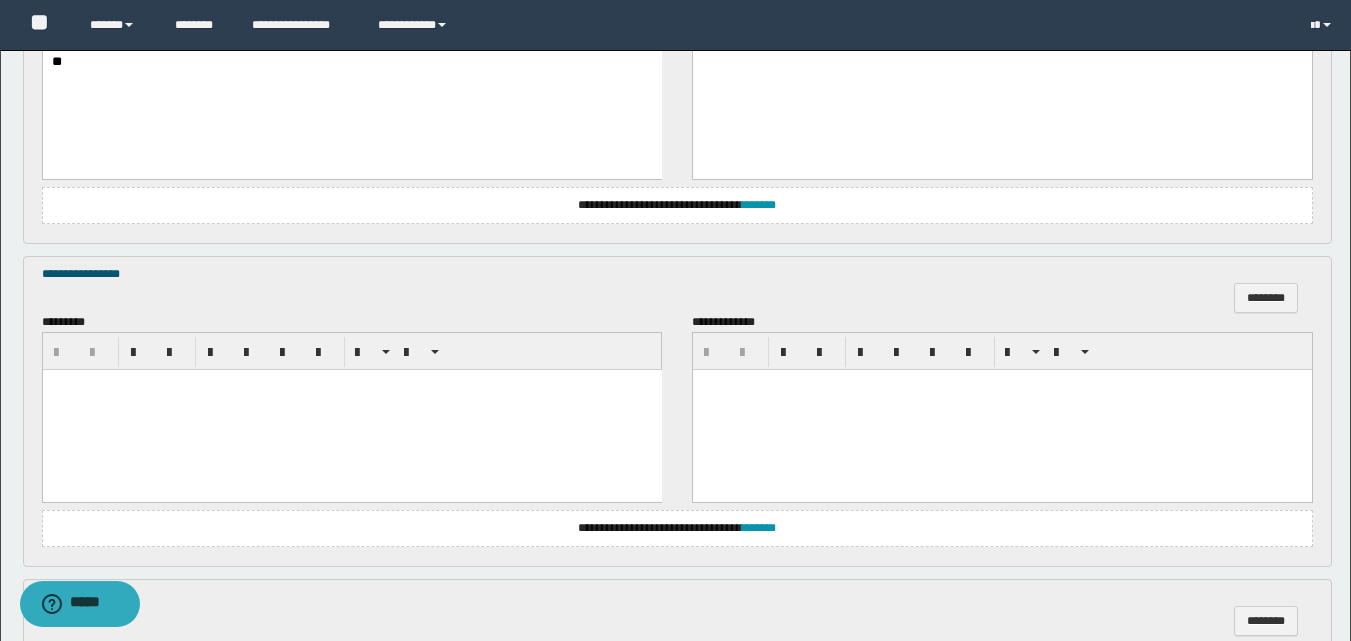 scroll, scrollTop: 900, scrollLeft: 0, axis: vertical 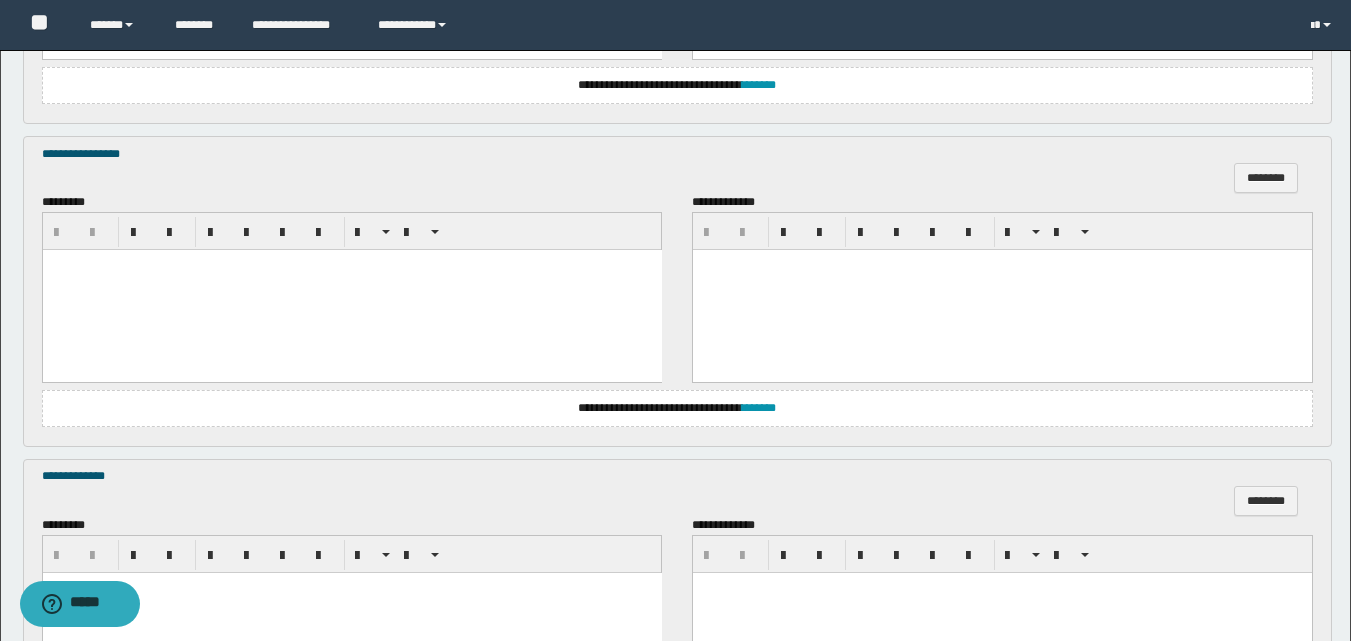 click at bounding box center [351, 290] 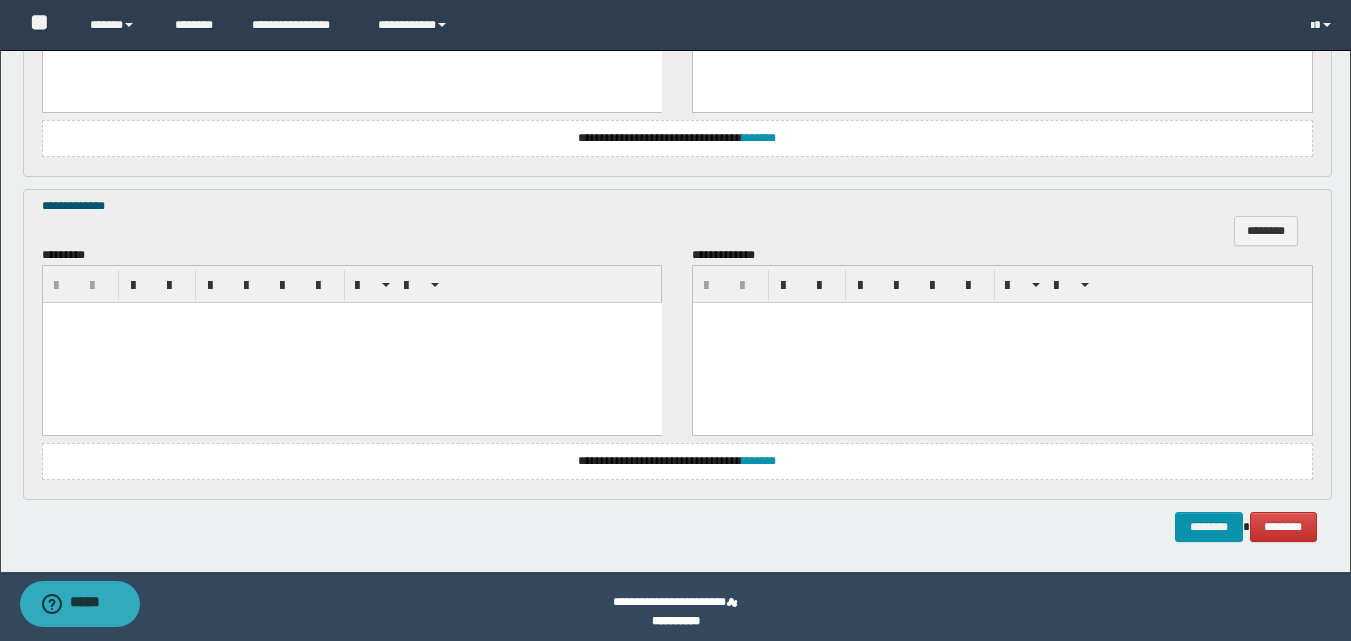 scroll, scrollTop: 1179, scrollLeft: 0, axis: vertical 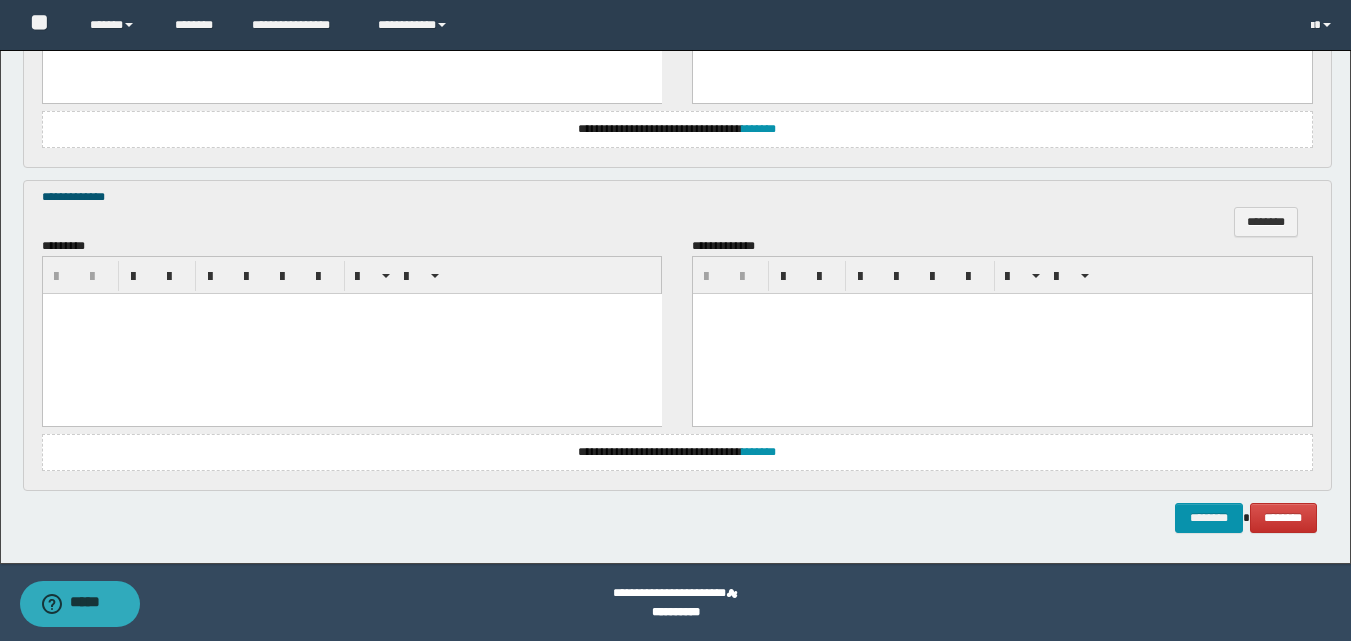click at bounding box center [351, 333] 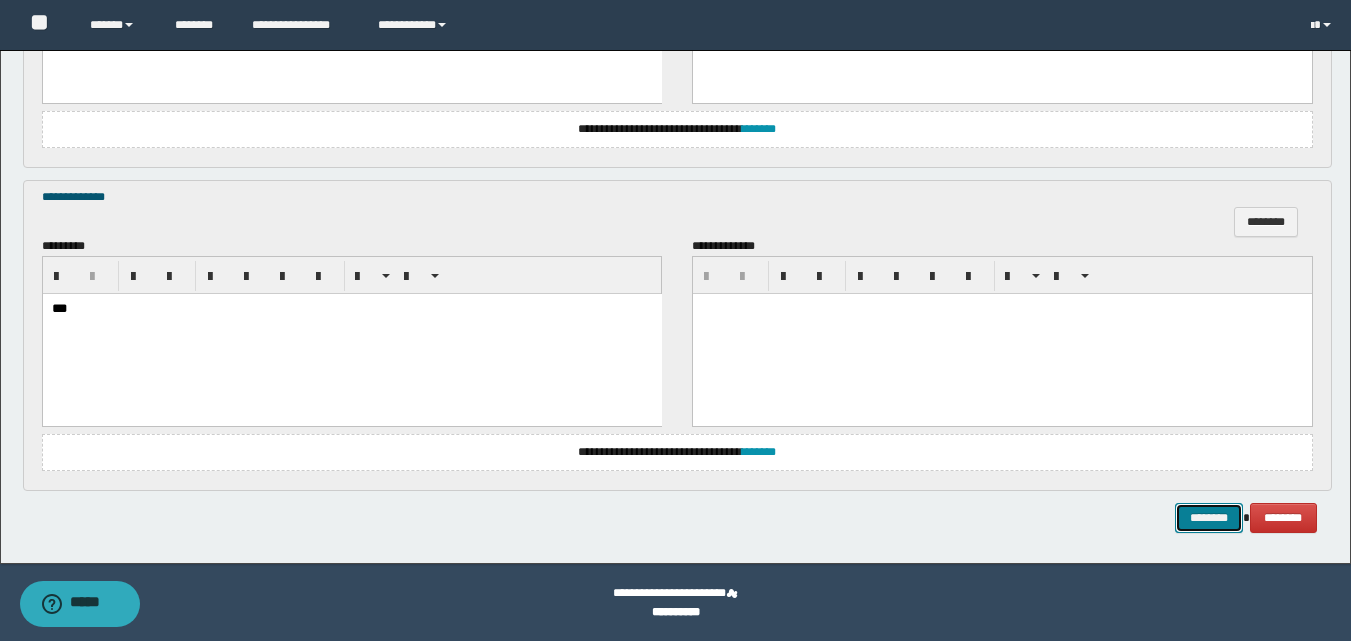 click on "********" at bounding box center [1209, 518] 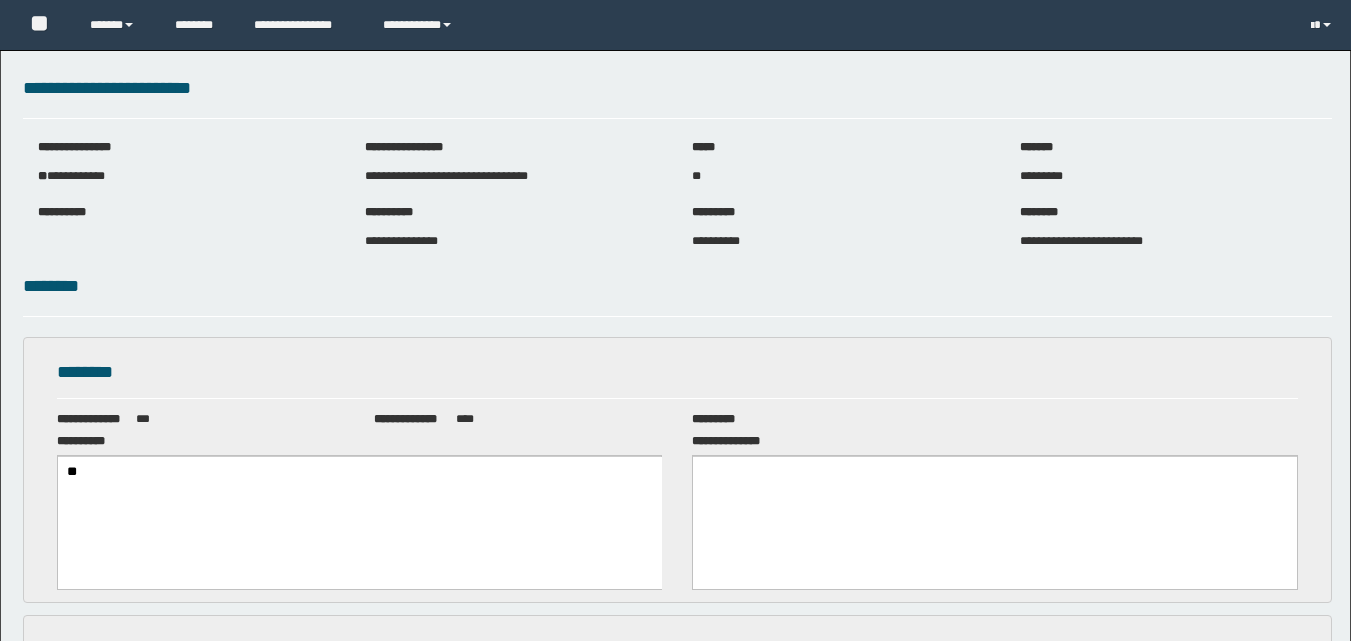 scroll, scrollTop: 0, scrollLeft: 0, axis: both 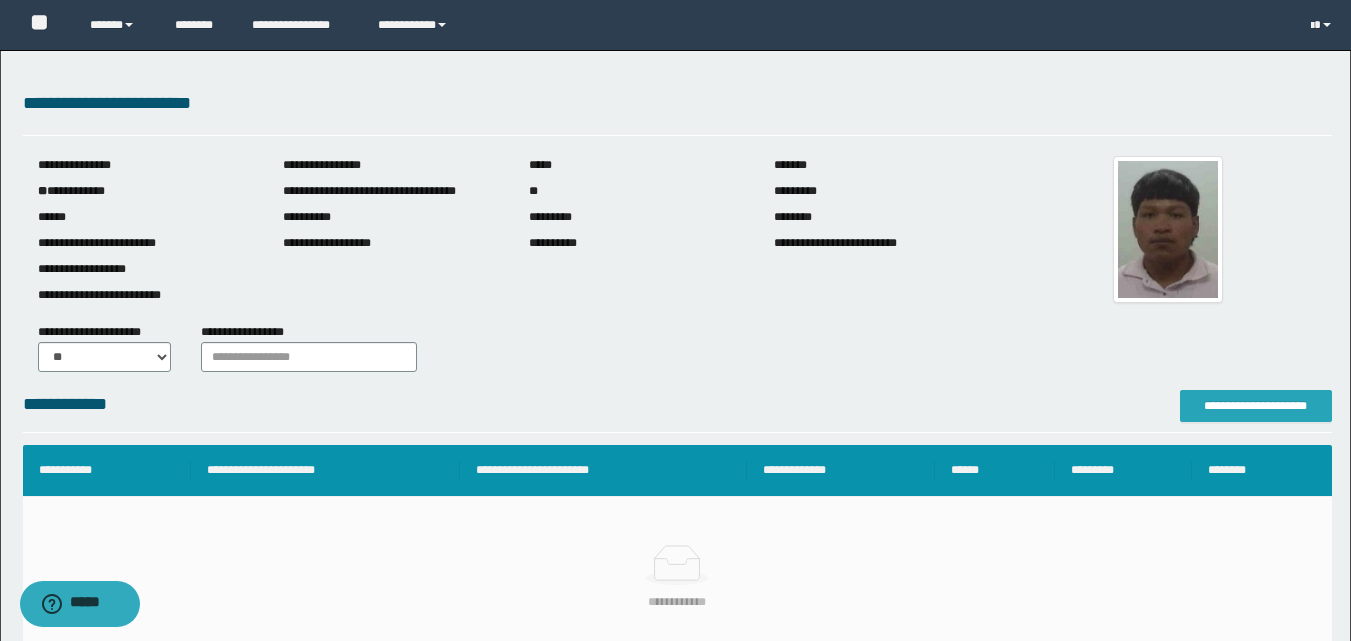 click on "**********" at bounding box center [1256, 406] 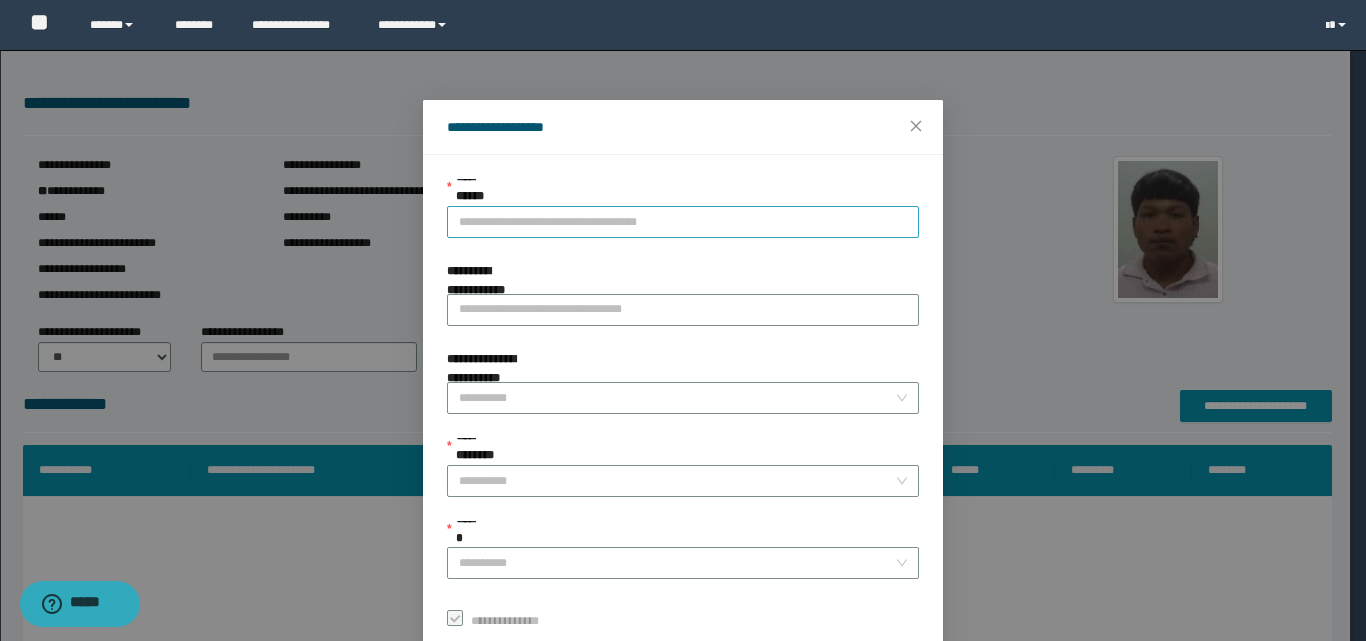 click on "**********" at bounding box center [683, 222] 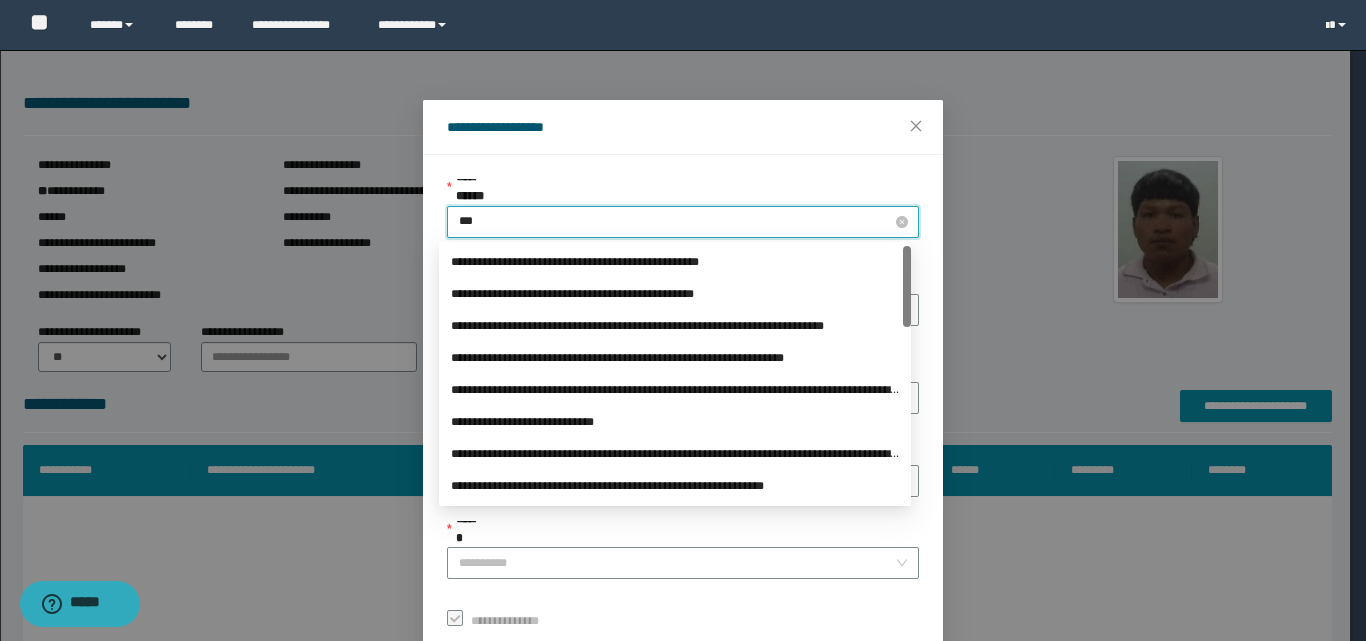 type on "****" 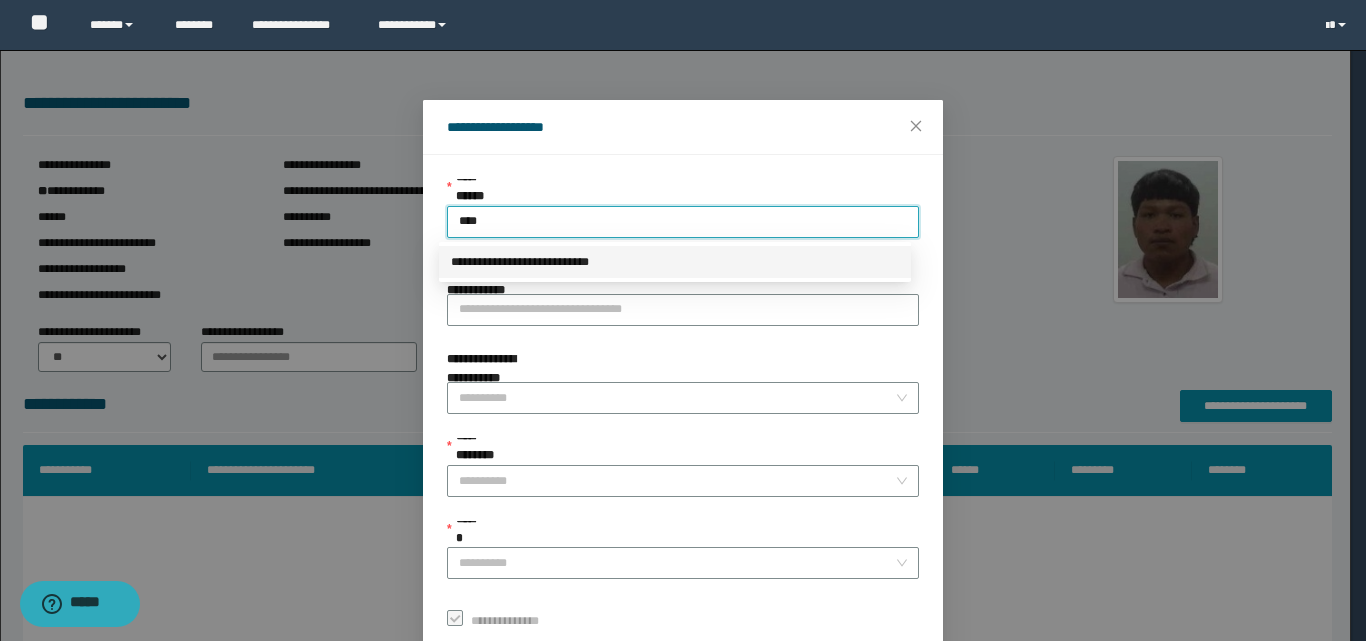 click on "**********" at bounding box center [675, 262] 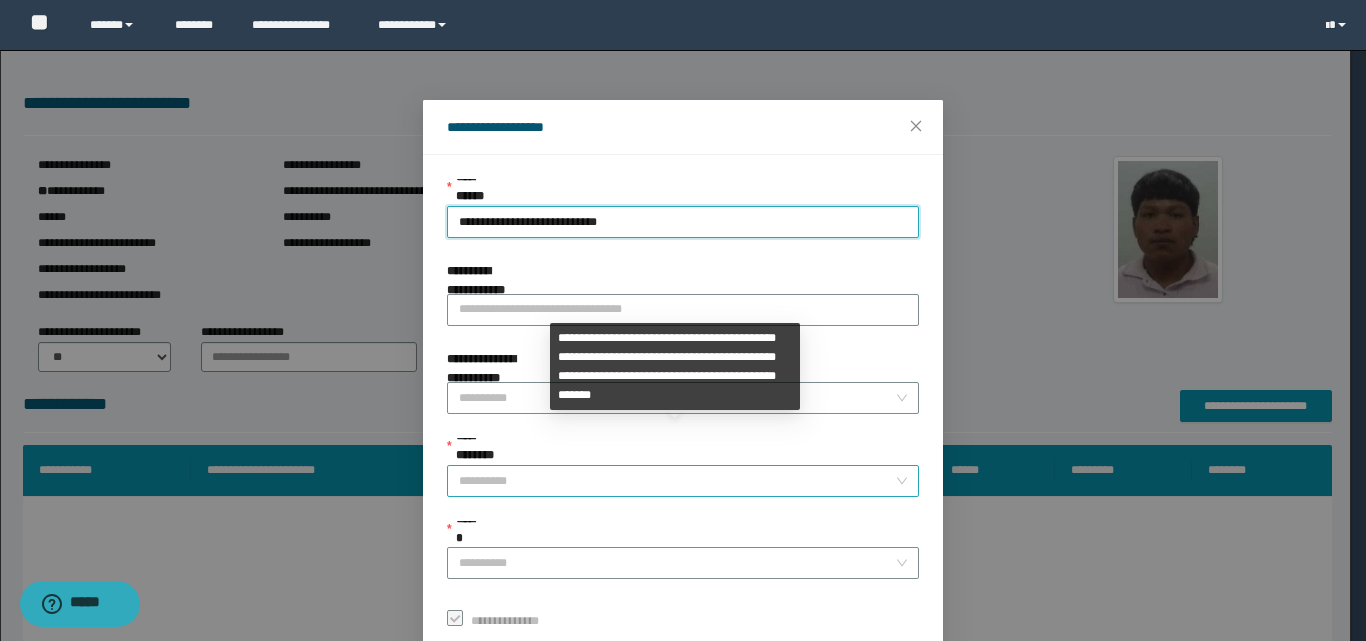 drag, startPoint x: 479, startPoint y: 475, endPoint x: 479, endPoint y: 464, distance: 11 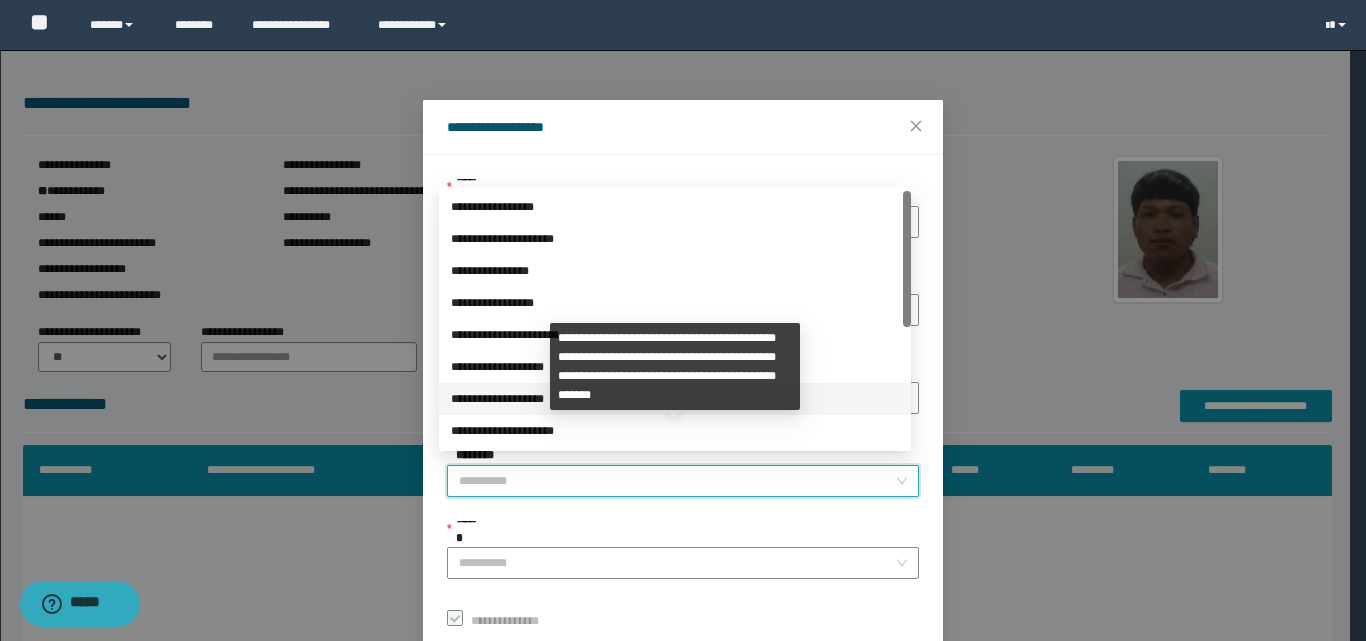 scroll, scrollTop: 224, scrollLeft: 0, axis: vertical 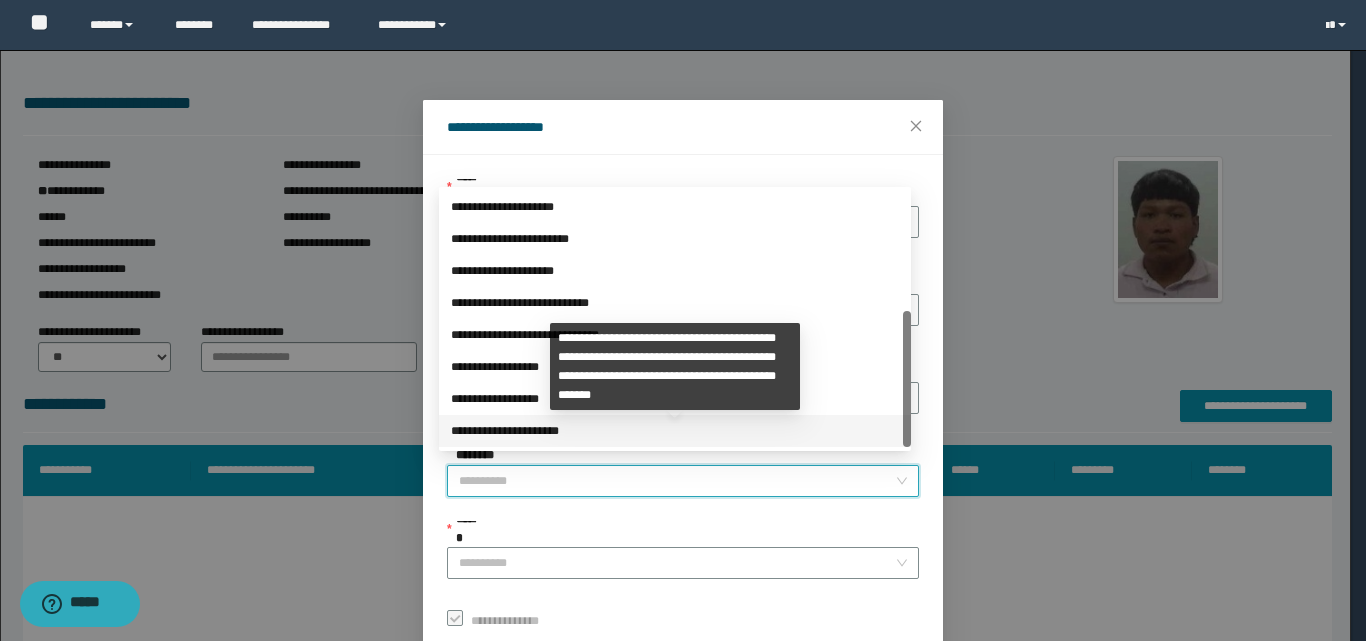 click on "**********" at bounding box center [675, 431] 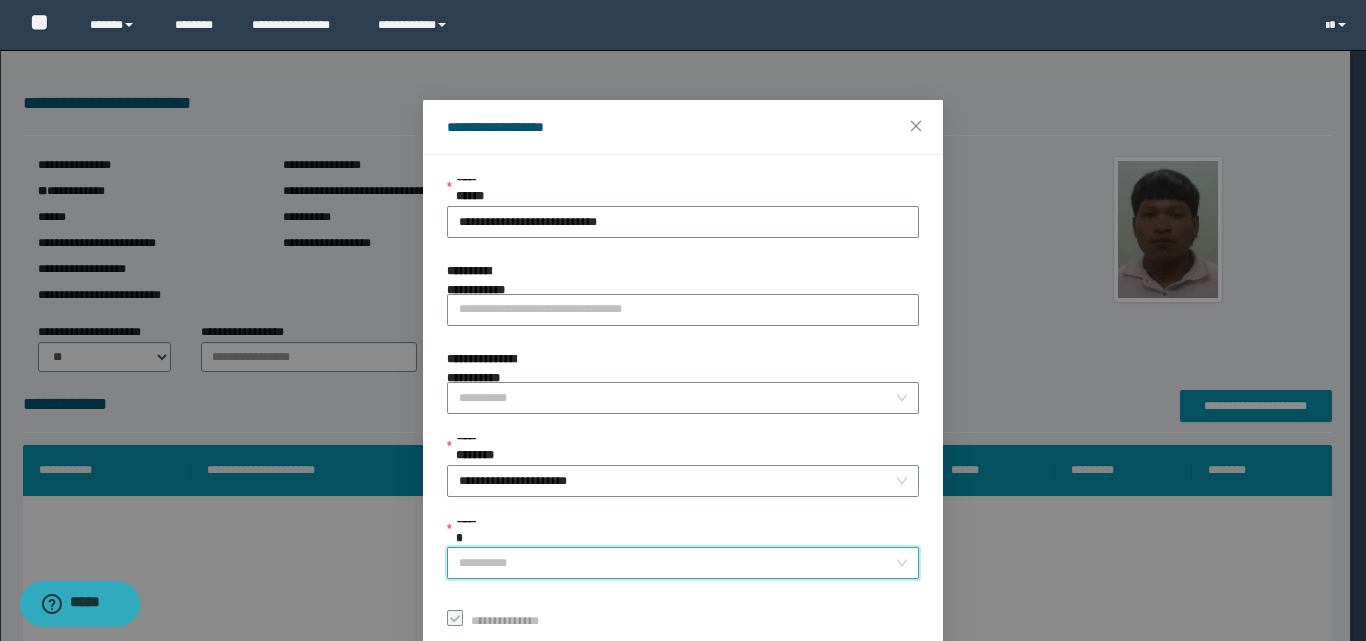 click on "******" at bounding box center (677, 563) 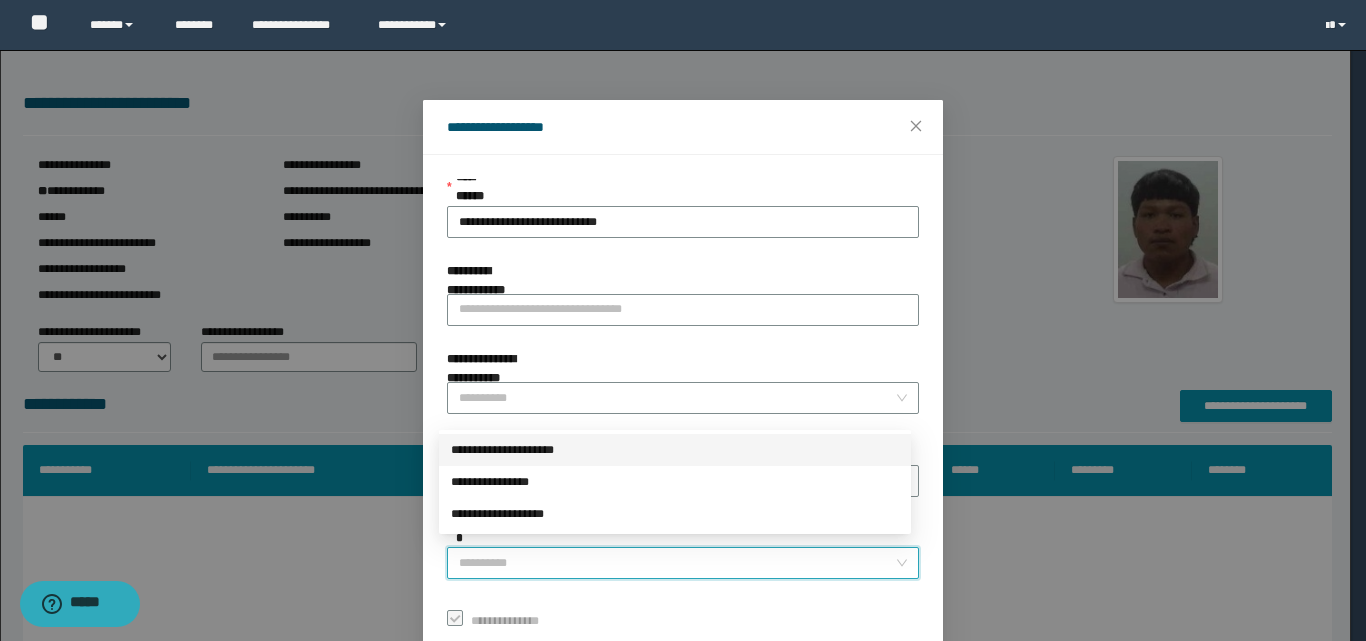 click on "**********" at bounding box center (675, 450) 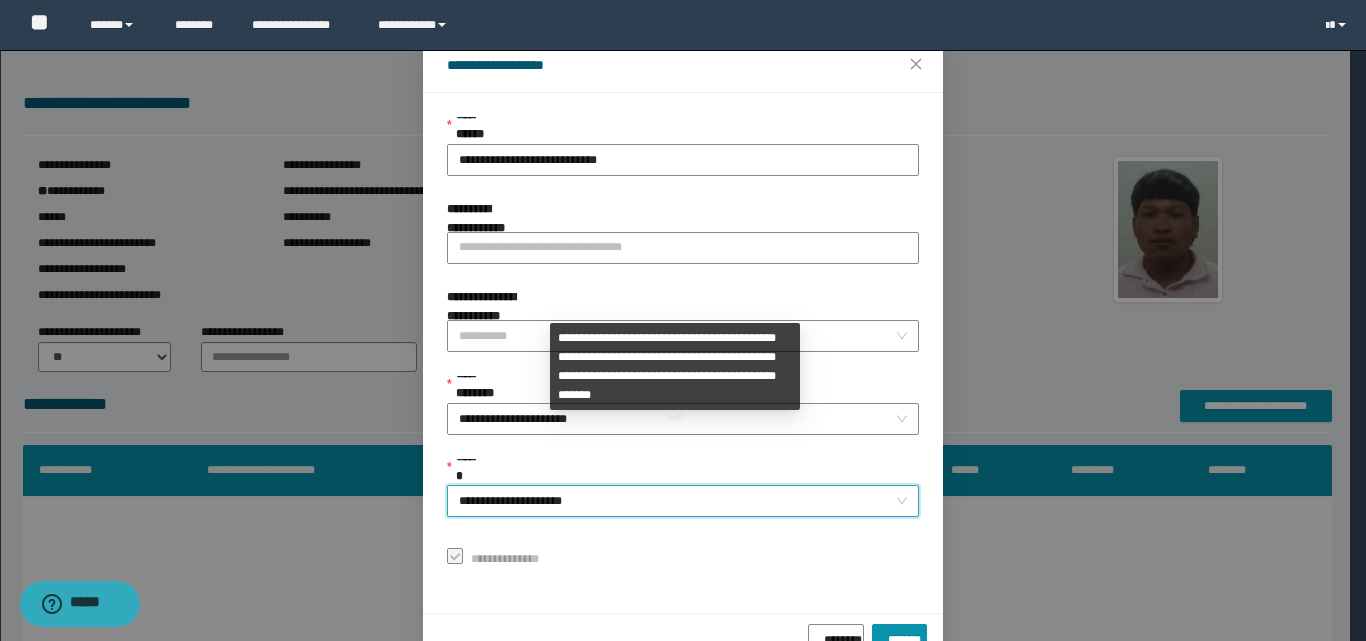 scroll, scrollTop: 111, scrollLeft: 0, axis: vertical 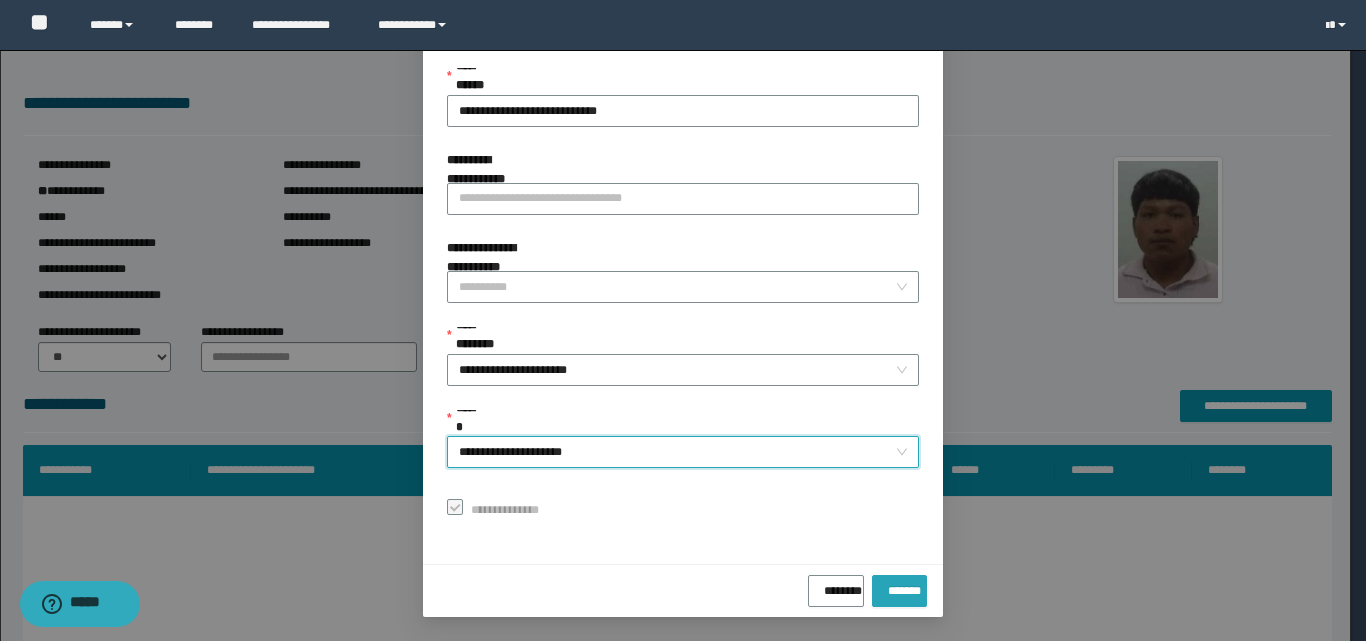 click on "*******" at bounding box center (899, 587) 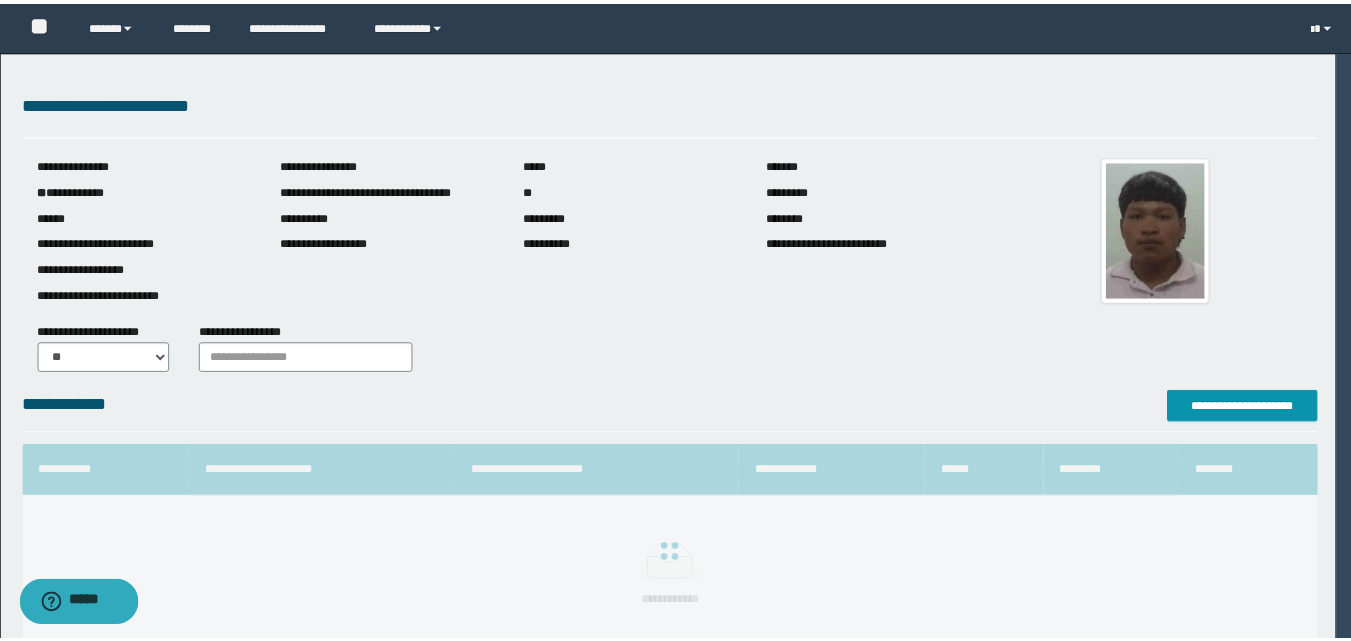 scroll, scrollTop: 64, scrollLeft: 0, axis: vertical 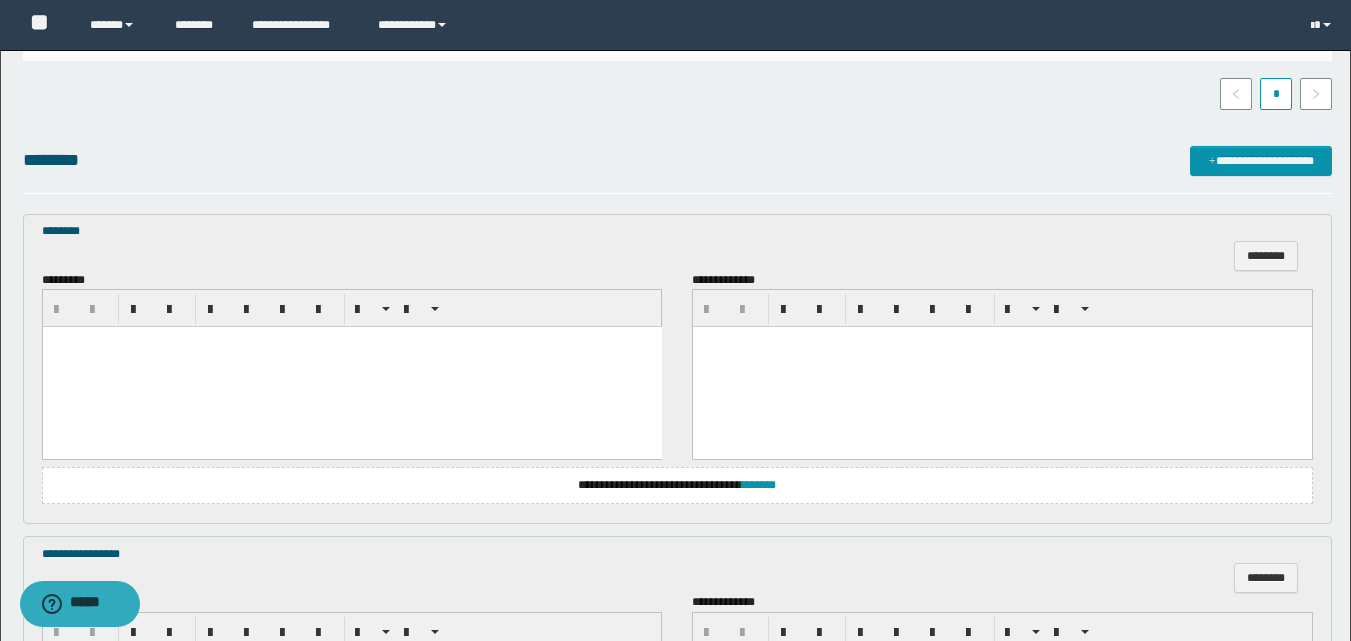 click at bounding box center (351, 367) 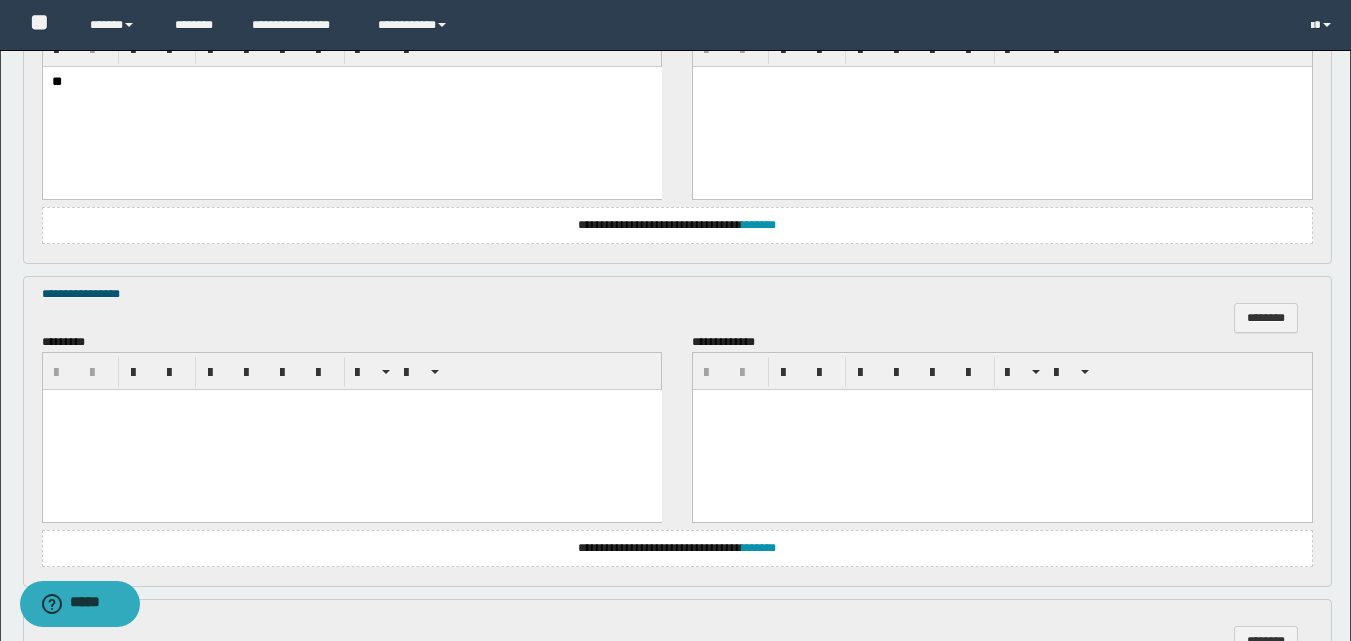 scroll, scrollTop: 800, scrollLeft: 0, axis: vertical 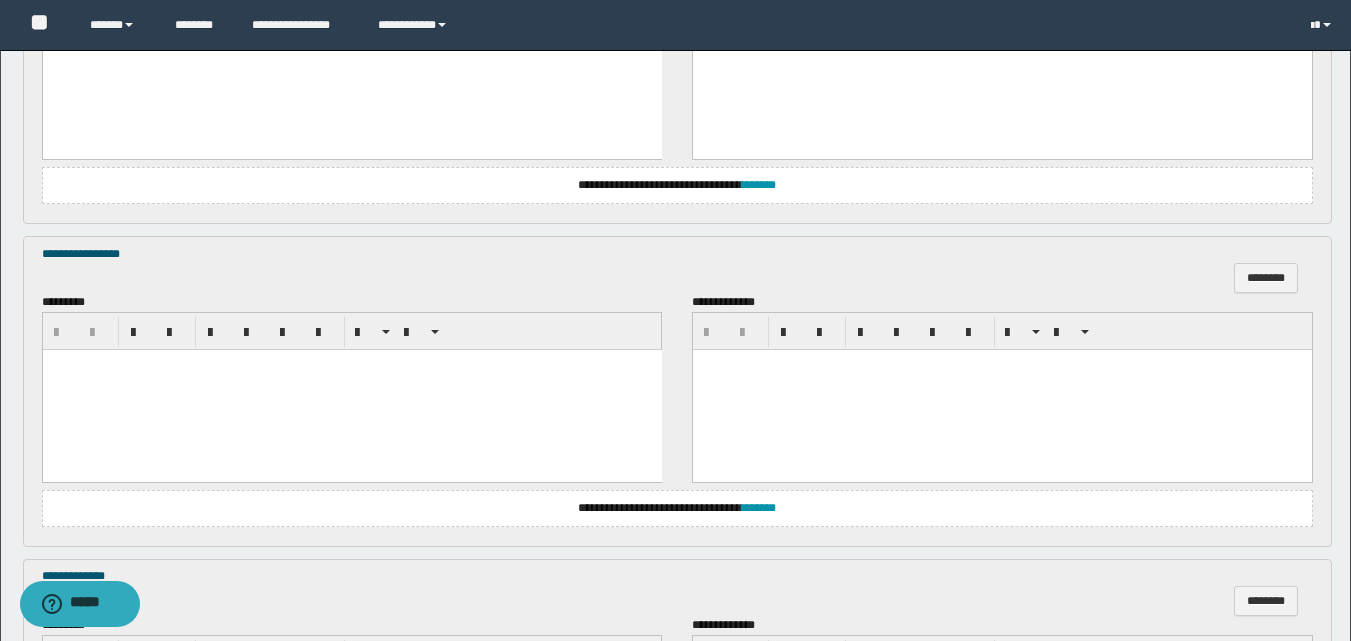 click at bounding box center [351, 390] 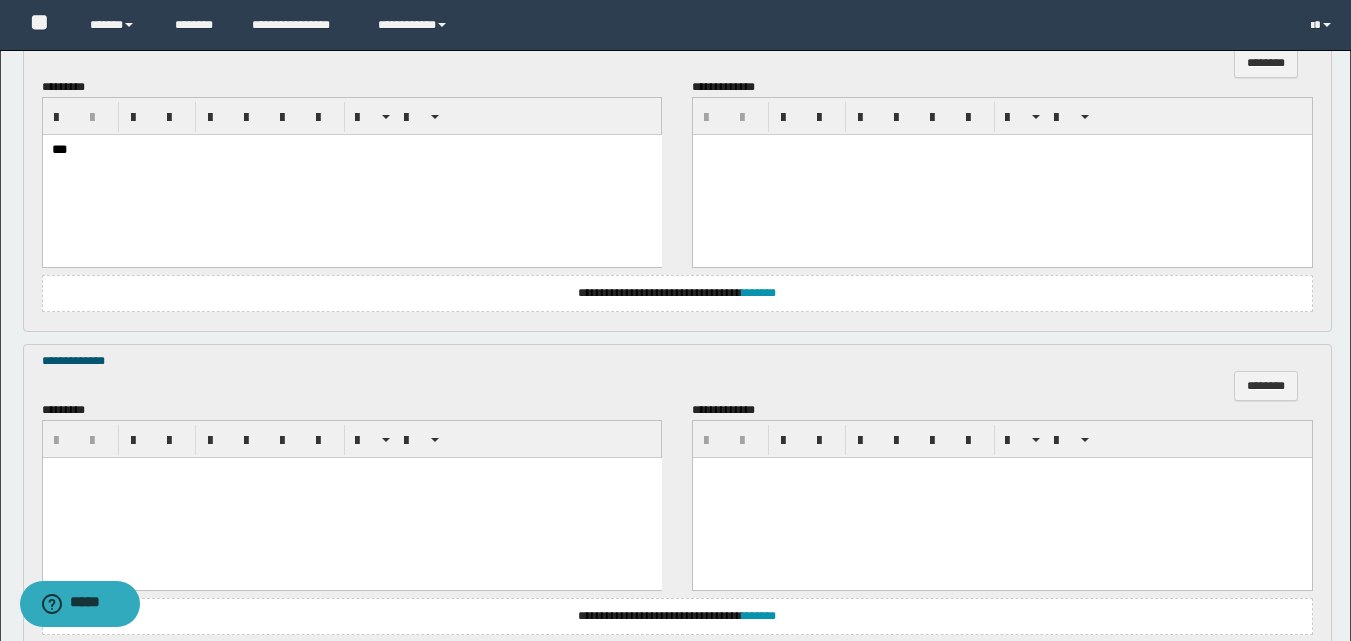 scroll, scrollTop: 1100, scrollLeft: 0, axis: vertical 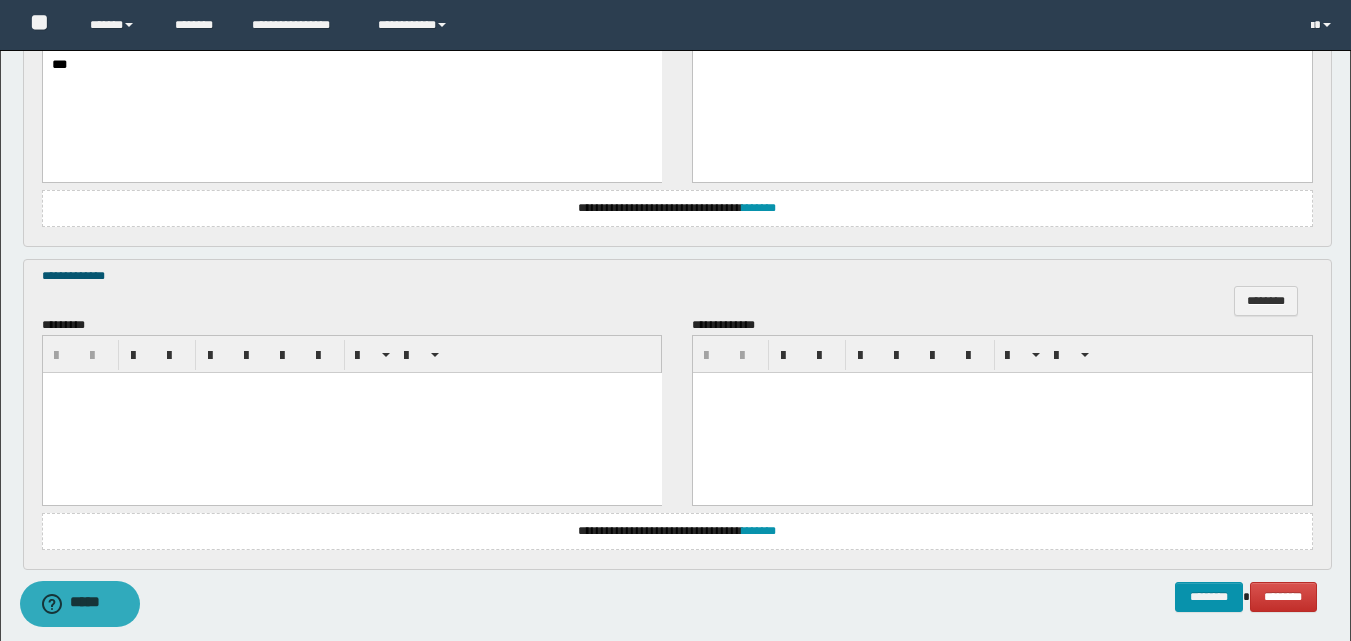 click at bounding box center (351, 412) 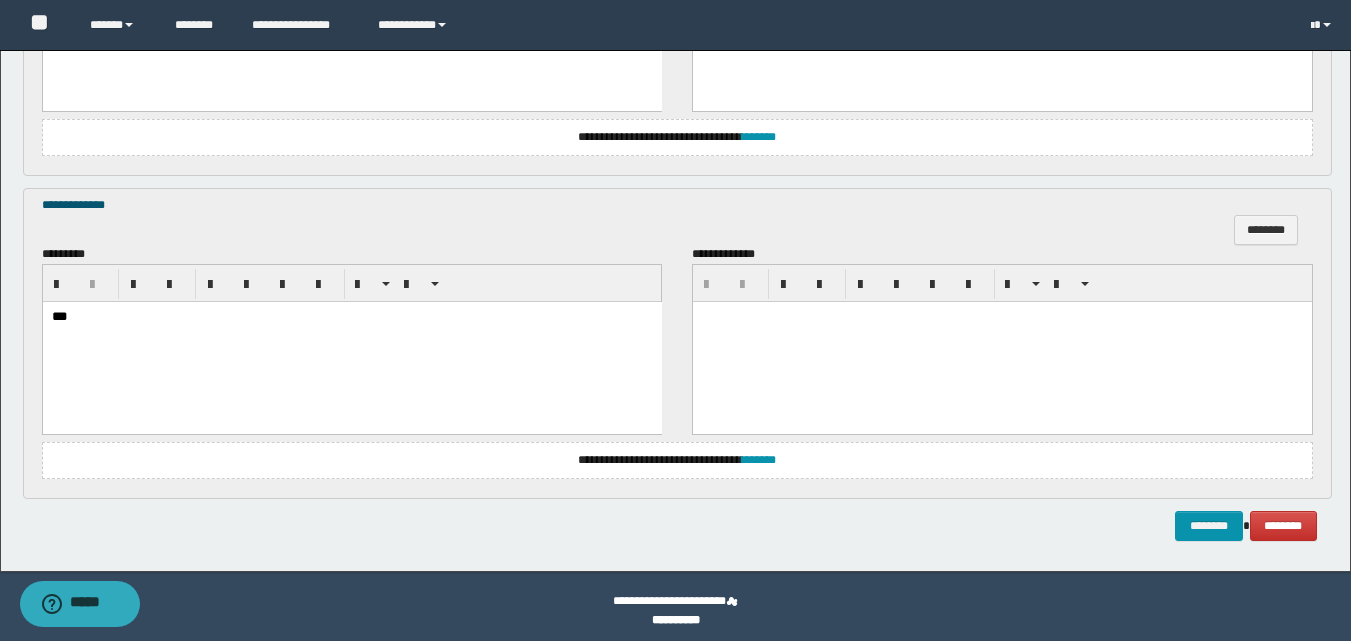 scroll, scrollTop: 1179, scrollLeft: 0, axis: vertical 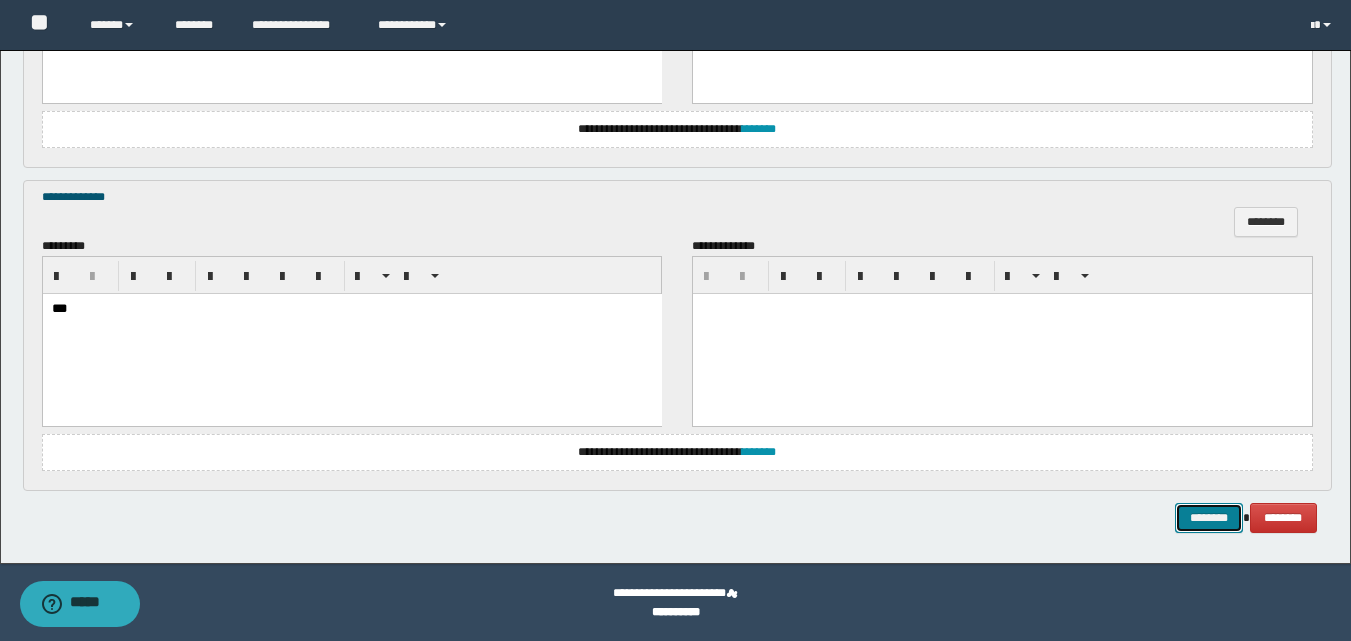 click on "********" at bounding box center (1209, 518) 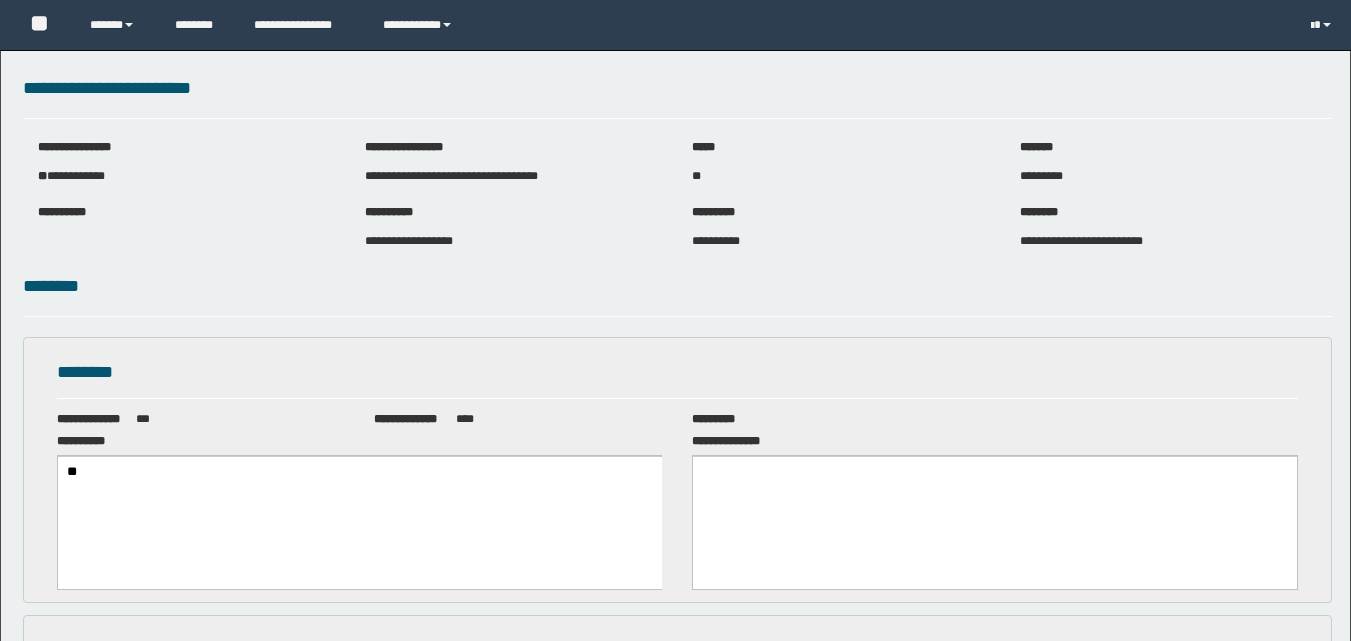 scroll, scrollTop: 0, scrollLeft: 0, axis: both 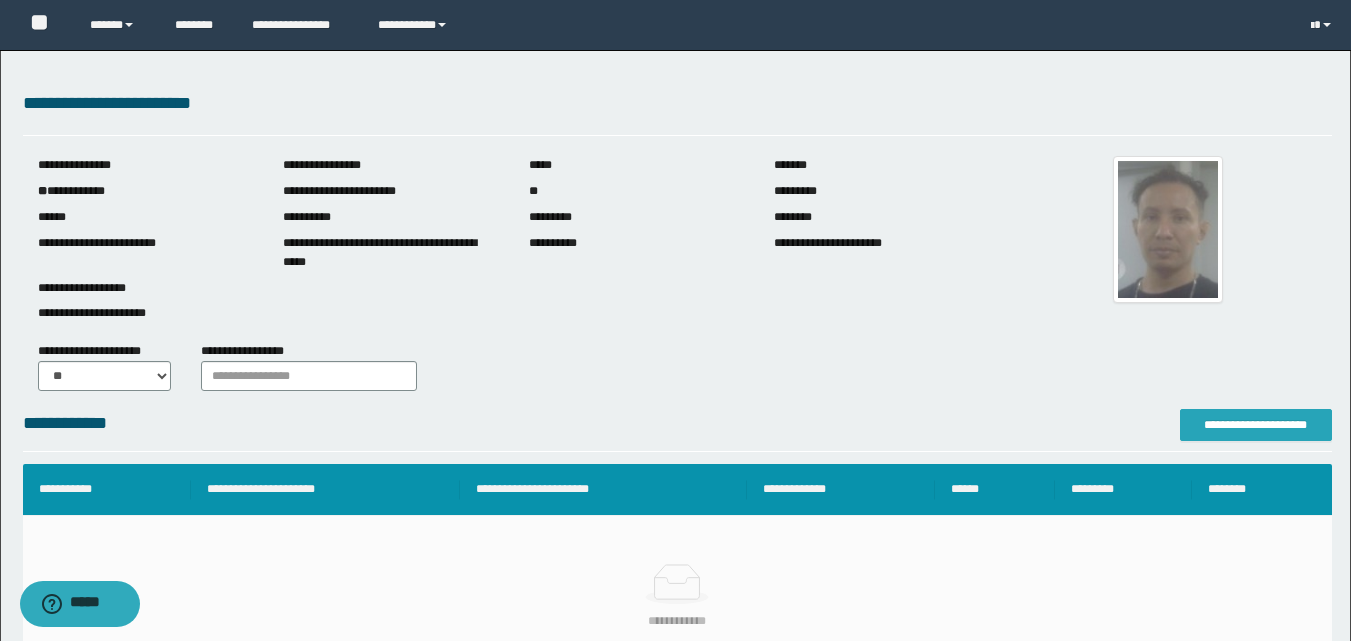 click on "**********" at bounding box center (1256, 425) 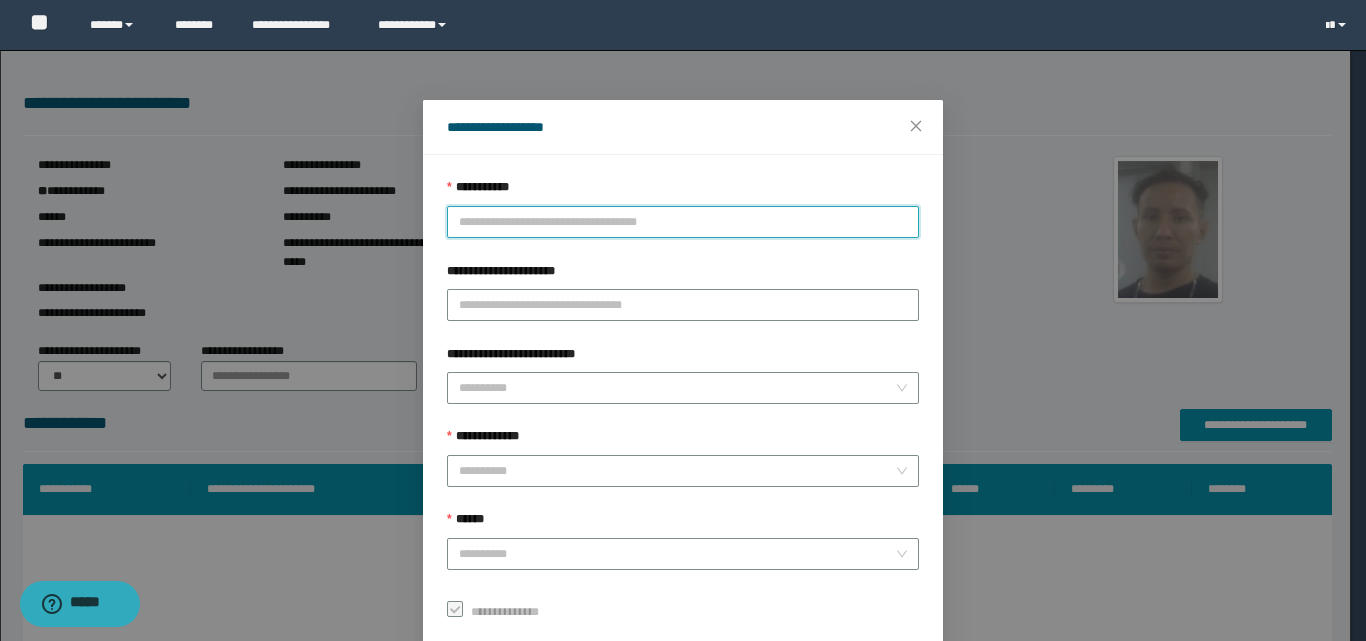 click on "**********" at bounding box center (683, 222) 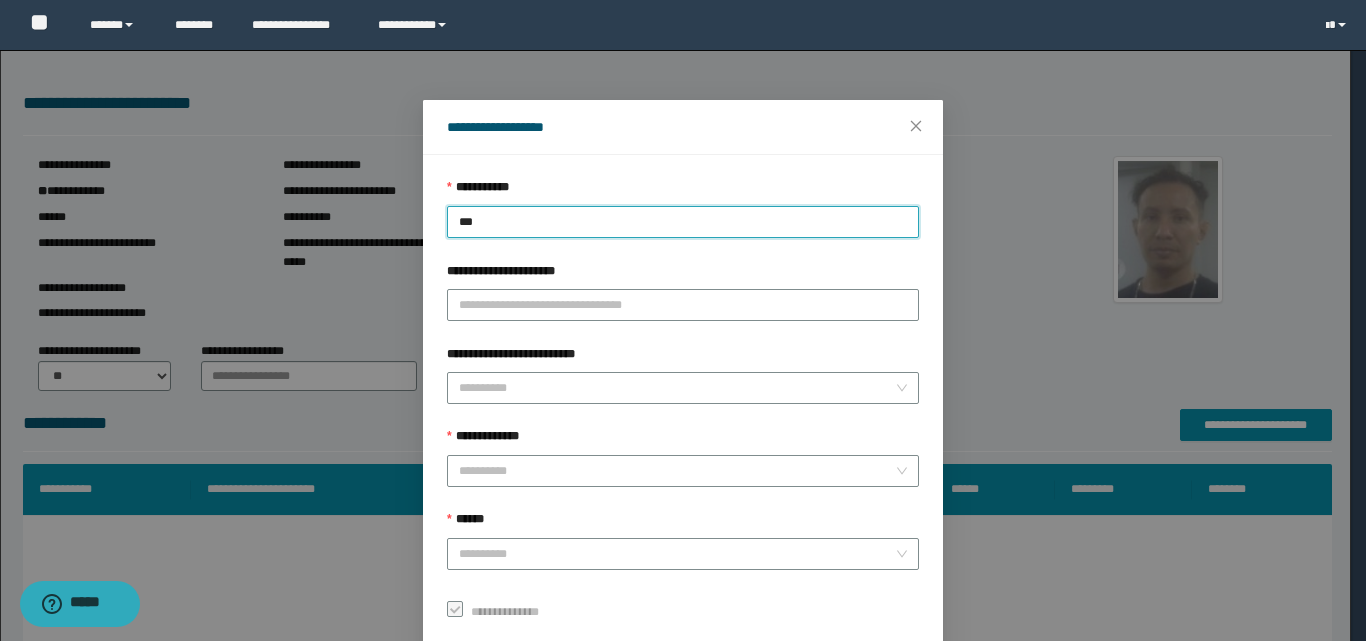 type on "****" 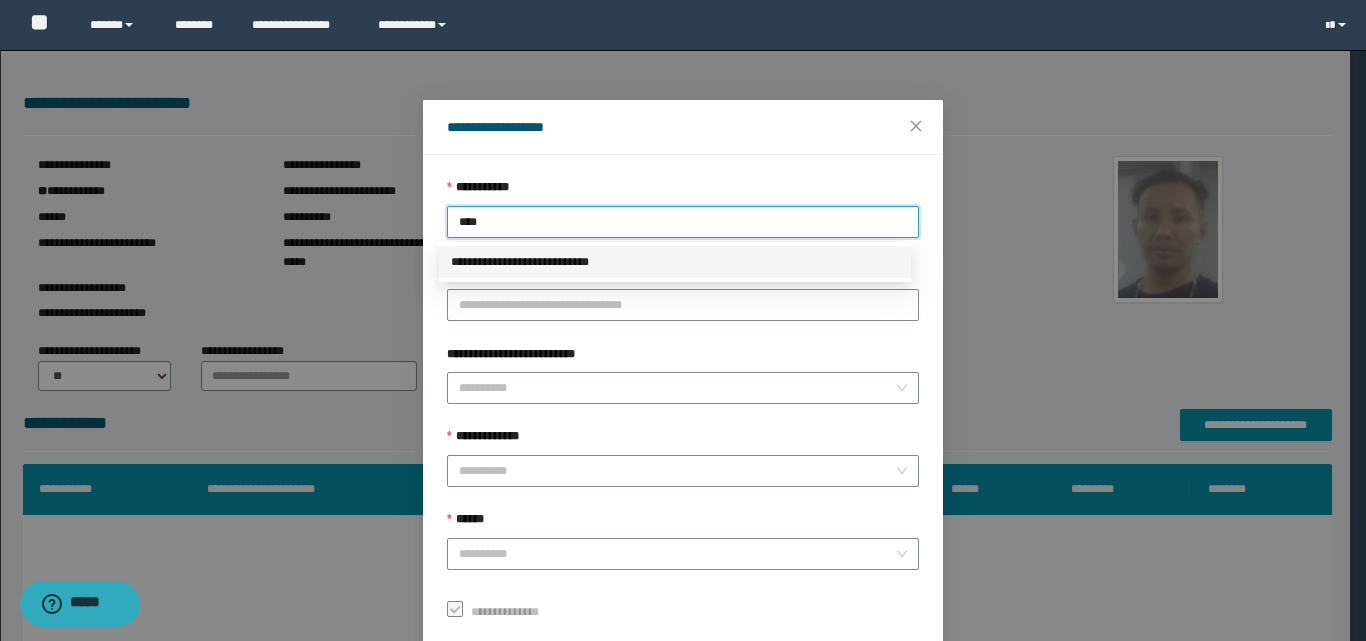 click on "**********" at bounding box center (675, 262) 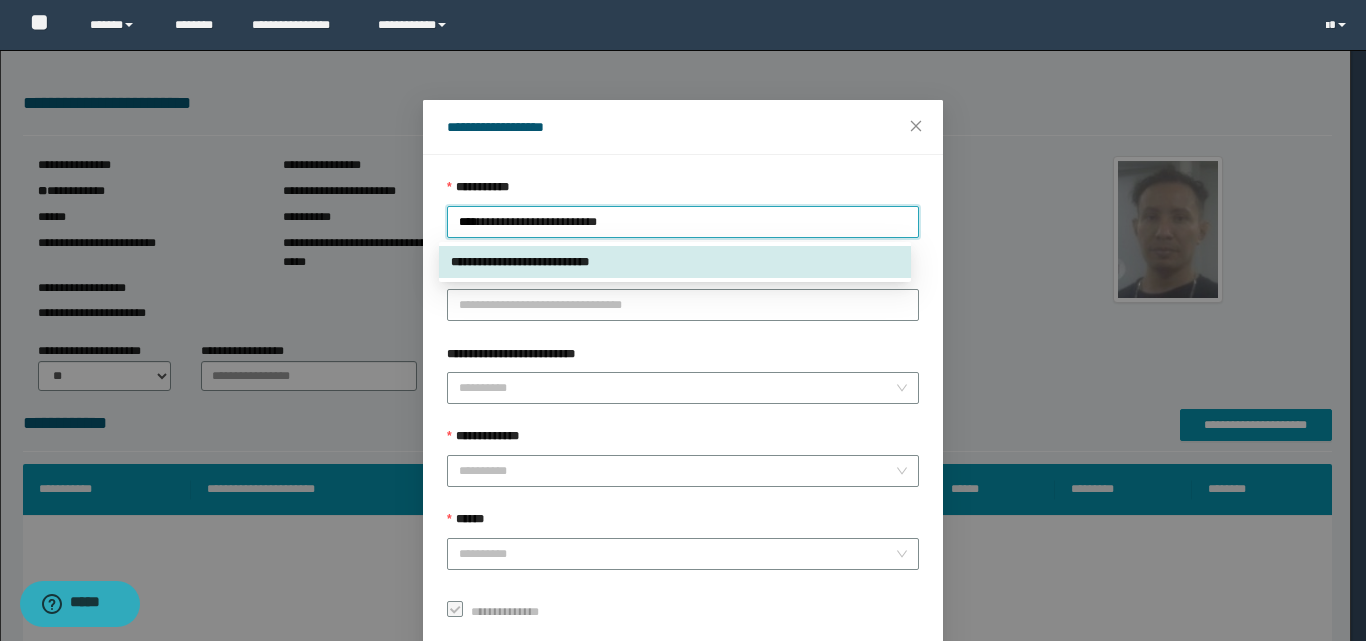 type 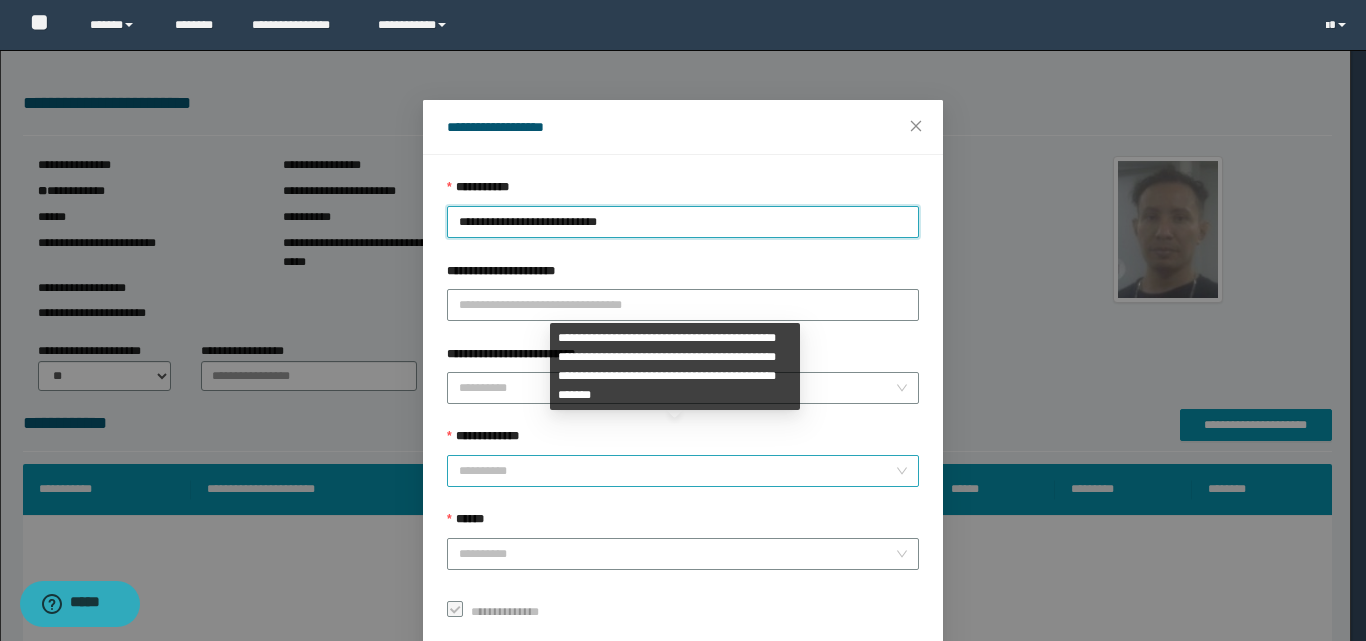 click on "**********" at bounding box center (677, 471) 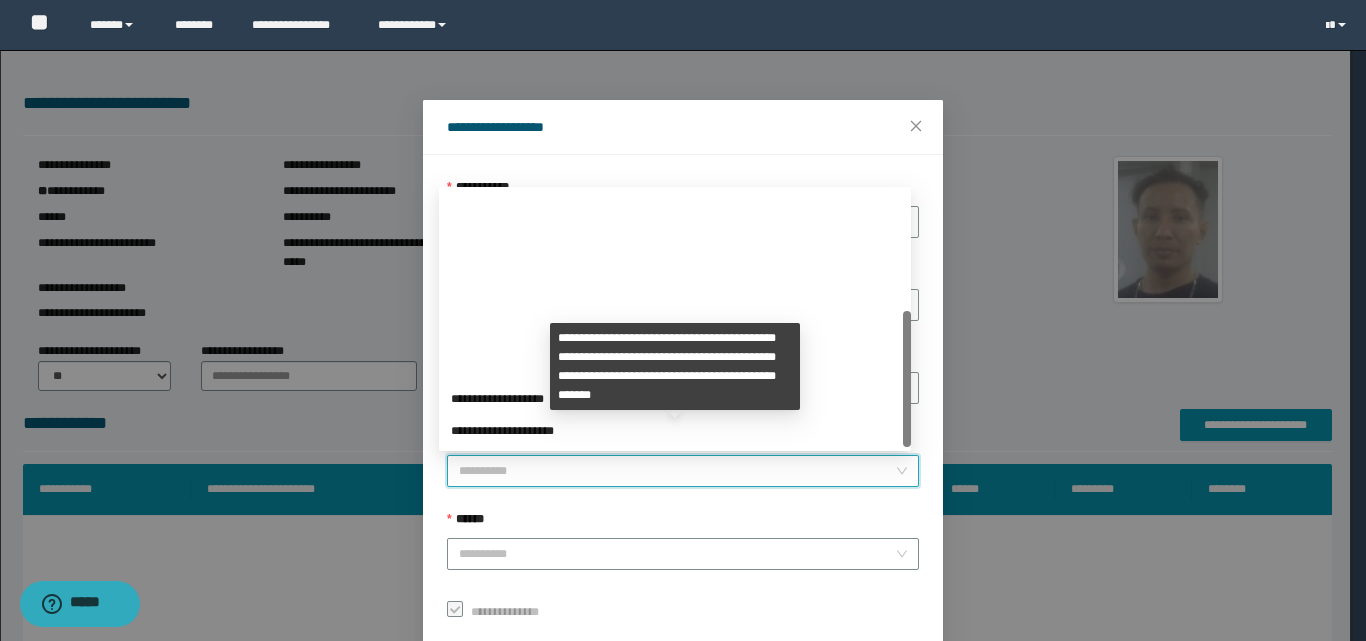 scroll, scrollTop: 224, scrollLeft: 0, axis: vertical 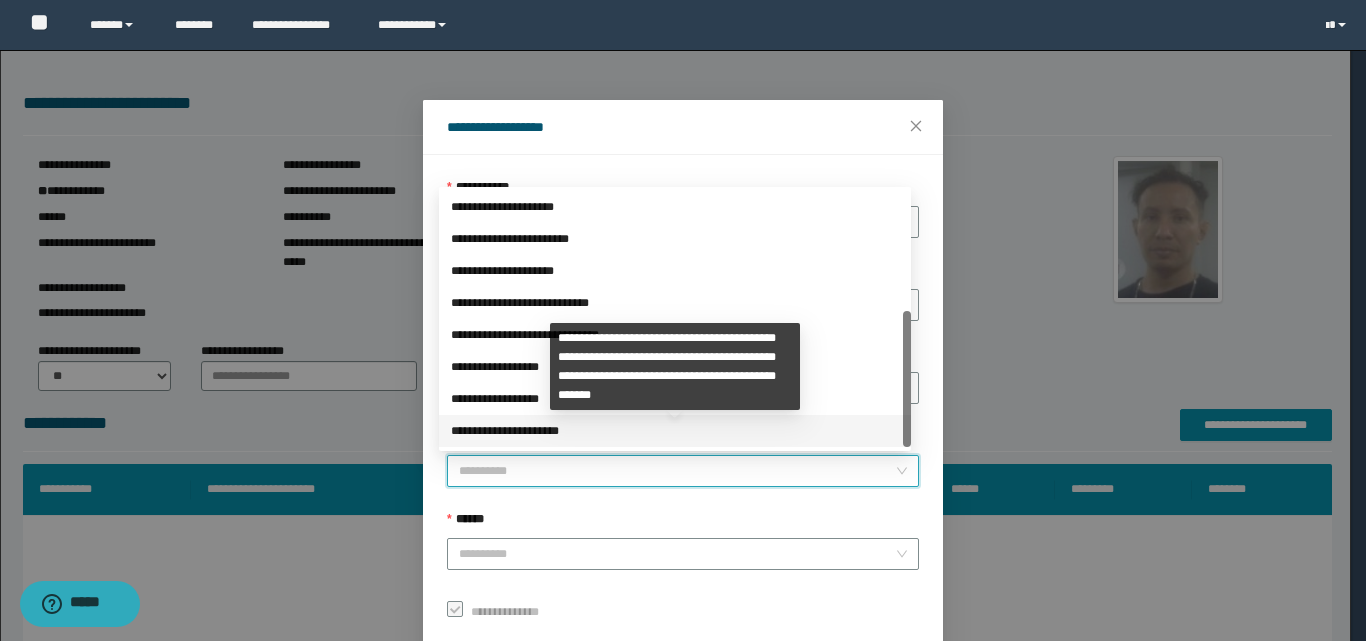 click on "**********" at bounding box center [675, 431] 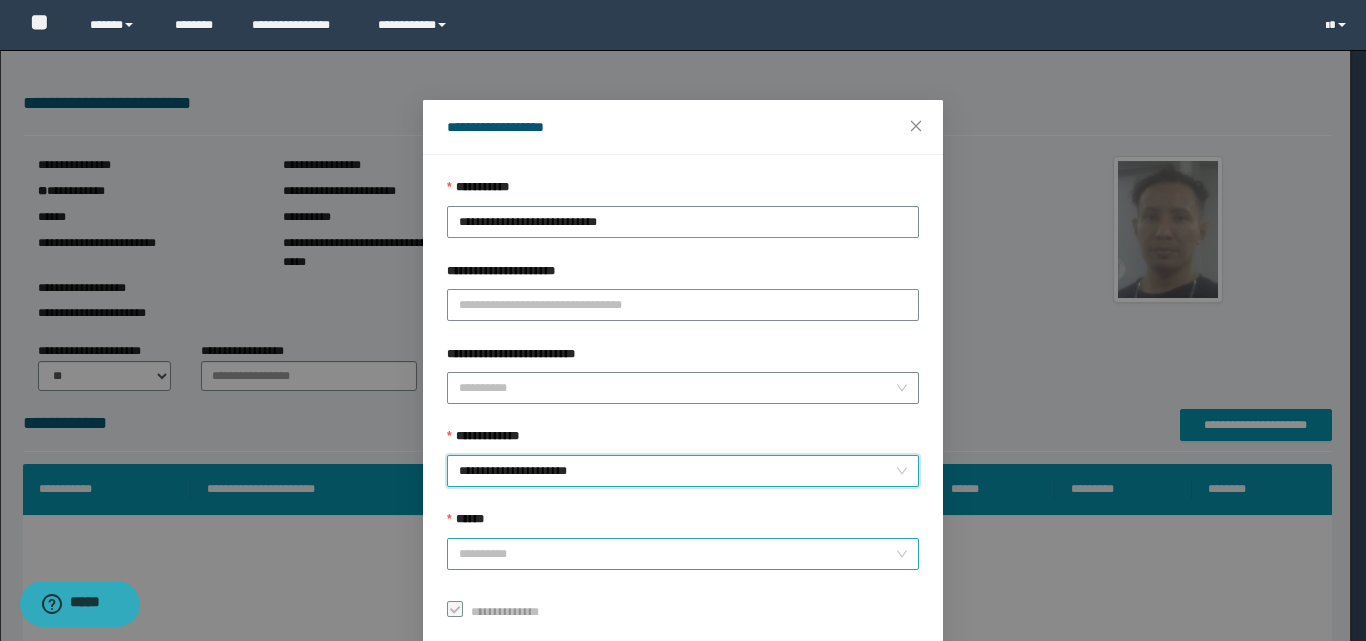 click on "******" at bounding box center (677, 554) 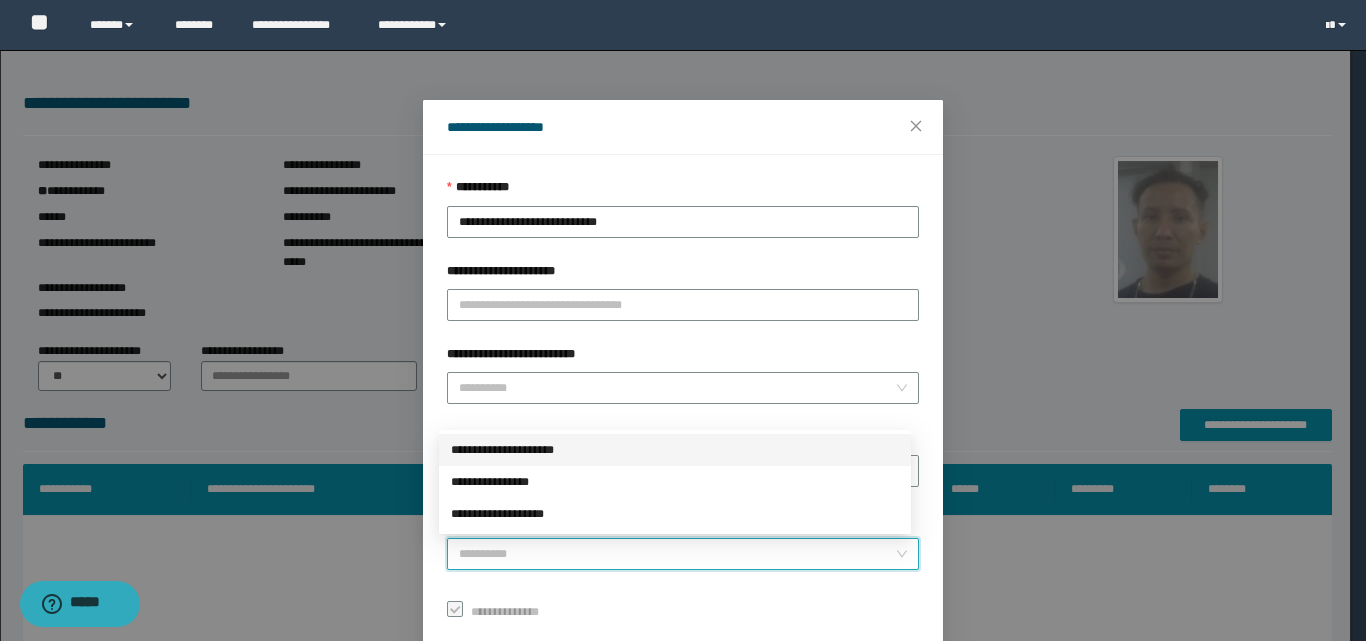 click on "**********" at bounding box center [675, 450] 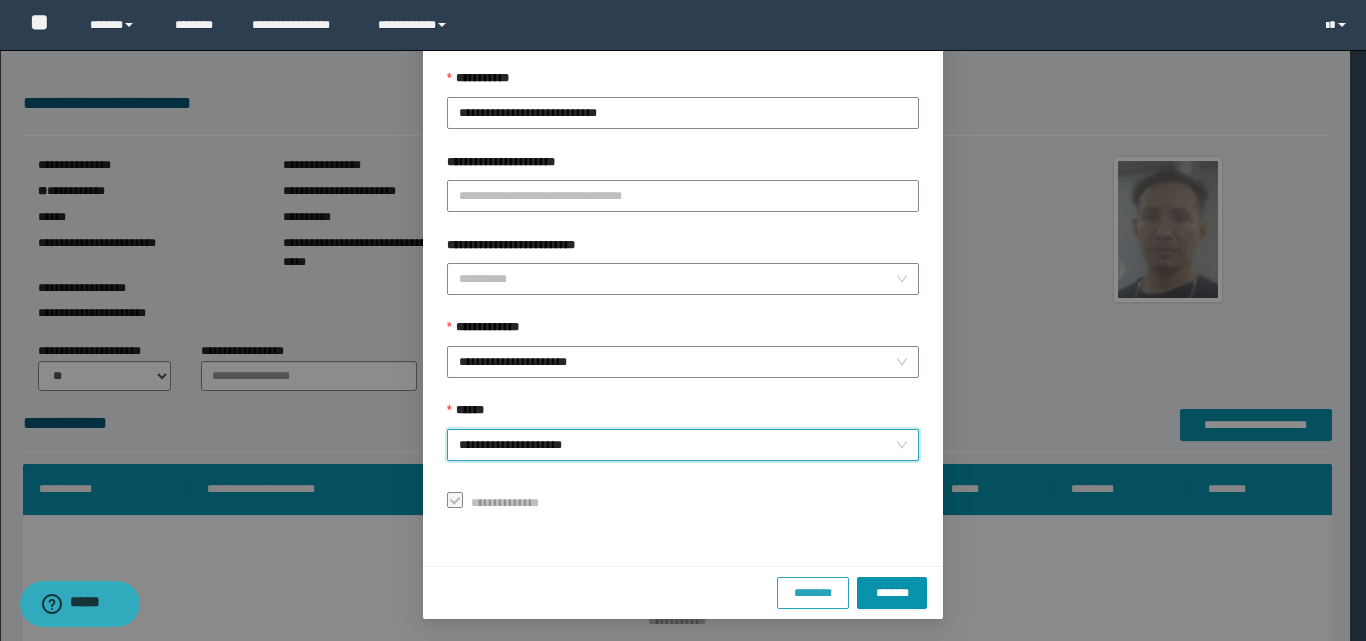 scroll, scrollTop: 111, scrollLeft: 0, axis: vertical 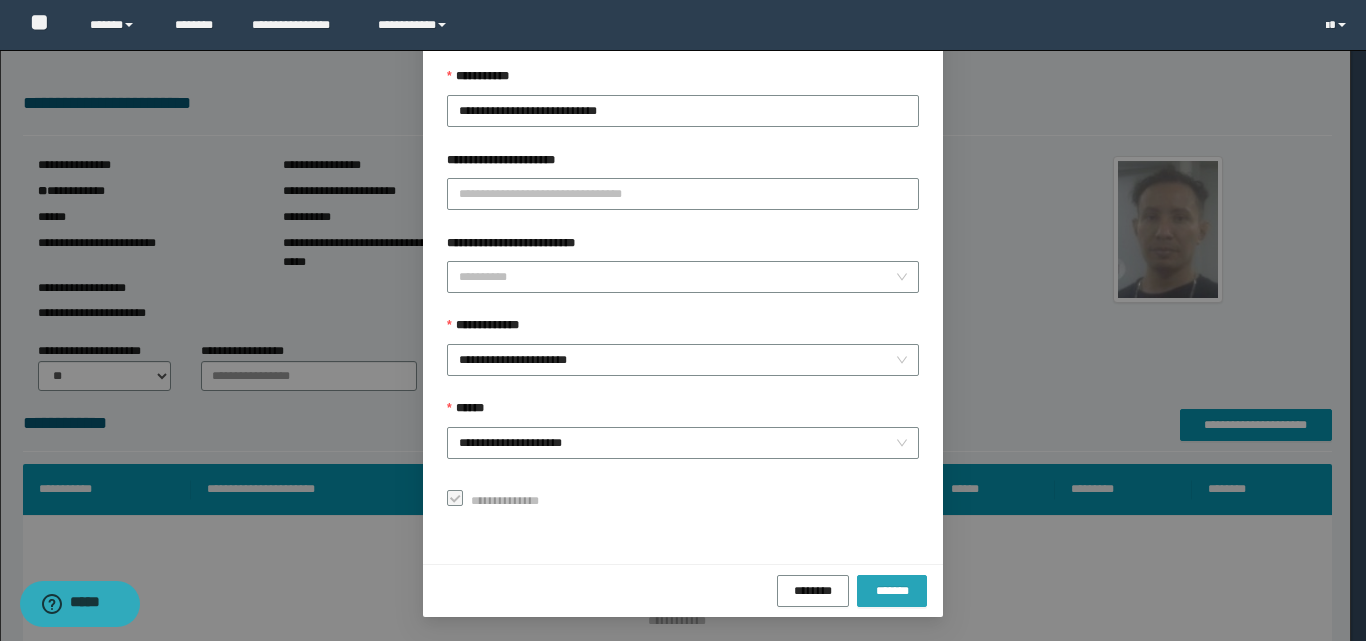click on "*******" at bounding box center [892, 590] 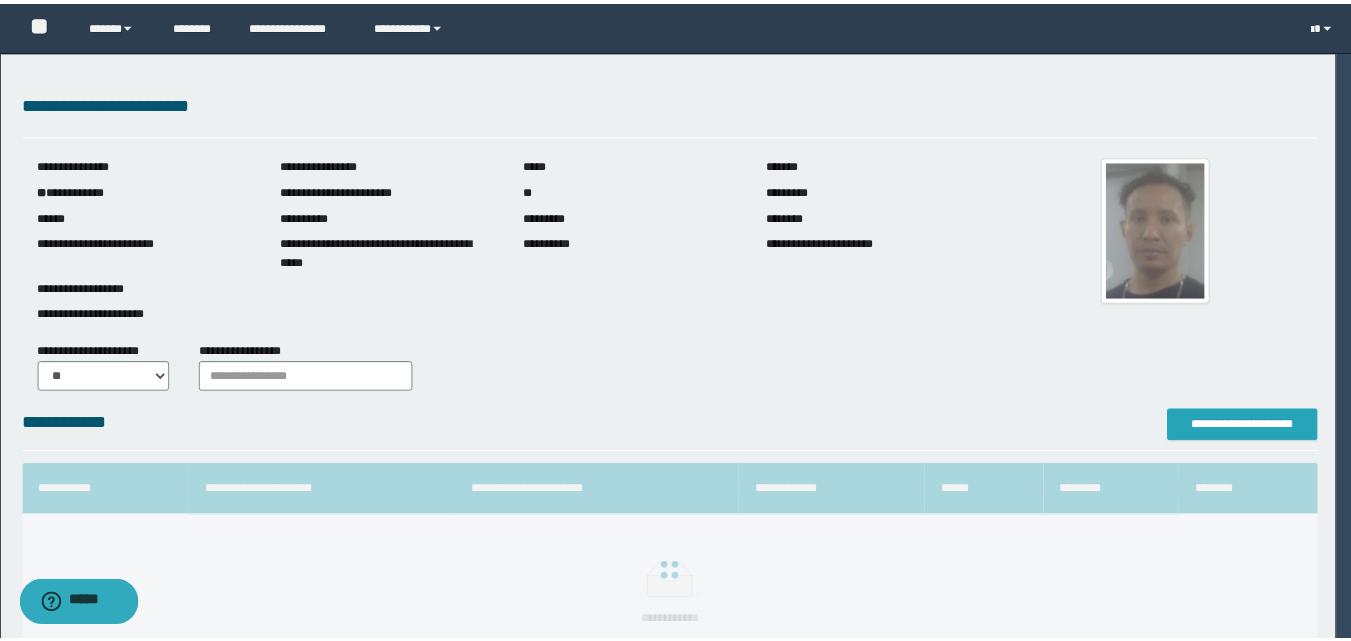 scroll, scrollTop: 0, scrollLeft: 0, axis: both 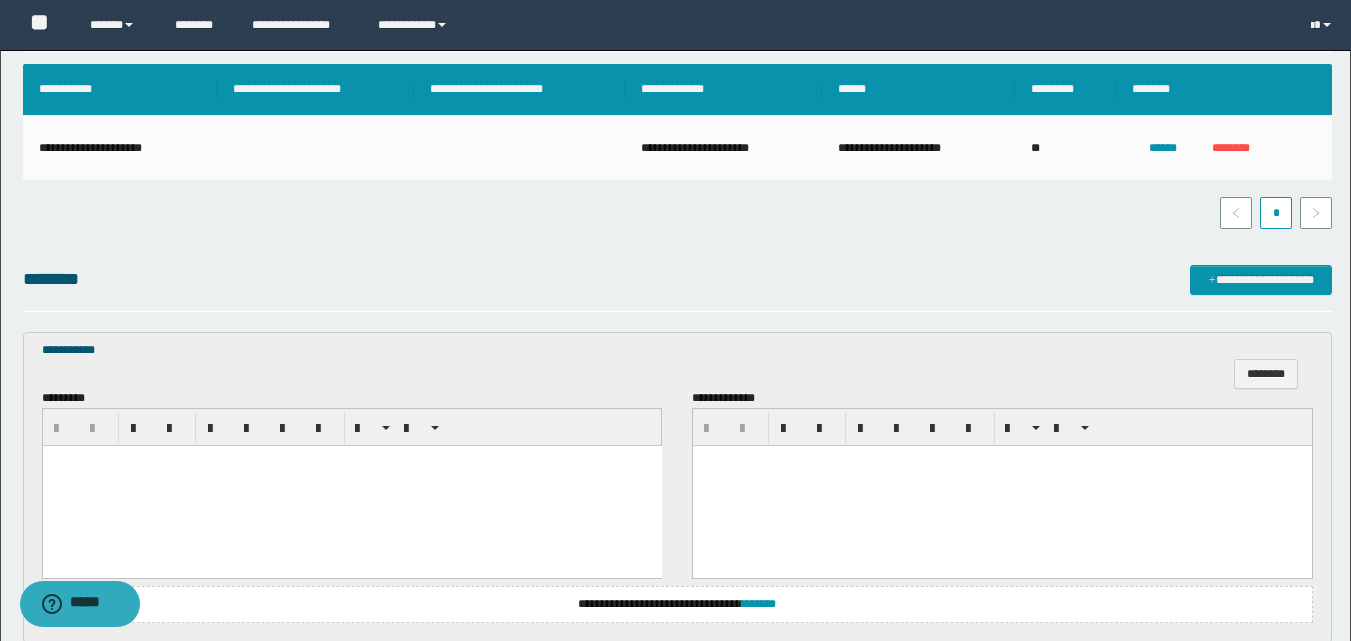click at bounding box center (351, 486) 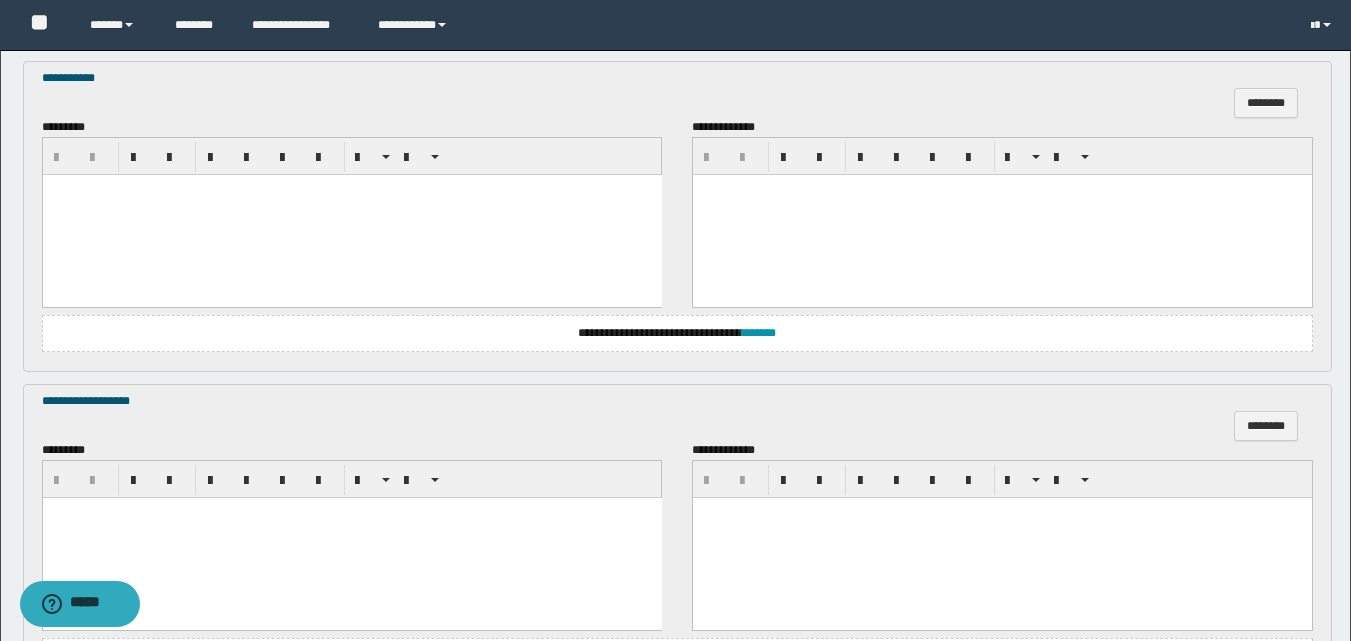 scroll, scrollTop: 1000, scrollLeft: 0, axis: vertical 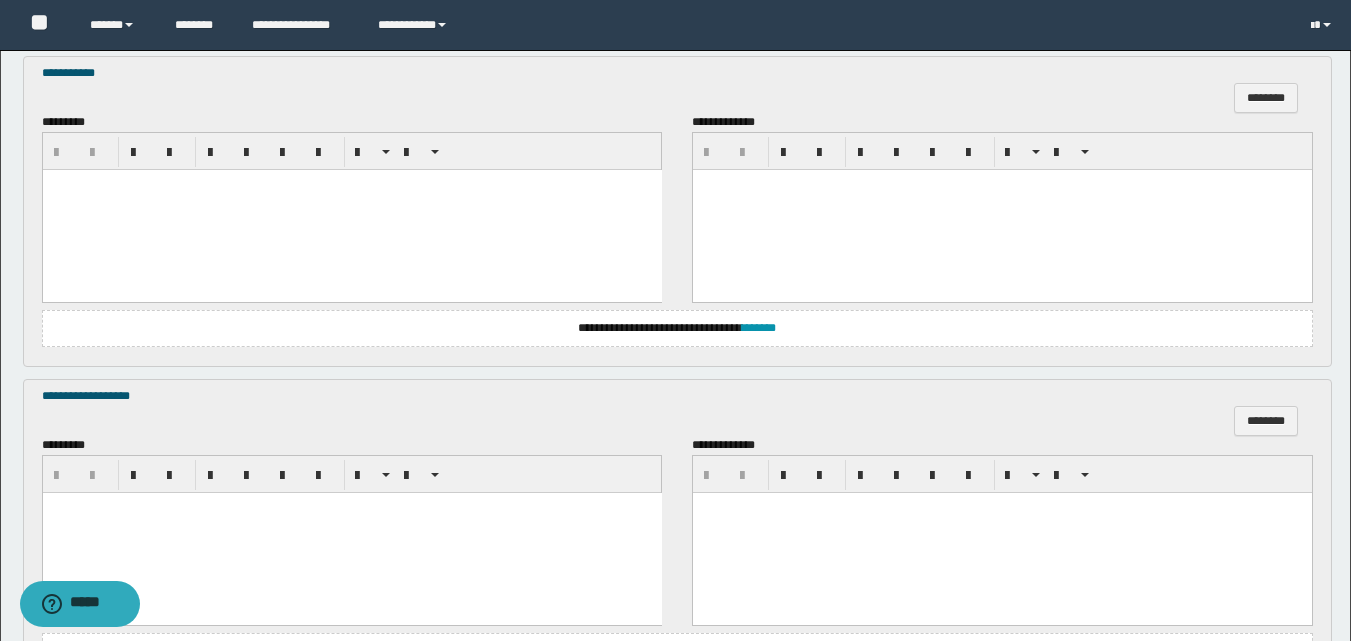 click at bounding box center [351, 210] 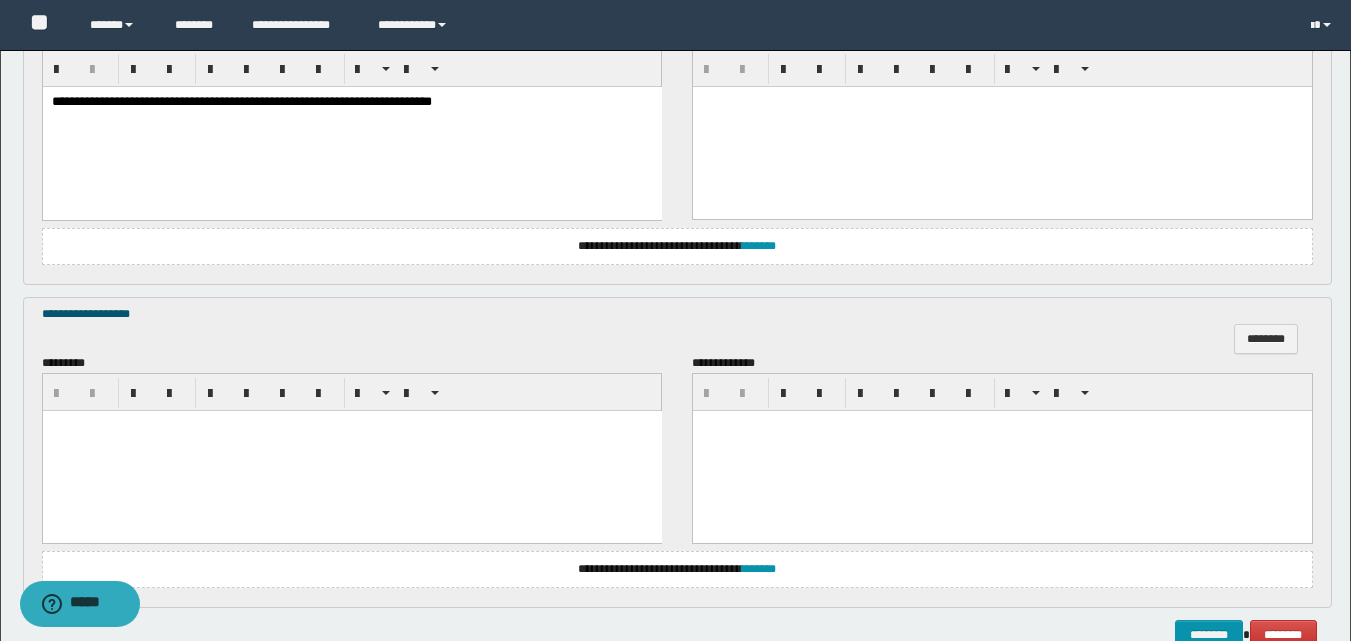 scroll, scrollTop: 1200, scrollLeft: 0, axis: vertical 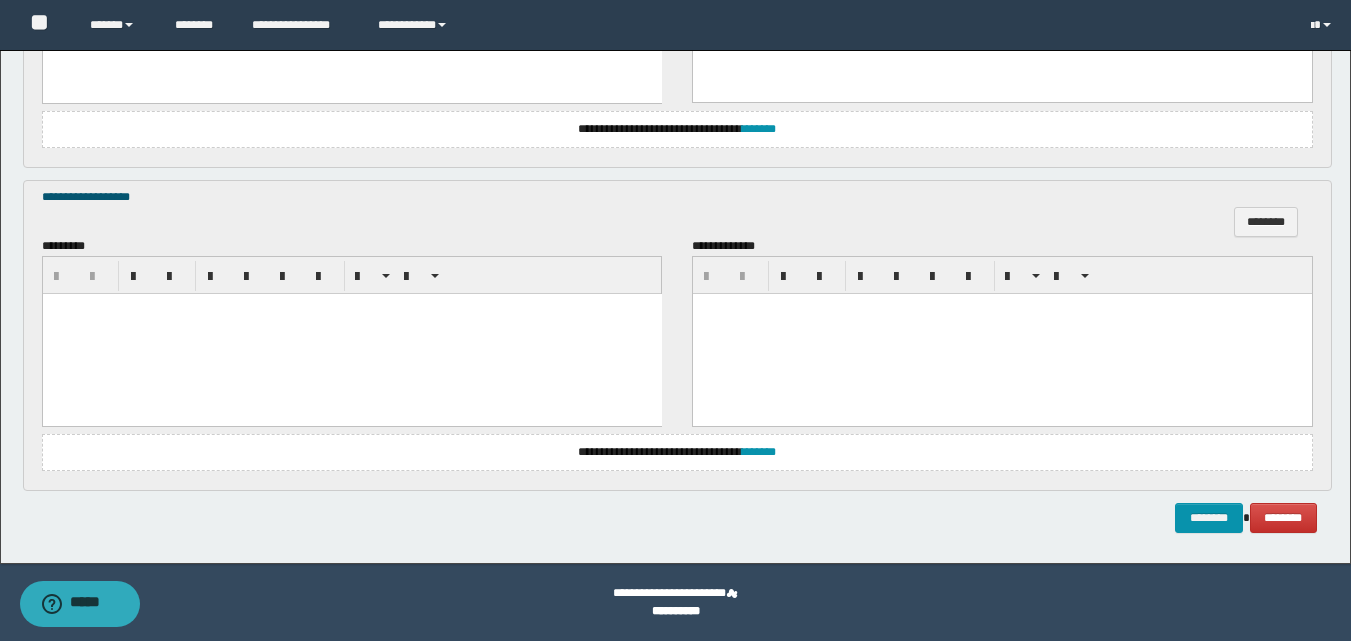 click at bounding box center (351, 333) 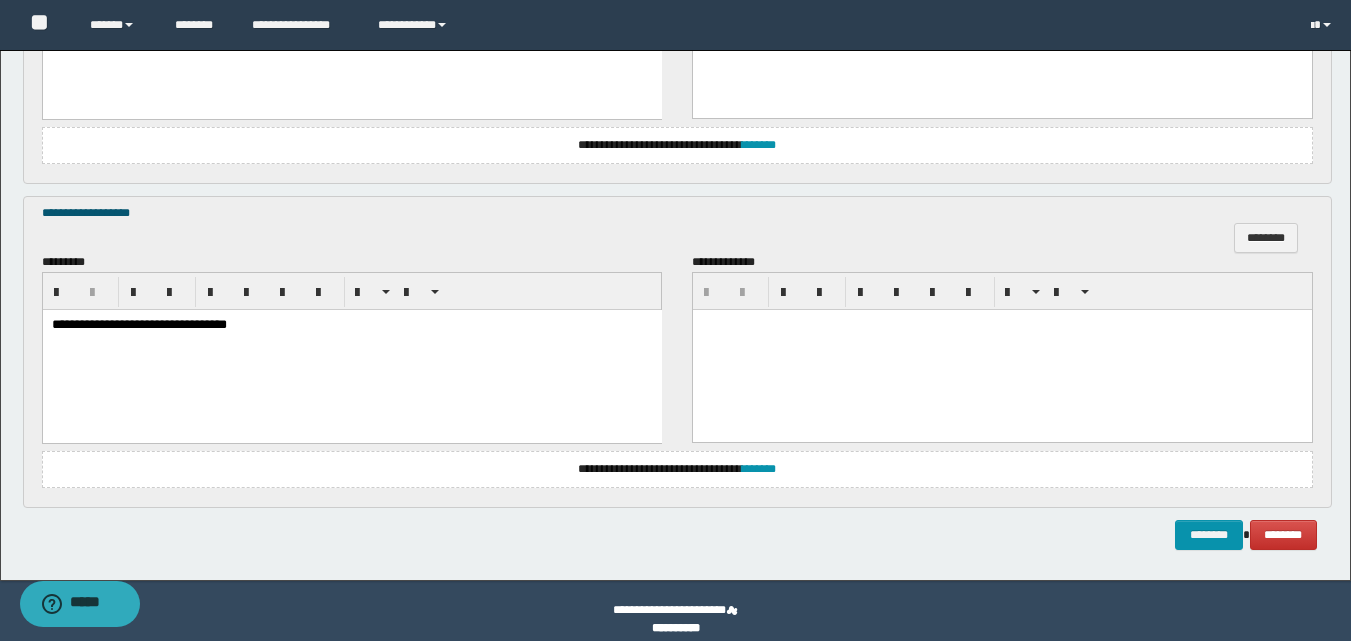 scroll, scrollTop: 1201, scrollLeft: 0, axis: vertical 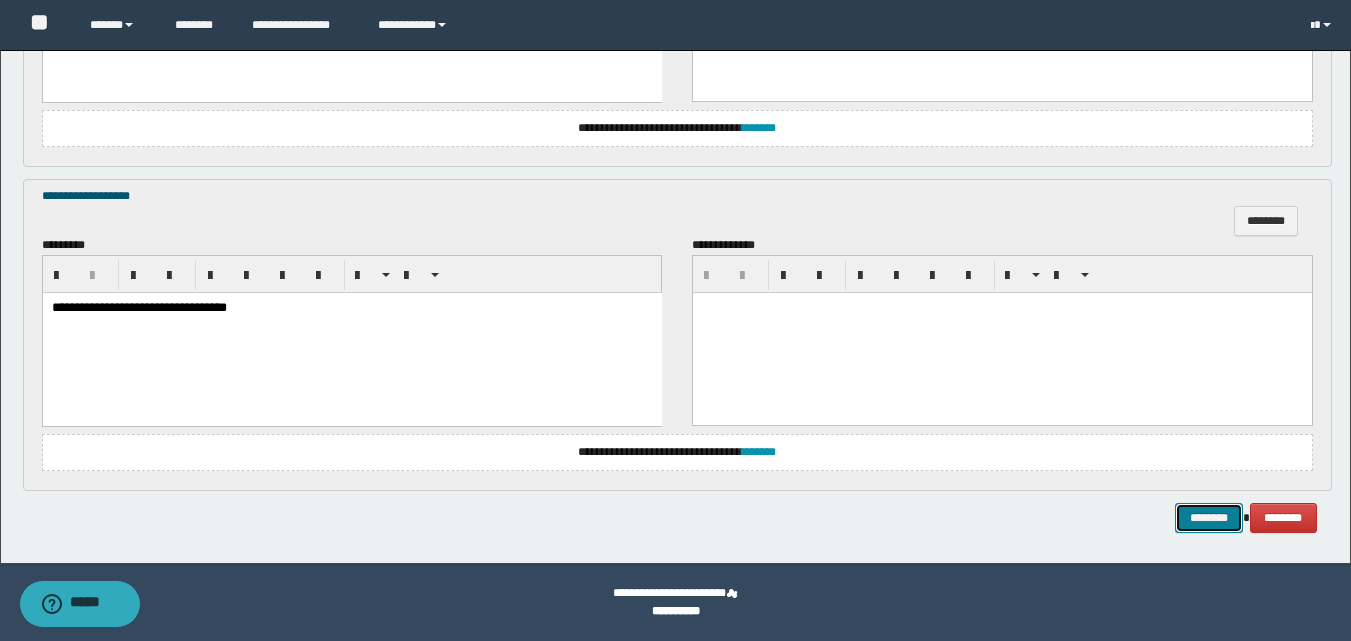 click on "********" at bounding box center (1209, 518) 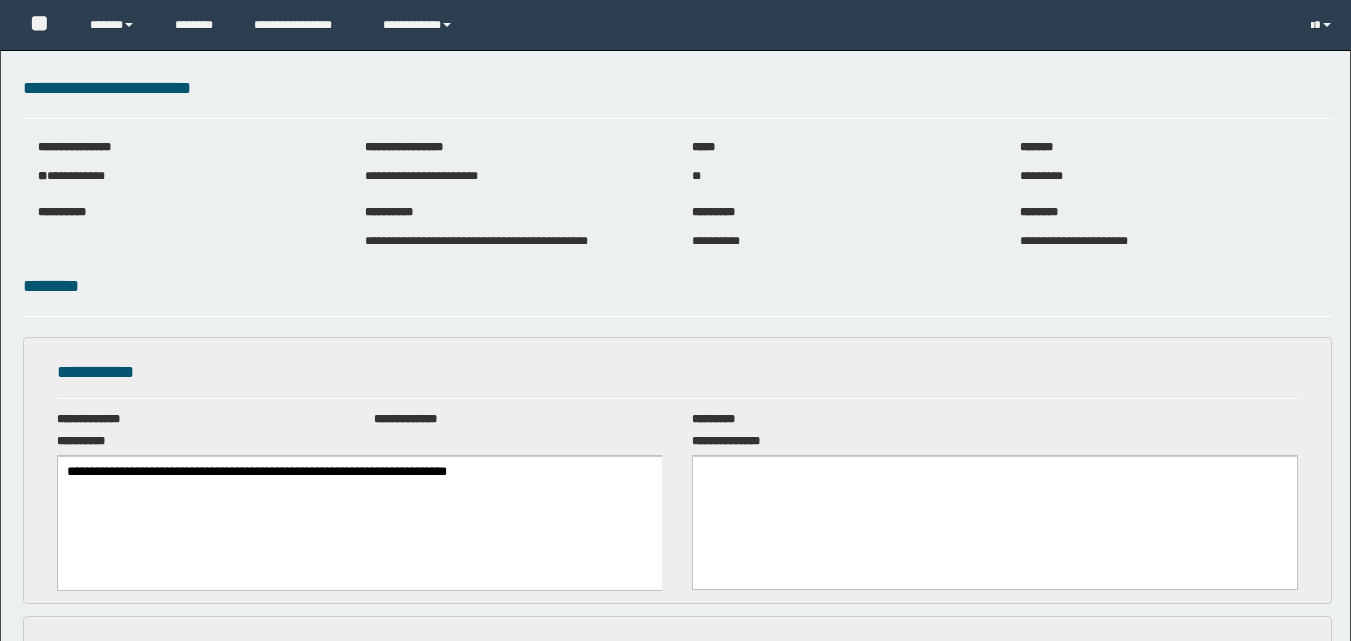 scroll, scrollTop: 0, scrollLeft: 0, axis: both 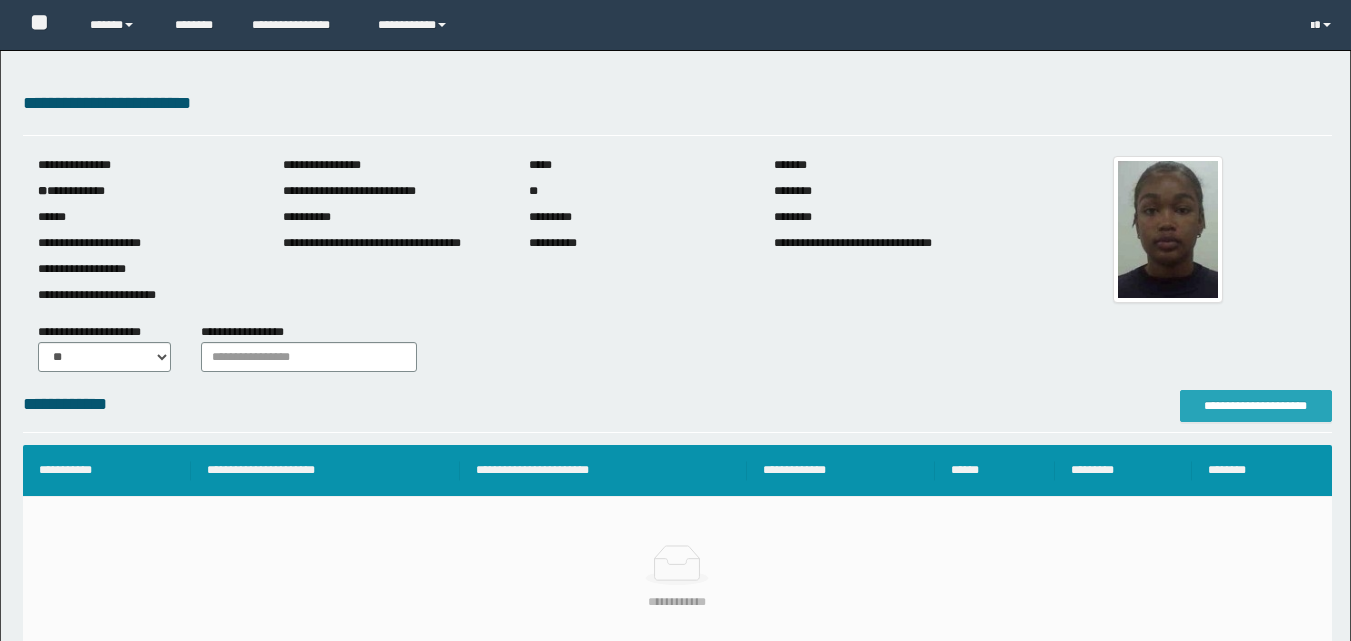 click on "**********" at bounding box center [1256, 406] 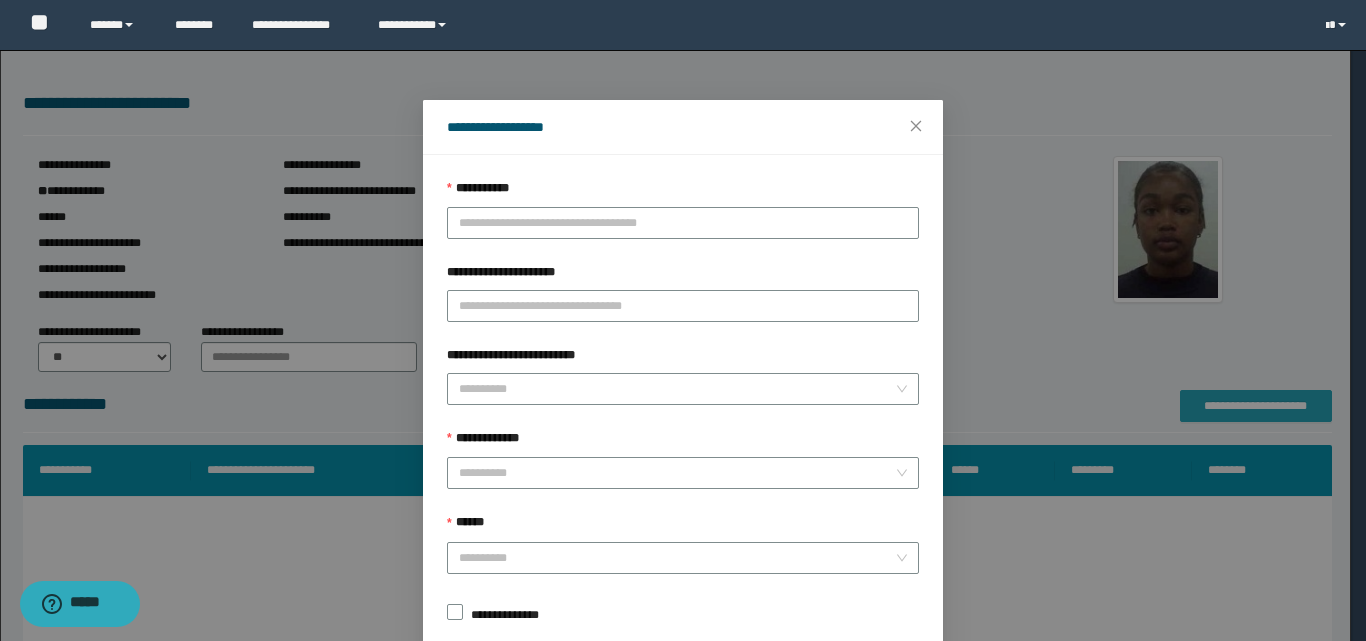 scroll, scrollTop: 0, scrollLeft: 0, axis: both 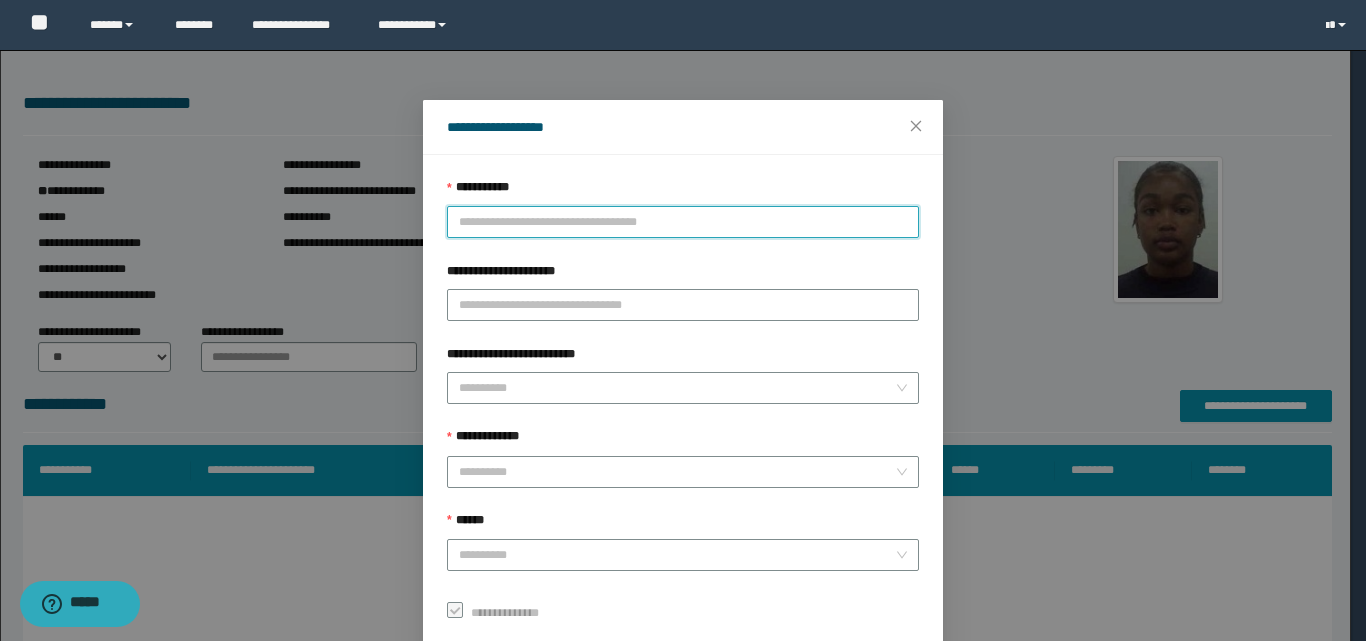 click on "**********" at bounding box center (683, 222) 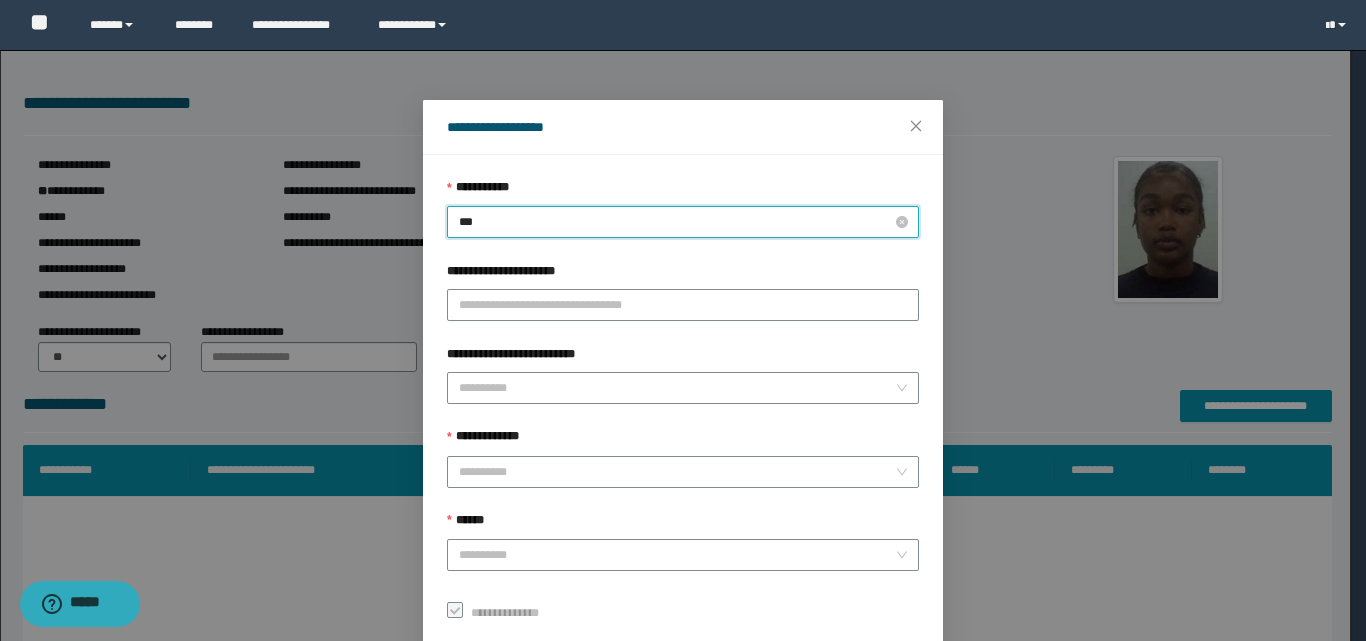 type on "****" 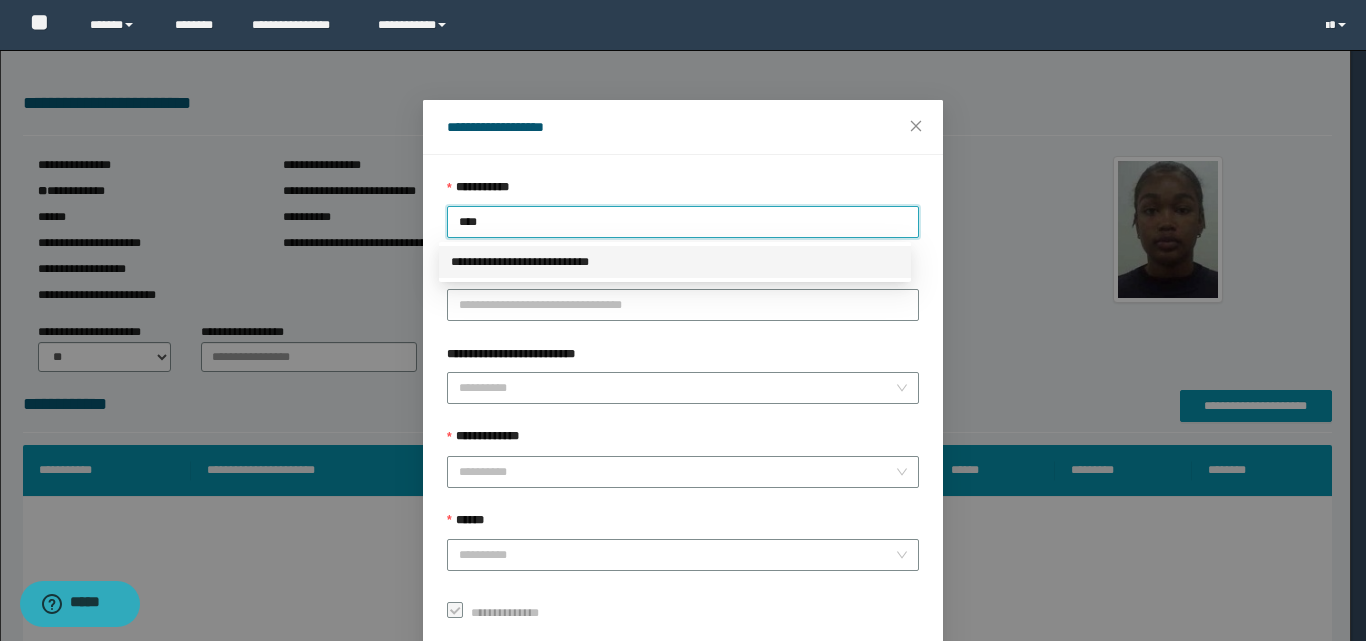 click on "**********" at bounding box center [675, 262] 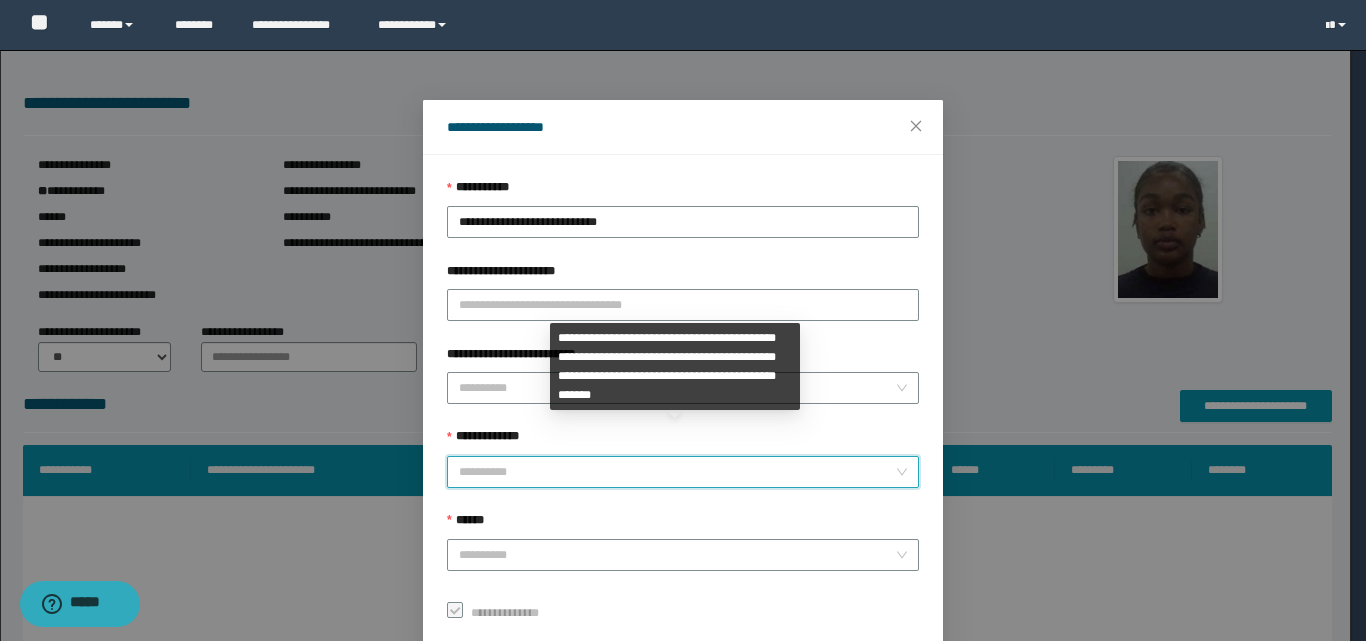 click on "**********" at bounding box center [677, 472] 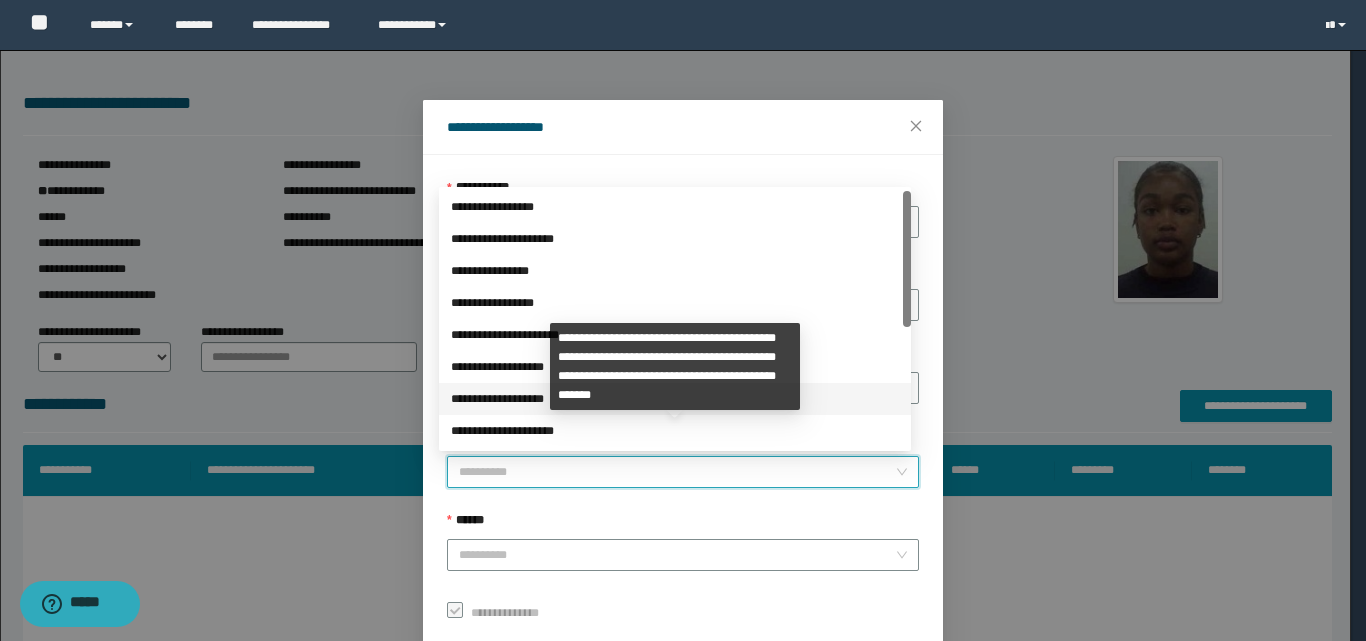 scroll, scrollTop: 224, scrollLeft: 0, axis: vertical 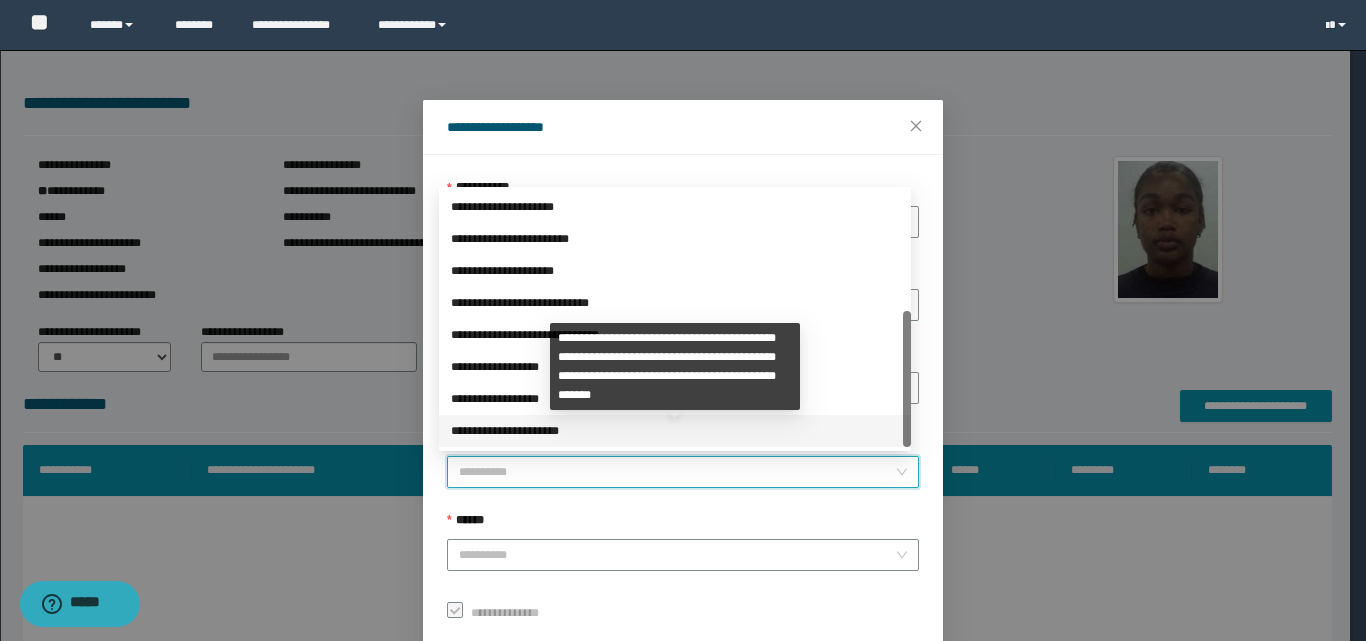 click on "**********" at bounding box center [675, 431] 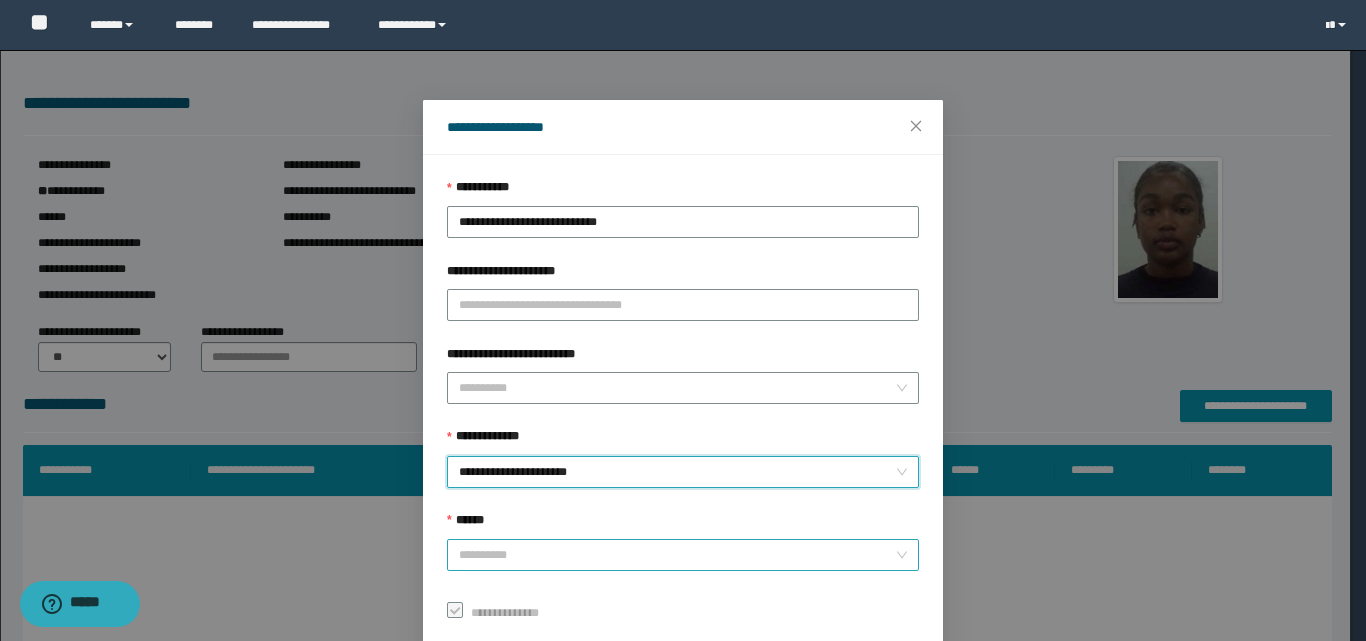 click on "******" at bounding box center [677, 555] 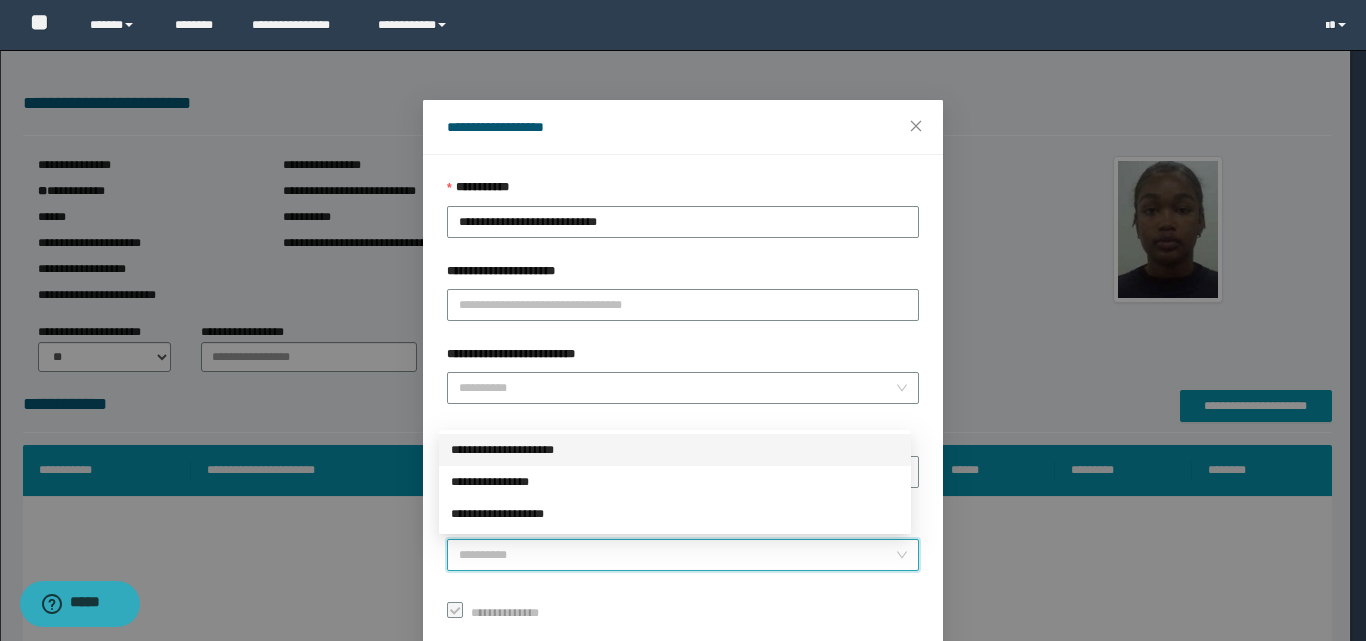 click on "**********" at bounding box center (675, 450) 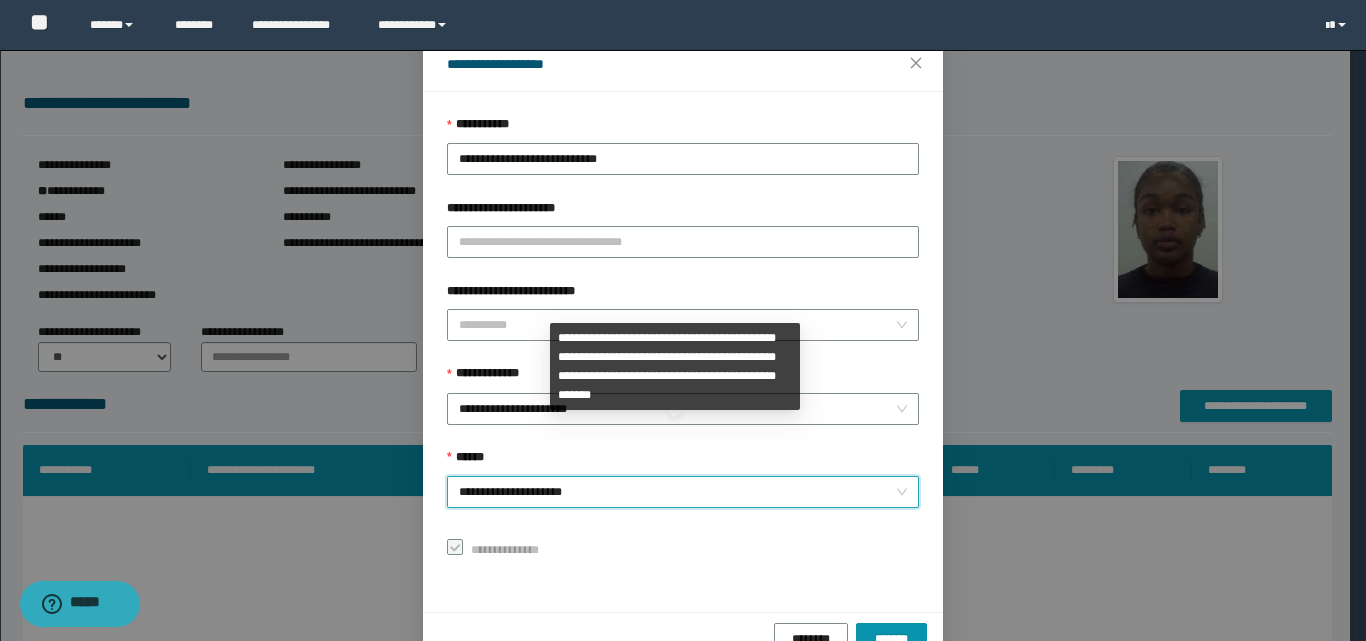 scroll, scrollTop: 111, scrollLeft: 0, axis: vertical 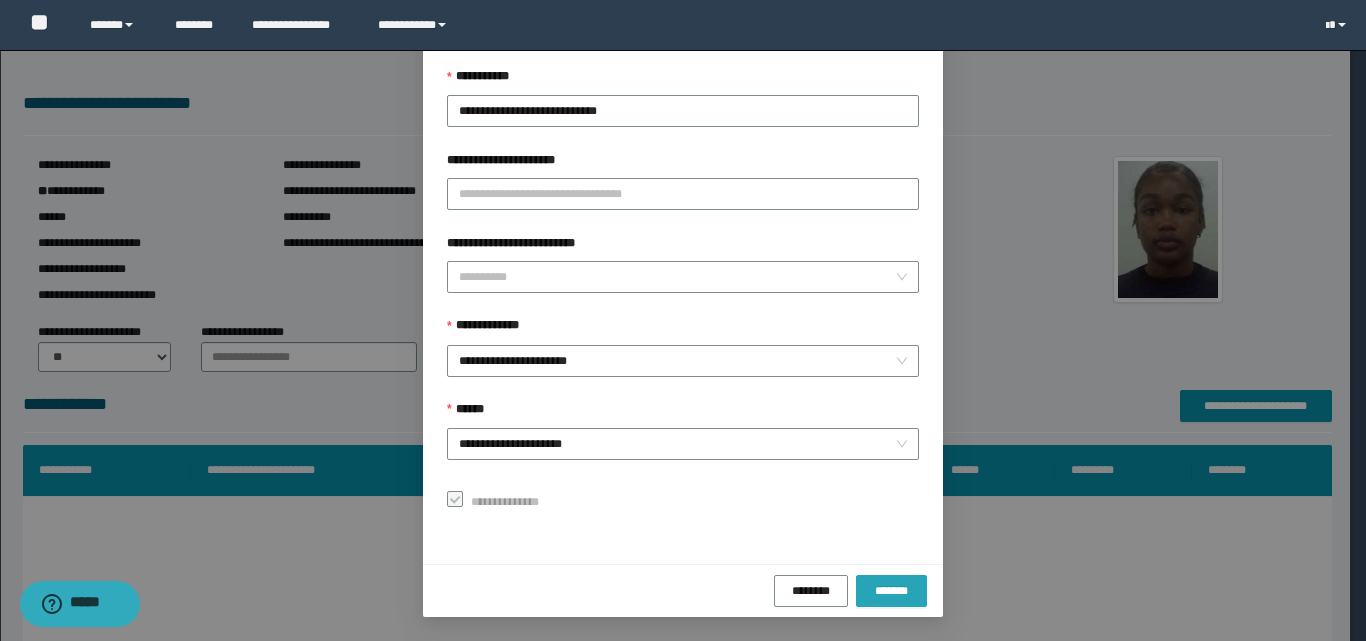 click on "*******" at bounding box center (891, 590) 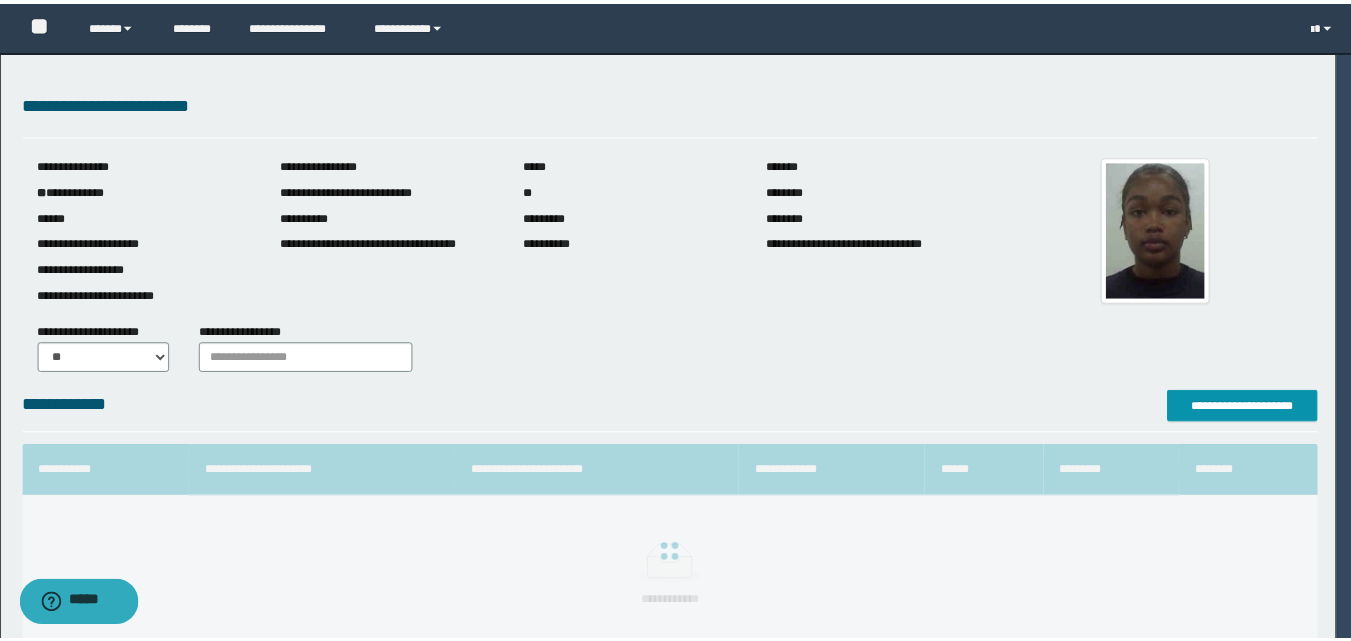 scroll, scrollTop: 64, scrollLeft: 0, axis: vertical 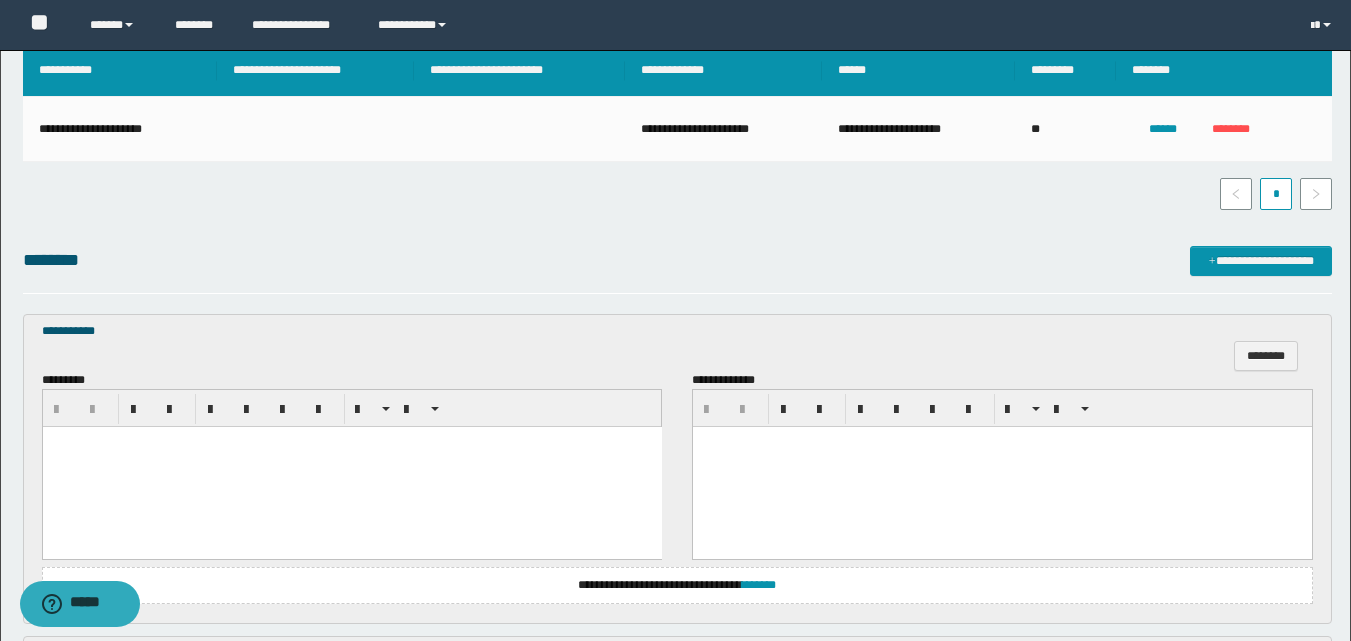 click at bounding box center (351, 467) 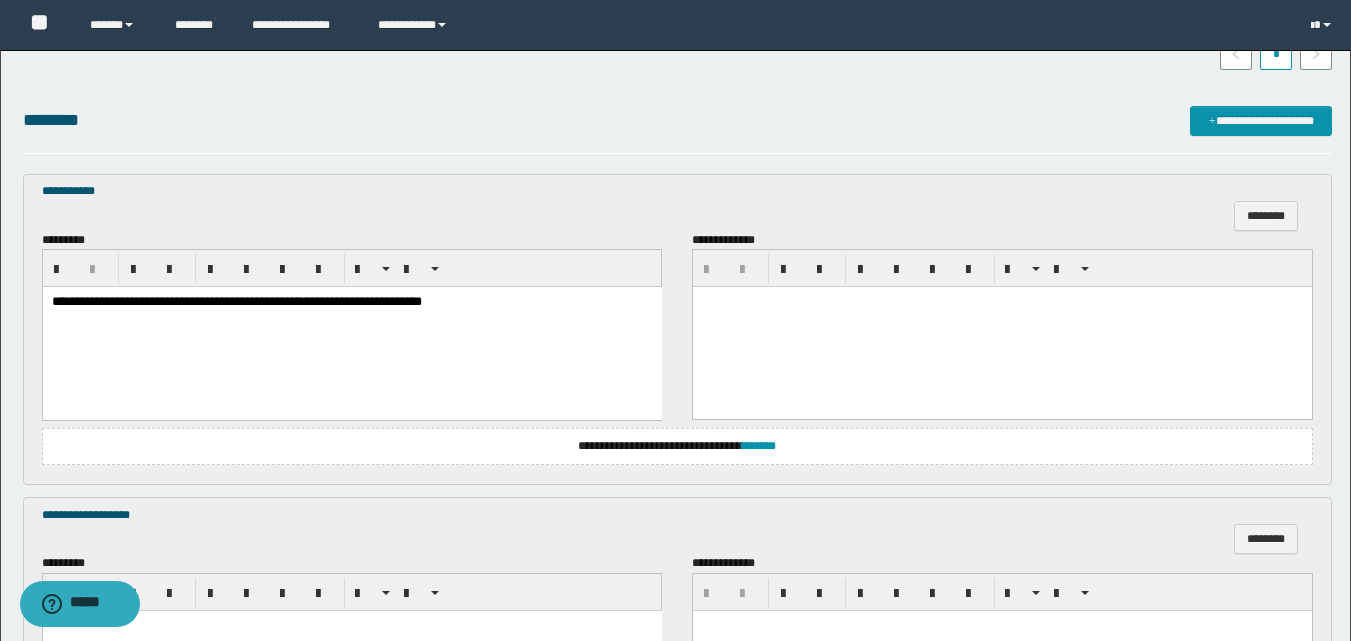 scroll, scrollTop: 800, scrollLeft: 0, axis: vertical 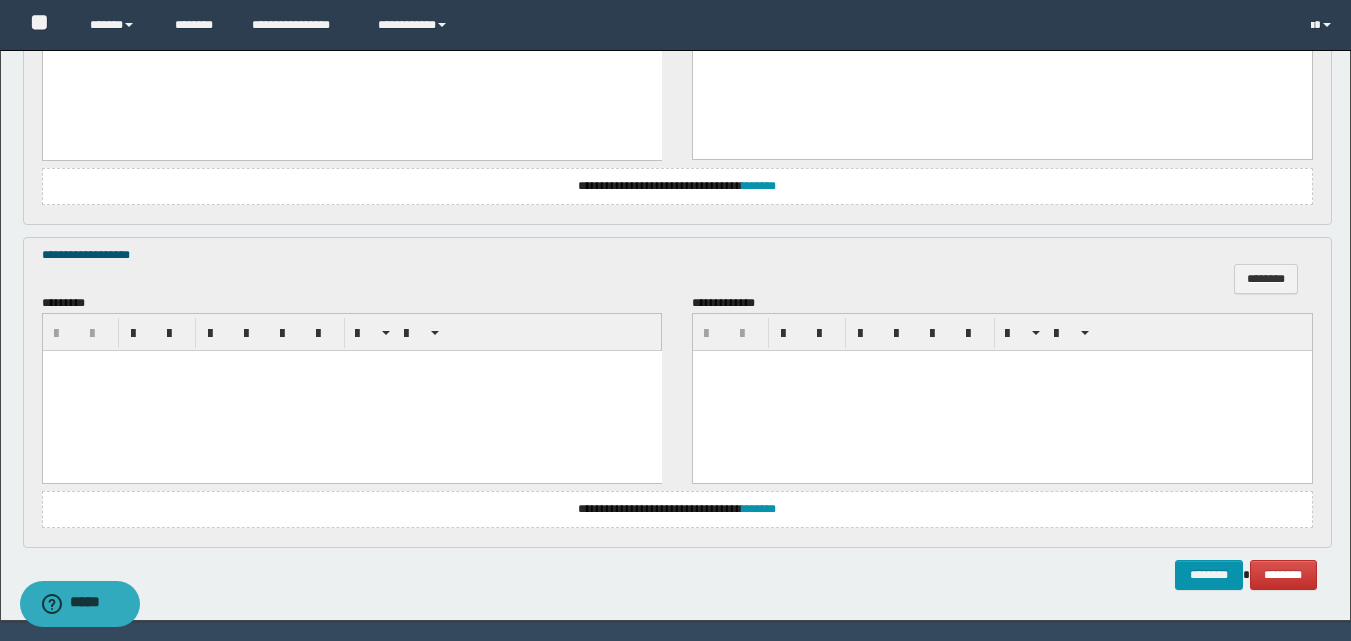 click at bounding box center (351, 391) 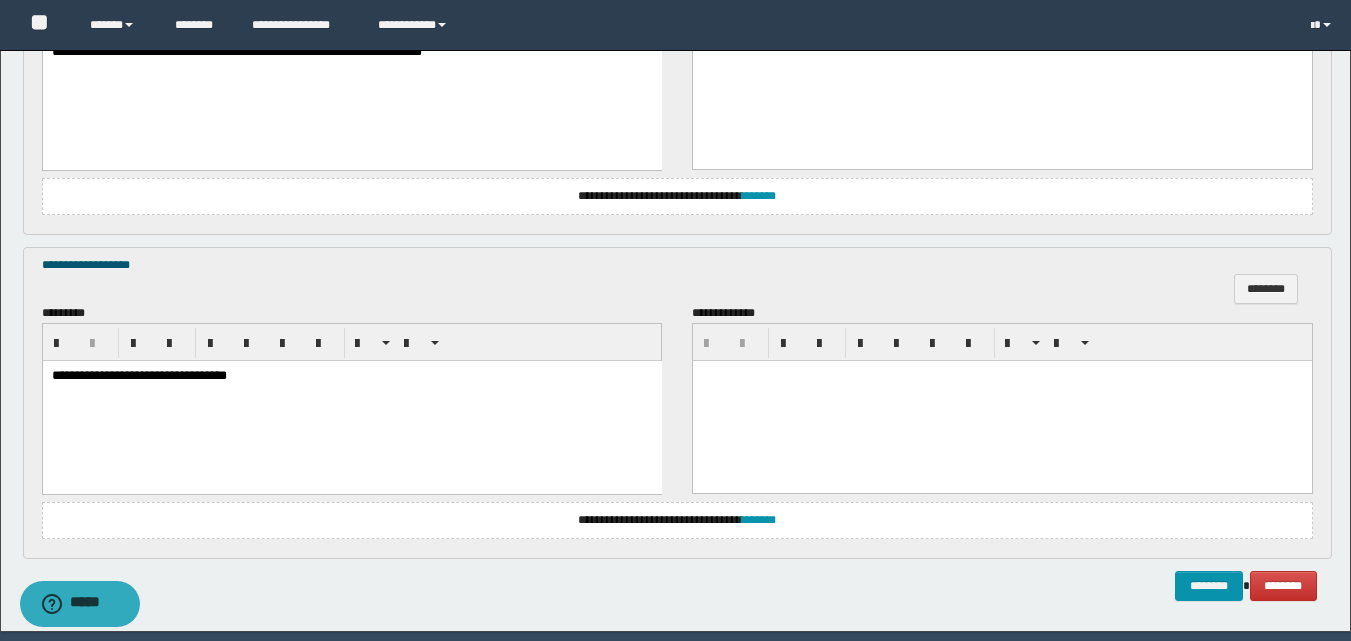 scroll, scrollTop: 859, scrollLeft: 0, axis: vertical 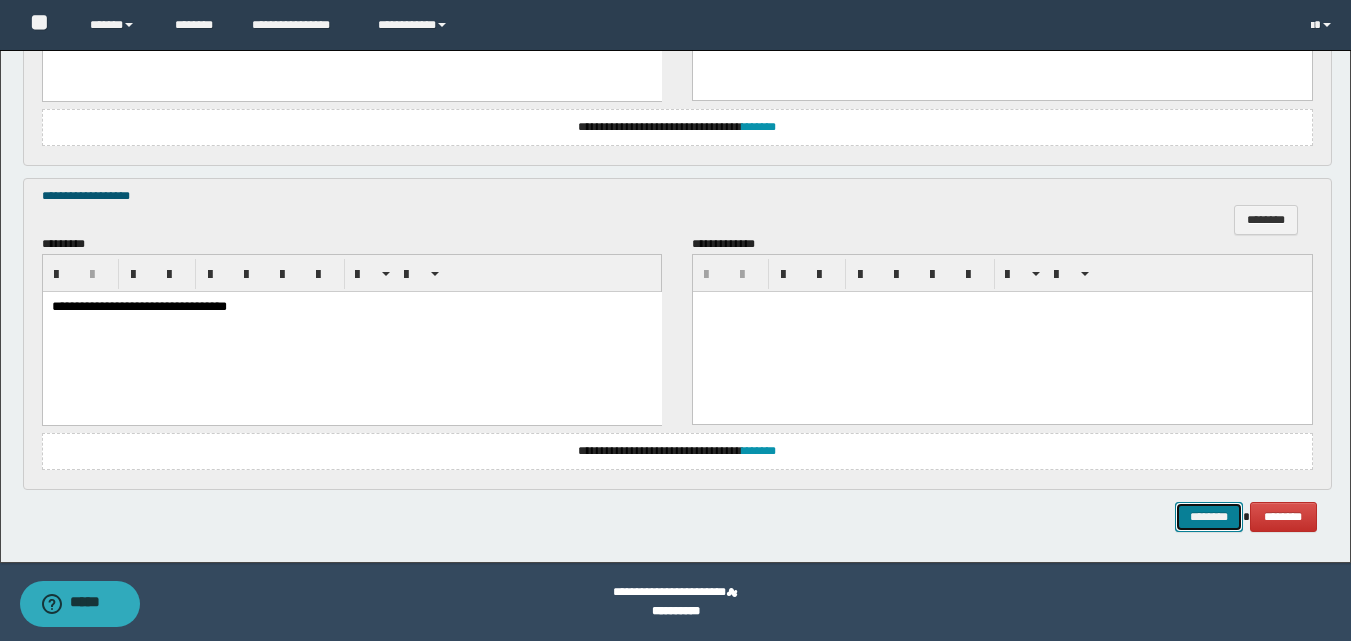 click on "********" at bounding box center (1209, 517) 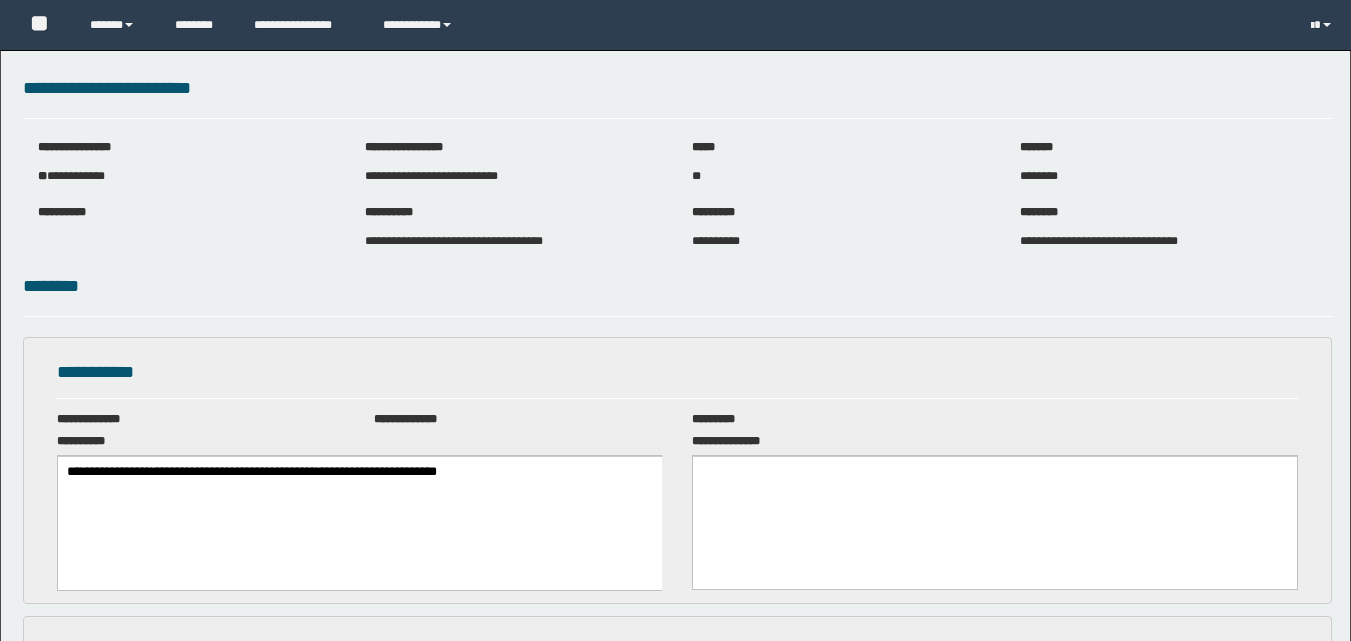 scroll, scrollTop: 0, scrollLeft: 0, axis: both 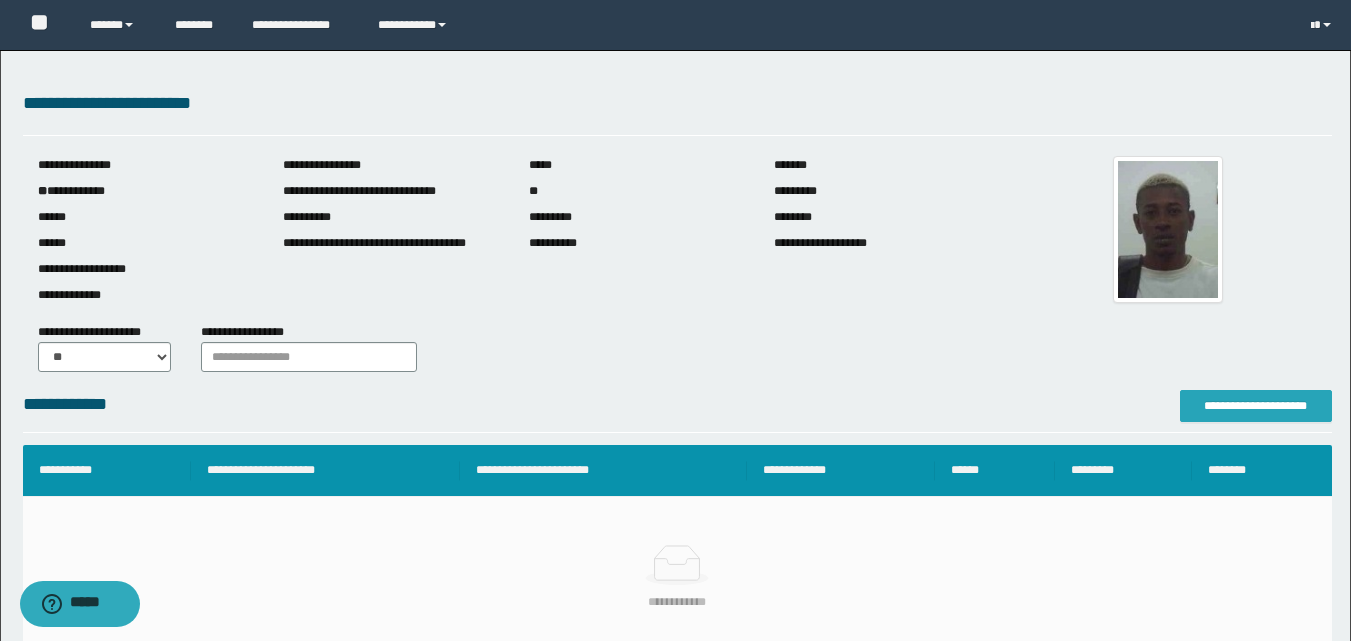 click on "**********" at bounding box center [1256, 406] 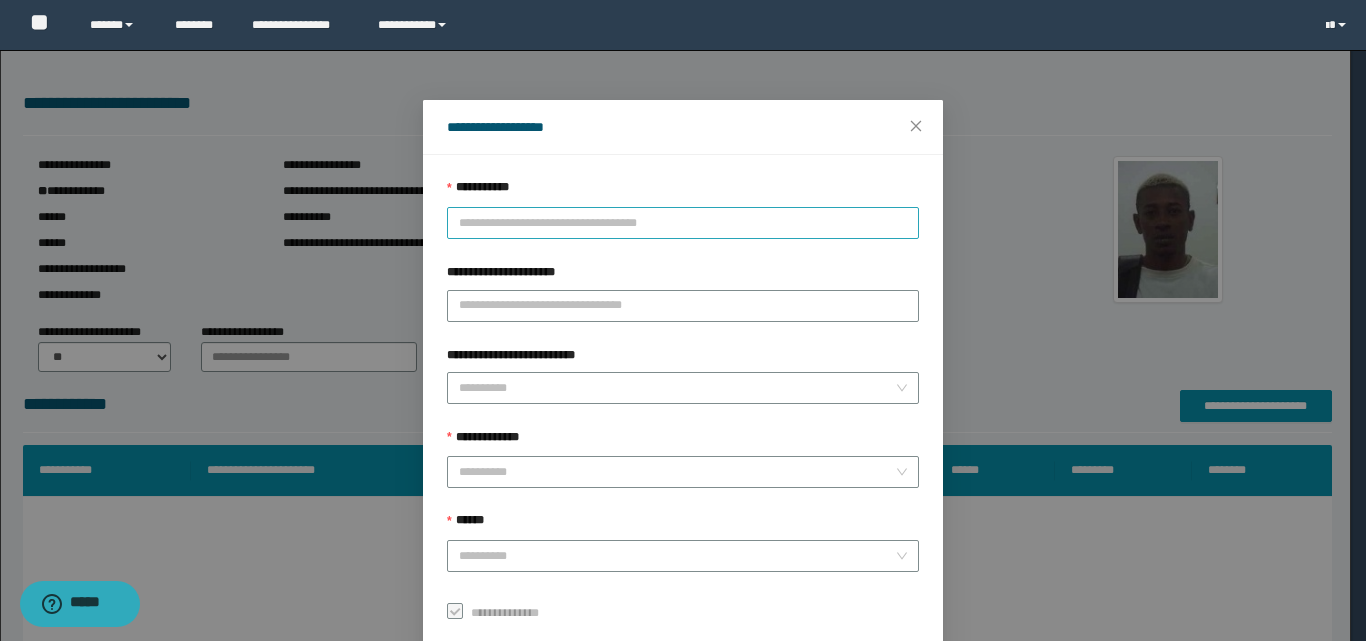click on "**********" at bounding box center [683, 223] 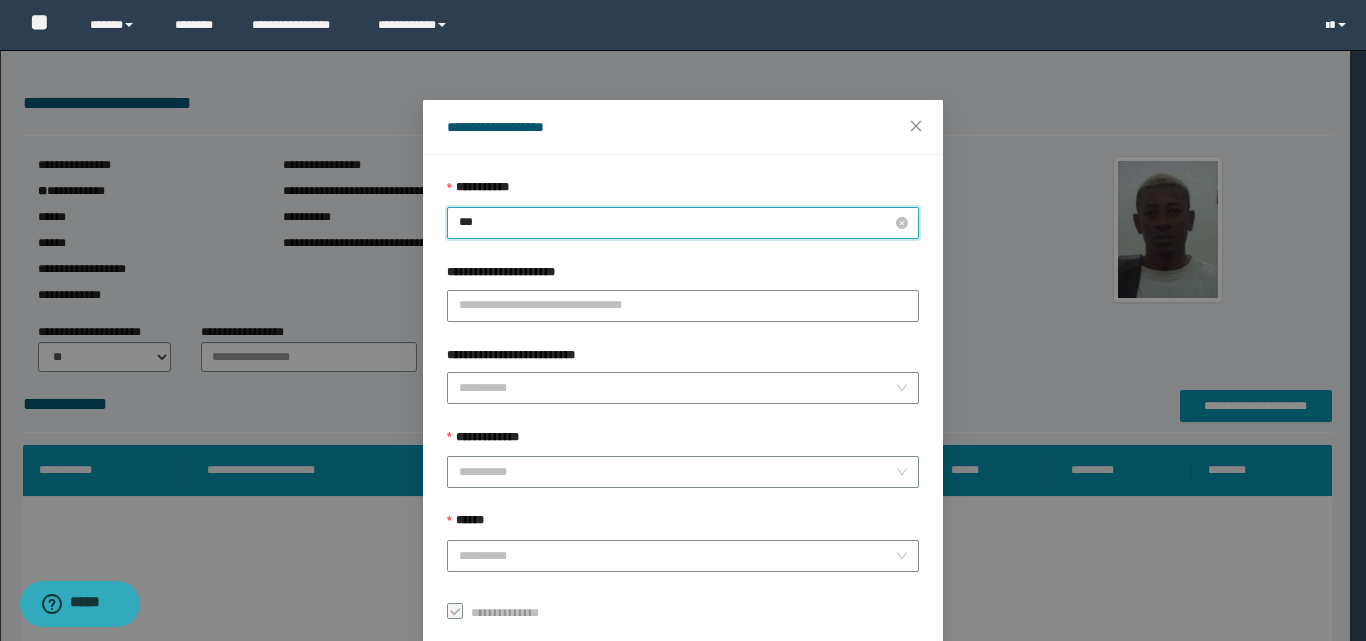 type on "****" 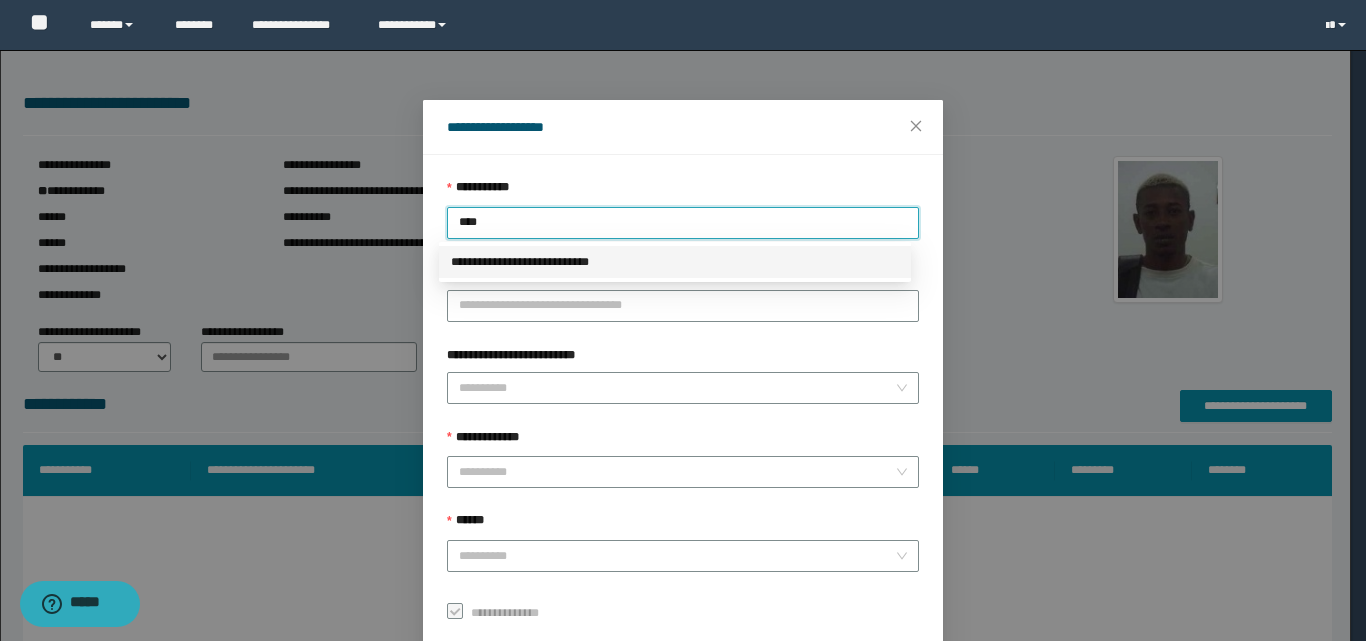 click on "**********" at bounding box center (675, 262) 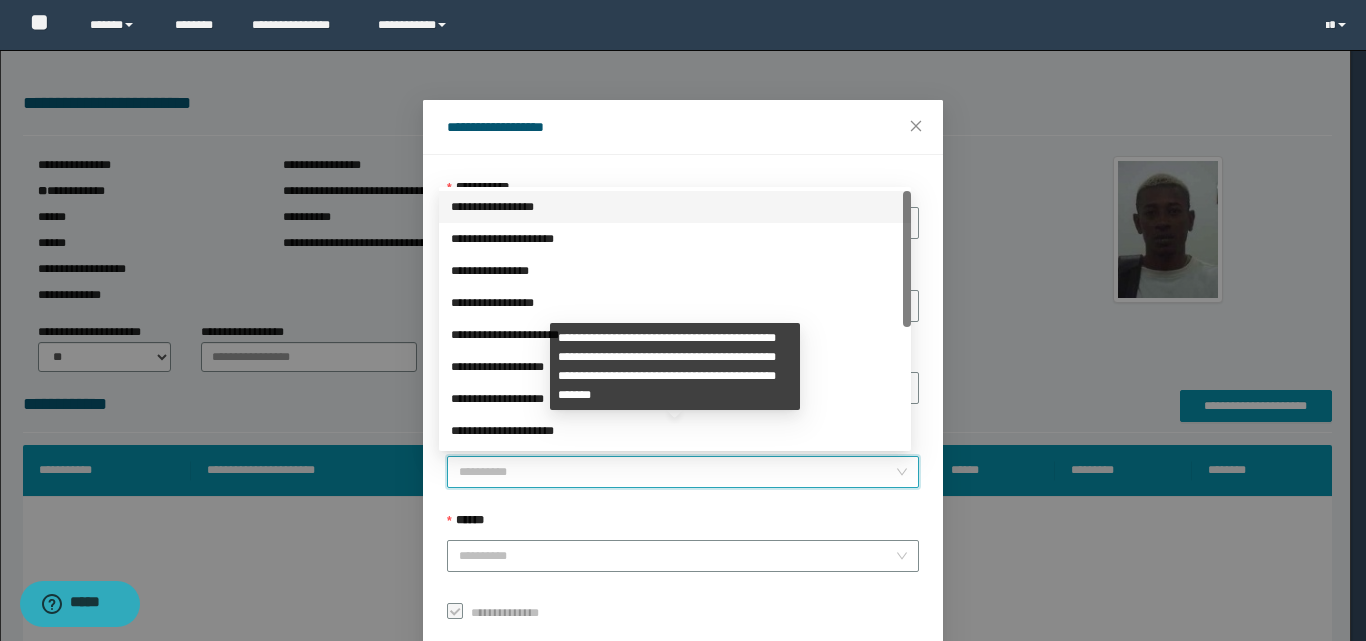 click on "**********" at bounding box center [677, 472] 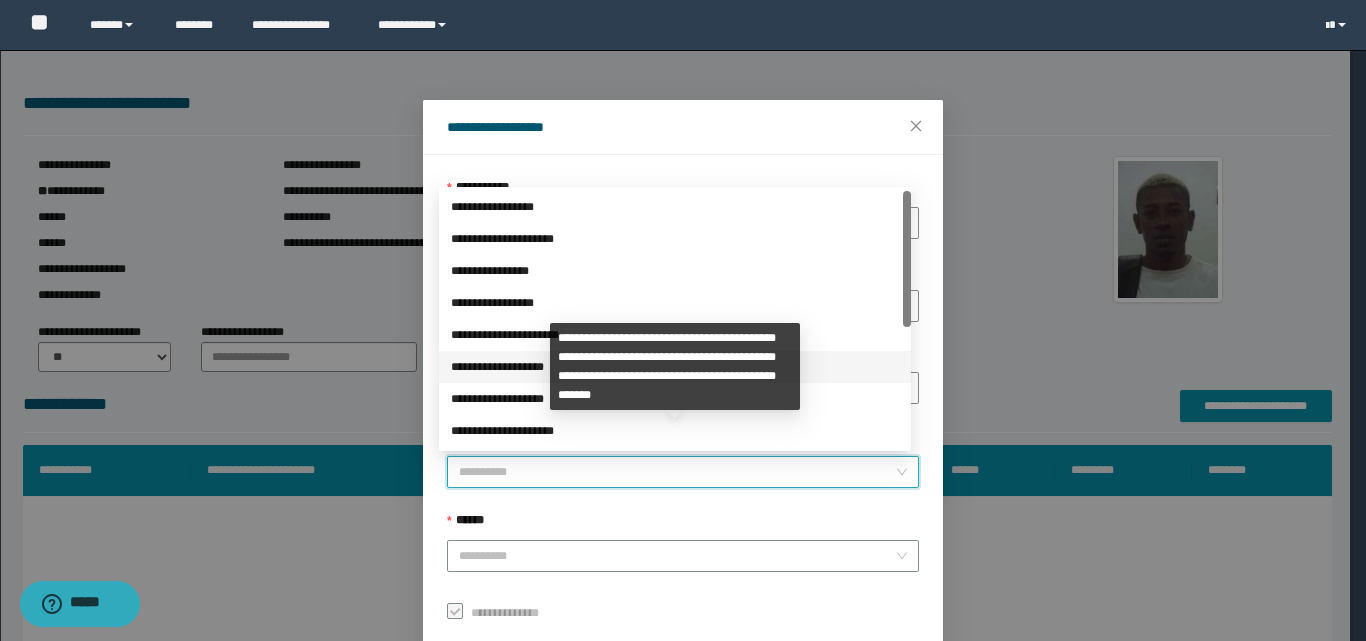 scroll, scrollTop: 224, scrollLeft: 0, axis: vertical 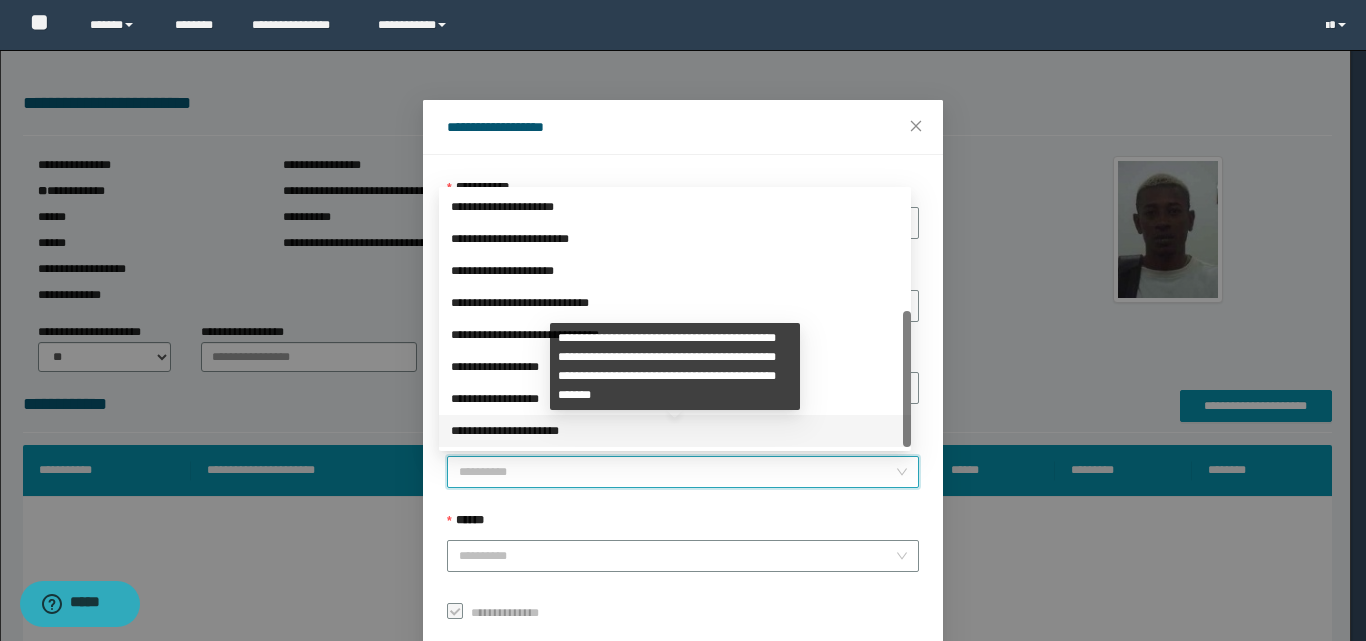 click on "**********" at bounding box center [675, 431] 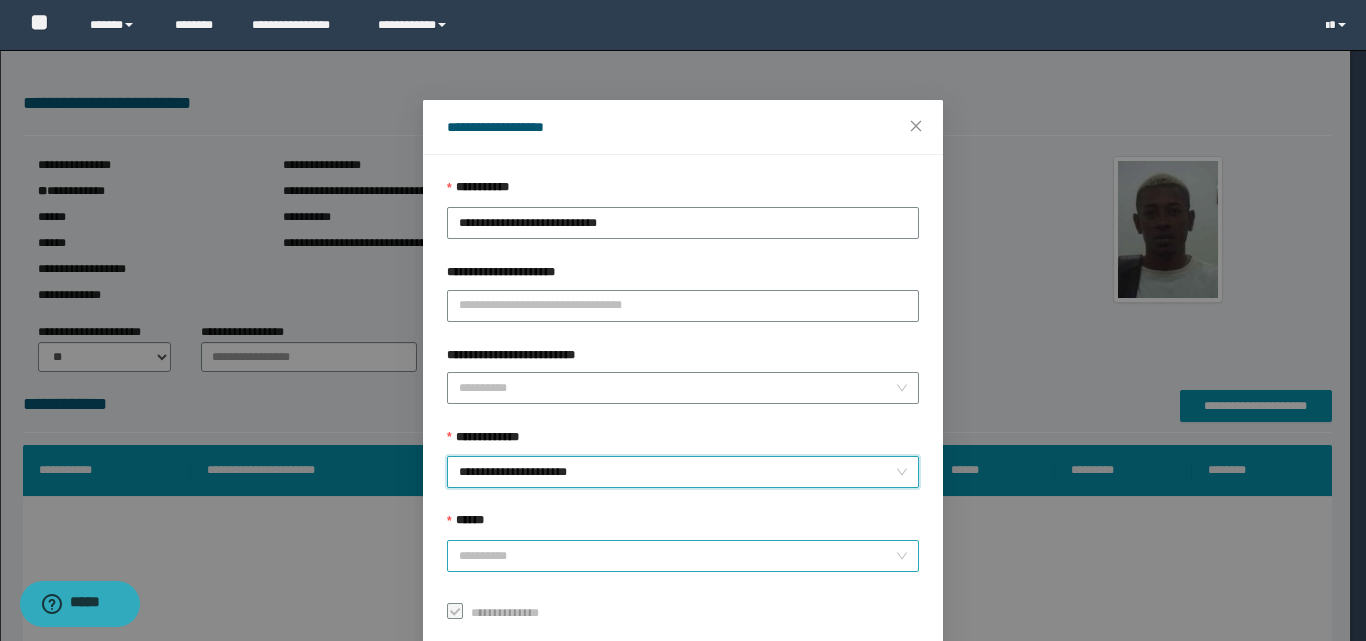 drag, startPoint x: 509, startPoint y: 556, endPoint x: 511, endPoint y: 542, distance: 14.142136 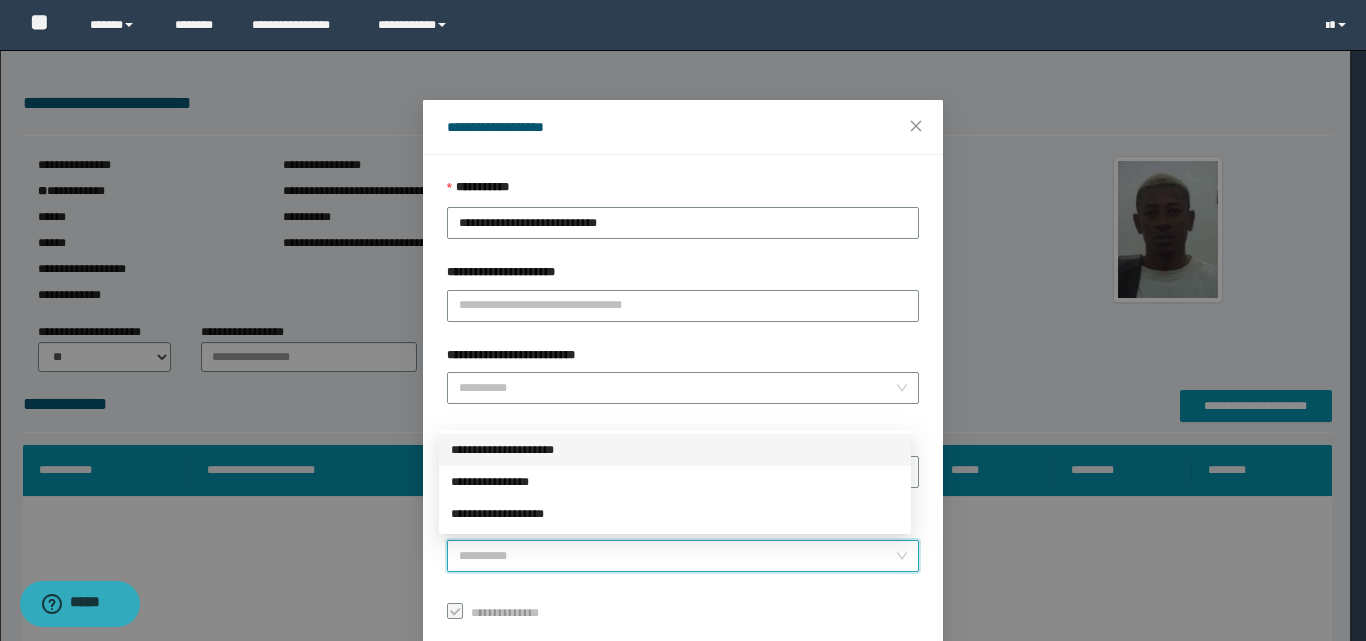 click on "**********" at bounding box center (675, 450) 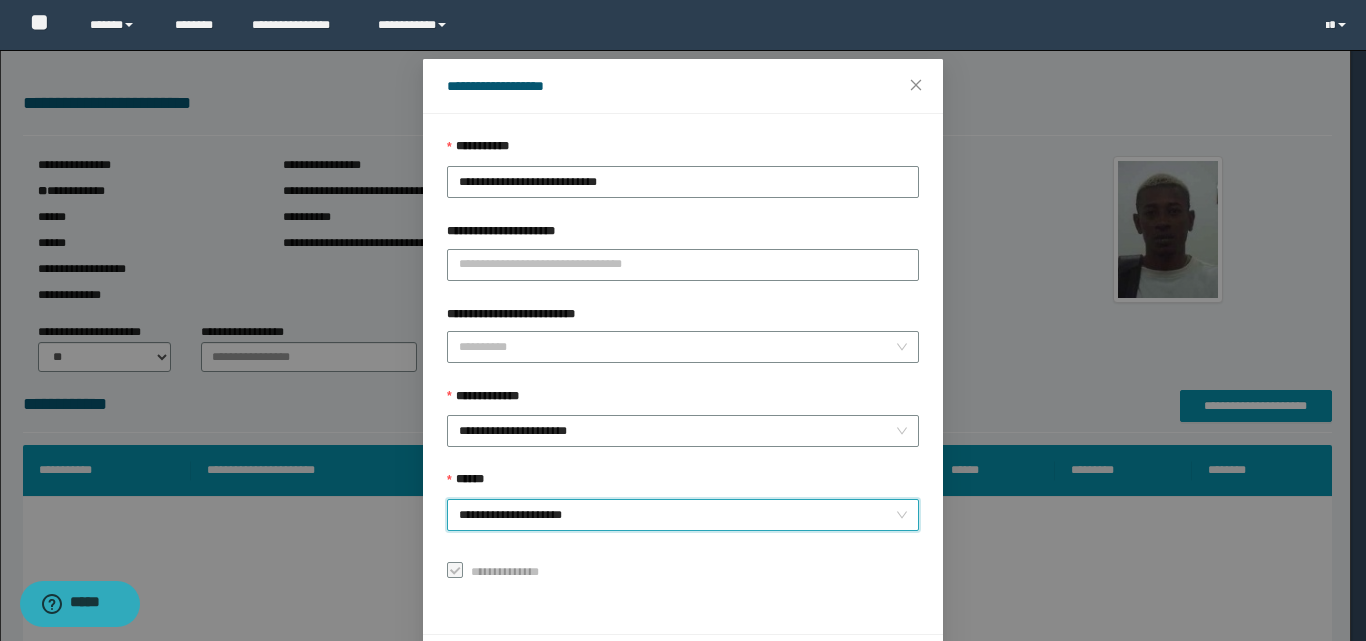 scroll, scrollTop: 111, scrollLeft: 0, axis: vertical 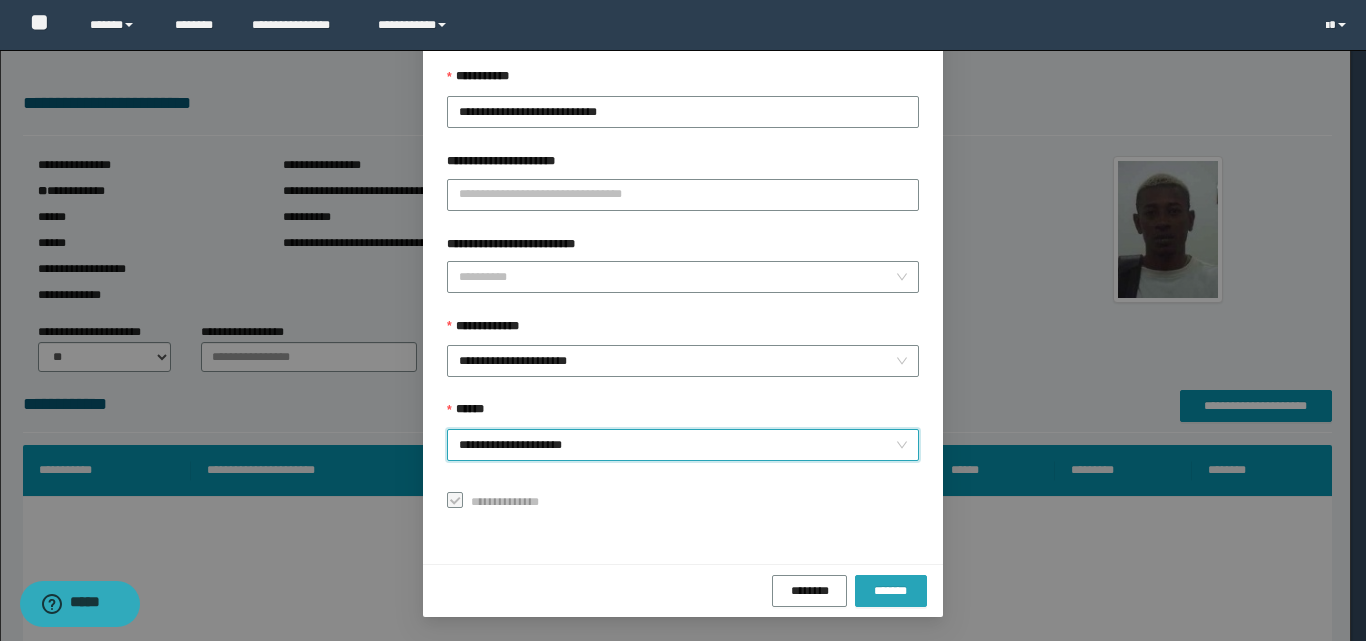 click on "*******" at bounding box center (891, 591) 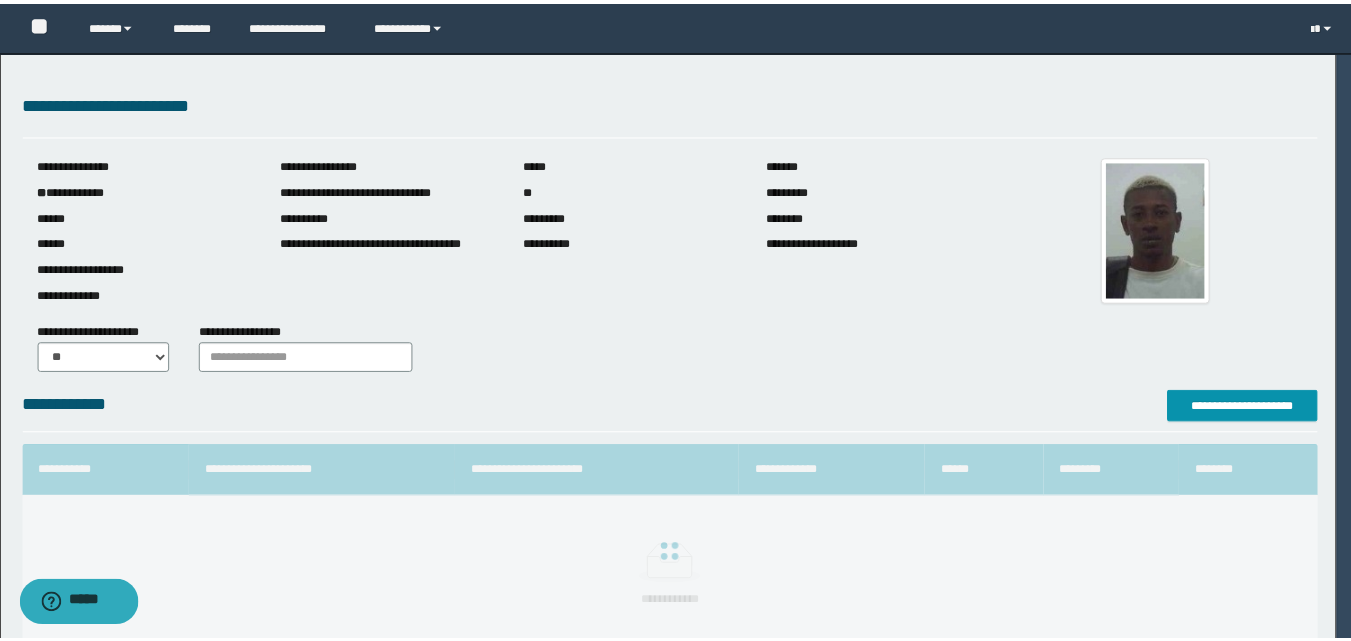 scroll, scrollTop: 64, scrollLeft: 0, axis: vertical 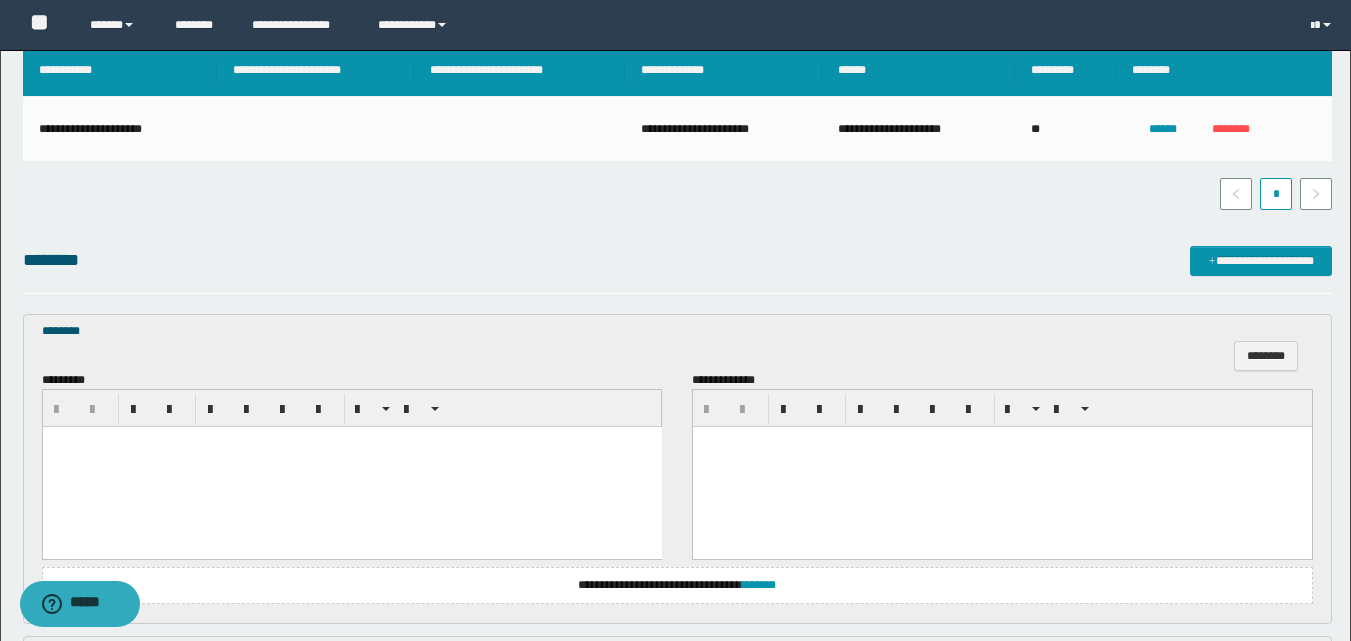 click at bounding box center [351, 467] 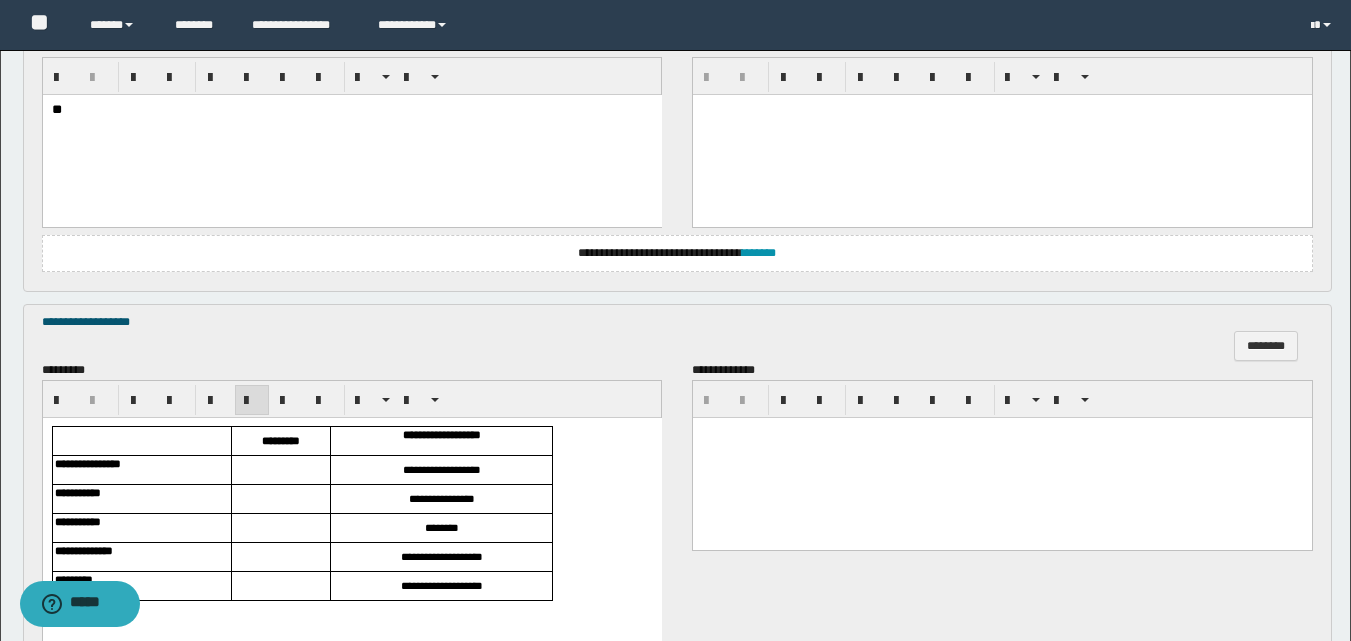 scroll, scrollTop: 800, scrollLeft: 0, axis: vertical 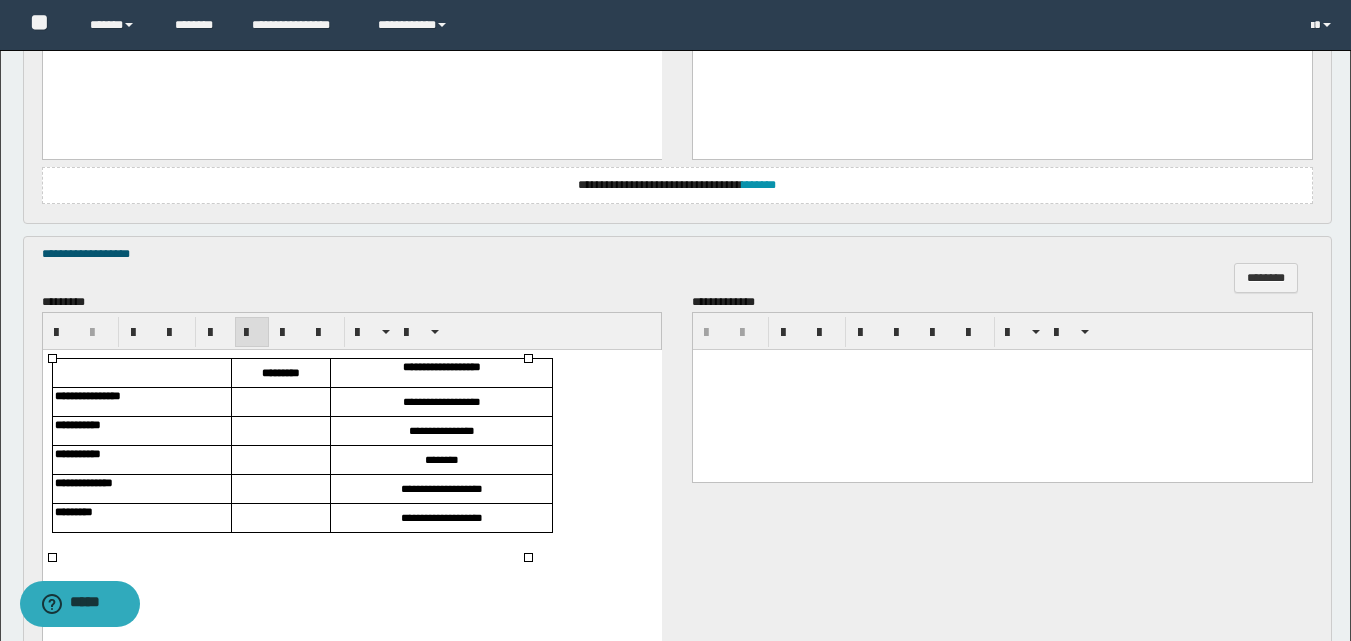 click at bounding box center (280, 402) 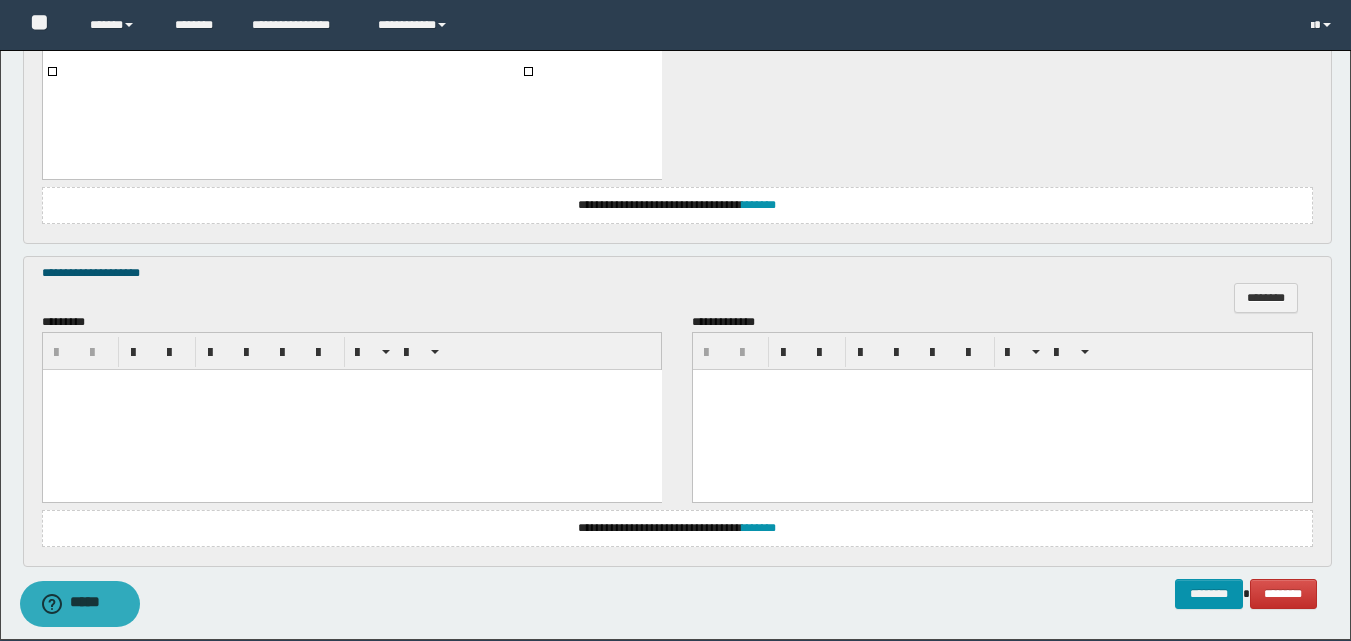 scroll, scrollTop: 1300, scrollLeft: 0, axis: vertical 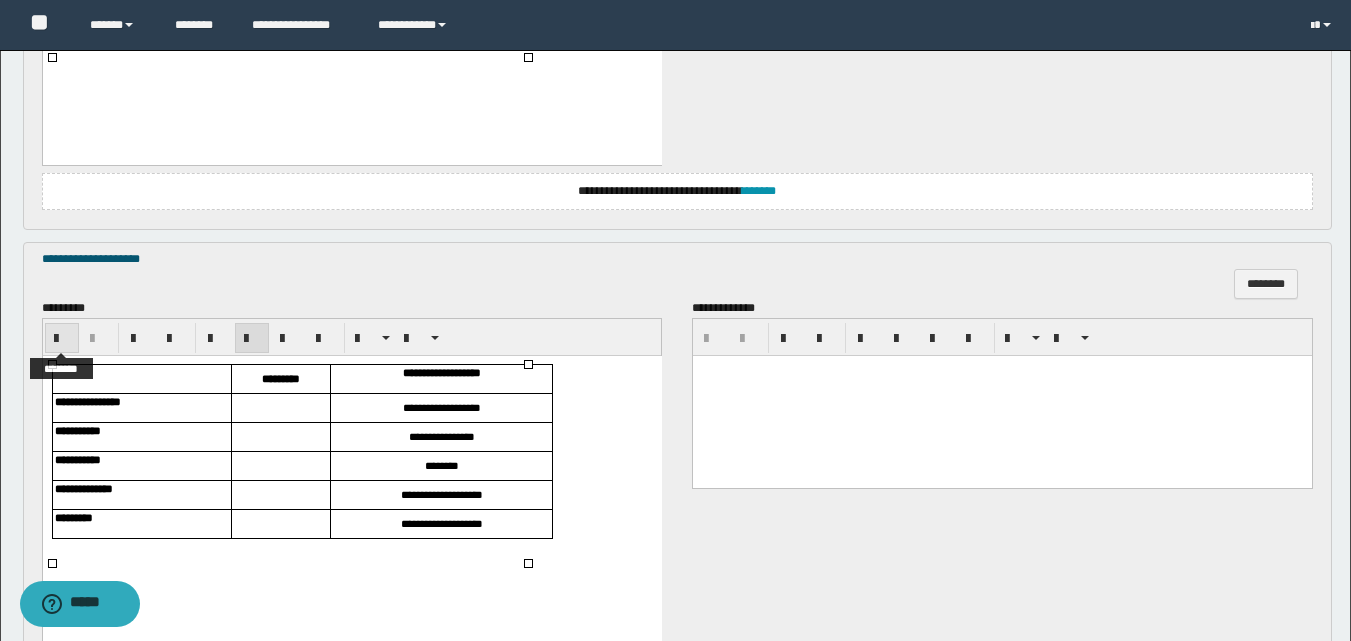 click at bounding box center (62, 339) 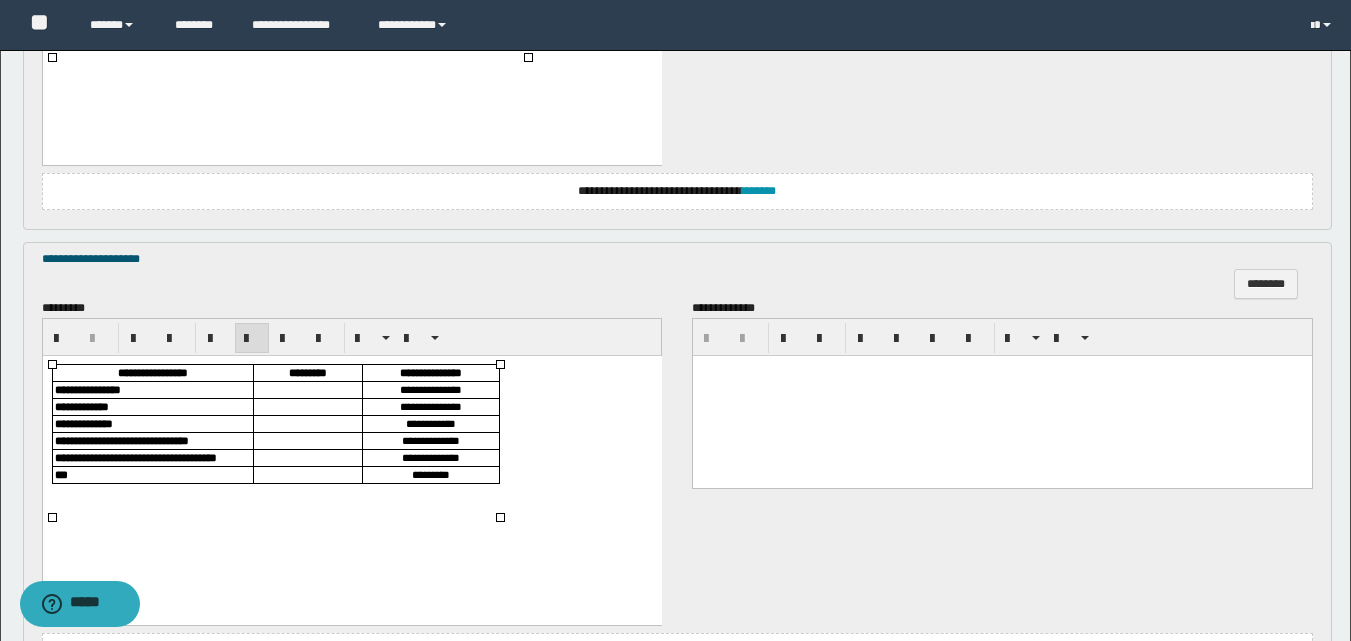 click at bounding box center [307, 389] 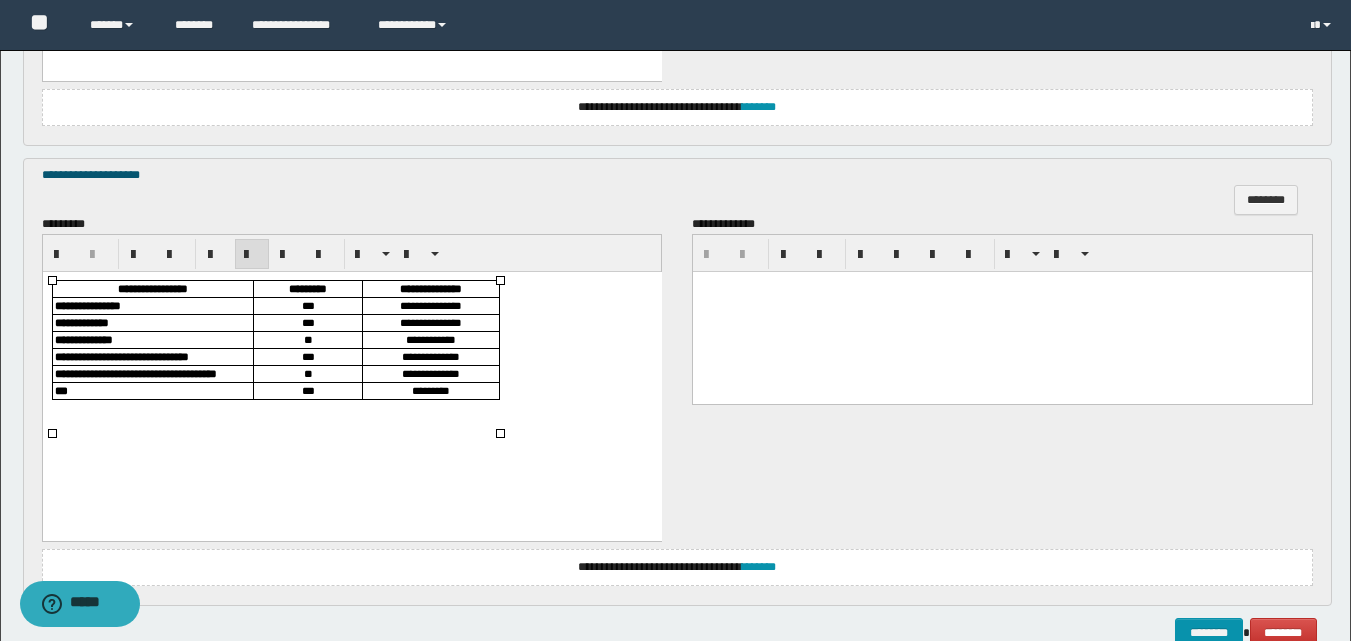 scroll, scrollTop: 1499, scrollLeft: 0, axis: vertical 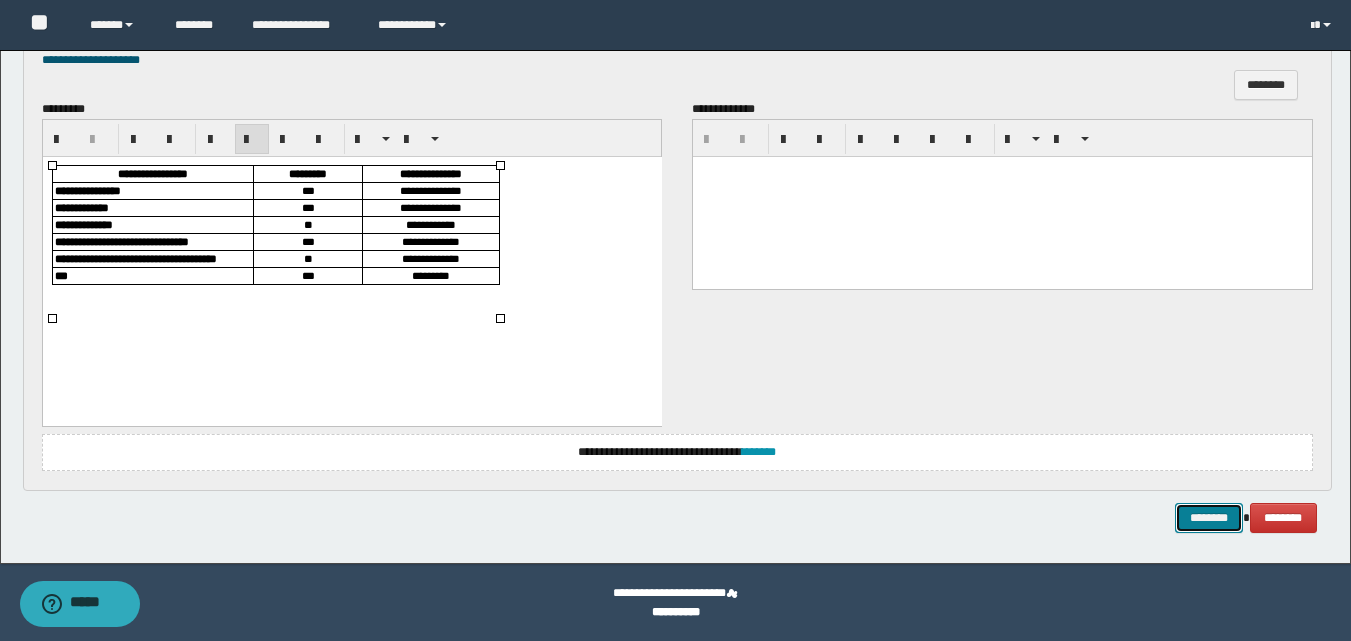click on "********" at bounding box center (1209, 518) 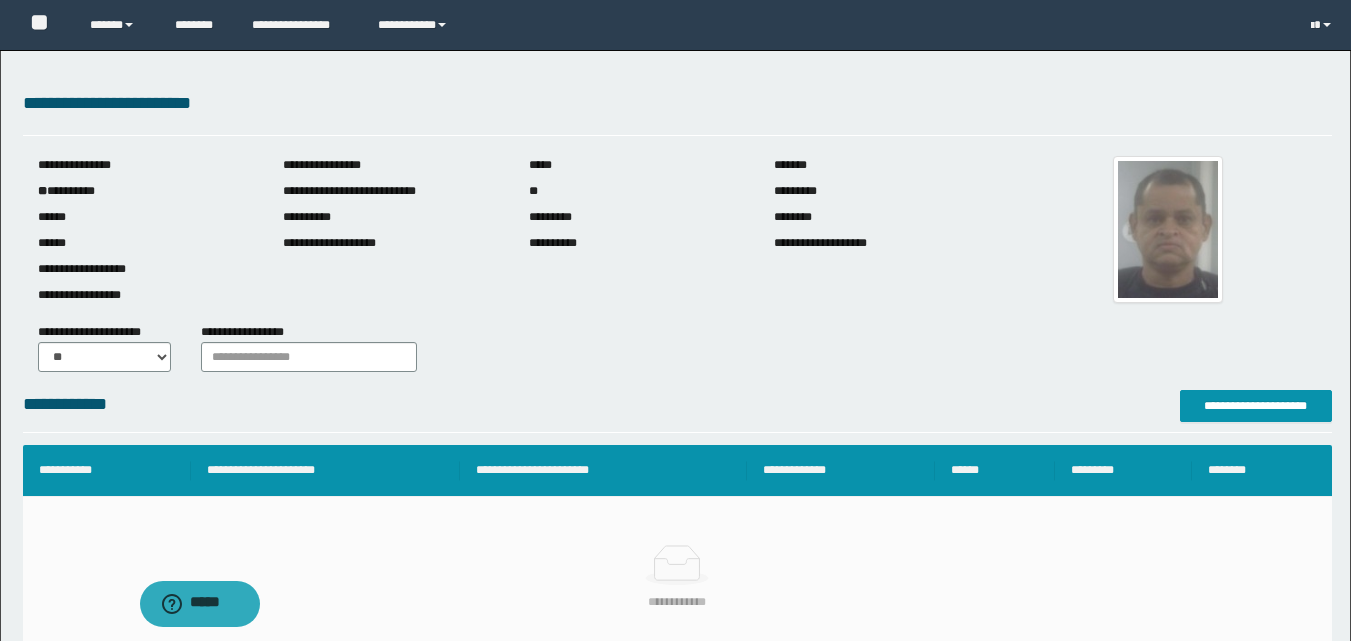 scroll, scrollTop: 0, scrollLeft: 0, axis: both 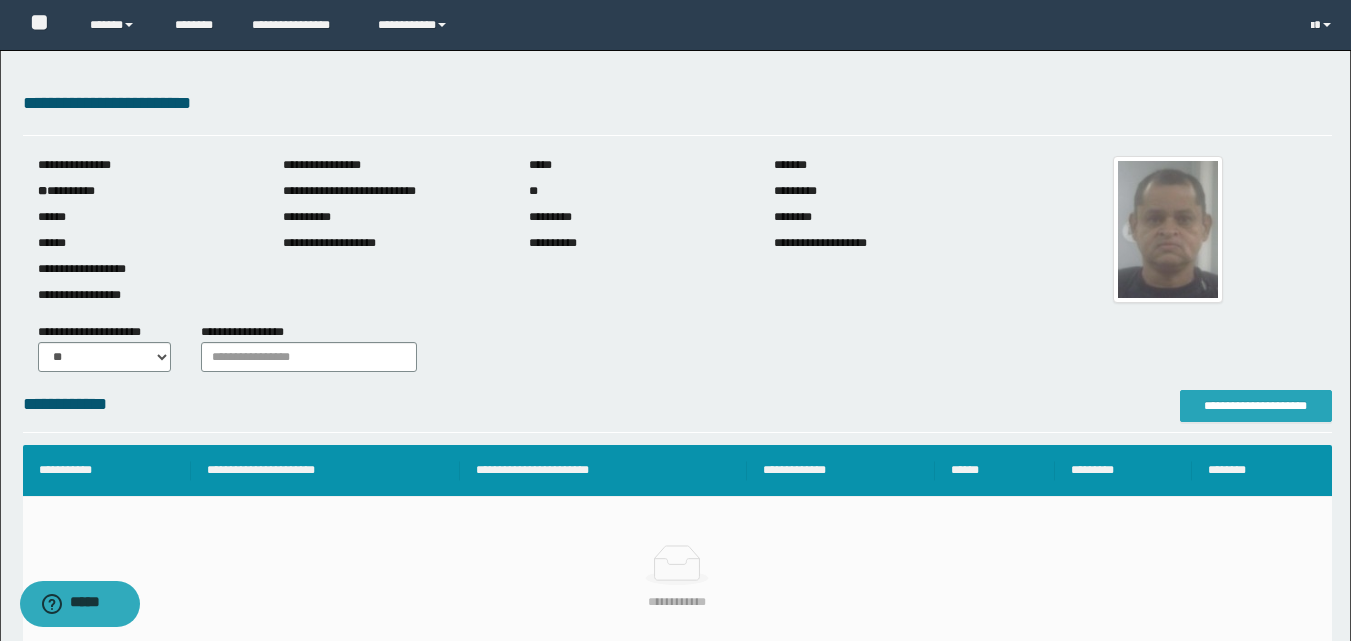 click on "**********" at bounding box center (1256, 406) 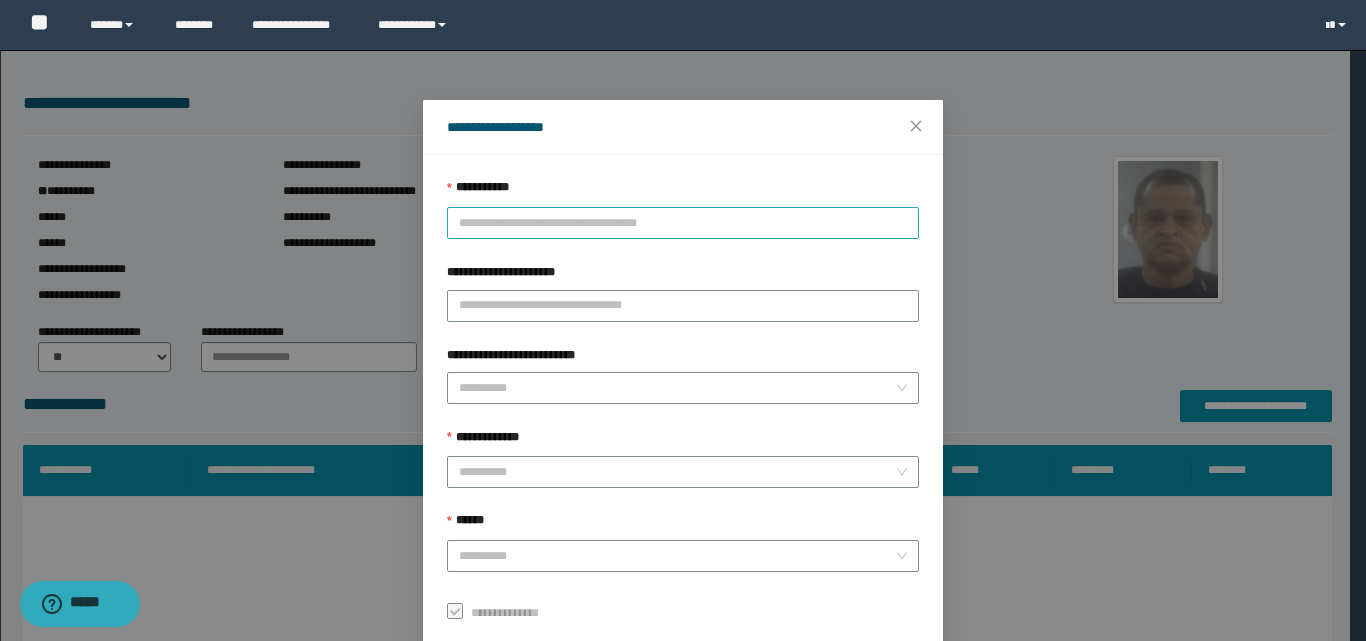click on "**********" at bounding box center (683, 223) 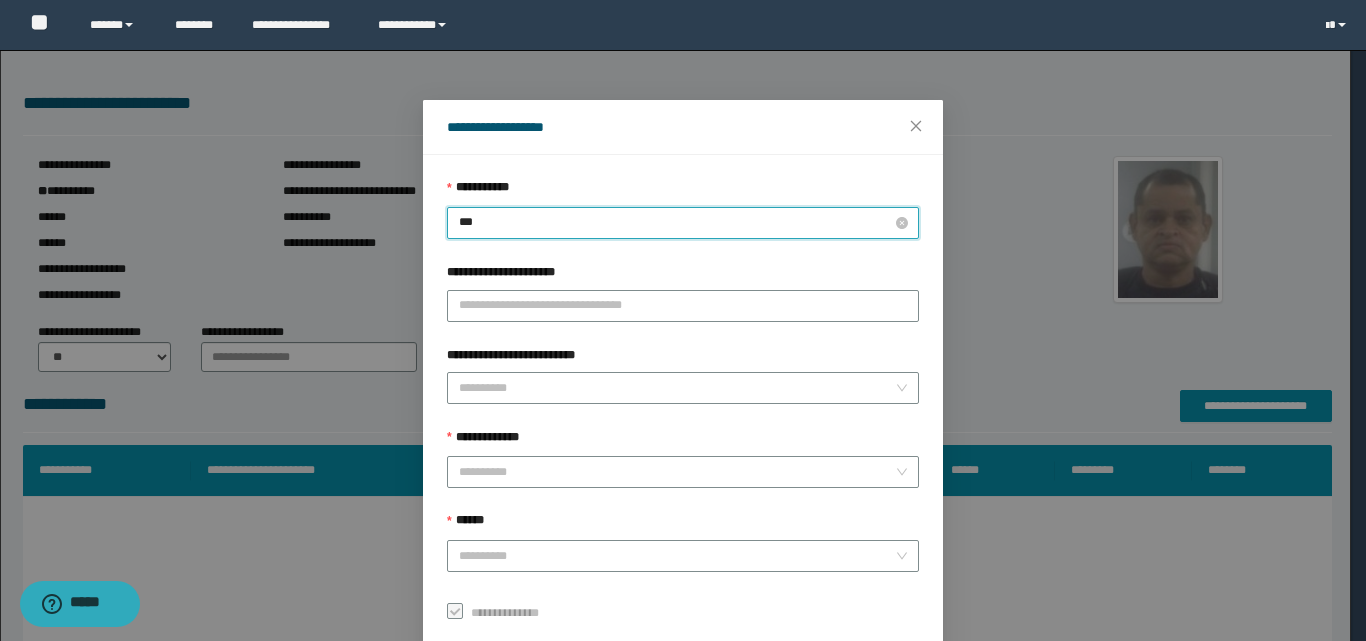 type on "****" 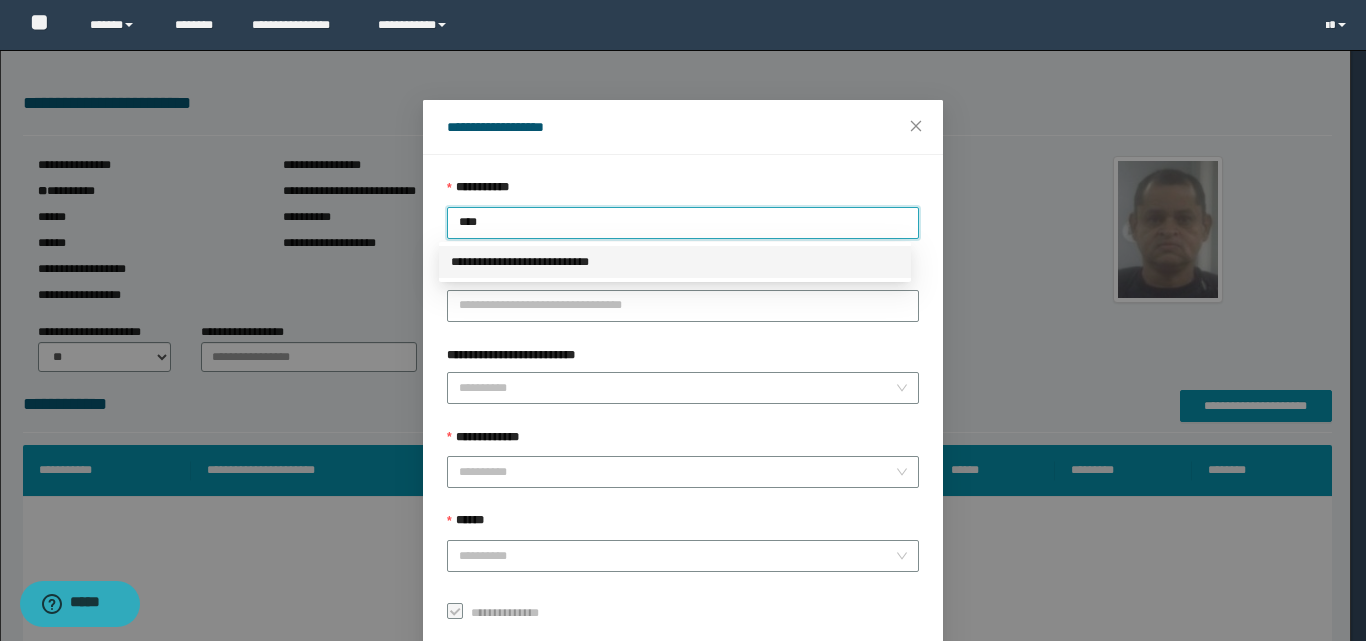 click on "**********" at bounding box center [675, 262] 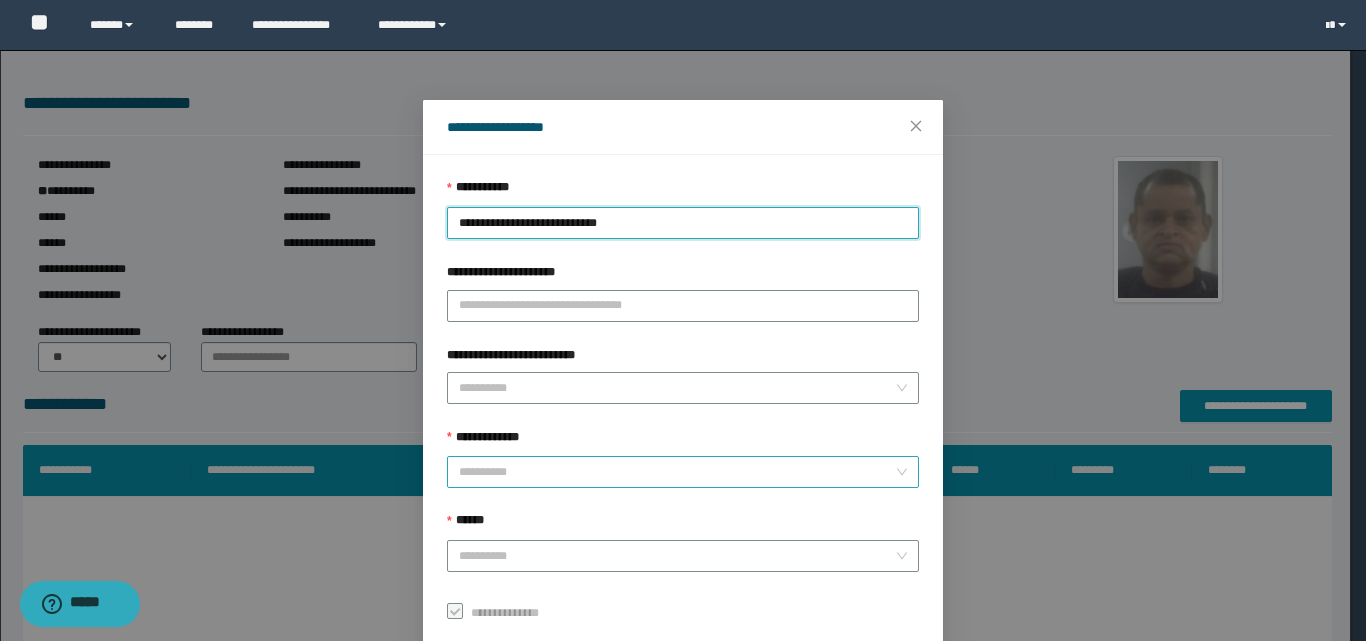 click on "**********" at bounding box center (677, 472) 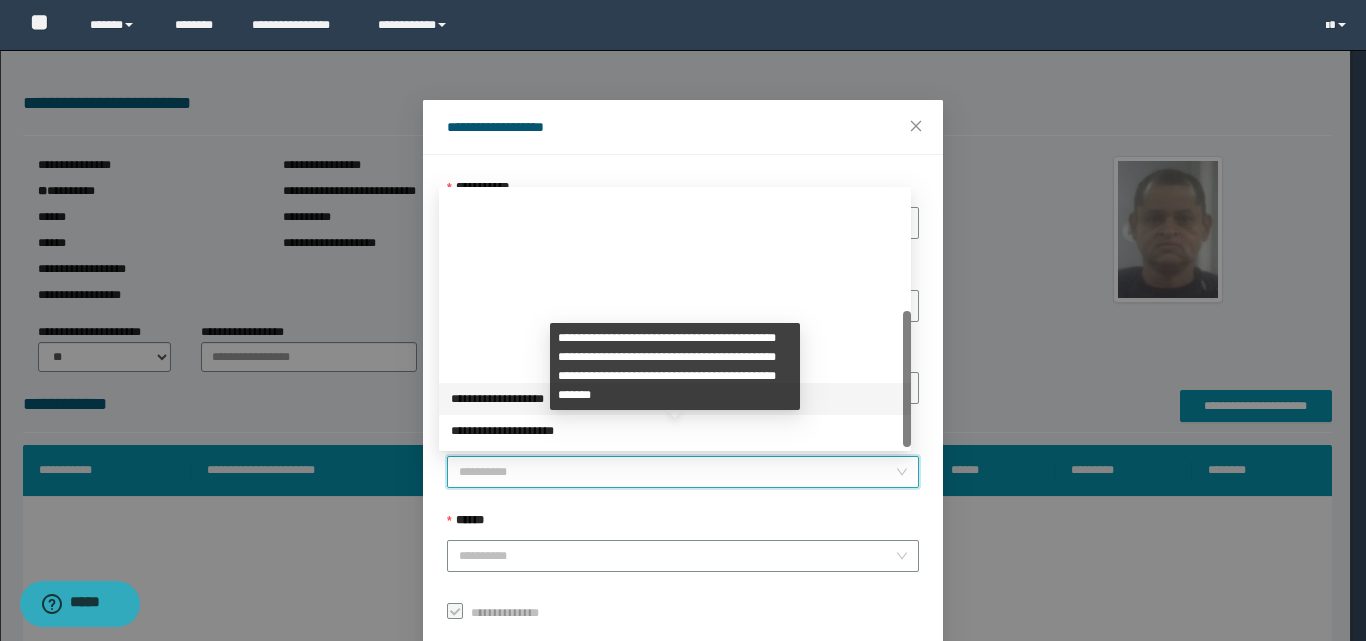 scroll, scrollTop: 224, scrollLeft: 0, axis: vertical 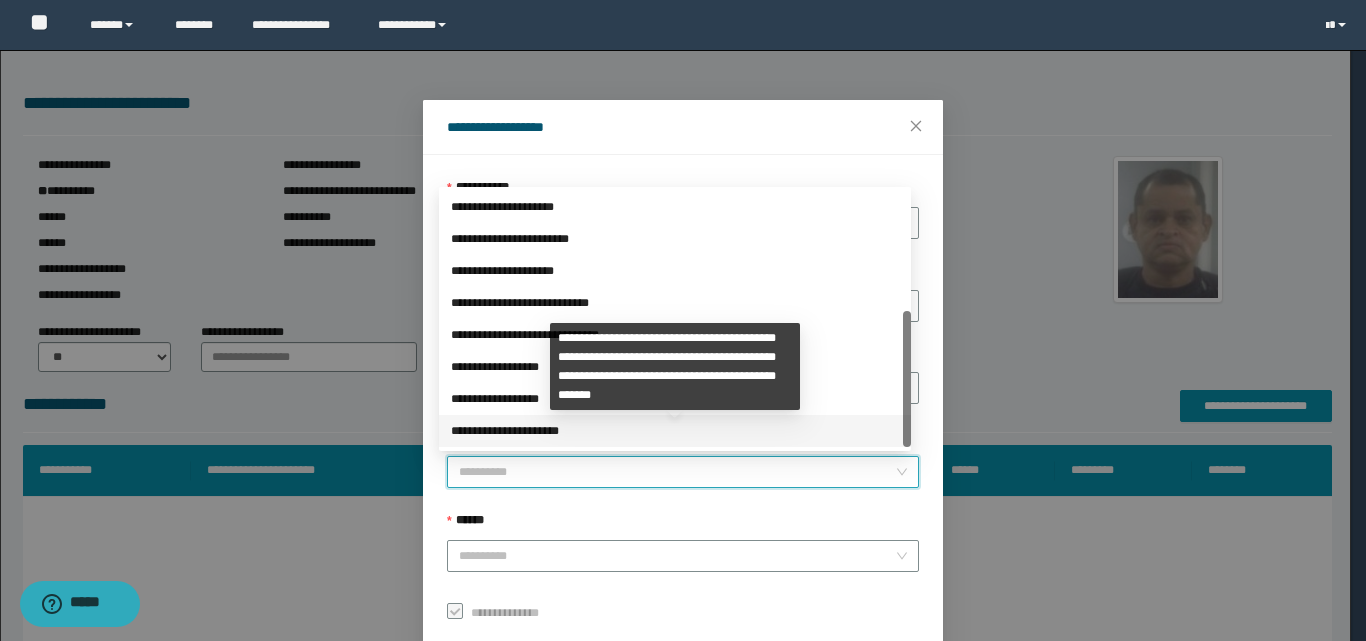 click on "**********" at bounding box center [675, 431] 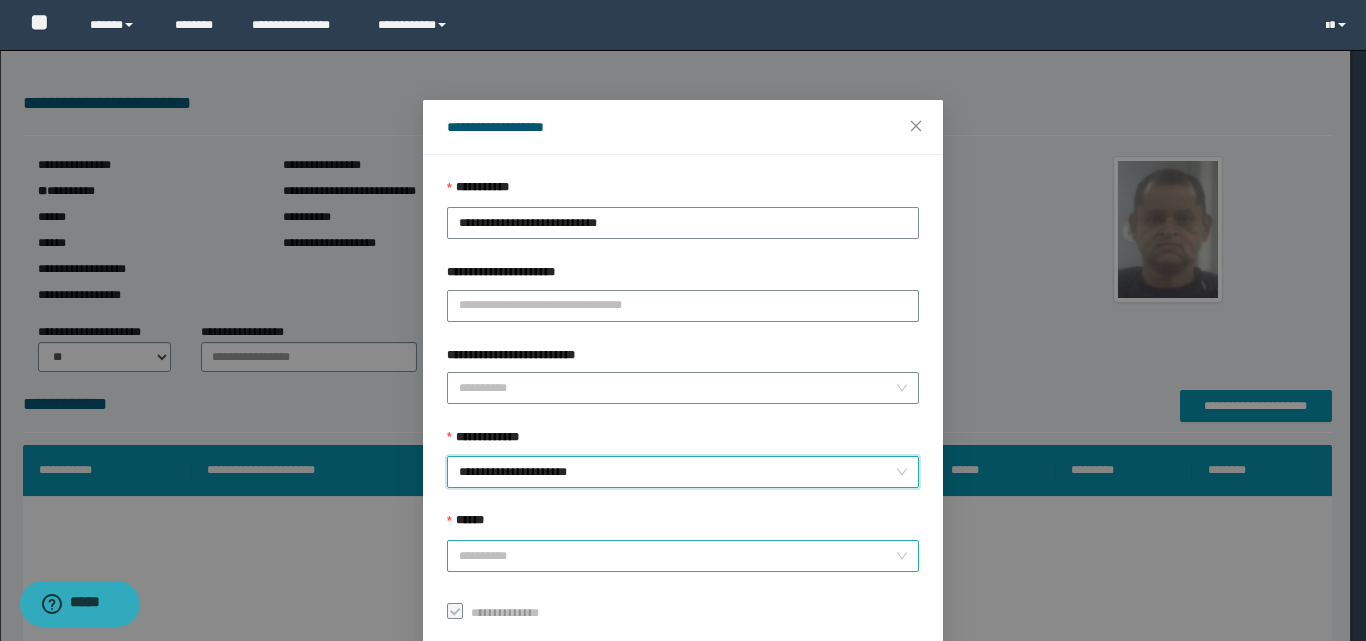 click on "******" at bounding box center (677, 556) 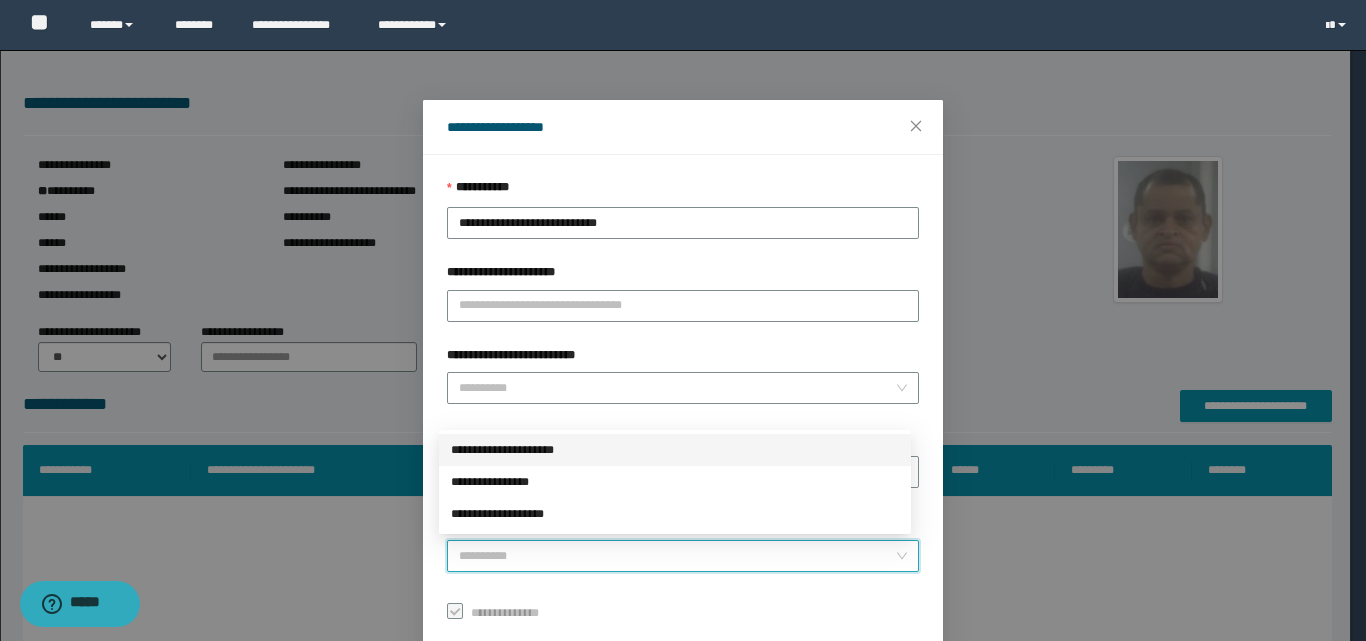 click on "**********" at bounding box center (675, 450) 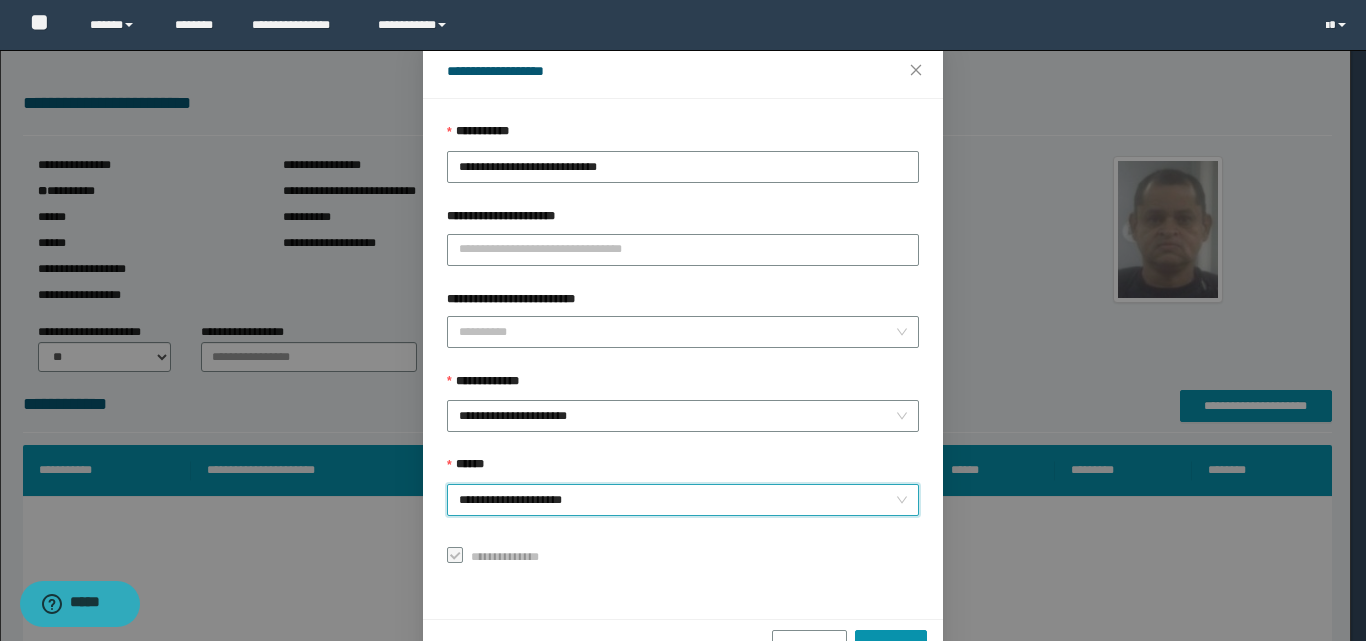 scroll, scrollTop: 111, scrollLeft: 0, axis: vertical 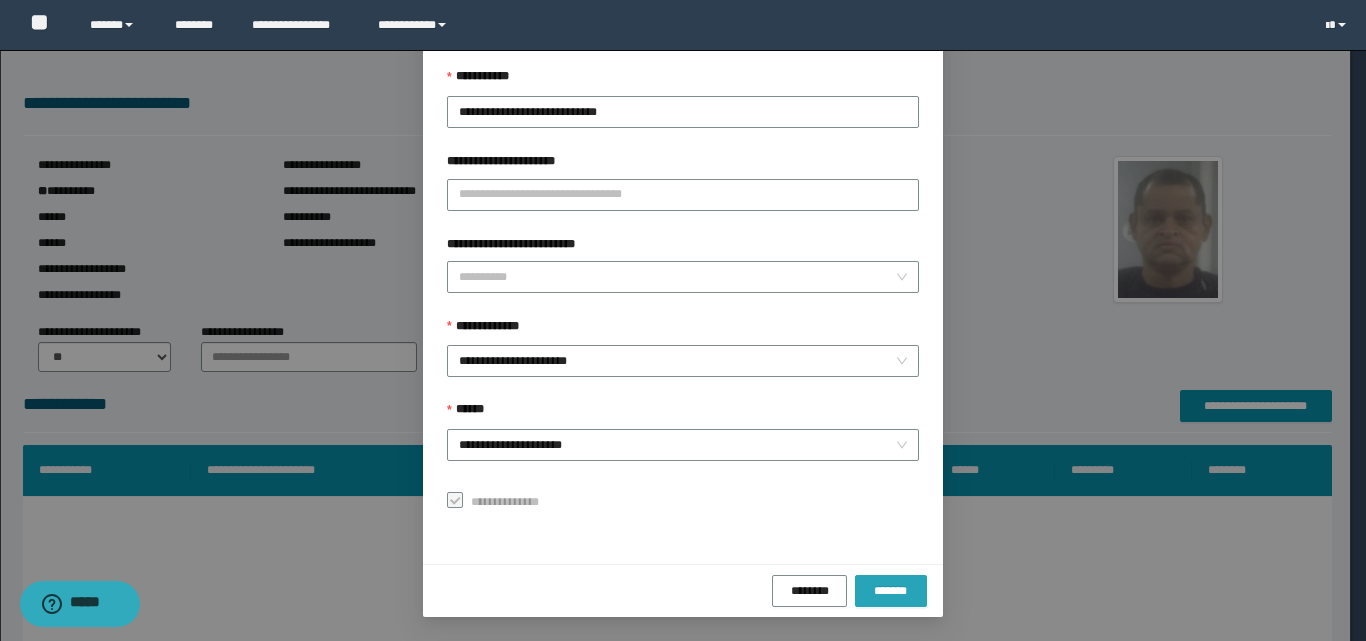 click on "*******" at bounding box center (891, 591) 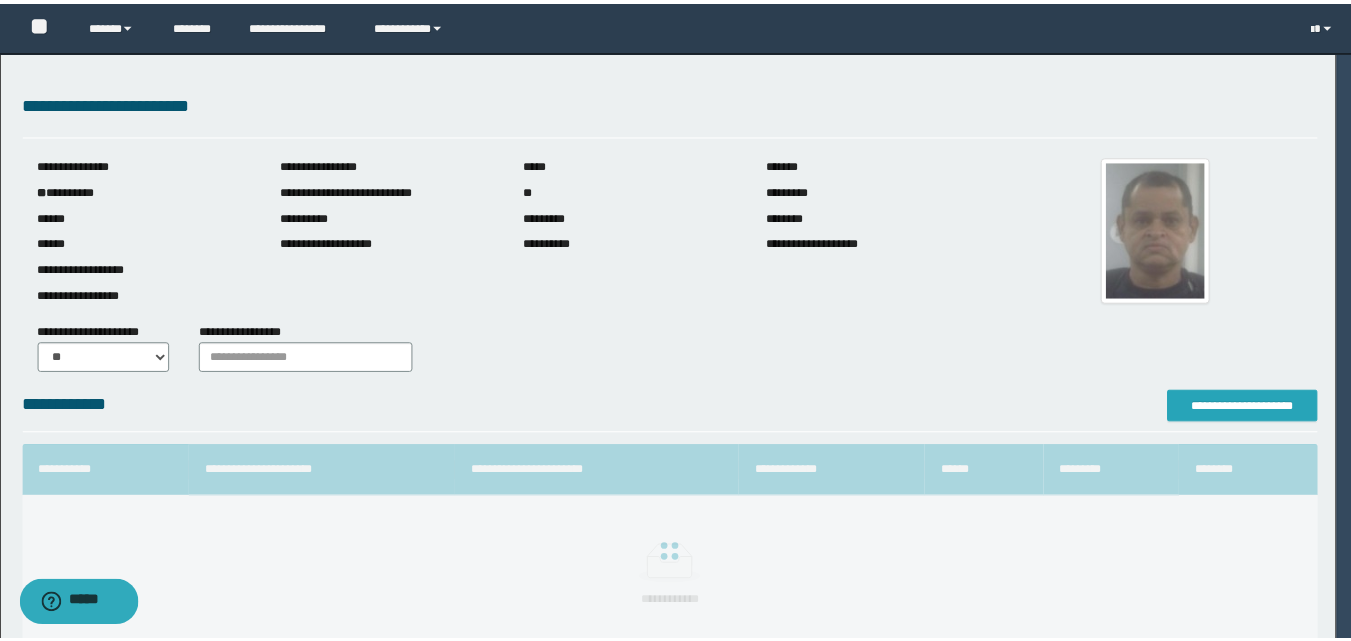 scroll, scrollTop: 0, scrollLeft: 0, axis: both 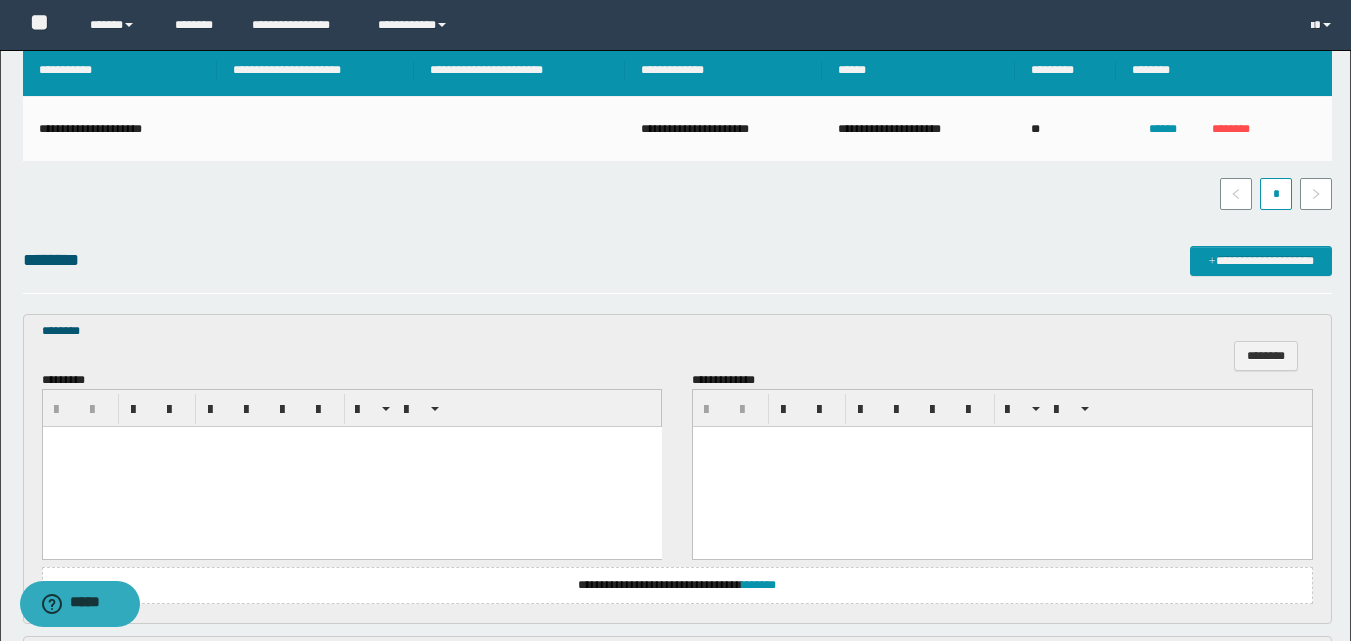 click at bounding box center [351, 442] 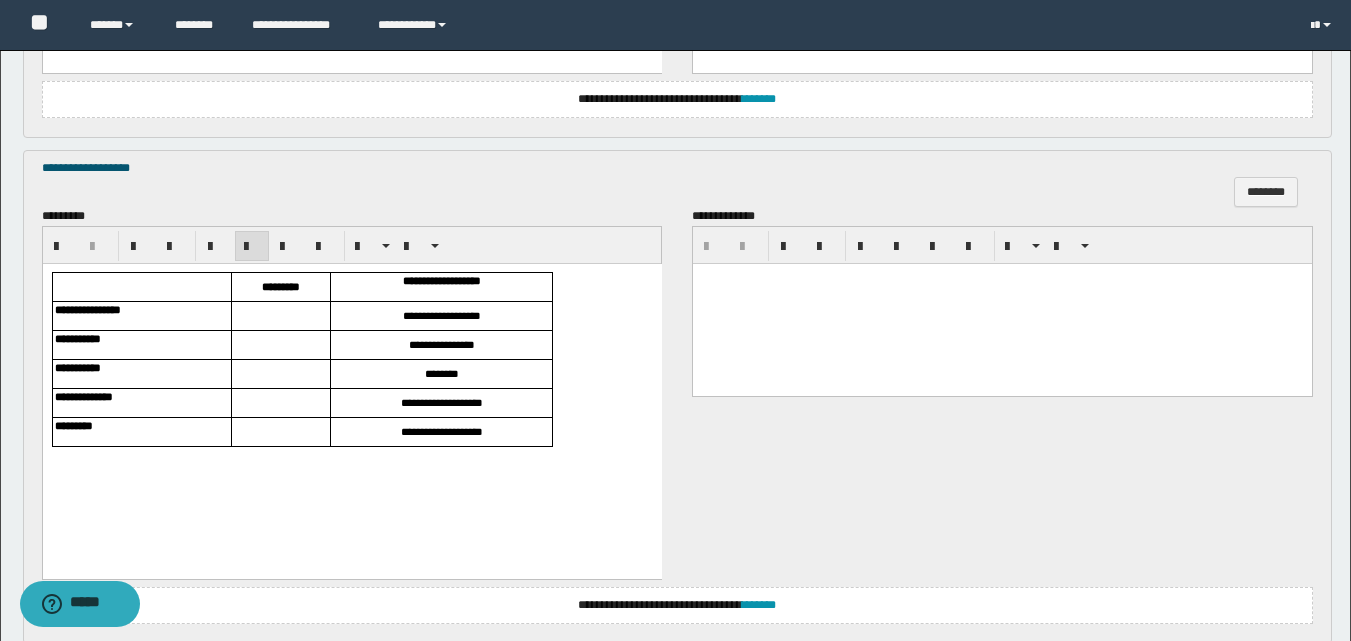 scroll, scrollTop: 900, scrollLeft: 0, axis: vertical 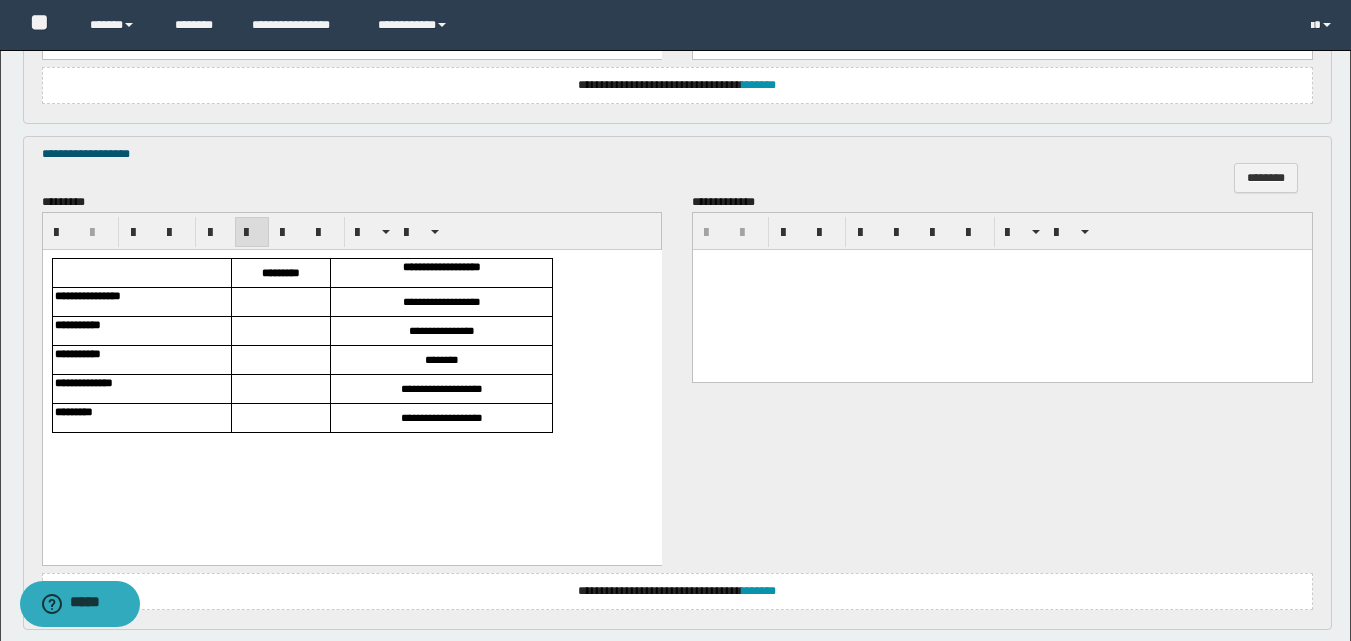click at bounding box center [280, 302] 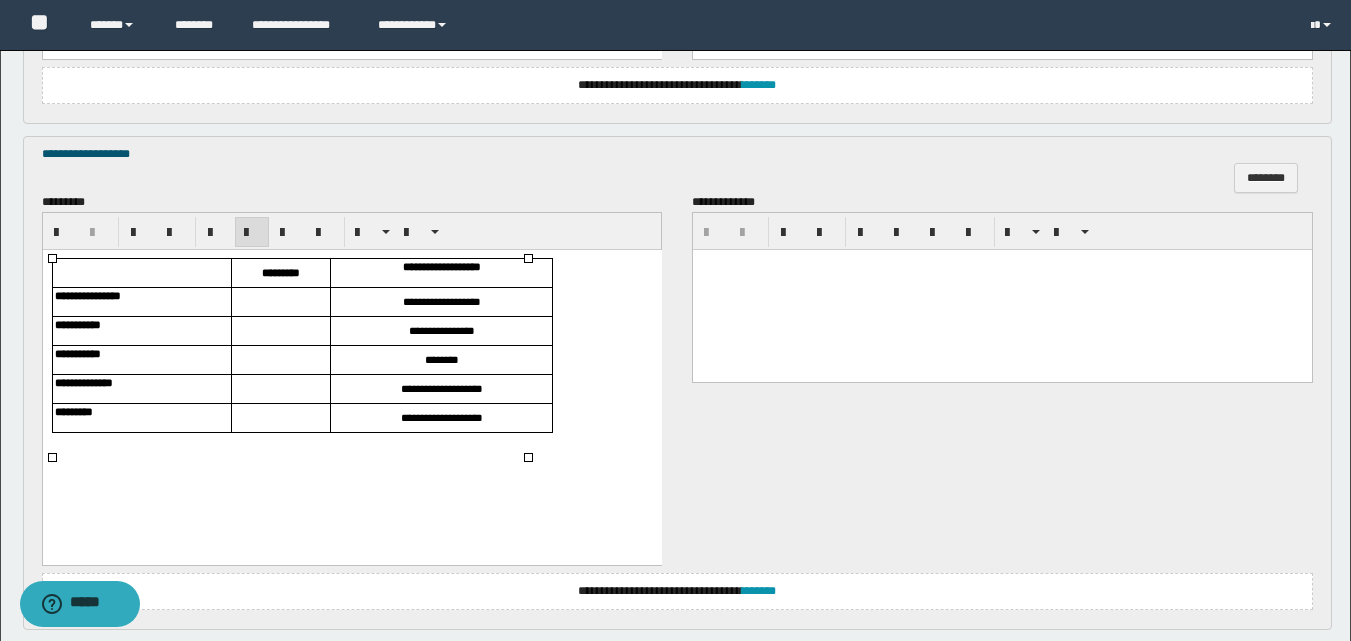 type 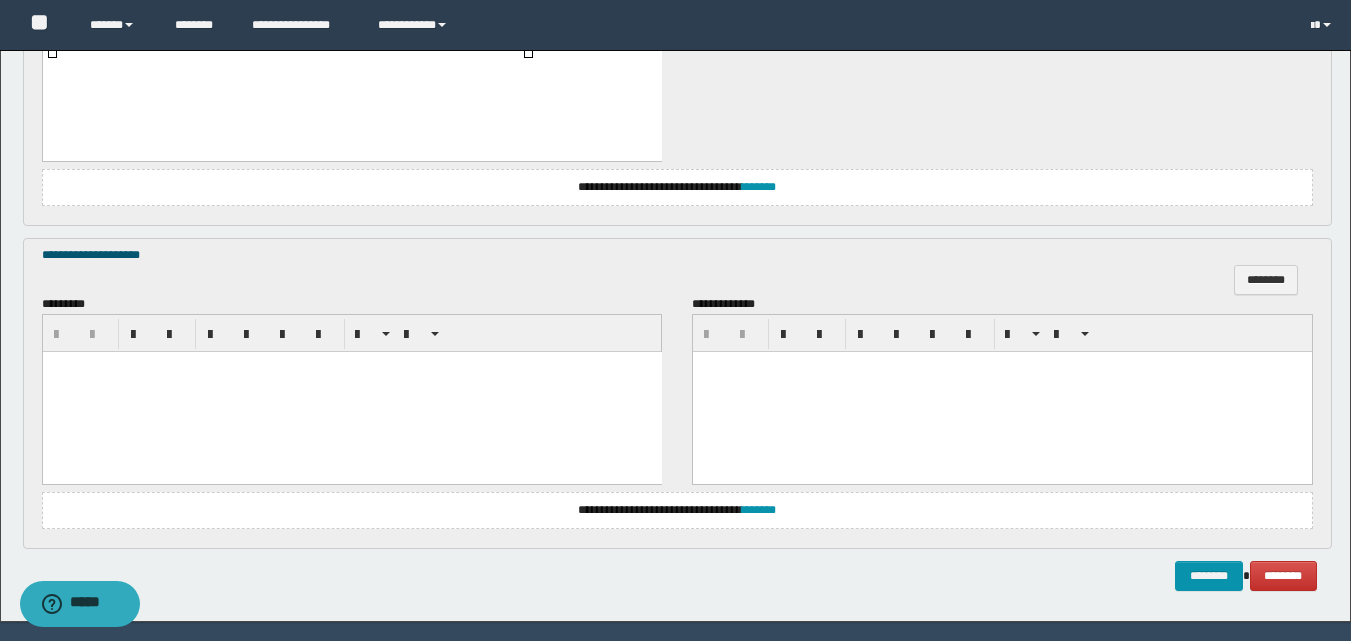 scroll, scrollTop: 1362, scrollLeft: 0, axis: vertical 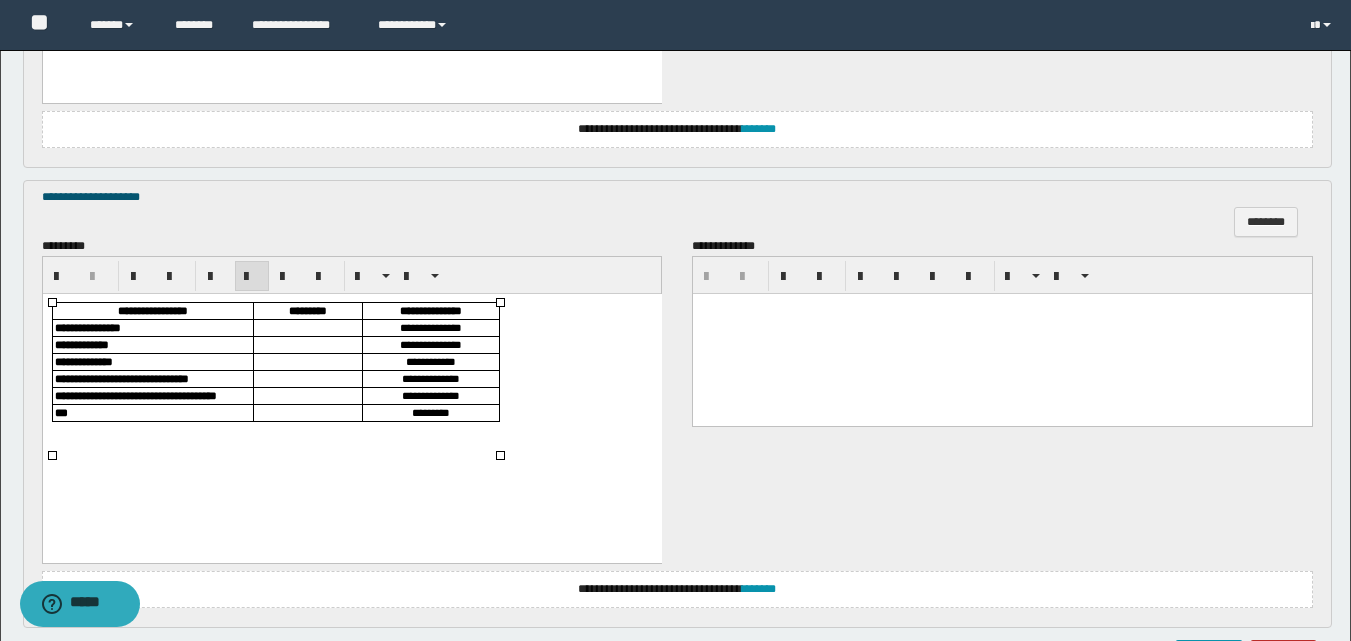 click at bounding box center [307, 327] 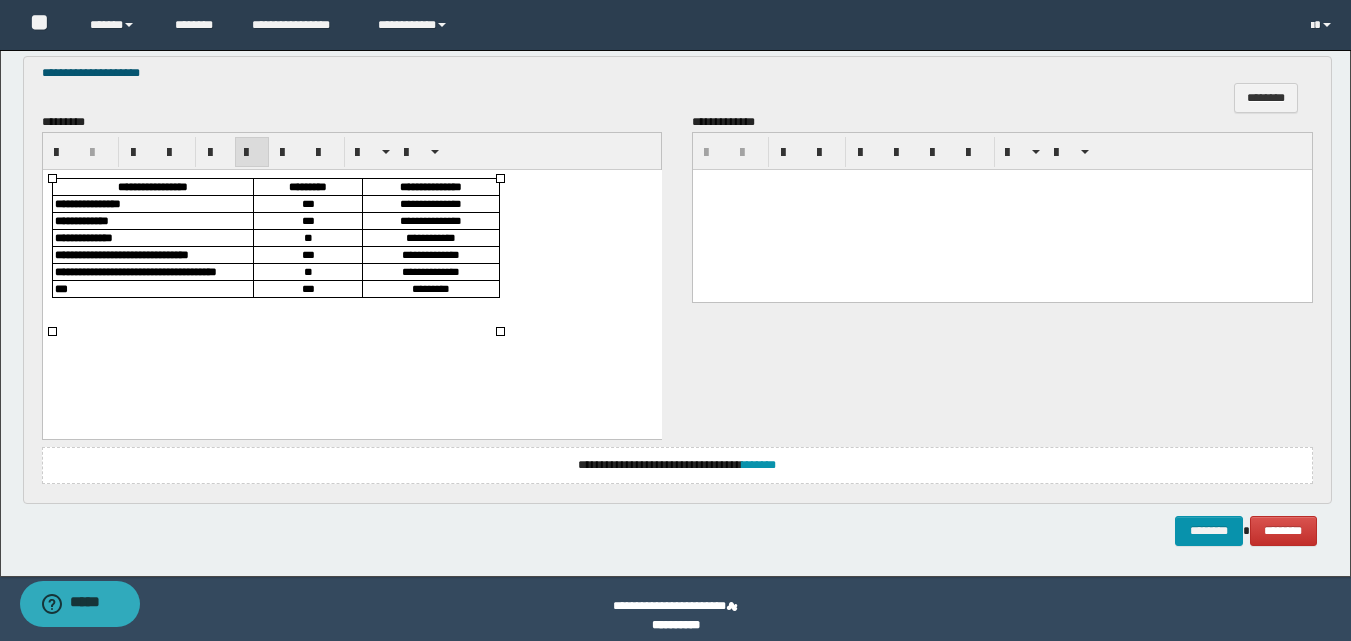 scroll, scrollTop: 1499, scrollLeft: 0, axis: vertical 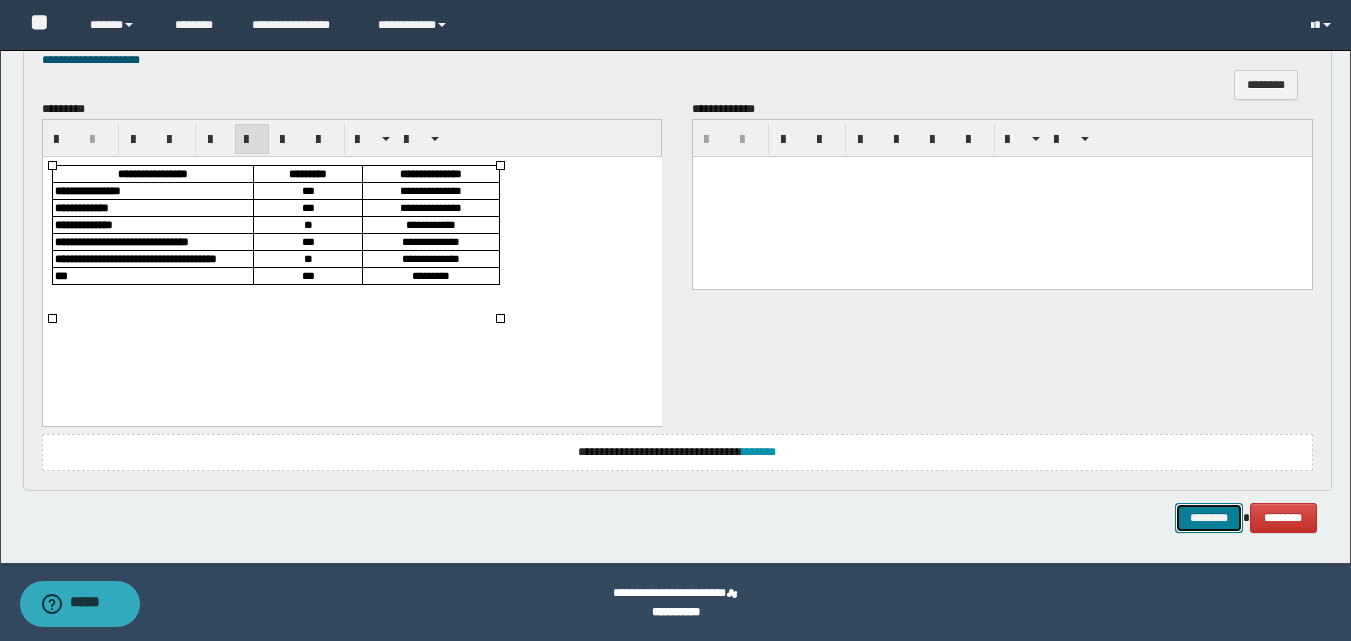 click on "********" at bounding box center [1209, 518] 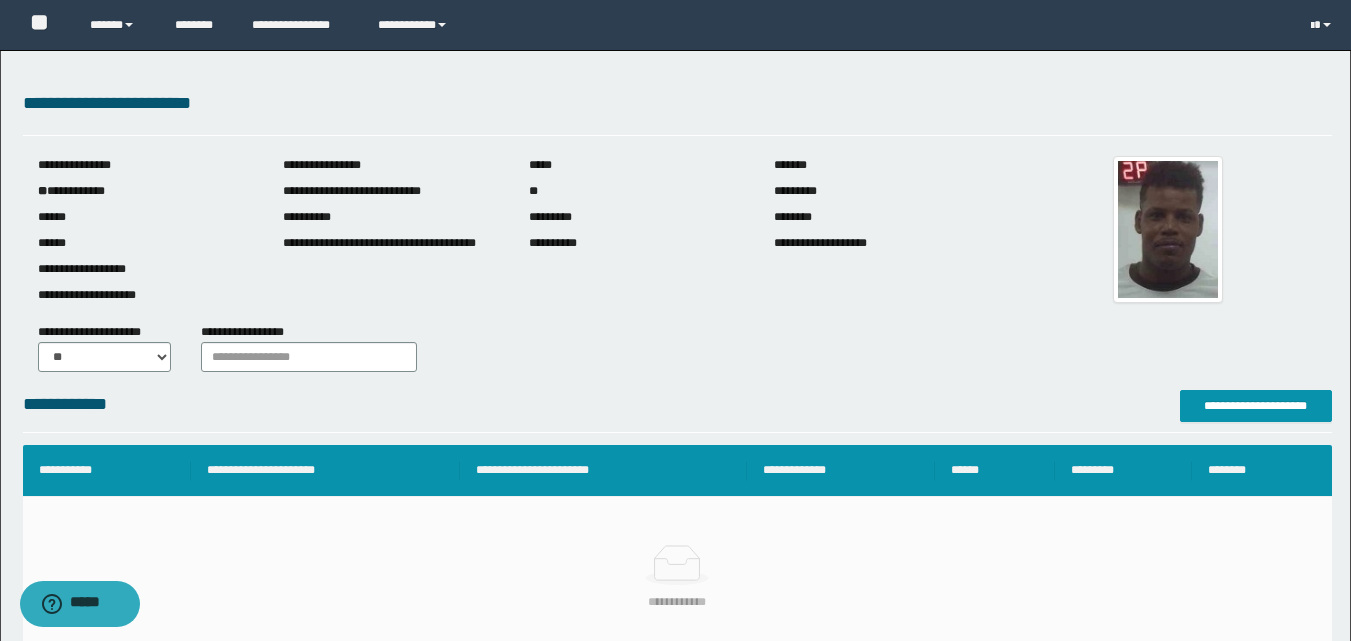 scroll, scrollTop: 0, scrollLeft: 0, axis: both 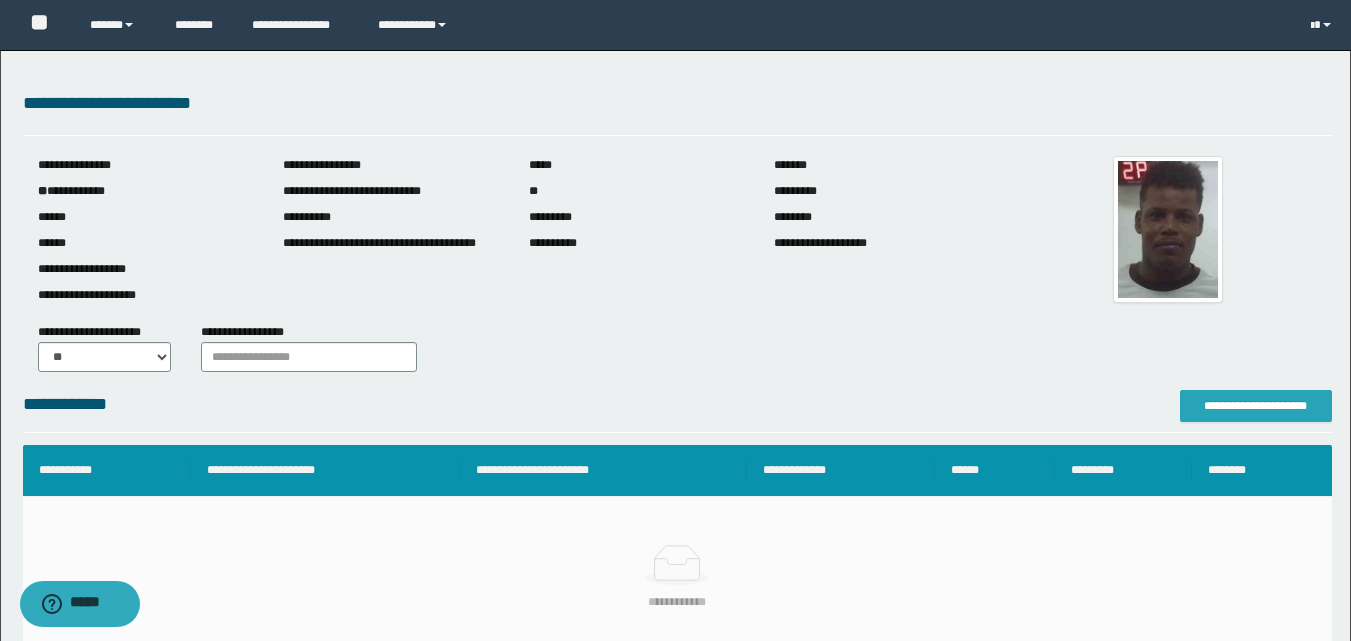 click on "**********" at bounding box center [1256, 406] 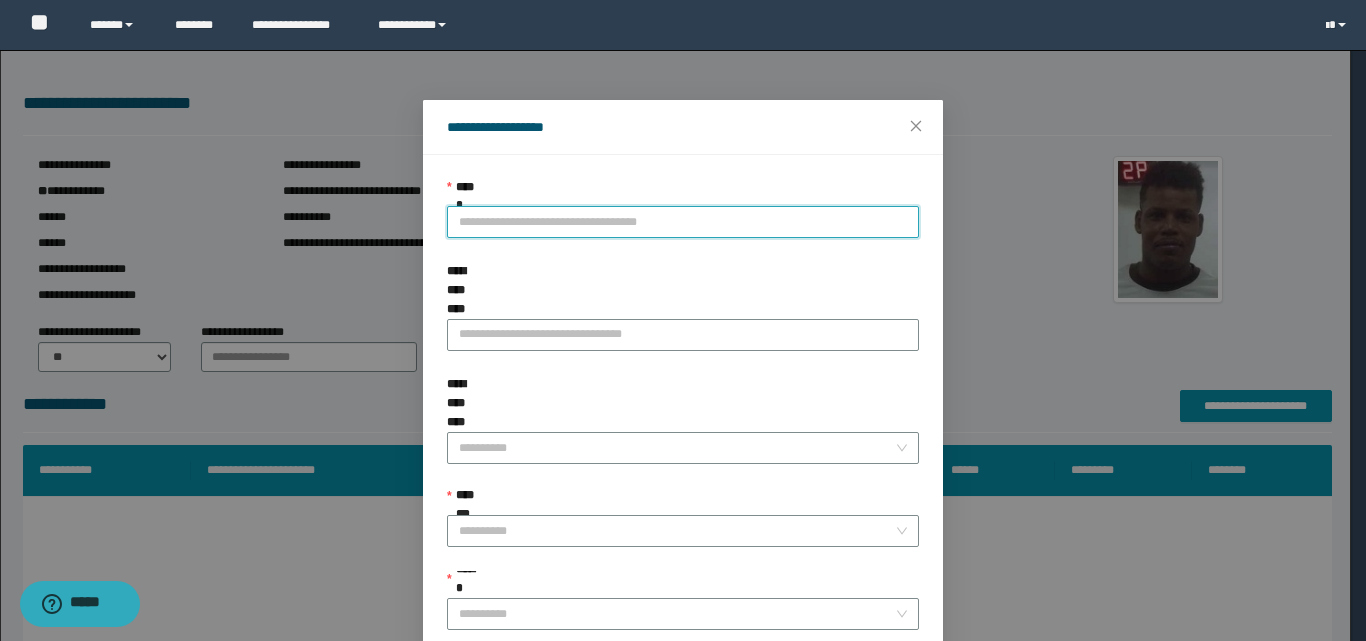 click on "**********" at bounding box center [683, 222] 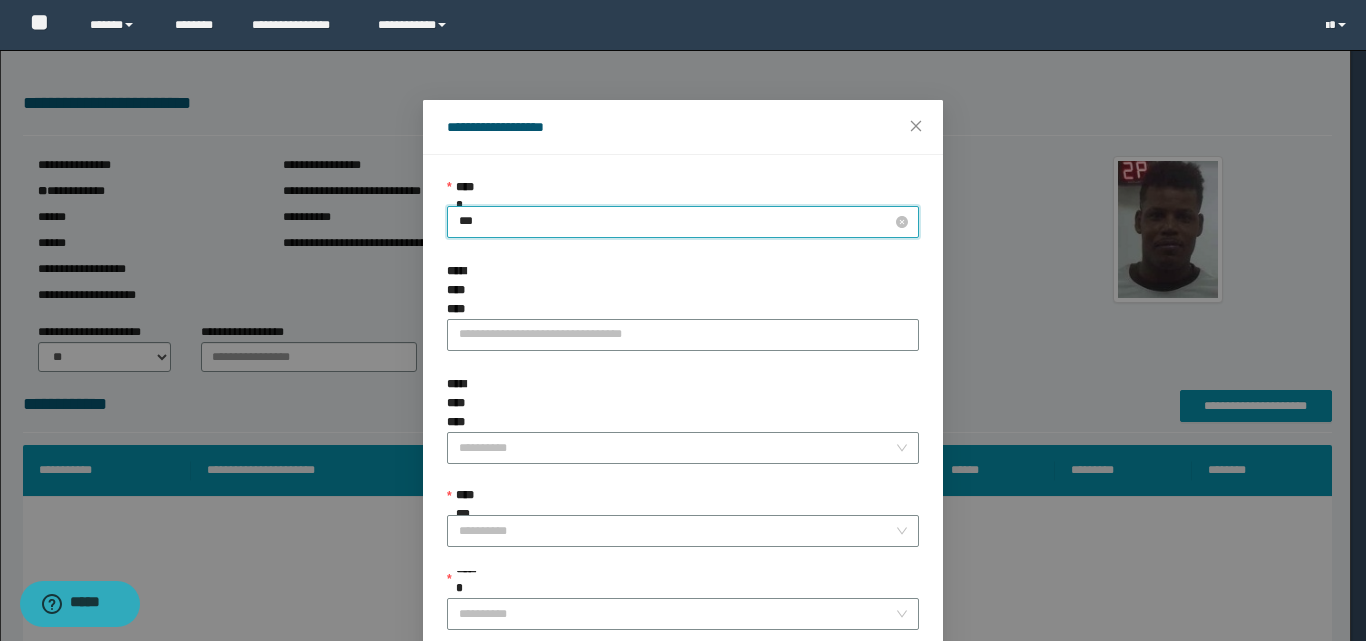 type on "****" 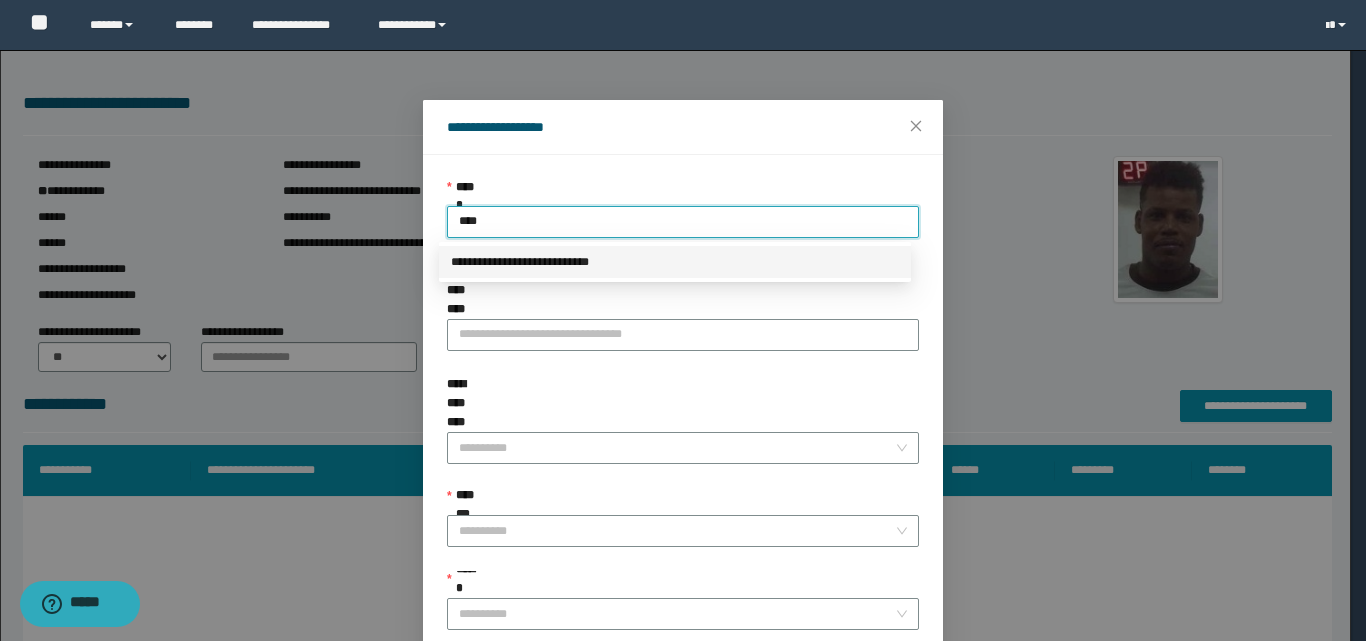 click on "**********" at bounding box center (675, 262) 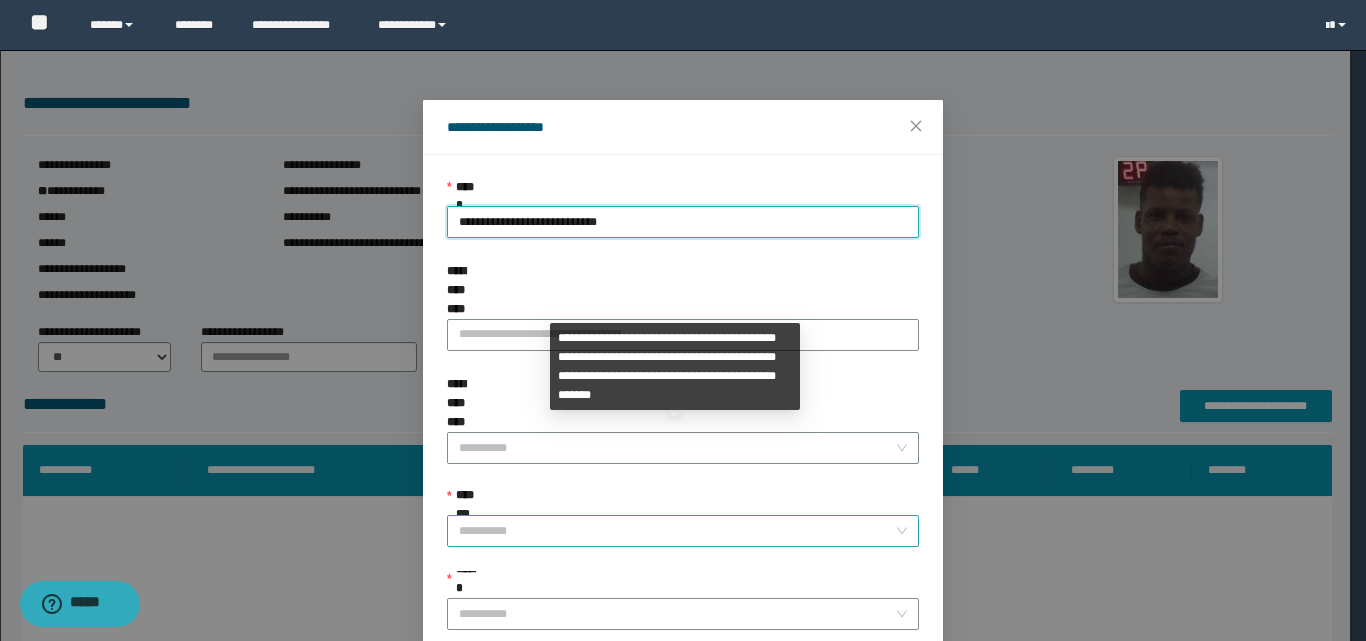 drag, startPoint x: 484, startPoint y: 474, endPoint x: 481, endPoint y: 457, distance: 17.262676 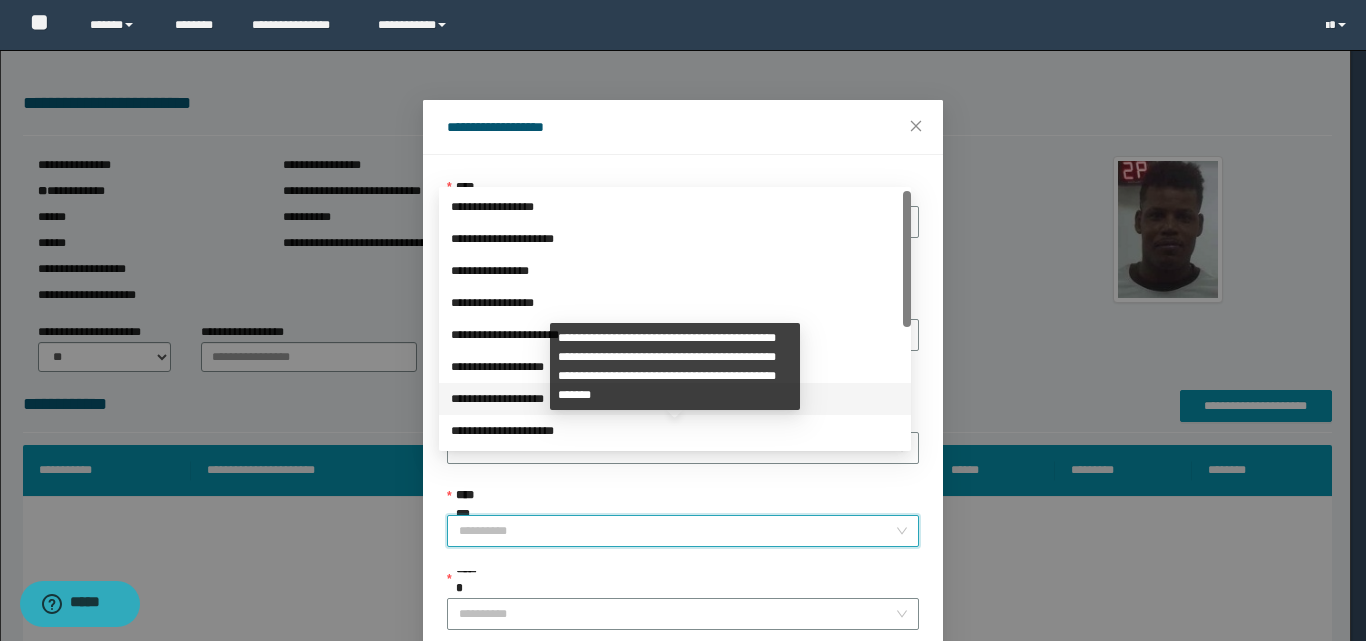 scroll, scrollTop: 224, scrollLeft: 0, axis: vertical 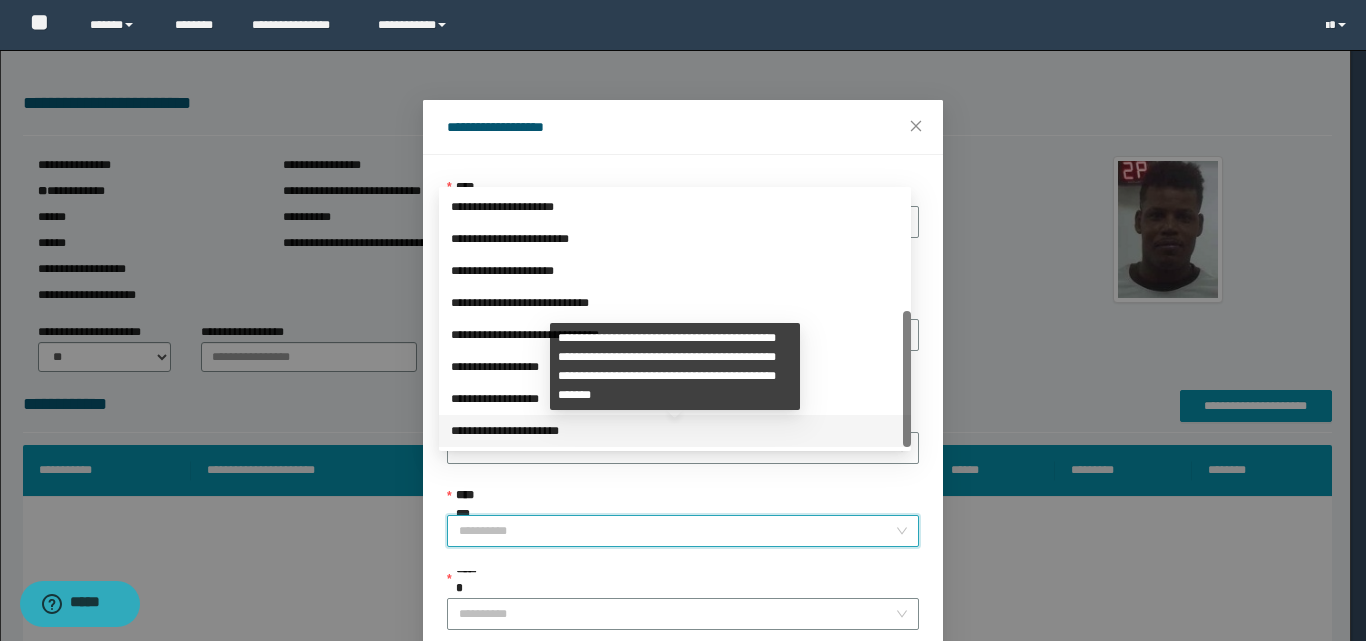 click on "**********" at bounding box center (675, 431) 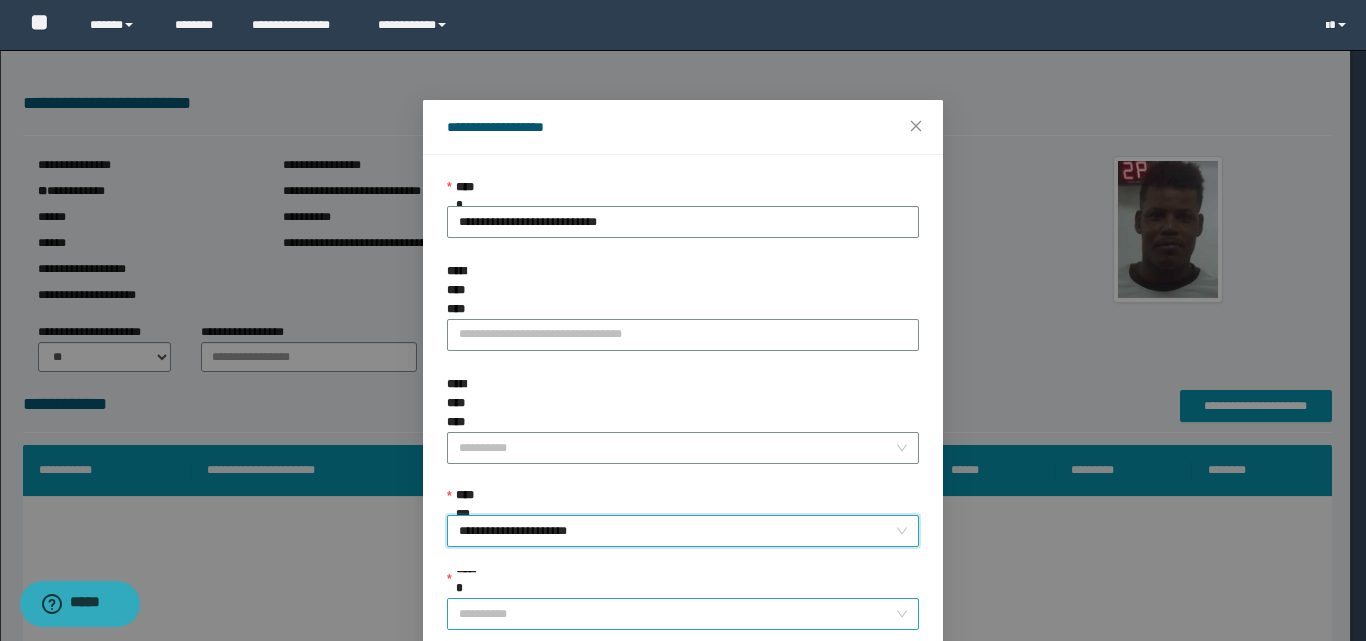 click on "******" at bounding box center (677, 614) 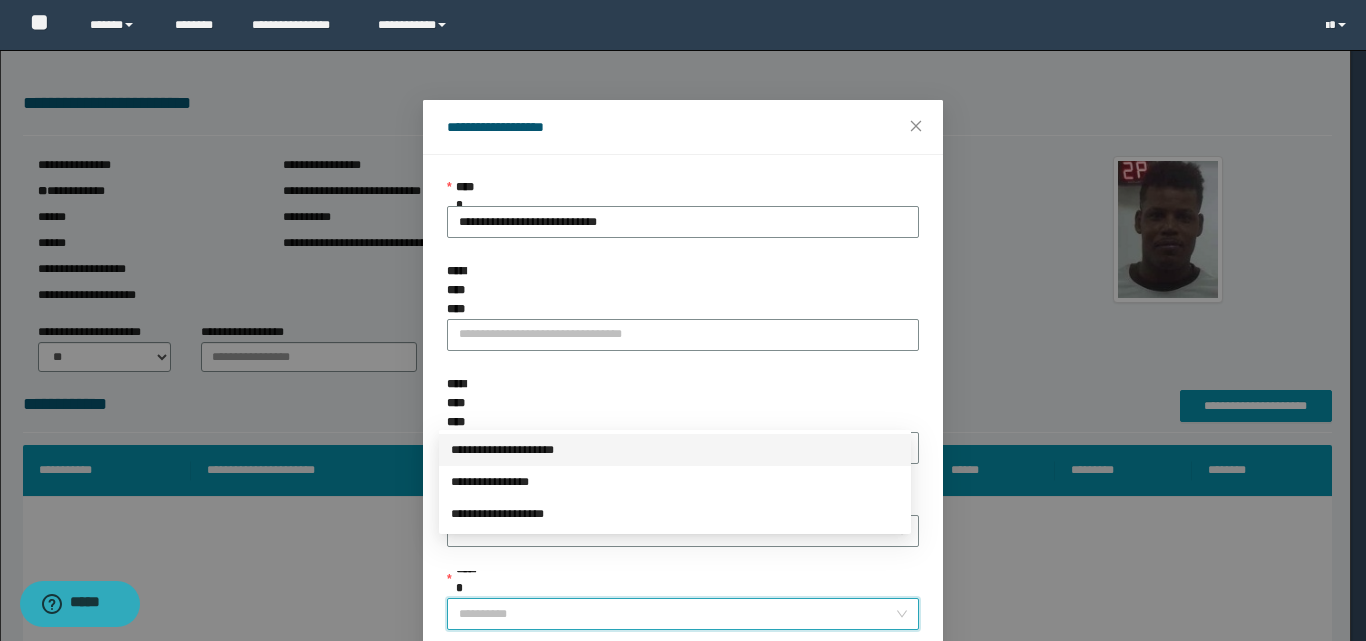 click on "**********" at bounding box center [675, 450] 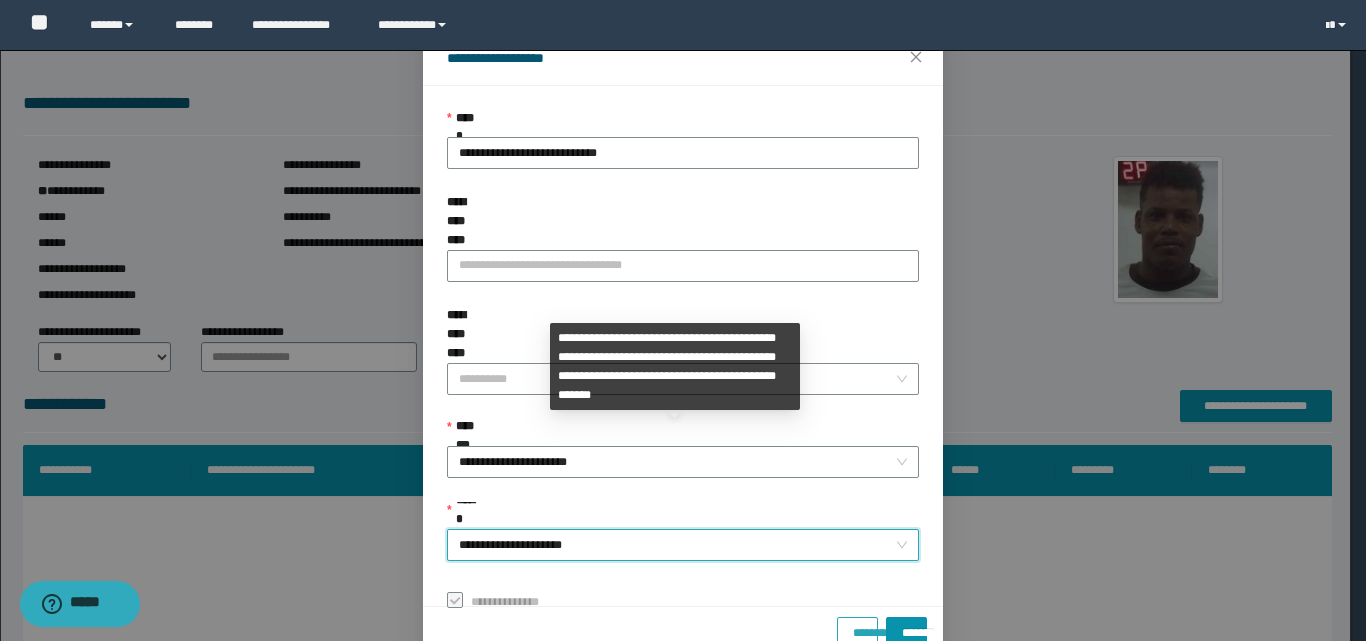 scroll, scrollTop: 111, scrollLeft: 0, axis: vertical 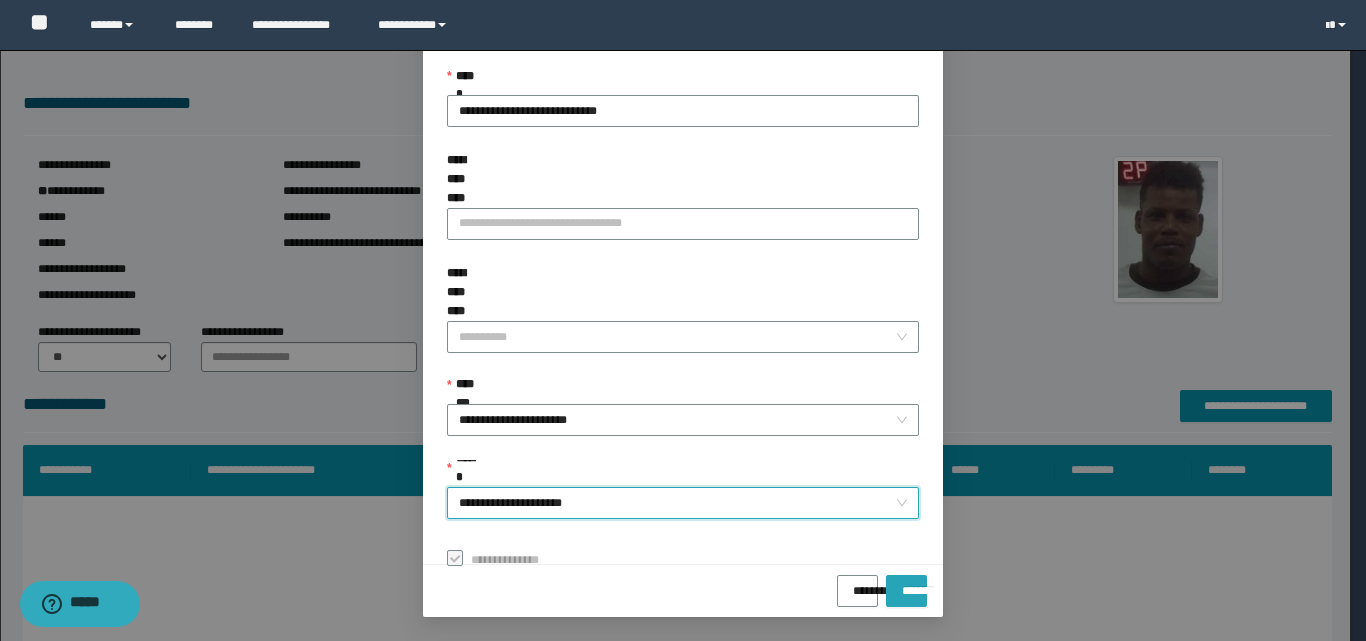 click on "*******" at bounding box center [906, 584] 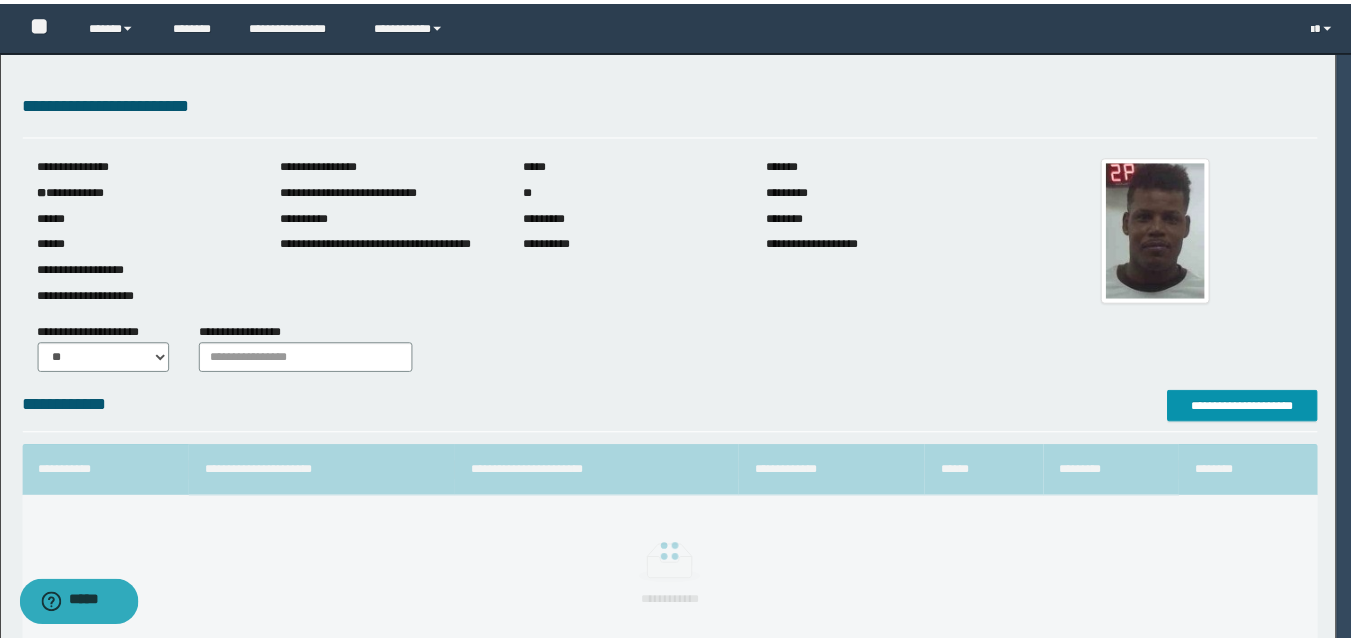 scroll, scrollTop: 64, scrollLeft: 0, axis: vertical 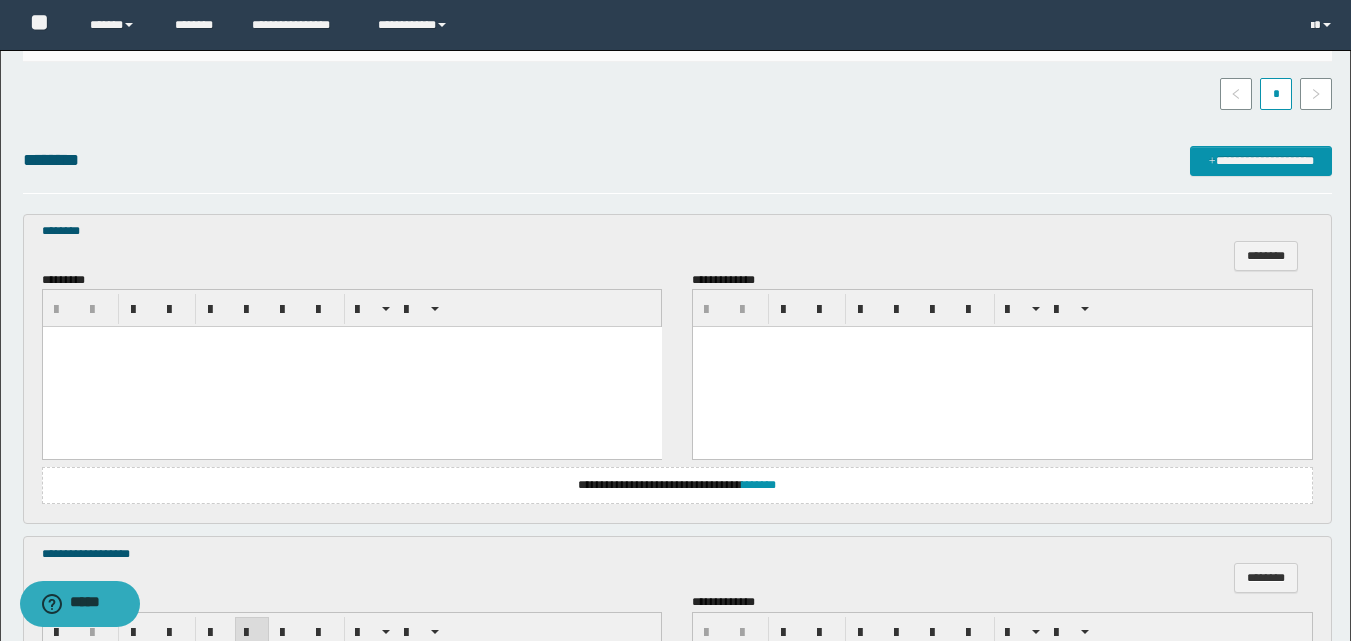 click at bounding box center (351, 367) 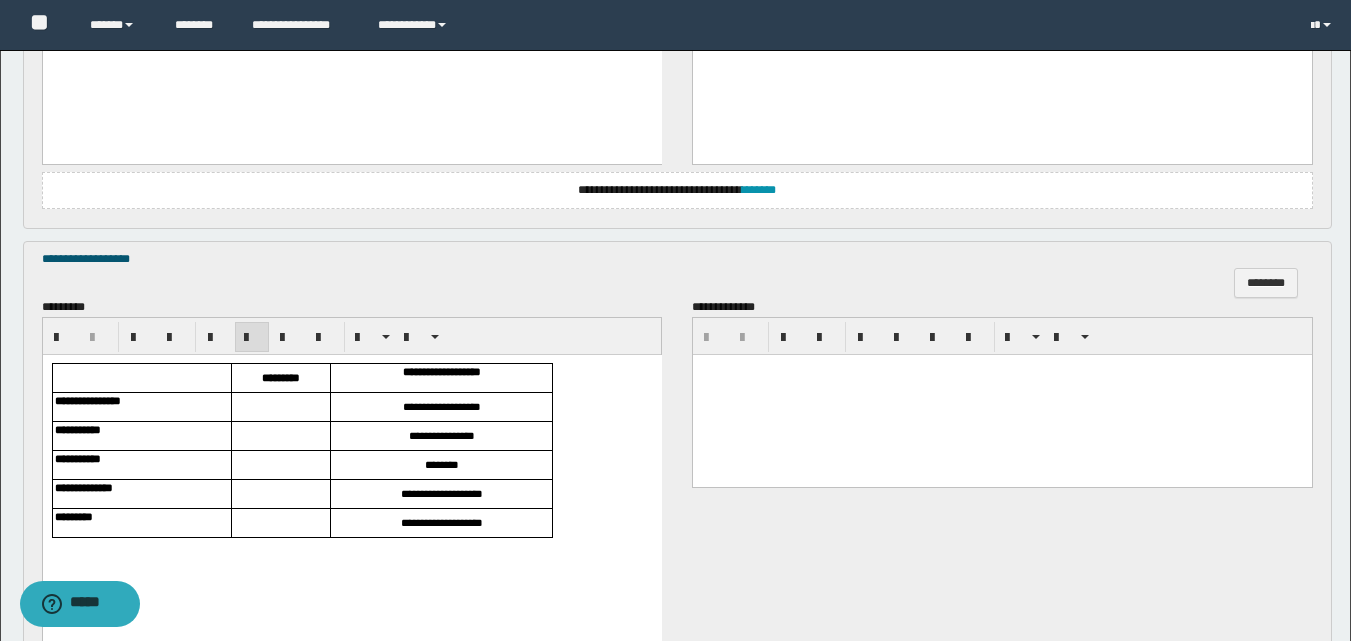 scroll, scrollTop: 800, scrollLeft: 0, axis: vertical 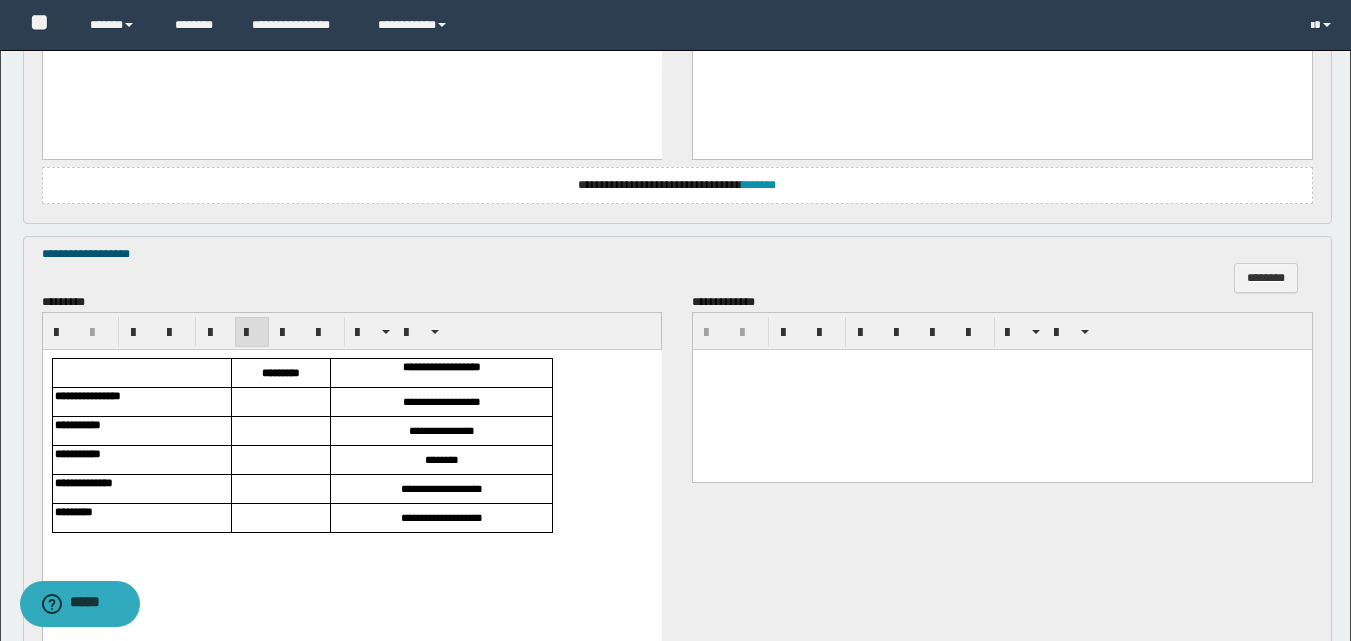 click at bounding box center [280, 402] 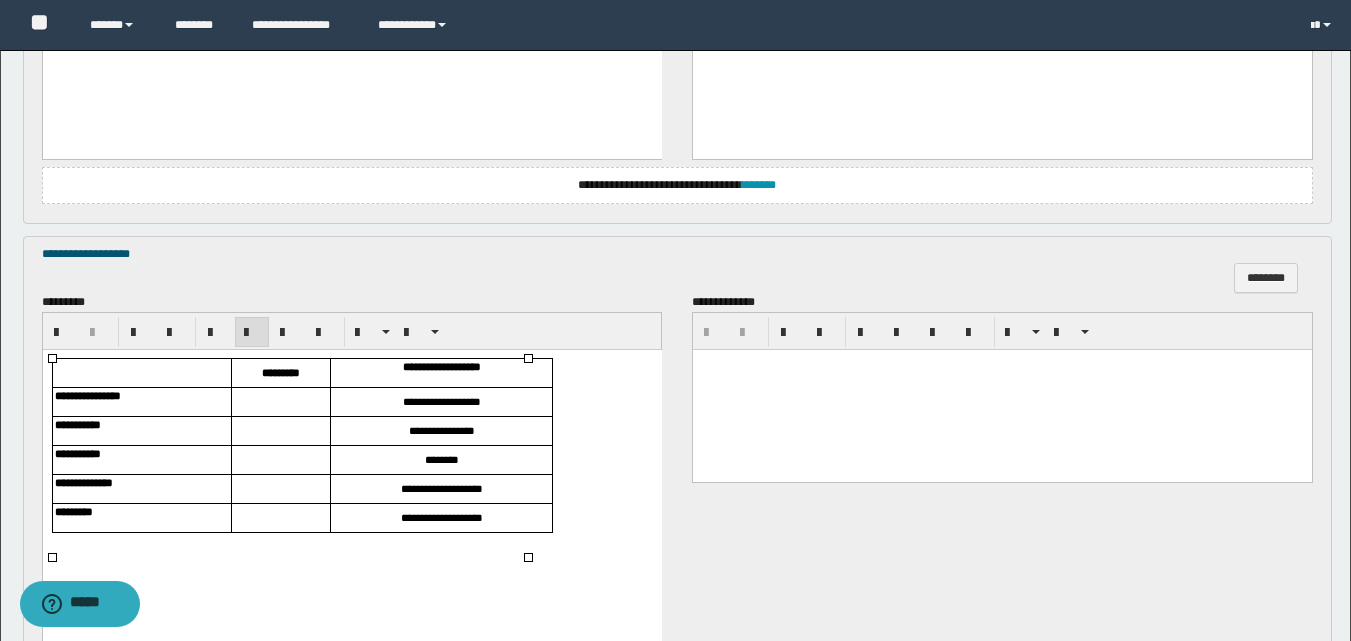 type 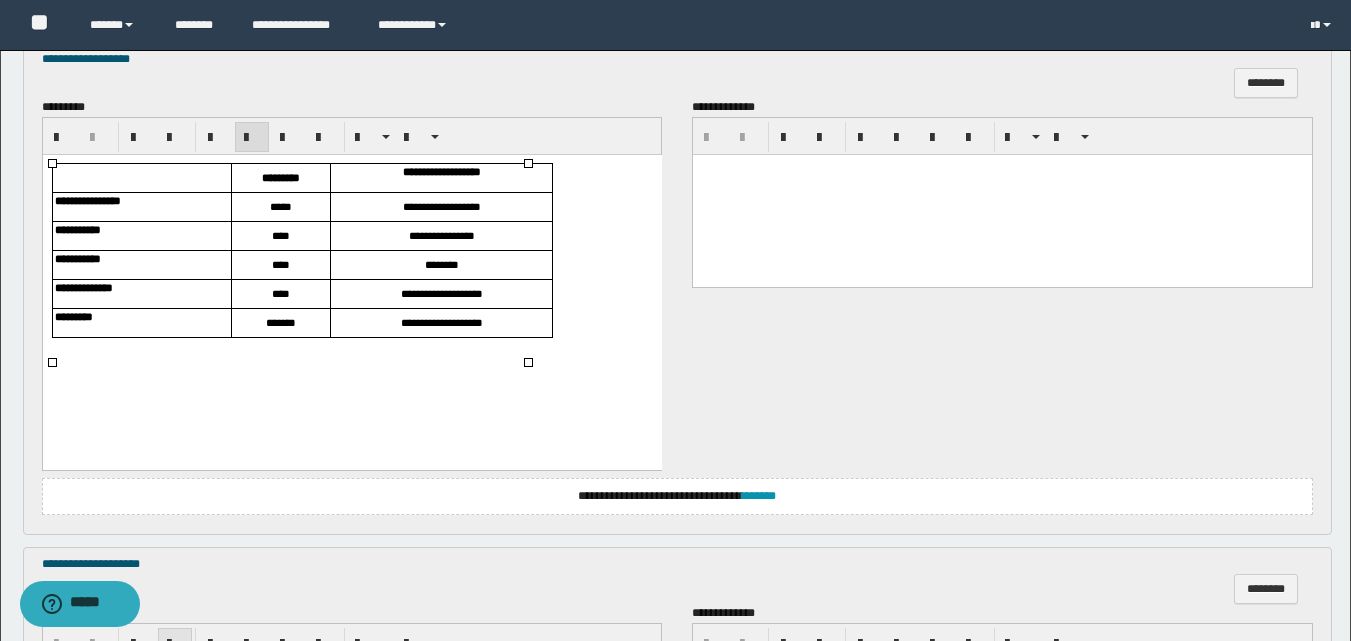 scroll, scrollTop: 1200, scrollLeft: 0, axis: vertical 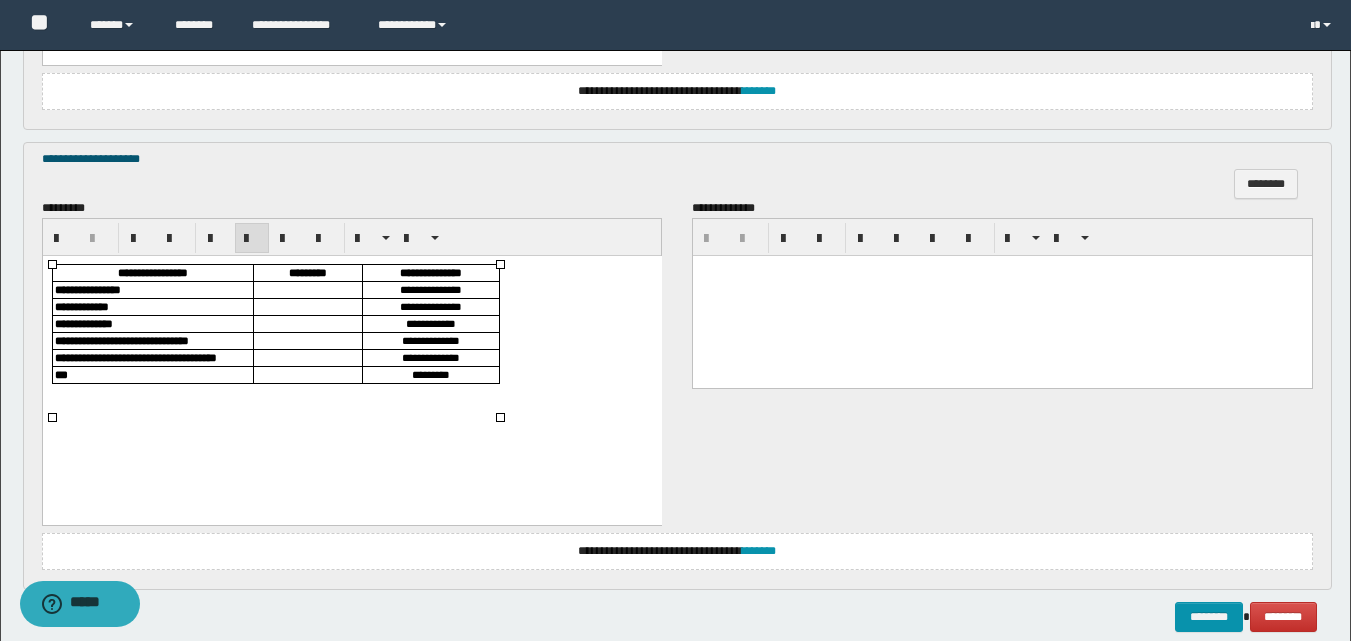 click at bounding box center [307, 289] 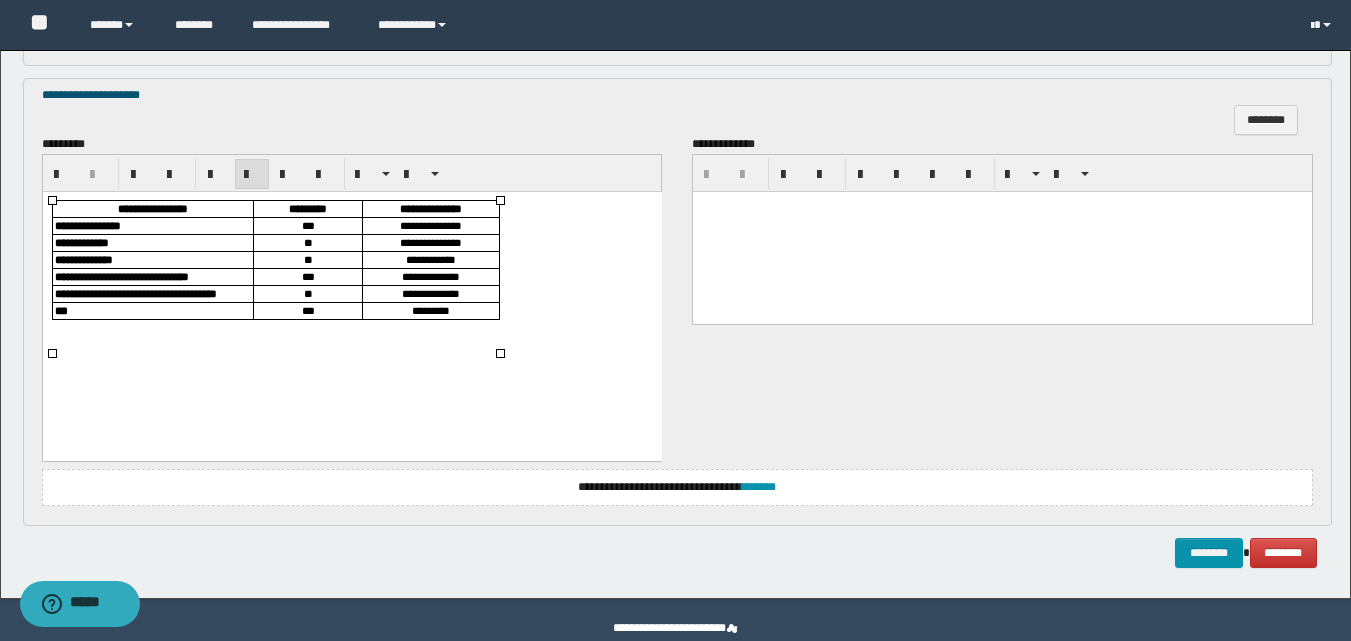 scroll, scrollTop: 1499, scrollLeft: 0, axis: vertical 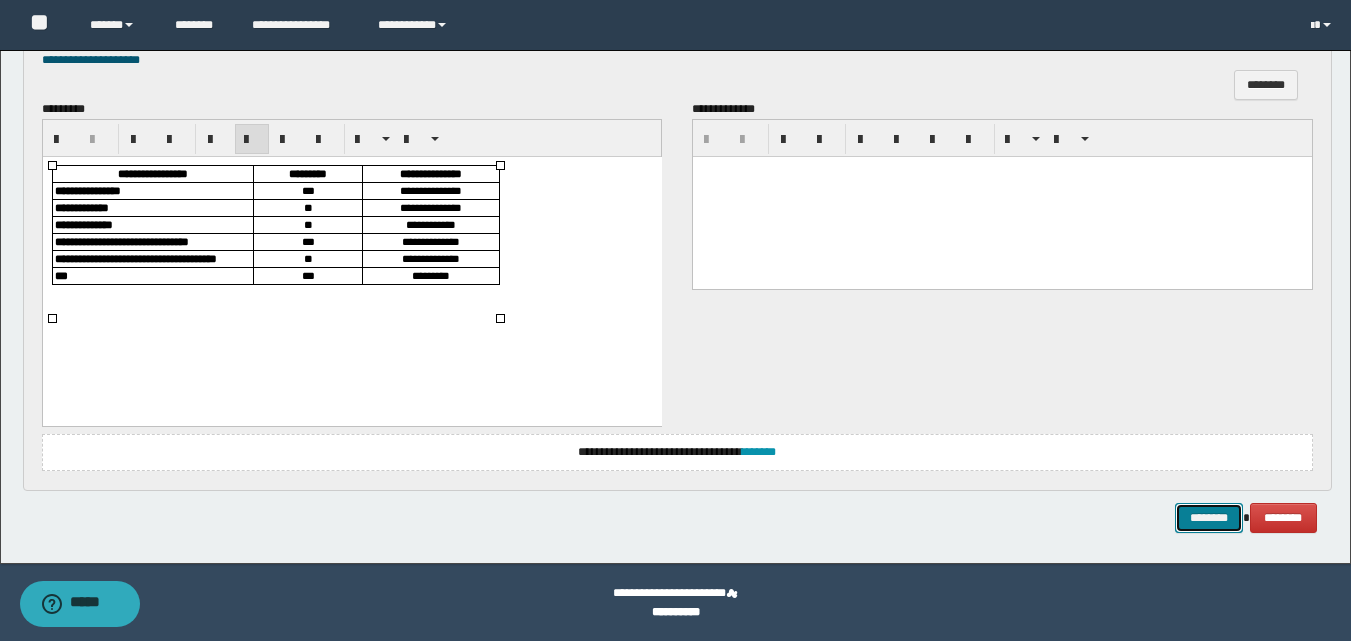 click on "********" at bounding box center [1209, 518] 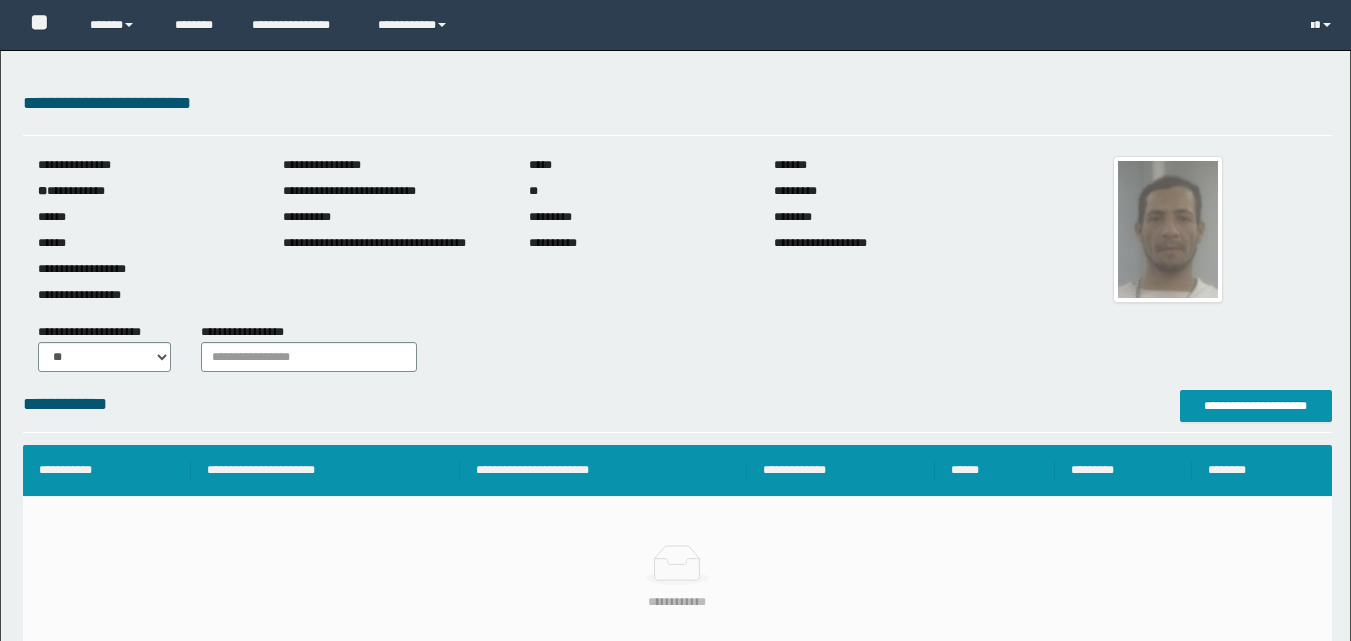 scroll, scrollTop: 0, scrollLeft: 0, axis: both 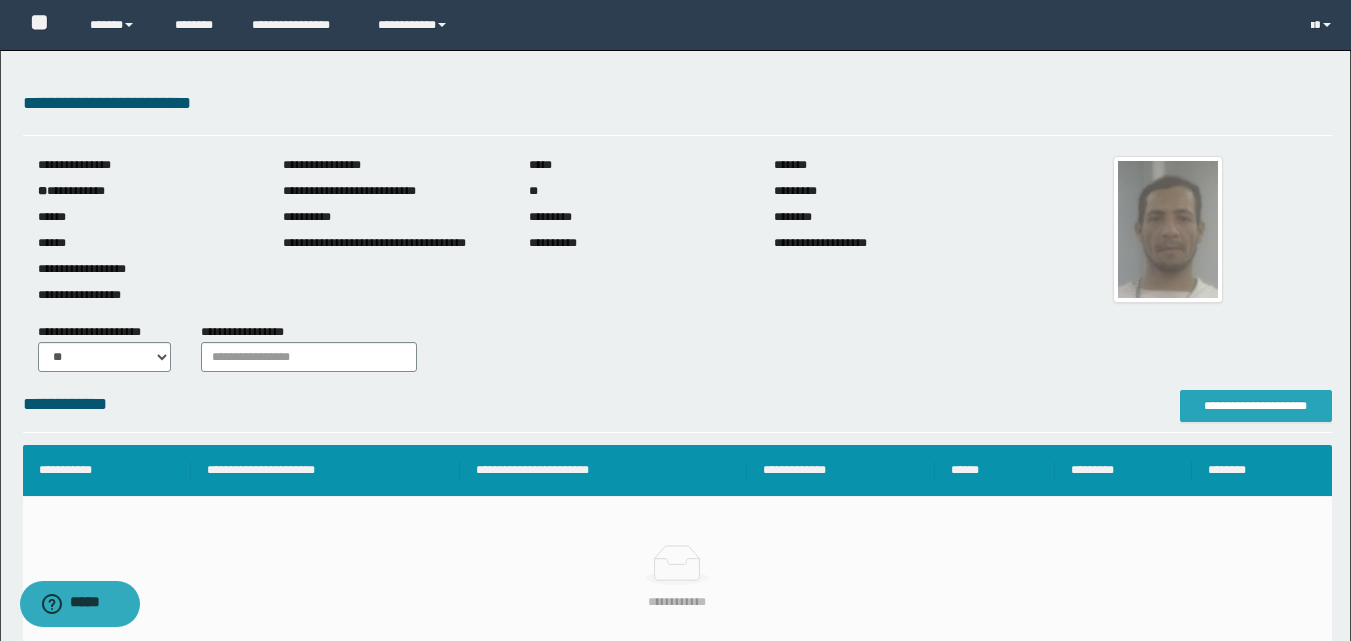 click on "**********" at bounding box center [1256, 406] 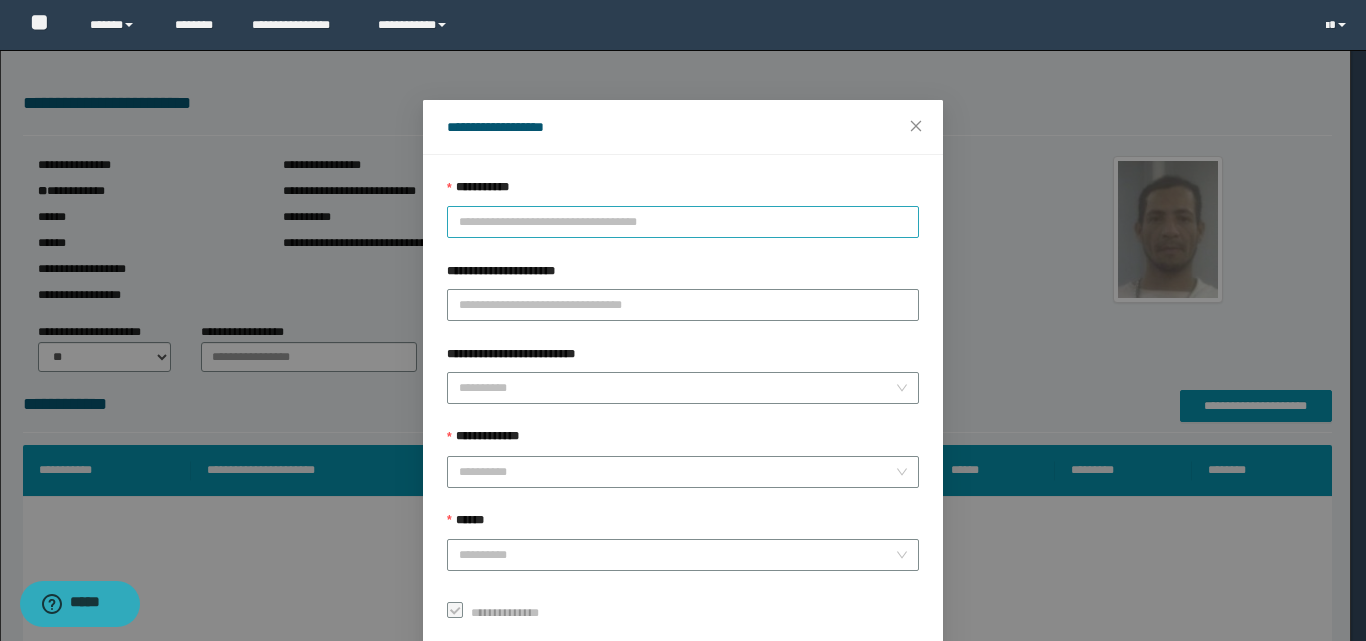 click on "**********" at bounding box center [683, 222] 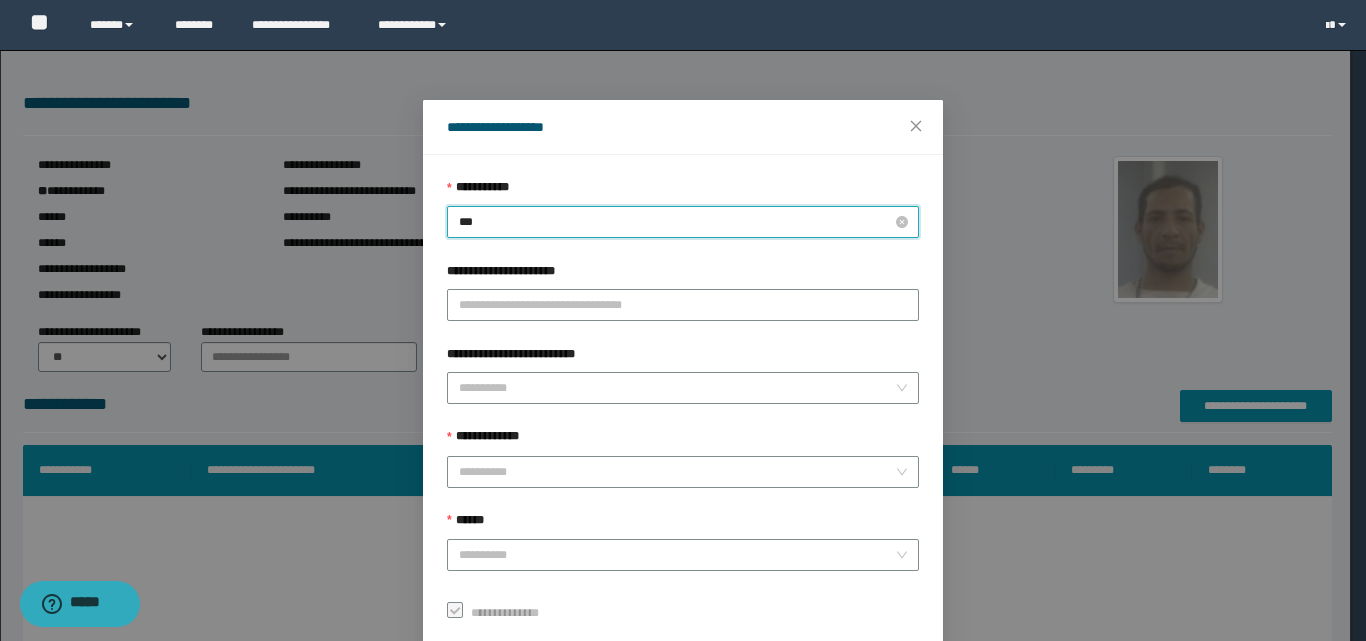 type on "****" 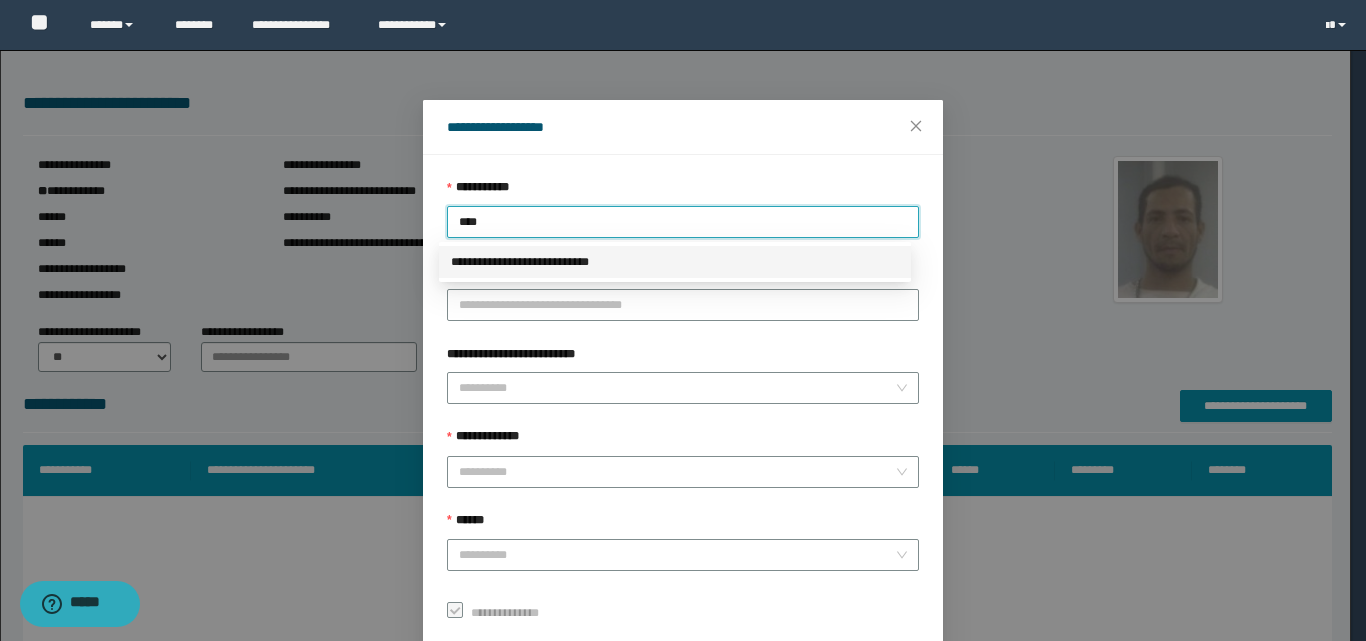 click on "**********" at bounding box center [675, 262] 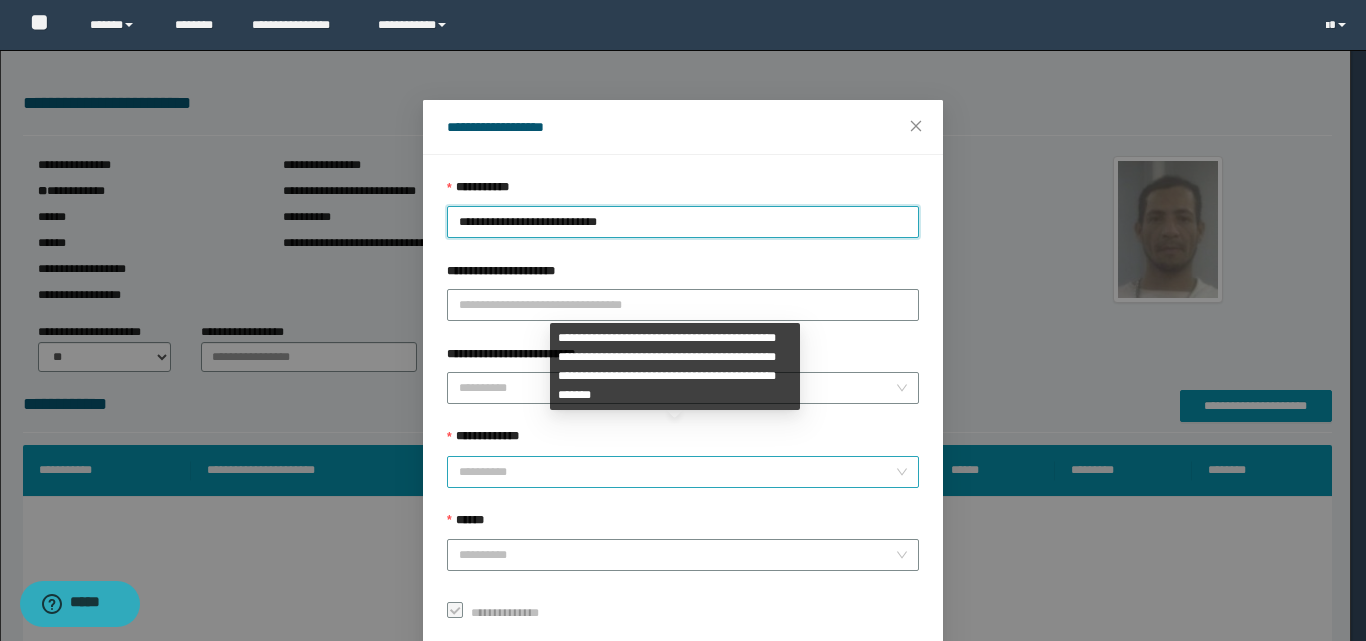 click on "**********" at bounding box center (677, 472) 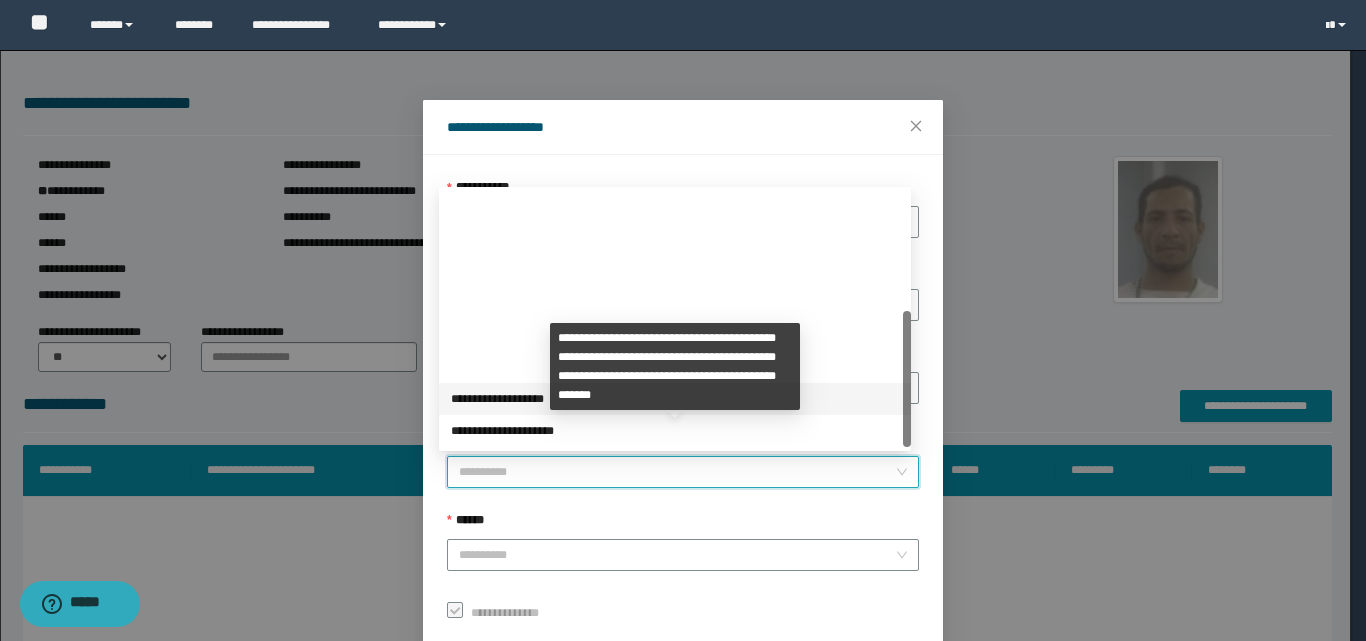 scroll, scrollTop: 224, scrollLeft: 0, axis: vertical 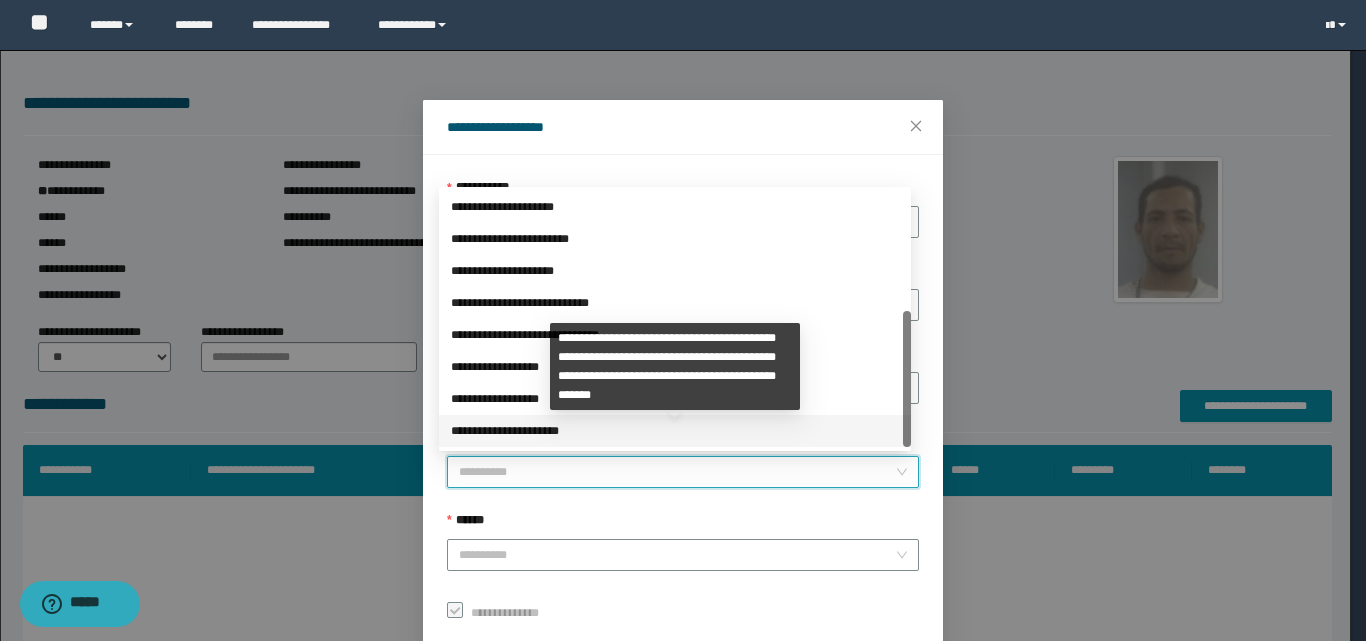 click on "**********" at bounding box center (675, 431) 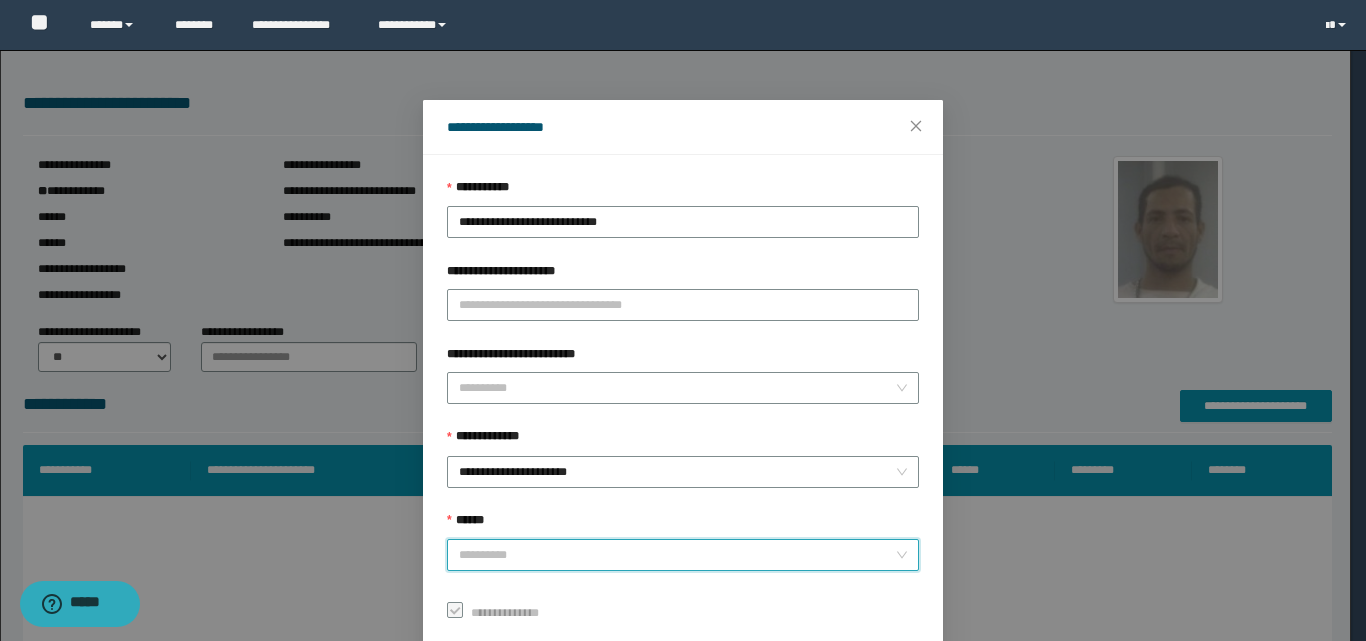 click on "******" at bounding box center [677, 555] 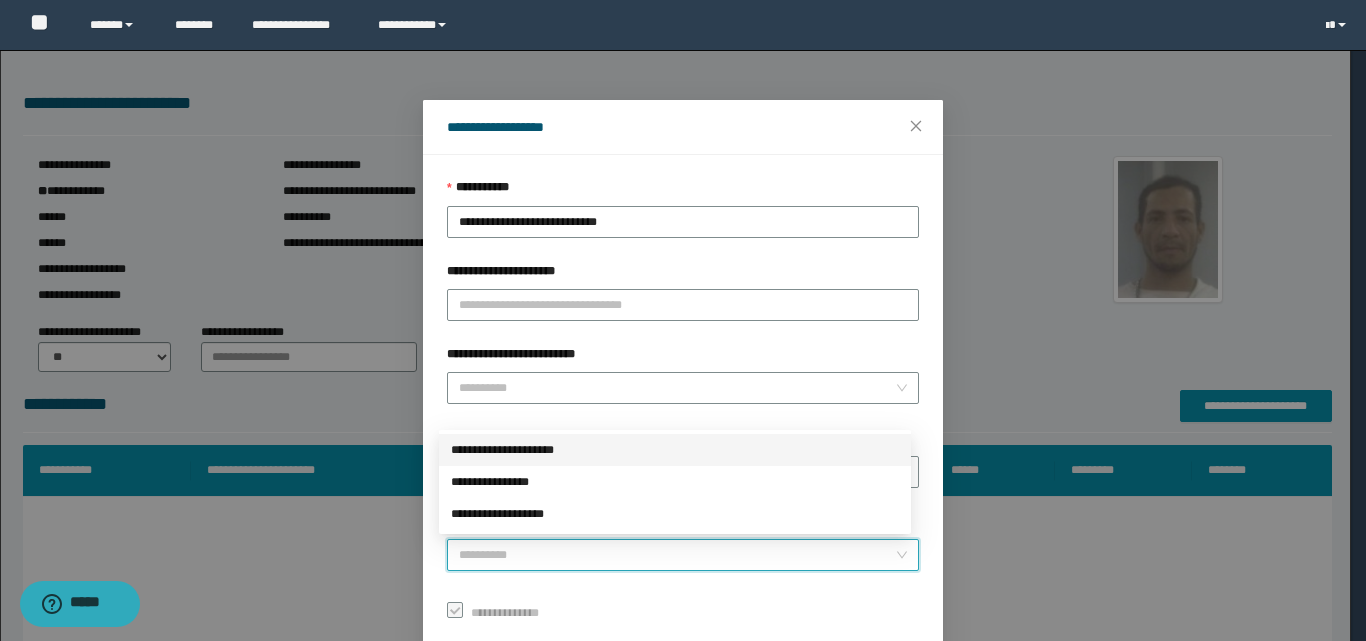 click on "**********" at bounding box center [675, 450] 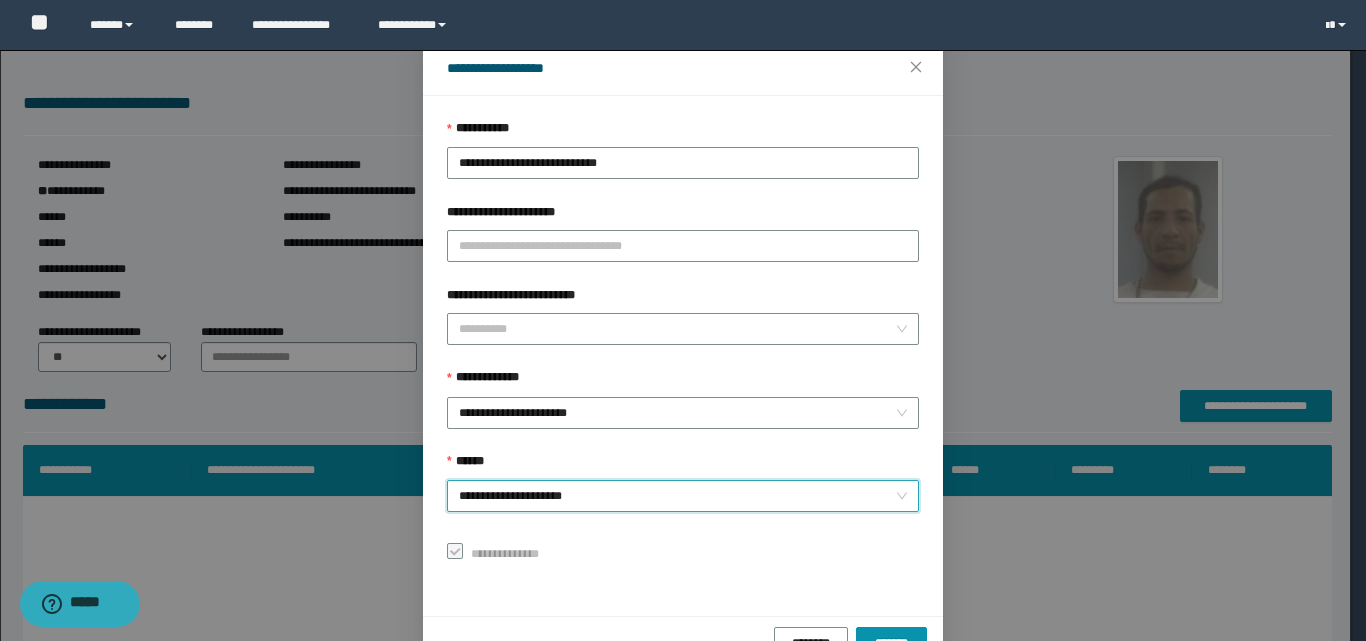 scroll, scrollTop: 111, scrollLeft: 0, axis: vertical 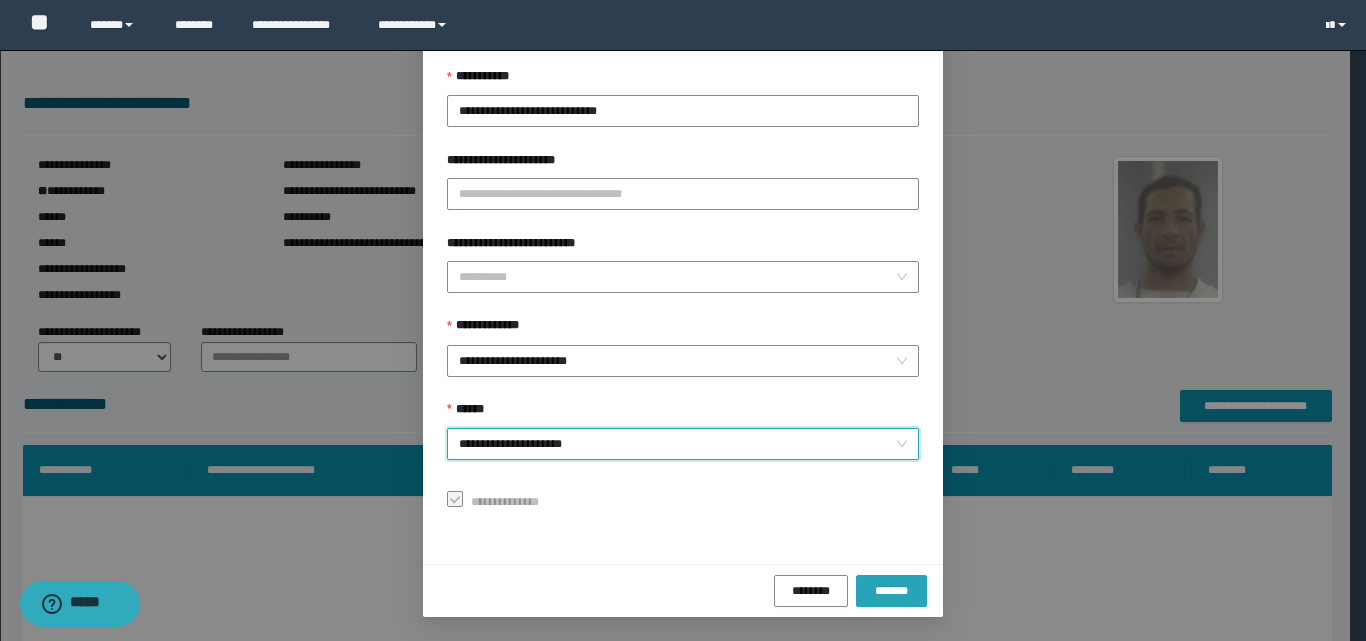 click on "*******" at bounding box center [891, 590] 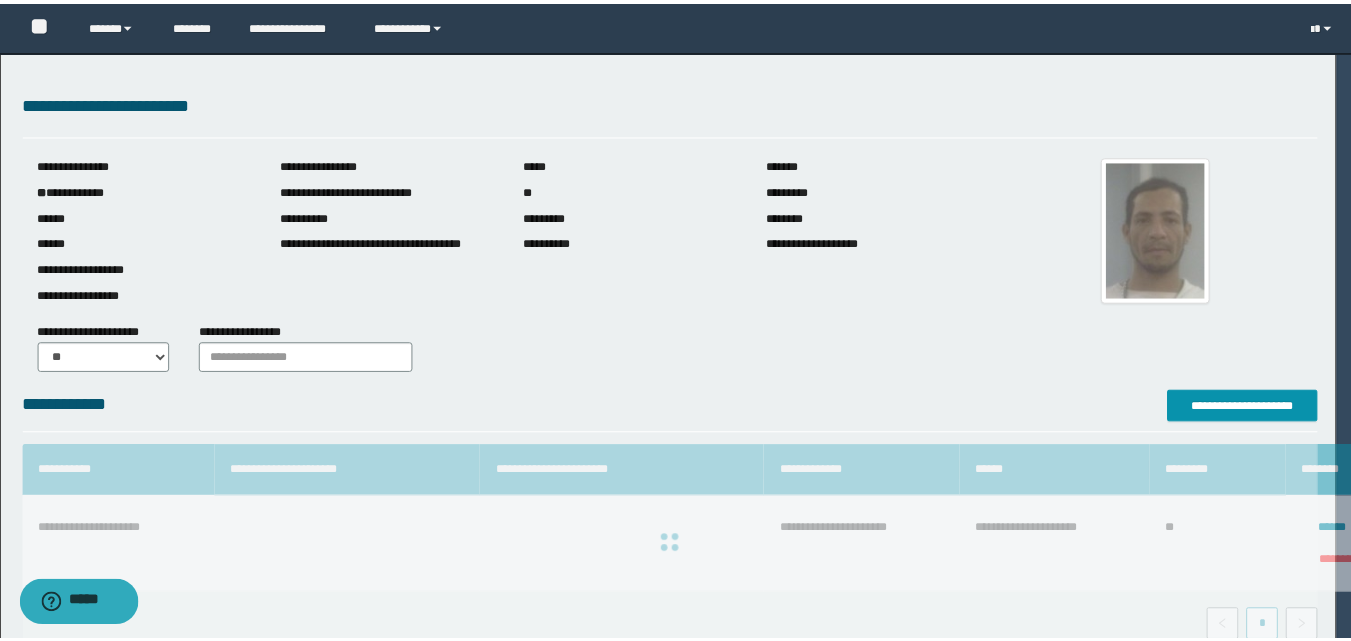 scroll, scrollTop: 64, scrollLeft: 0, axis: vertical 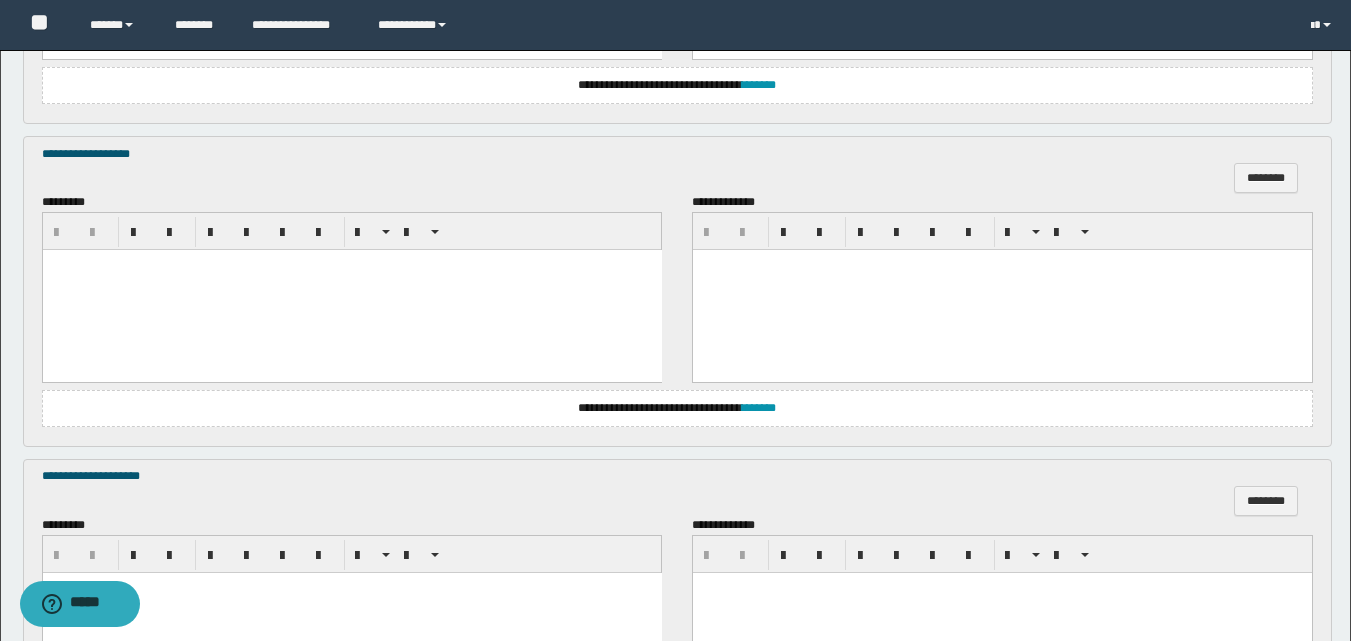 drag, startPoint x: 113, startPoint y: 324, endPoint x: 90, endPoint y: 296, distance: 36.23534 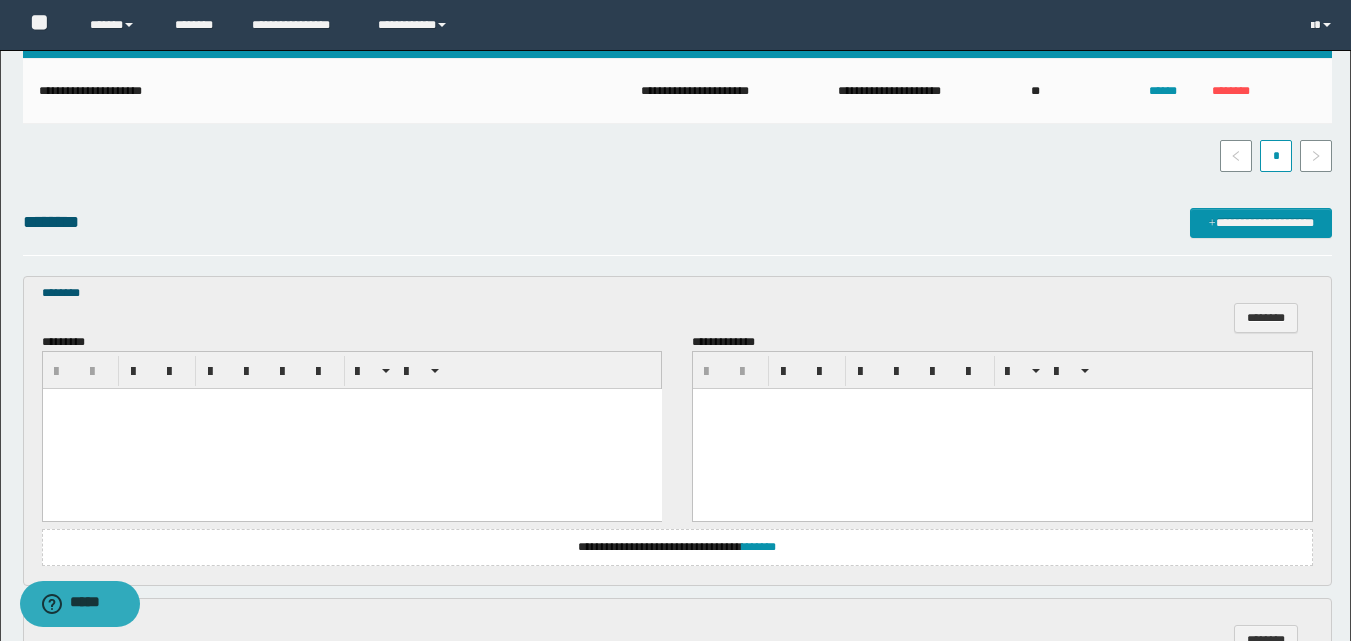 scroll, scrollTop: 500, scrollLeft: 0, axis: vertical 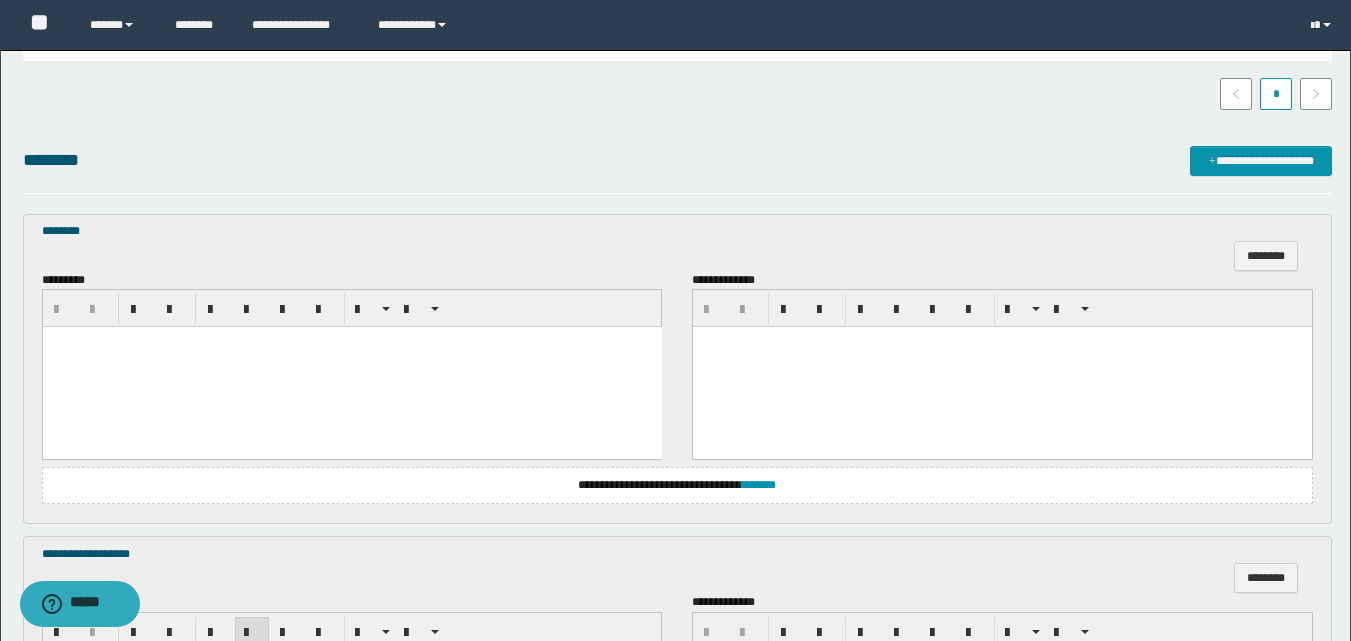 click at bounding box center [351, 367] 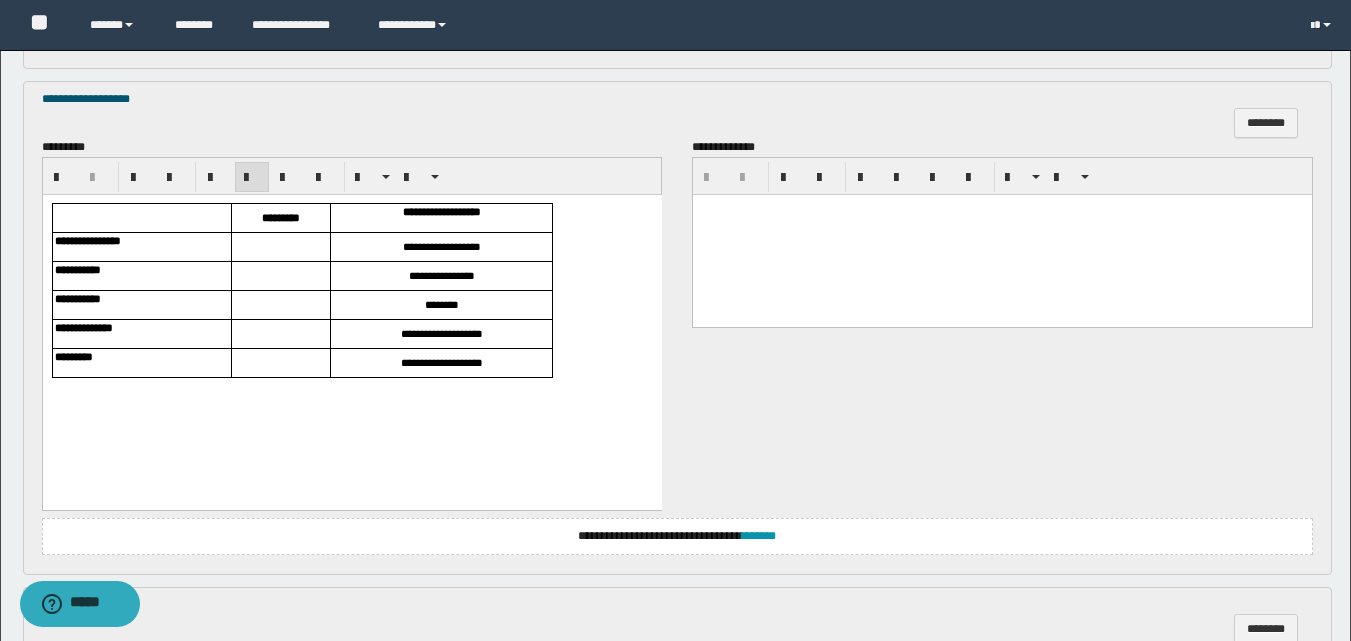 scroll, scrollTop: 1000, scrollLeft: 0, axis: vertical 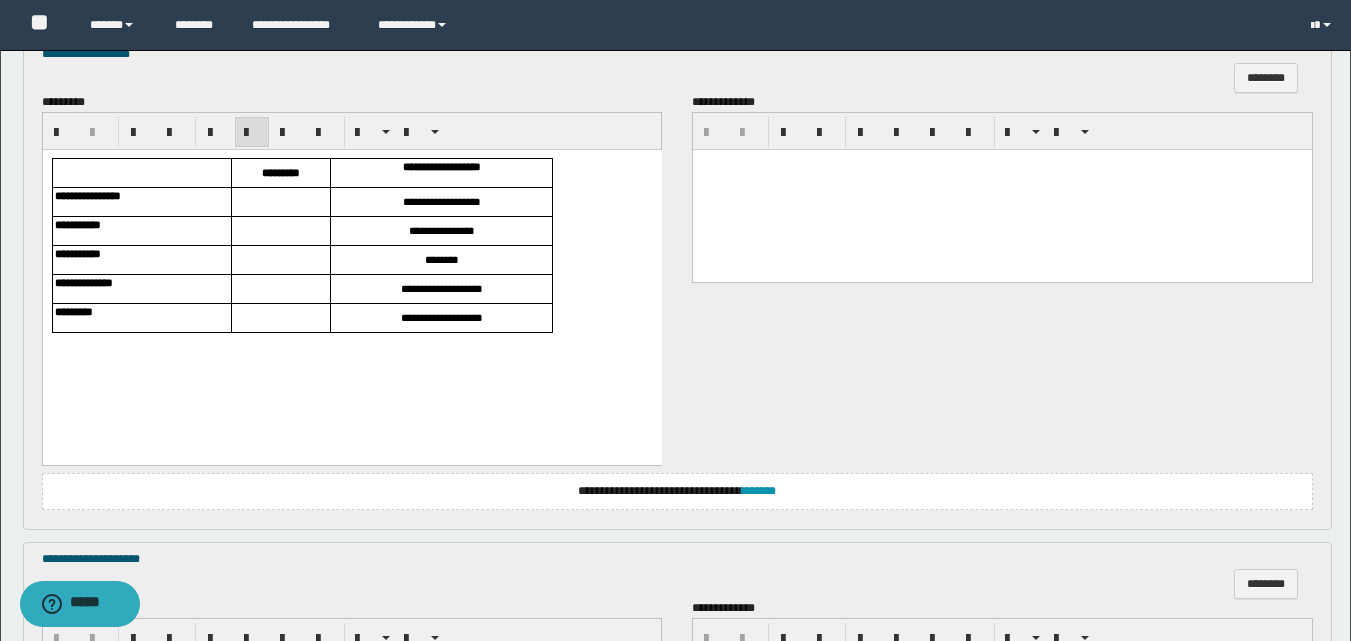 click at bounding box center [280, 202] 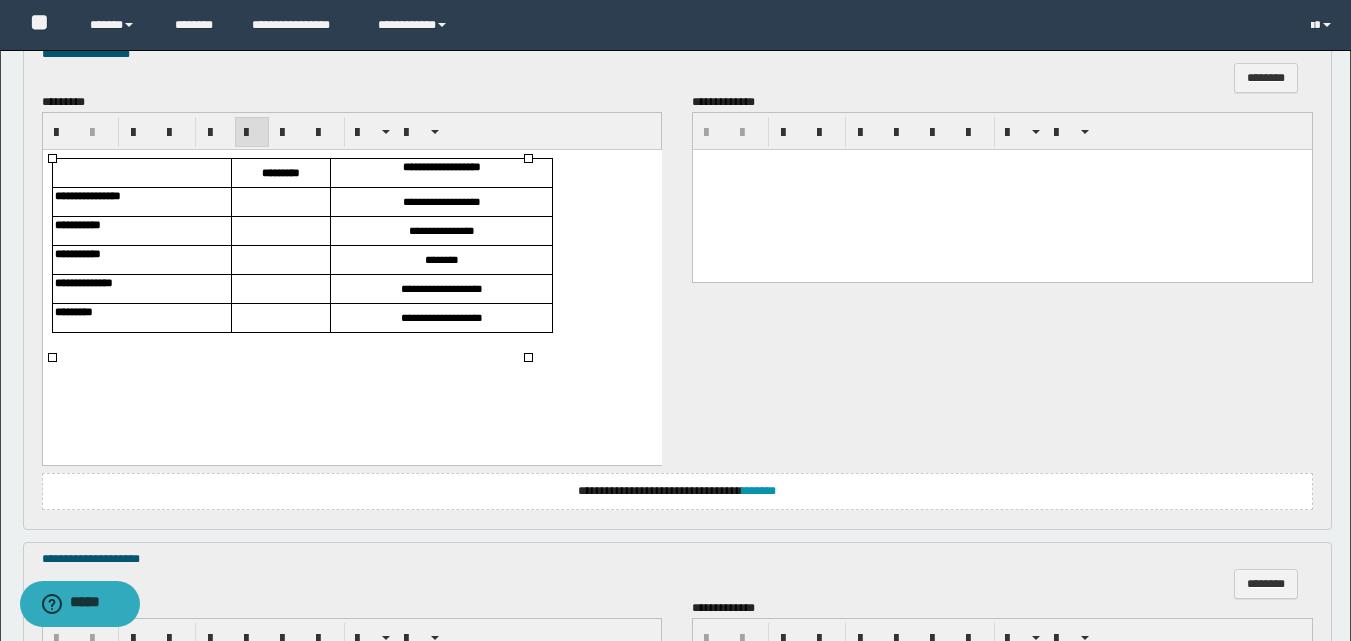 type 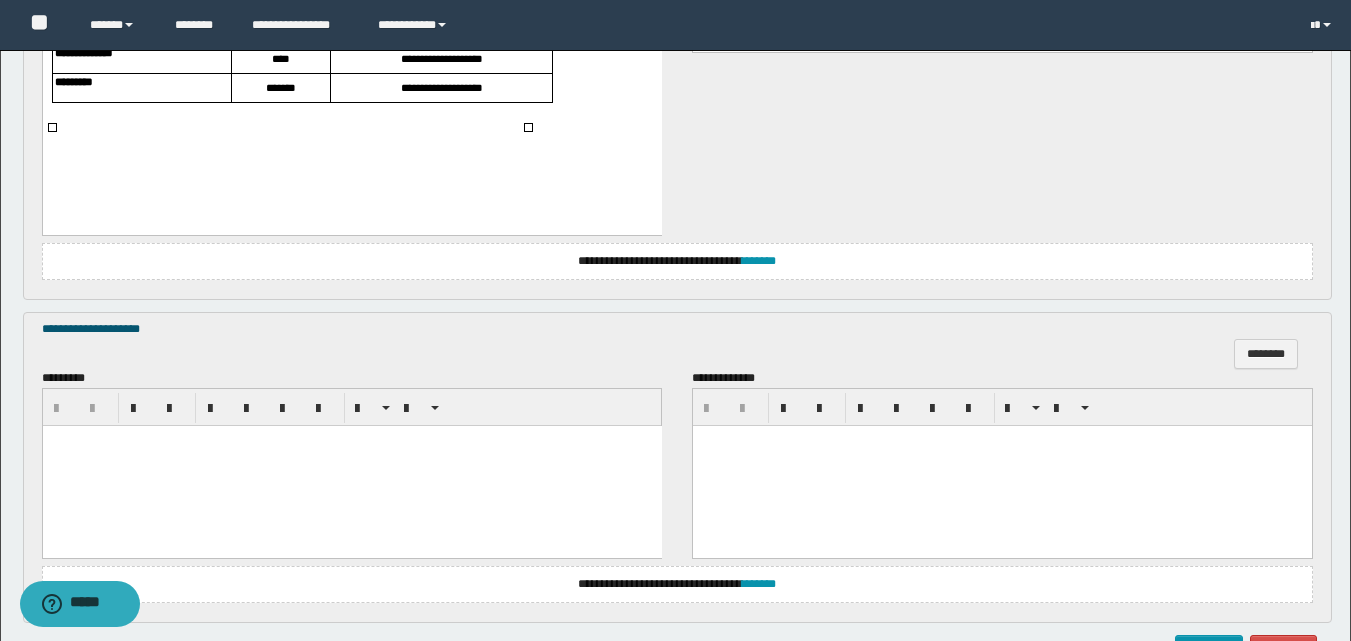 scroll, scrollTop: 1362, scrollLeft: 0, axis: vertical 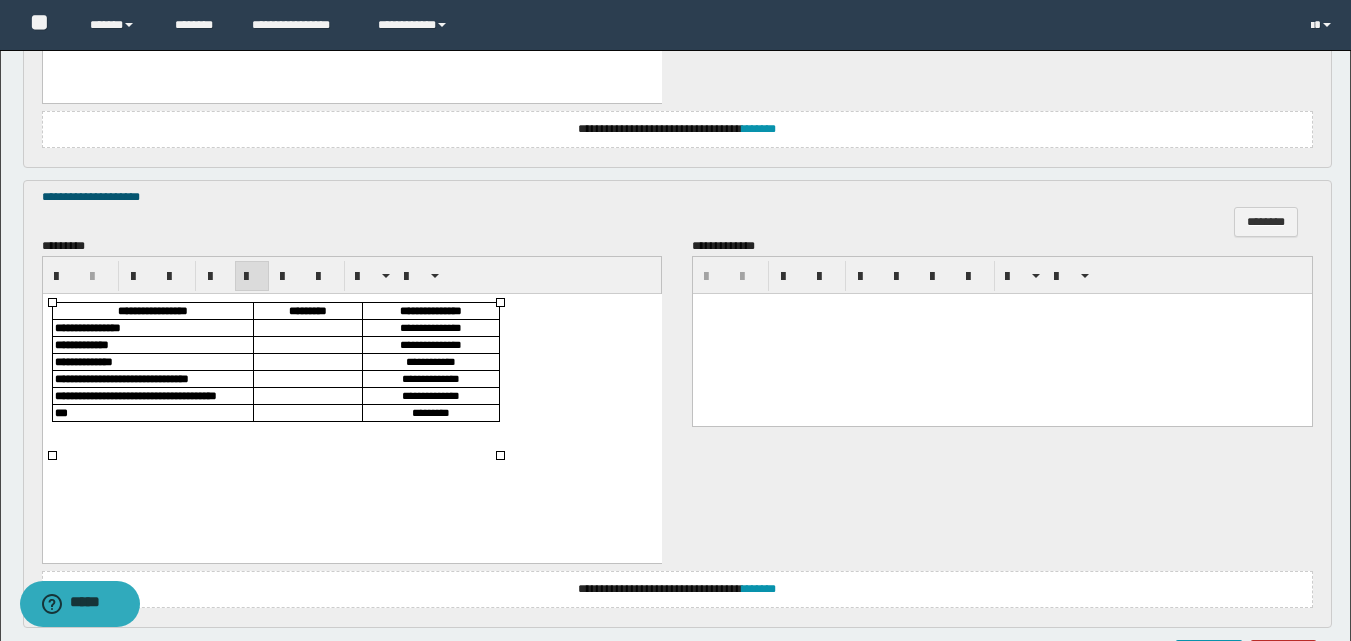 click at bounding box center [307, 327] 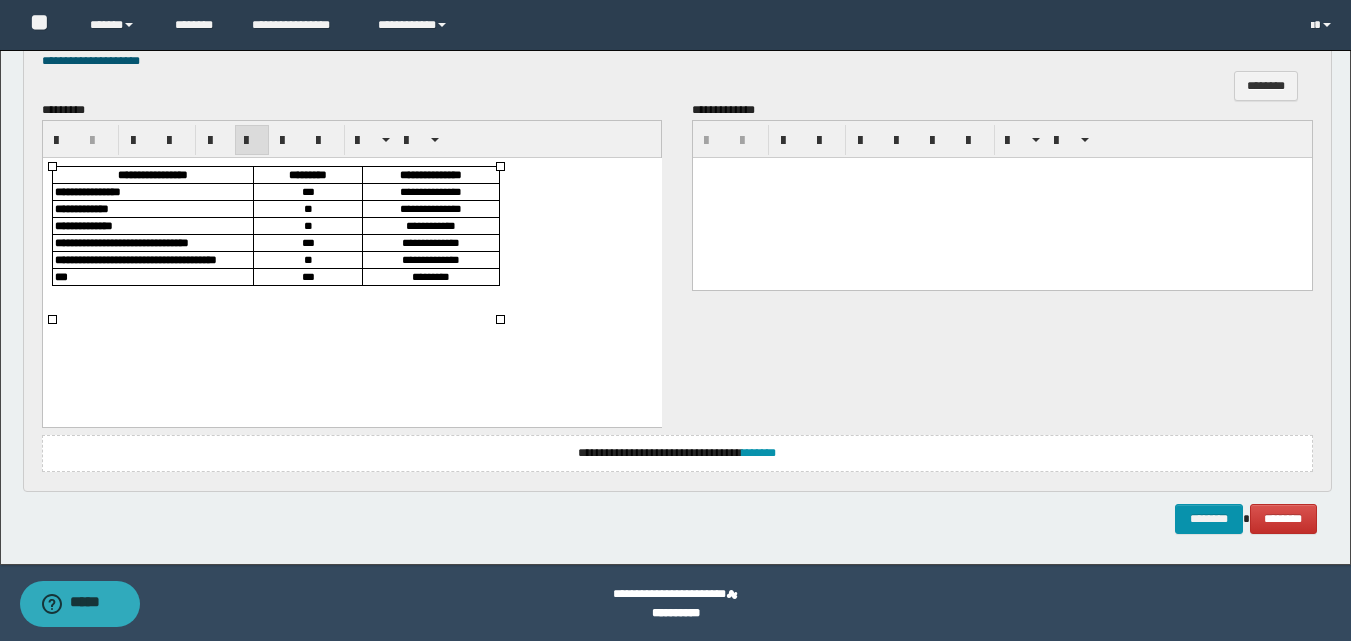 scroll, scrollTop: 1499, scrollLeft: 0, axis: vertical 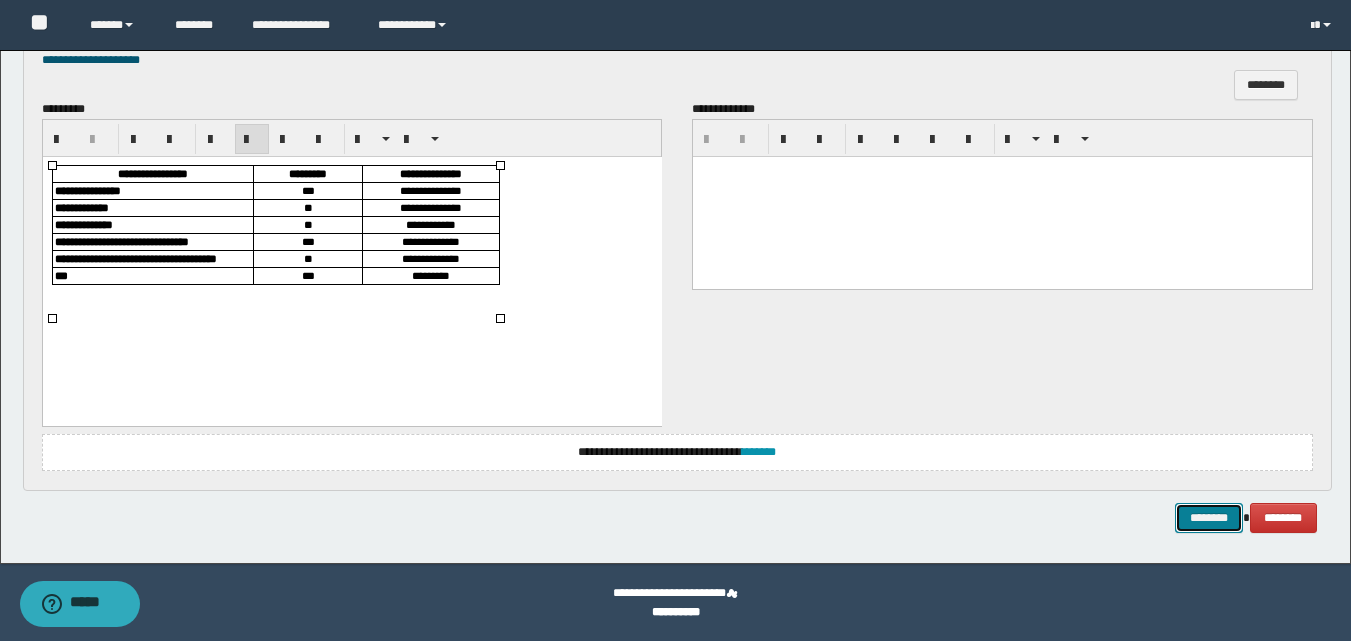 click on "********" at bounding box center [1209, 518] 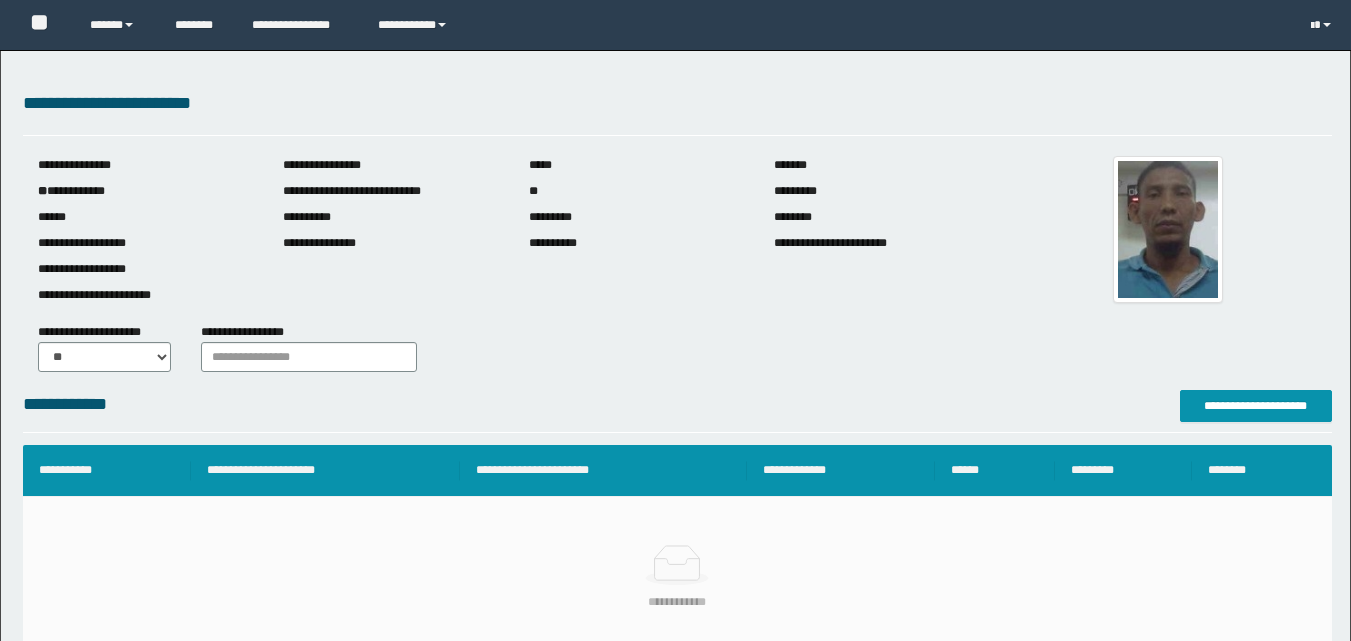 scroll, scrollTop: 0, scrollLeft: 0, axis: both 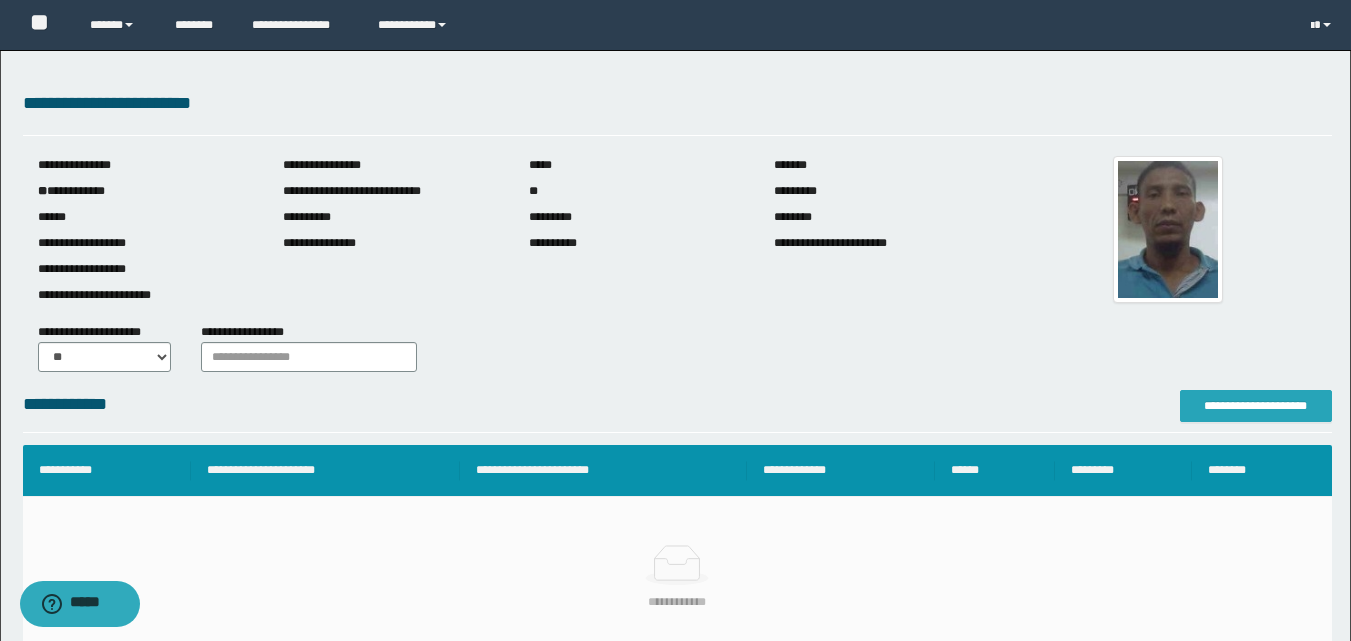 click on "**********" at bounding box center [1256, 406] 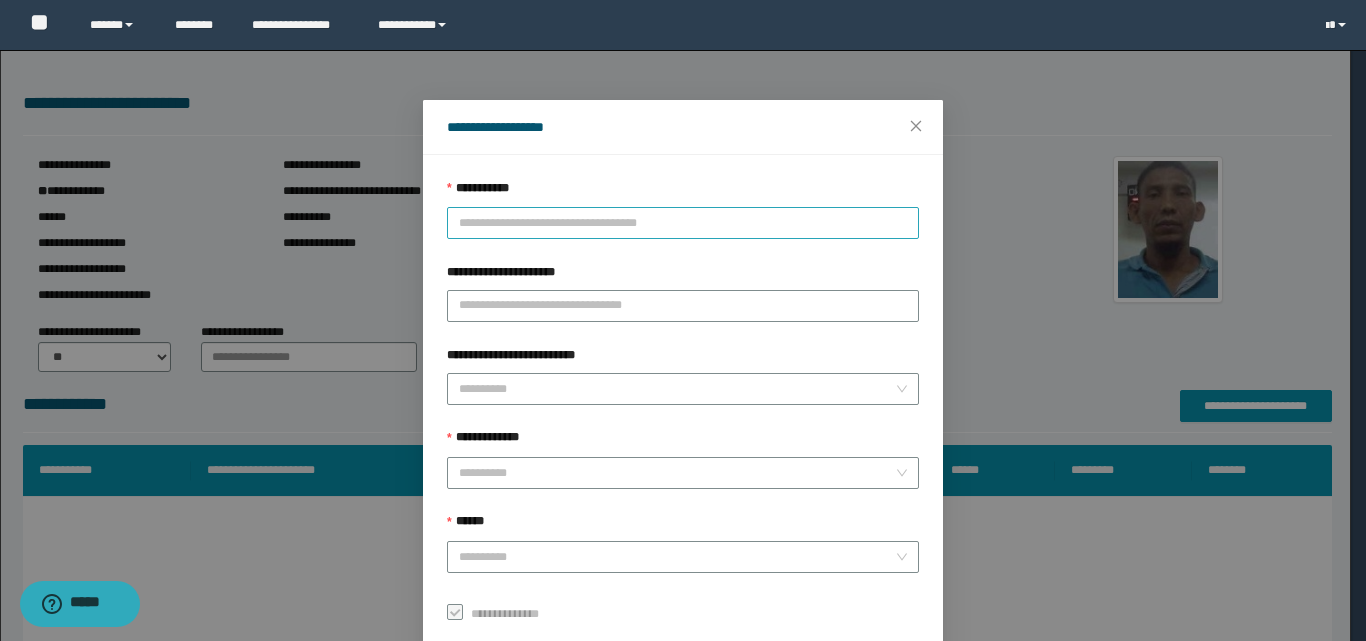 click on "**********" at bounding box center [683, 223] 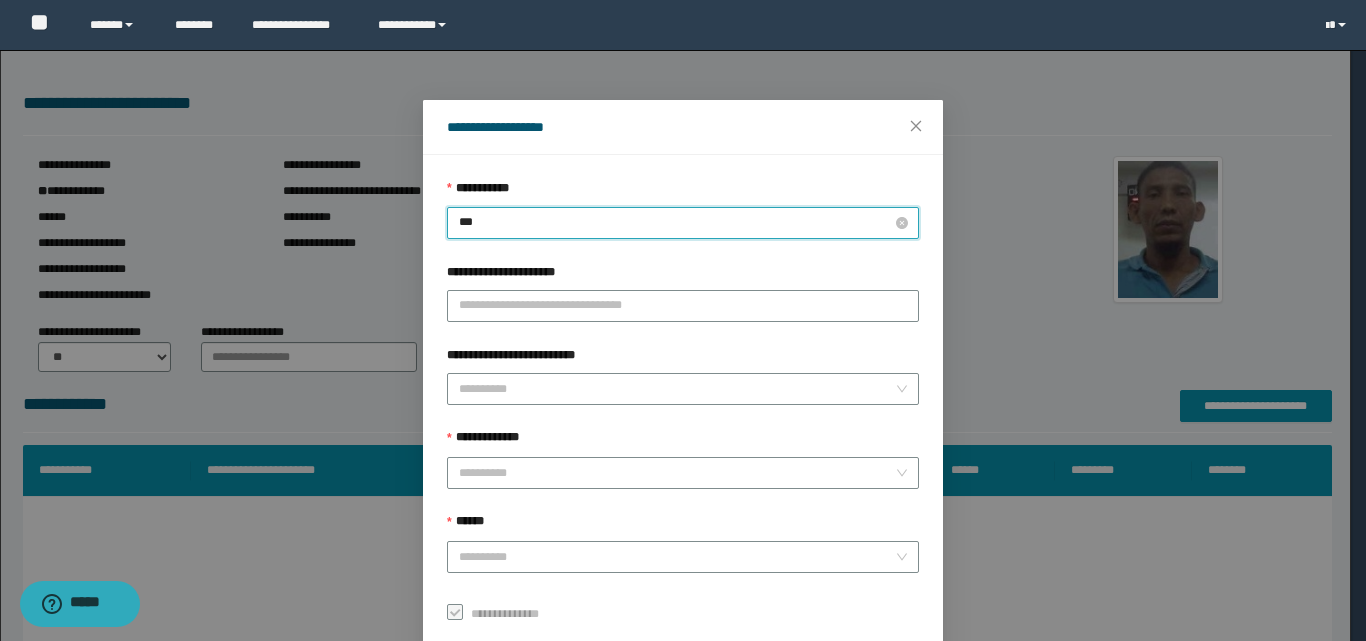 type on "****" 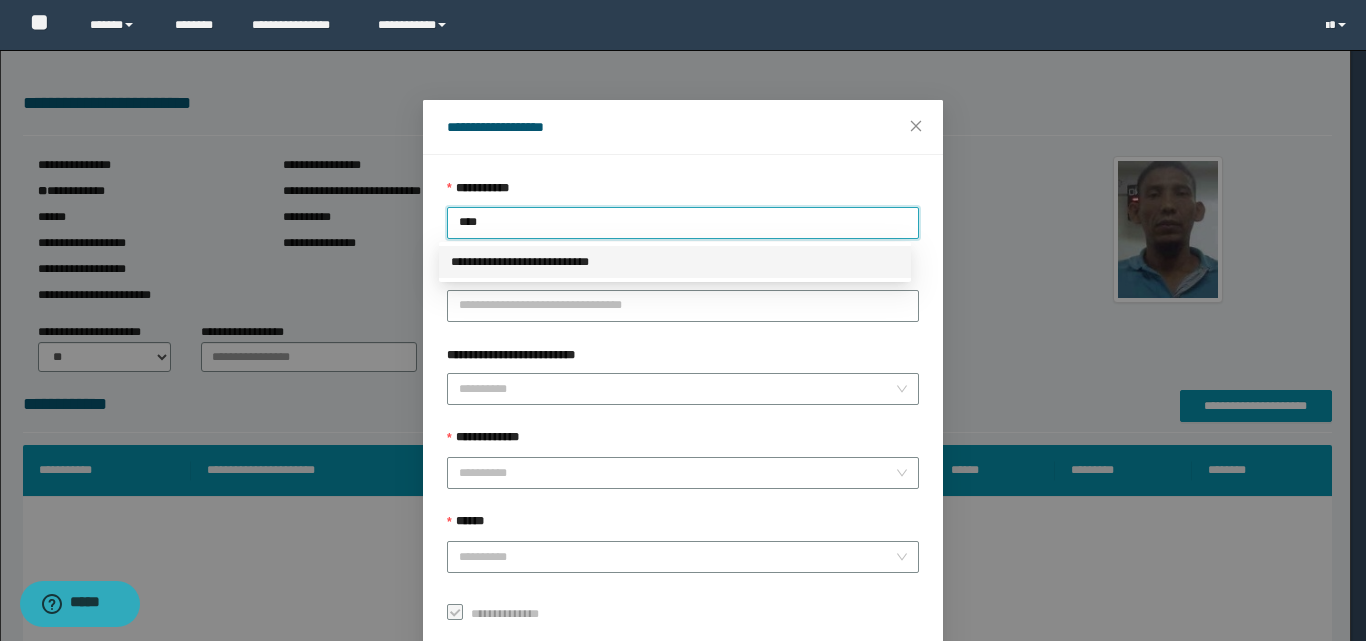 click on "**********" at bounding box center [675, 262] 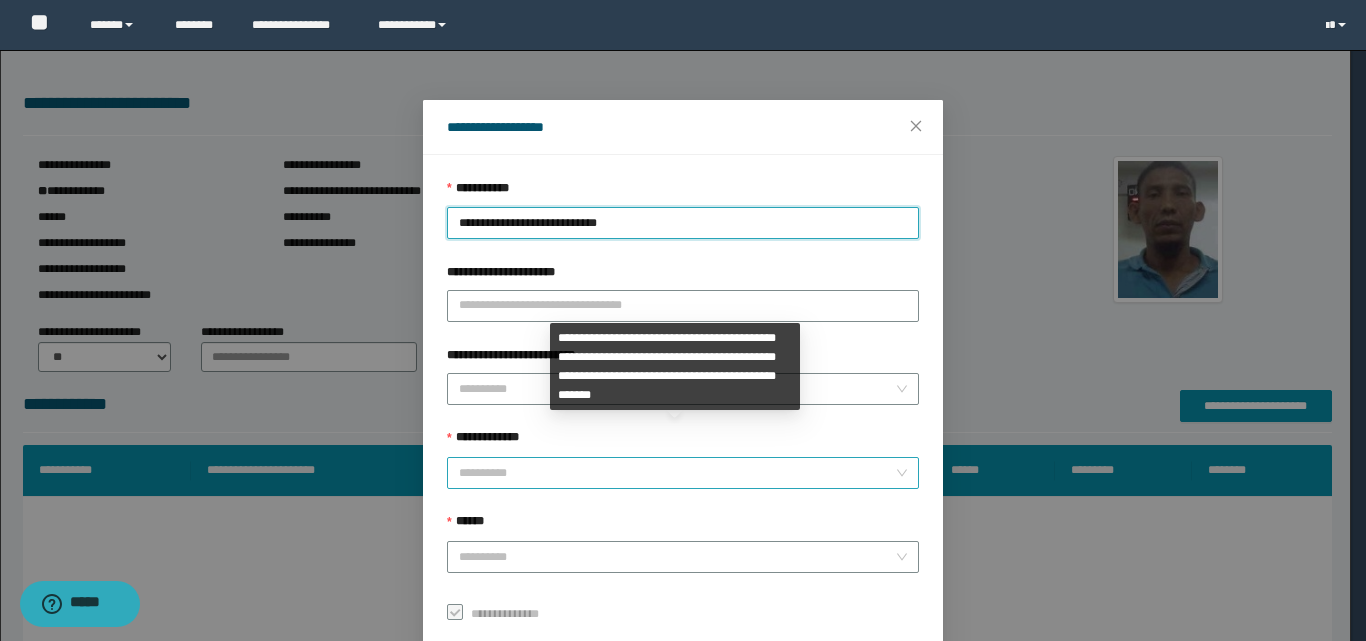 click on "**********" at bounding box center [677, 473] 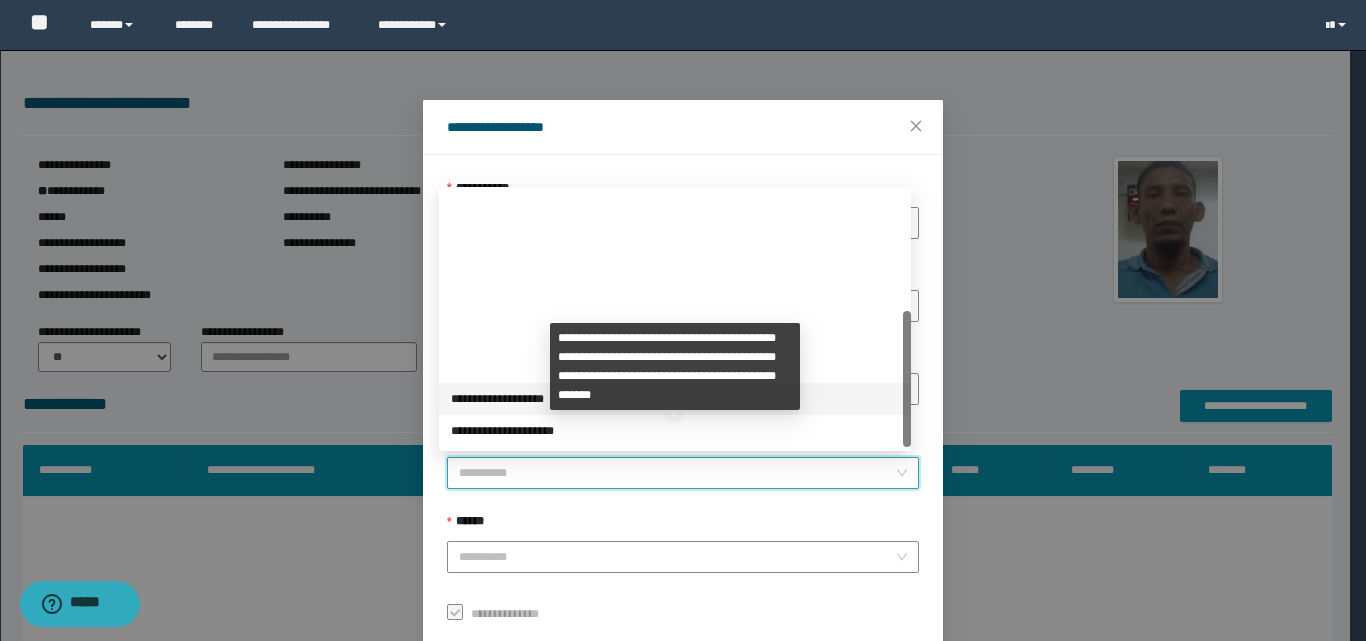 scroll, scrollTop: 224, scrollLeft: 0, axis: vertical 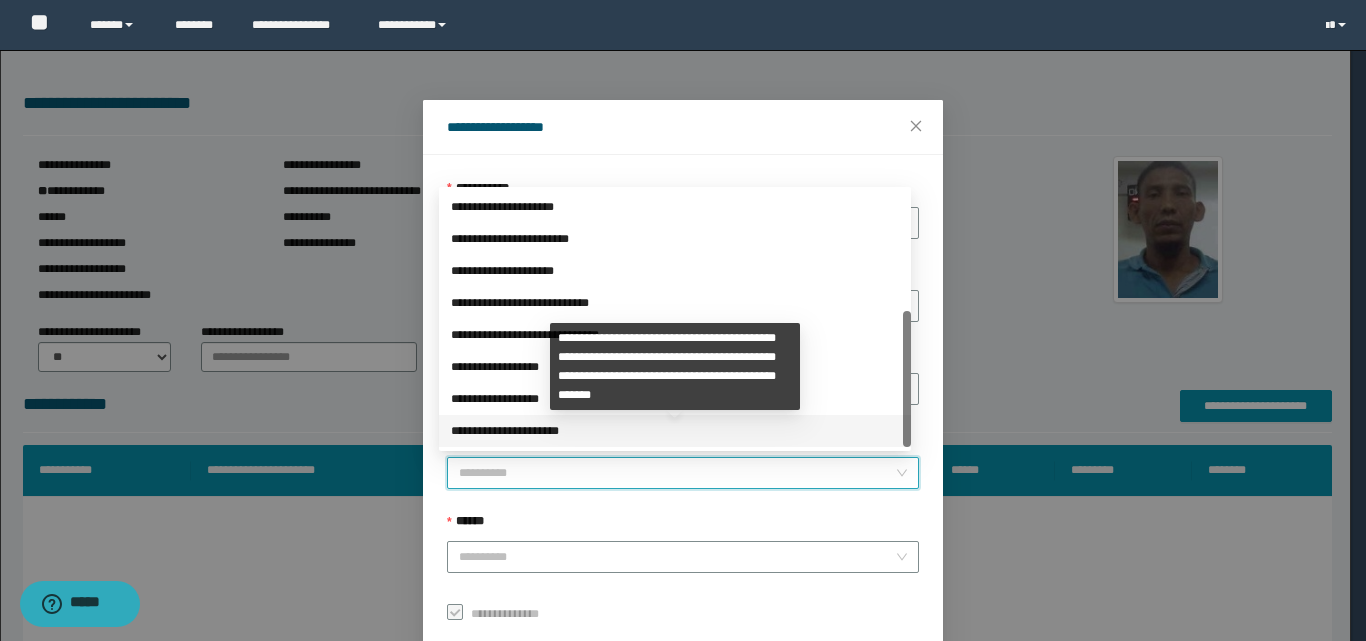 click on "**********" at bounding box center [675, 431] 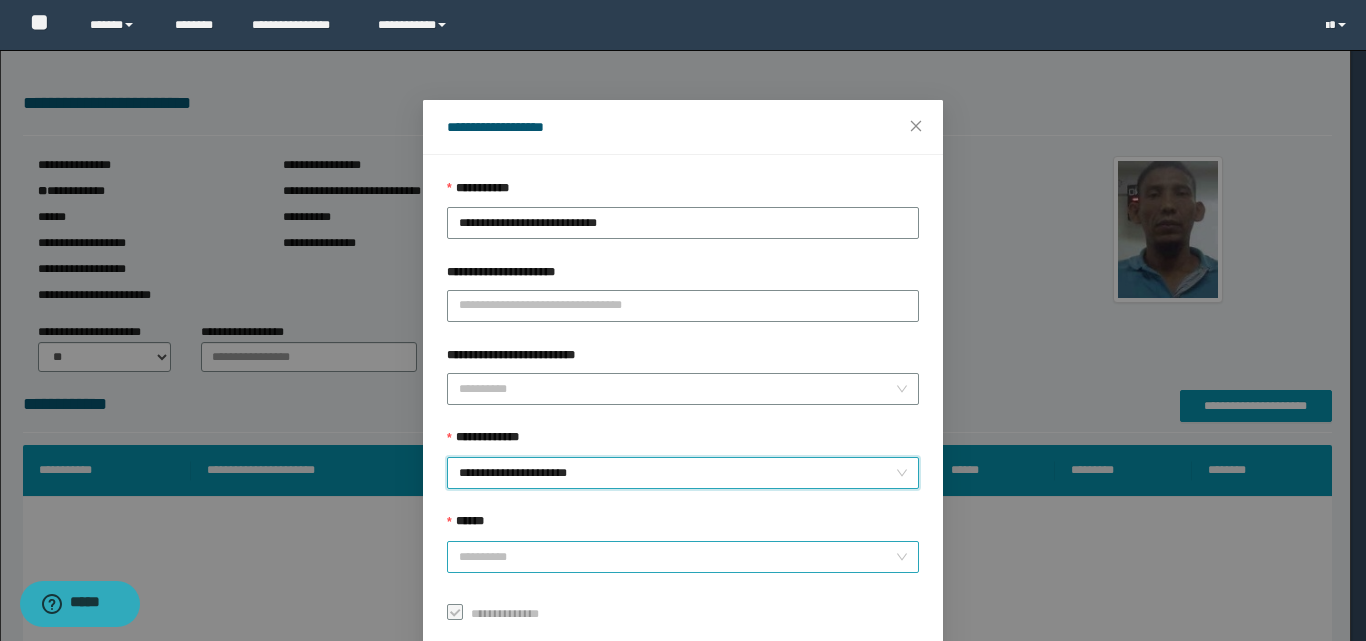 click on "******" at bounding box center (677, 557) 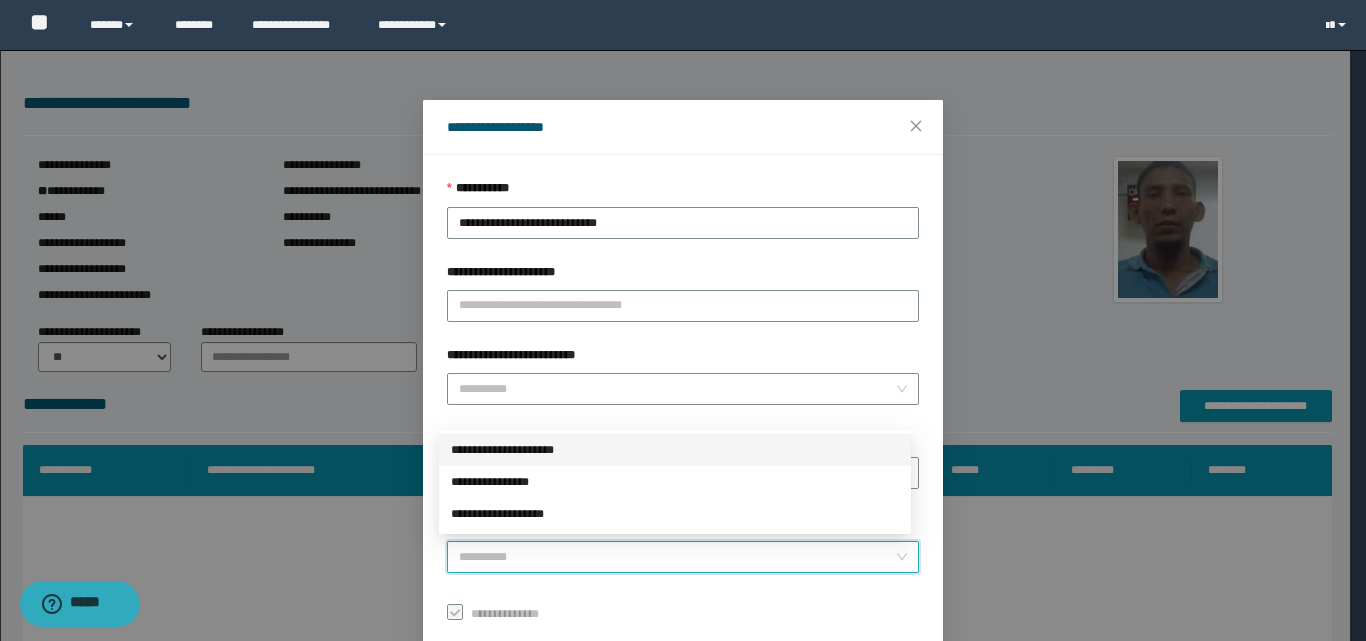 click on "**********" at bounding box center (675, 450) 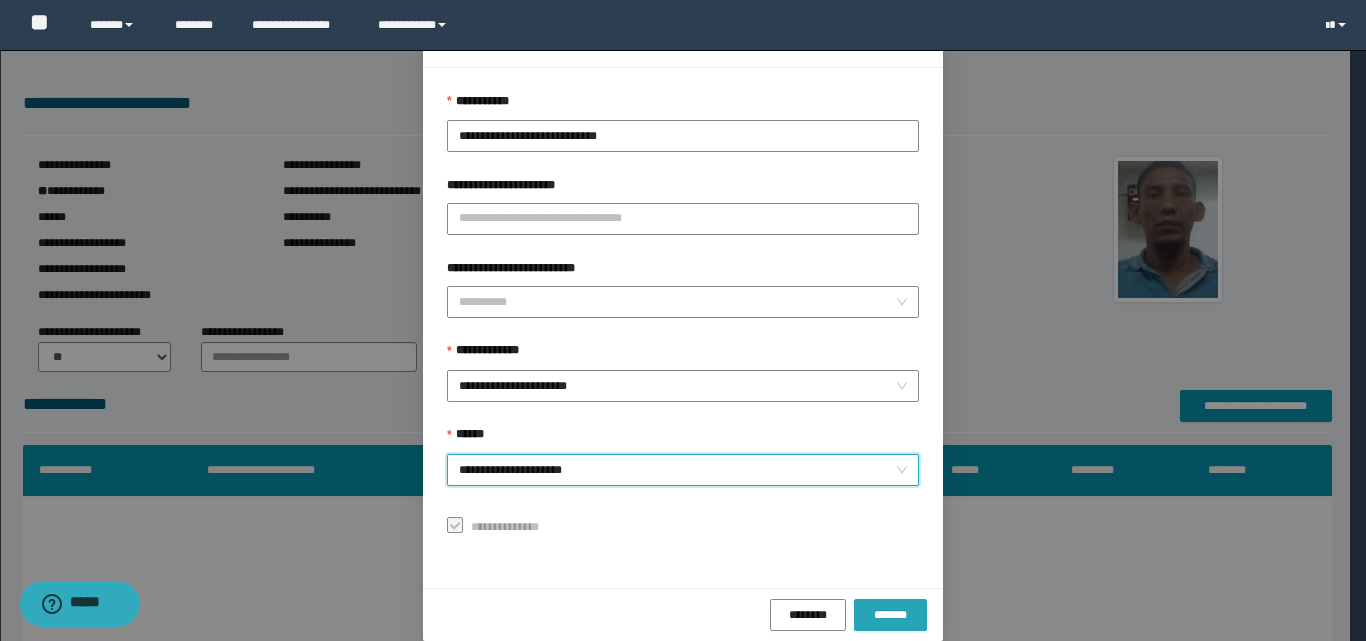 scroll, scrollTop: 111, scrollLeft: 0, axis: vertical 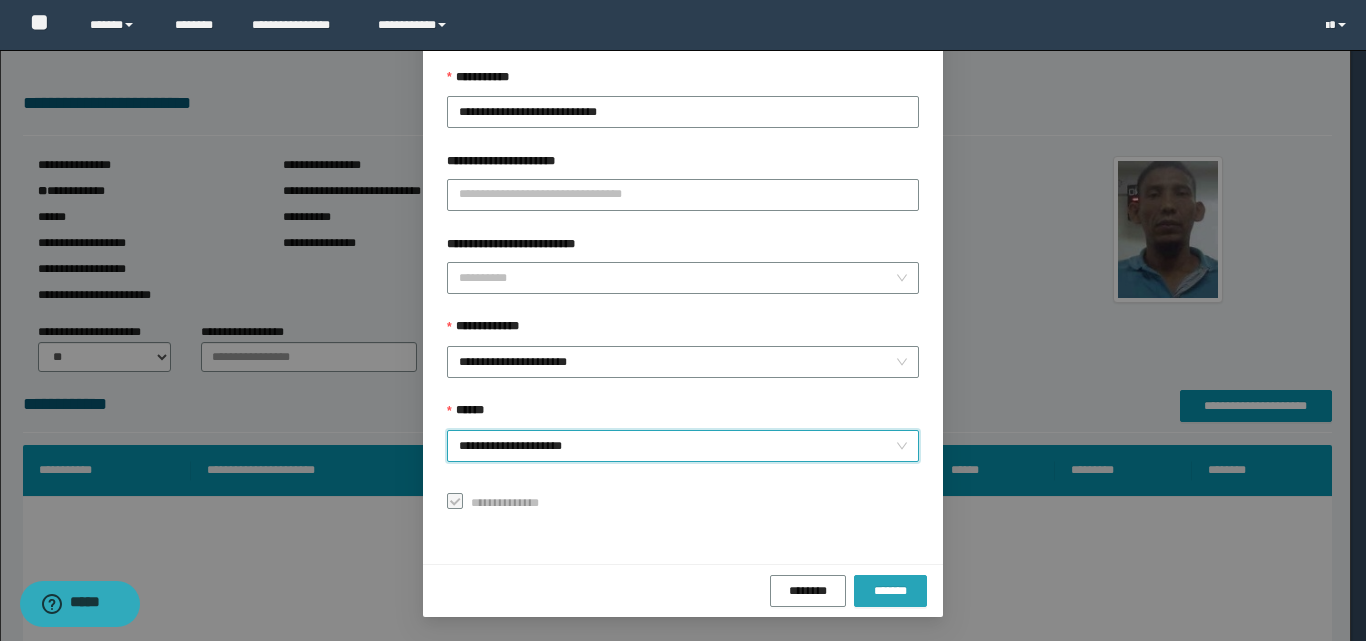 click on "*******" at bounding box center (890, 591) 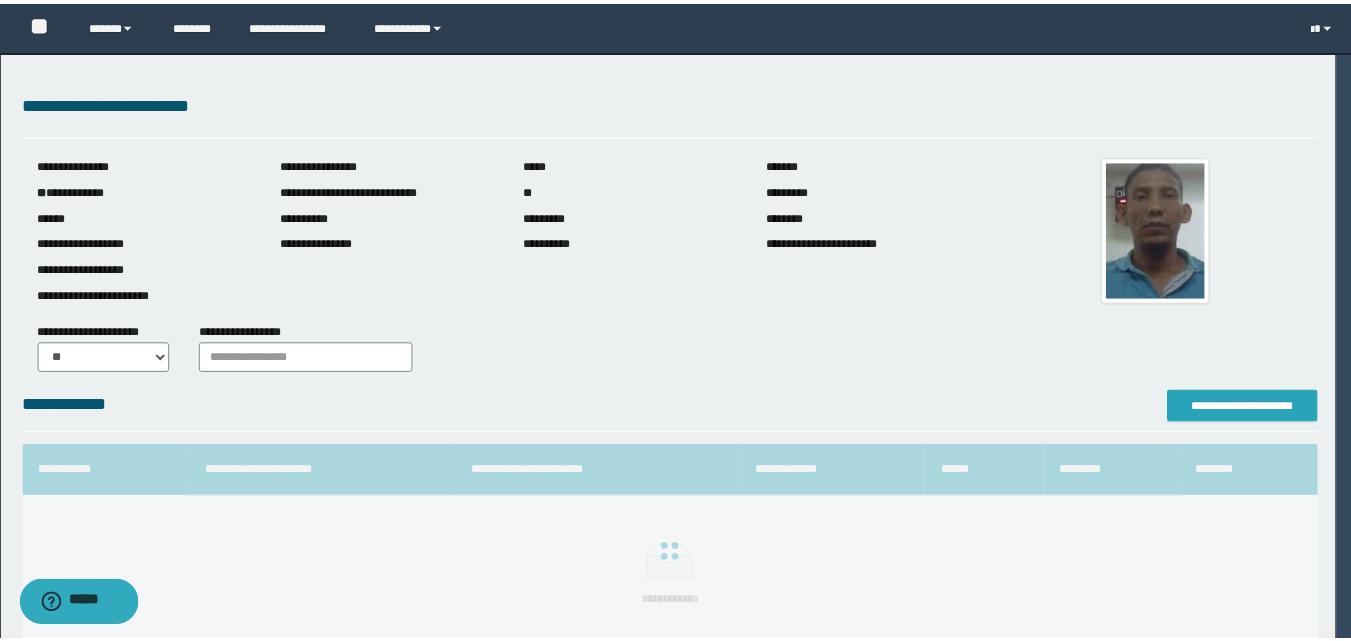 scroll, scrollTop: 0, scrollLeft: 0, axis: both 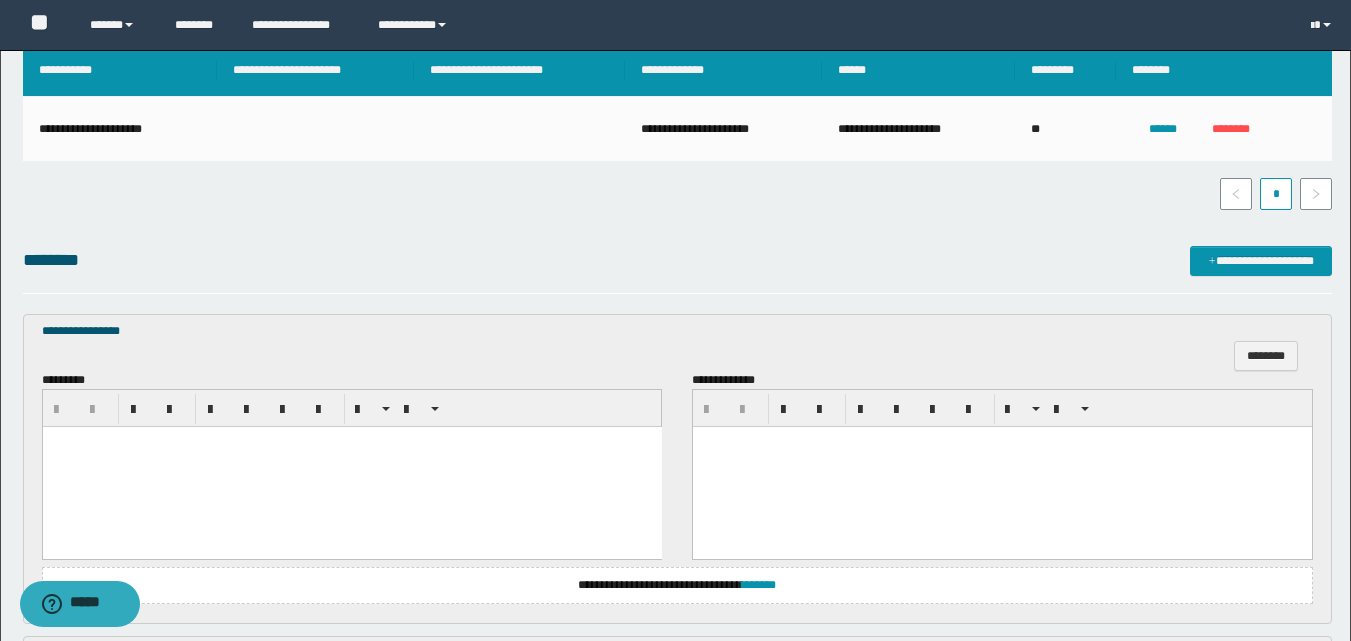 click at bounding box center [351, 467] 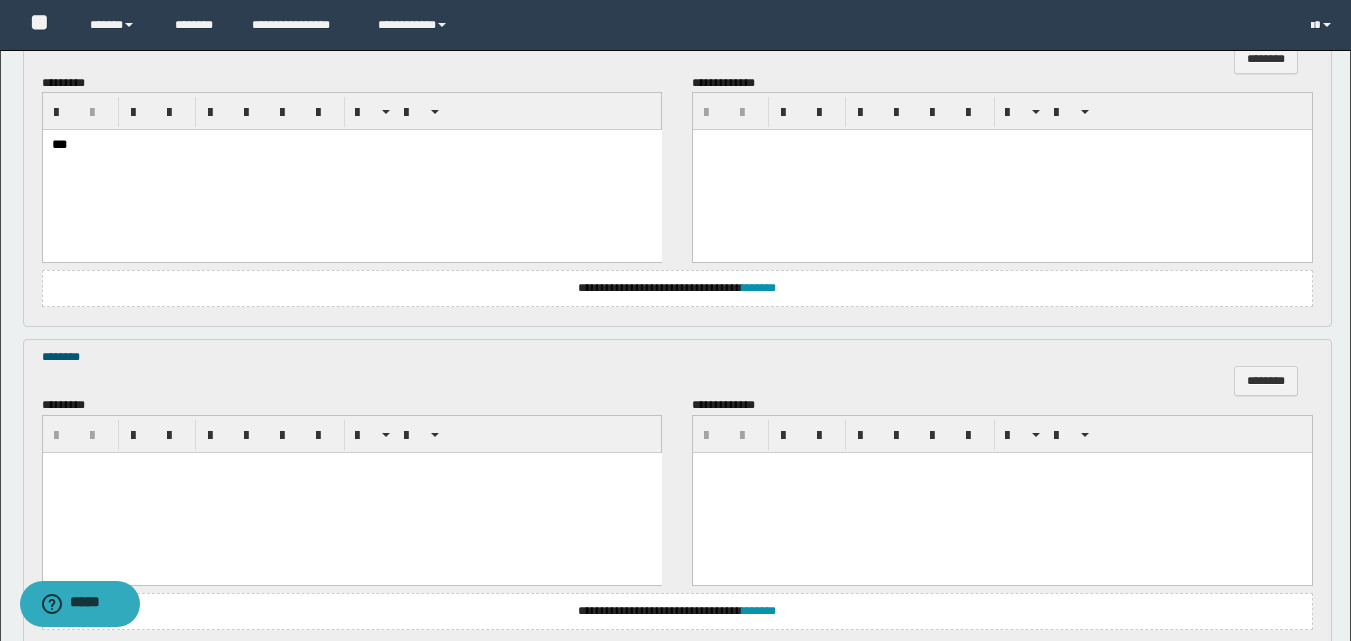 scroll, scrollTop: 700, scrollLeft: 0, axis: vertical 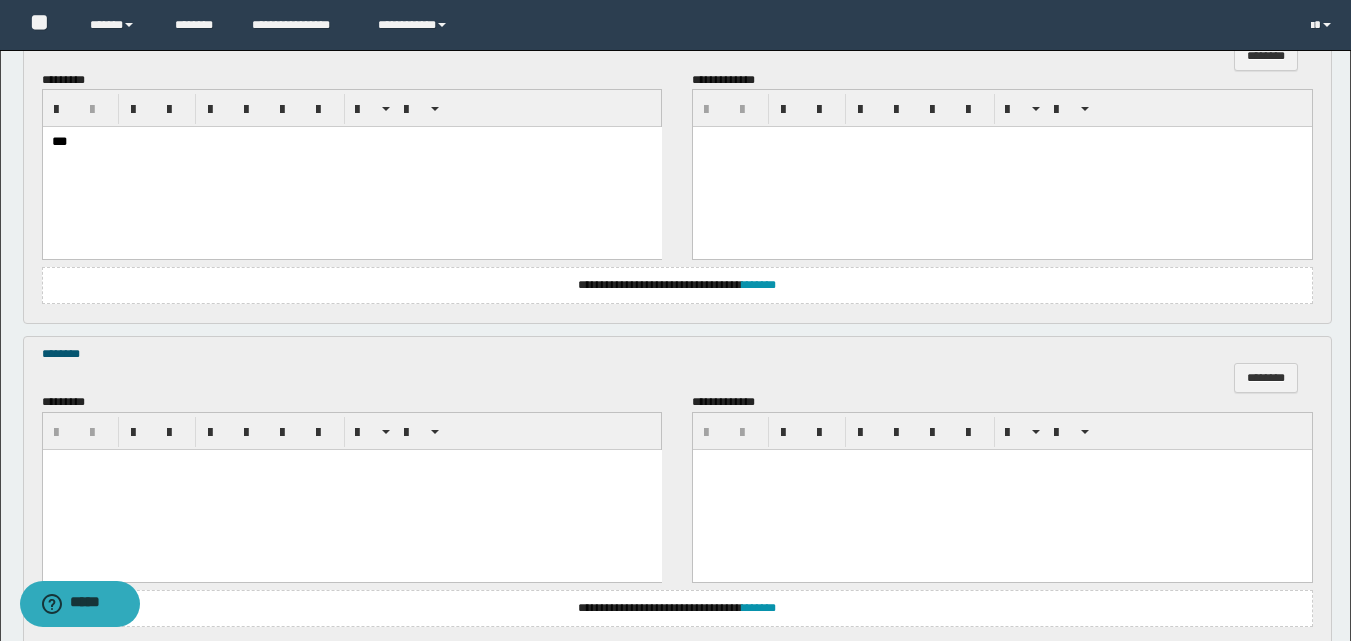 click at bounding box center (351, 490) 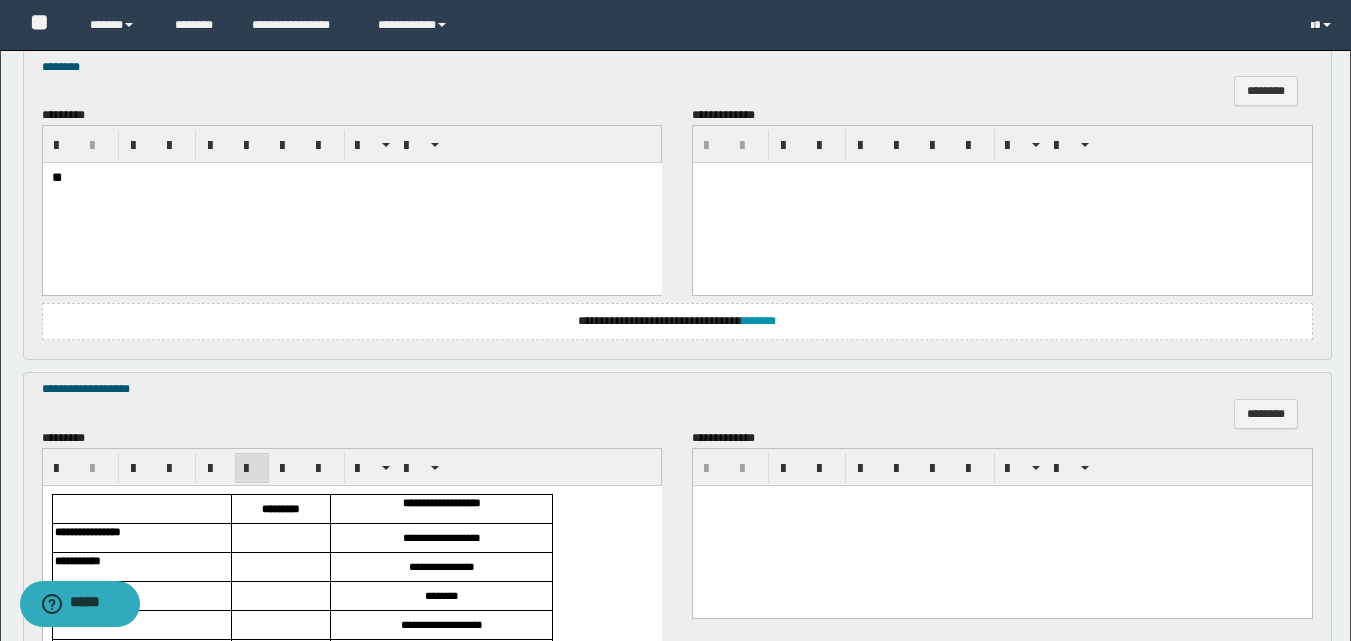 scroll, scrollTop: 1162, scrollLeft: 0, axis: vertical 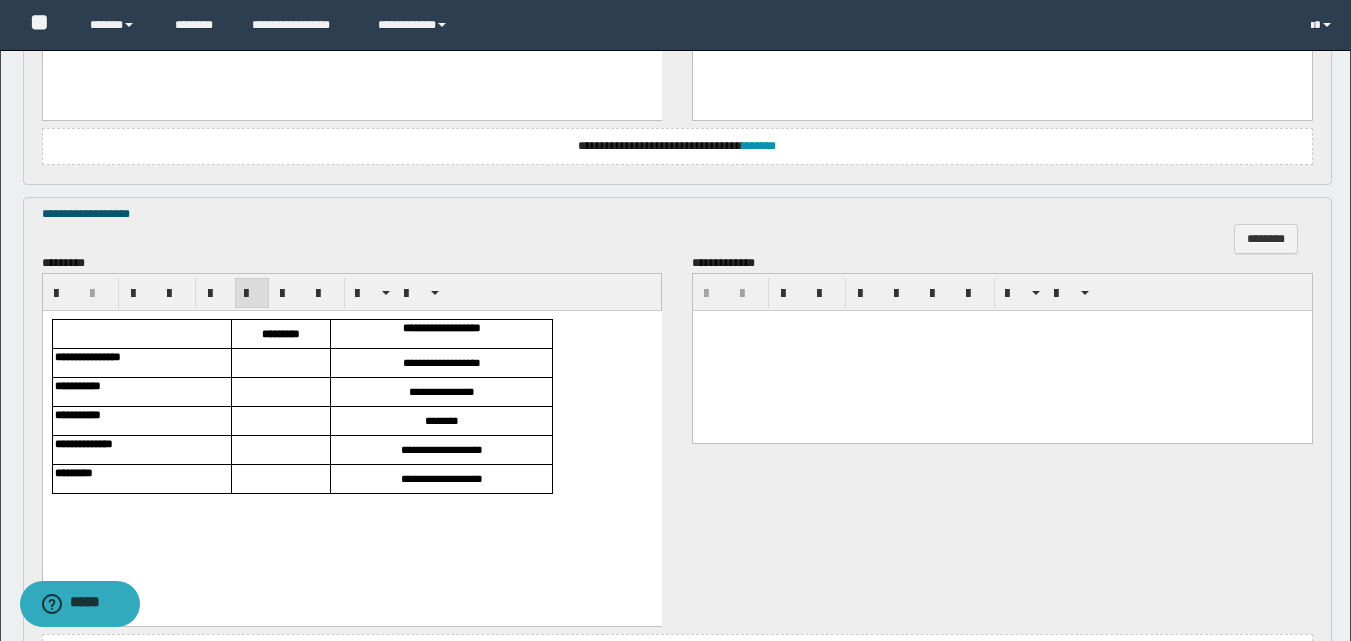 click at bounding box center [280, 362] 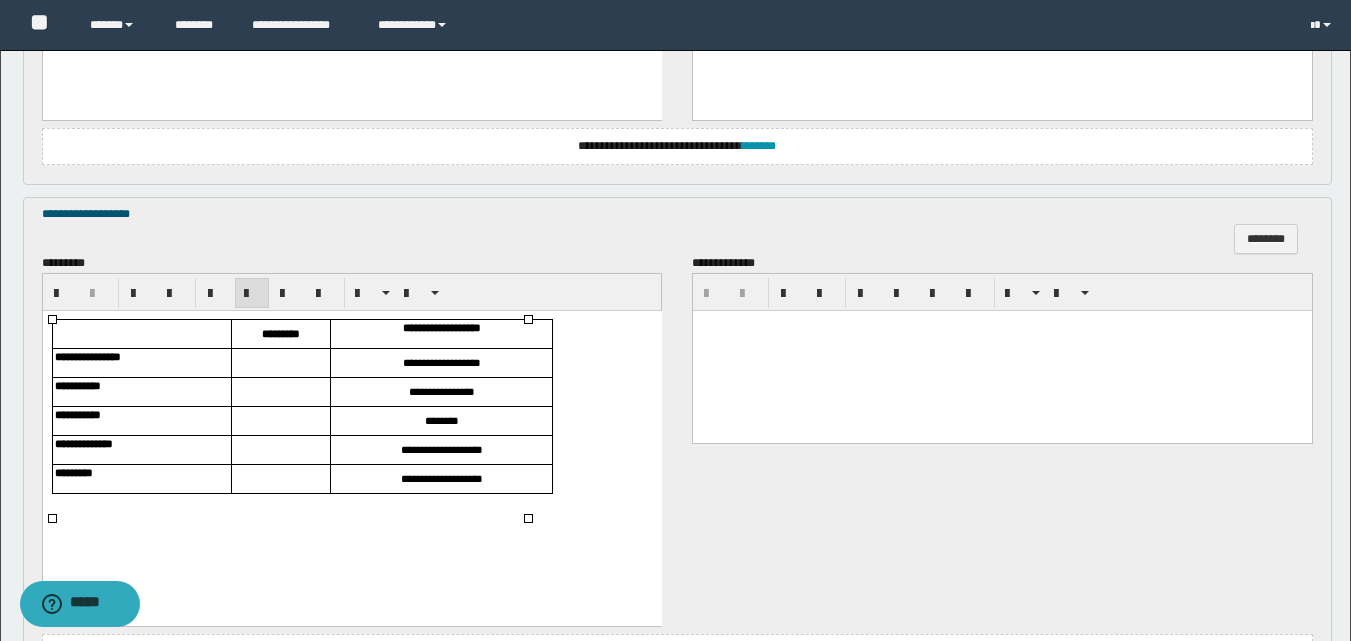 type 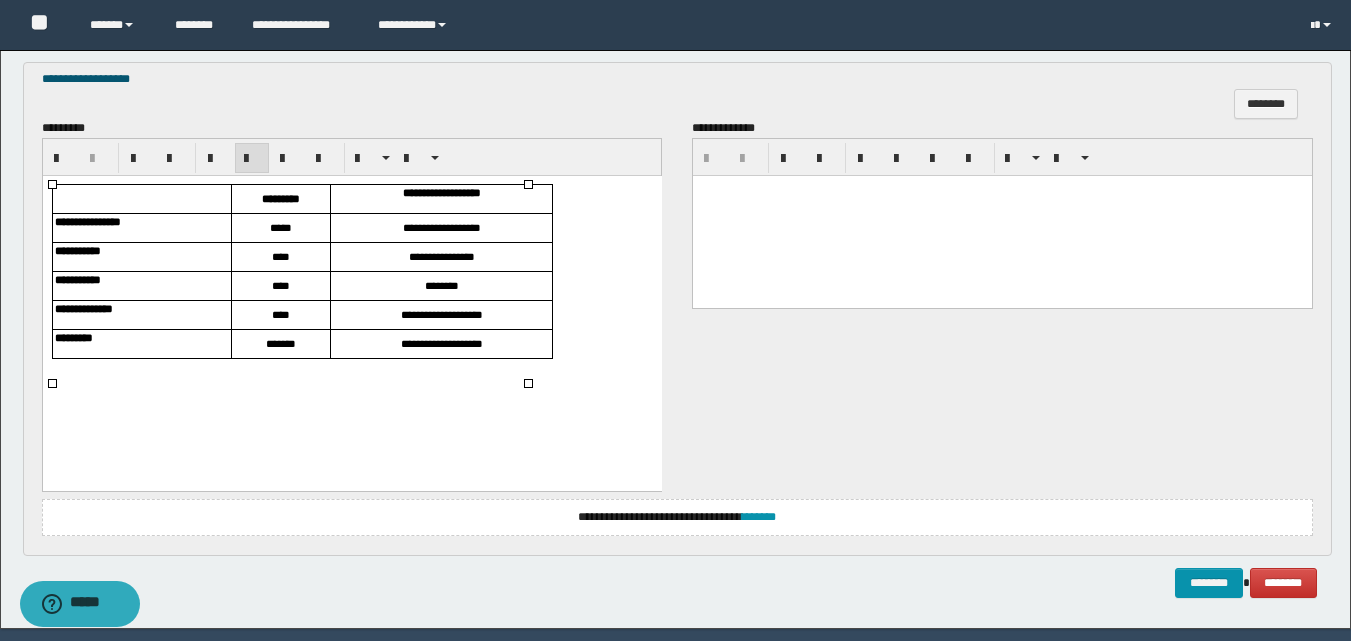 scroll, scrollTop: 1262, scrollLeft: 0, axis: vertical 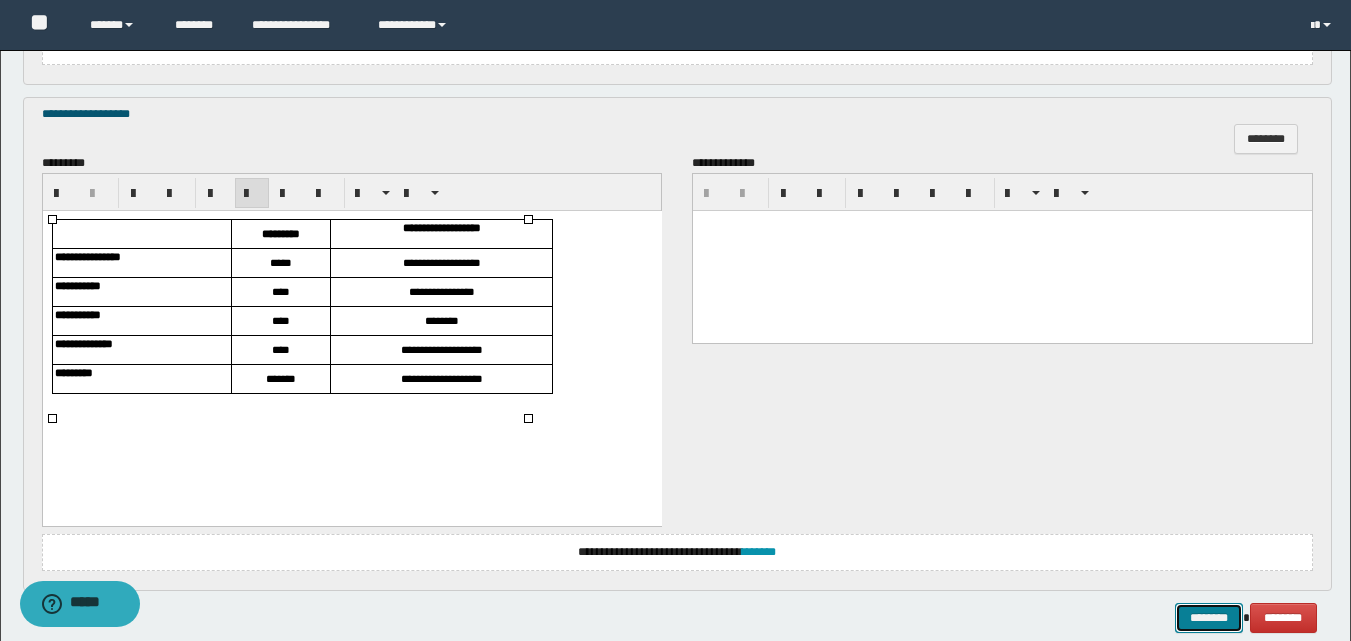click on "********" at bounding box center [1209, 618] 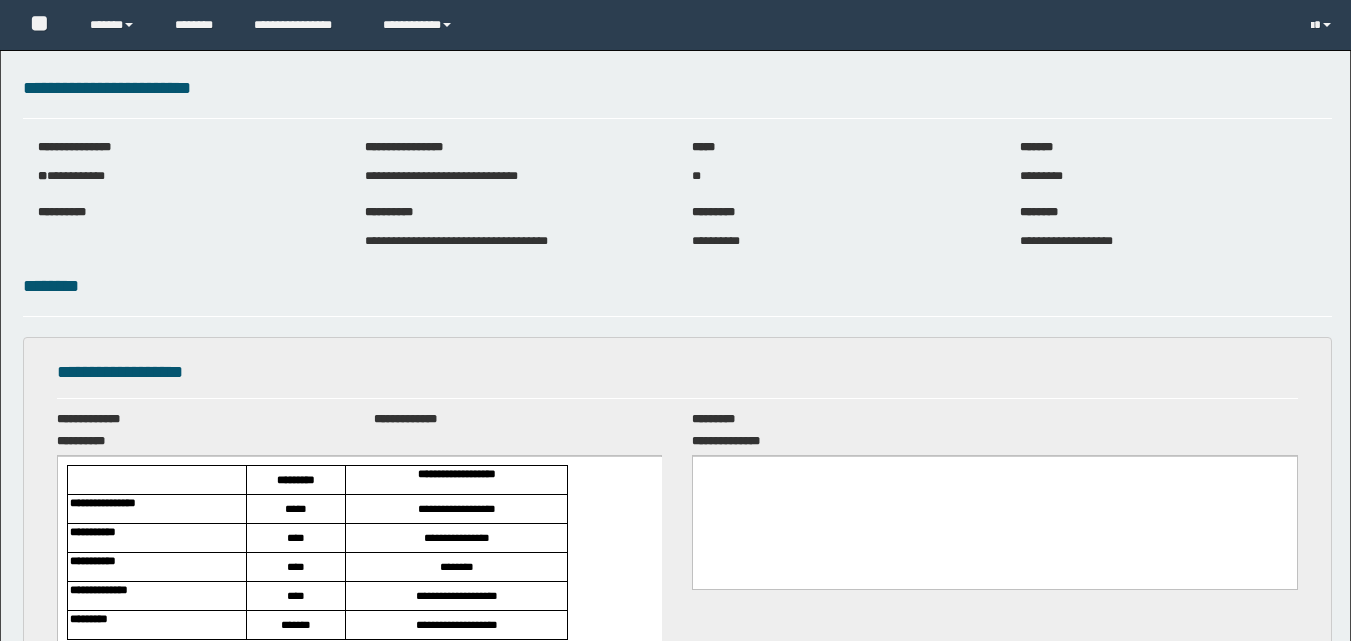 scroll, scrollTop: 0, scrollLeft: 0, axis: both 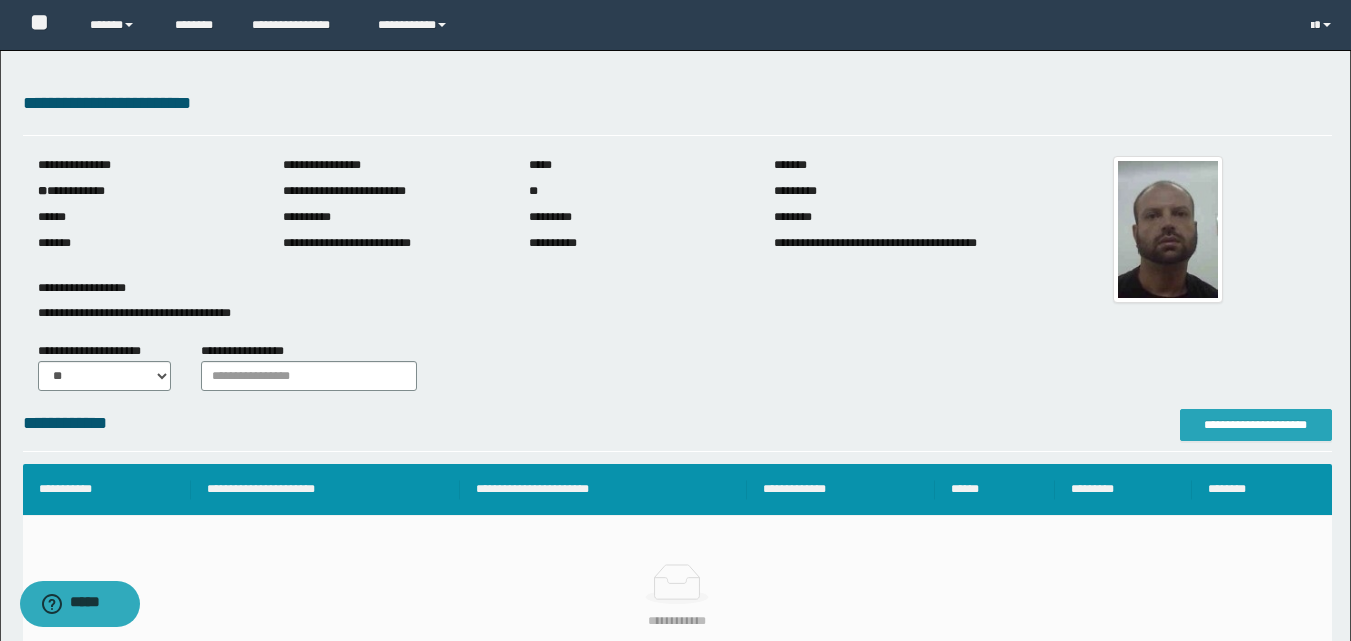 click on "**********" at bounding box center [1256, 425] 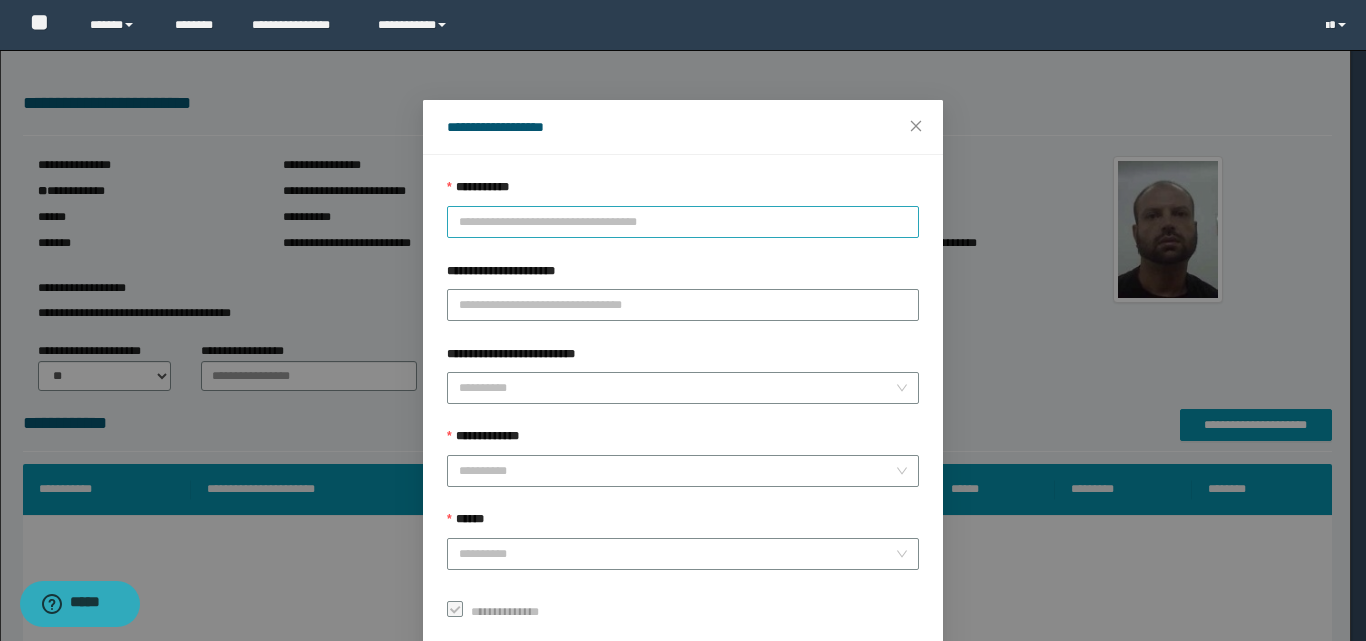 click on "**********" at bounding box center [683, 222] 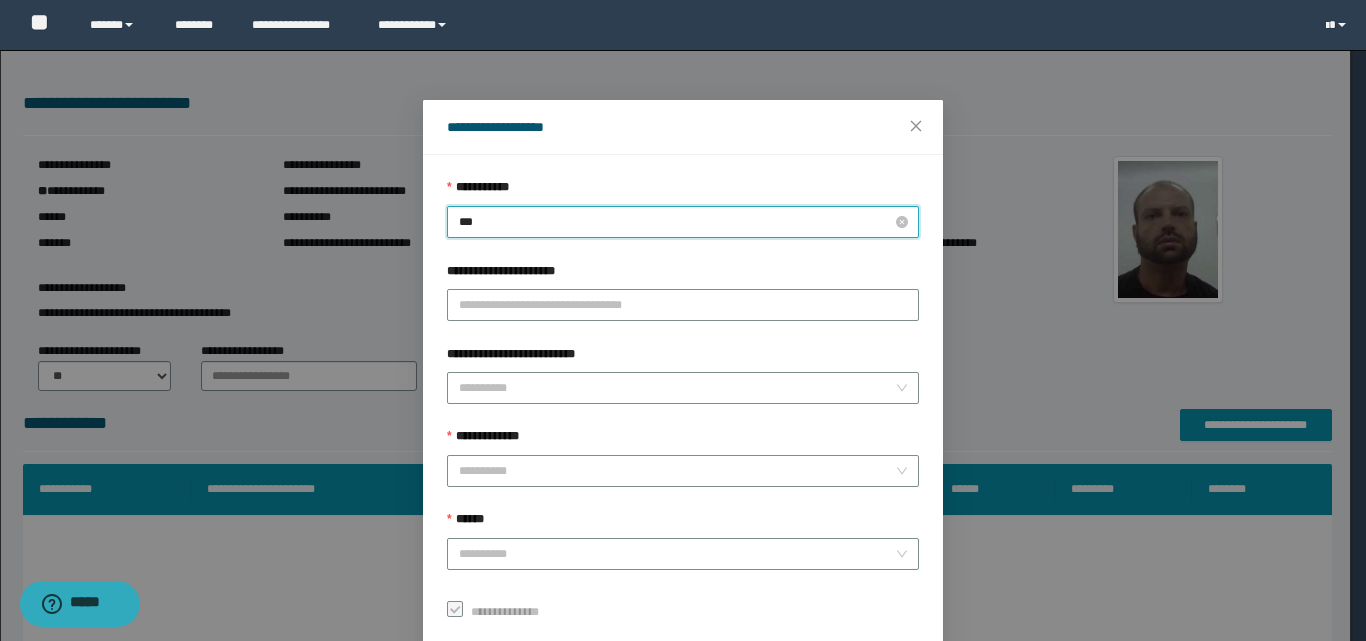 type on "****" 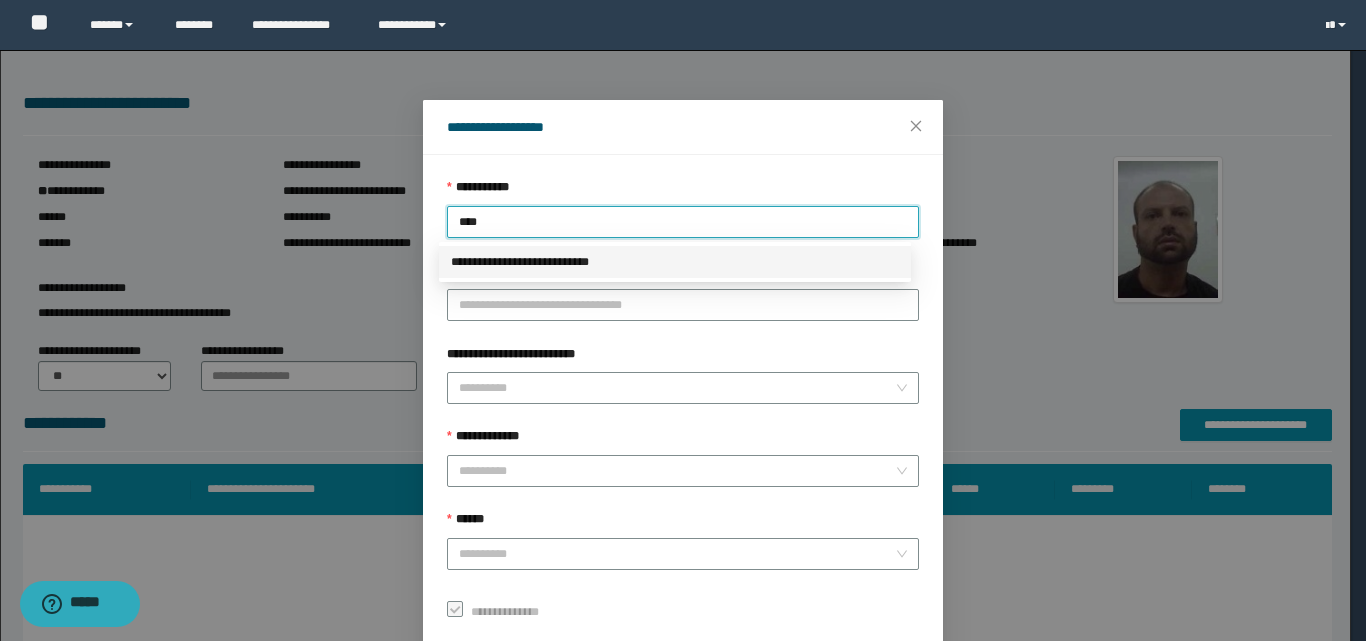 click on "**********" at bounding box center (675, 262) 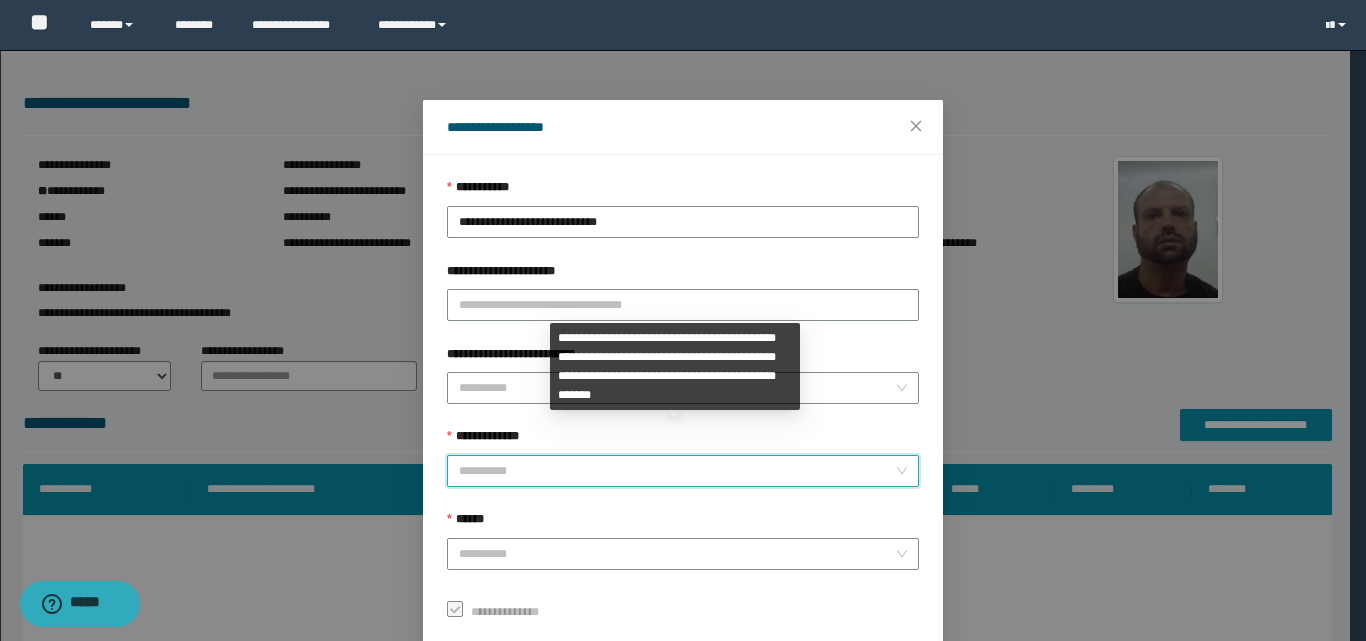 click on "**********" at bounding box center [677, 471] 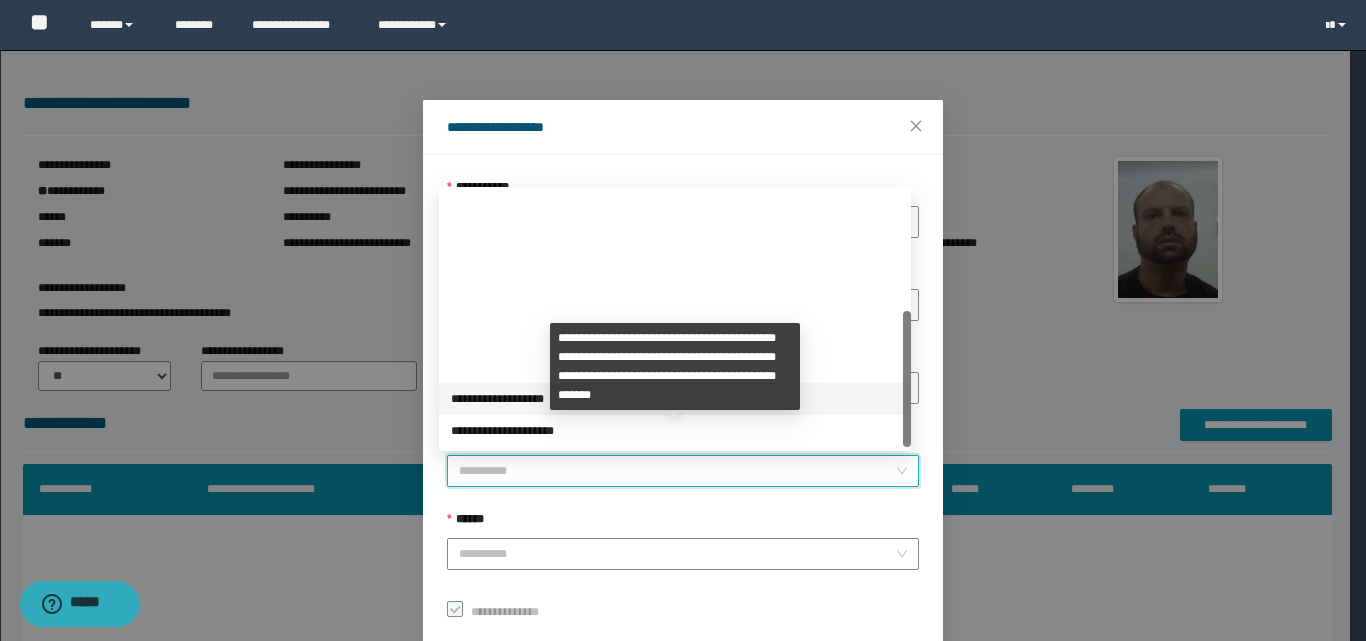 scroll, scrollTop: 224, scrollLeft: 0, axis: vertical 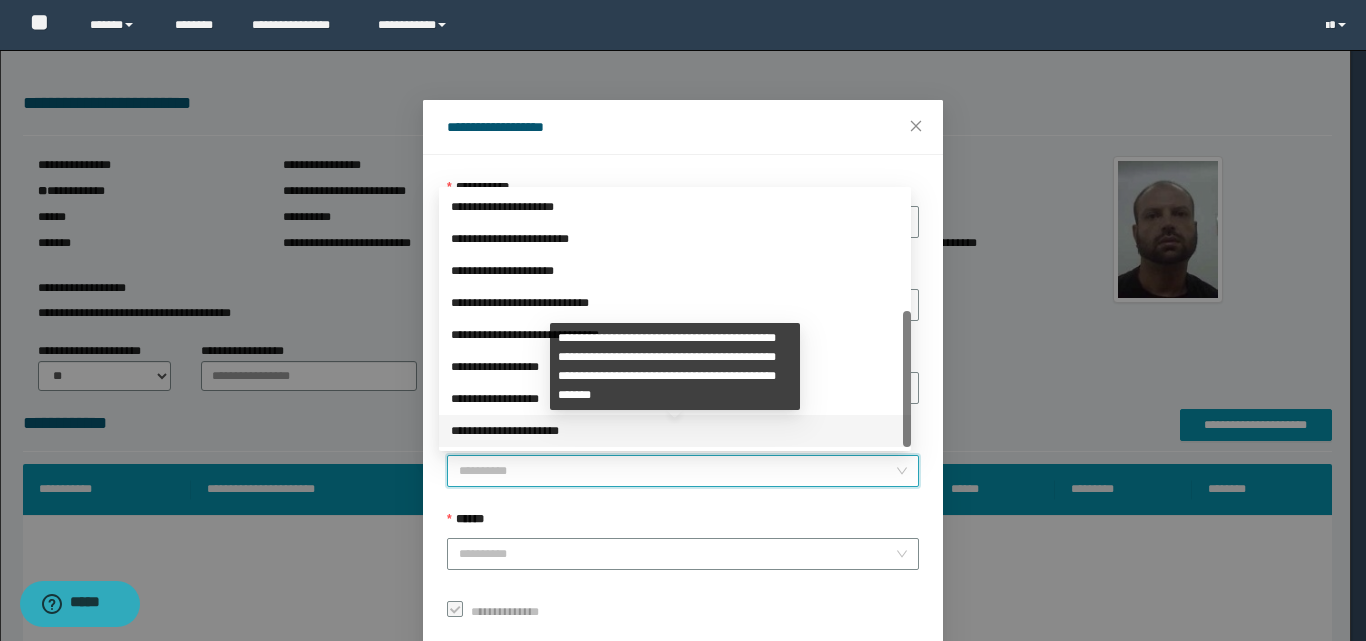 click on "**********" at bounding box center (675, 431) 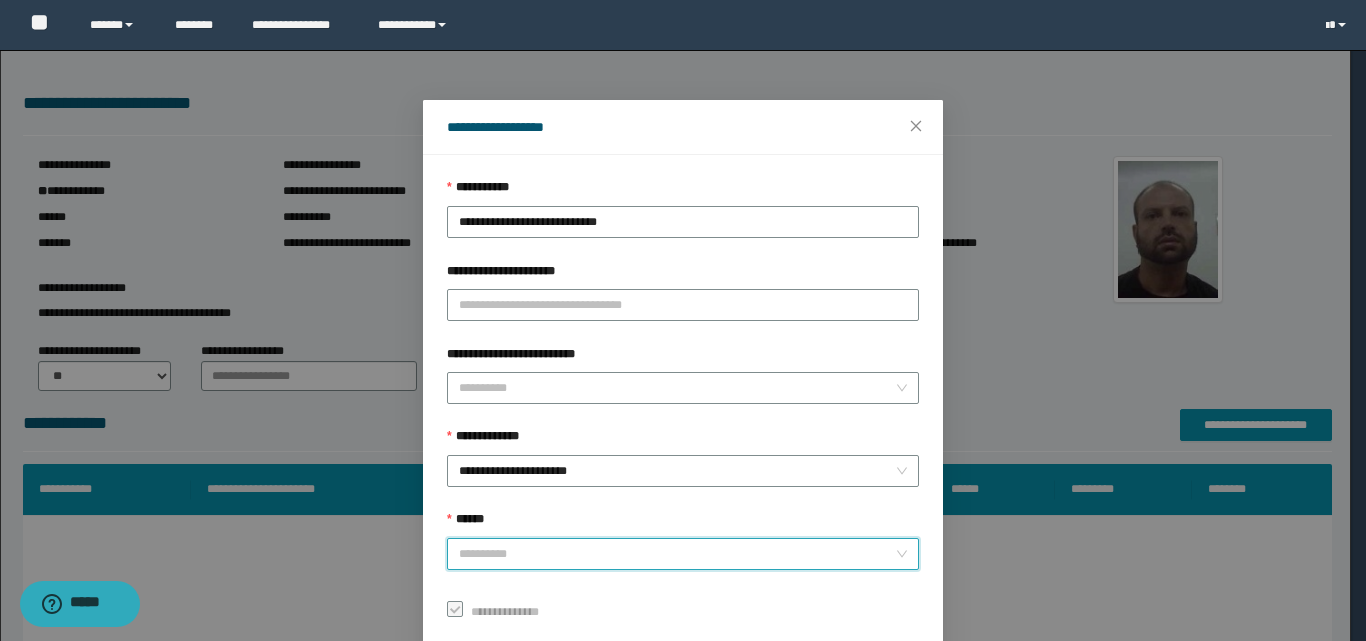 drag, startPoint x: 511, startPoint y: 559, endPoint x: 511, endPoint y: 546, distance: 13 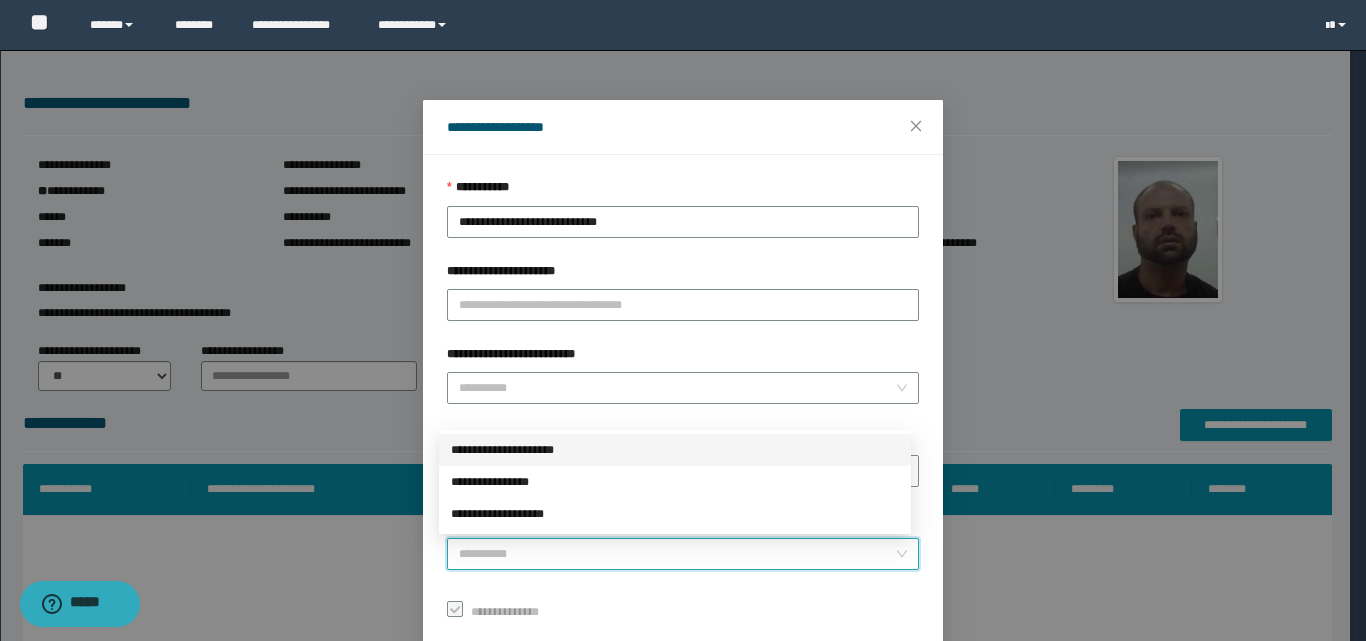 click on "**********" at bounding box center (675, 450) 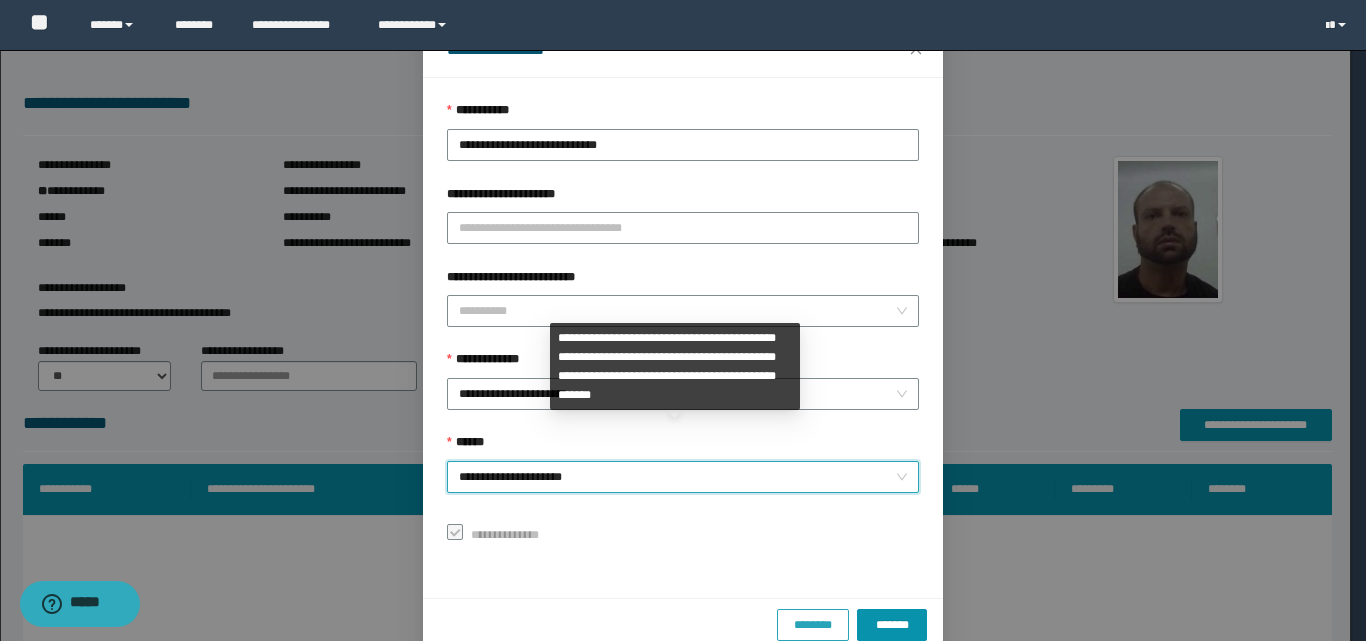 scroll, scrollTop: 111, scrollLeft: 0, axis: vertical 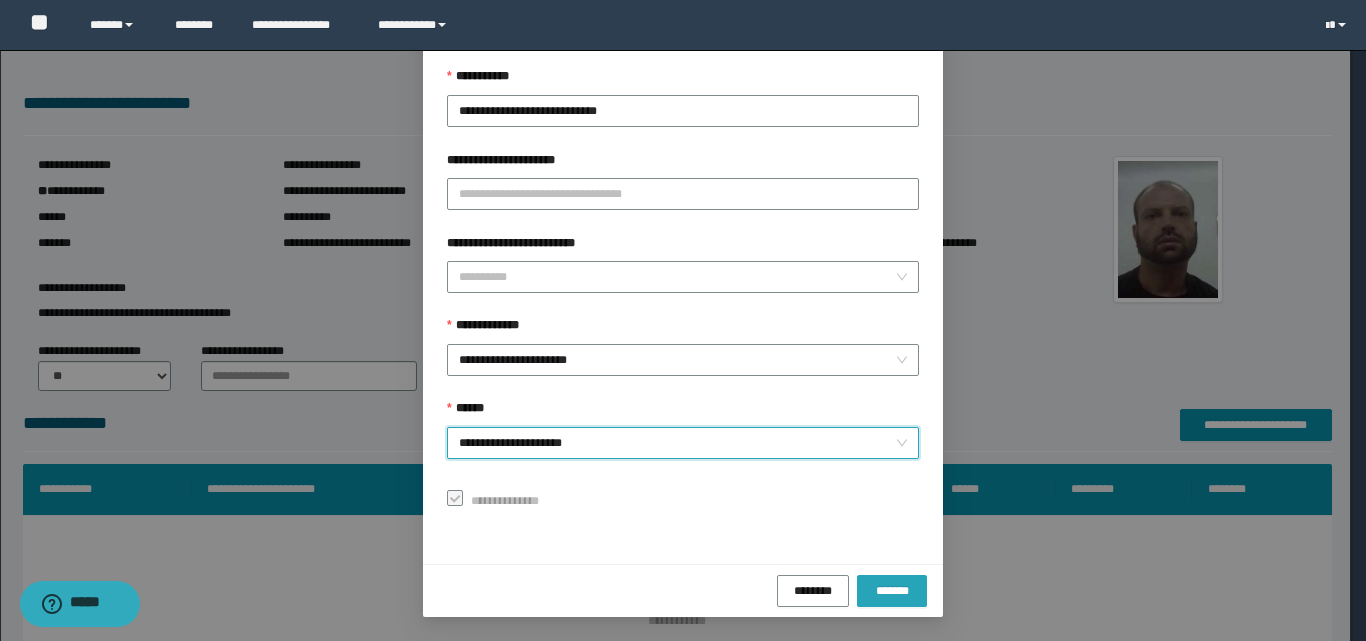 click on "*******" at bounding box center (892, 590) 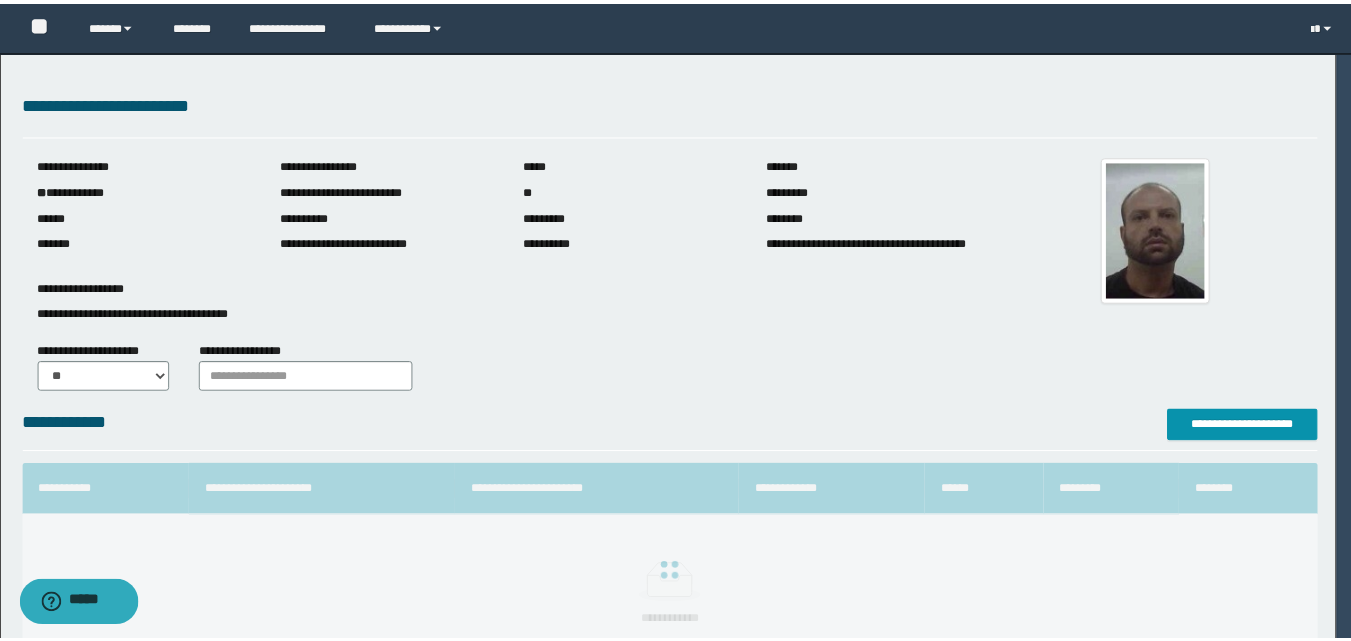 scroll, scrollTop: 64, scrollLeft: 0, axis: vertical 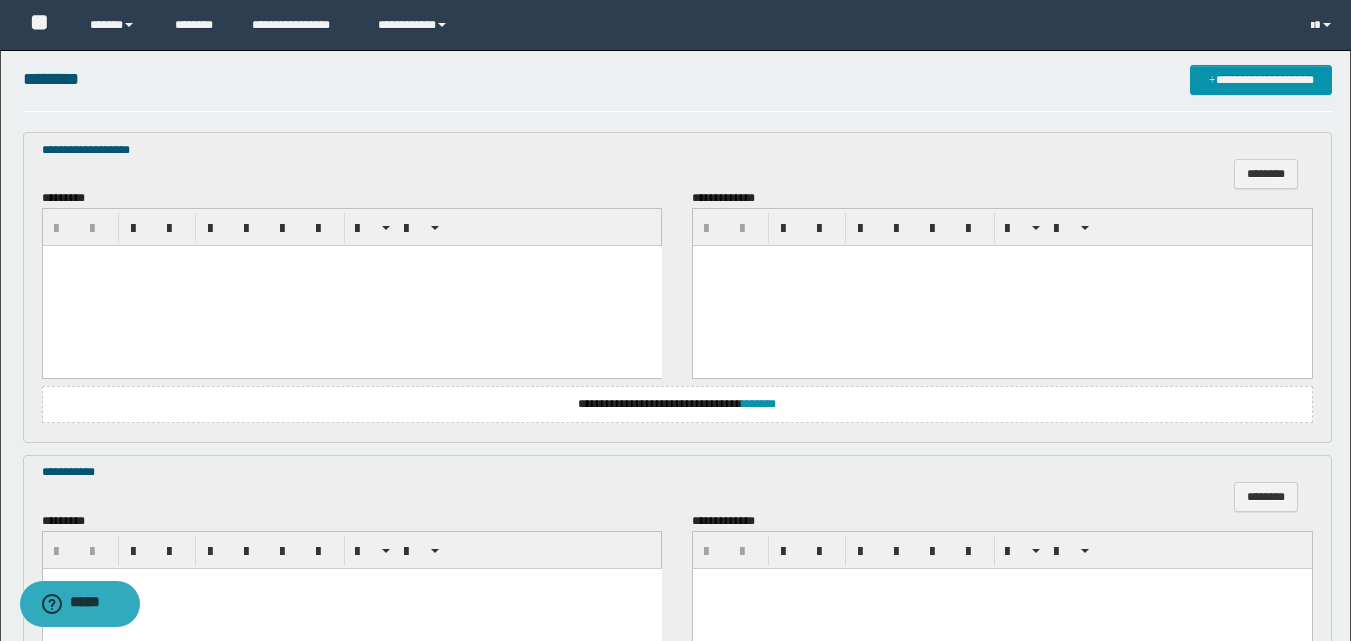 click at bounding box center [351, 286] 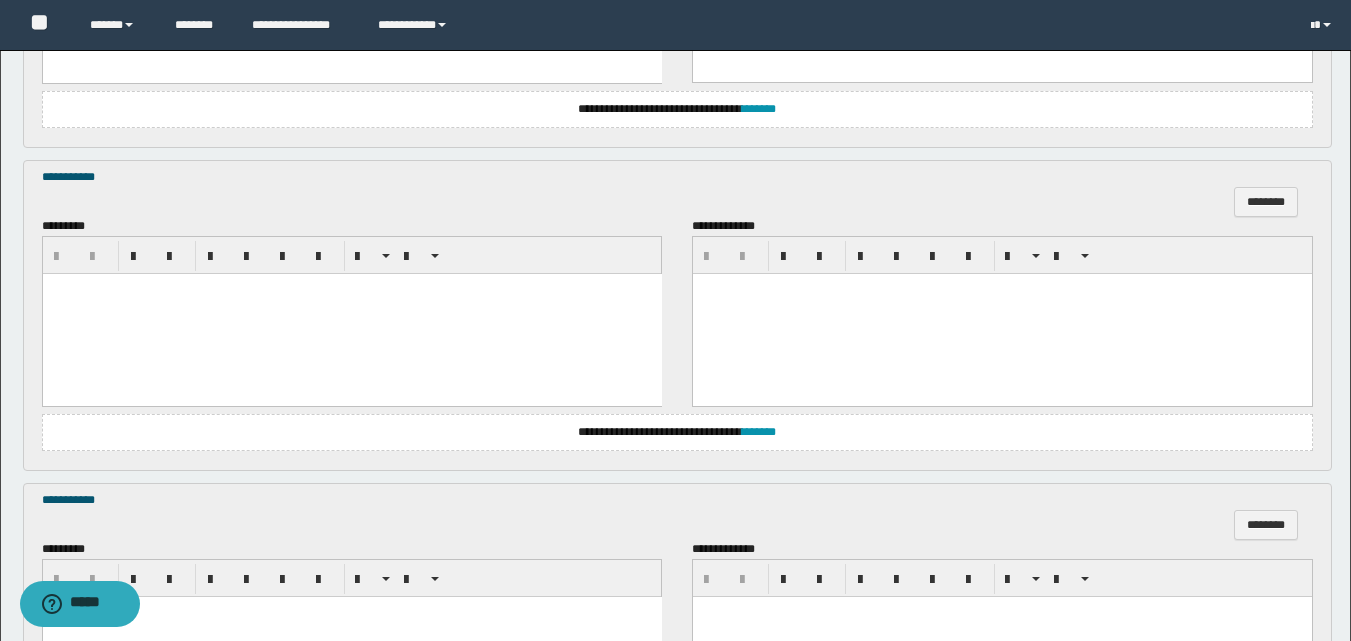 scroll, scrollTop: 900, scrollLeft: 0, axis: vertical 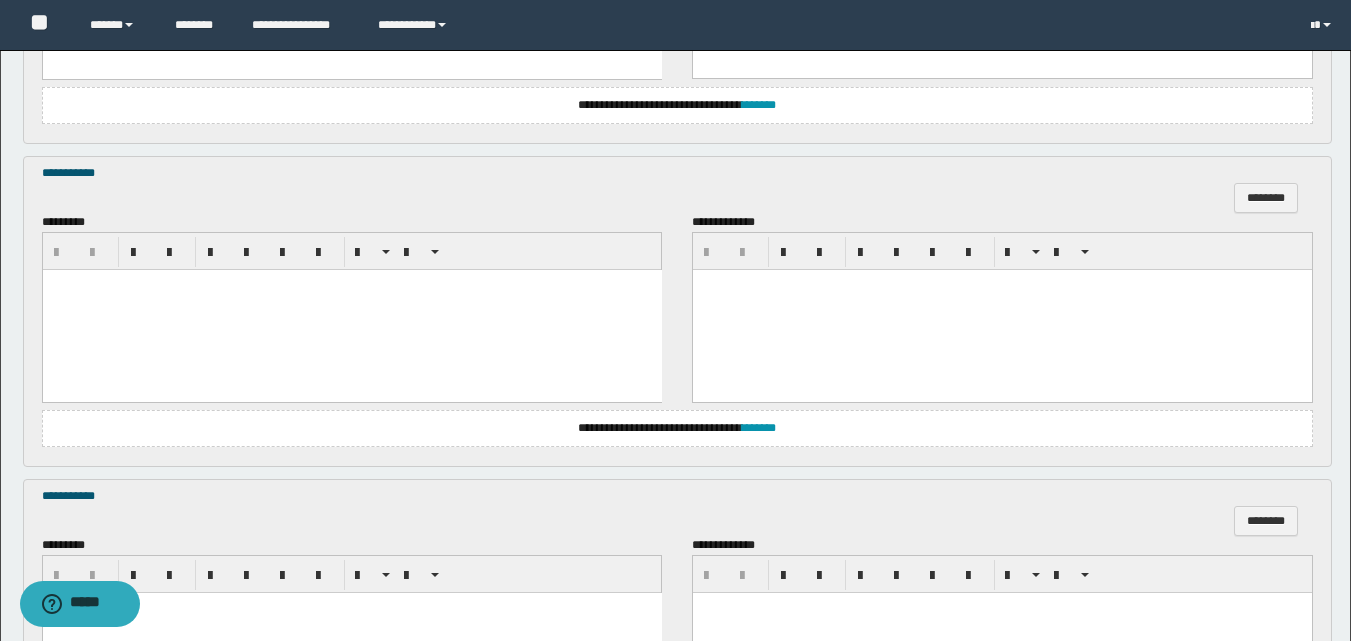 click at bounding box center [351, 310] 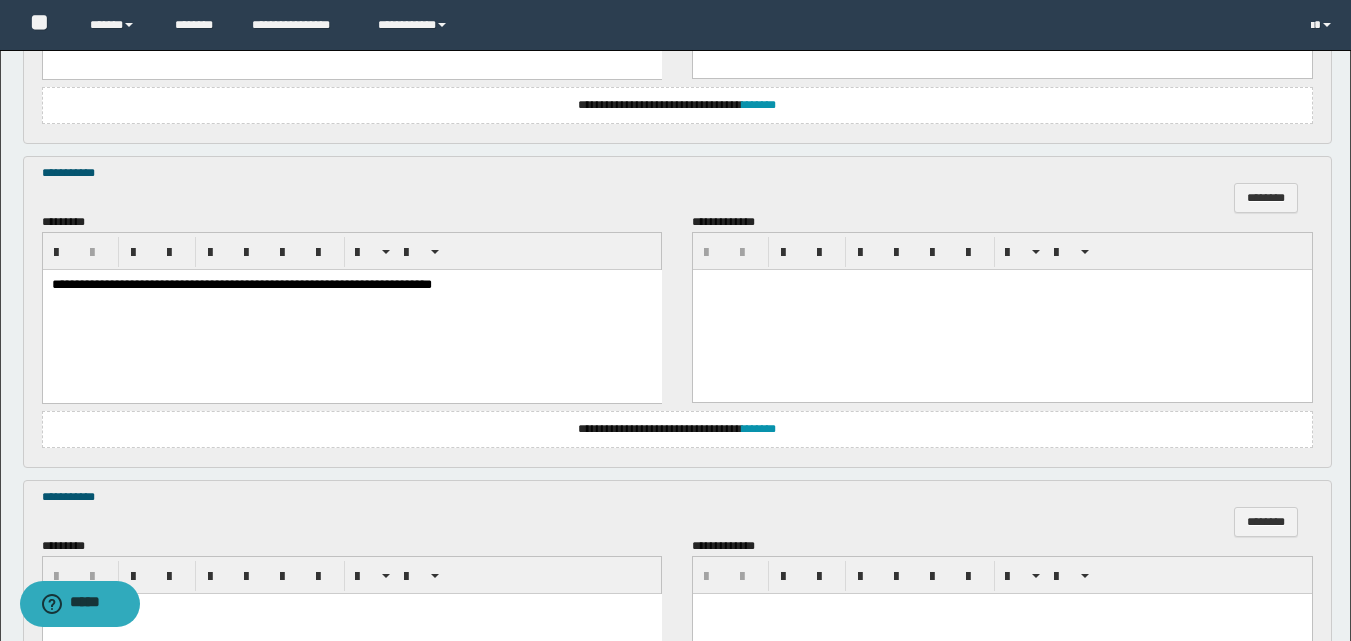 scroll, scrollTop: 1200, scrollLeft: 0, axis: vertical 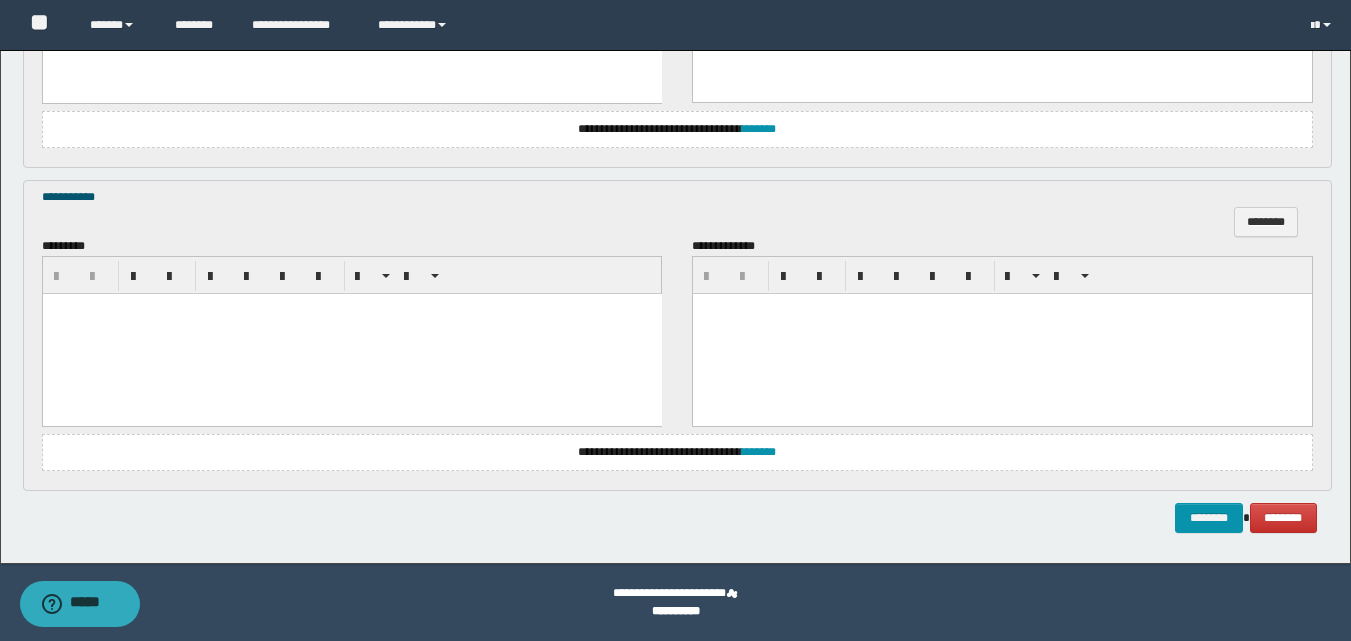 click at bounding box center (351, 333) 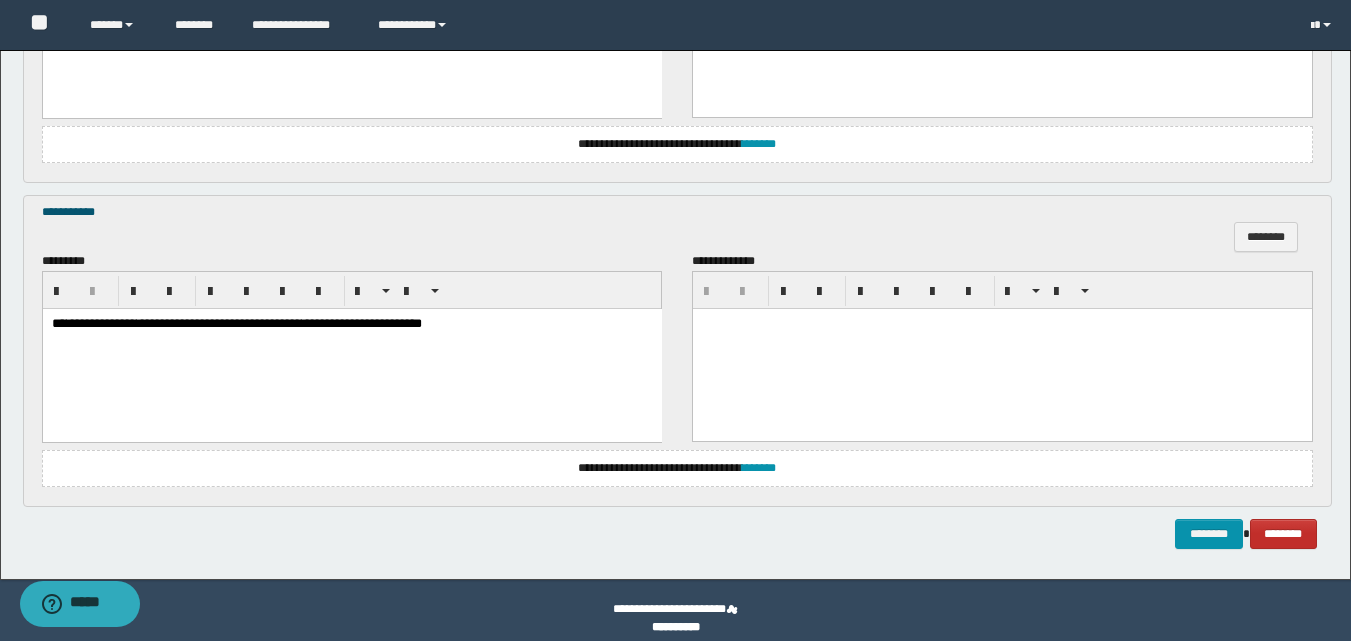 scroll, scrollTop: 1201, scrollLeft: 0, axis: vertical 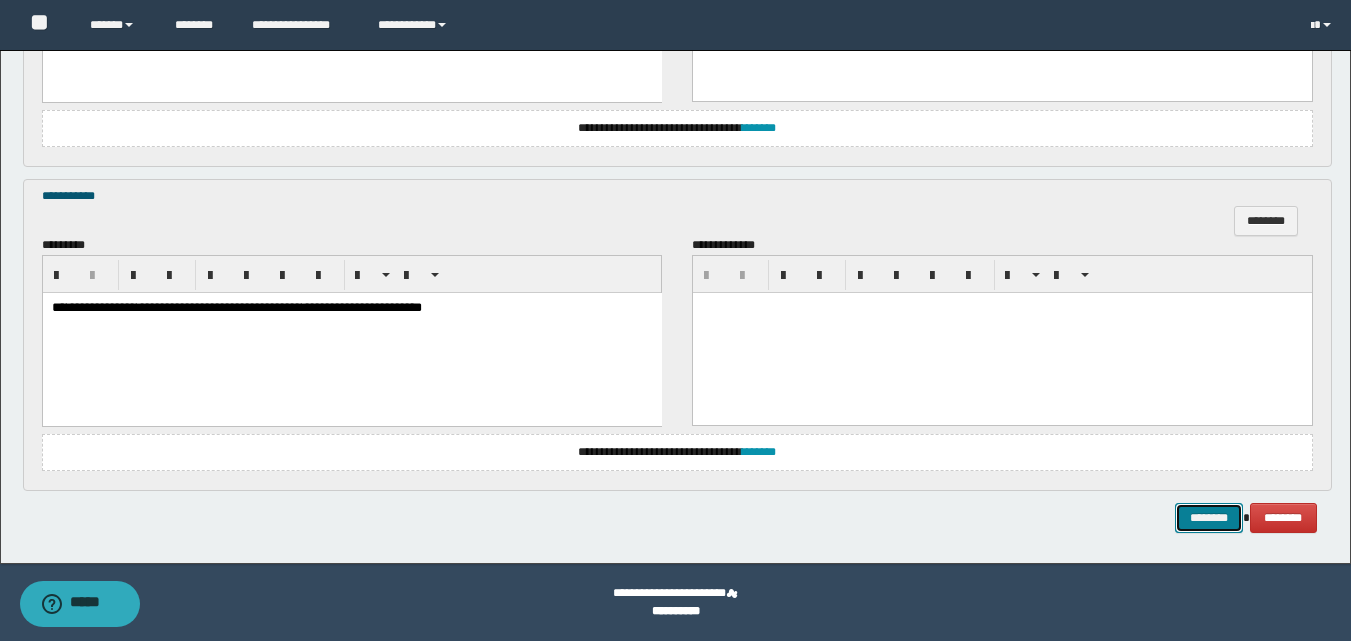 click on "********" at bounding box center (1209, 518) 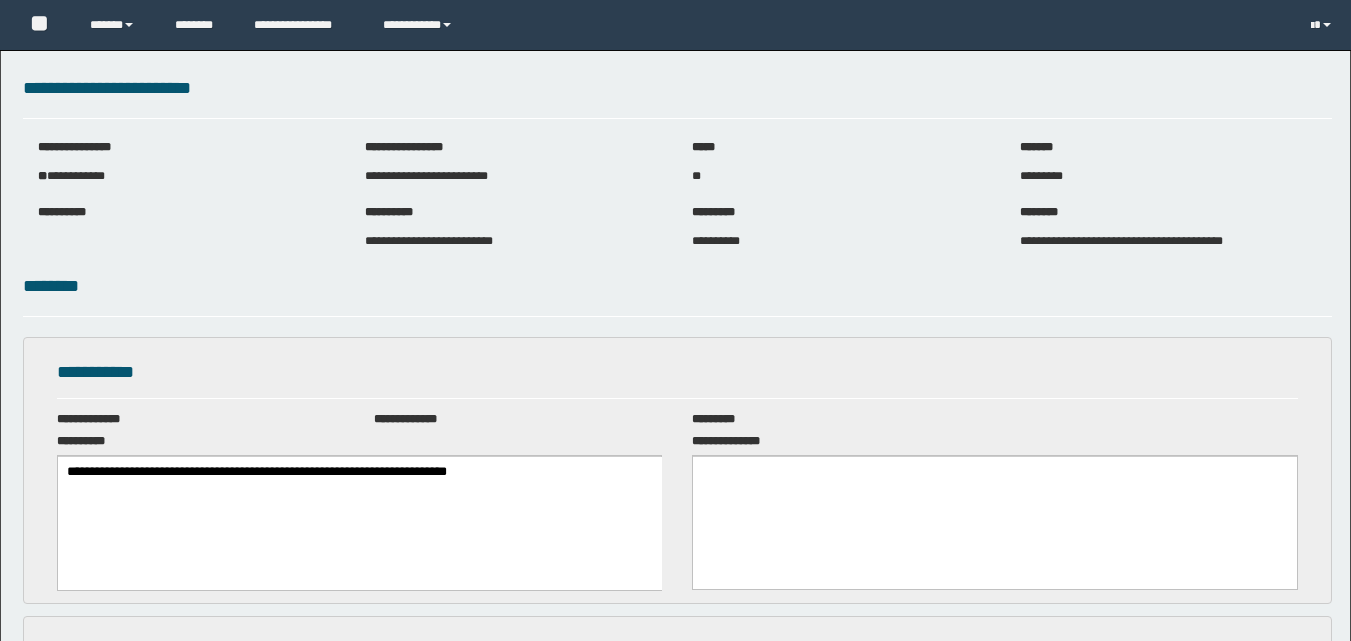 scroll, scrollTop: 0, scrollLeft: 0, axis: both 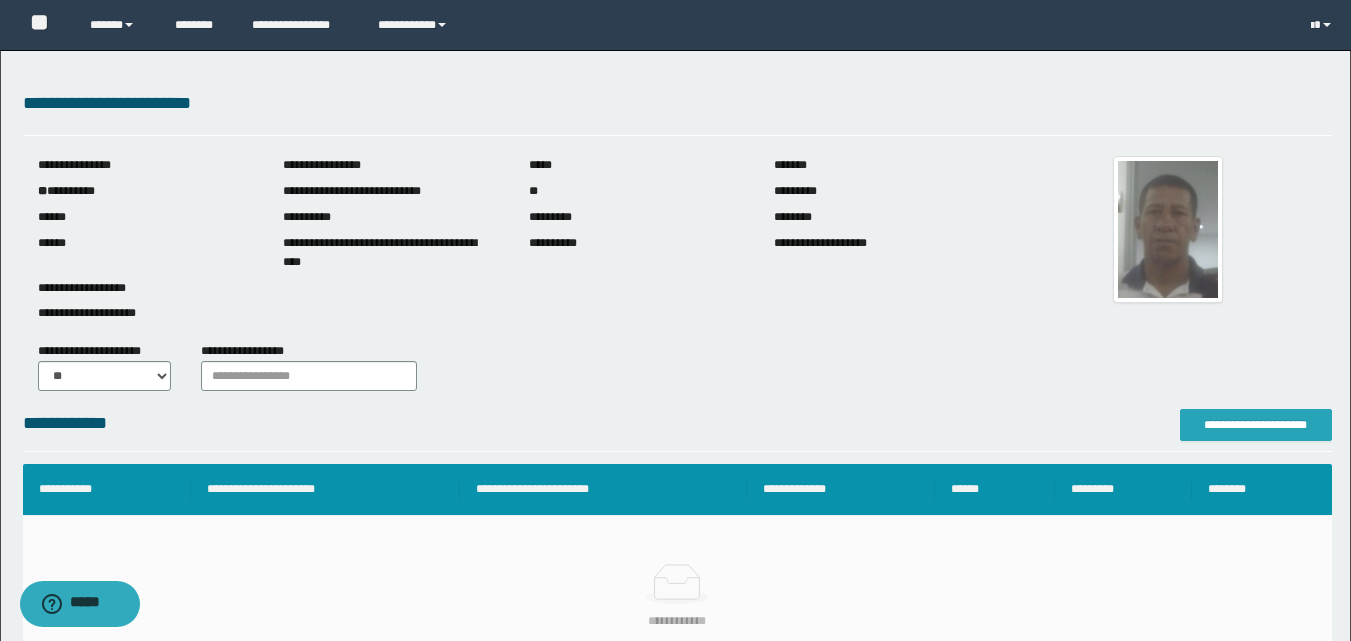 click on "**********" at bounding box center [1256, 425] 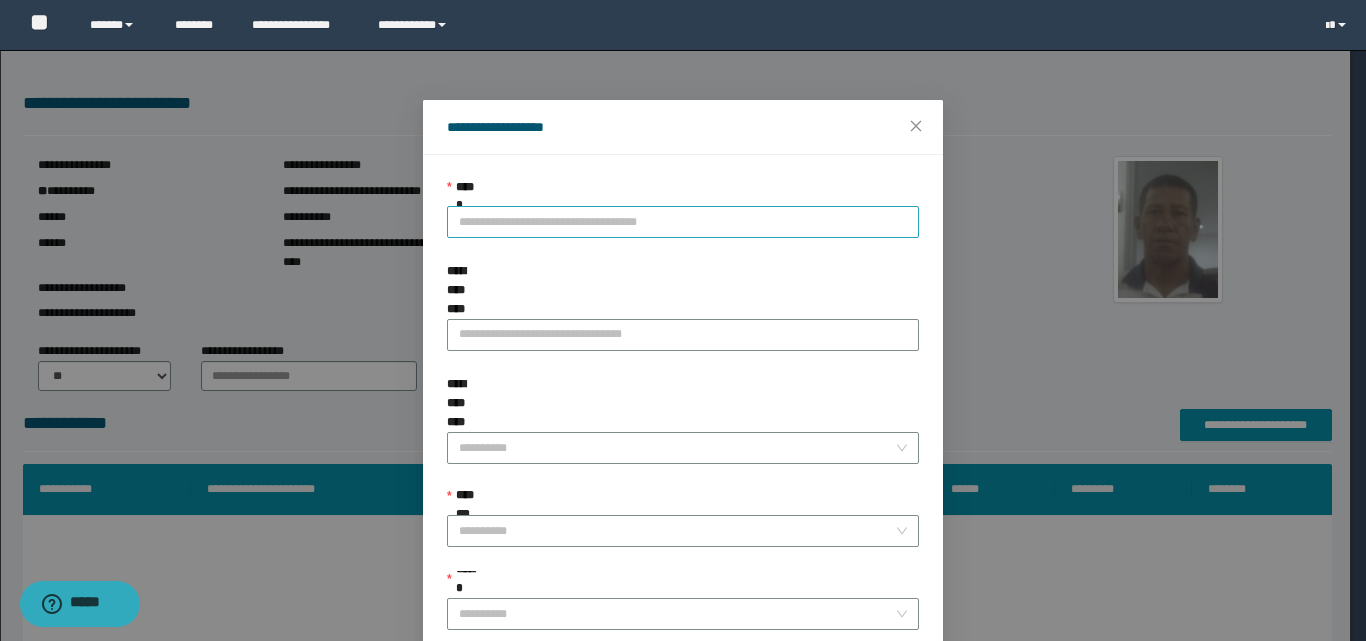 click on "**********" at bounding box center (683, 222) 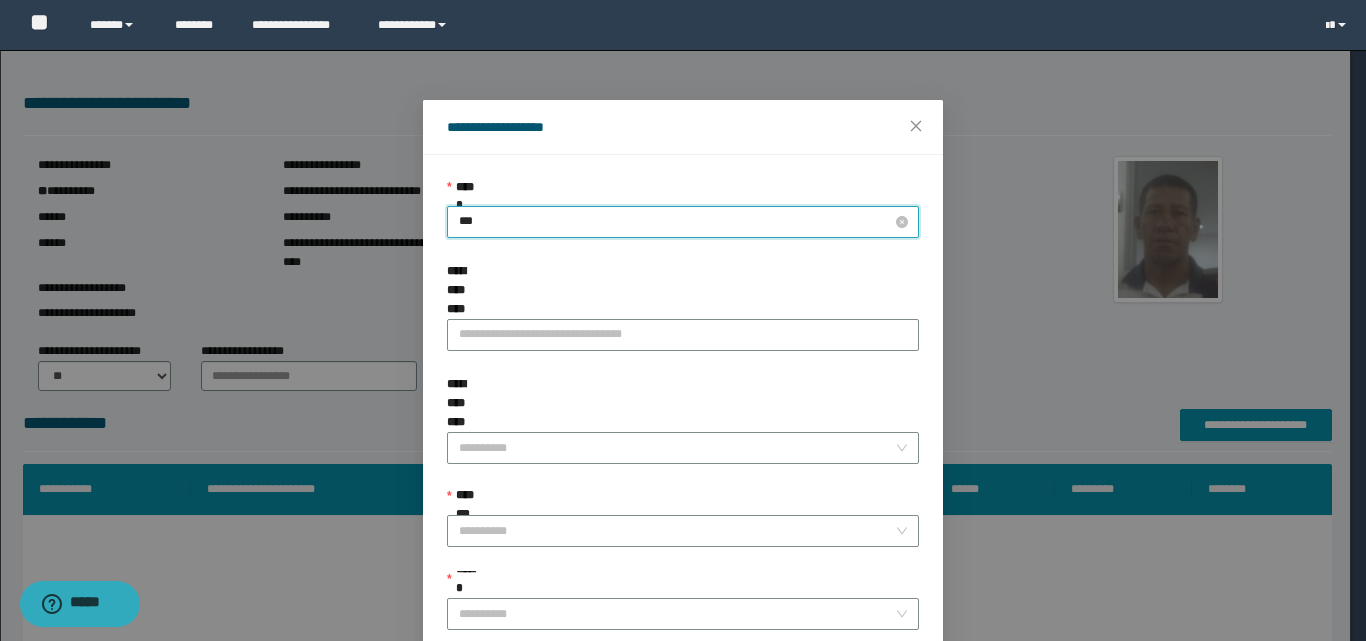 type on "****" 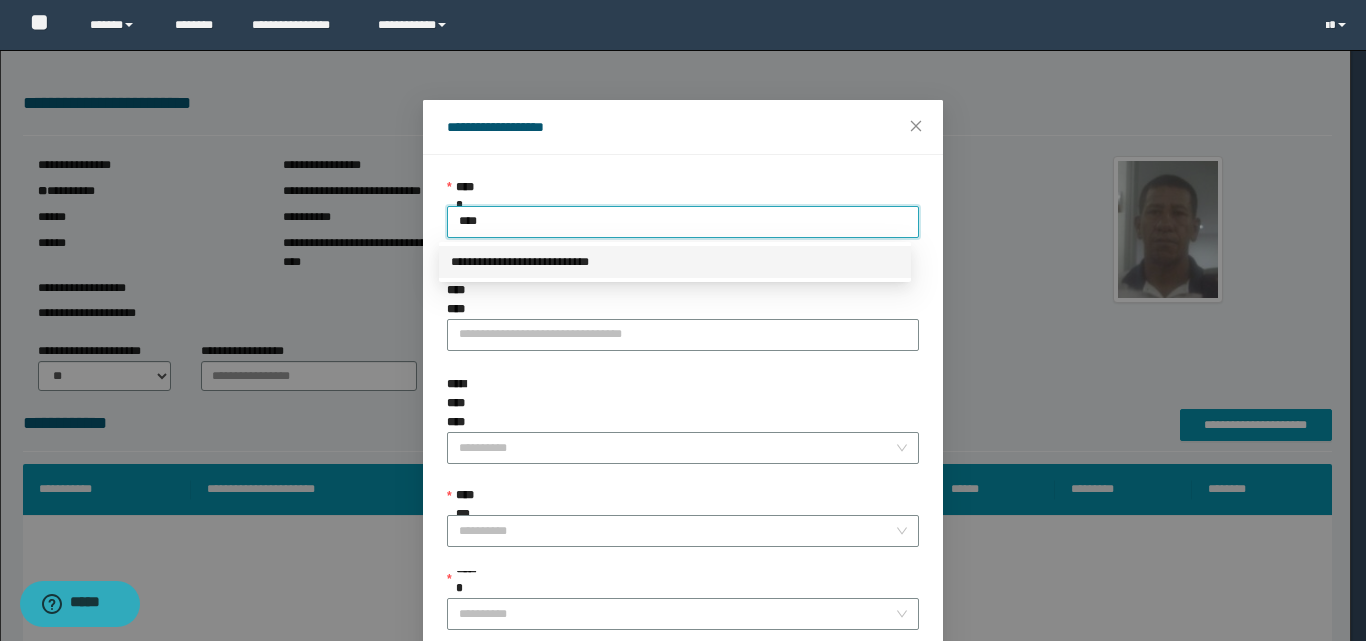 click on "**********" at bounding box center (675, 262) 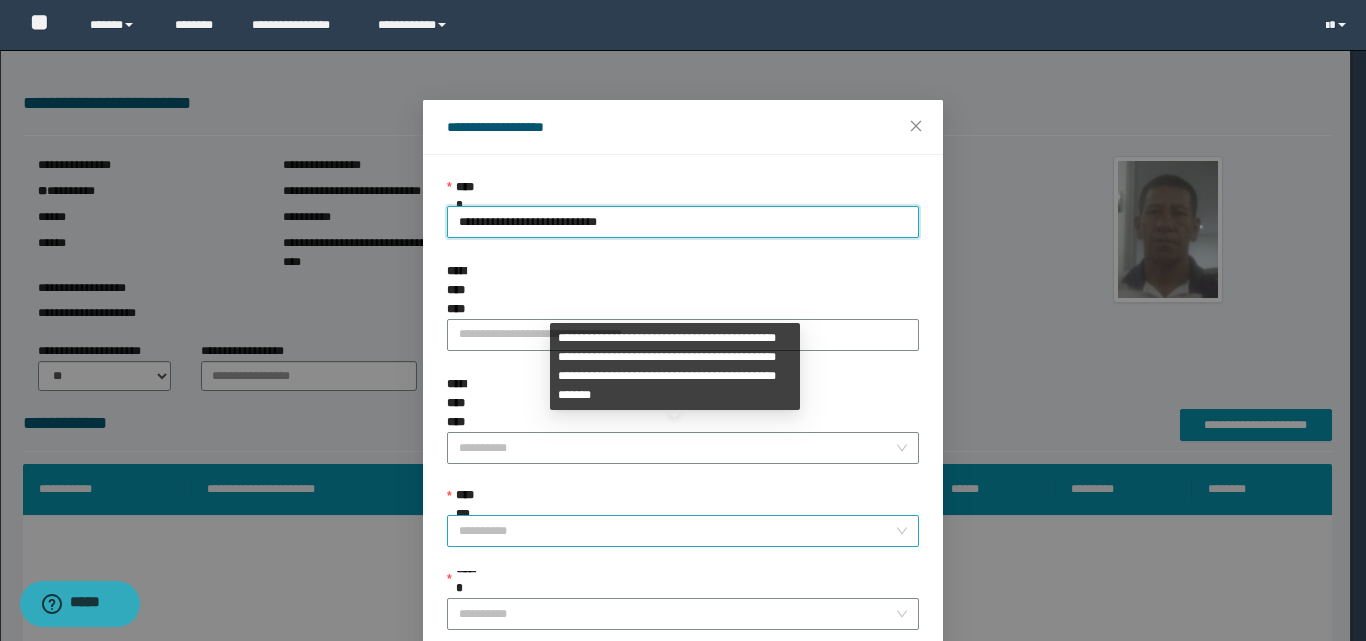 click on "**********" at bounding box center (677, 531) 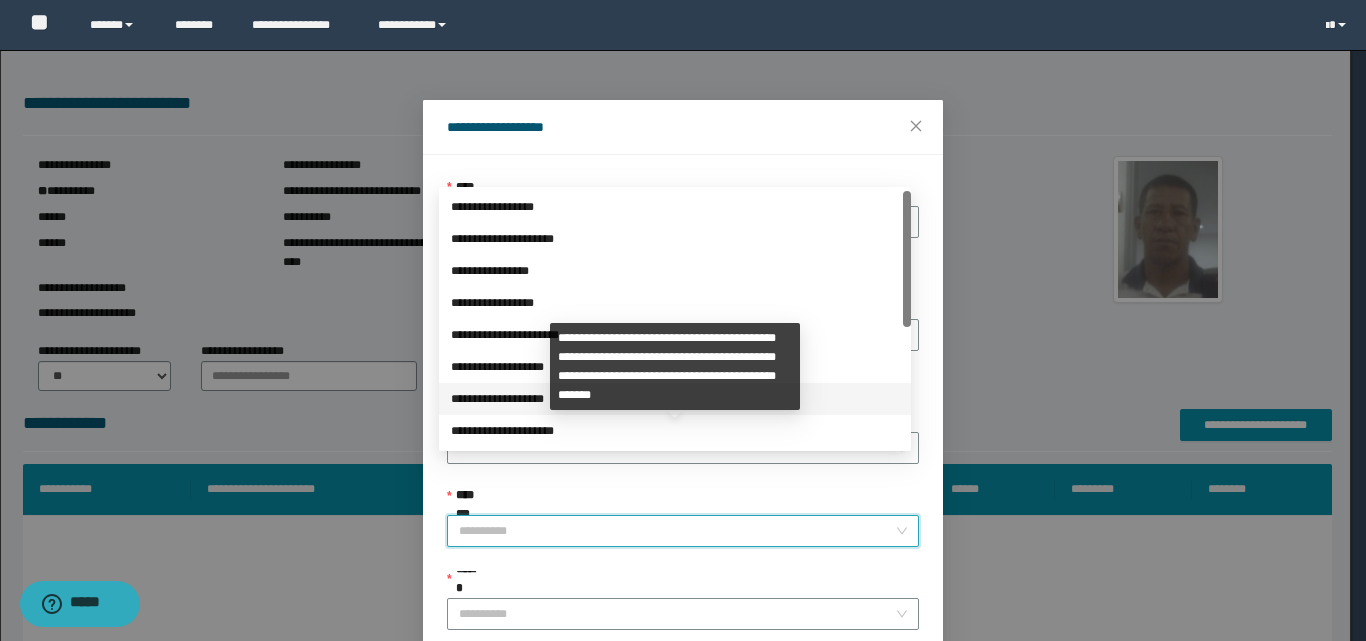 scroll, scrollTop: 224, scrollLeft: 0, axis: vertical 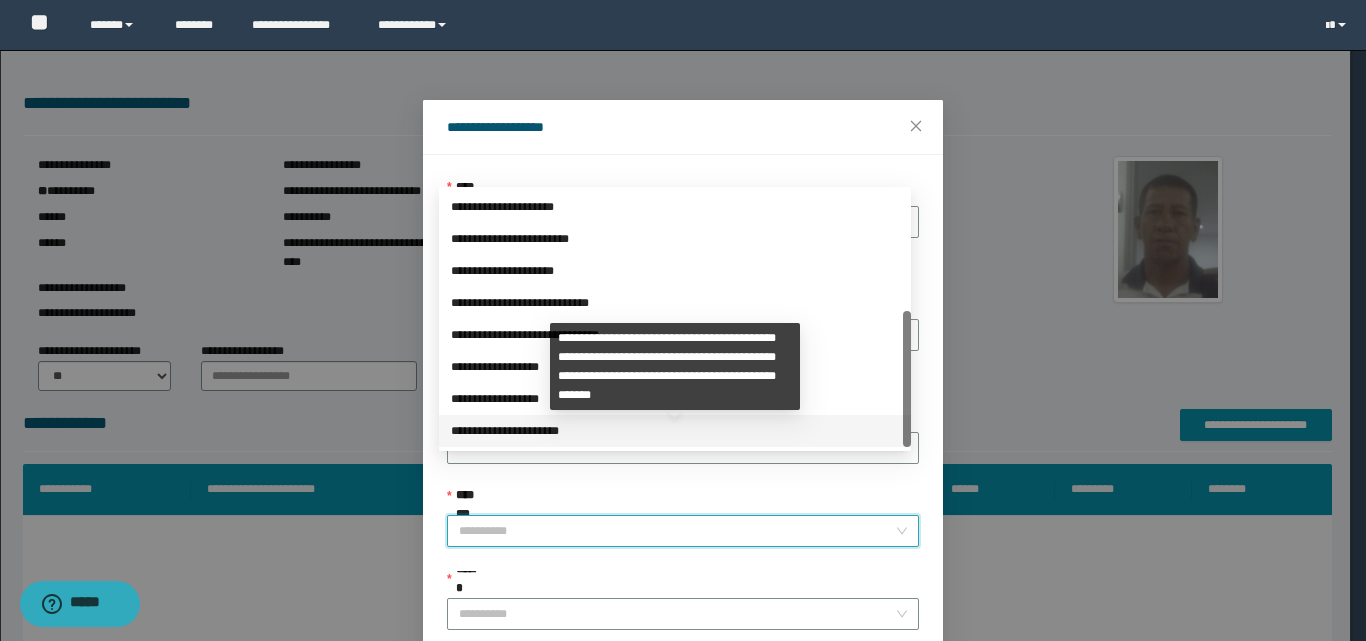 click on "**********" at bounding box center [675, 431] 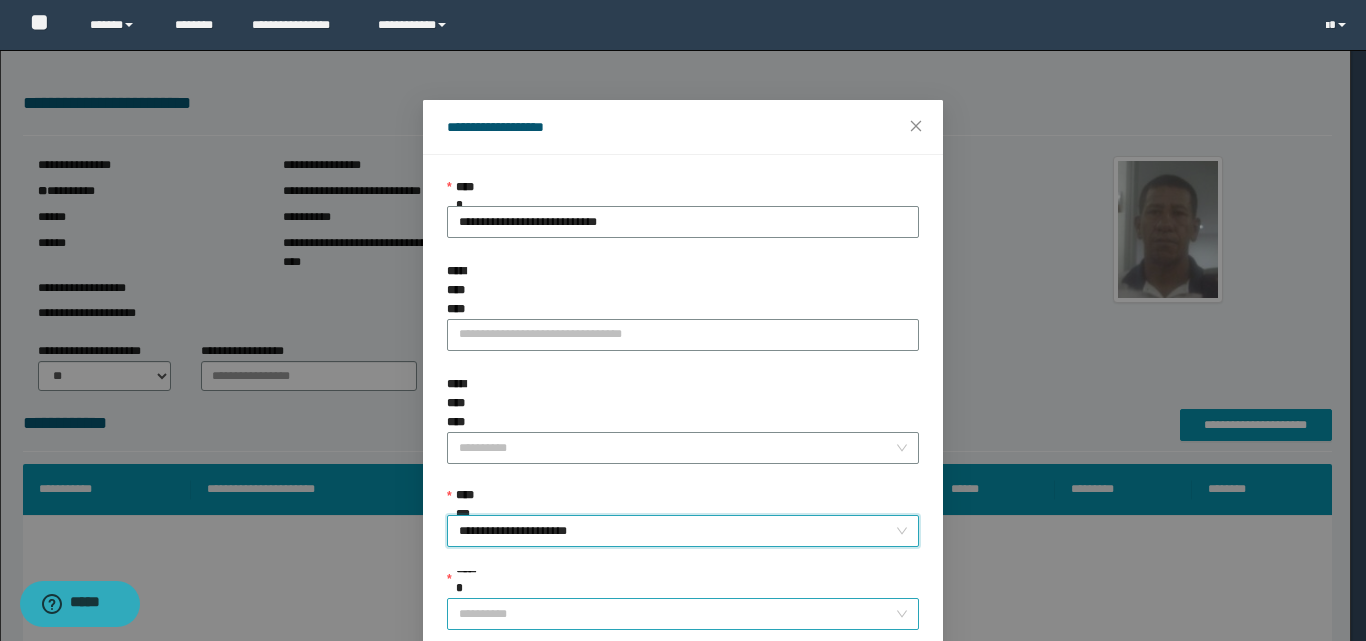 click on "******" at bounding box center (677, 614) 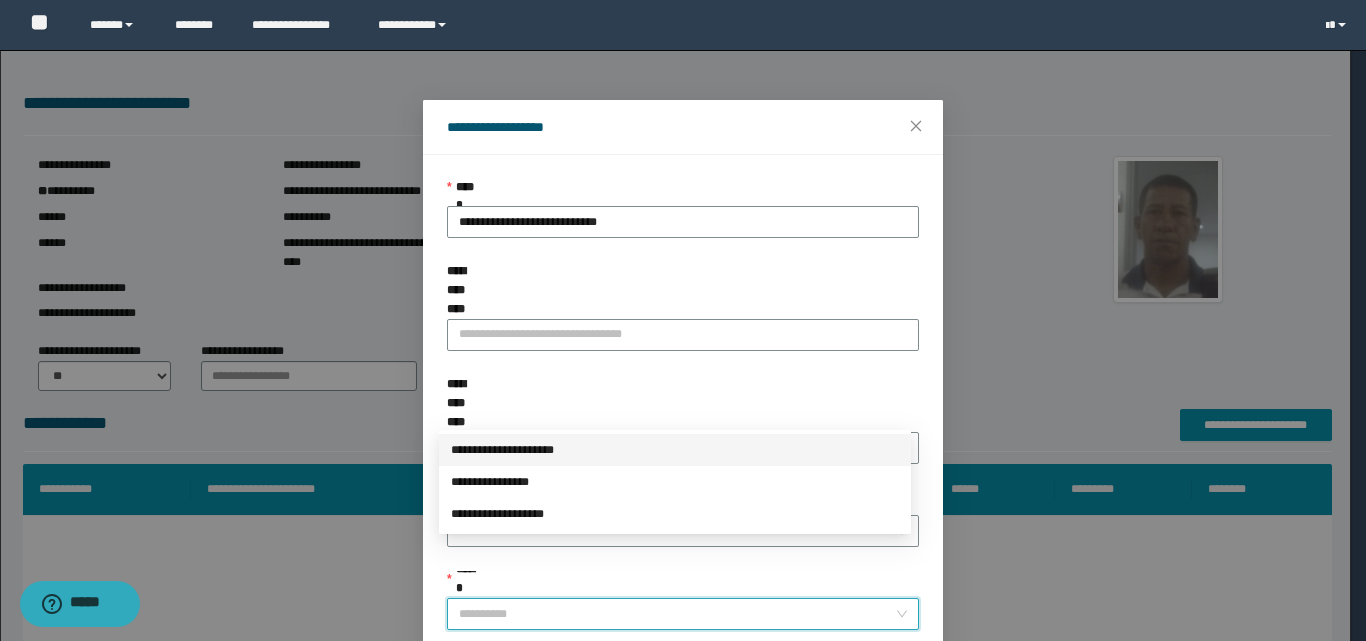 click on "**********" at bounding box center (675, 450) 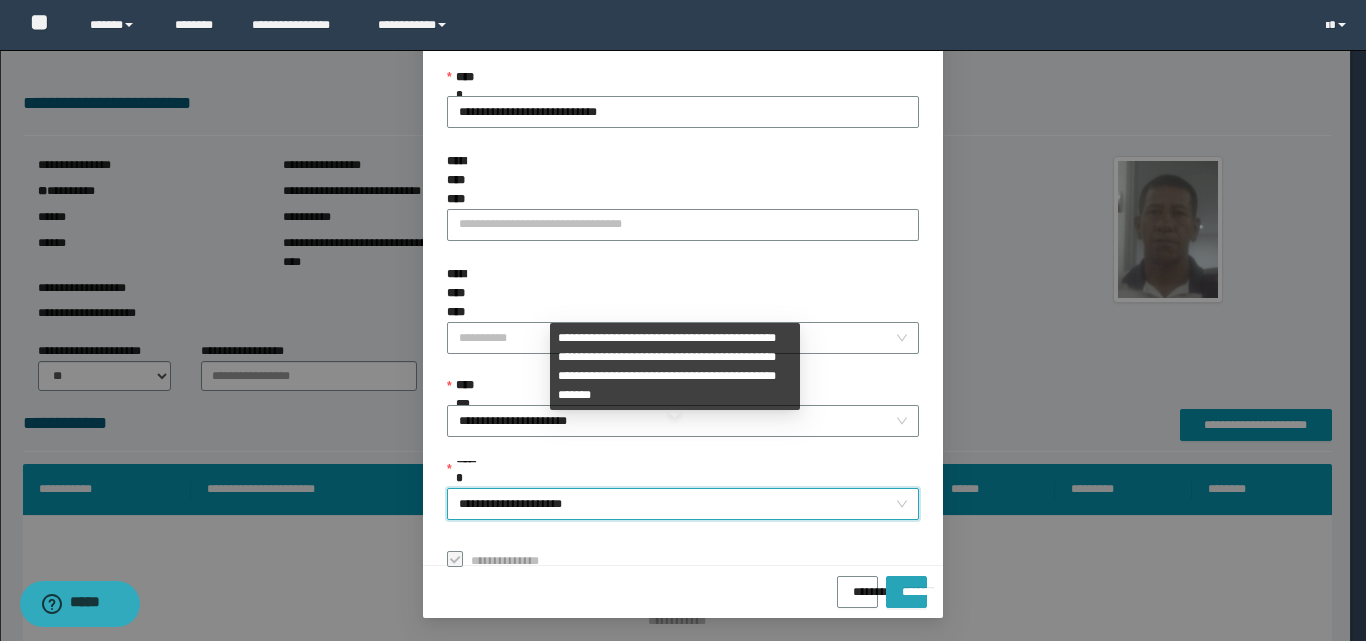 scroll, scrollTop: 111, scrollLeft: 0, axis: vertical 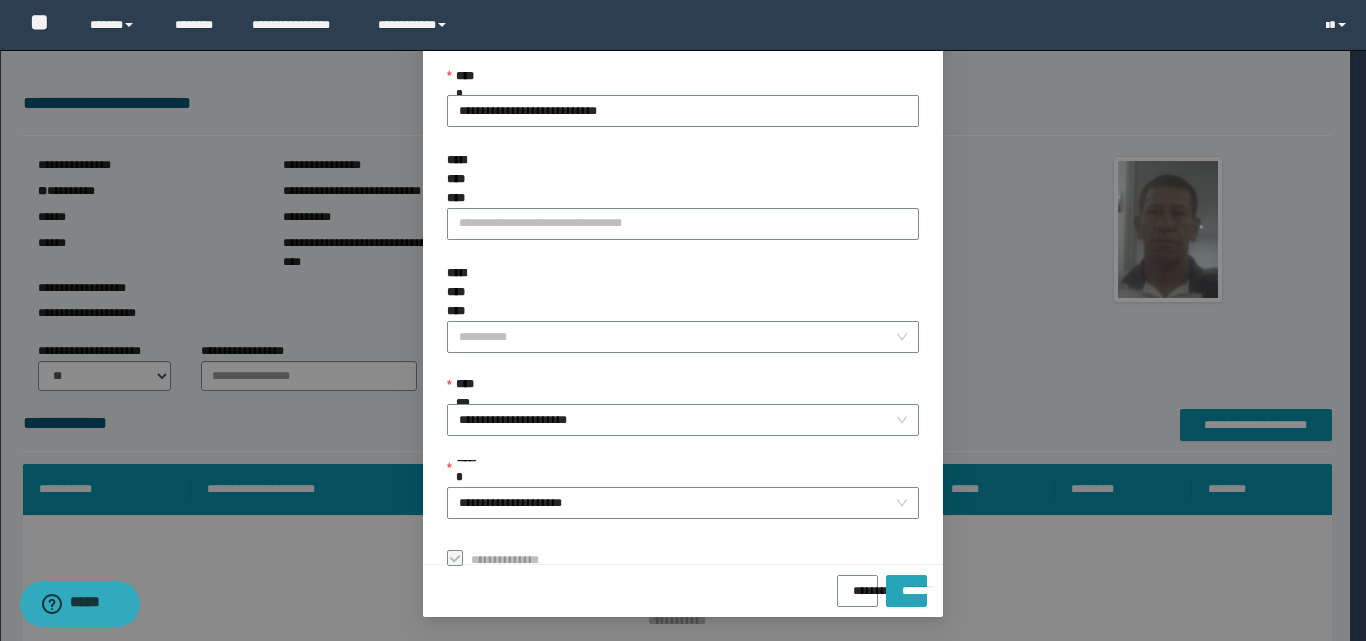 click on "*******" at bounding box center [906, 584] 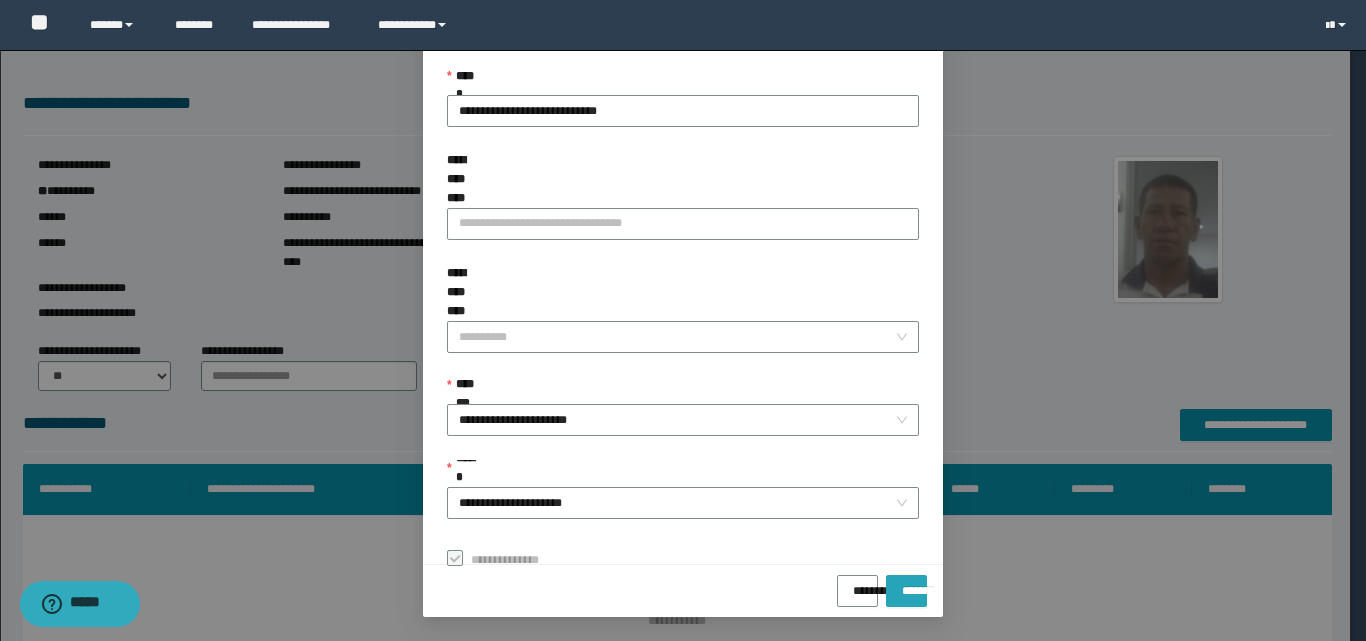 click on "*******" at bounding box center [906, 584] 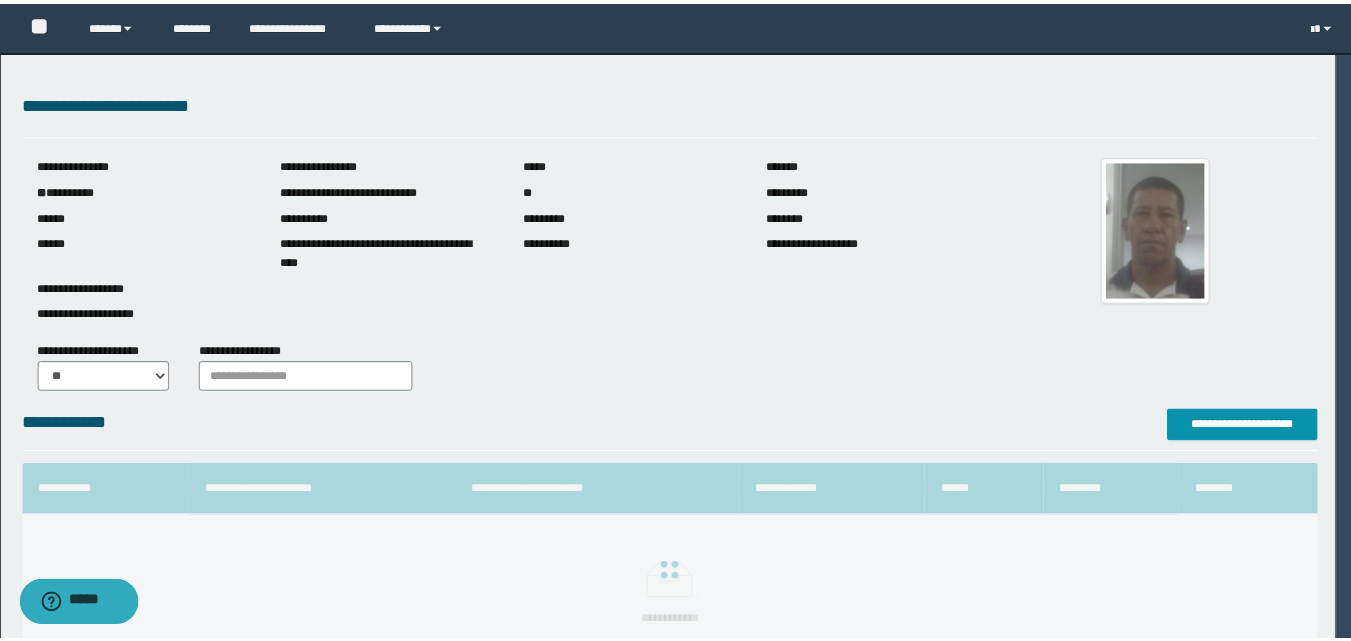 scroll, scrollTop: 64, scrollLeft: 0, axis: vertical 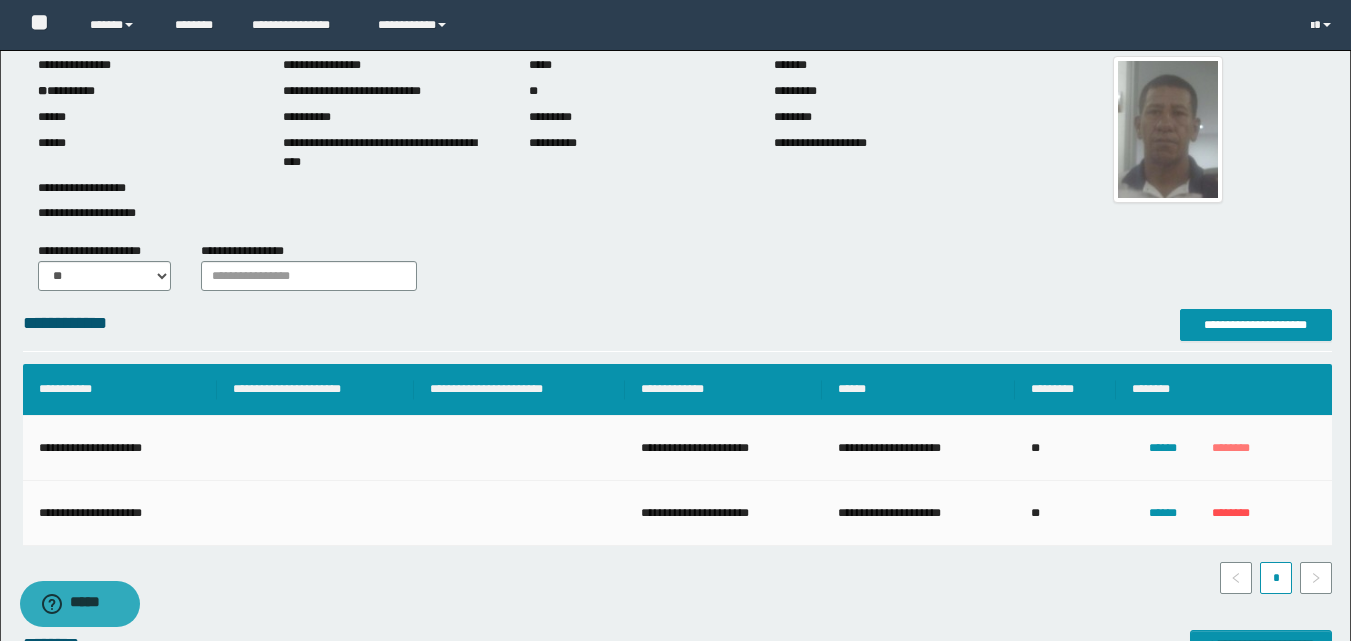 click on "********" at bounding box center (1231, 448) 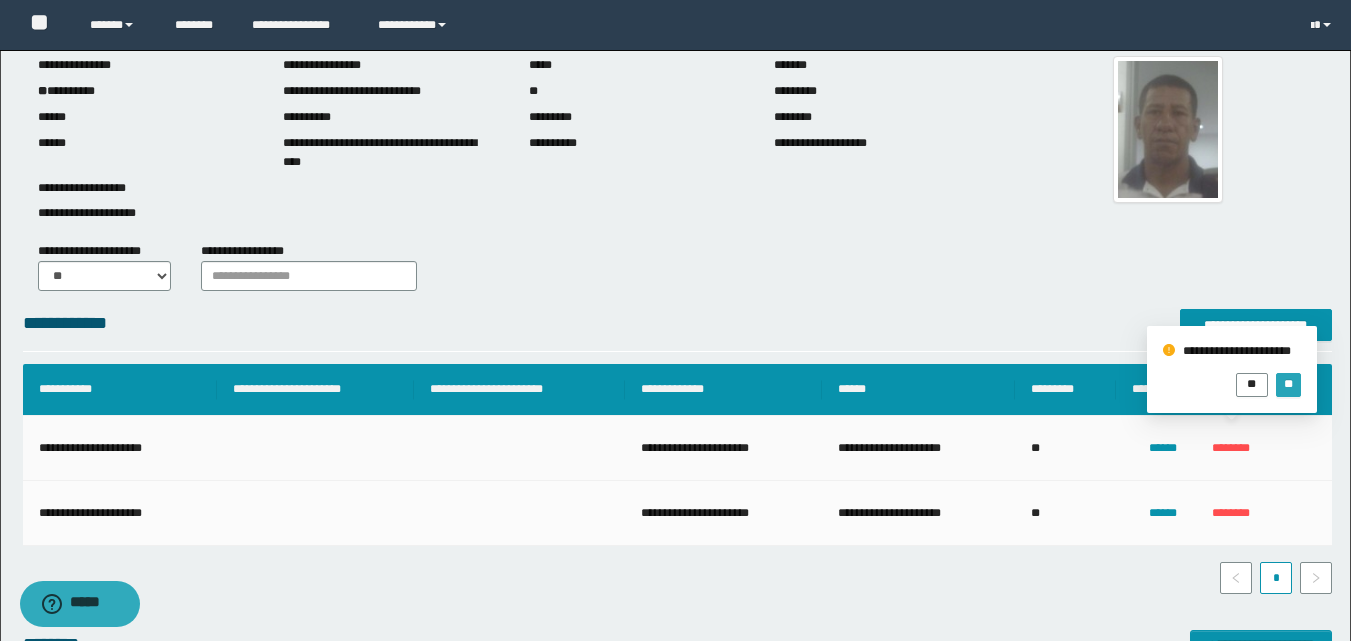 click on "**" at bounding box center [1288, 385] 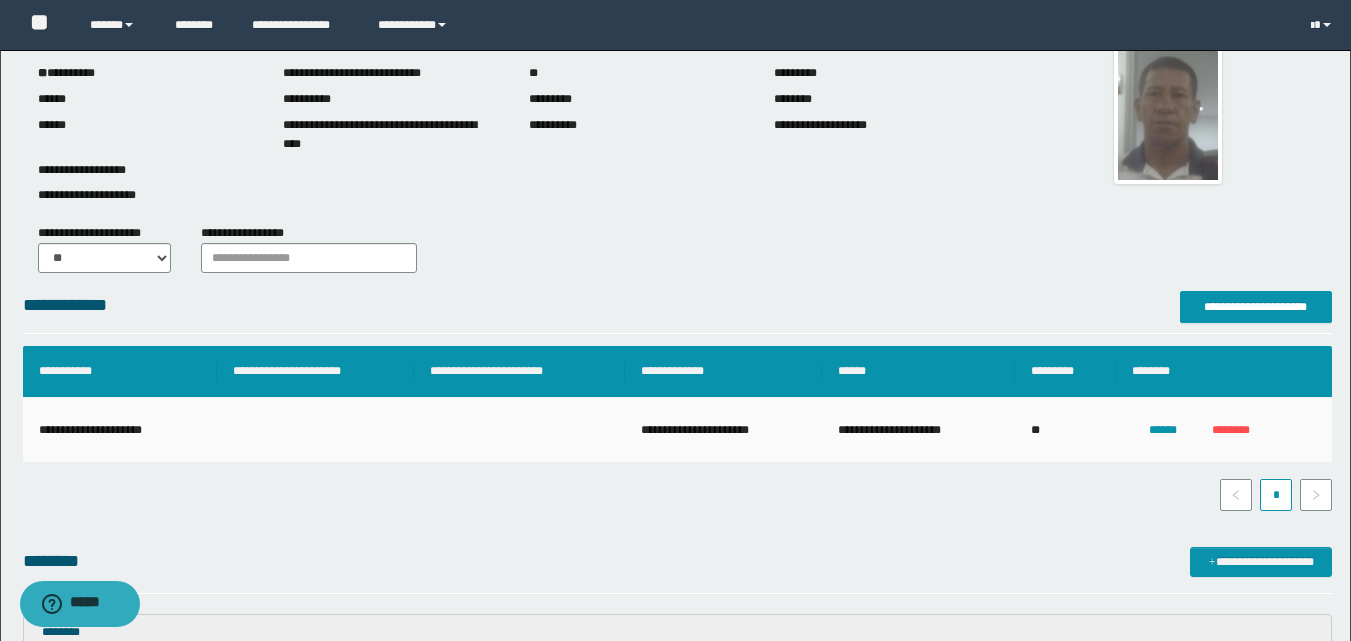 scroll, scrollTop: 500, scrollLeft: 0, axis: vertical 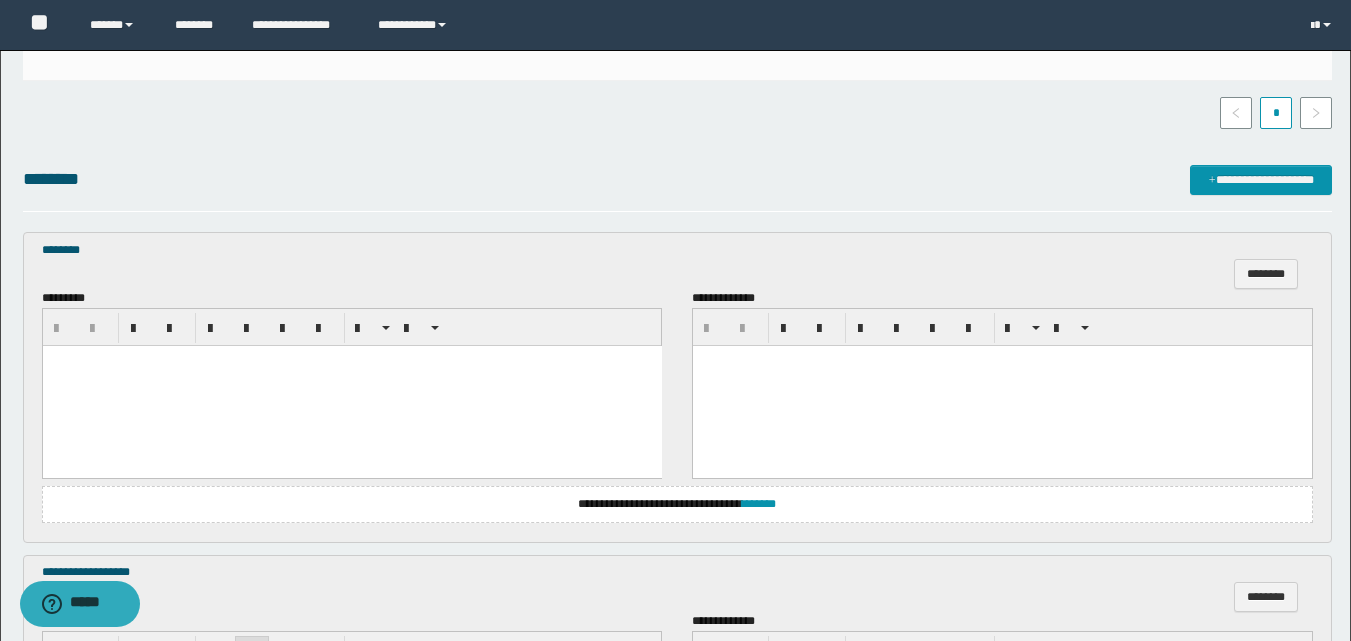 click at bounding box center (351, 386) 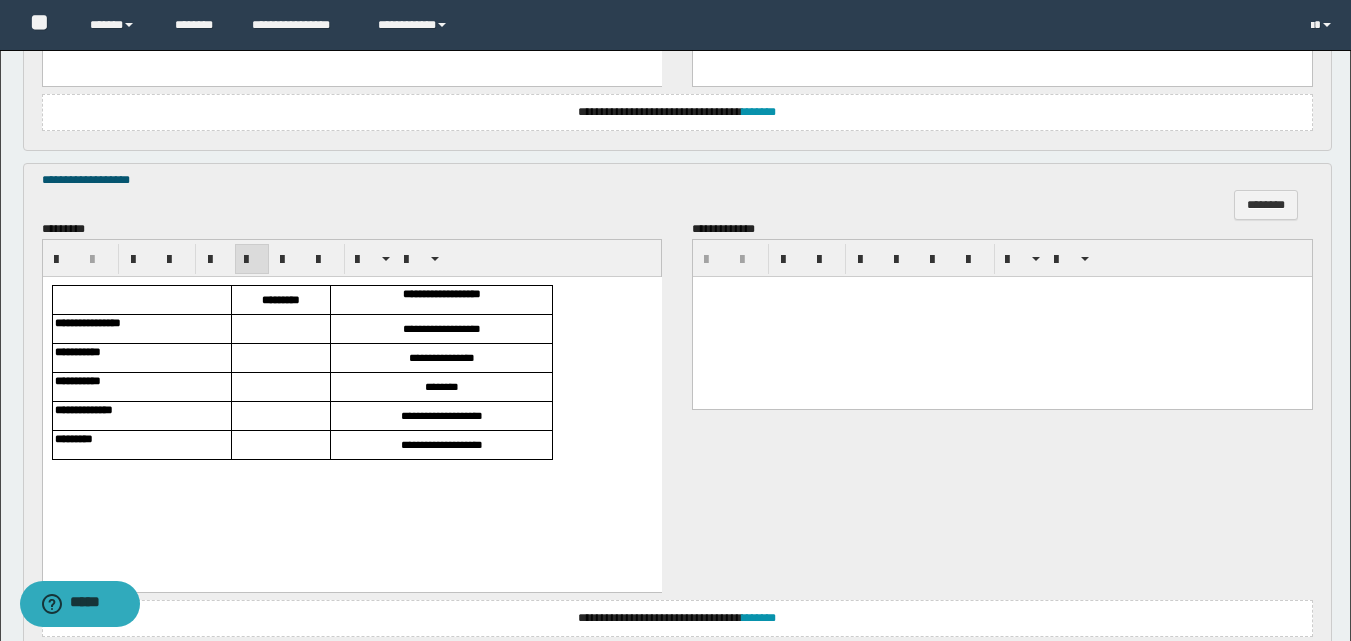 scroll, scrollTop: 900, scrollLeft: 0, axis: vertical 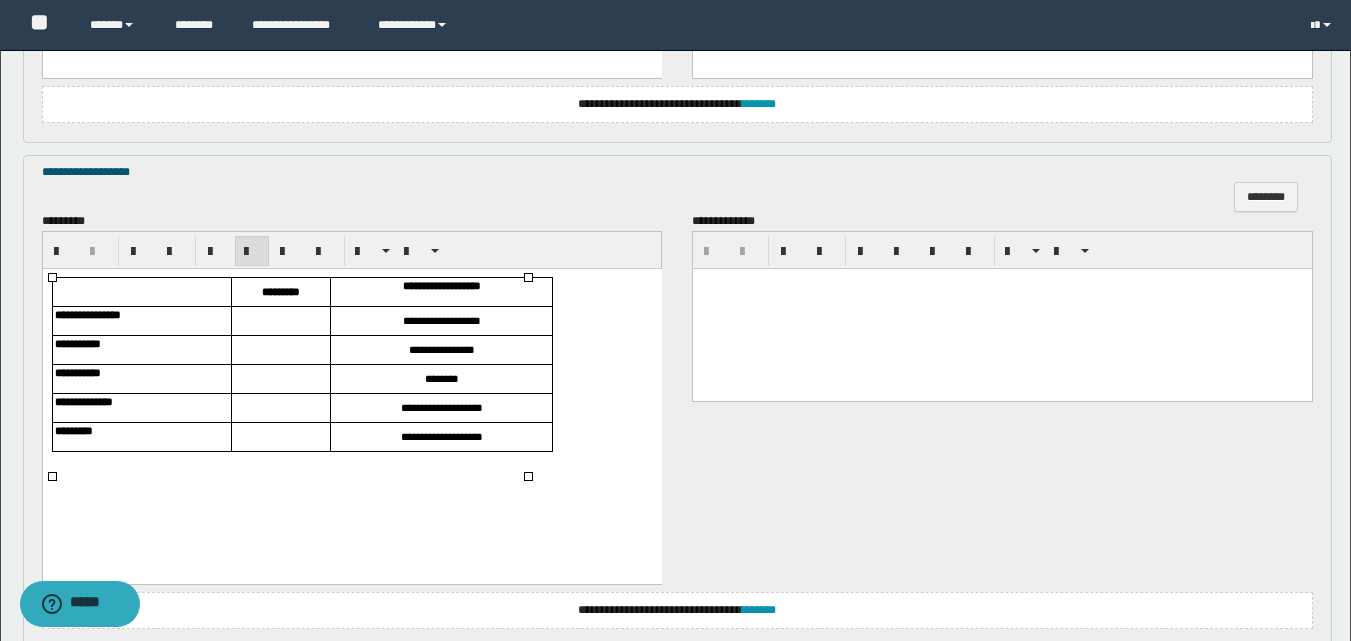 click at bounding box center [280, 321] 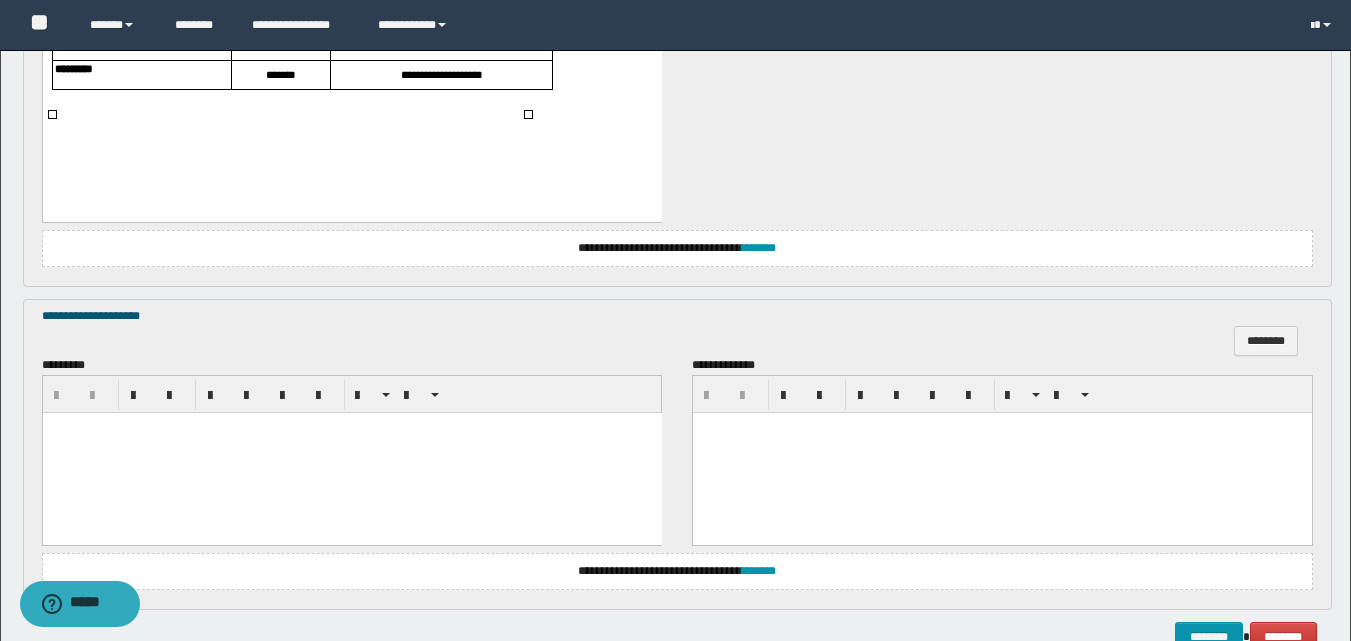 scroll, scrollTop: 1300, scrollLeft: 0, axis: vertical 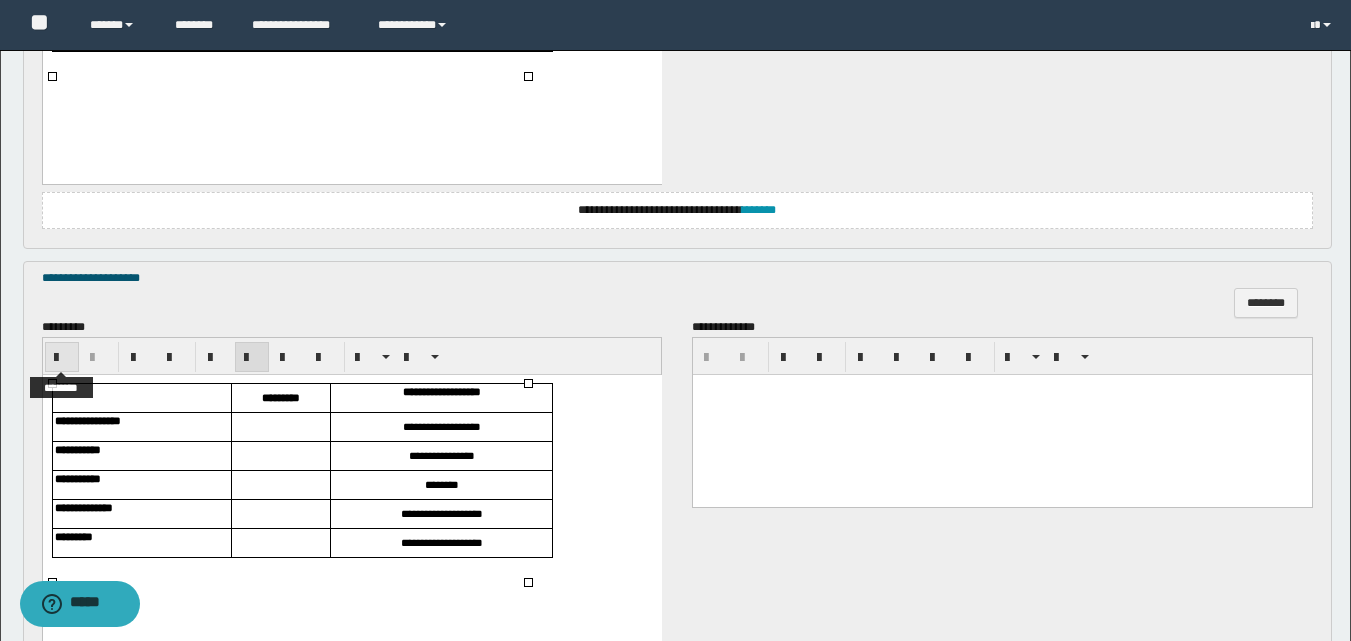 click at bounding box center (62, 358) 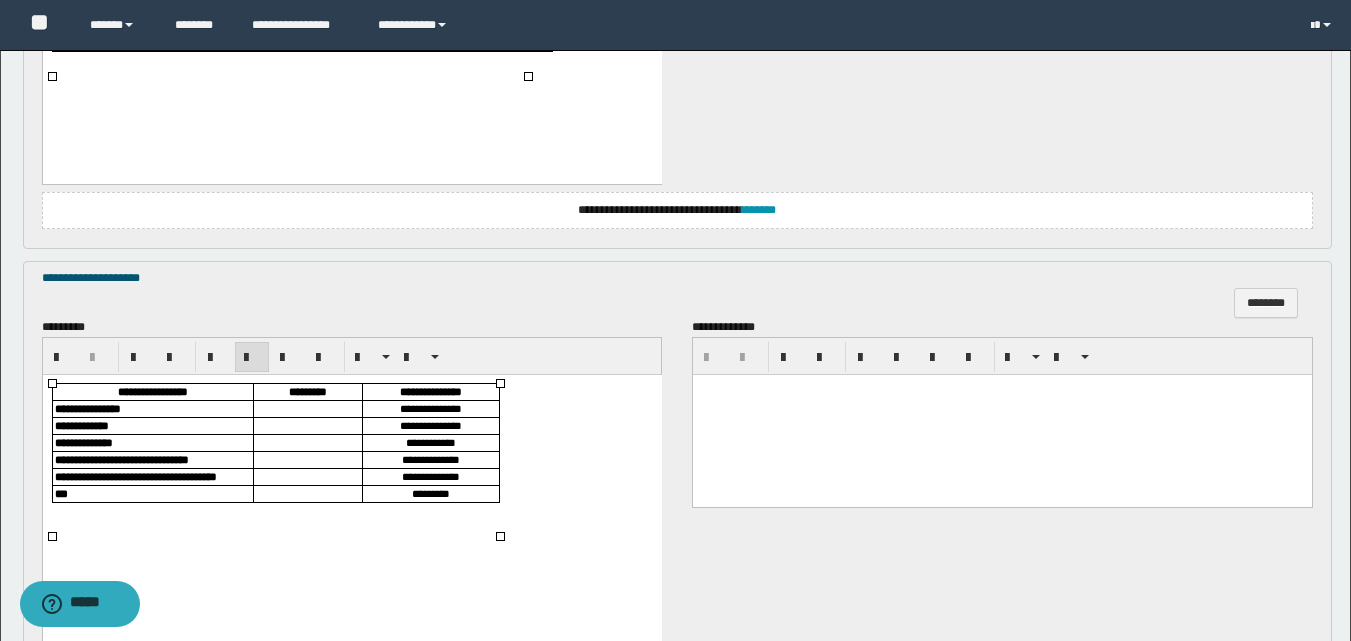 click at bounding box center (307, 408) 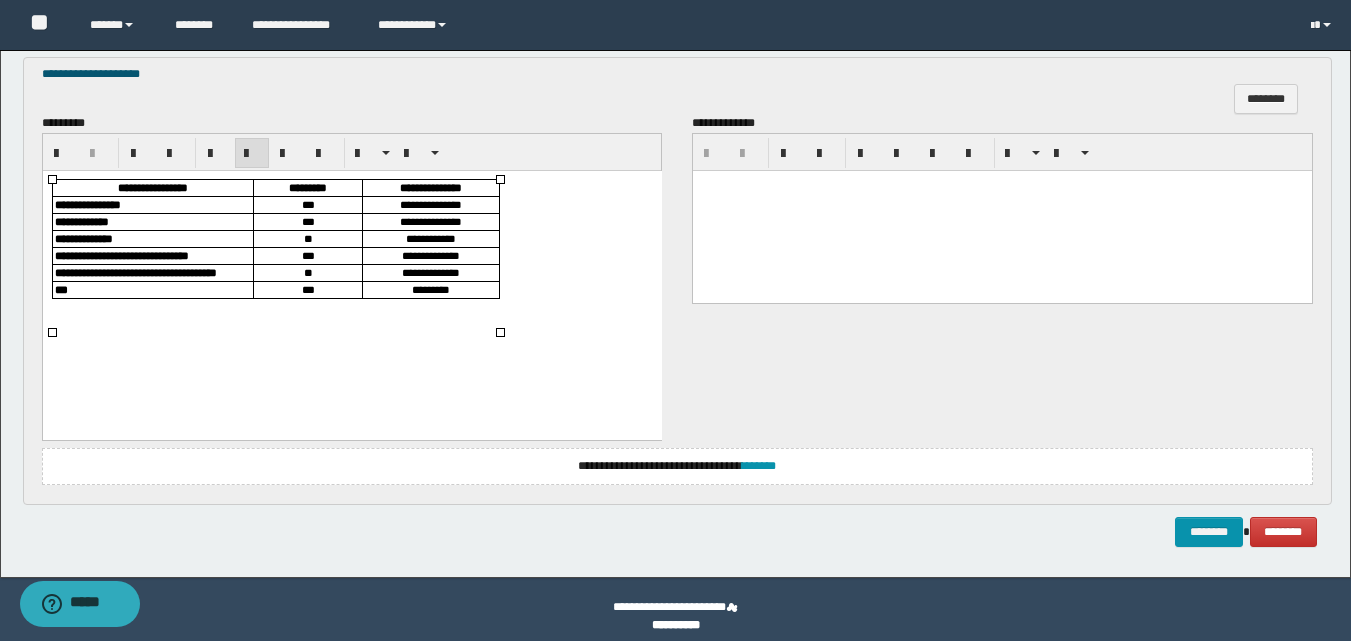 scroll, scrollTop: 1518, scrollLeft: 0, axis: vertical 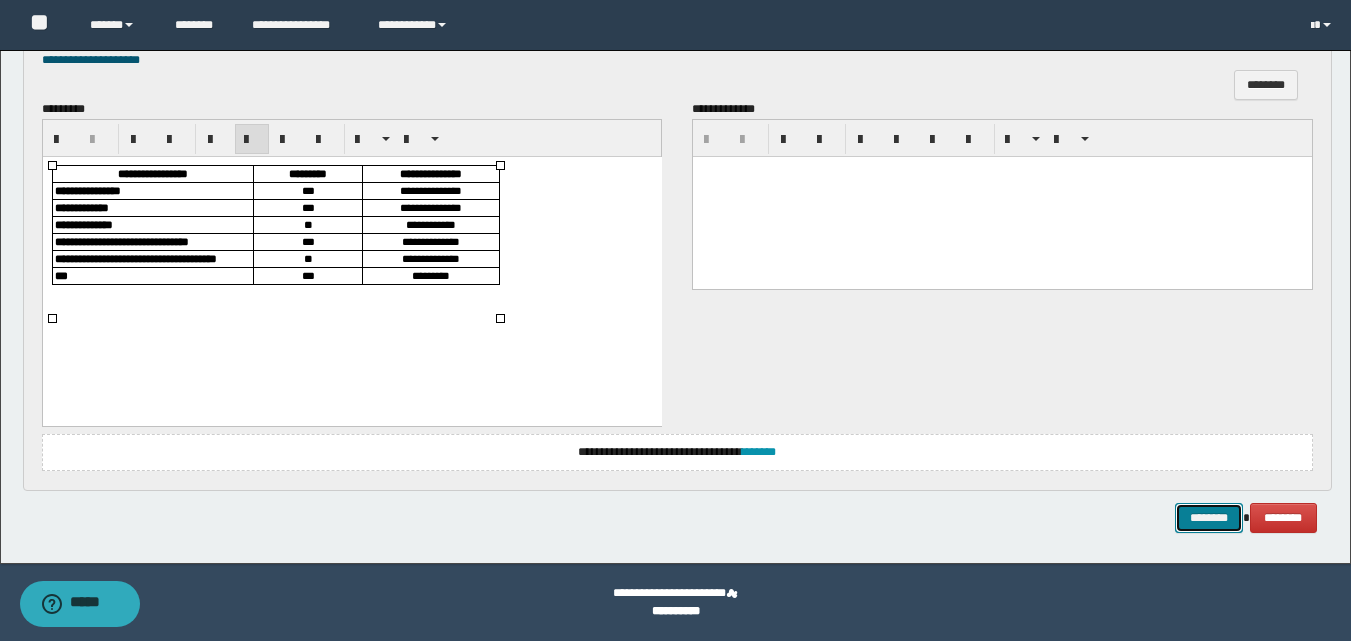 click on "********" at bounding box center (1209, 518) 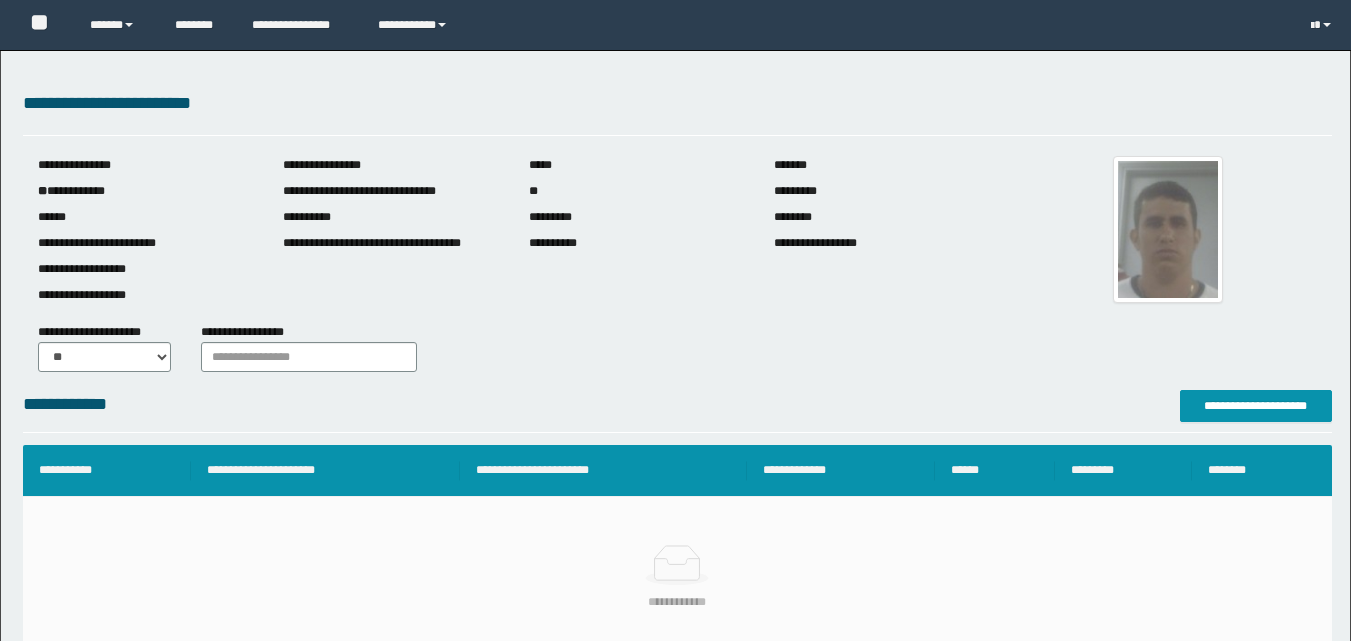scroll, scrollTop: 0, scrollLeft: 0, axis: both 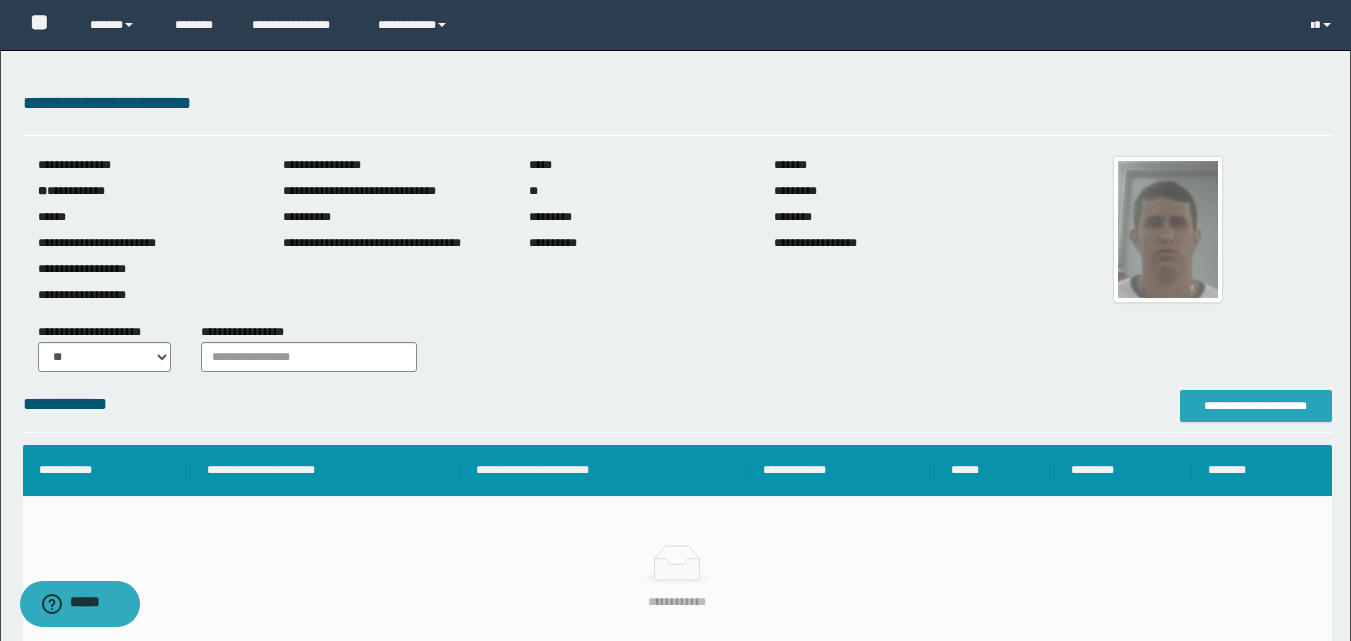 click on "**********" at bounding box center (1256, 406) 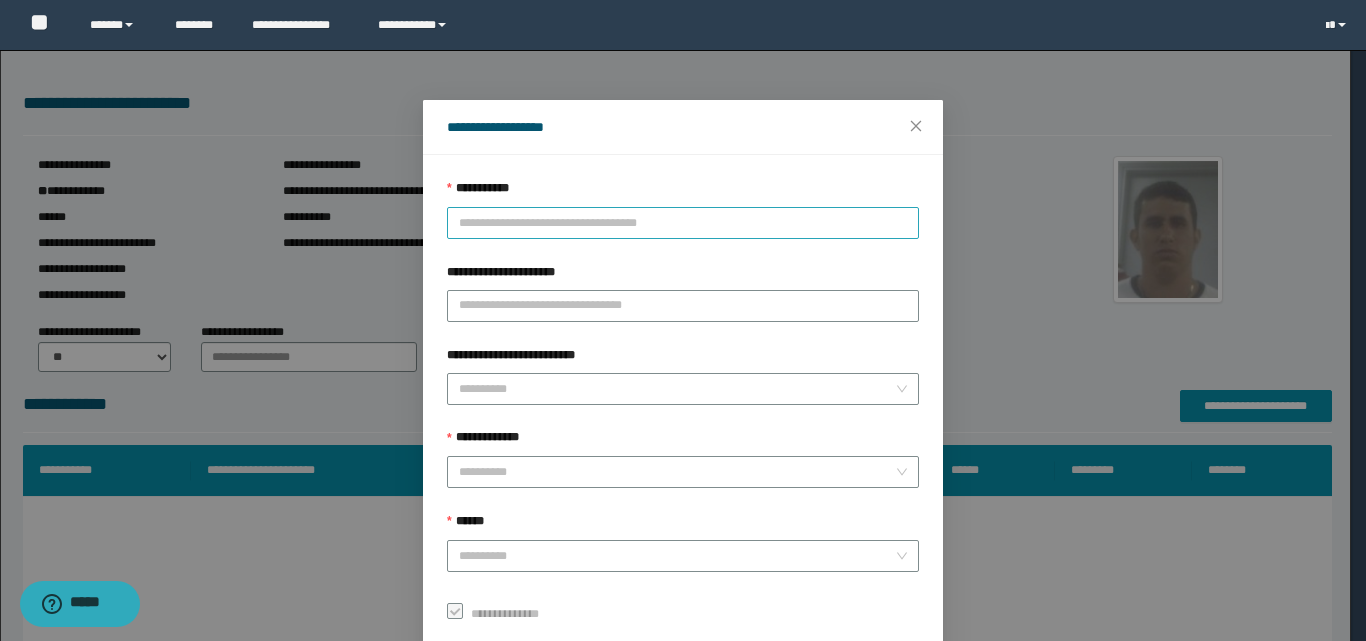 click on "**********" at bounding box center [683, 223] 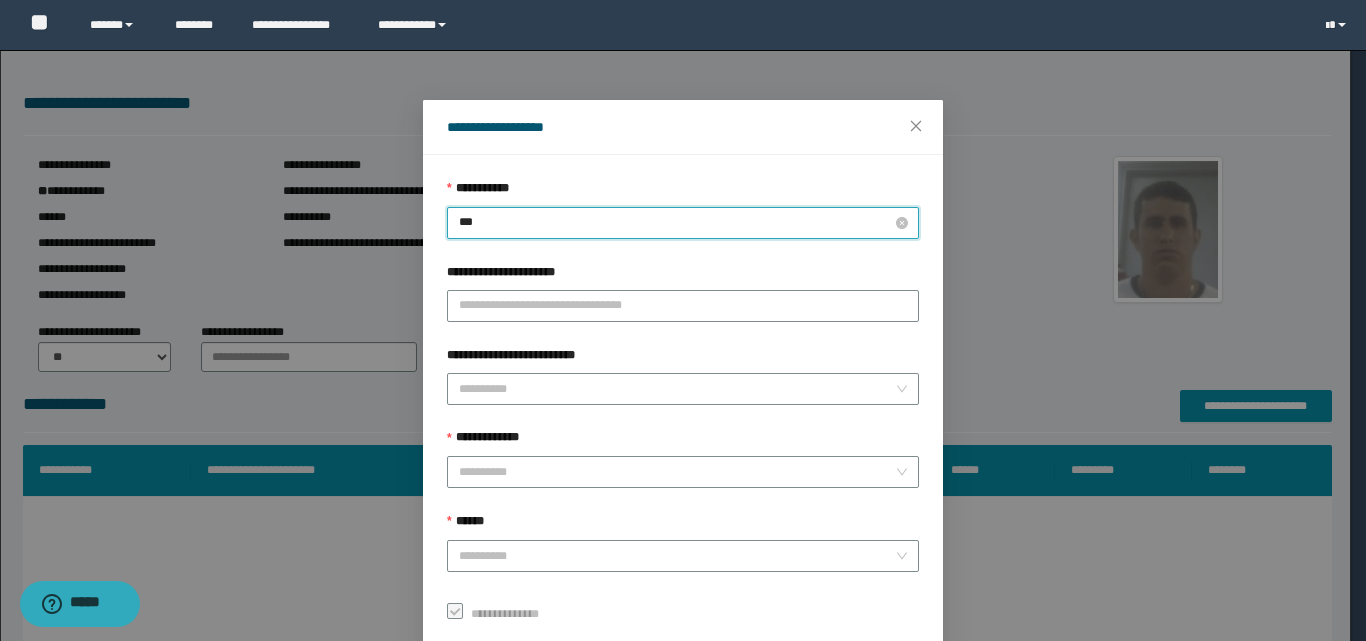 type on "****" 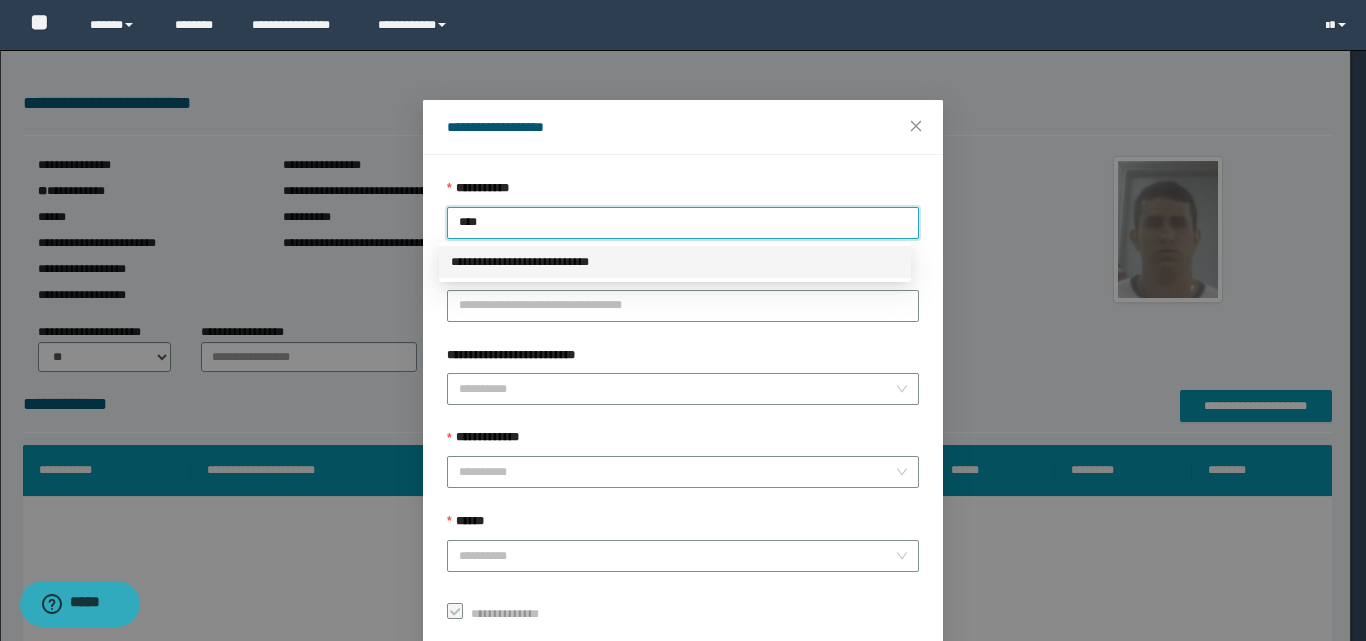 click on "**********" at bounding box center [675, 262] 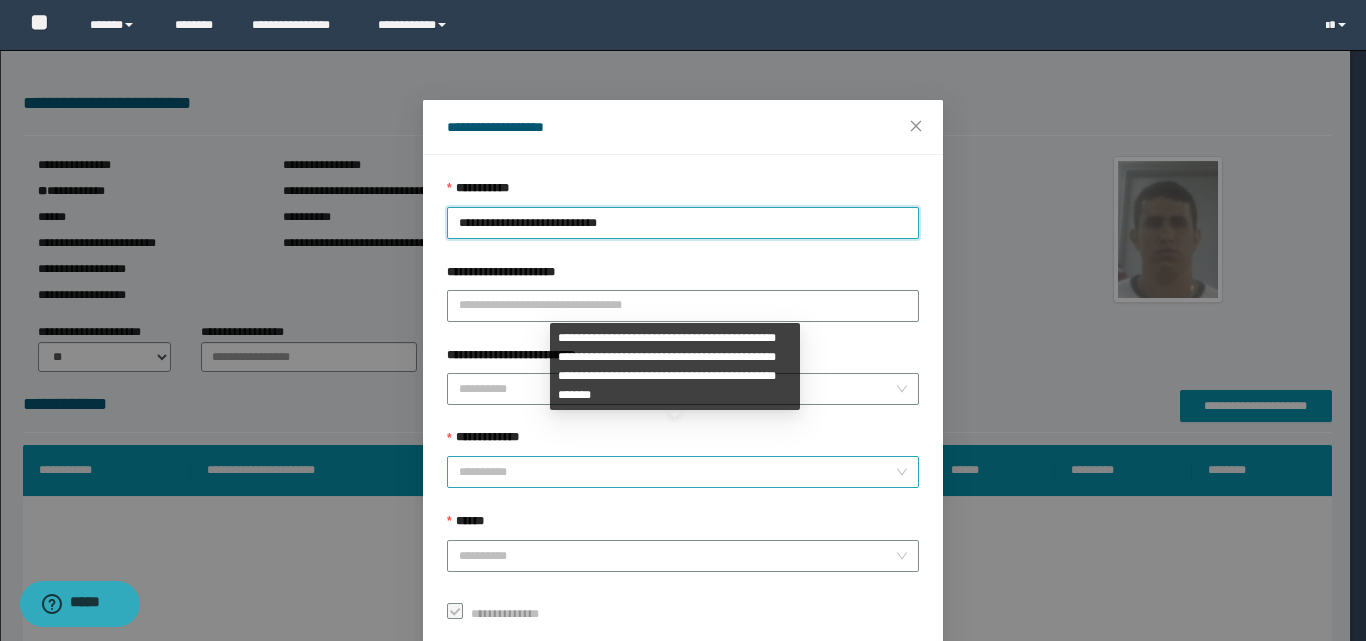 click on "**********" at bounding box center (677, 472) 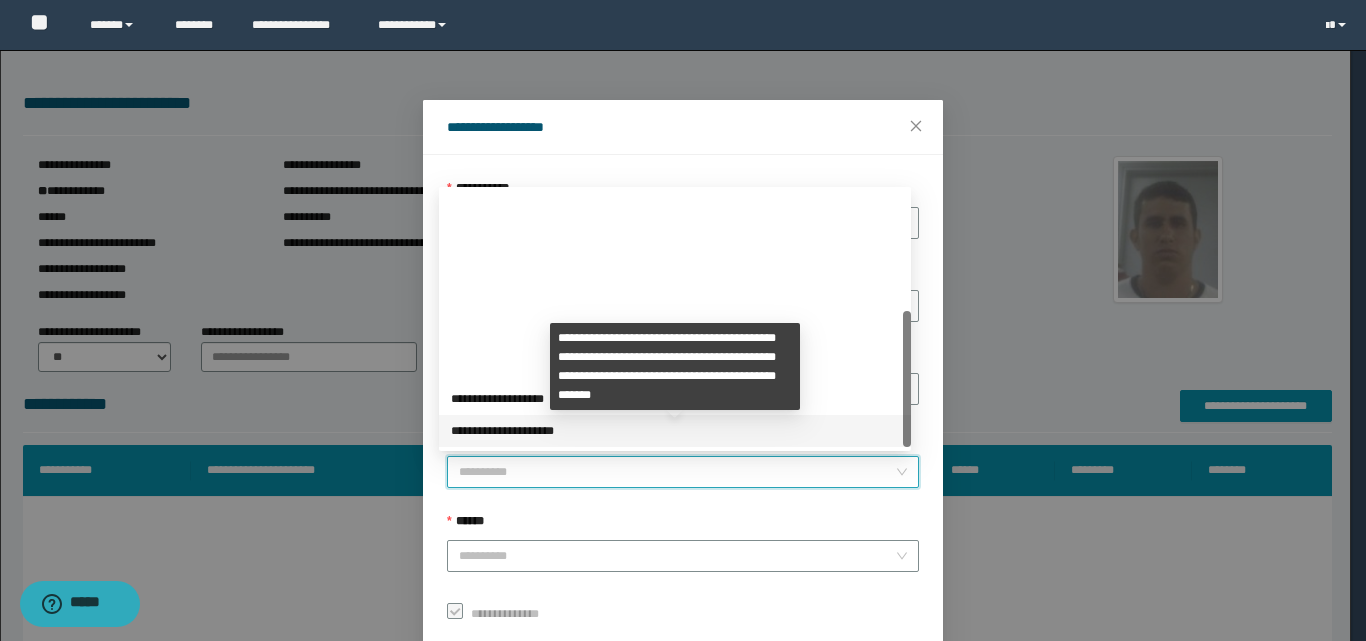 scroll, scrollTop: 224, scrollLeft: 0, axis: vertical 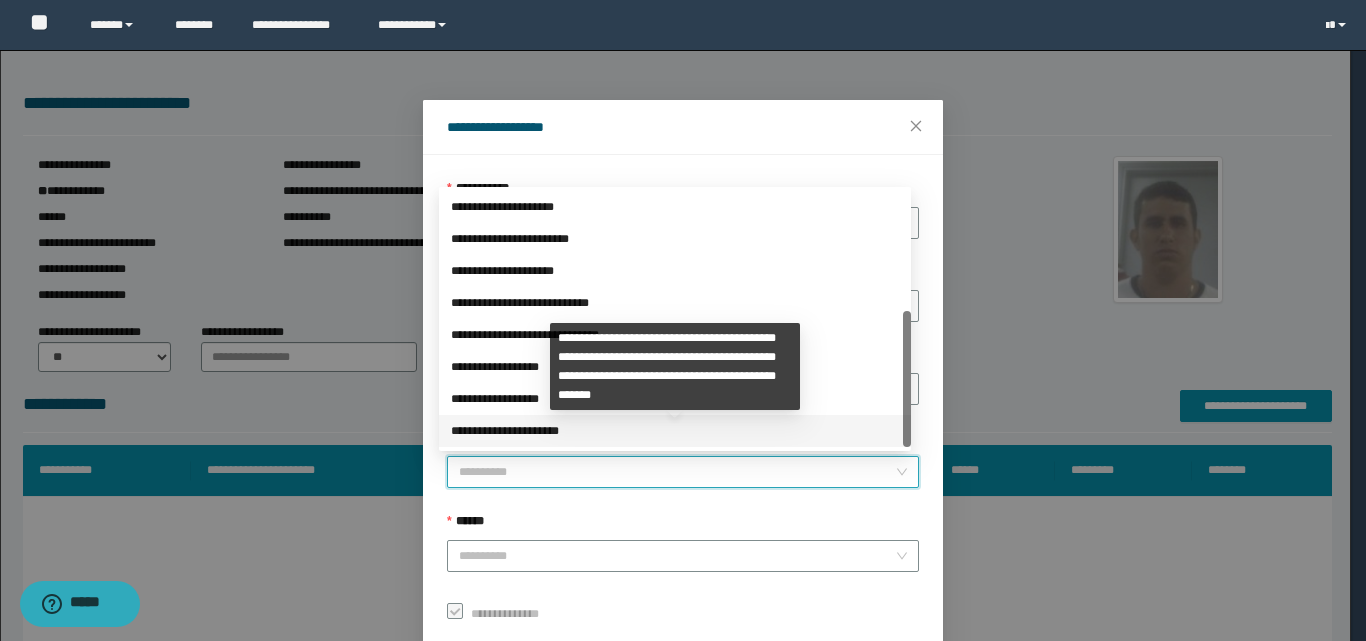 click on "**********" at bounding box center [675, 431] 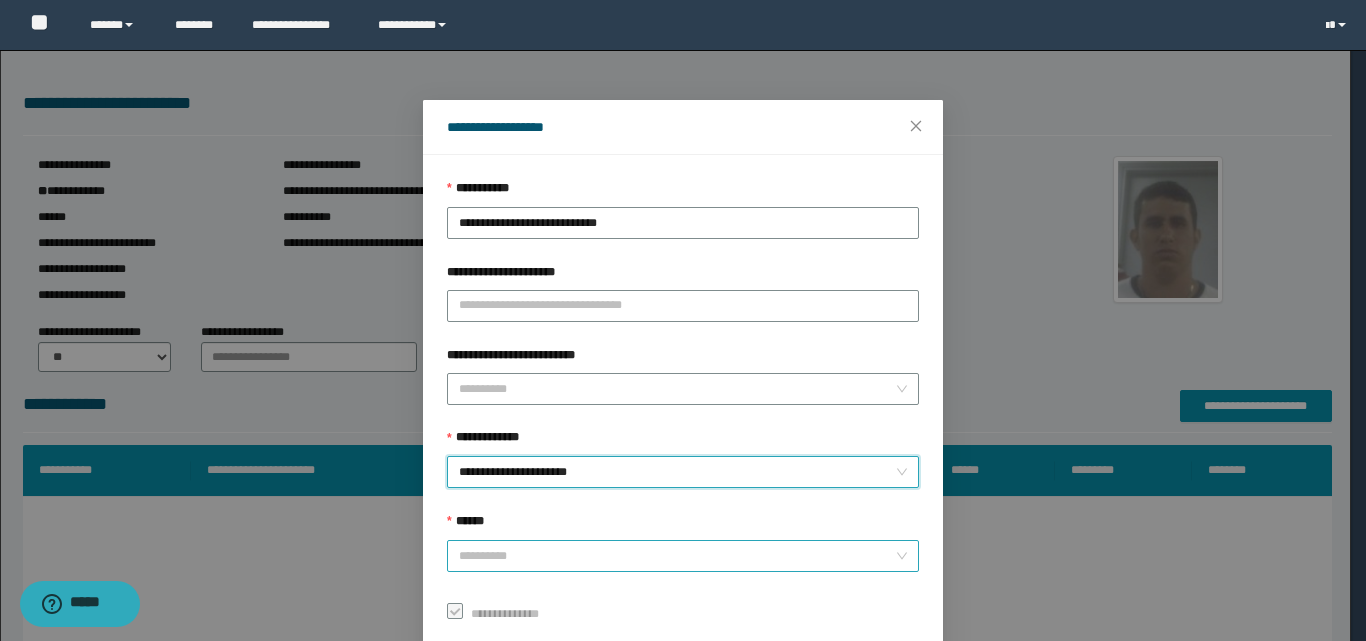 click on "******" at bounding box center (677, 556) 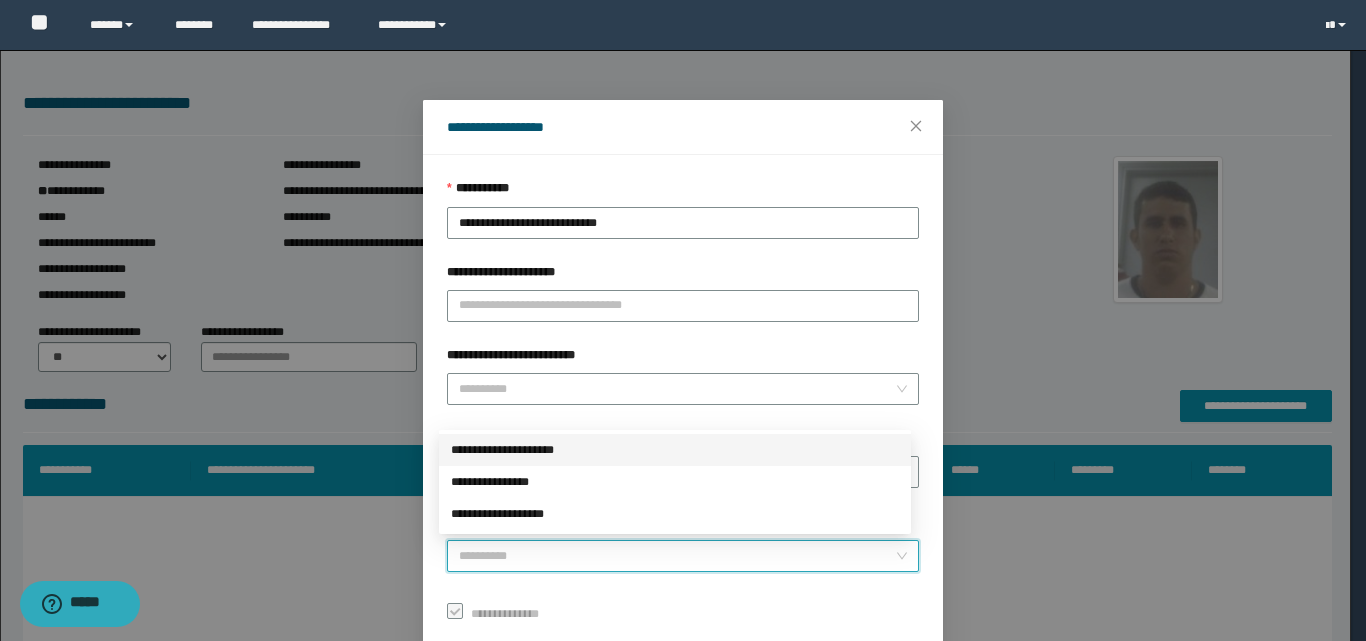 click on "**********" at bounding box center [675, 450] 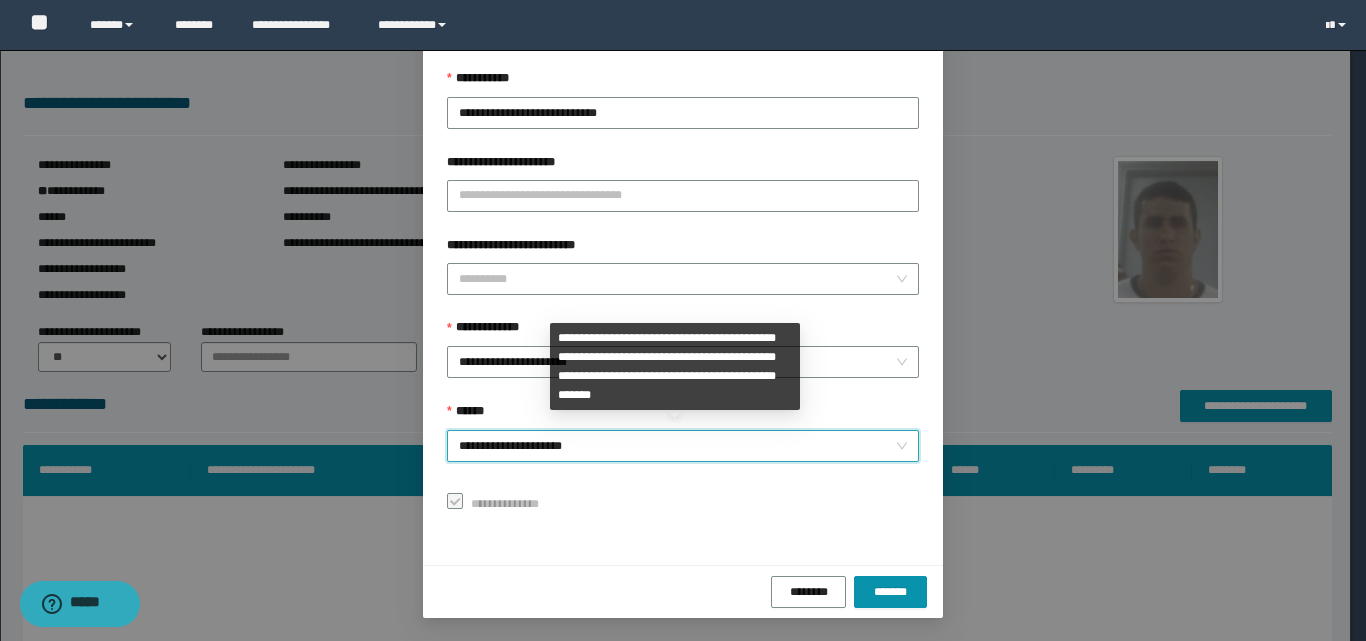 scroll, scrollTop: 111, scrollLeft: 0, axis: vertical 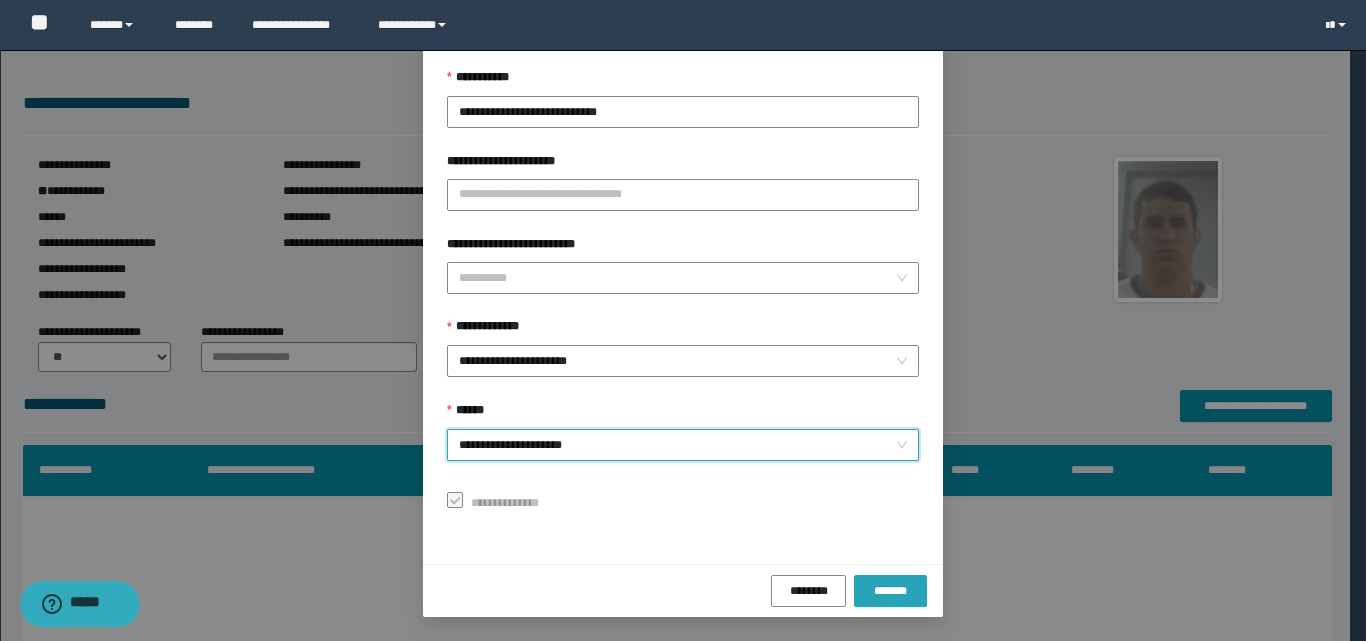 click on "*******" at bounding box center (890, 591) 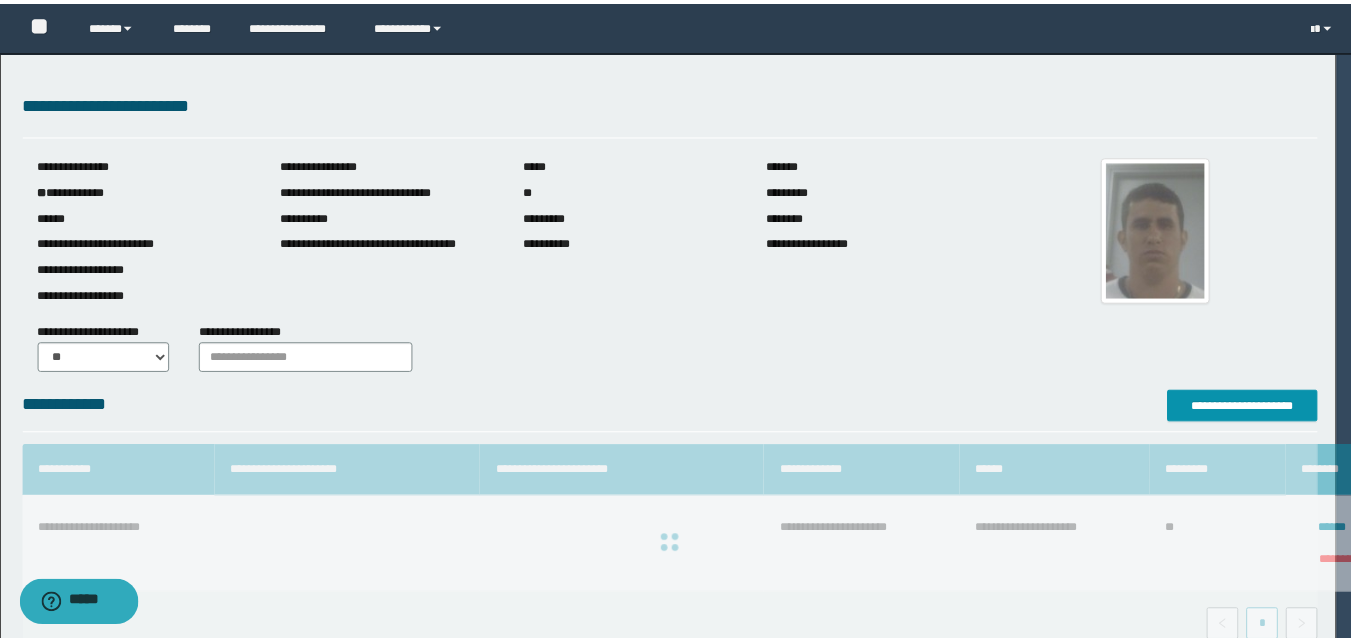scroll, scrollTop: 64, scrollLeft: 0, axis: vertical 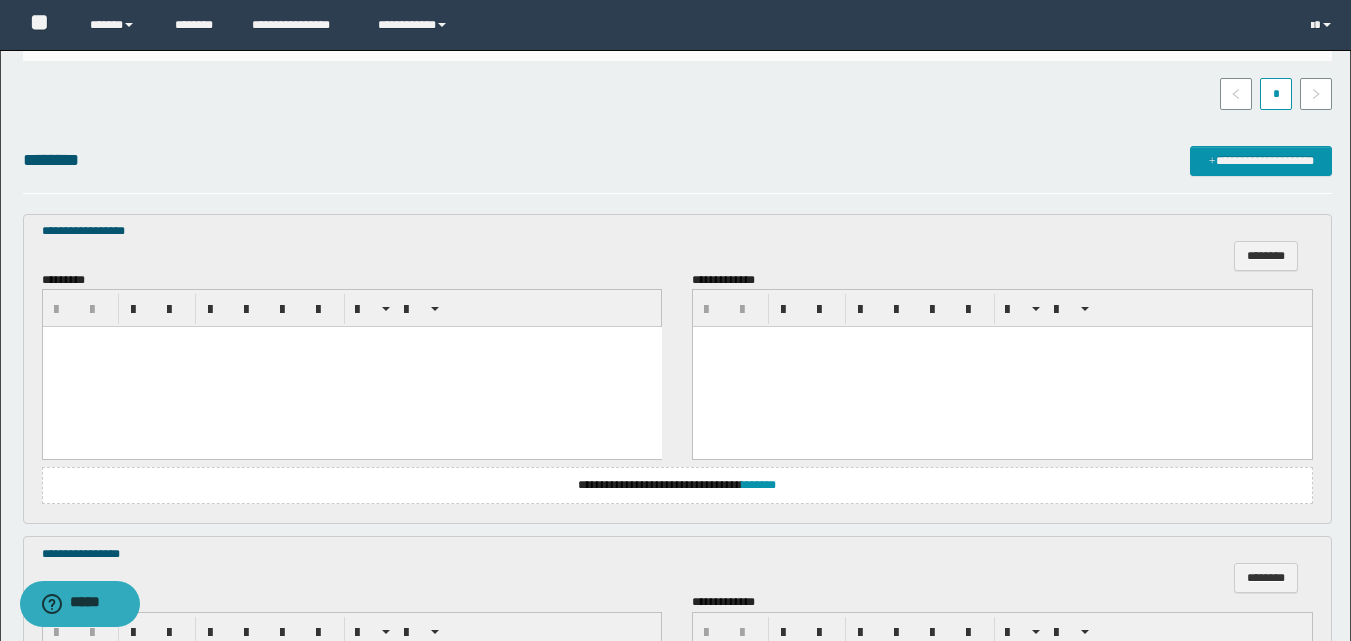 click at bounding box center [351, 367] 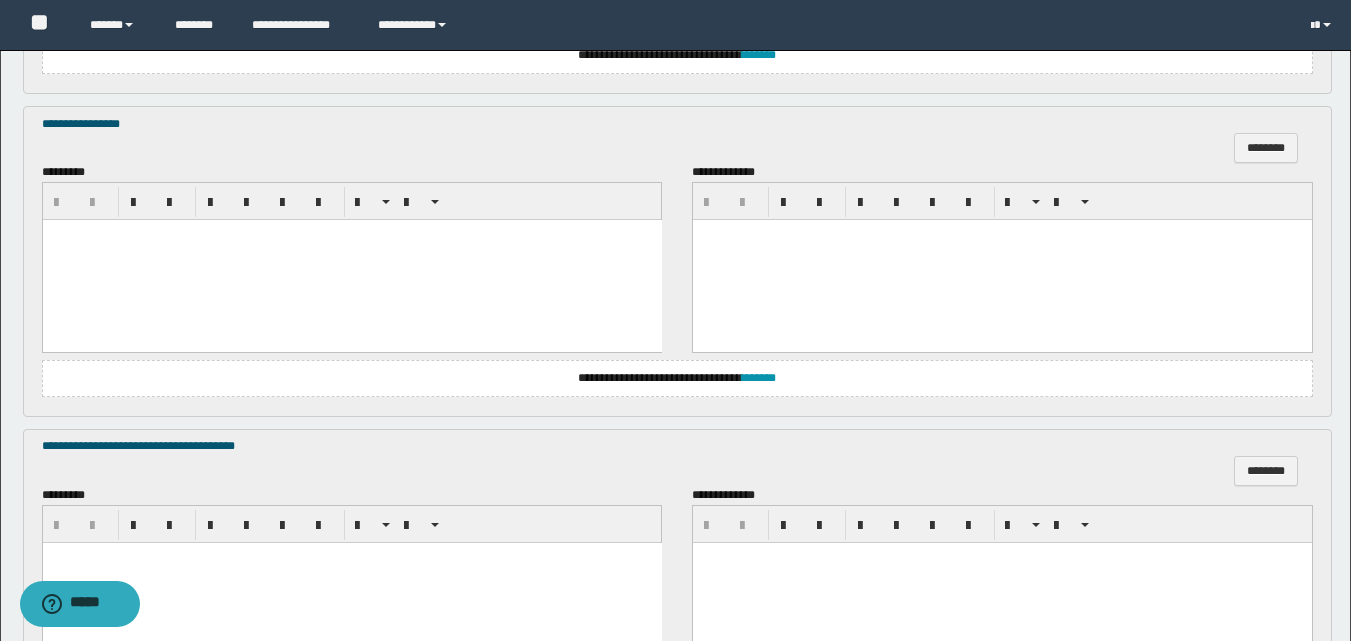 scroll, scrollTop: 900, scrollLeft: 0, axis: vertical 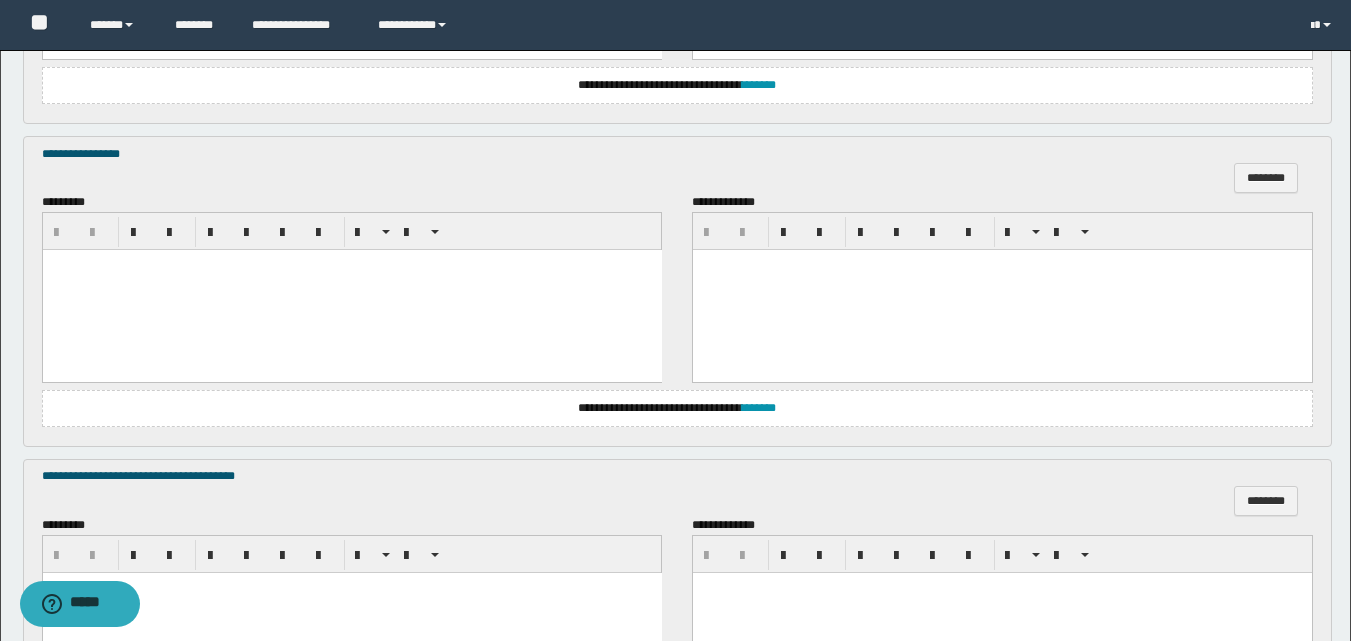 click at bounding box center (351, 290) 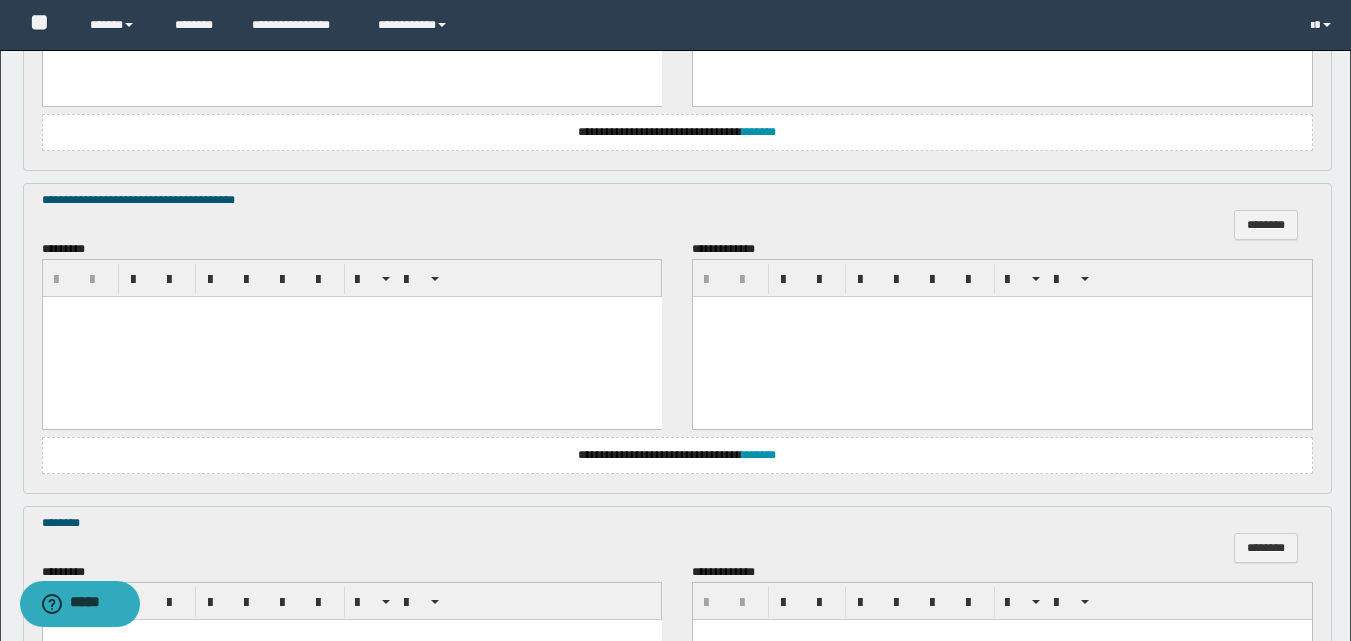 scroll, scrollTop: 1200, scrollLeft: 0, axis: vertical 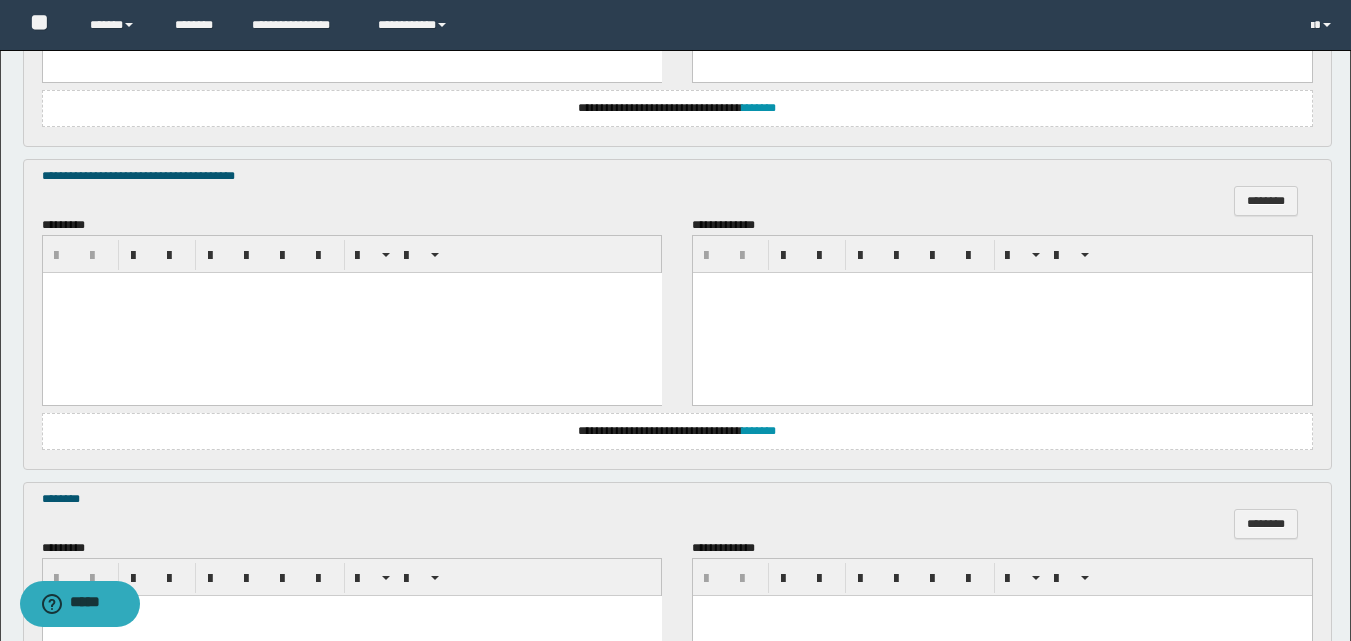 click at bounding box center [351, 312] 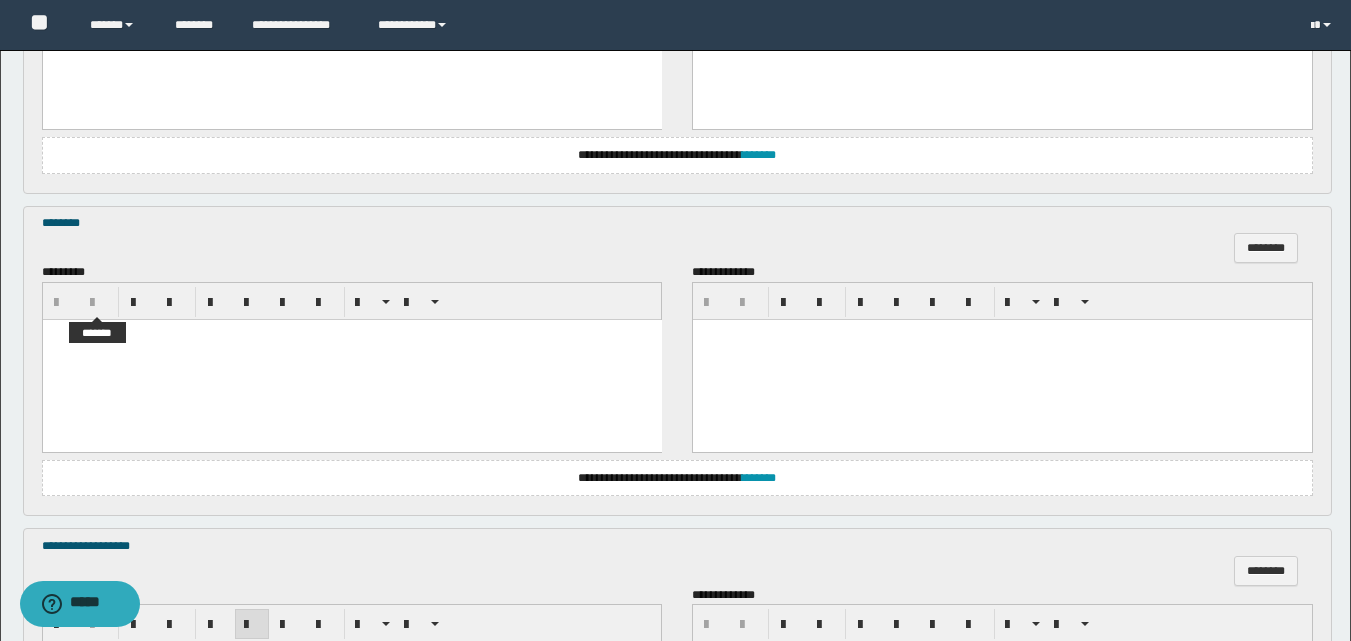 scroll, scrollTop: 1500, scrollLeft: 0, axis: vertical 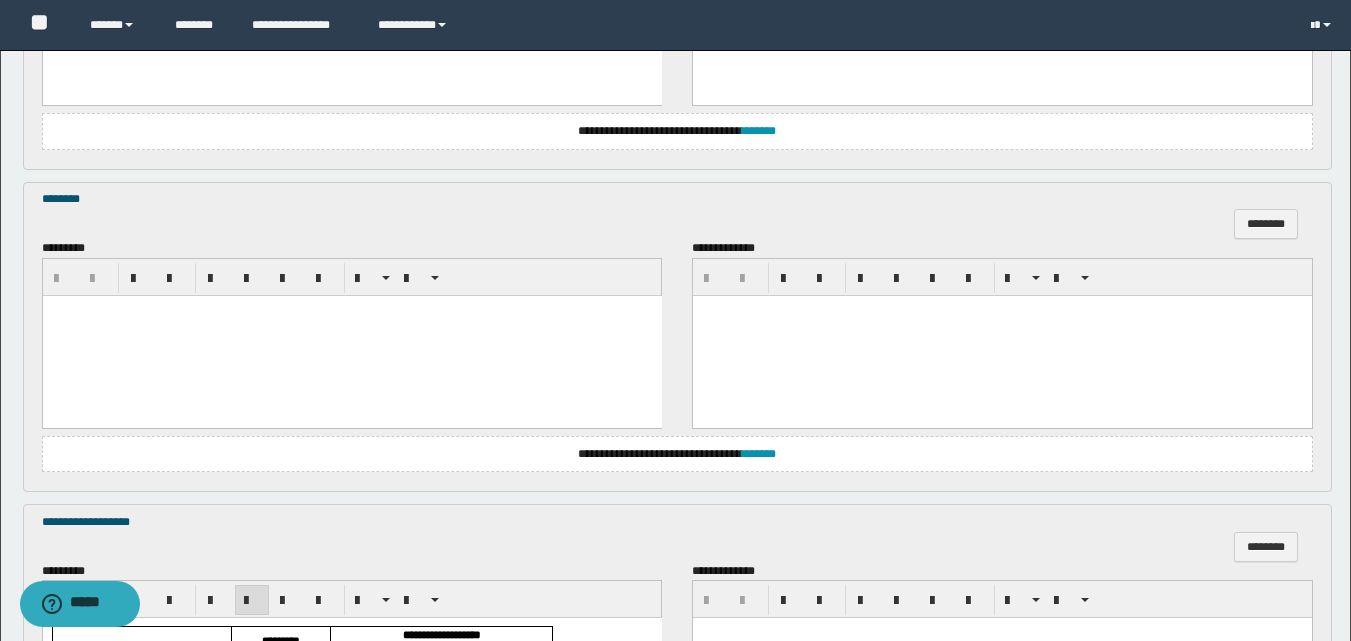 click at bounding box center [351, 335] 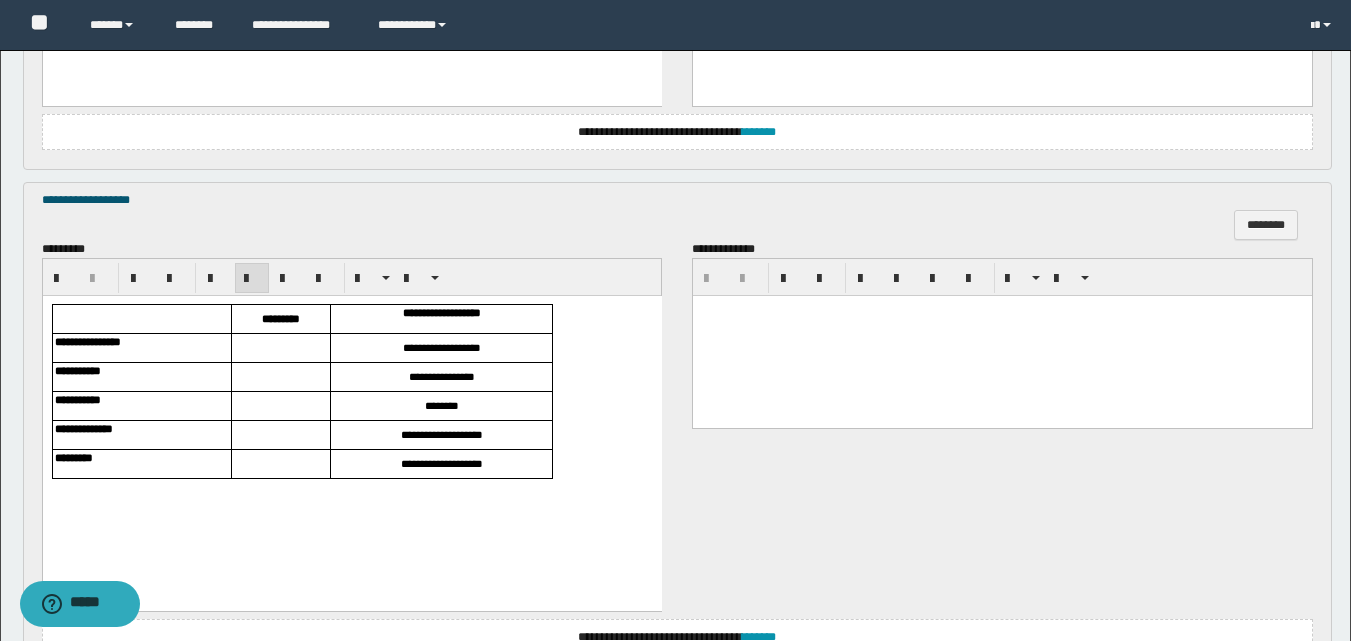 scroll, scrollTop: 1900, scrollLeft: 0, axis: vertical 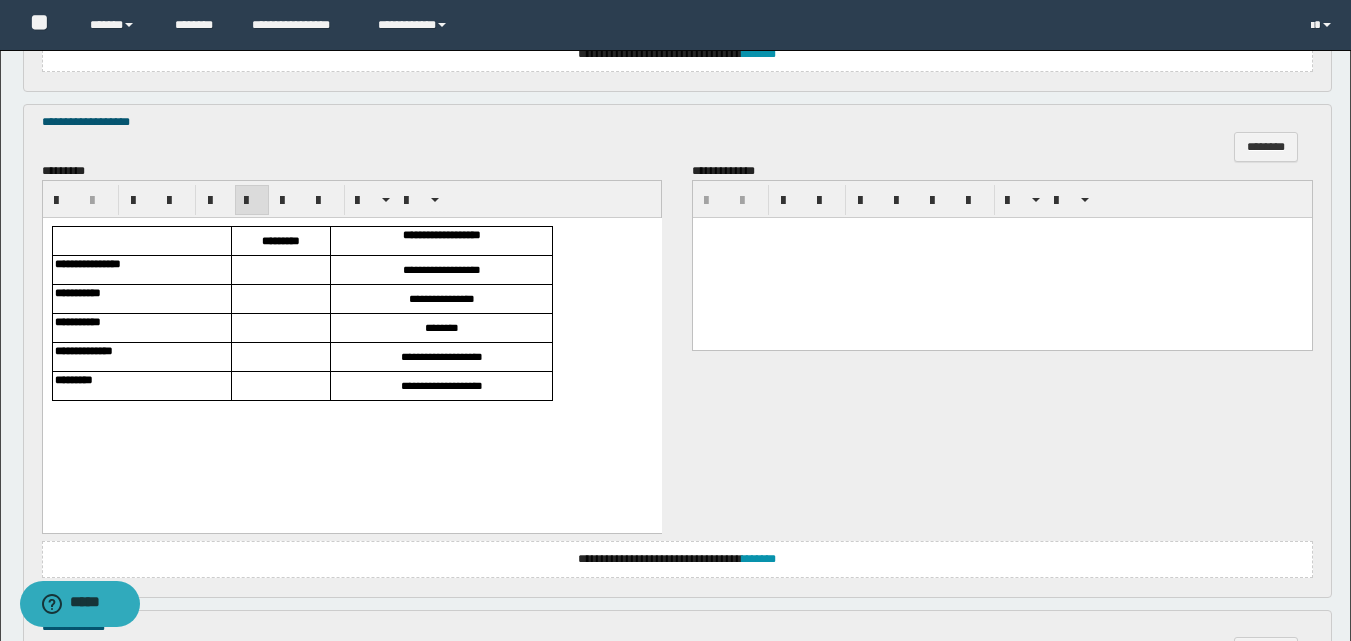 click at bounding box center [280, 270] 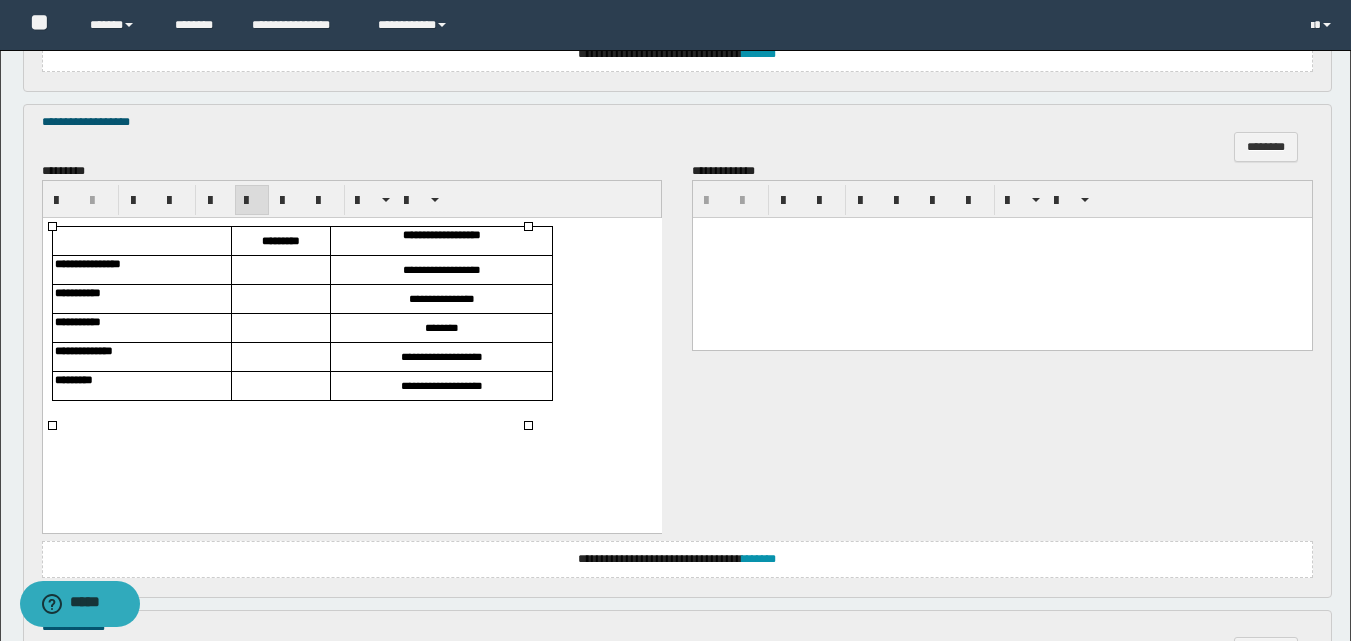 type 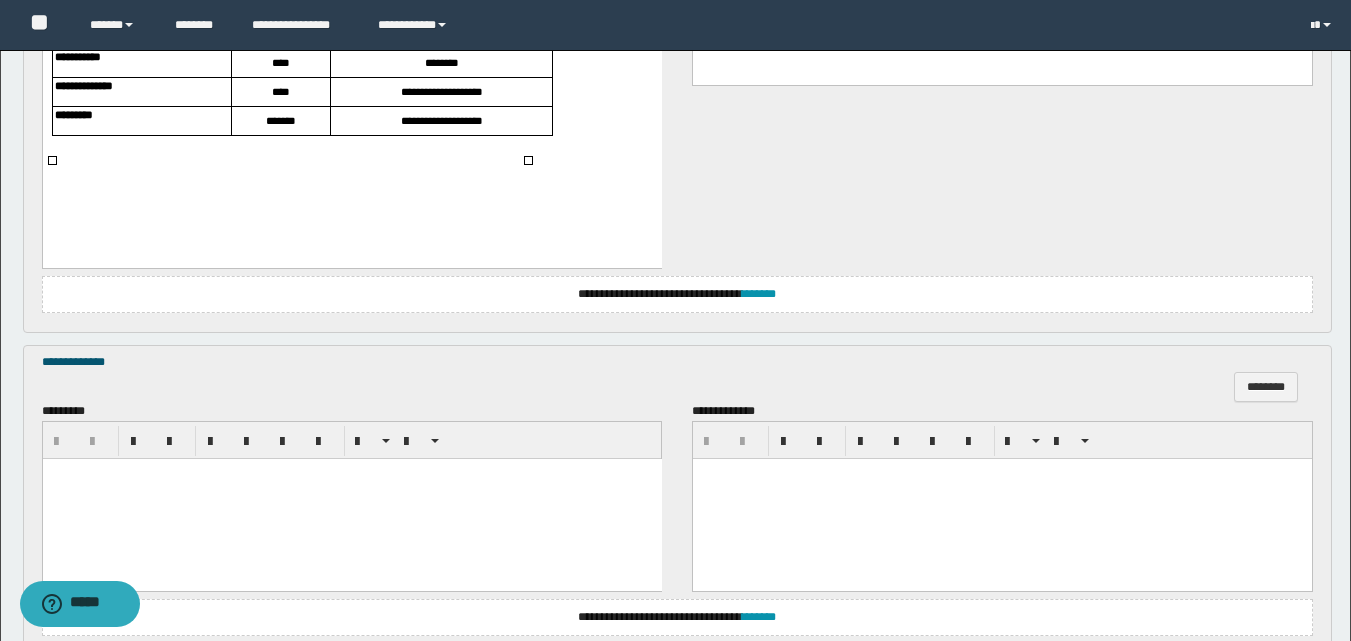 scroll, scrollTop: 2200, scrollLeft: 0, axis: vertical 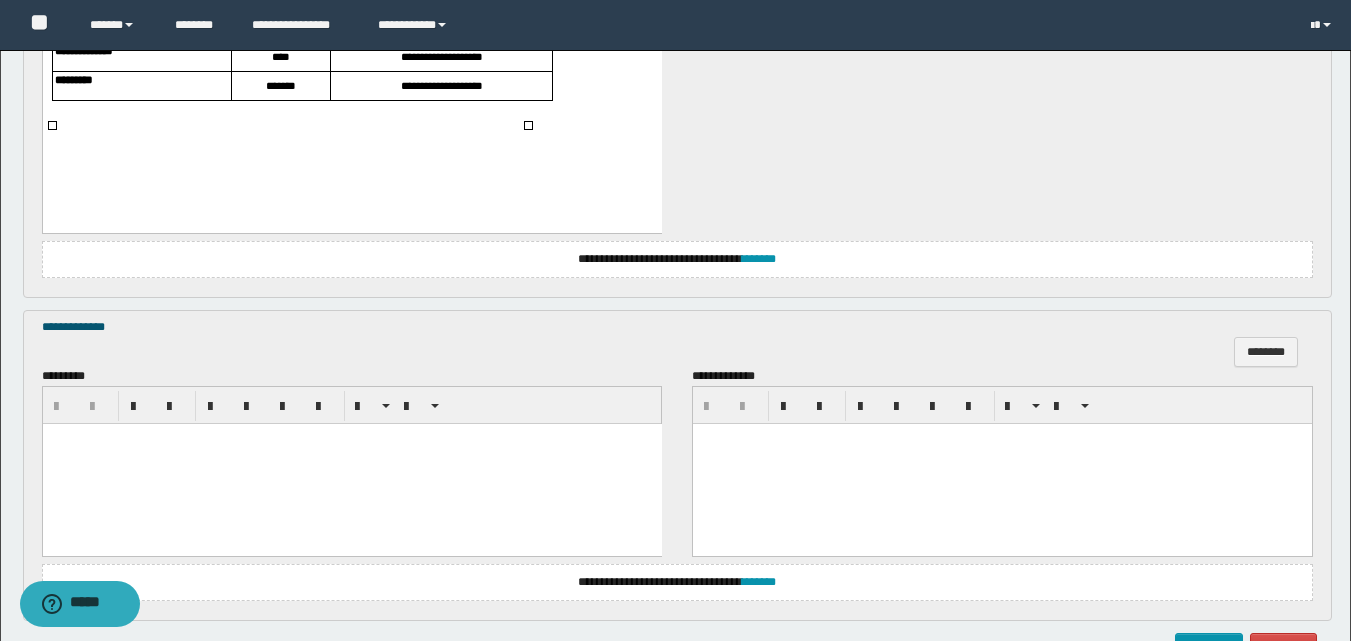 click at bounding box center (351, 464) 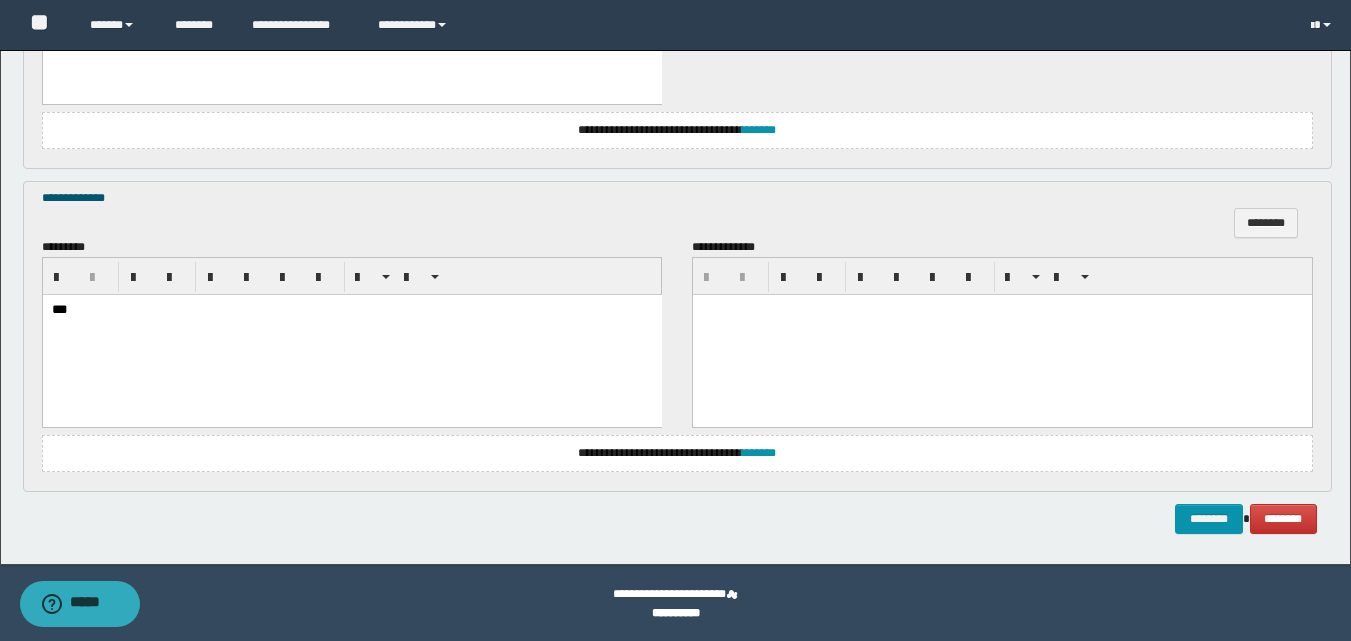 scroll, scrollTop: 2331, scrollLeft: 0, axis: vertical 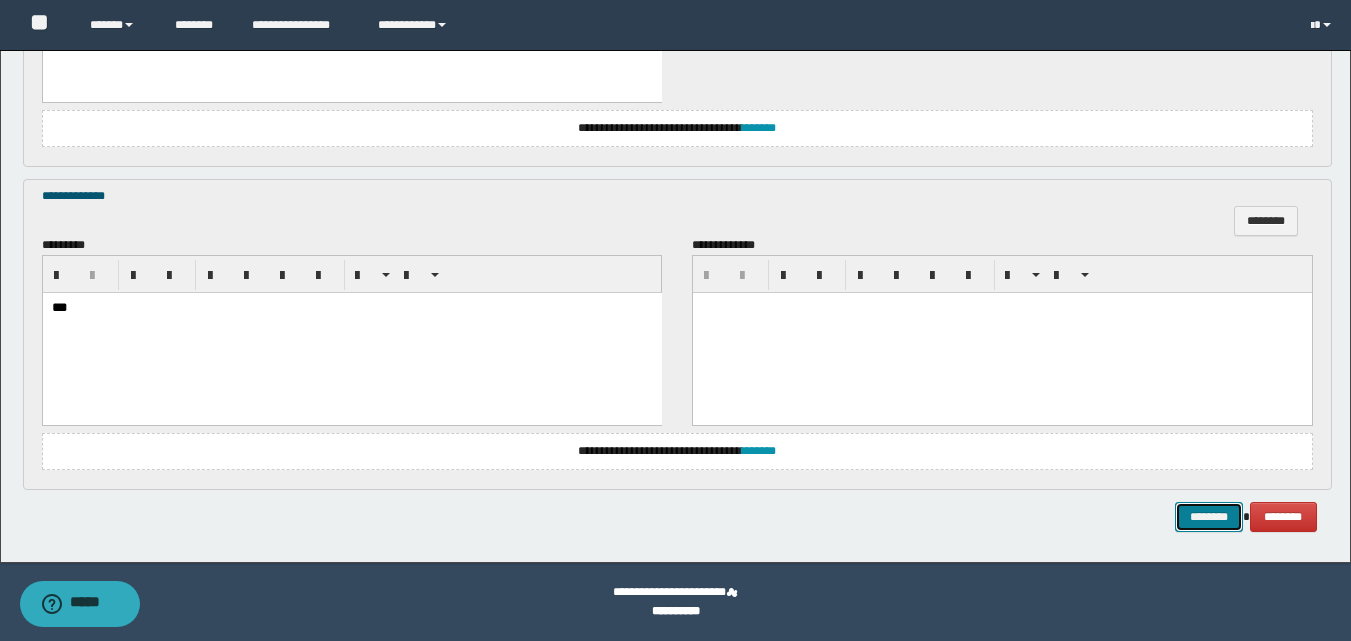 click on "********" at bounding box center (1209, 517) 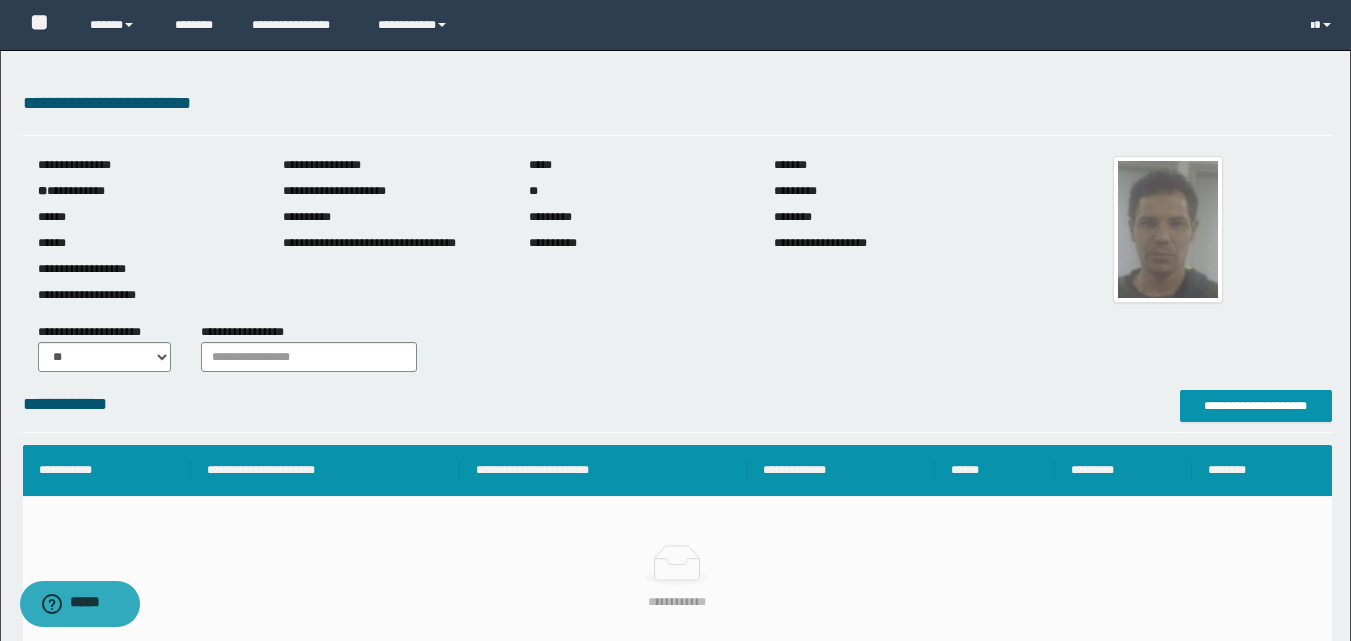 scroll, scrollTop: 0, scrollLeft: 0, axis: both 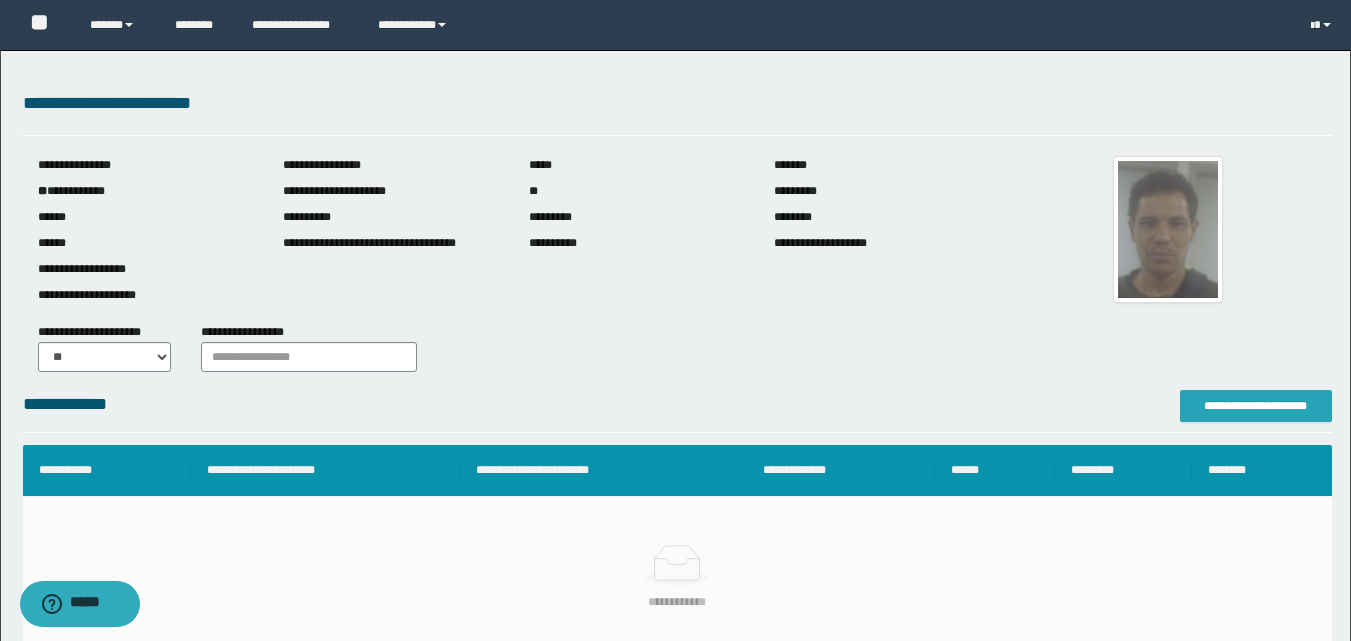 click on "**********" at bounding box center (1256, 406) 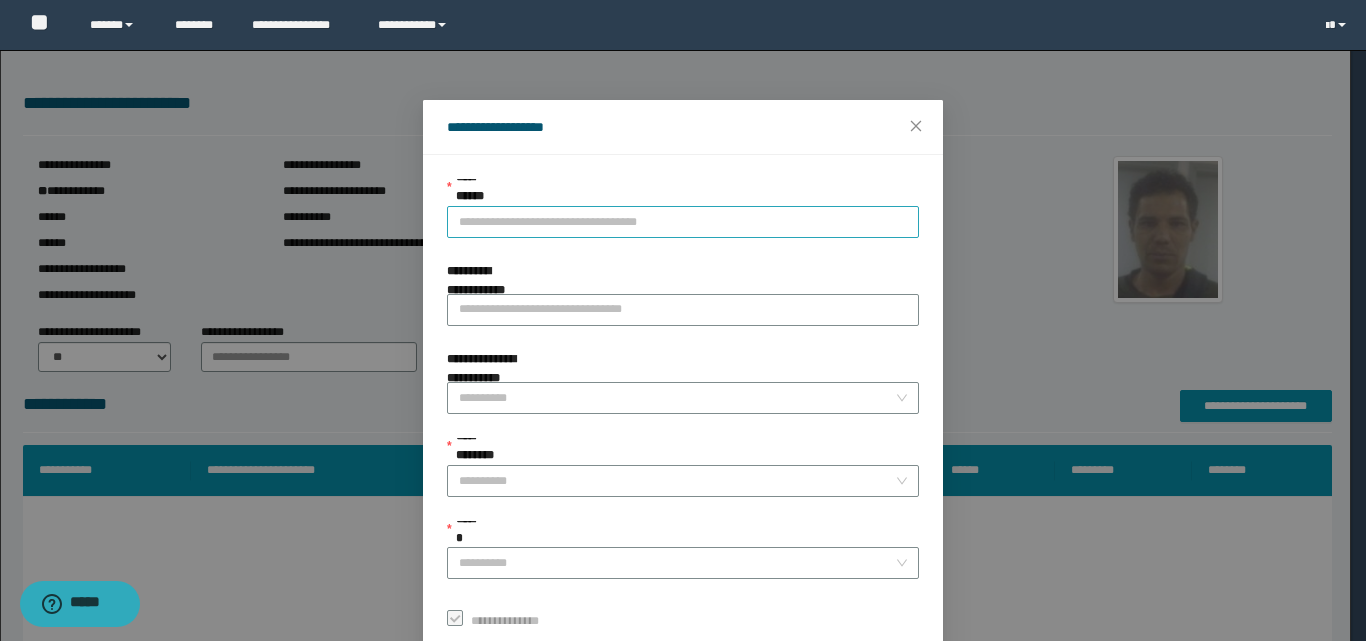 click on "**********" at bounding box center [683, 222] 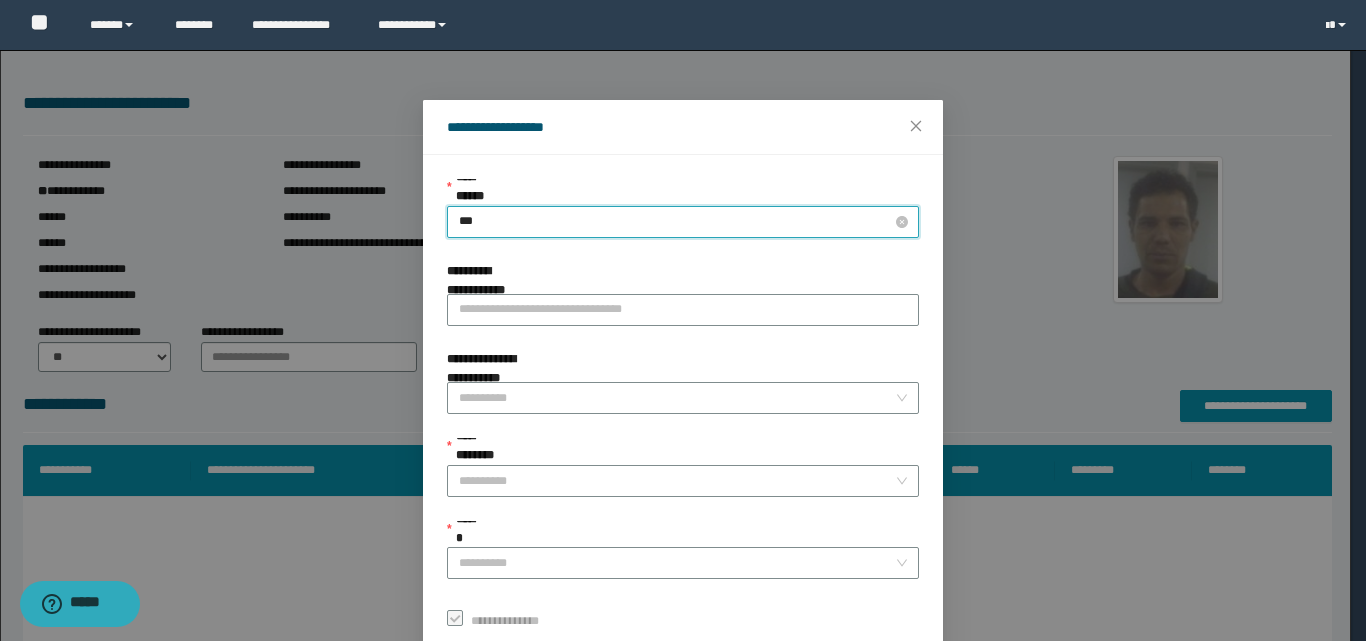 type on "****" 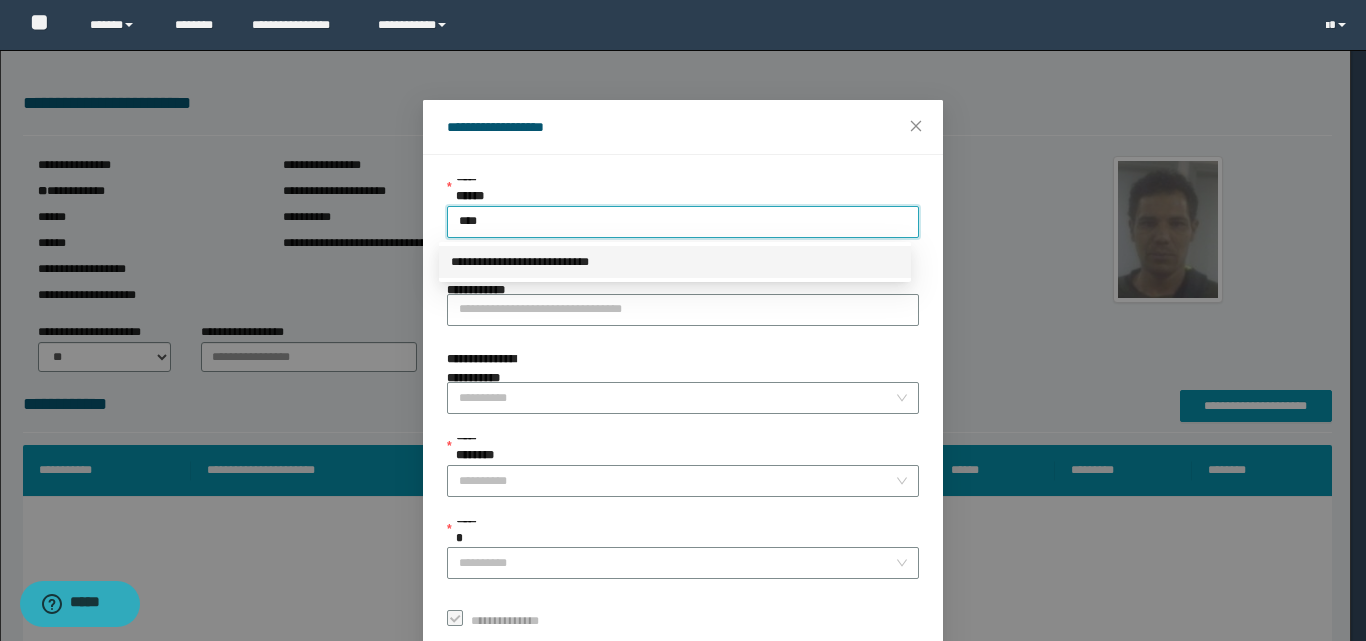 click on "**********" at bounding box center (675, 262) 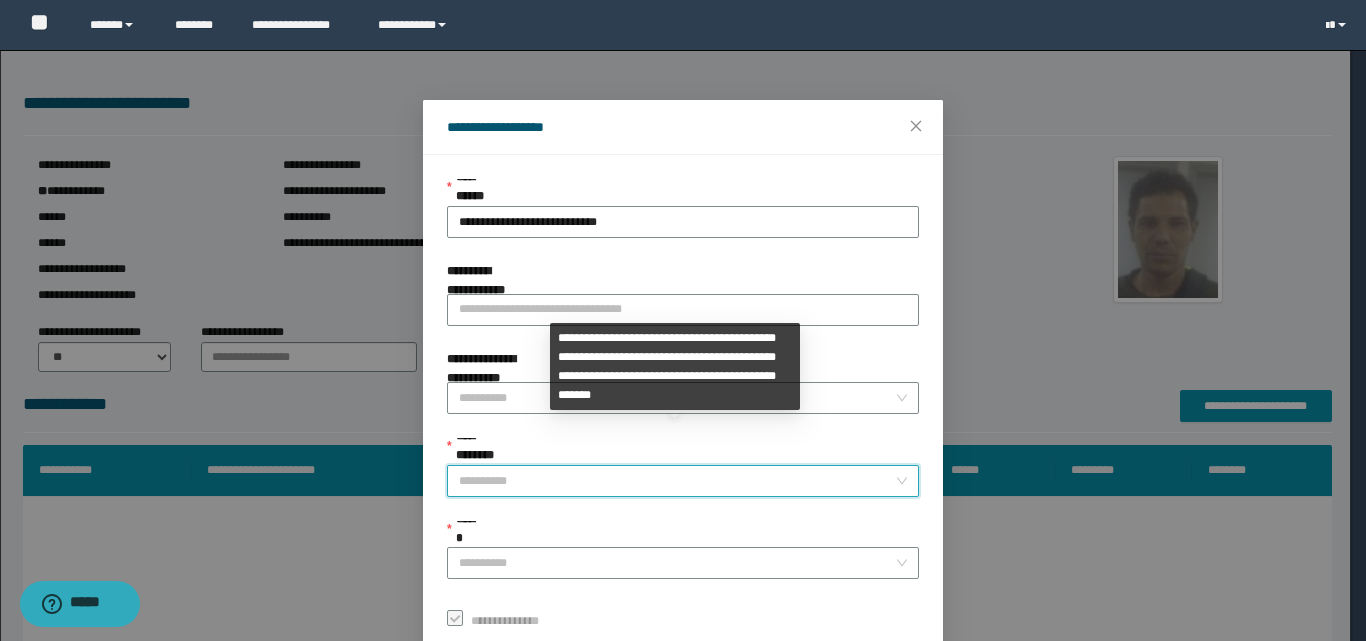click on "**********" at bounding box center (677, 481) 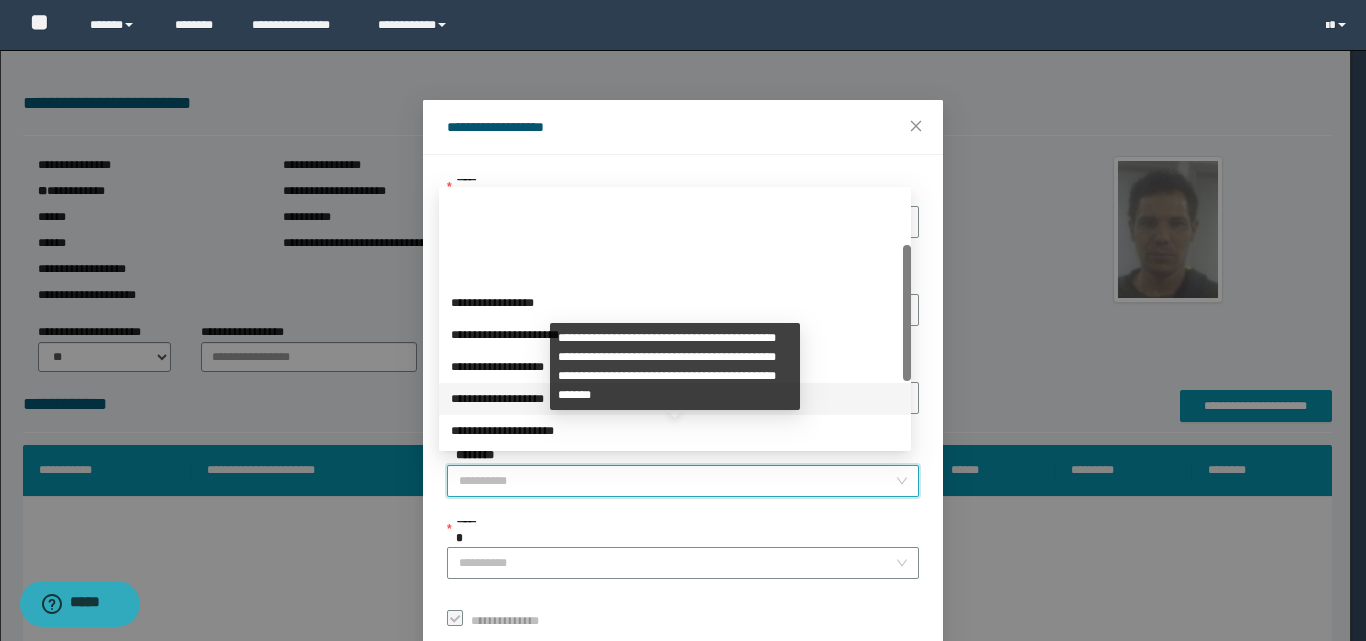 scroll, scrollTop: 224, scrollLeft: 0, axis: vertical 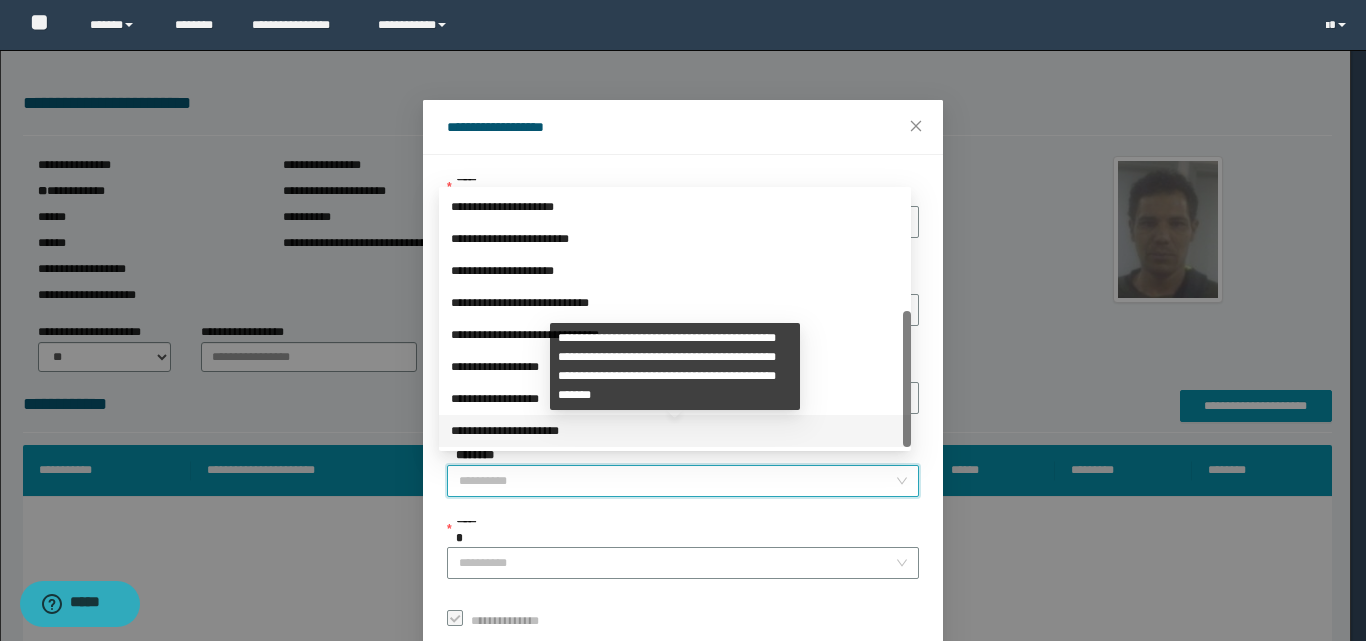 click on "**********" at bounding box center [675, 431] 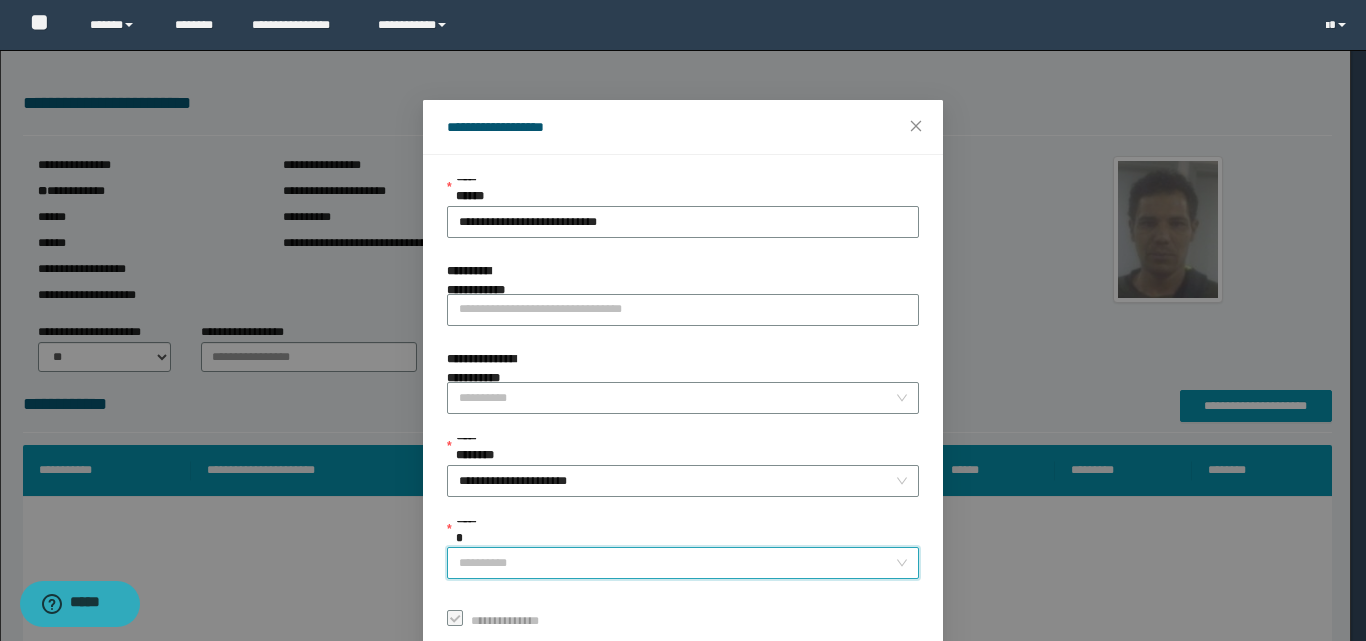 drag, startPoint x: 489, startPoint y: 556, endPoint x: 492, endPoint y: 536, distance: 20.22375 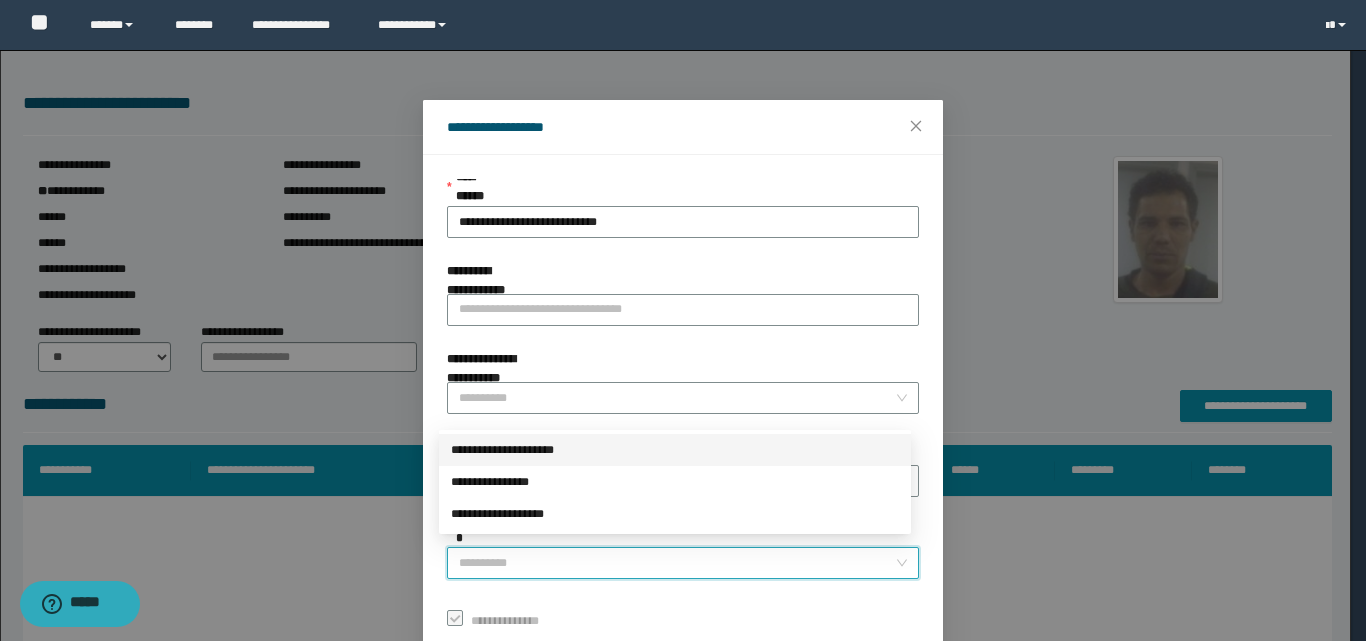 click on "**********" at bounding box center [675, 450] 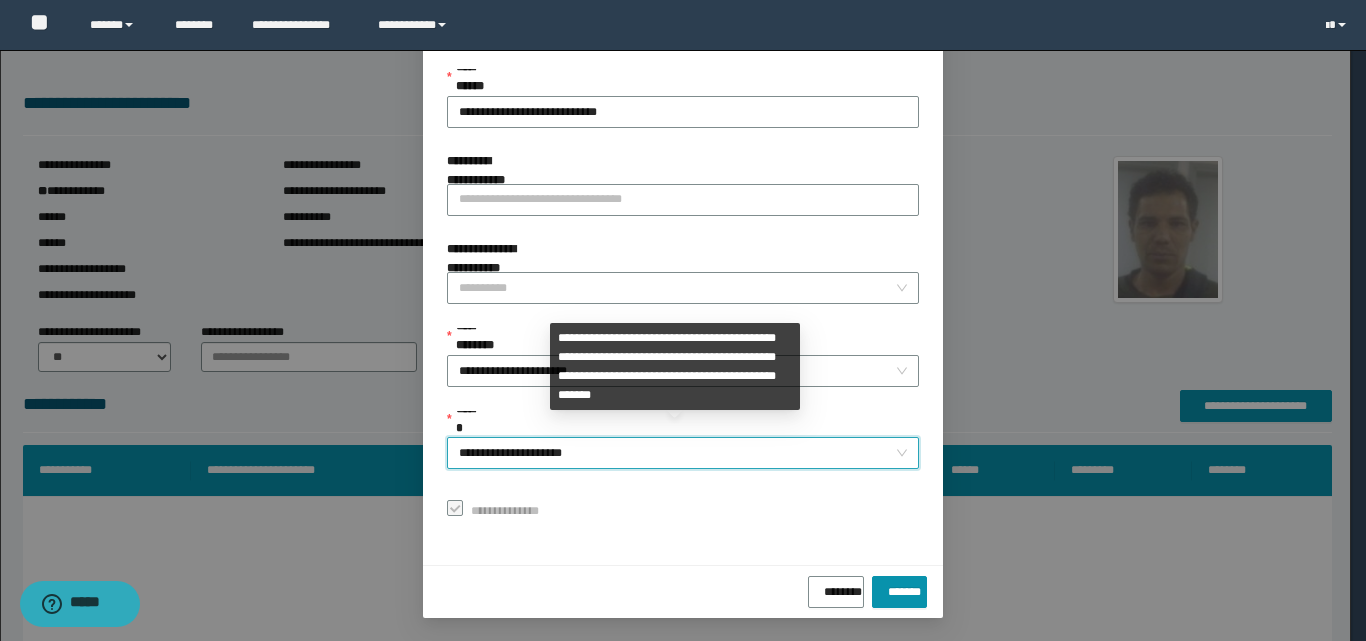 scroll, scrollTop: 111, scrollLeft: 0, axis: vertical 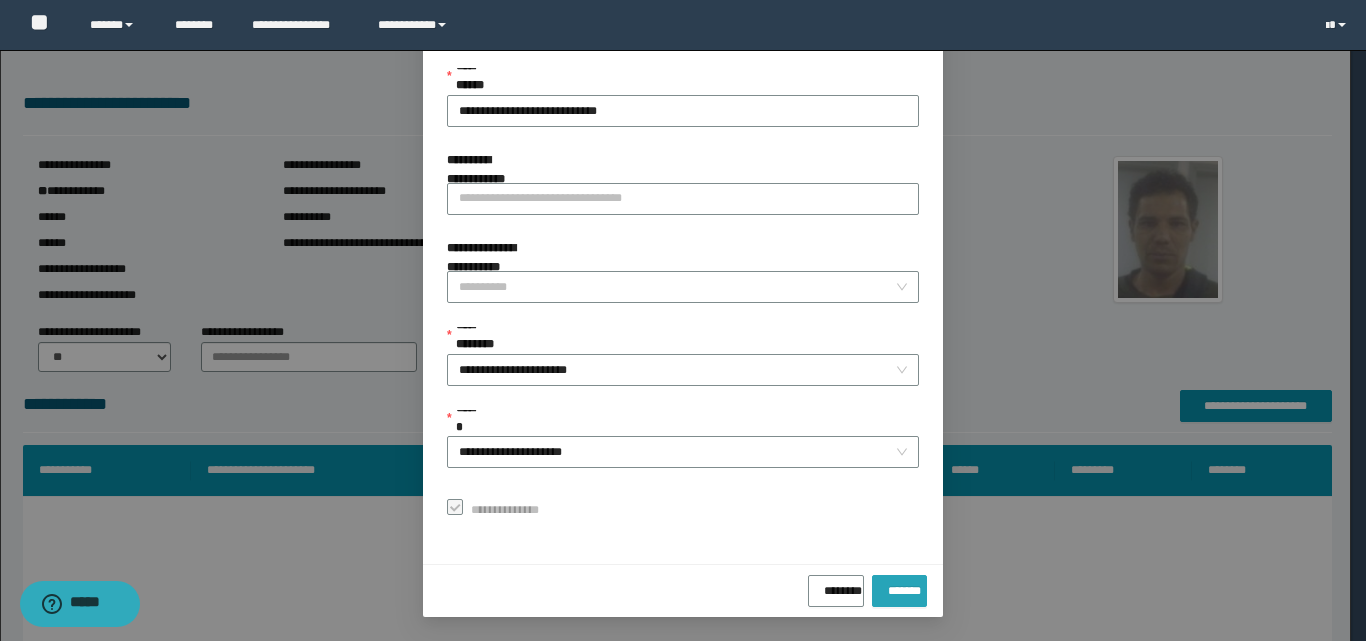 click on "*******" at bounding box center (899, 587) 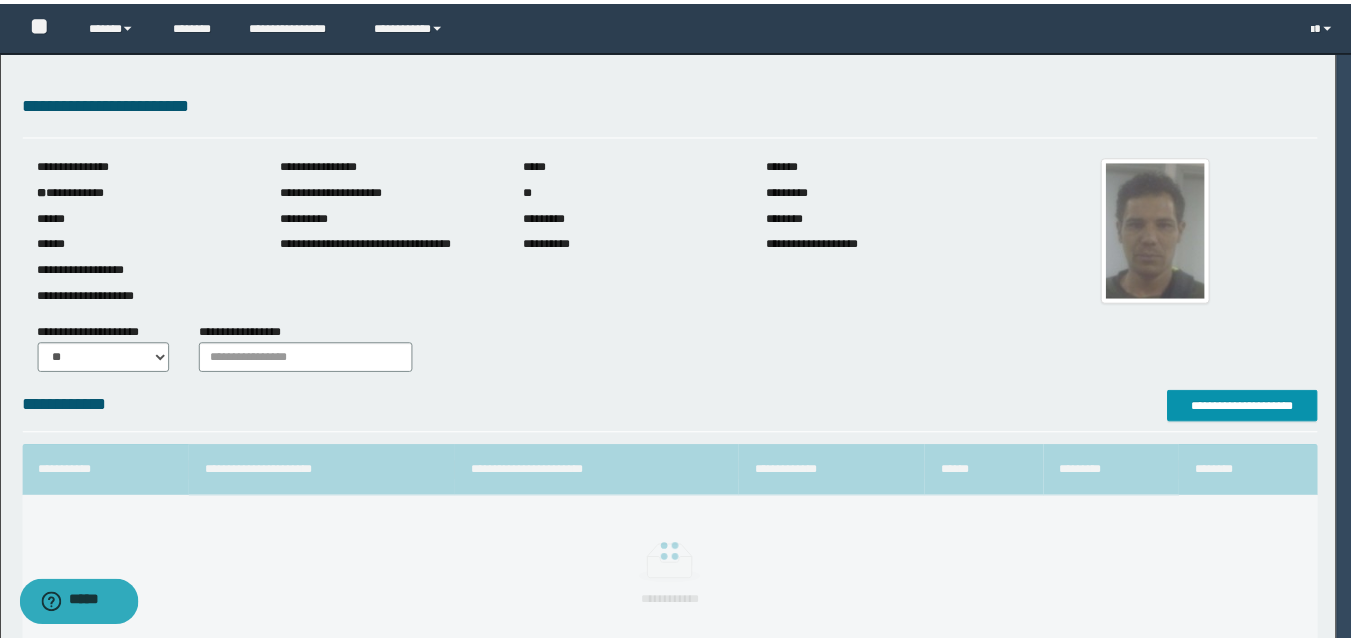 scroll, scrollTop: 64, scrollLeft: 0, axis: vertical 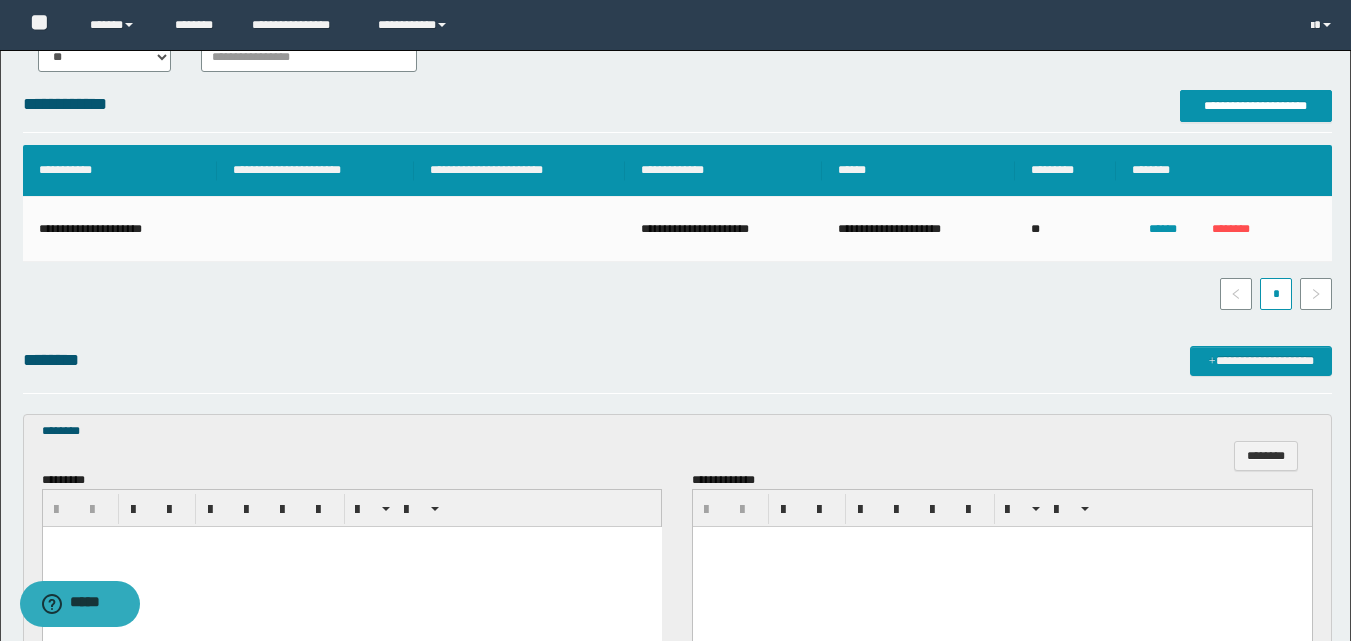 click at bounding box center (351, 542) 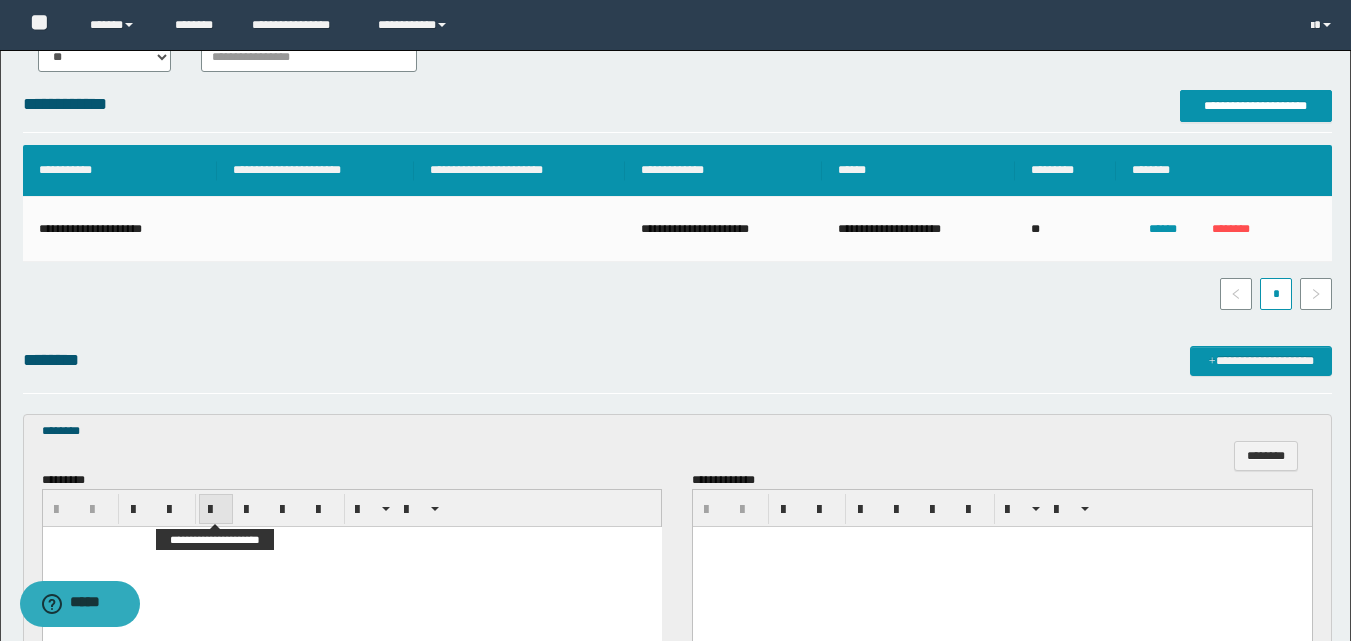 type 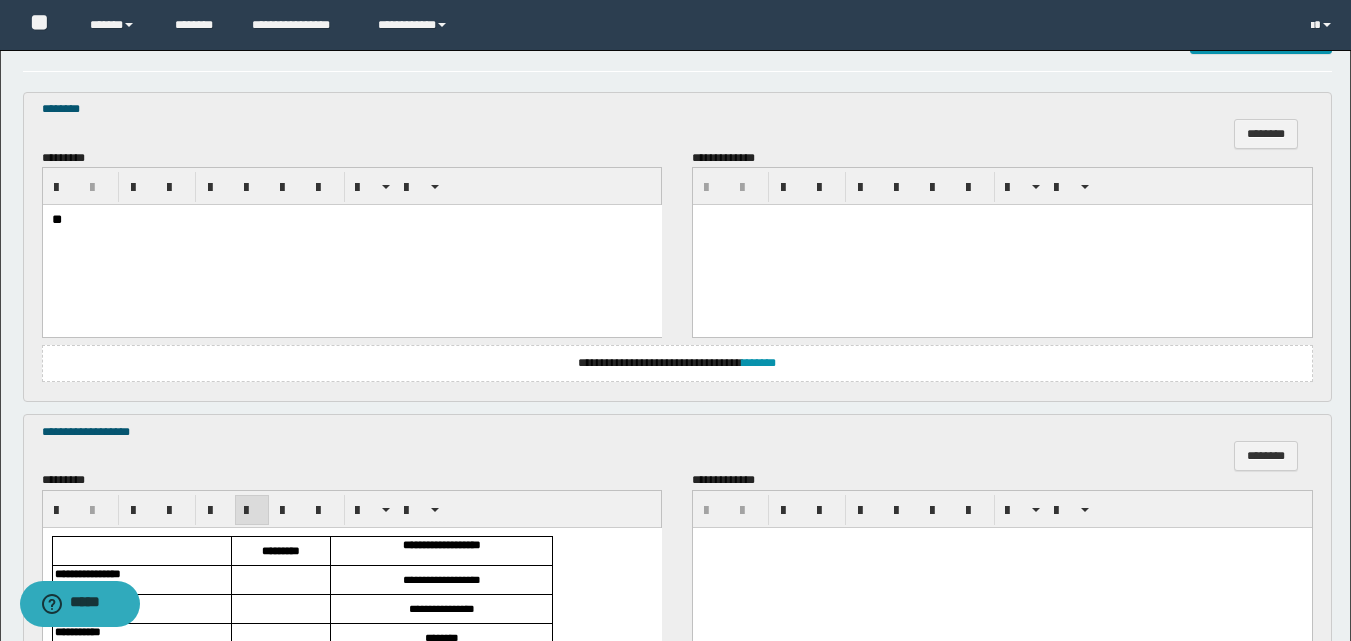 scroll, scrollTop: 700, scrollLeft: 0, axis: vertical 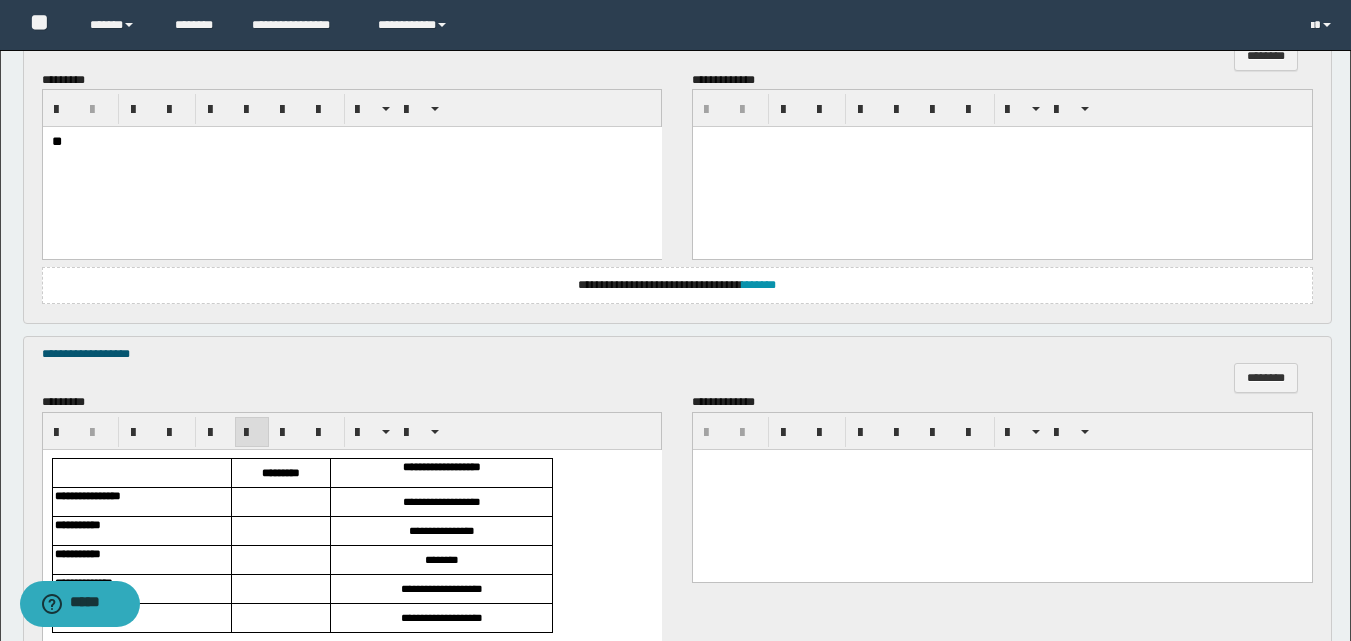 click at bounding box center (280, 502) 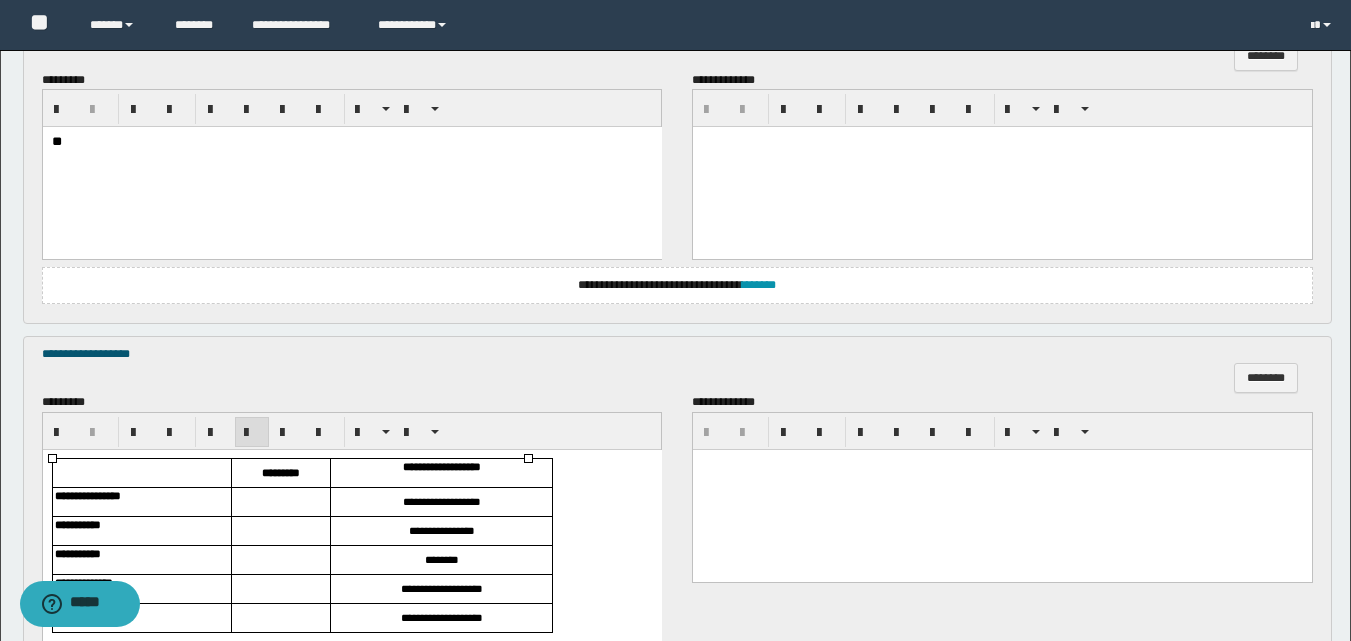 type 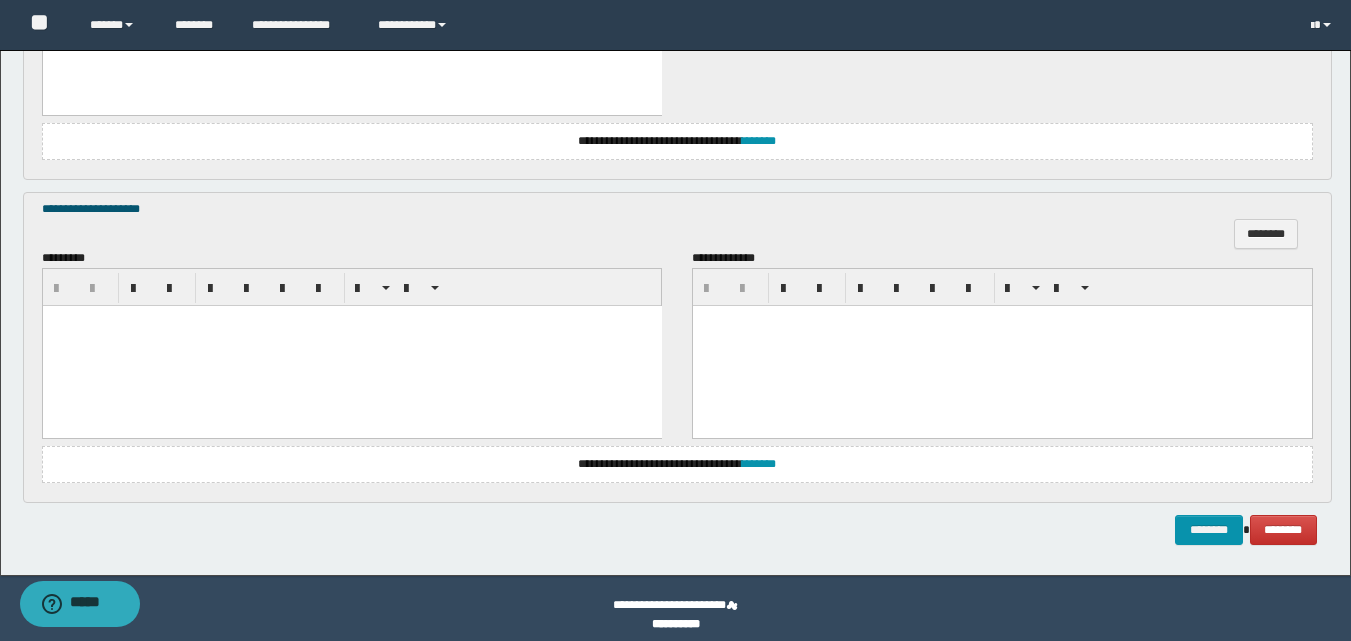 scroll, scrollTop: 1362, scrollLeft: 0, axis: vertical 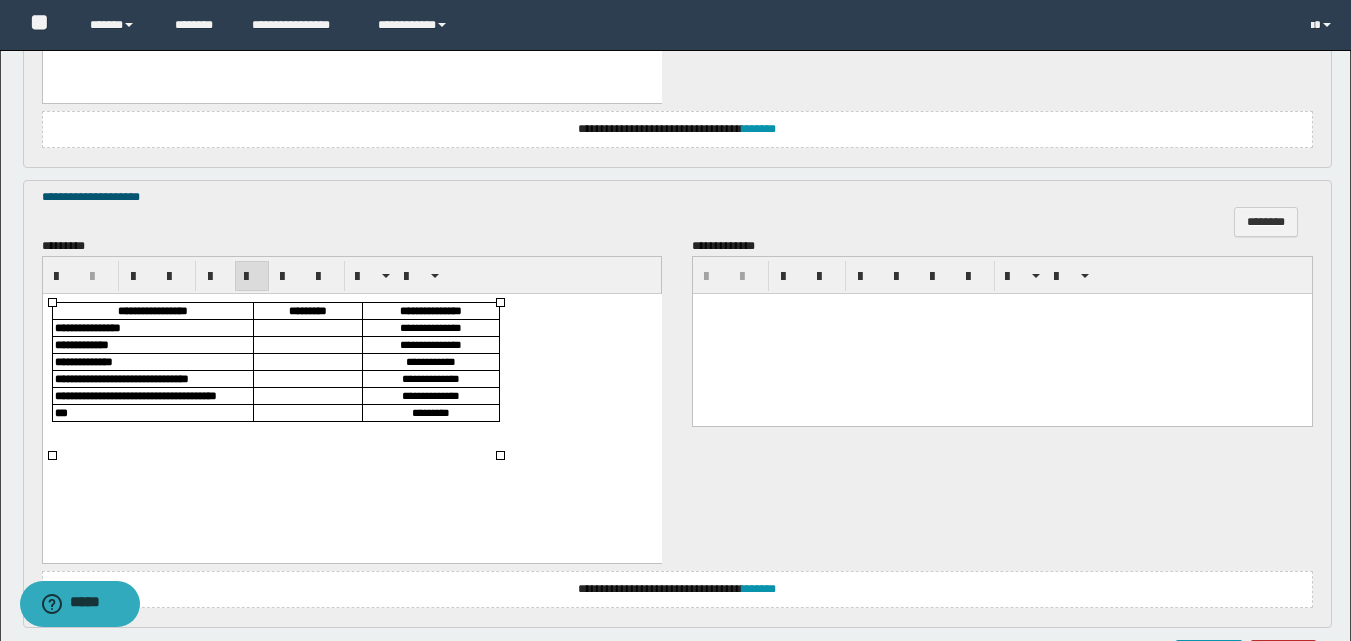 click at bounding box center [307, 327] 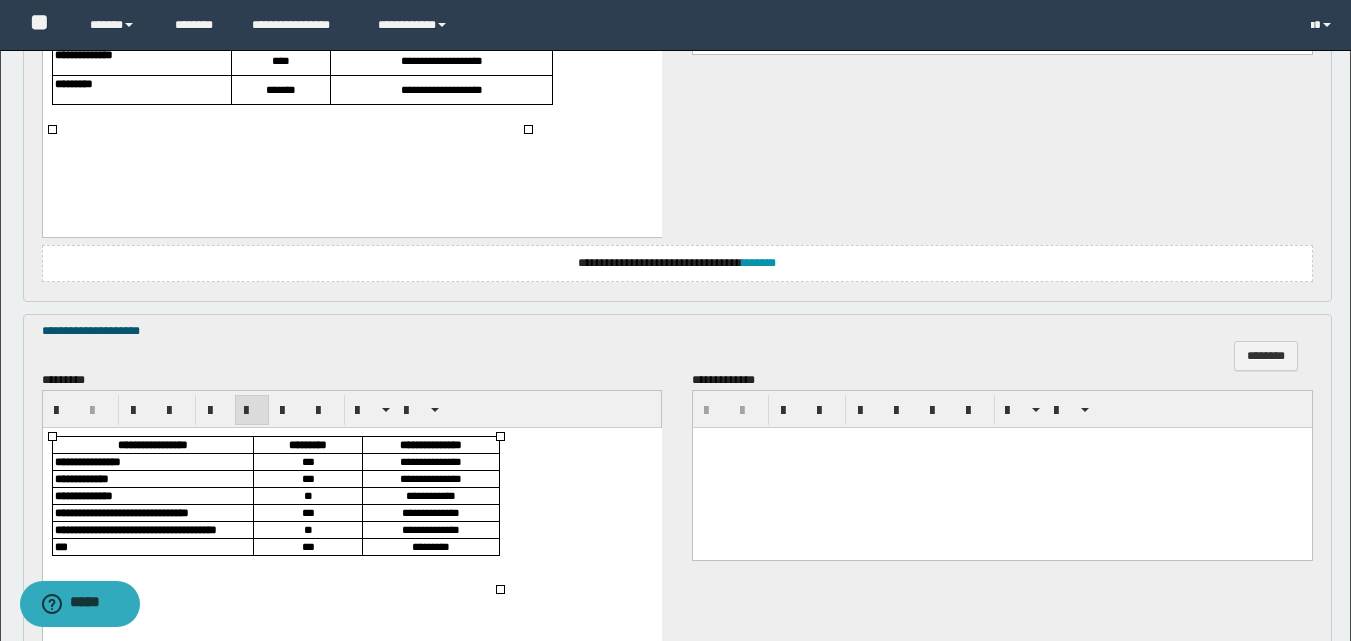scroll, scrollTop: 1499, scrollLeft: 0, axis: vertical 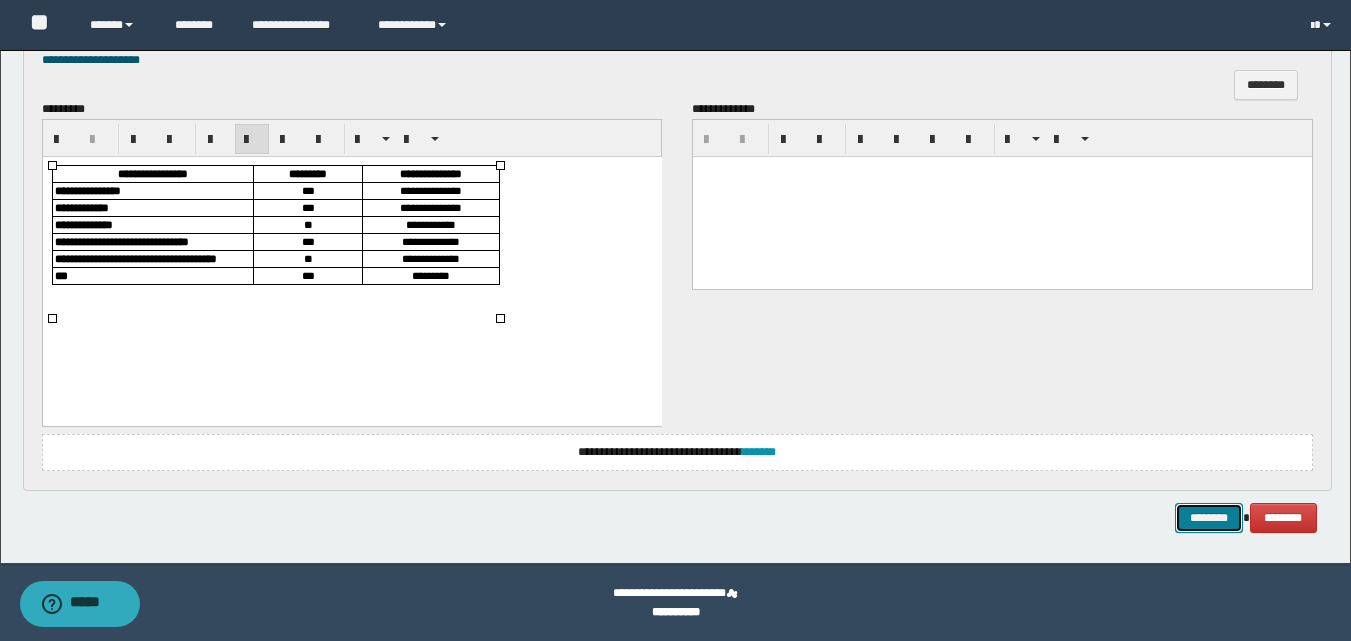 click on "********" at bounding box center (1209, 518) 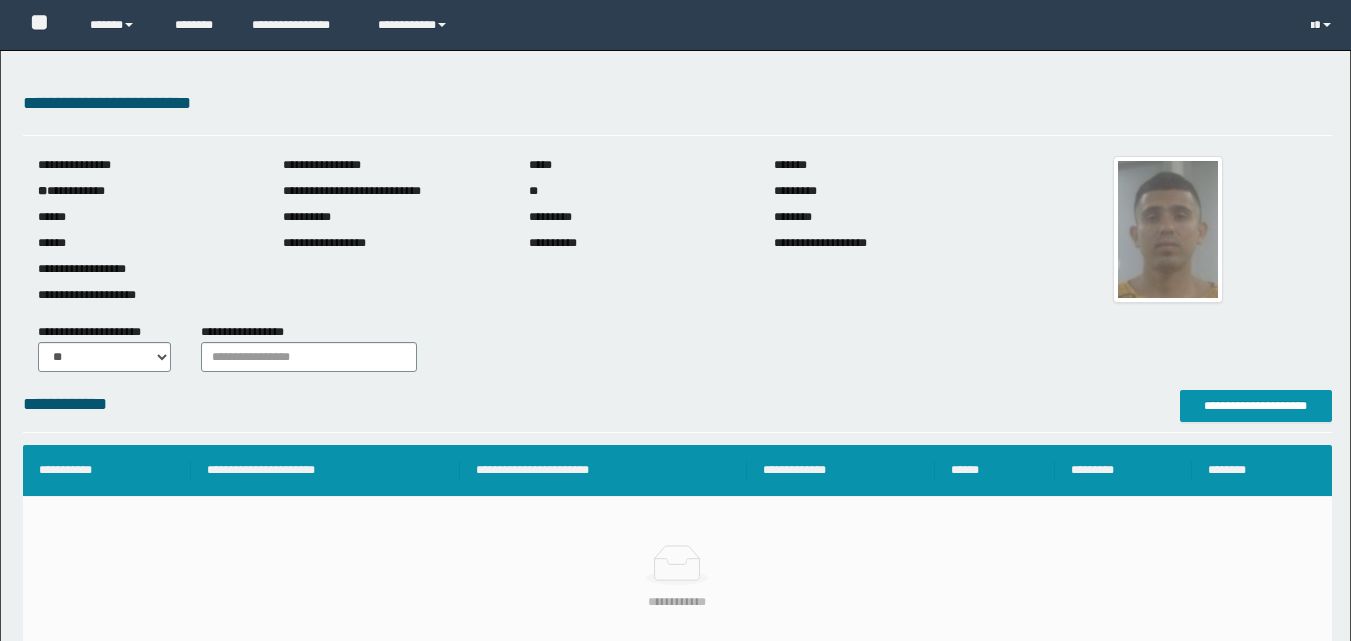 scroll, scrollTop: 0, scrollLeft: 0, axis: both 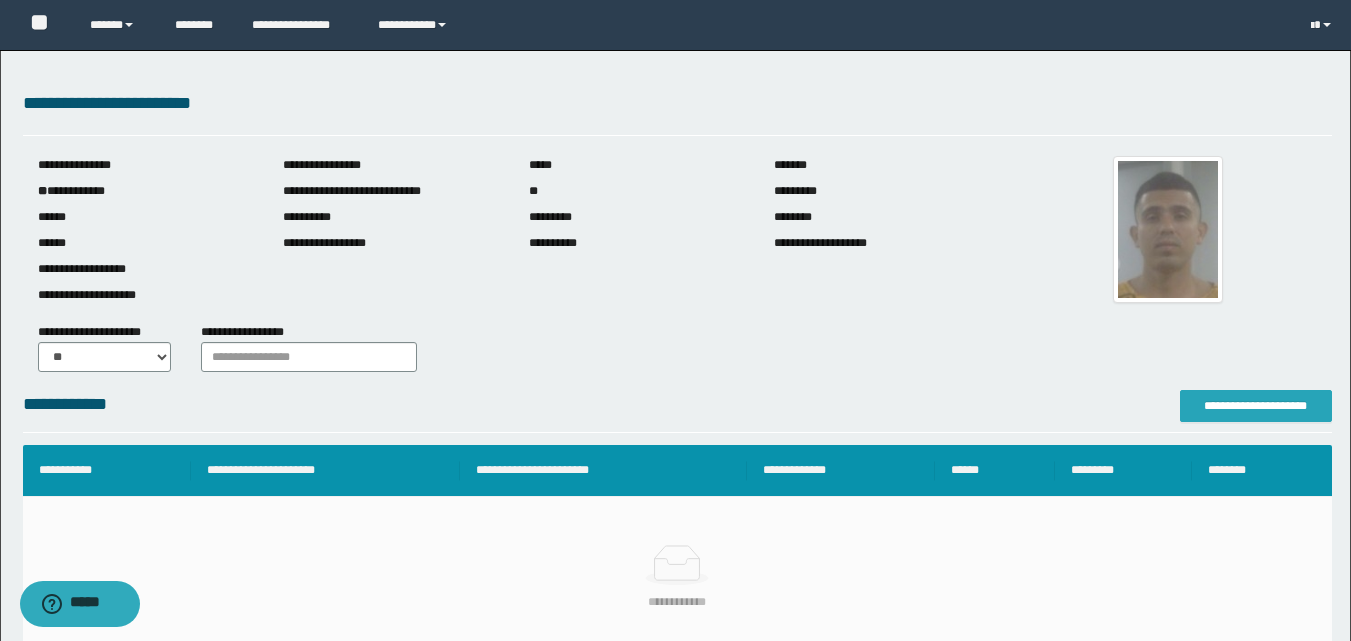 click on "**********" at bounding box center (1256, 406) 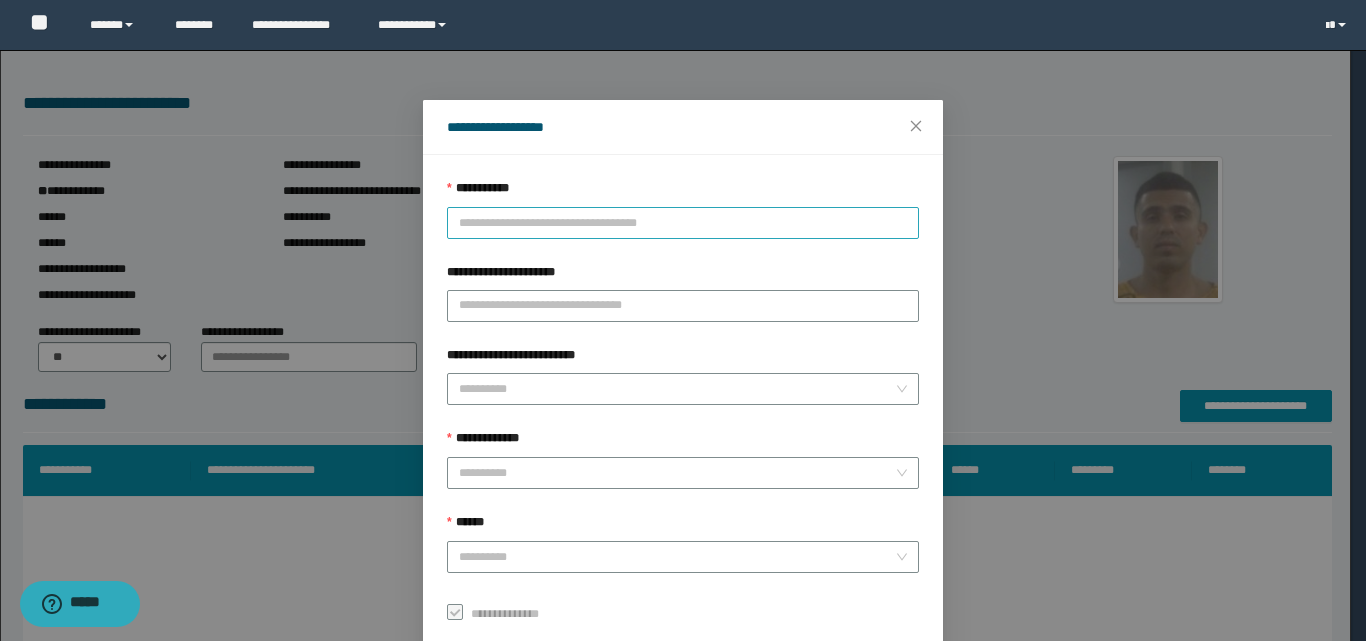 click on "**********" at bounding box center (683, 223) 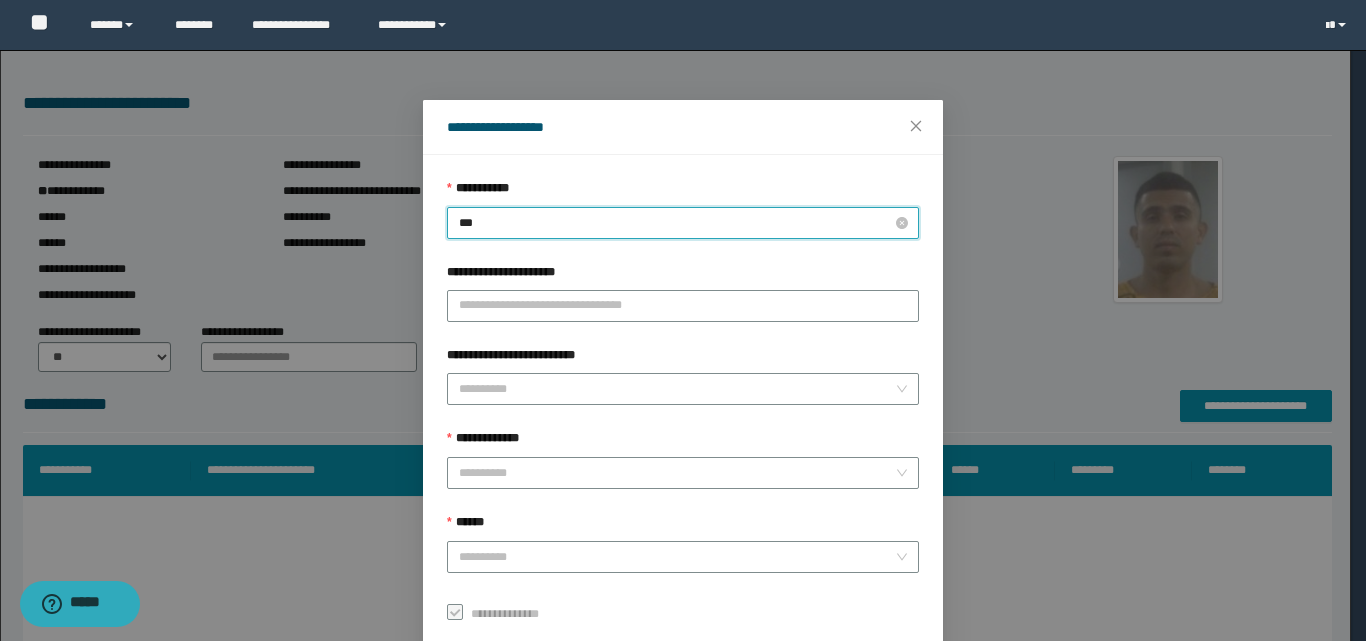 type on "****" 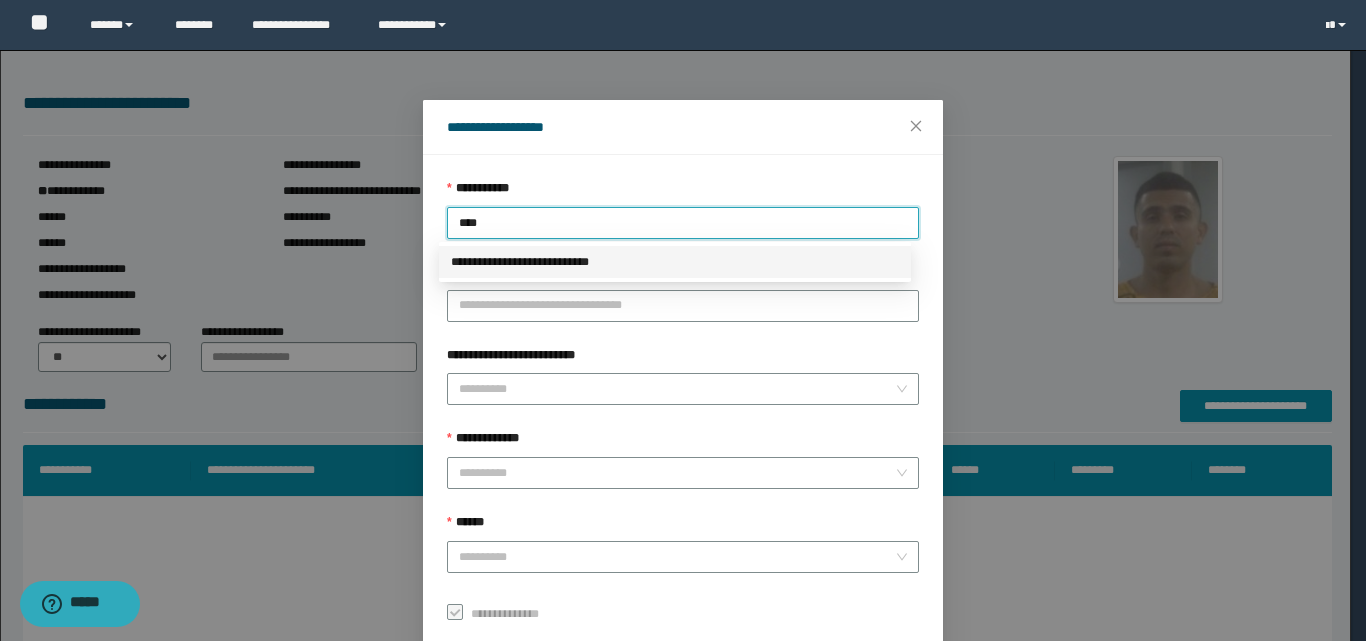 click on "**********" at bounding box center [675, 262] 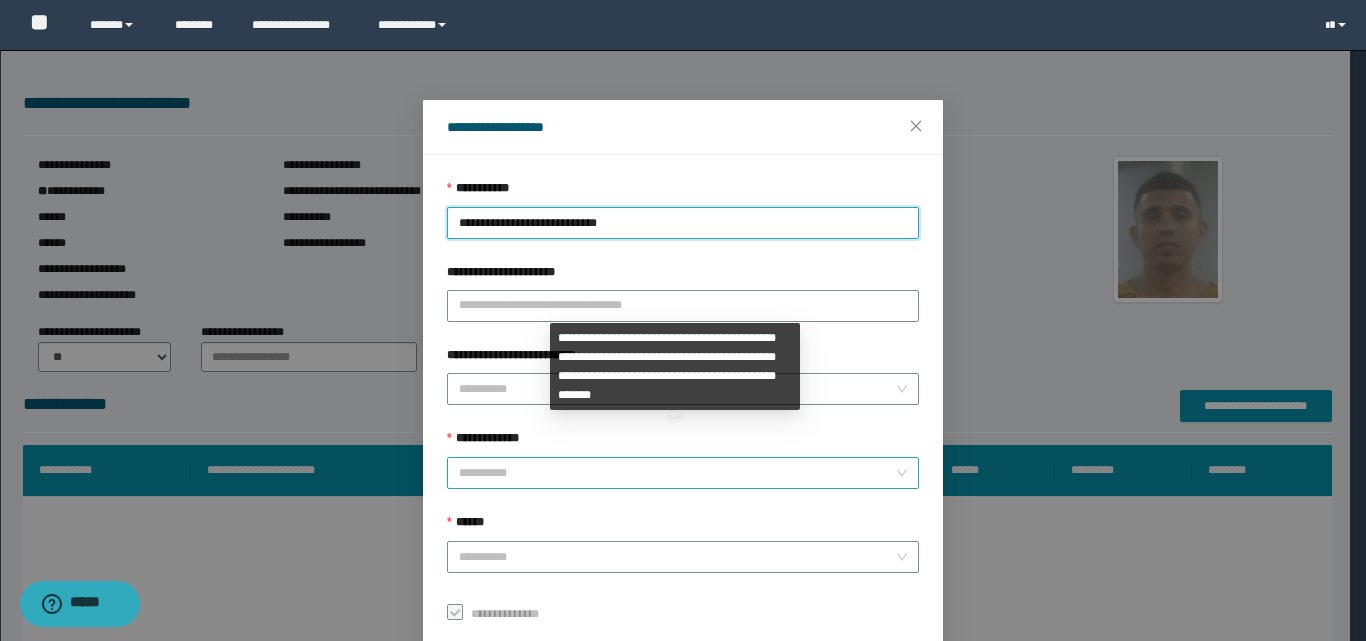 click on "**********" at bounding box center [677, 473] 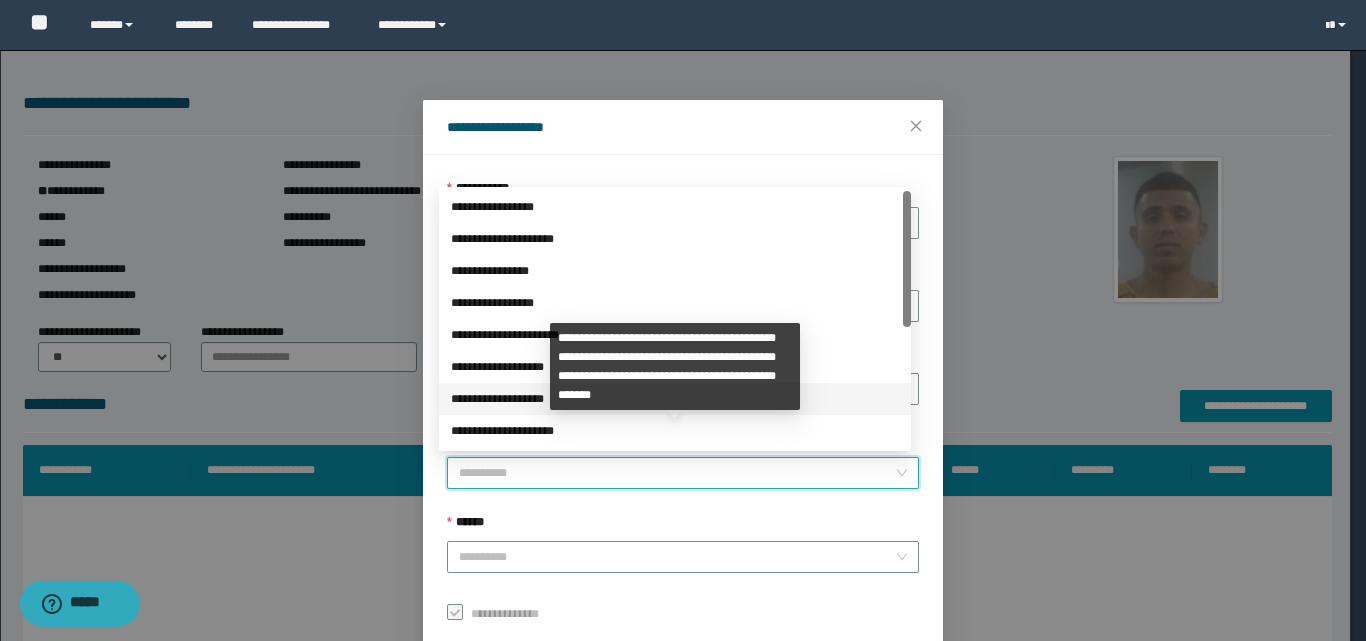 scroll, scrollTop: 224, scrollLeft: 0, axis: vertical 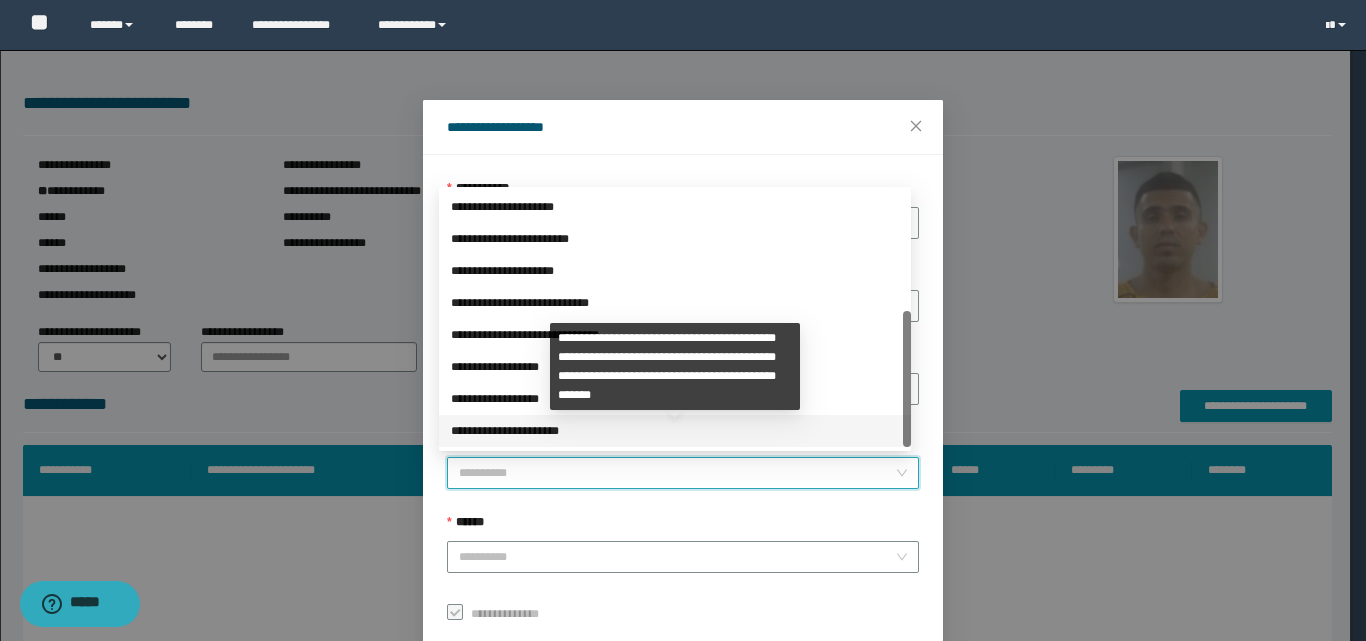 click on "**********" at bounding box center (675, 431) 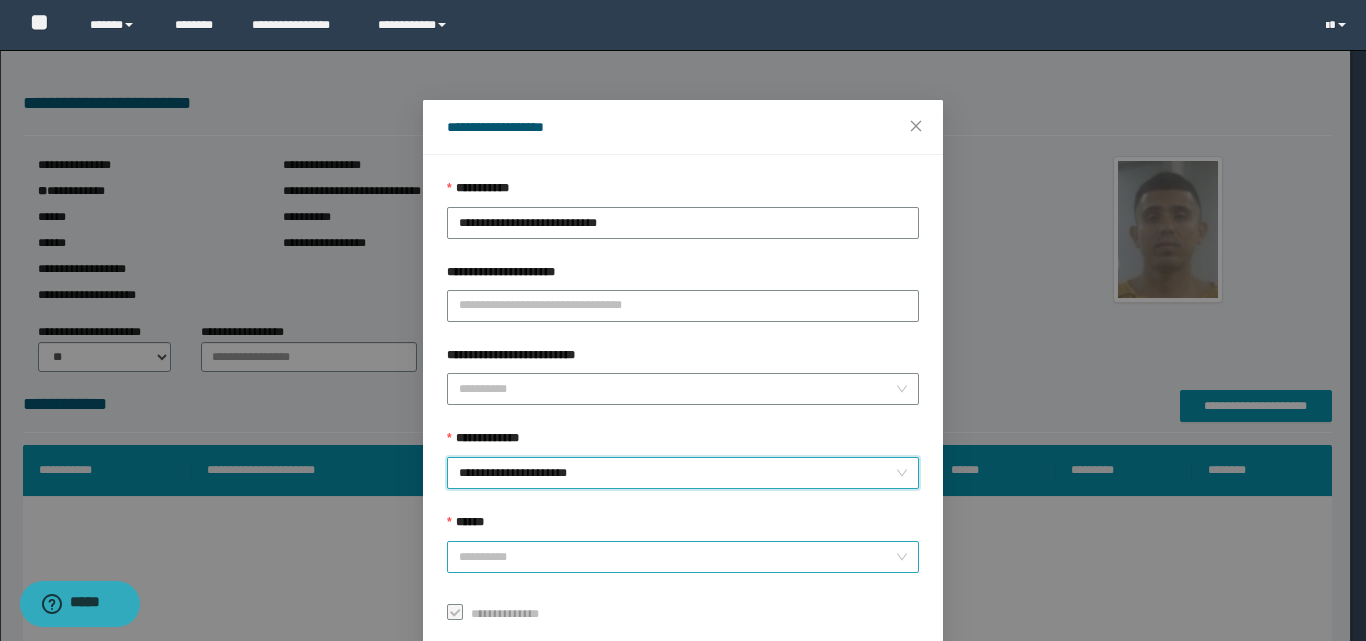 click on "******" at bounding box center (677, 557) 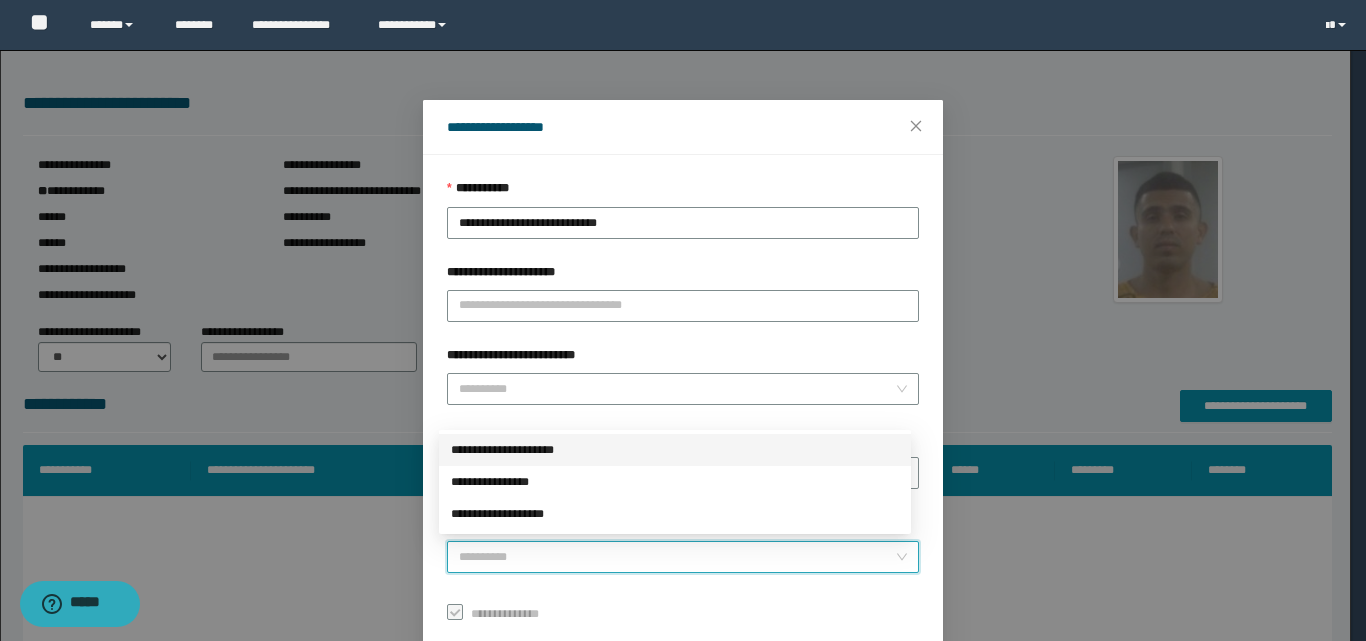 click on "**********" at bounding box center [675, 450] 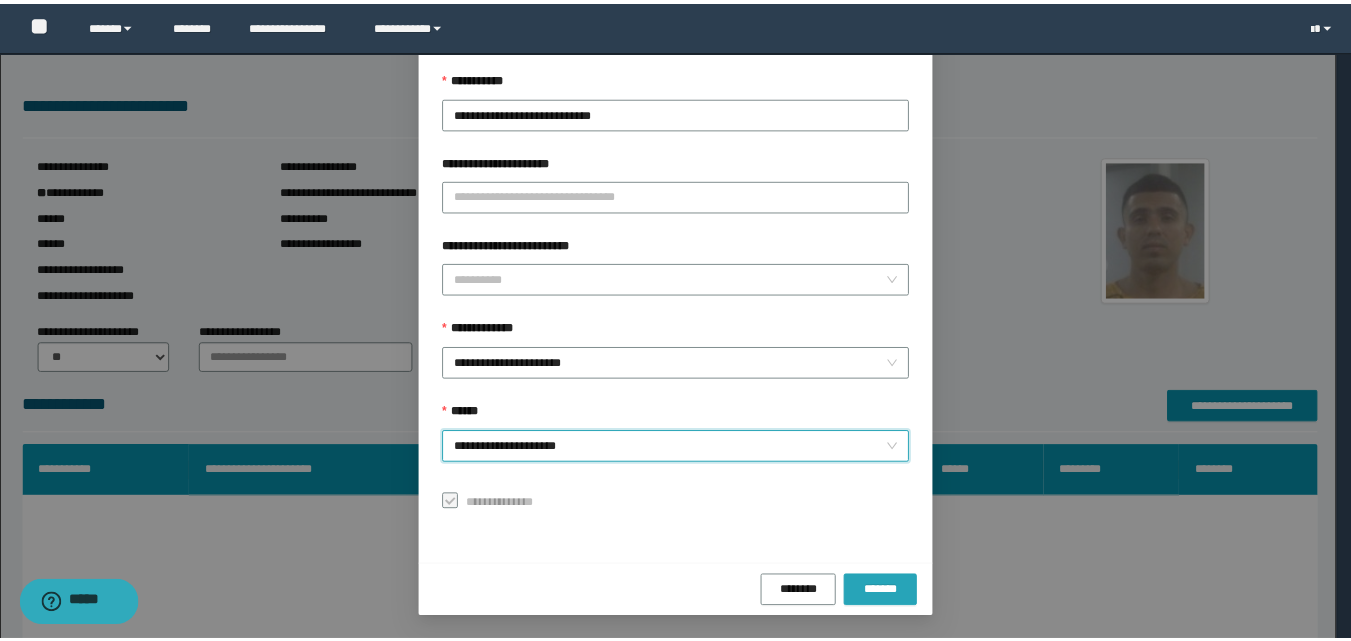 scroll, scrollTop: 111, scrollLeft: 0, axis: vertical 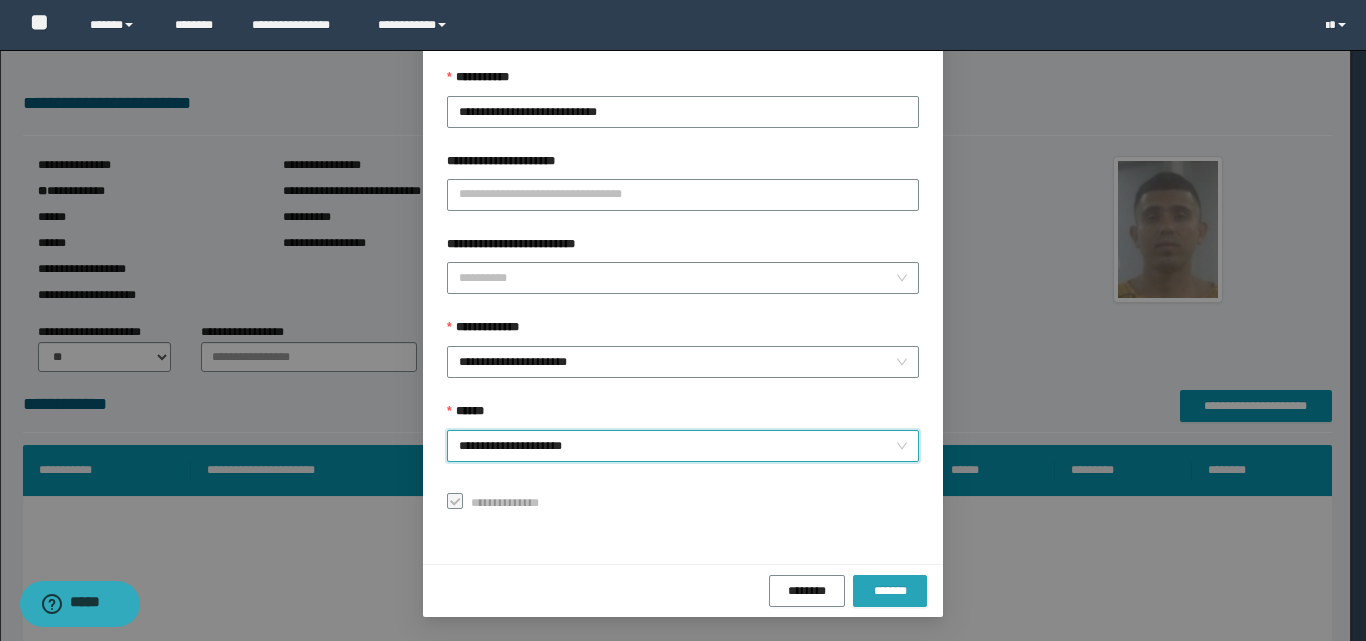 click on "*******" at bounding box center [890, 591] 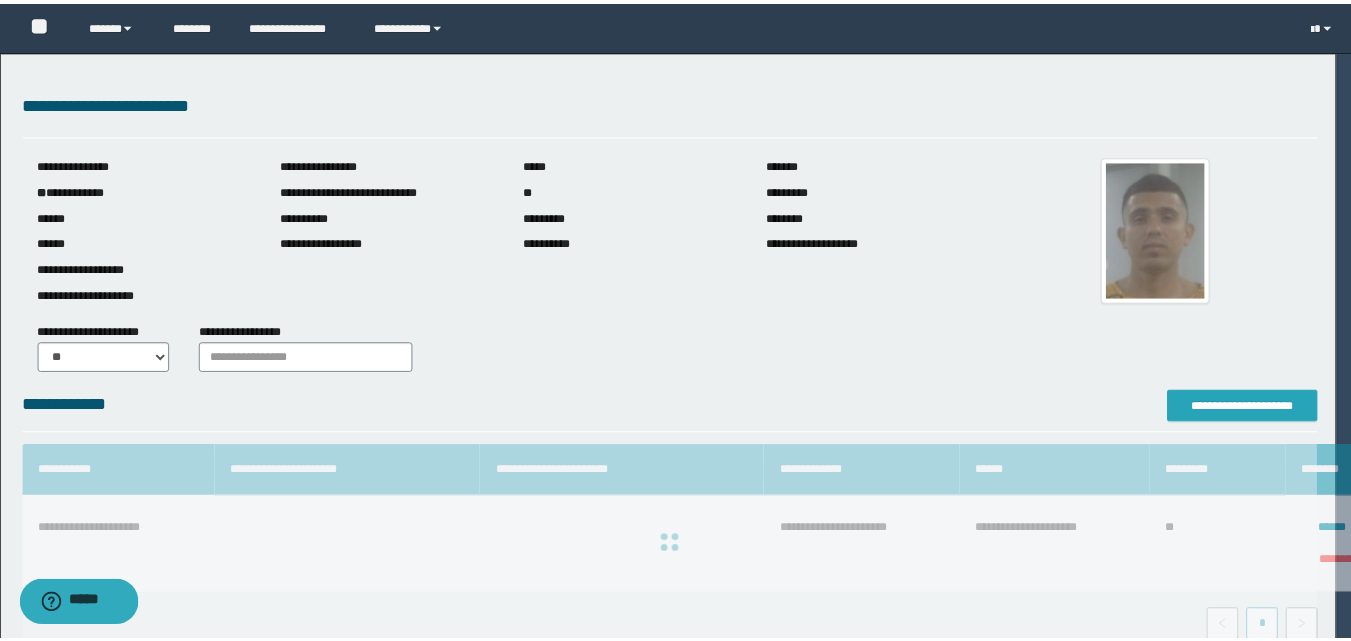 scroll, scrollTop: 0, scrollLeft: 0, axis: both 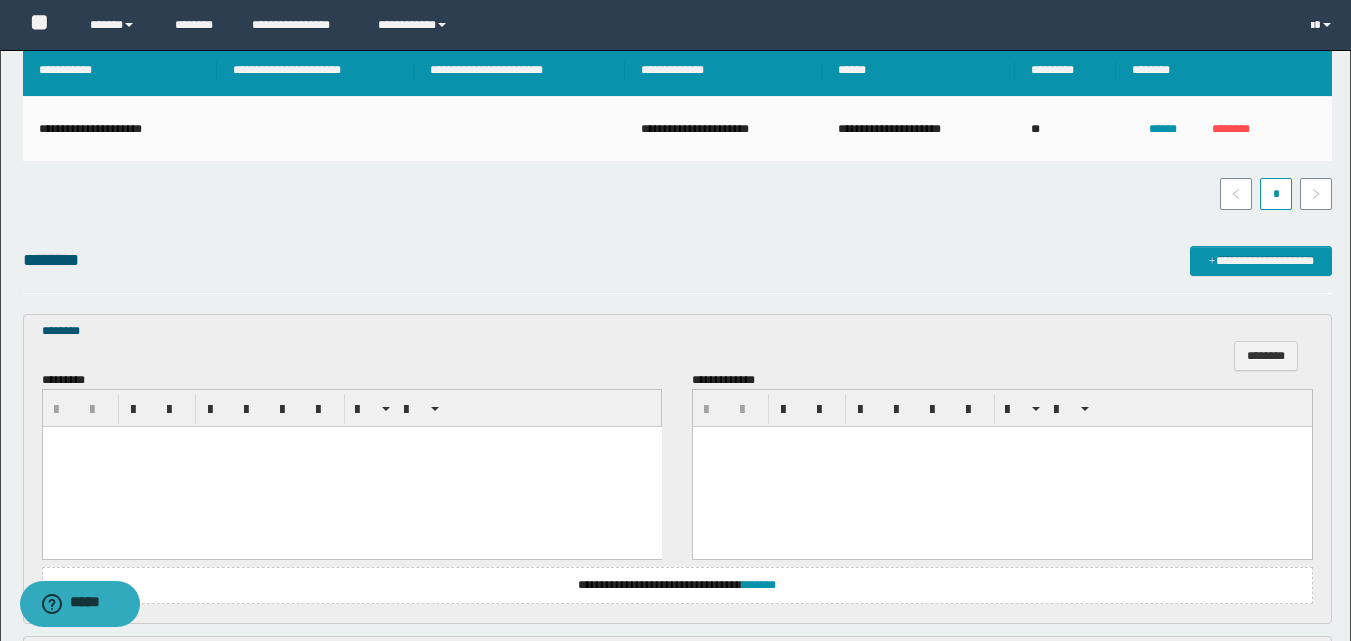 click at bounding box center (351, 467) 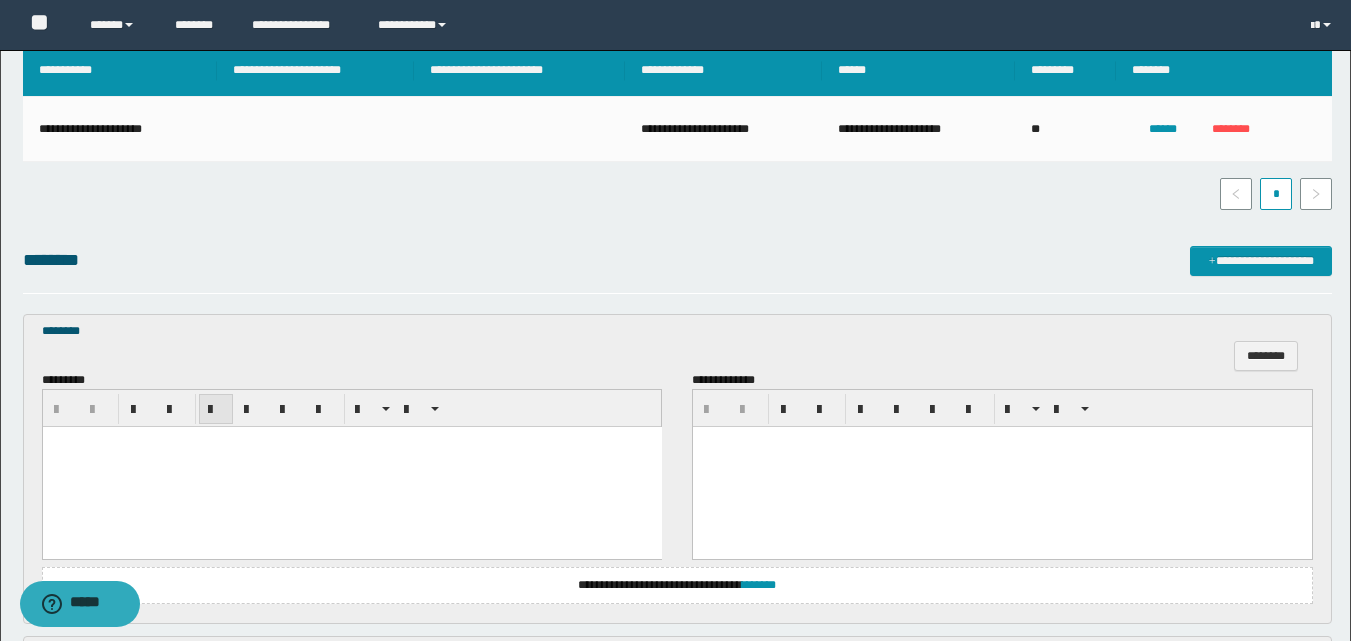 type 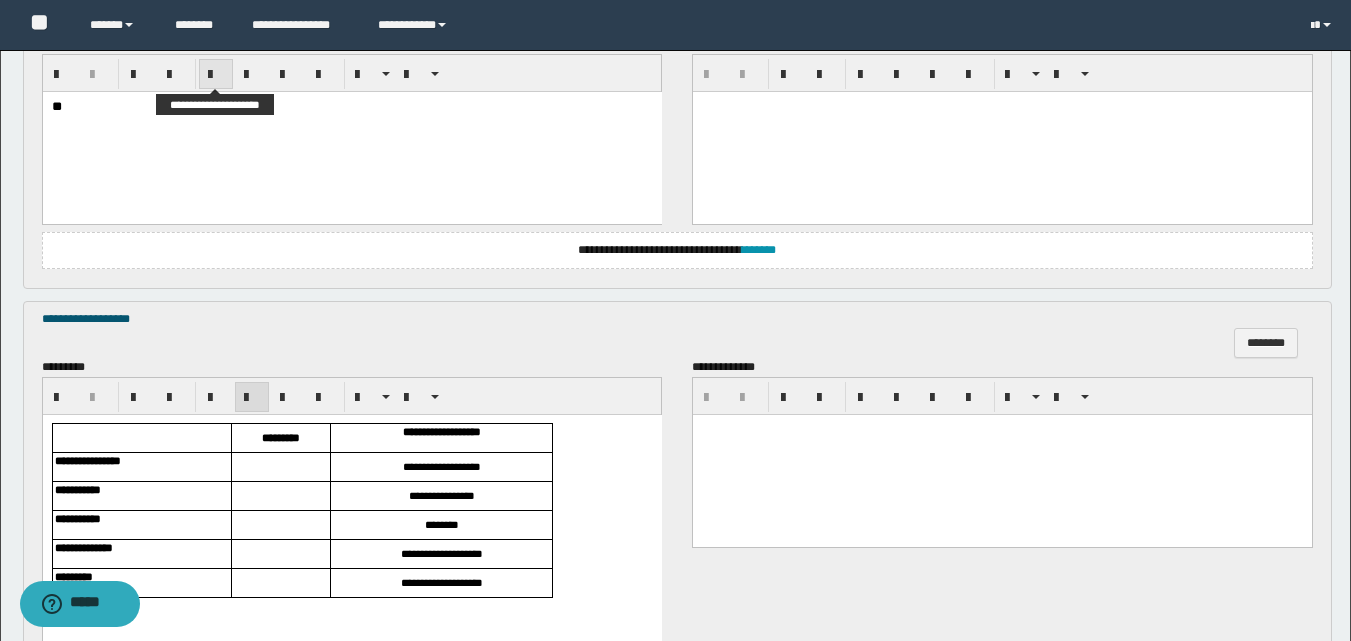 scroll, scrollTop: 800, scrollLeft: 0, axis: vertical 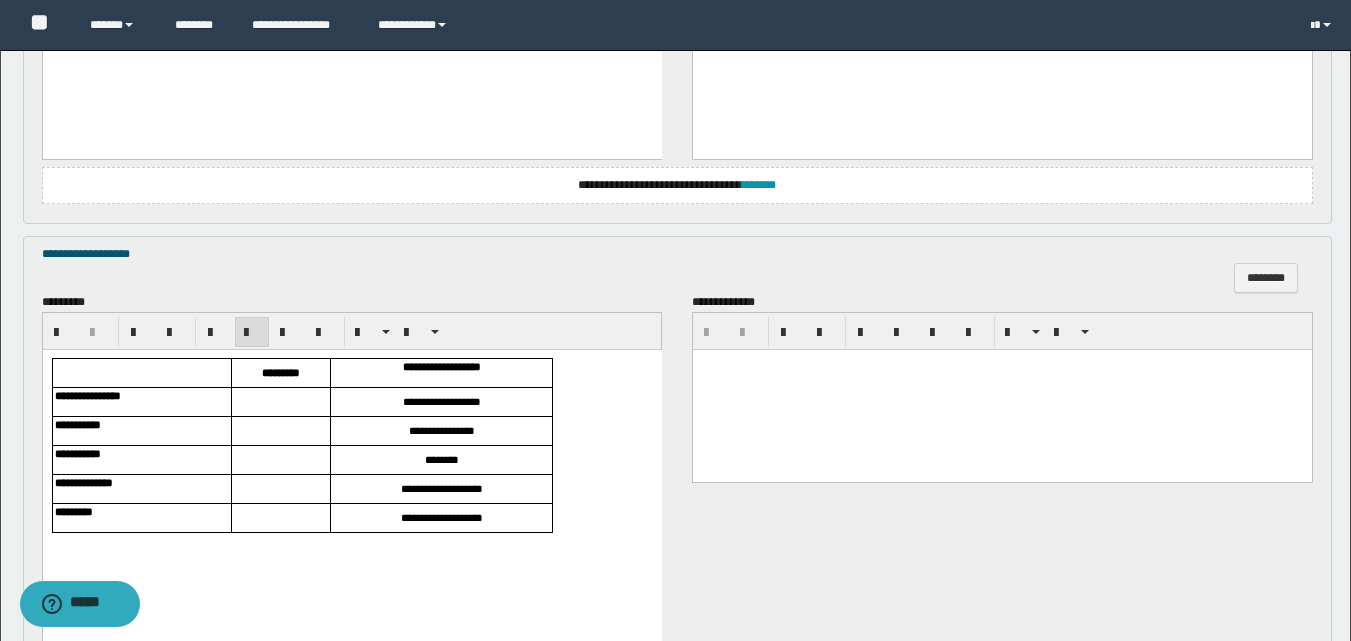 click at bounding box center [280, 402] 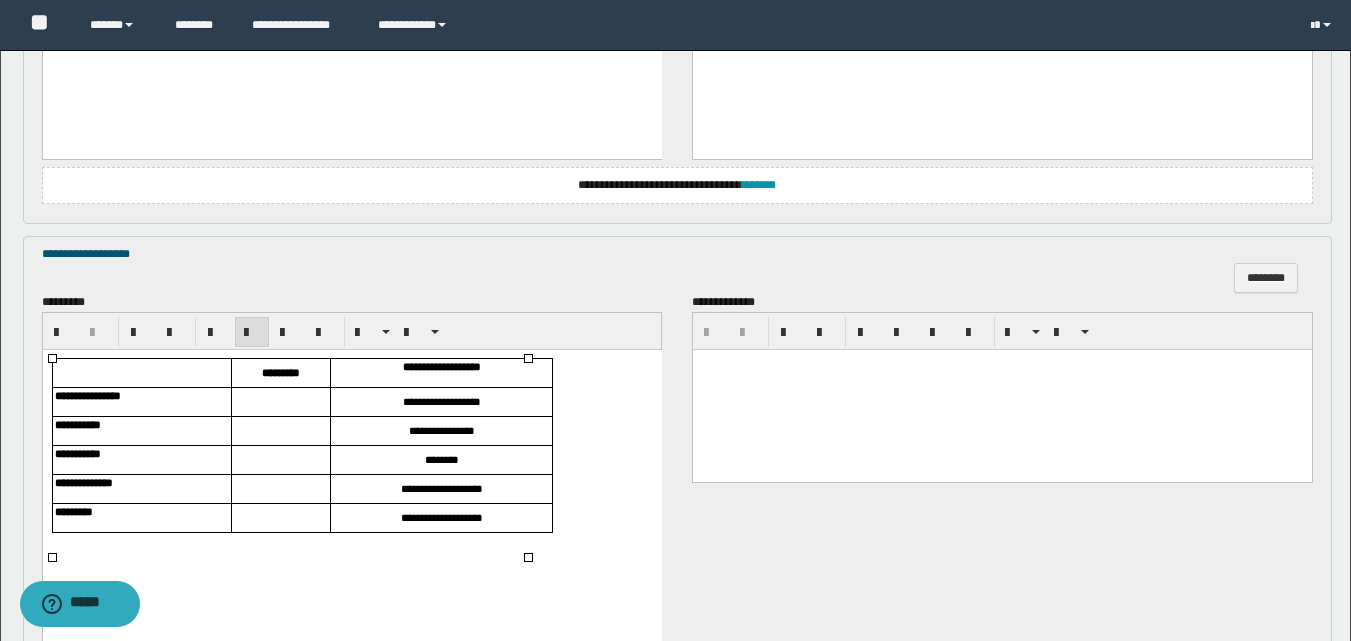 type 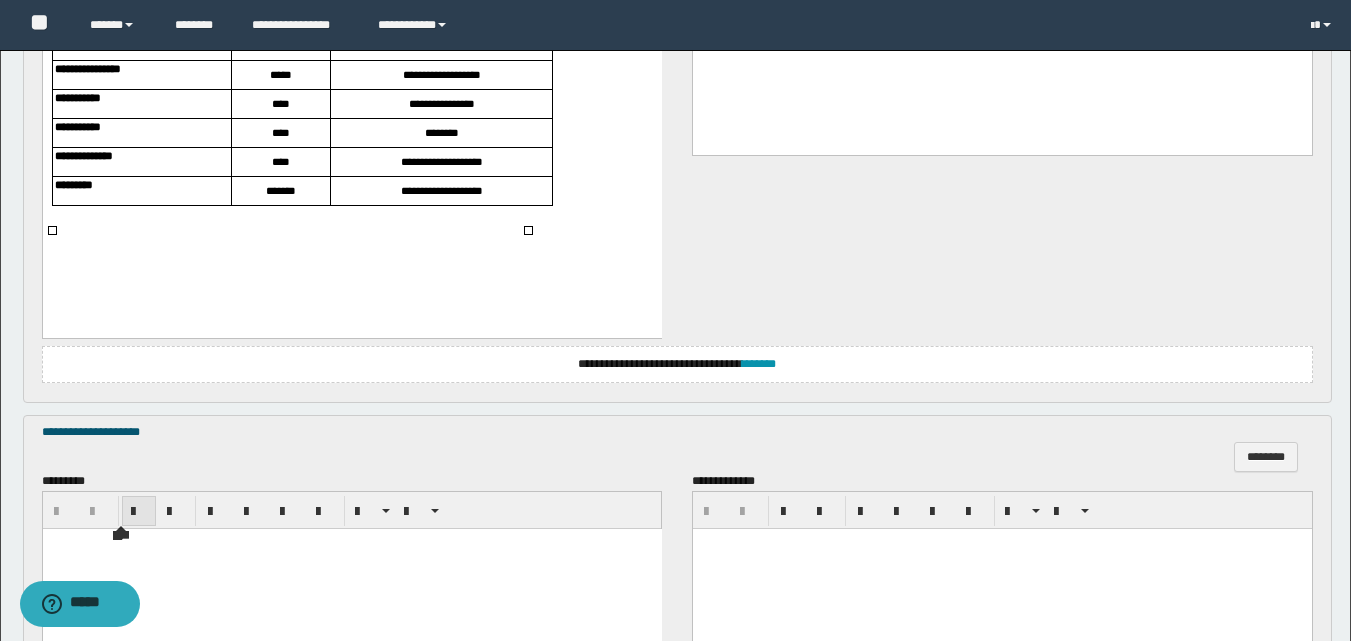 scroll, scrollTop: 1200, scrollLeft: 0, axis: vertical 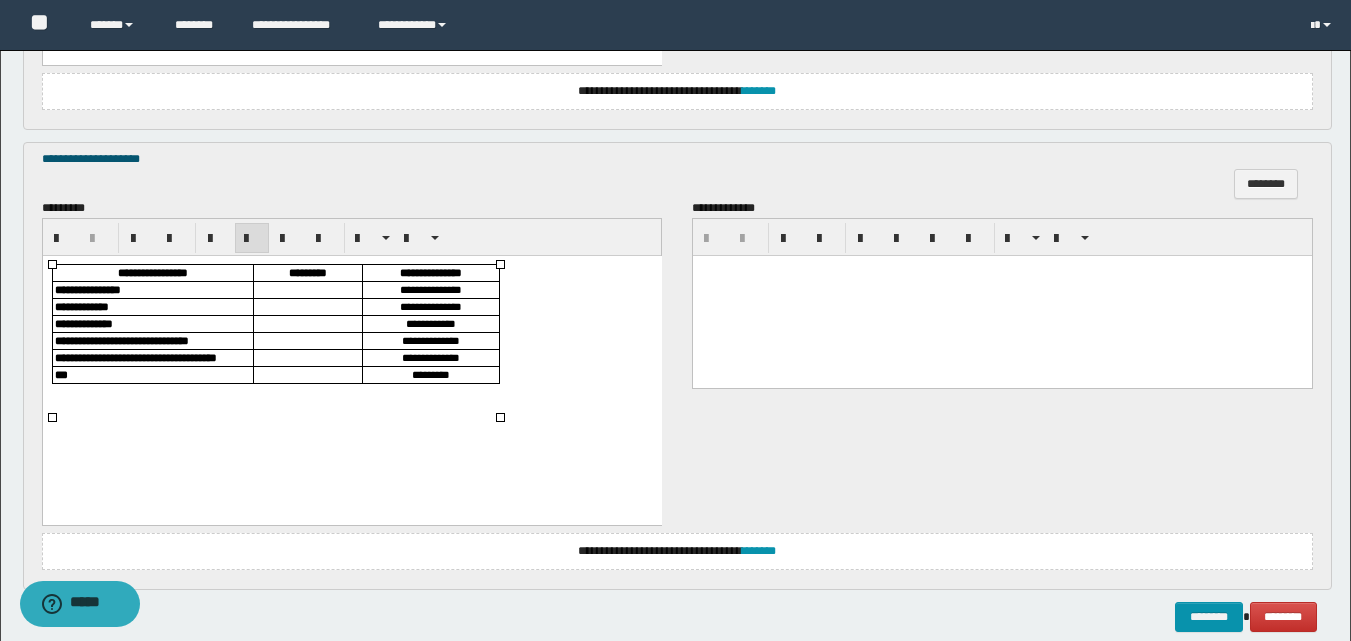 click at bounding box center [307, 289] 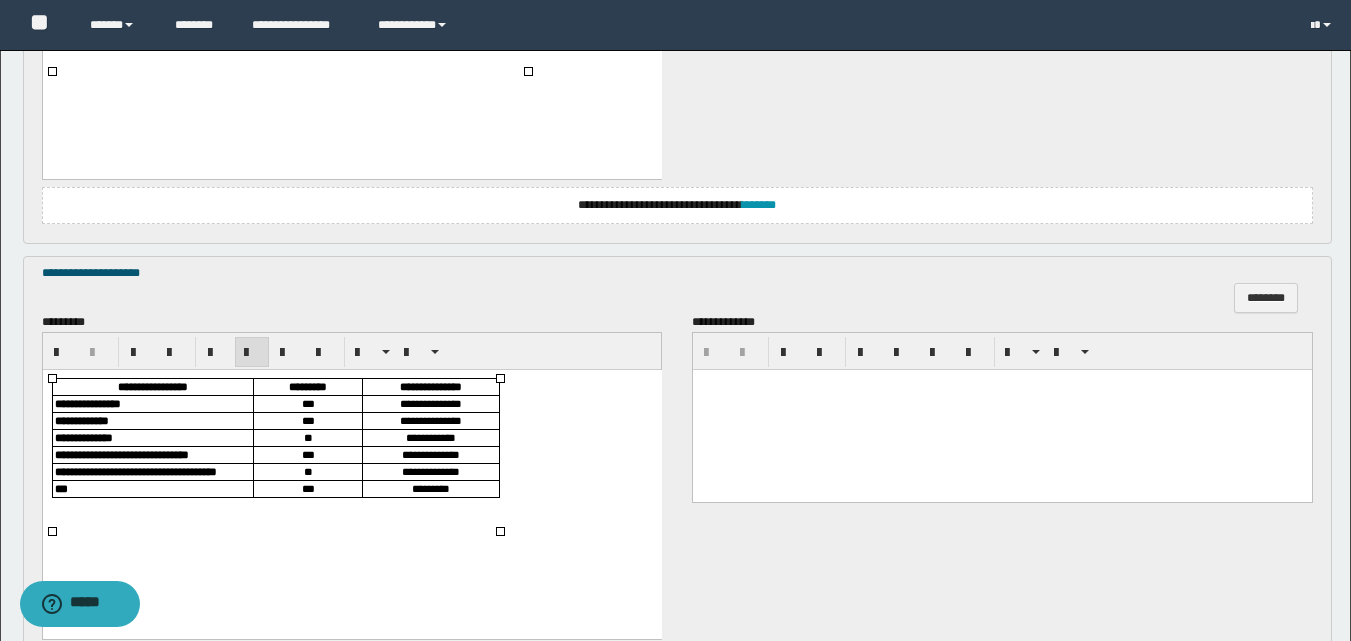 scroll, scrollTop: 1499, scrollLeft: 0, axis: vertical 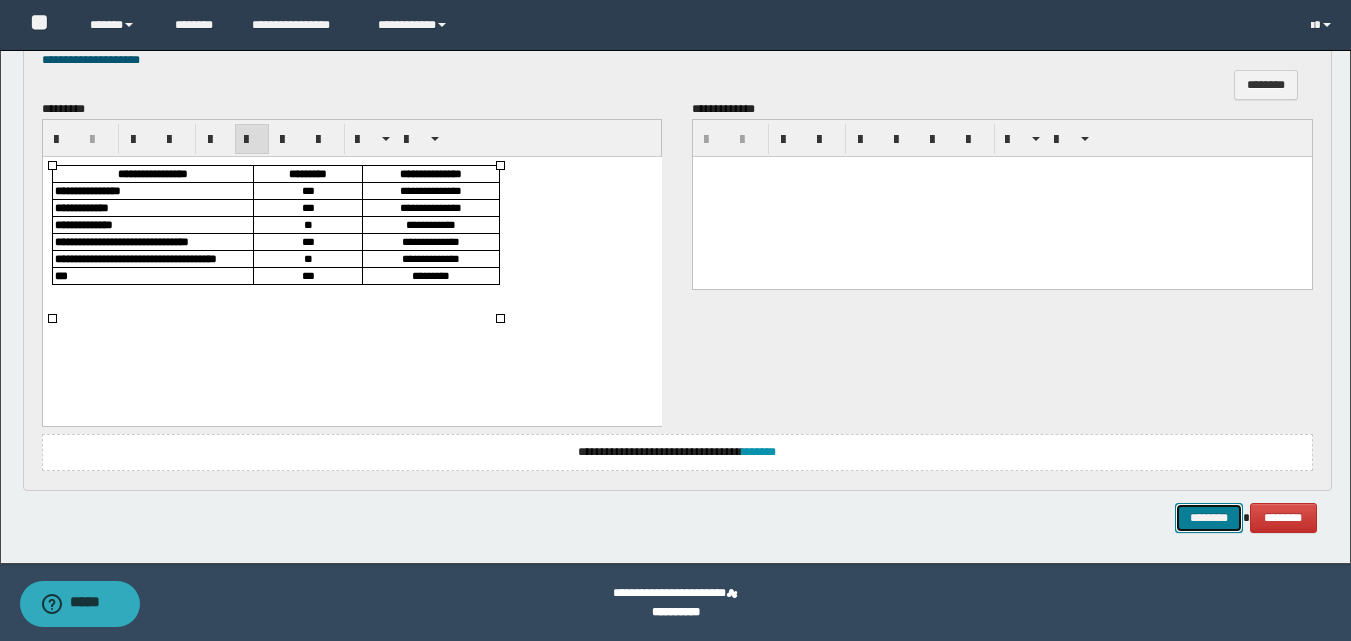 click on "********" at bounding box center (1209, 518) 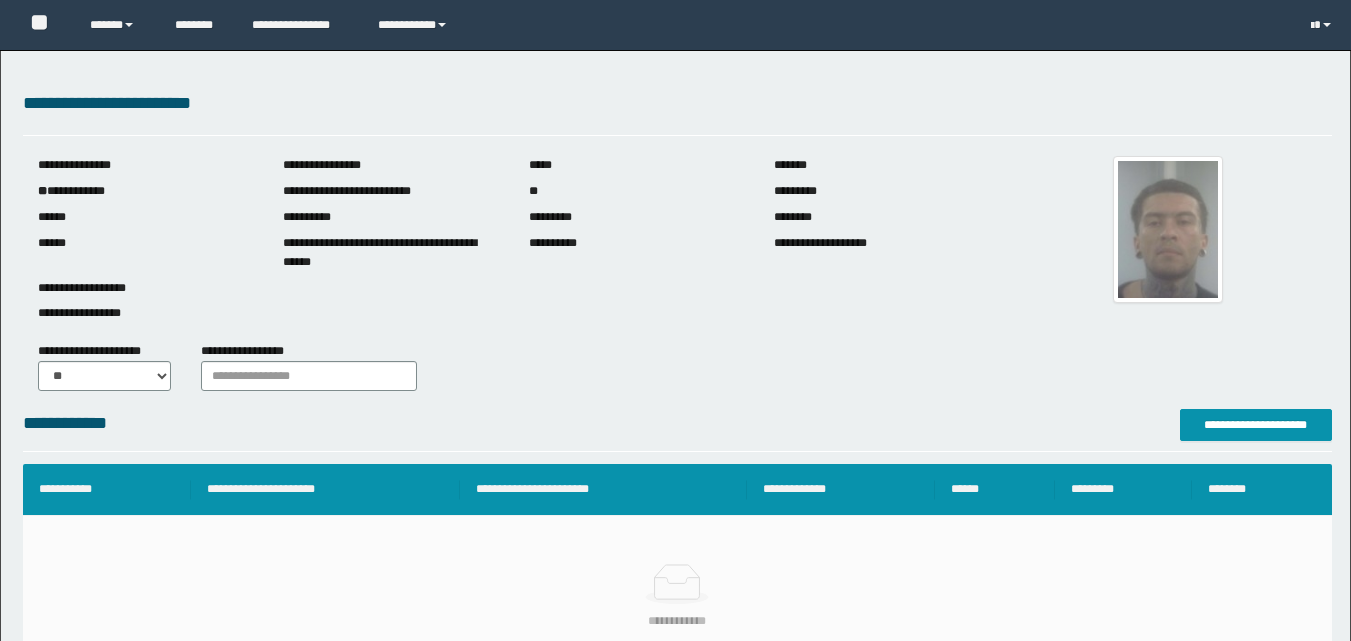 scroll, scrollTop: 0, scrollLeft: 0, axis: both 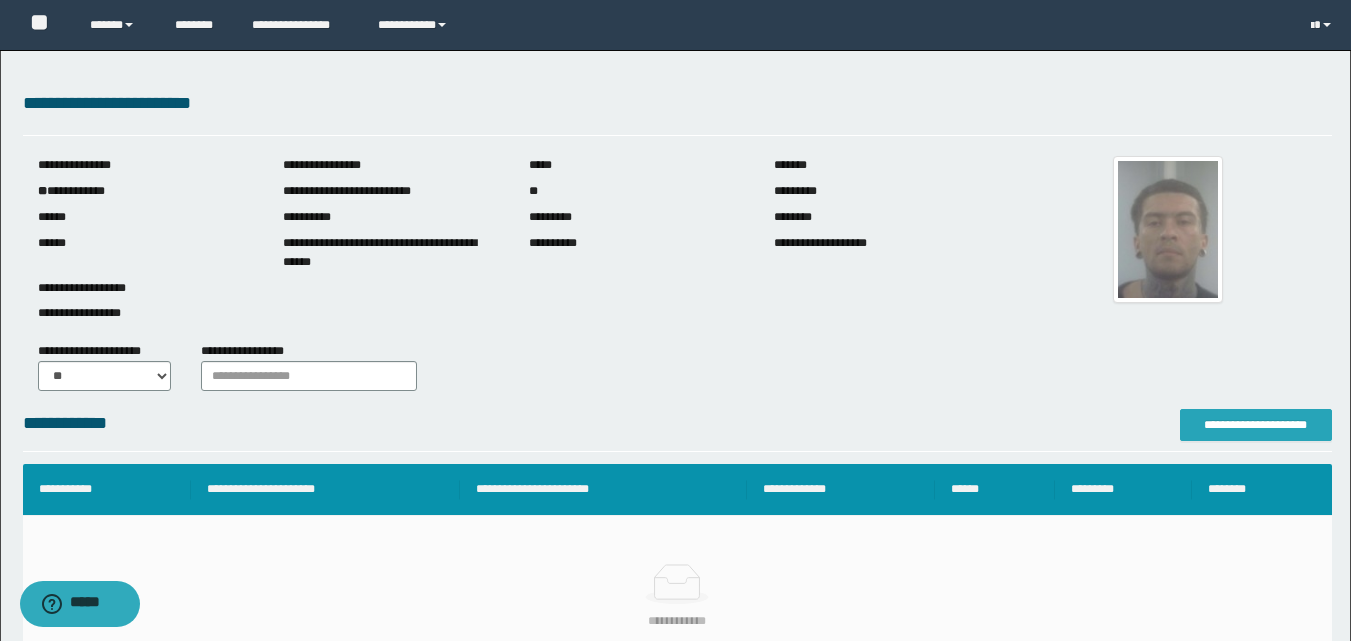 click on "**********" at bounding box center [1256, 425] 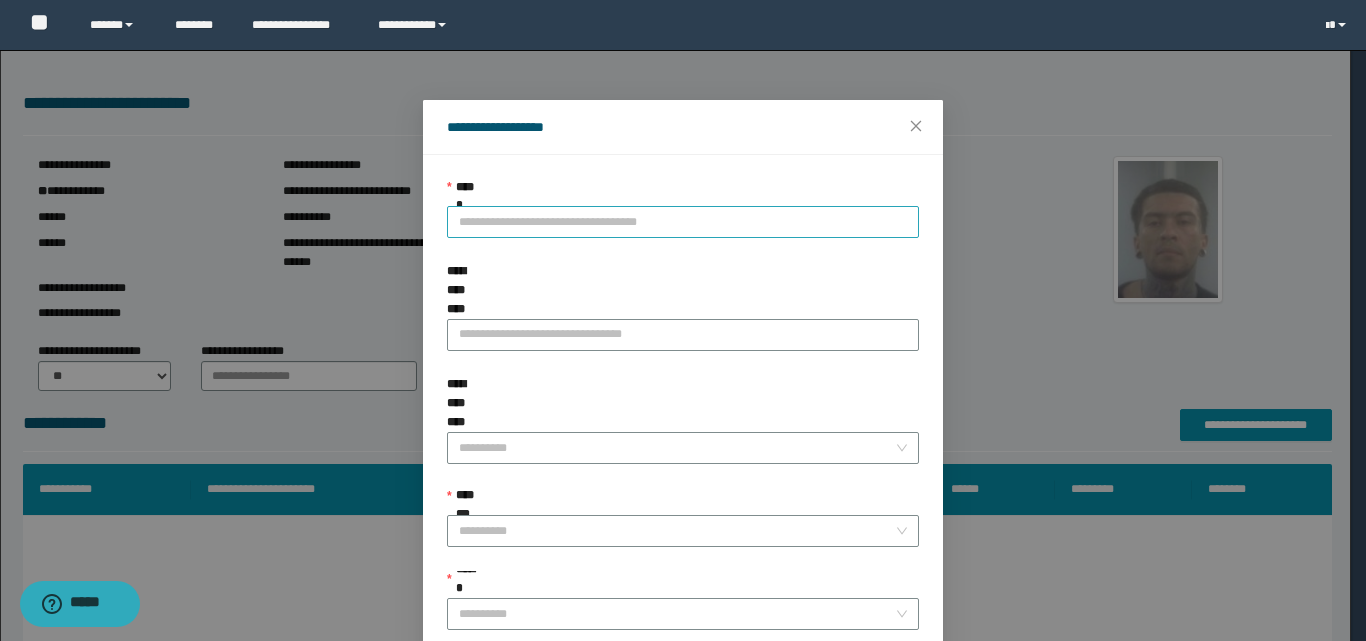 click on "**********" at bounding box center (683, 222) 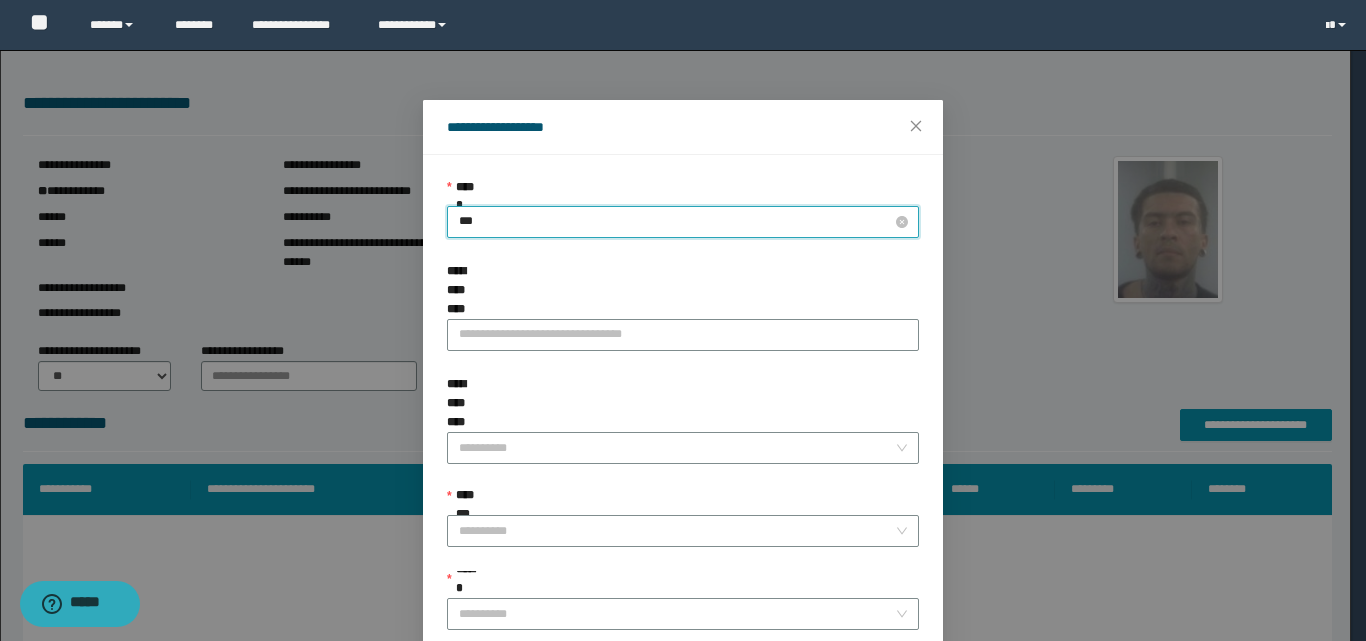 type on "****" 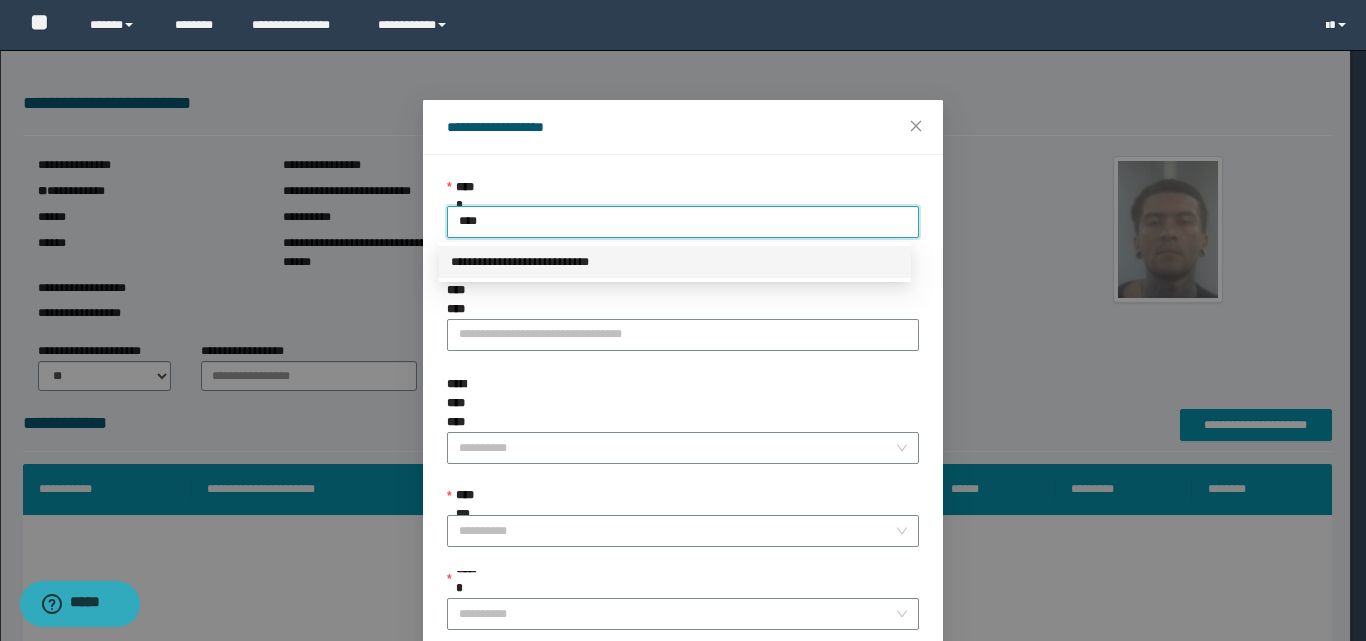 click on "**********" at bounding box center (675, 262) 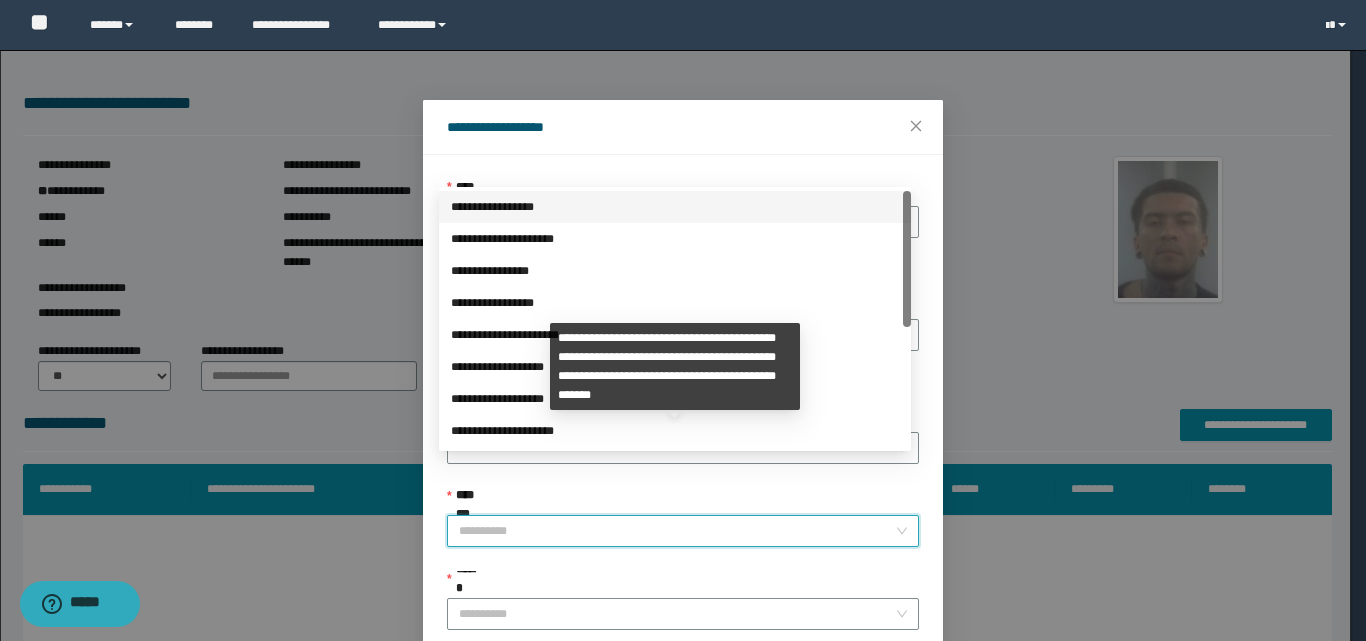 click on "**********" at bounding box center [677, 531] 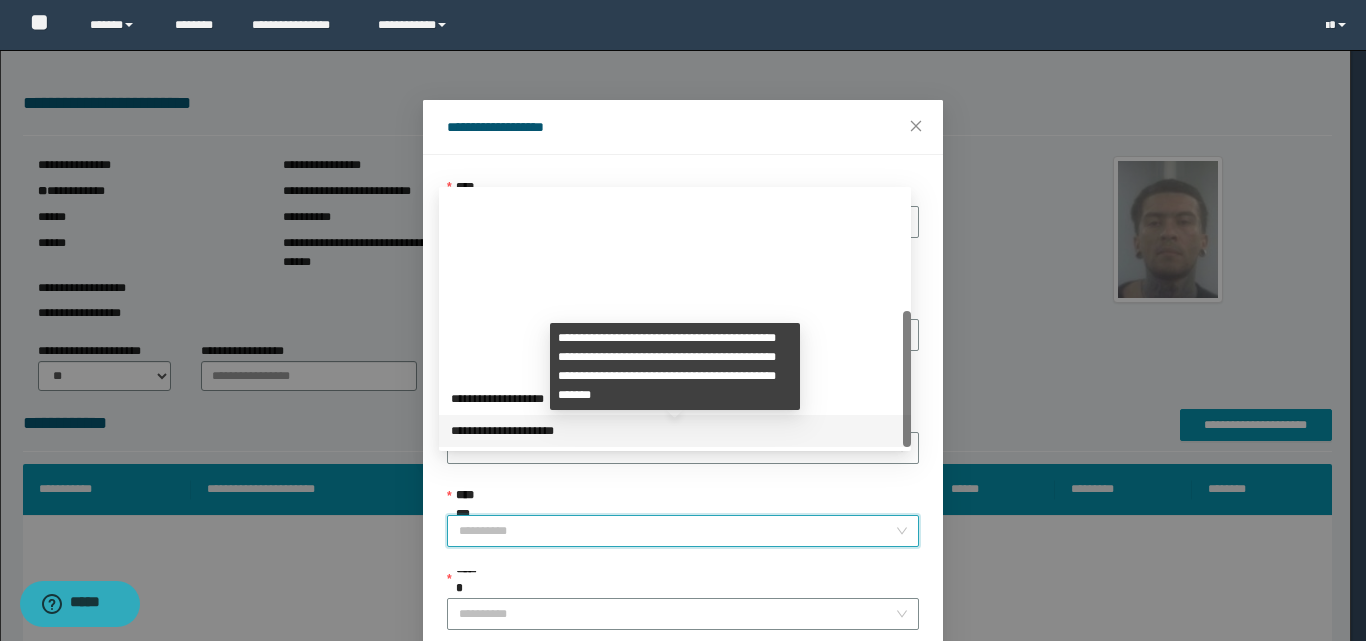 scroll, scrollTop: 224, scrollLeft: 0, axis: vertical 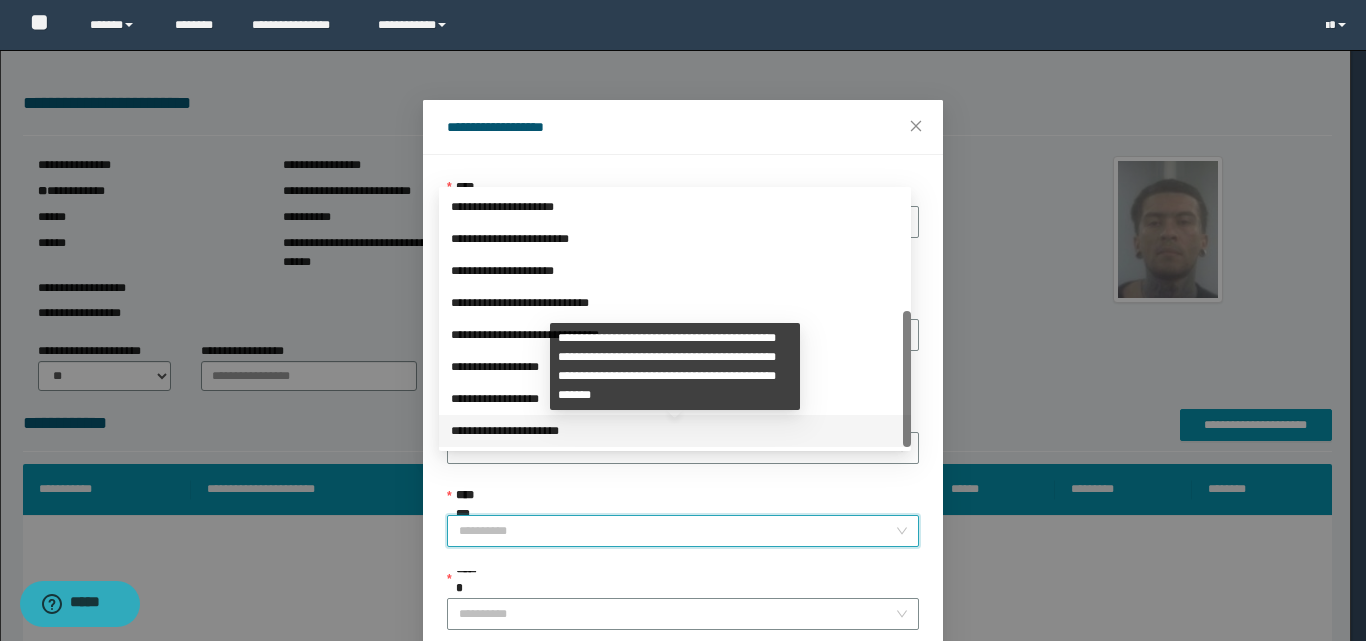 click on "**********" at bounding box center (675, 431) 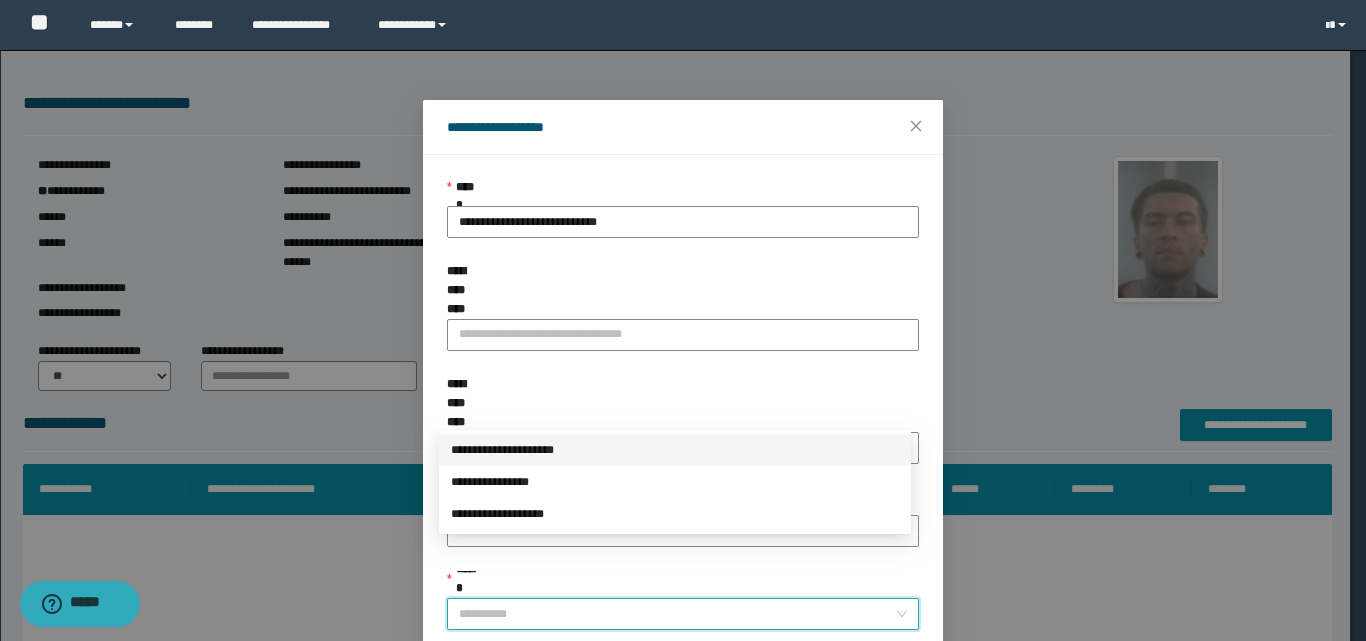 click on "******" at bounding box center (677, 614) 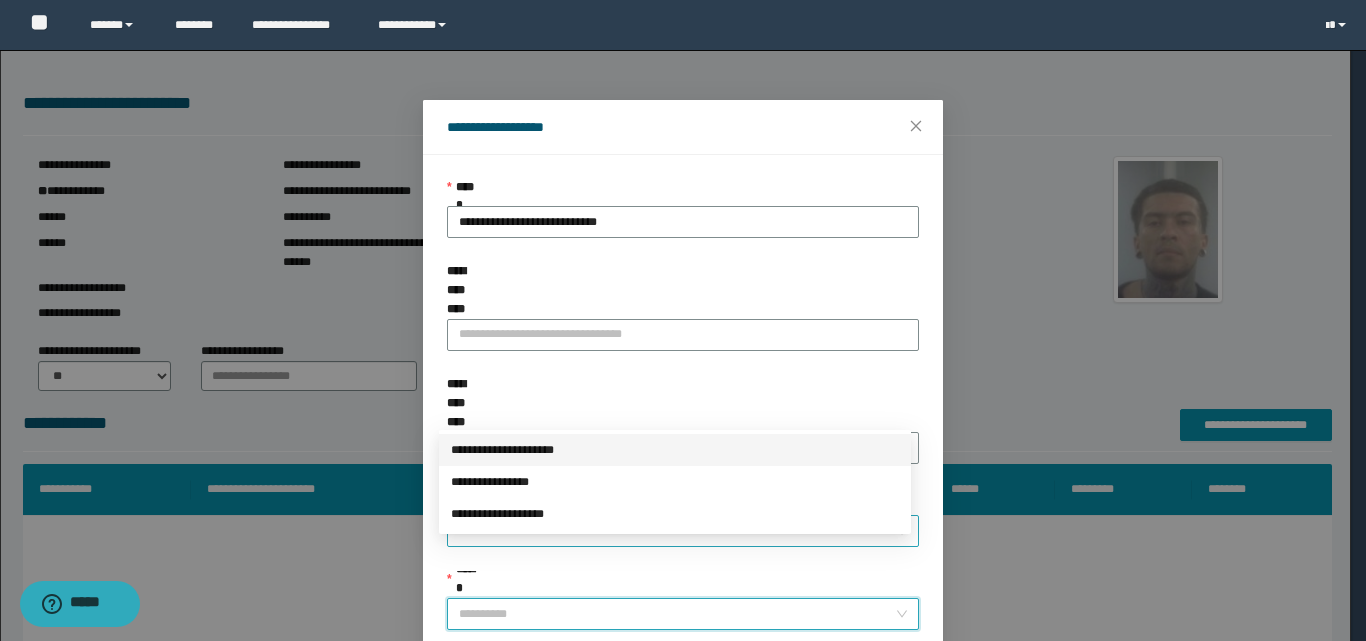 drag, startPoint x: 539, startPoint y: 445, endPoint x: 553, endPoint y: 472, distance: 30.413813 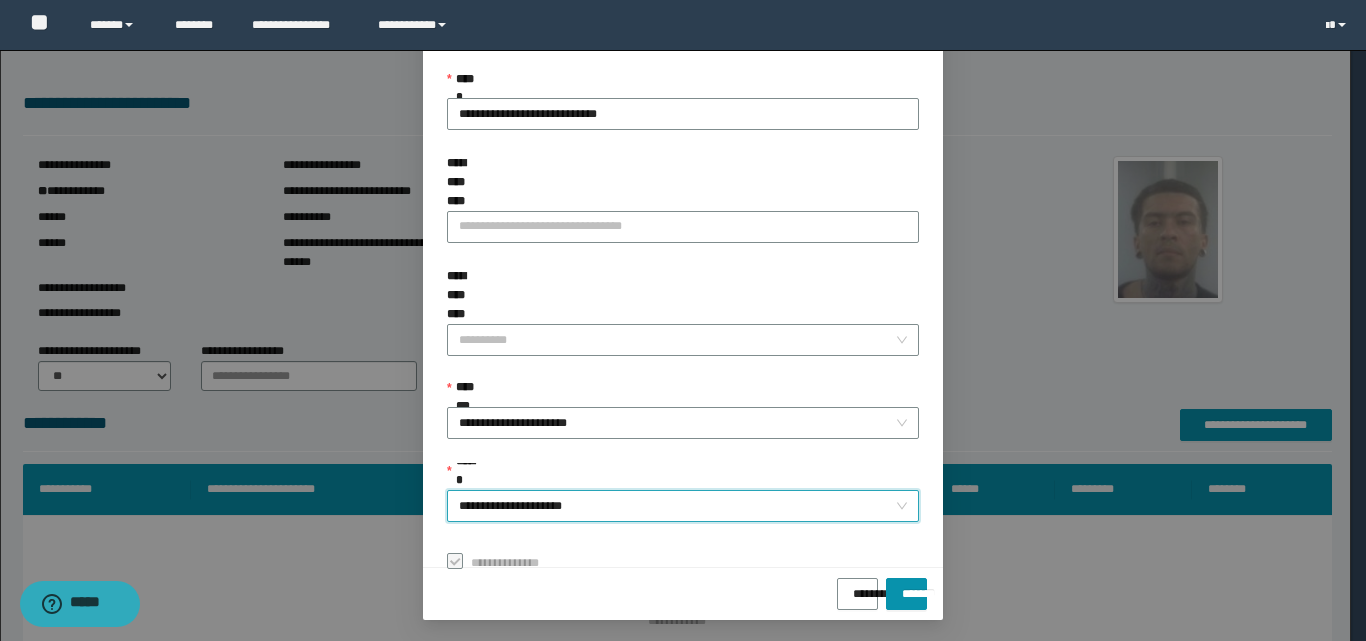 scroll, scrollTop: 111, scrollLeft: 0, axis: vertical 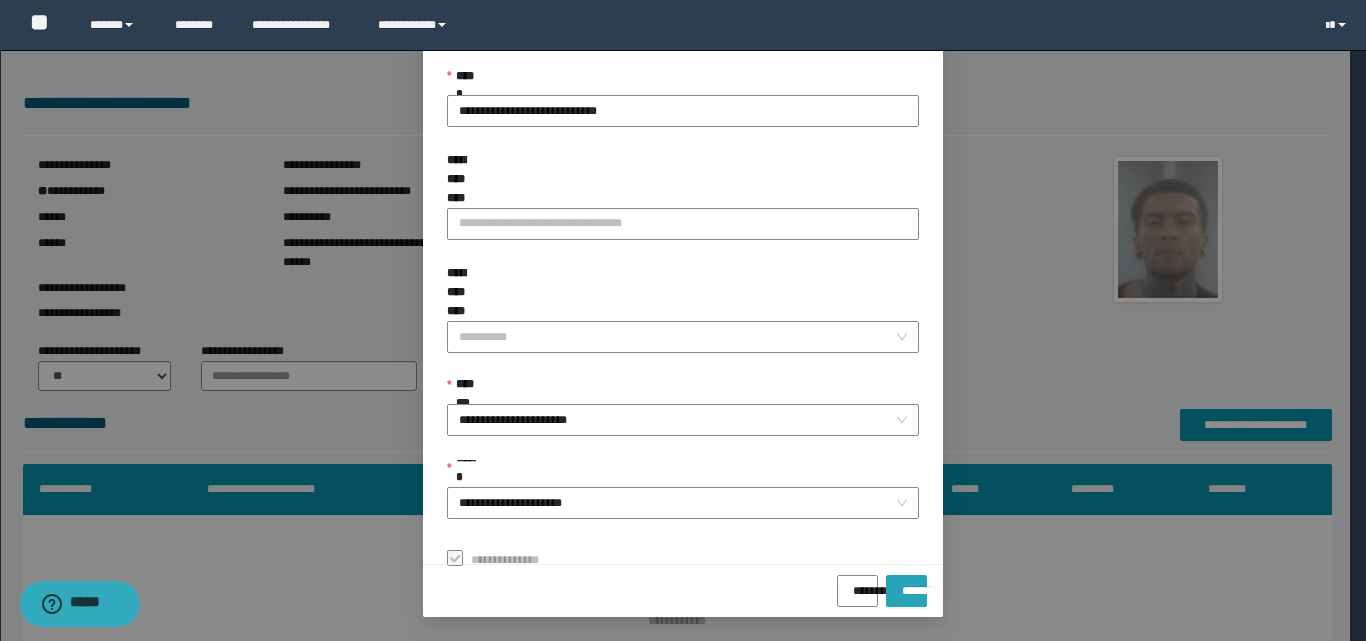 click on "*******" at bounding box center [906, 584] 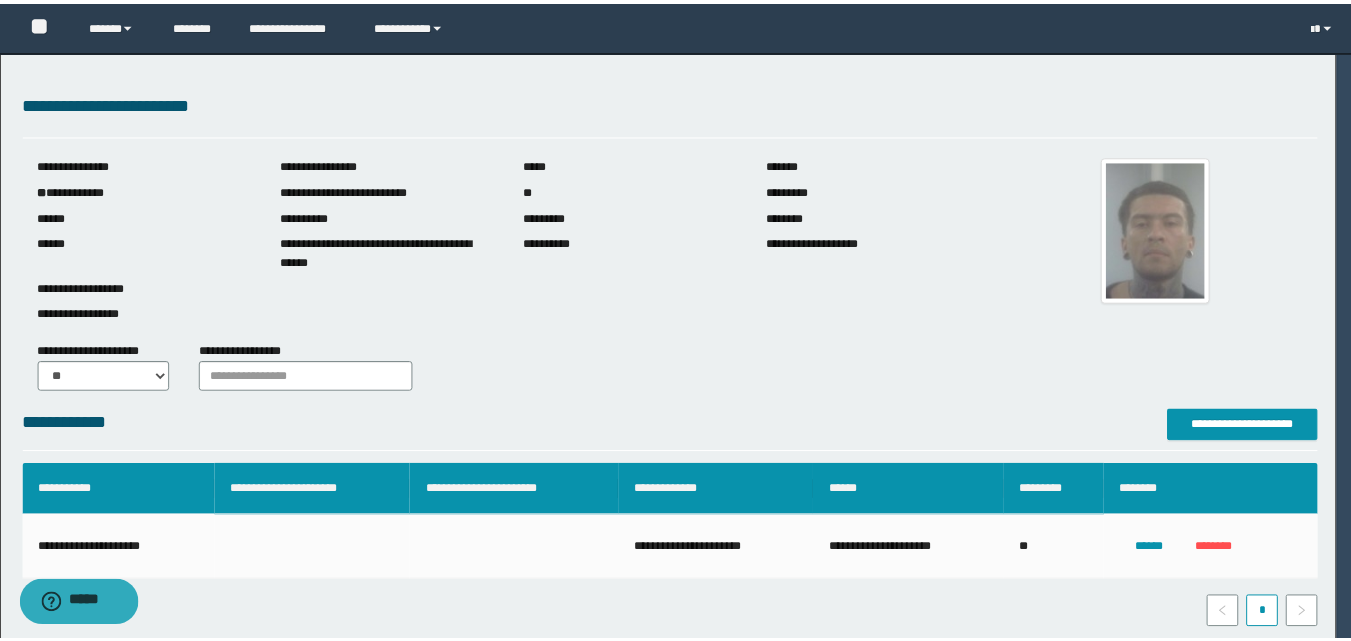 scroll, scrollTop: 64, scrollLeft: 0, axis: vertical 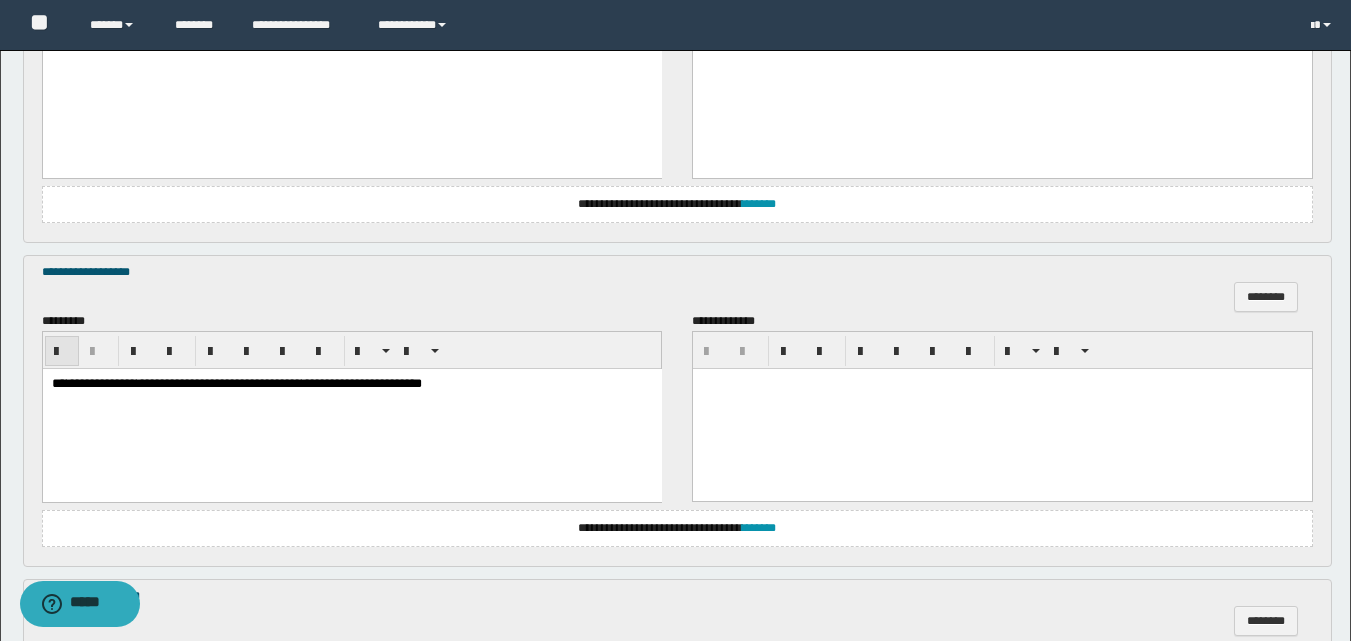 click at bounding box center (62, 352) 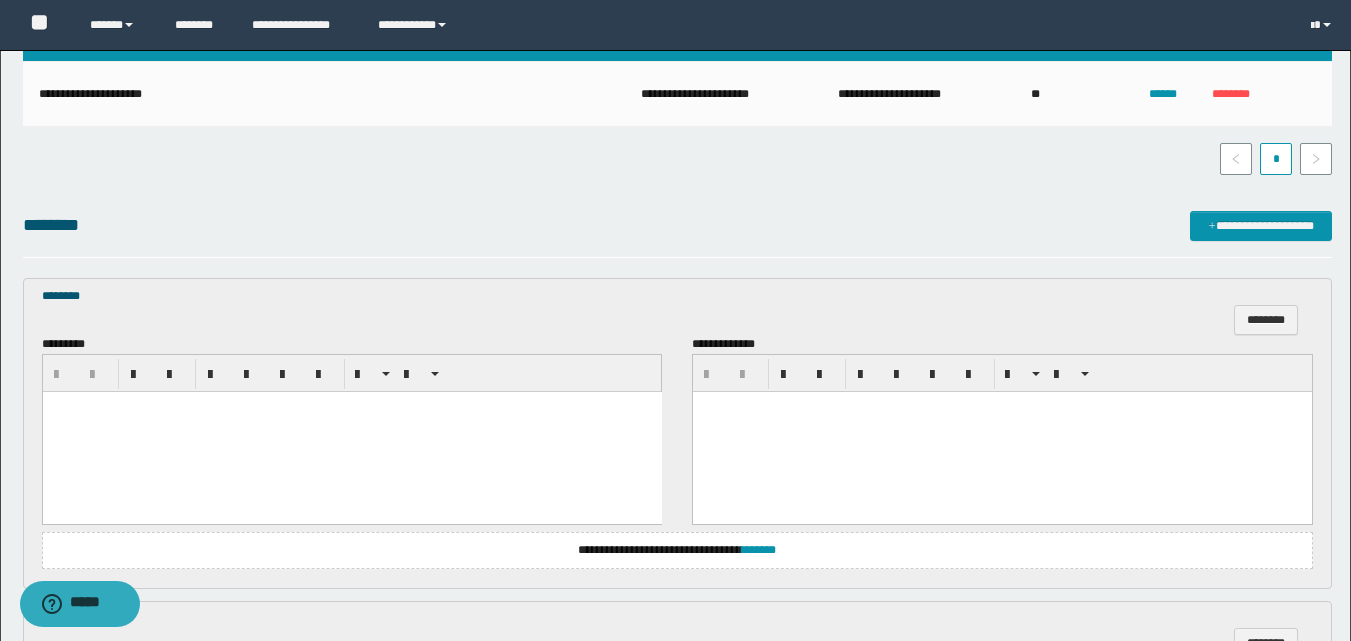scroll, scrollTop: 500, scrollLeft: 0, axis: vertical 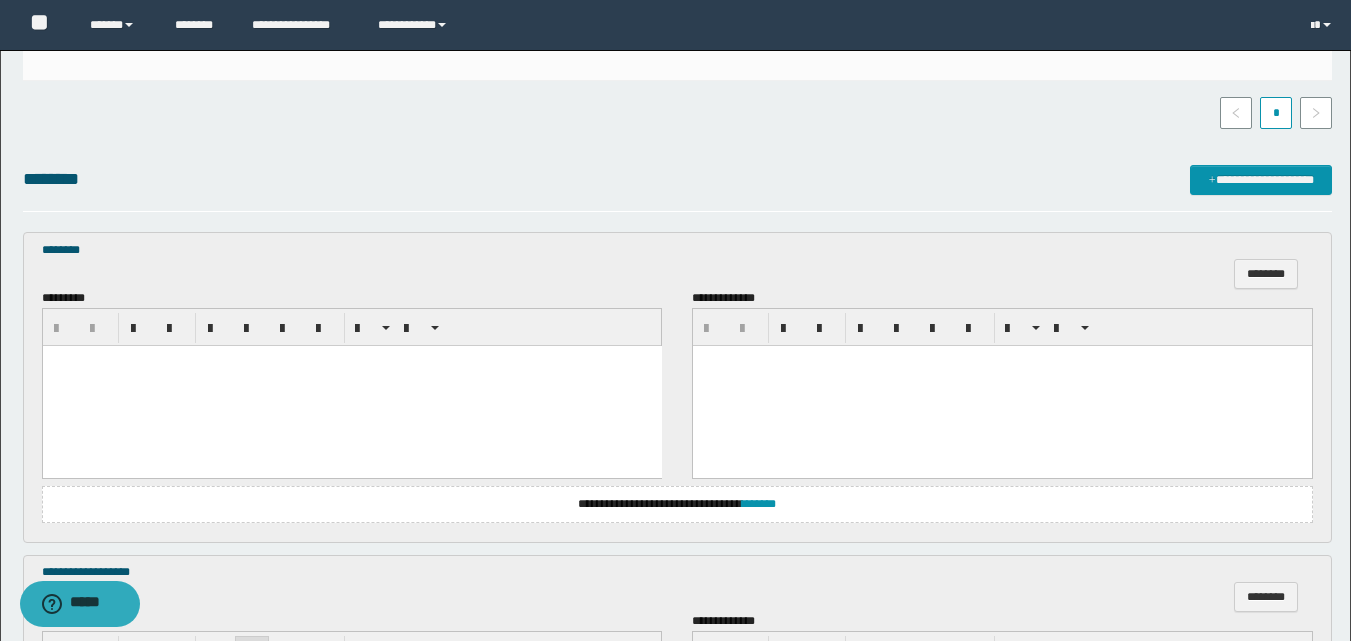 click at bounding box center (351, 386) 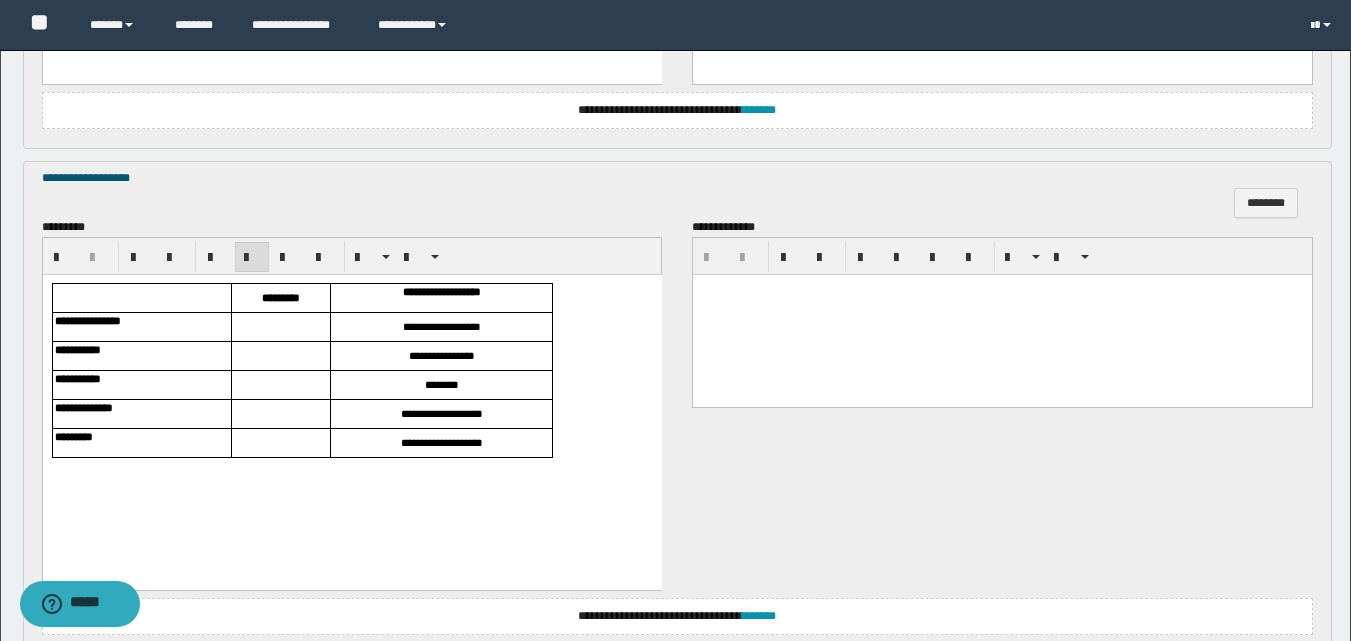 scroll, scrollTop: 900, scrollLeft: 0, axis: vertical 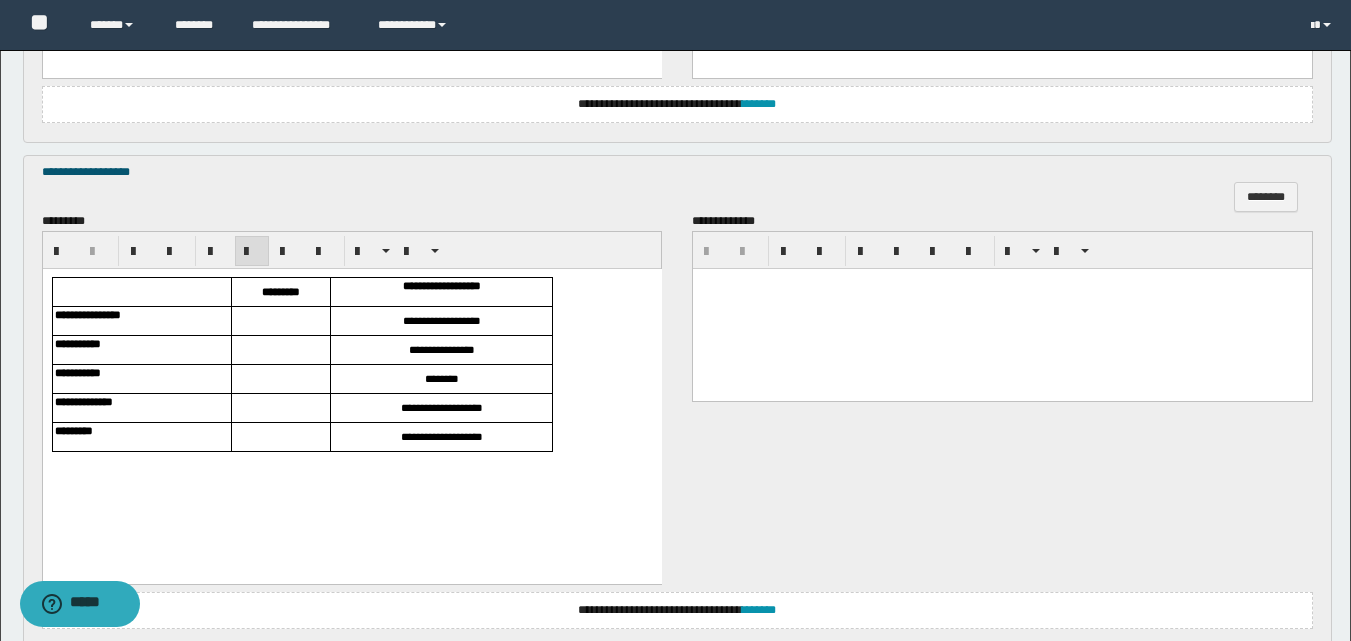 click at bounding box center [280, 321] 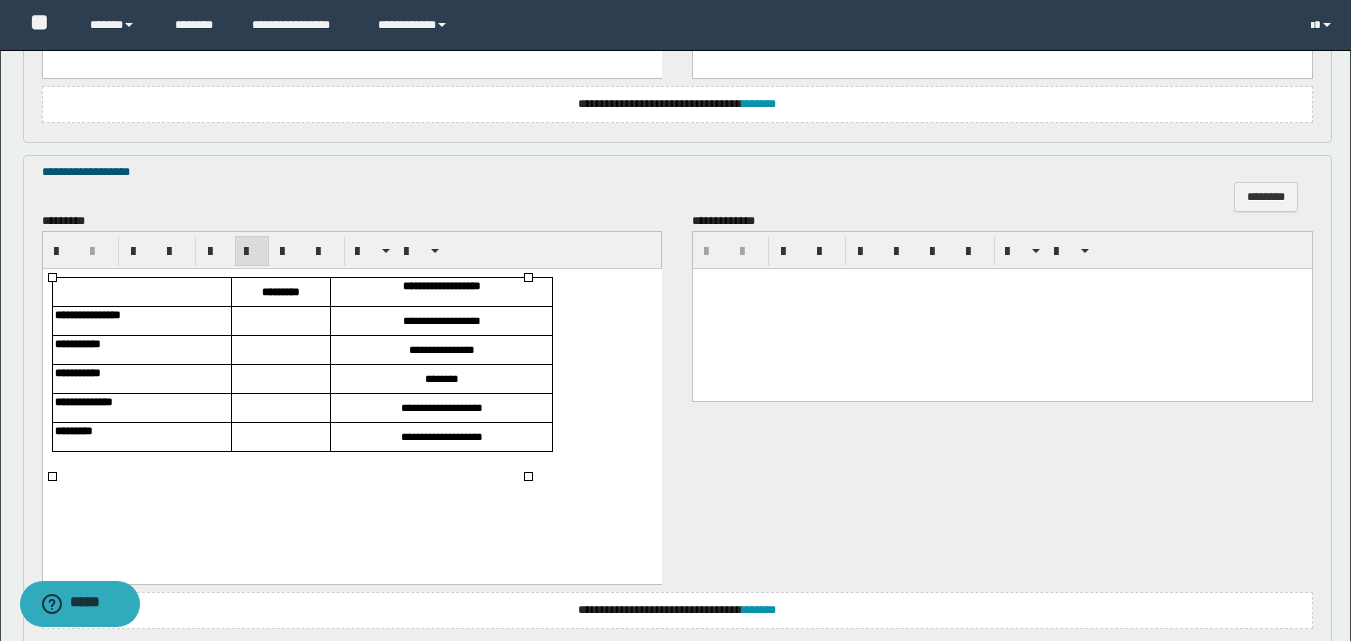type 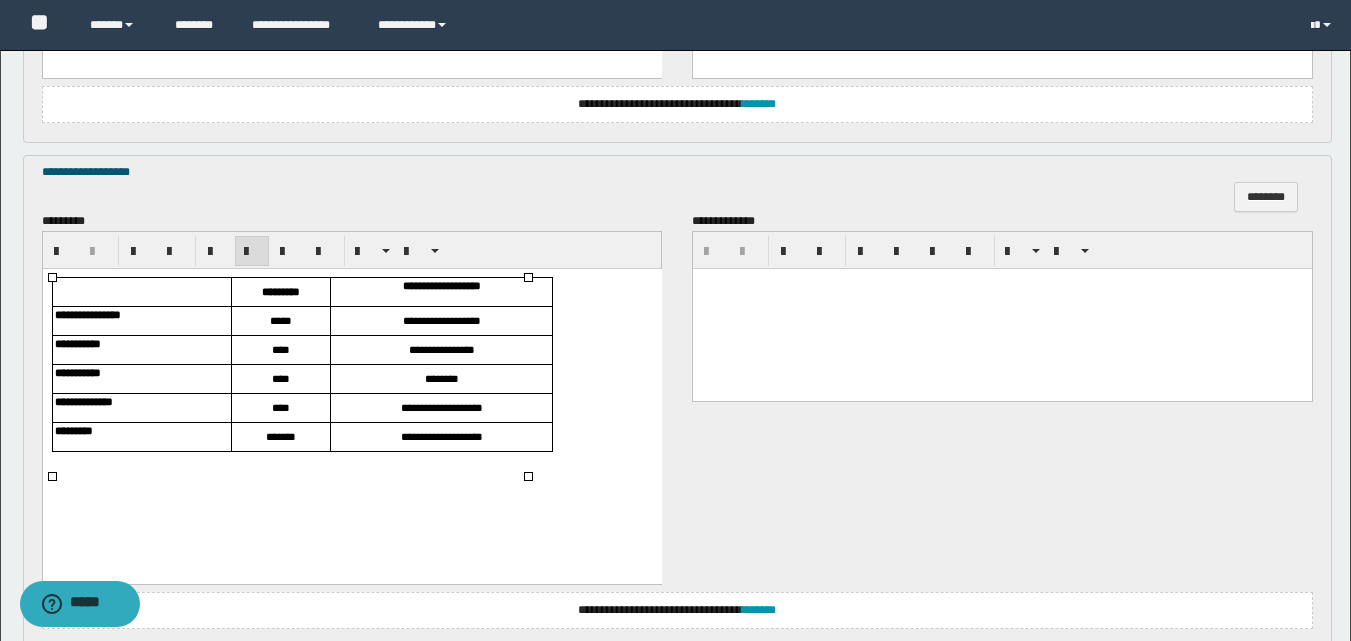scroll, scrollTop: 1381, scrollLeft: 0, axis: vertical 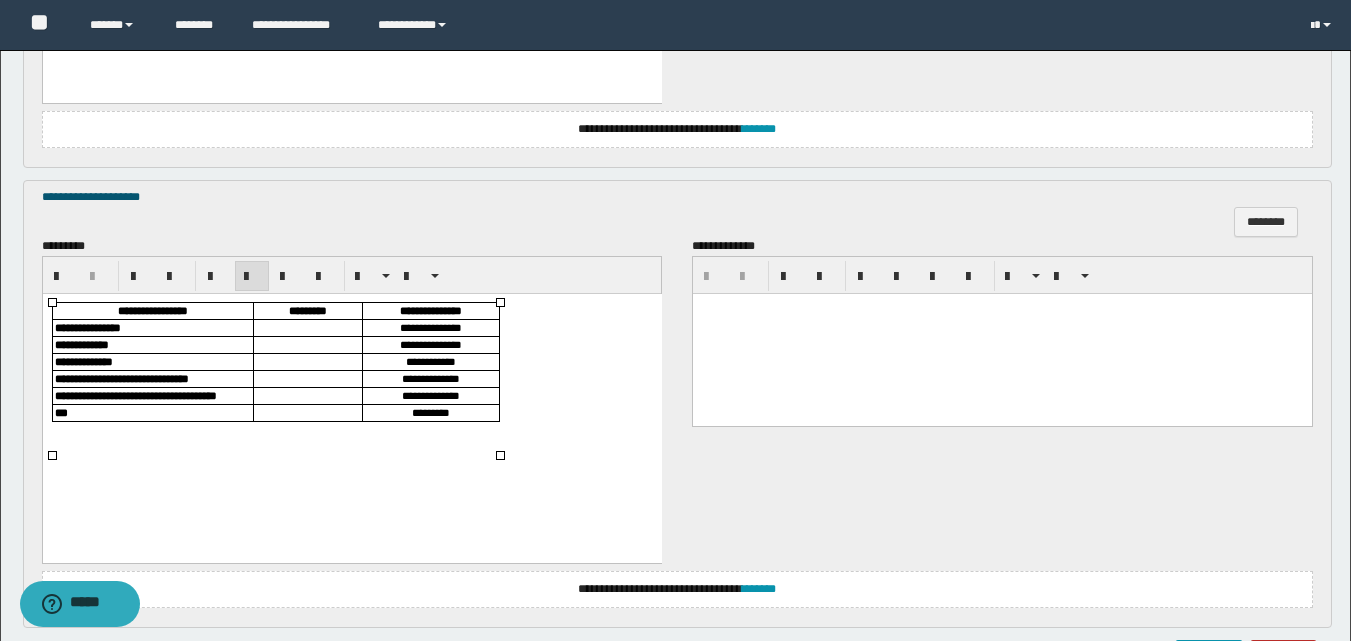click at bounding box center [307, 327] 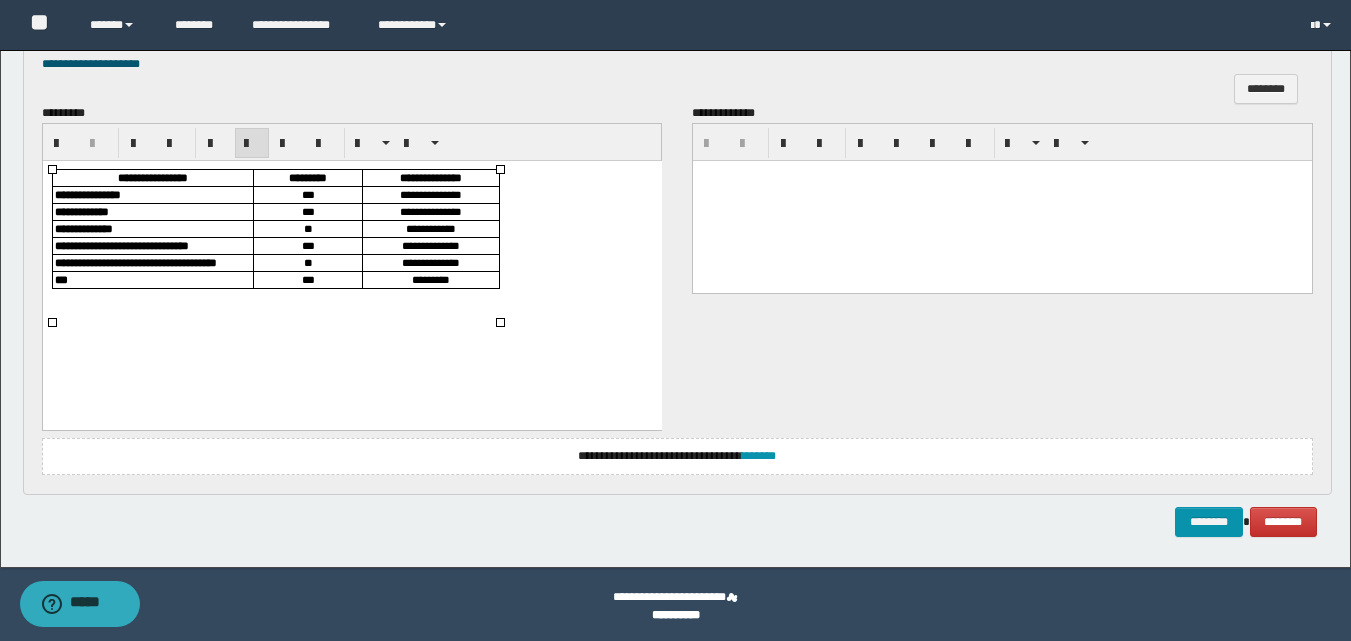 scroll, scrollTop: 1518, scrollLeft: 0, axis: vertical 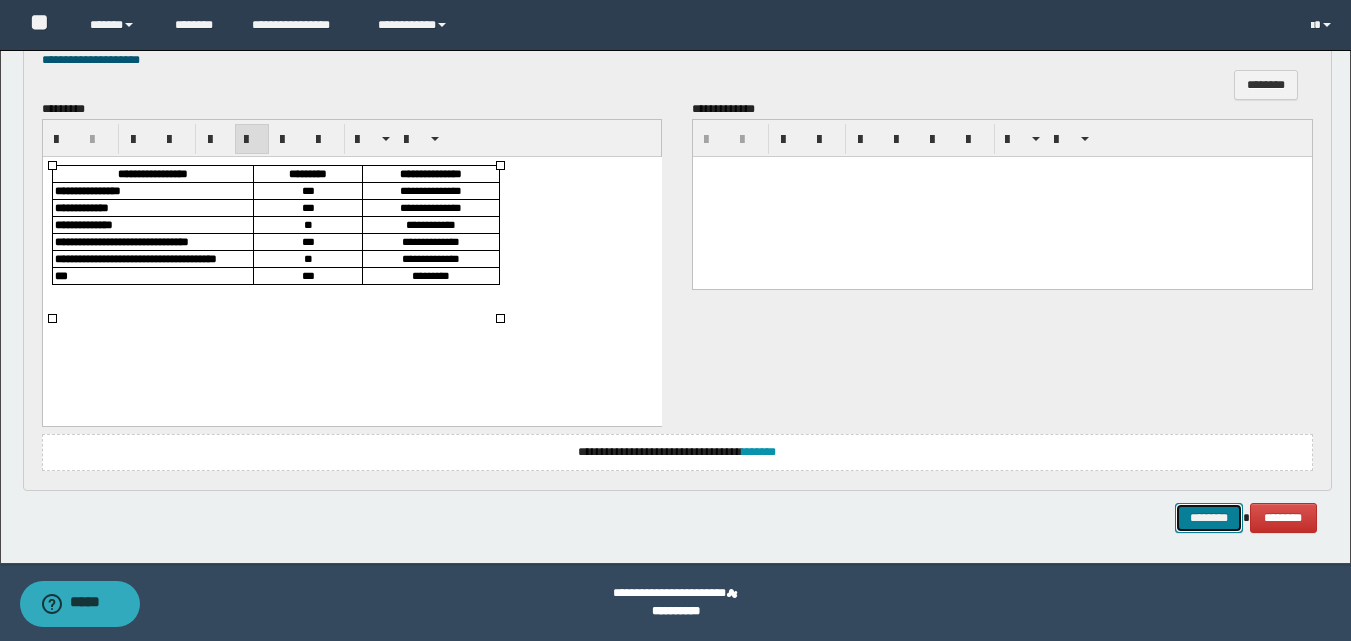 click on "********" at bounding box center [1209, 518] 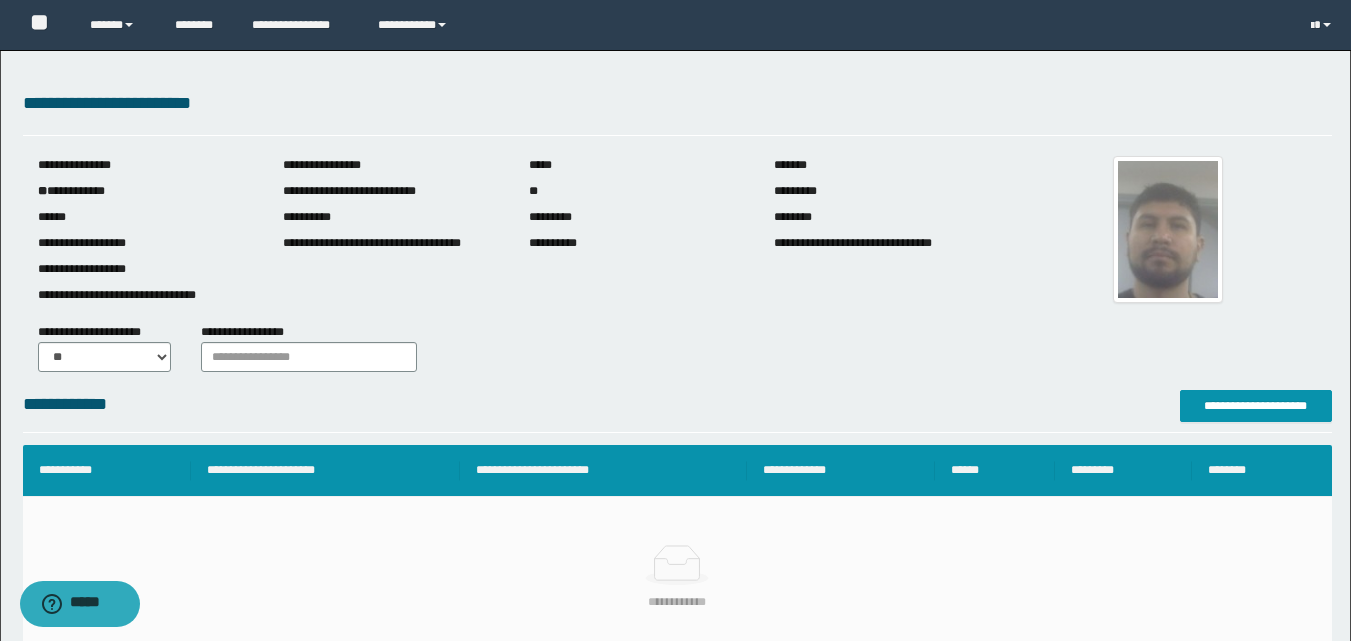 scroll, scrollTop: 0, scrollLeft: 0, axis: both 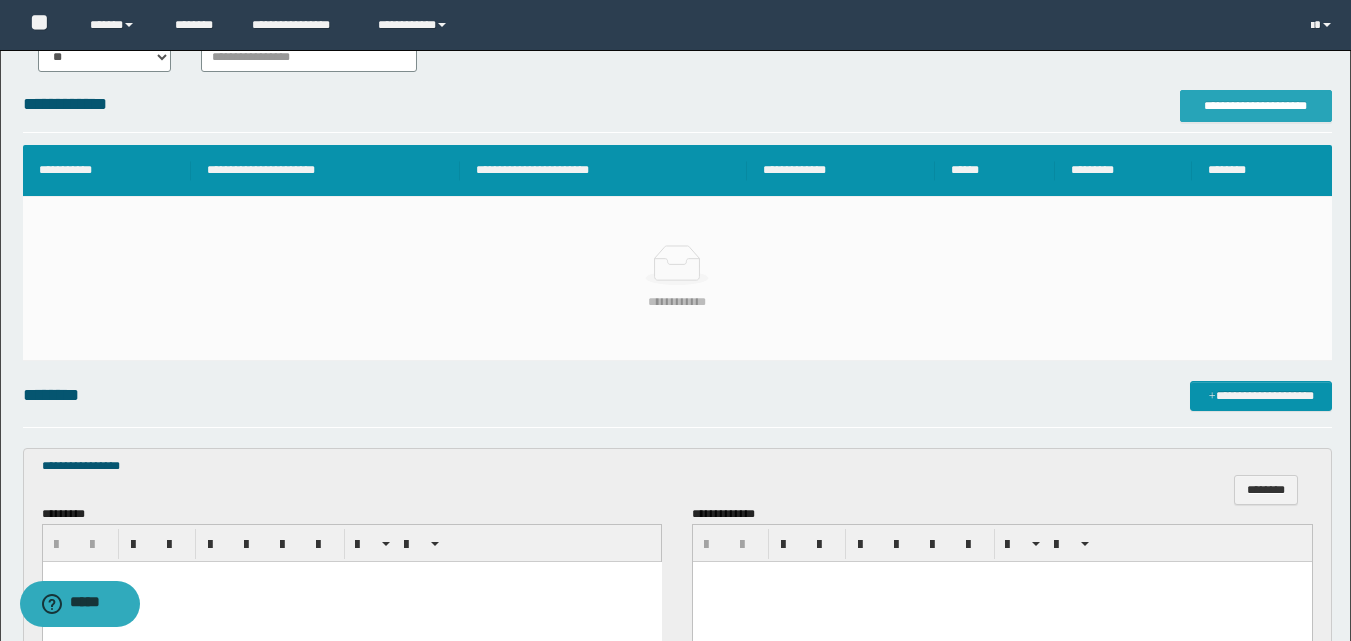 click on "**********" at bounding box center (1256, 106) 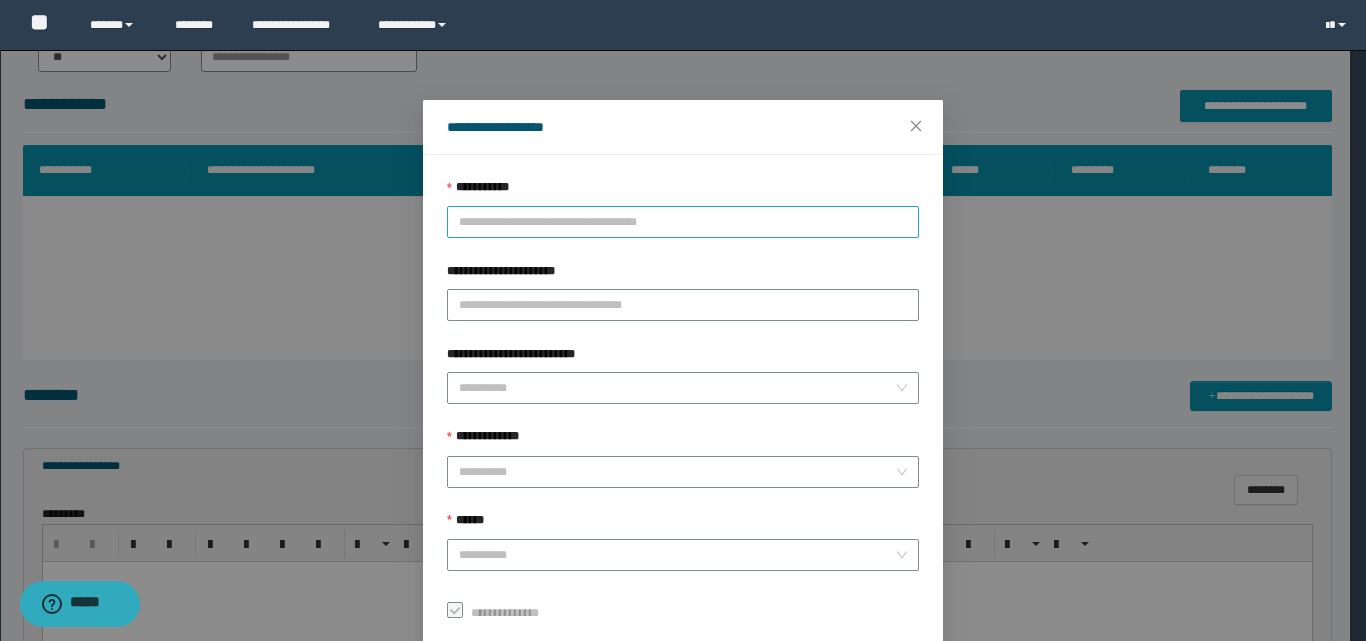 click on "**********" at bounding box center (683, 222) 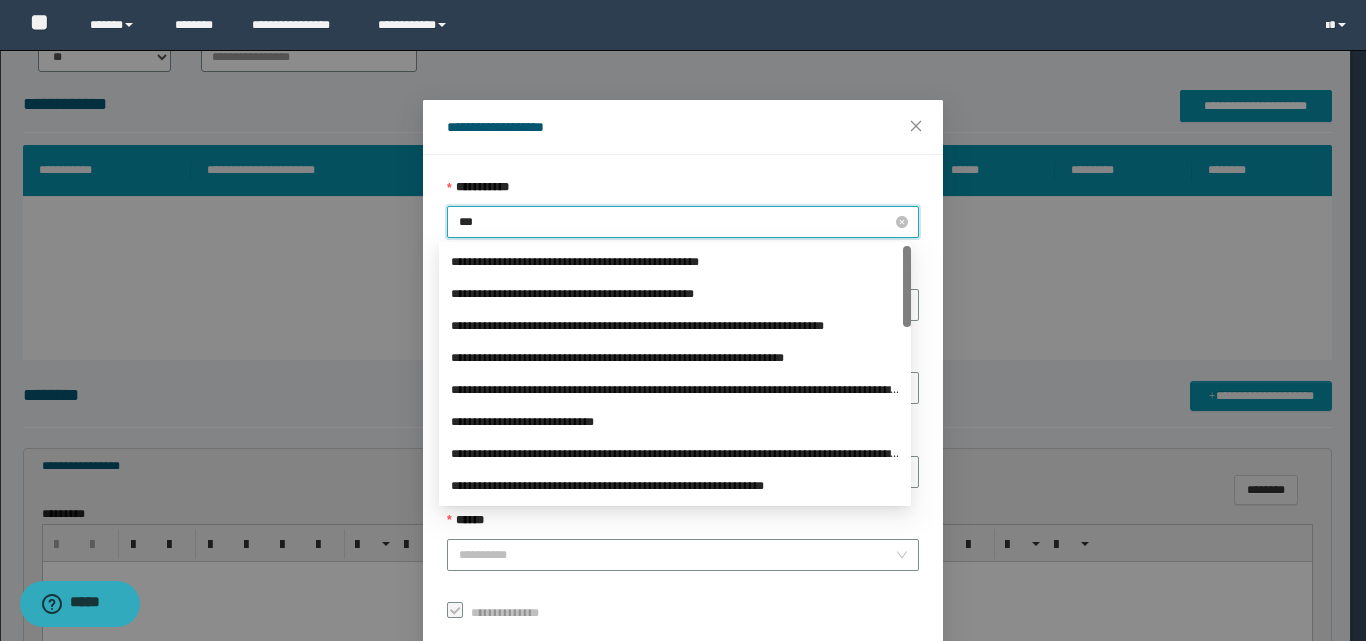 type on "****" 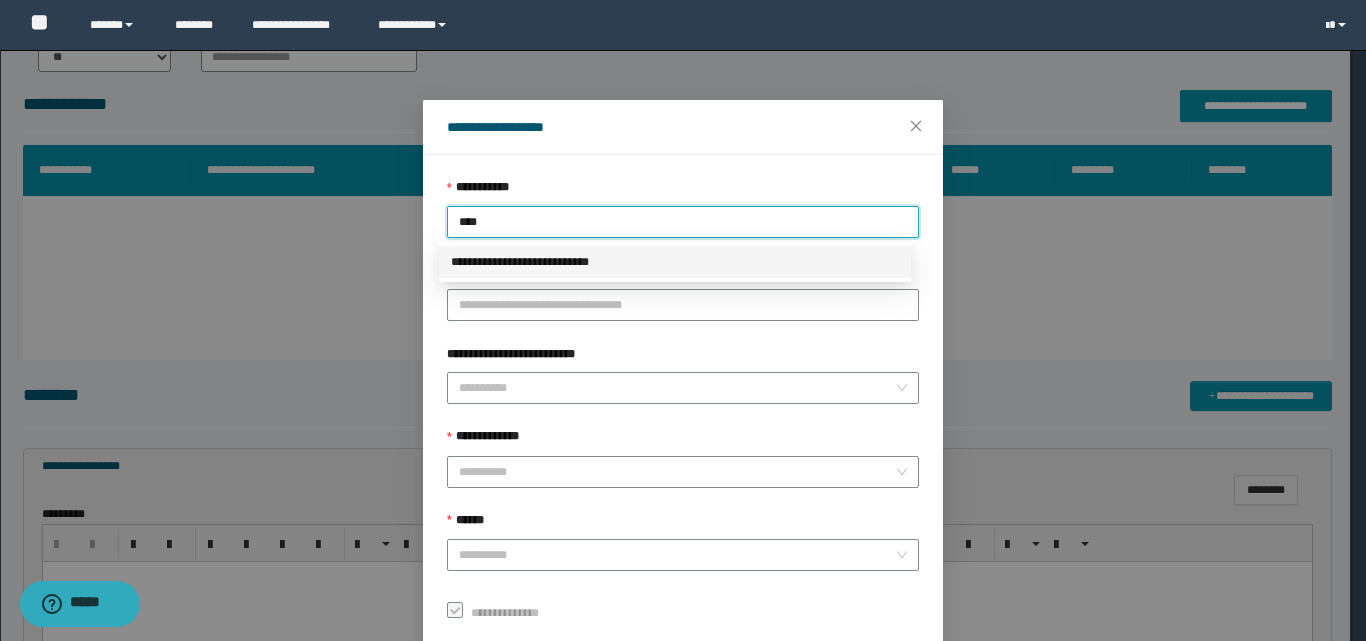 click on "**********" at bounding box center [675, 262] 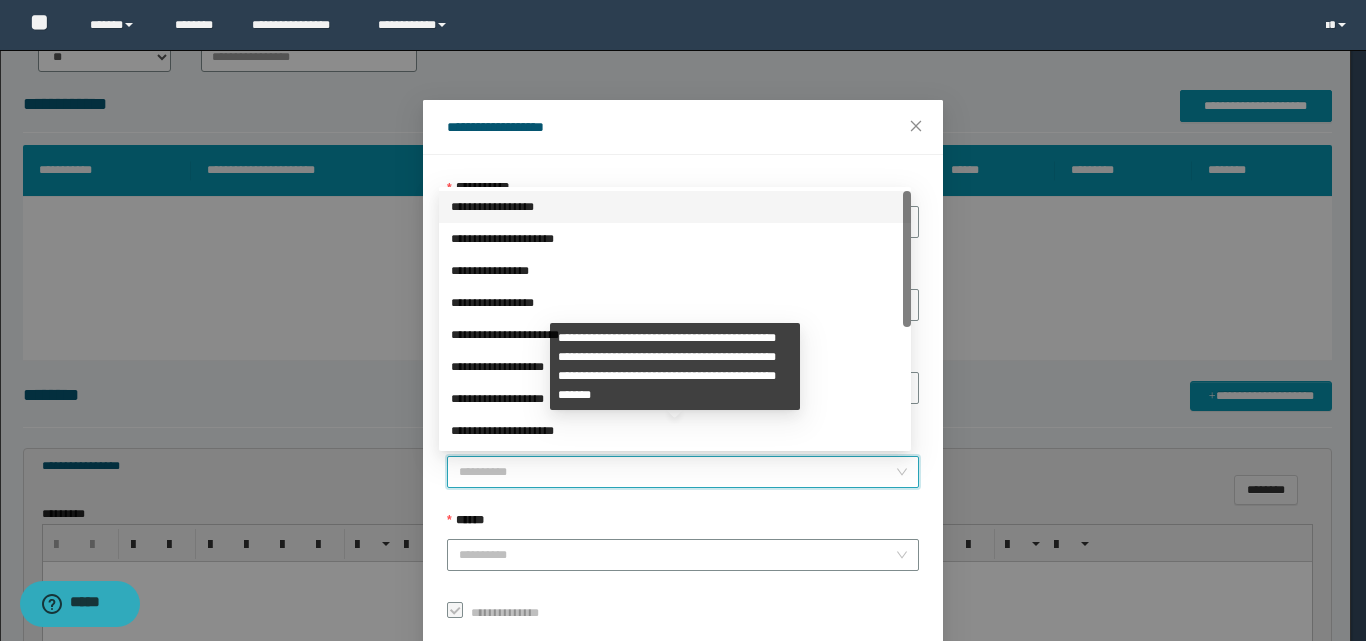 click on "**********" at bounding box center [677, 472] 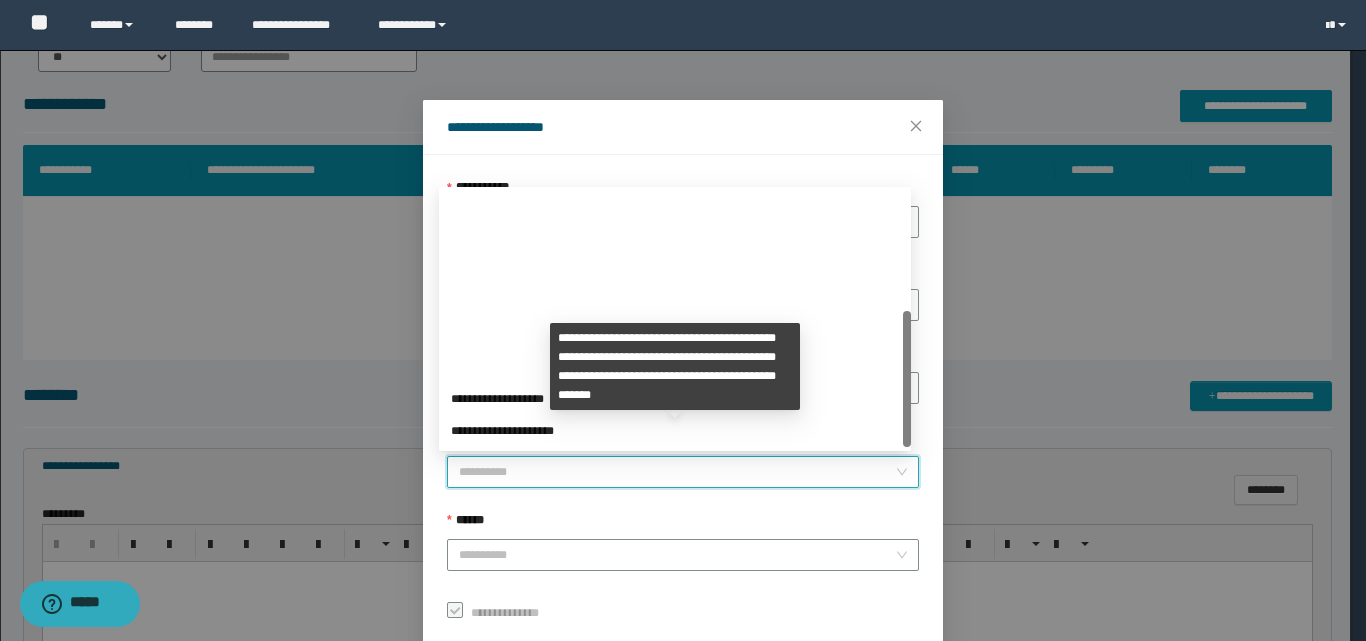 scroll, scrollTop: 224, scrollLeft: 0, axis: vertical 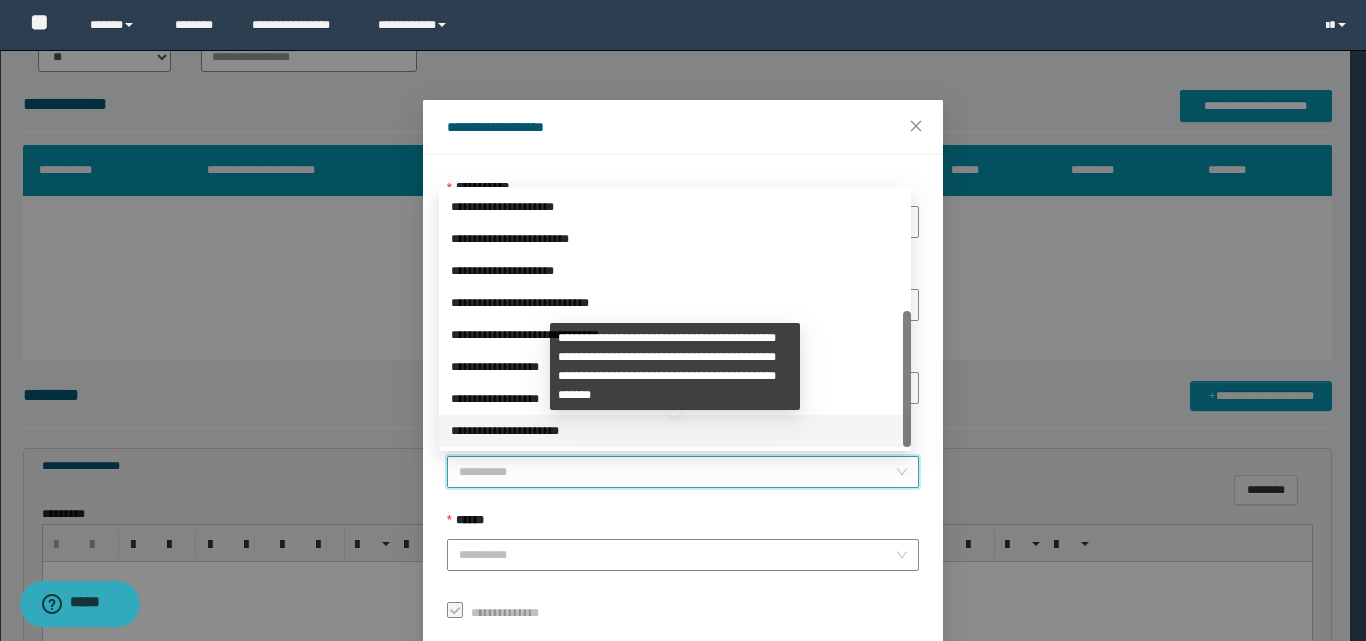 click on "**********" at bounding box center (675, 431) 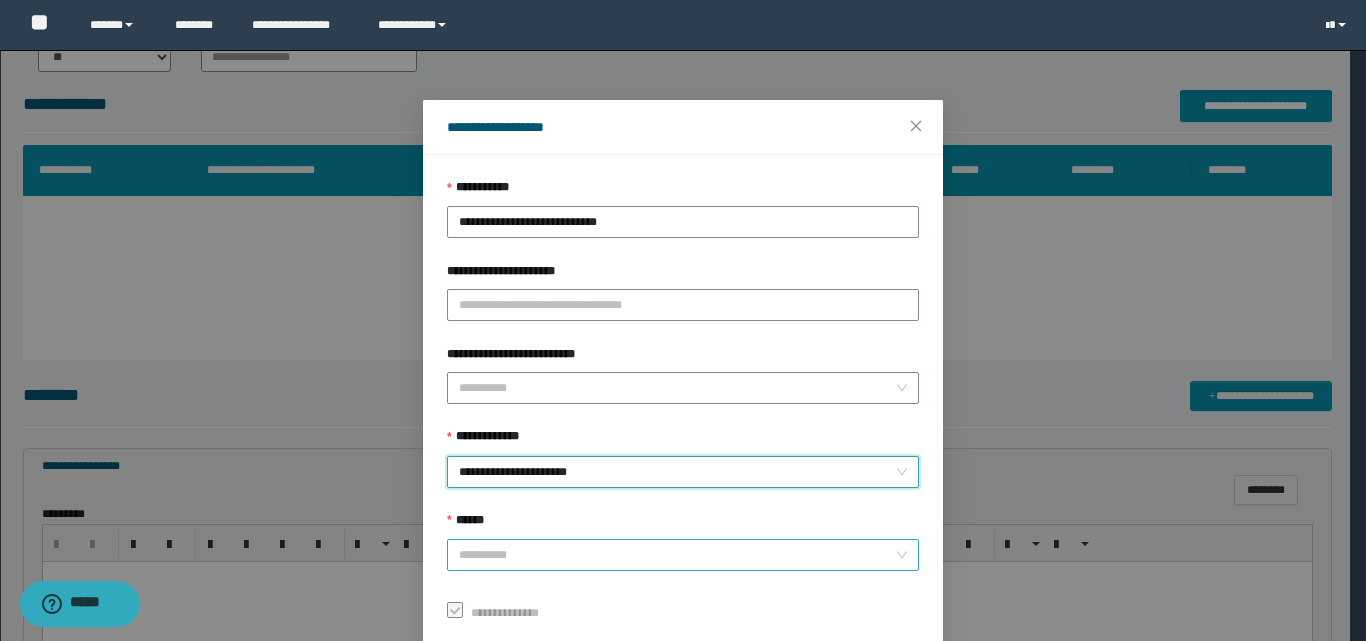 click on "******" at bounding box center (677, 555) 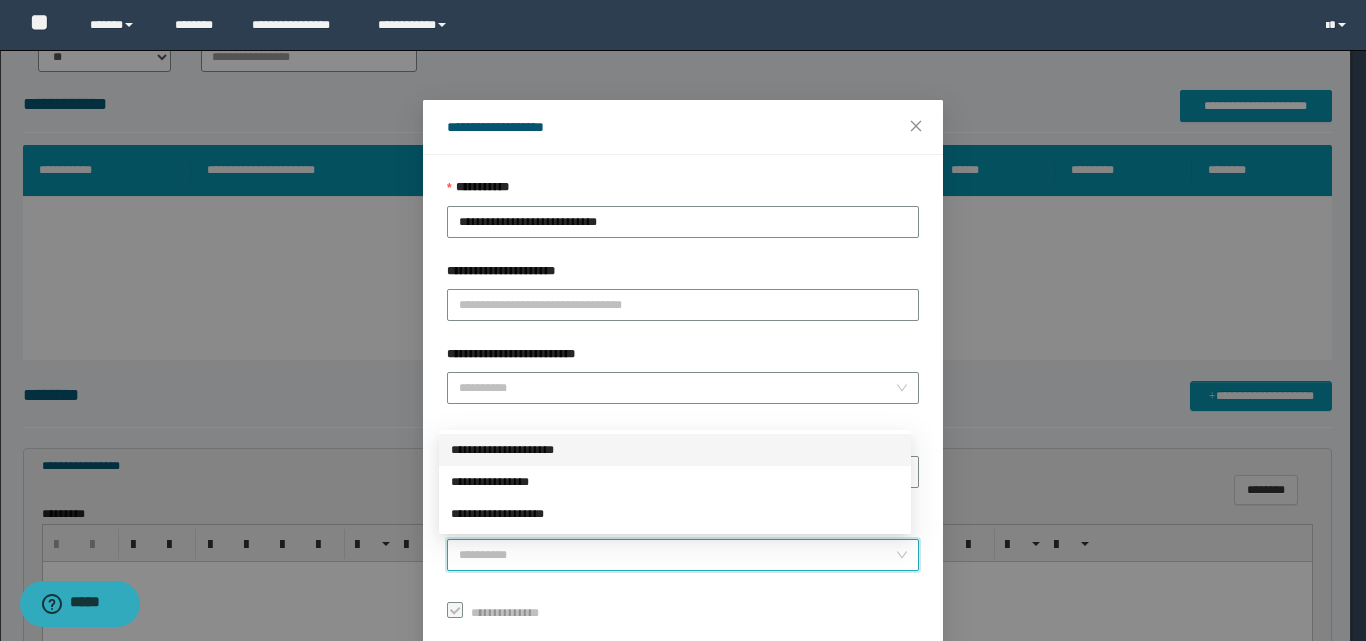 click on "**********" at bounding box center (675, 450) 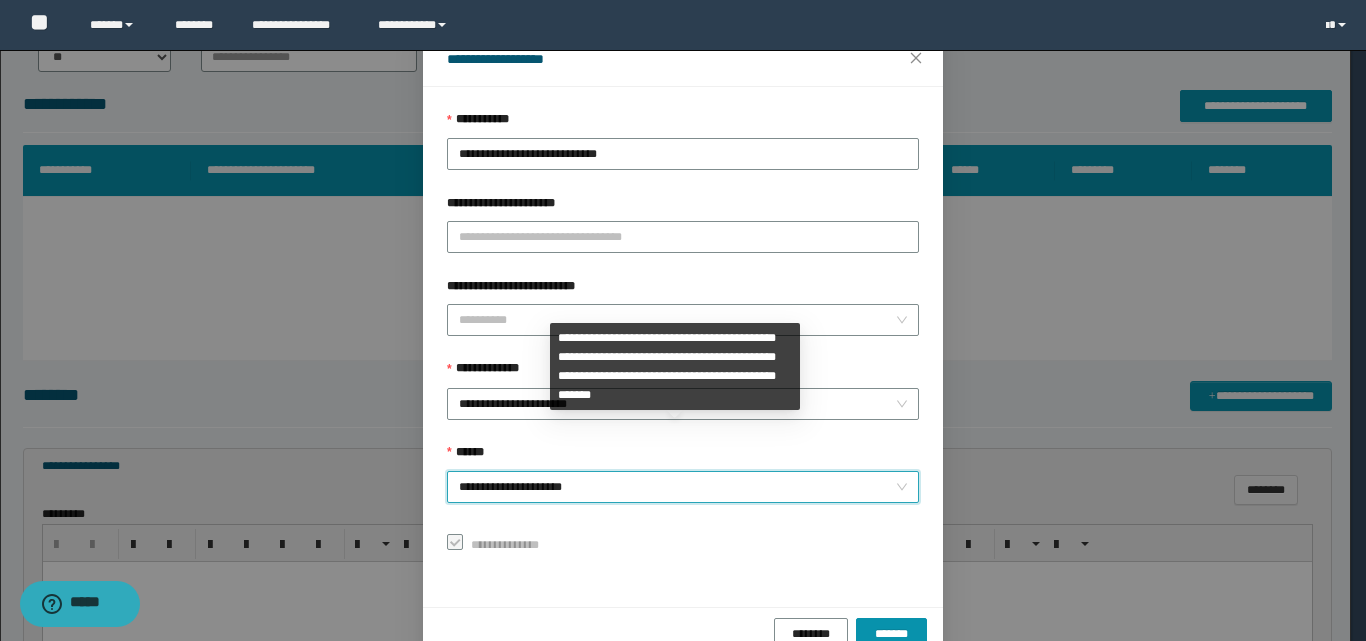 scroll, scrollTop: 111, scrollLeft: 0, axis: vertical 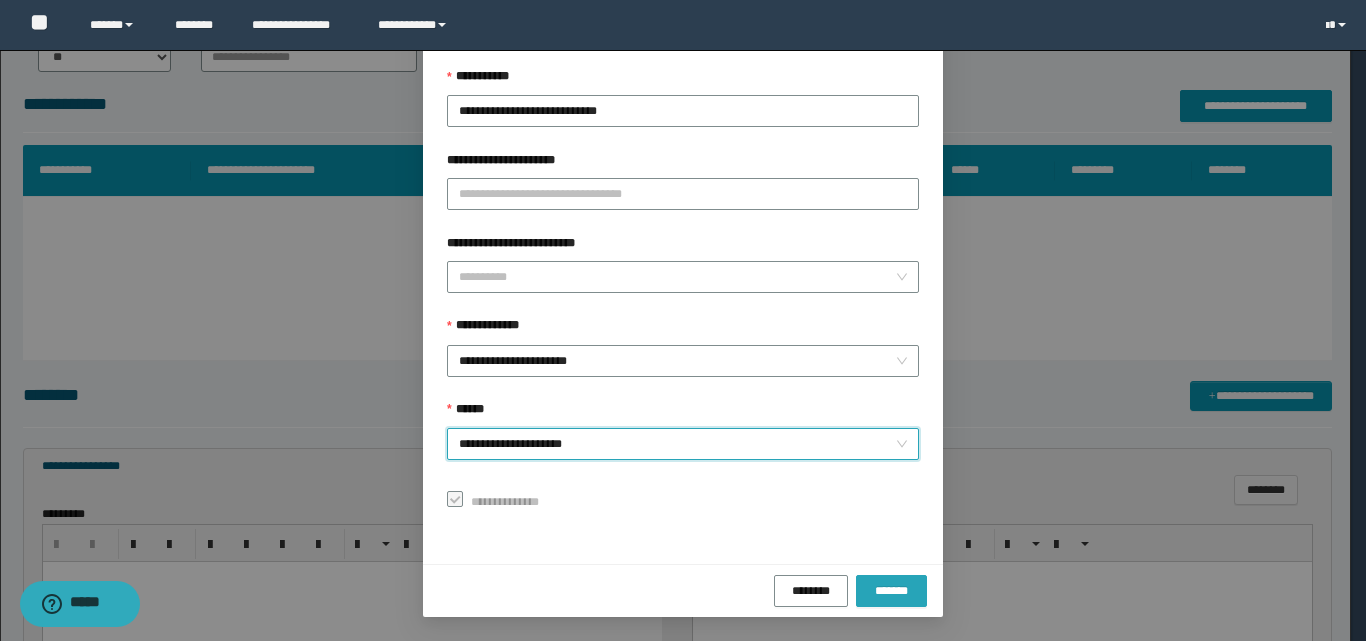 click on "*******" at bounding box center [891, 590] 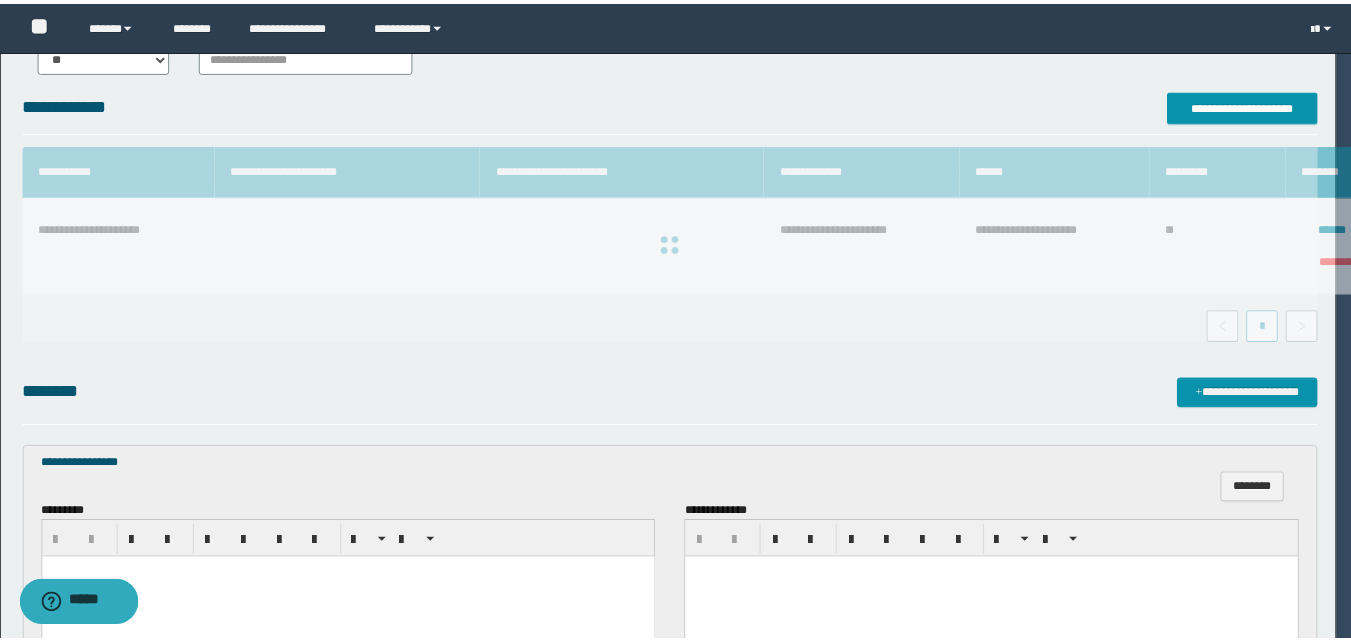 scroll, scrollTop: 64, scrollLeft: 0, axis: vertical 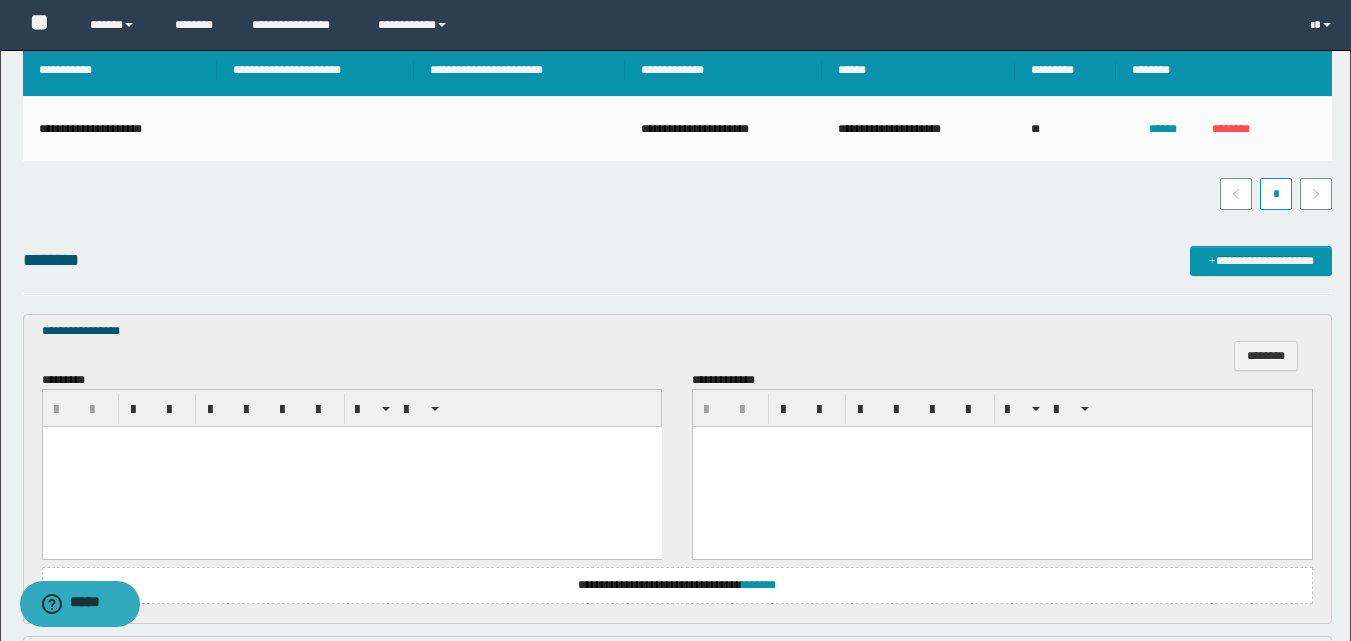 click at bounding box center [351, 467] 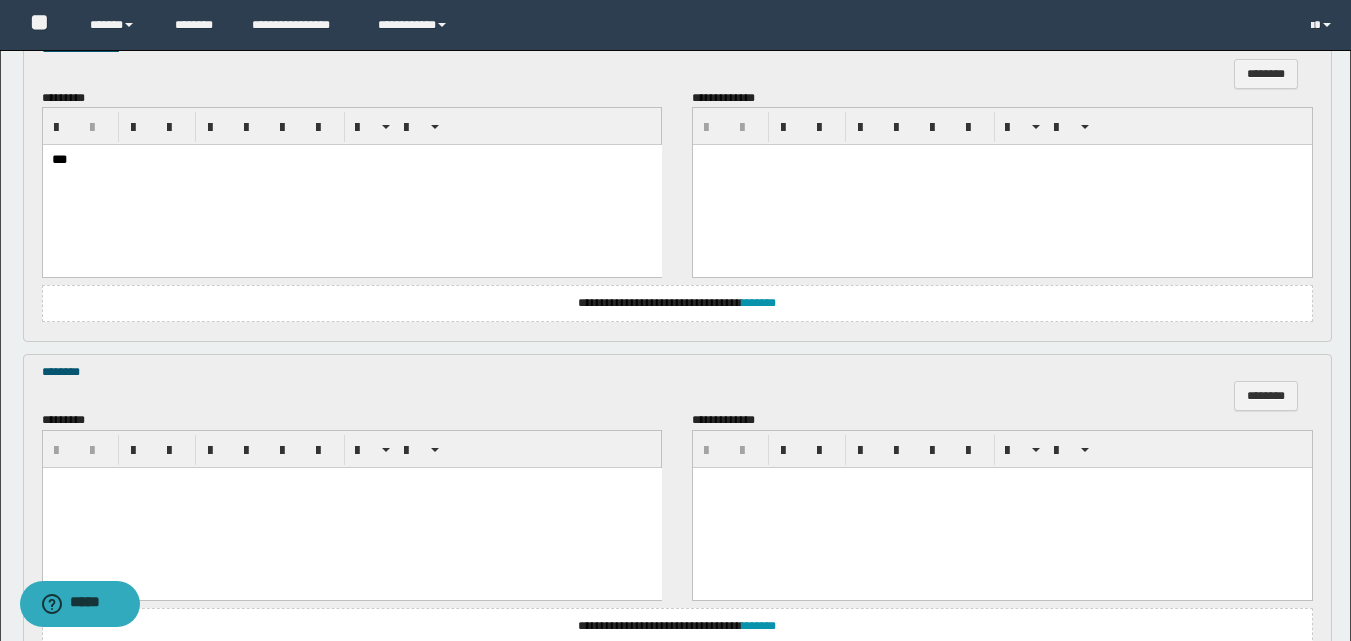 scroll, scrollTop: 800, scrollLeft: 0, axis: vertical 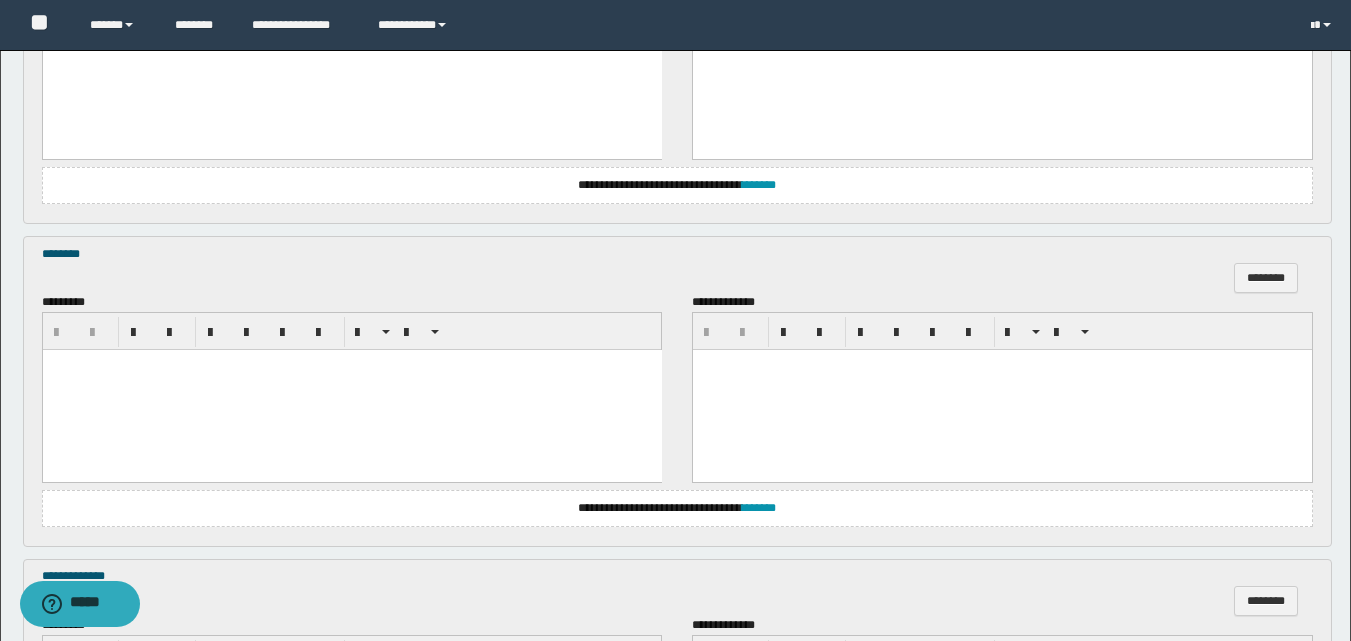 click at bounding box center (351, 390) 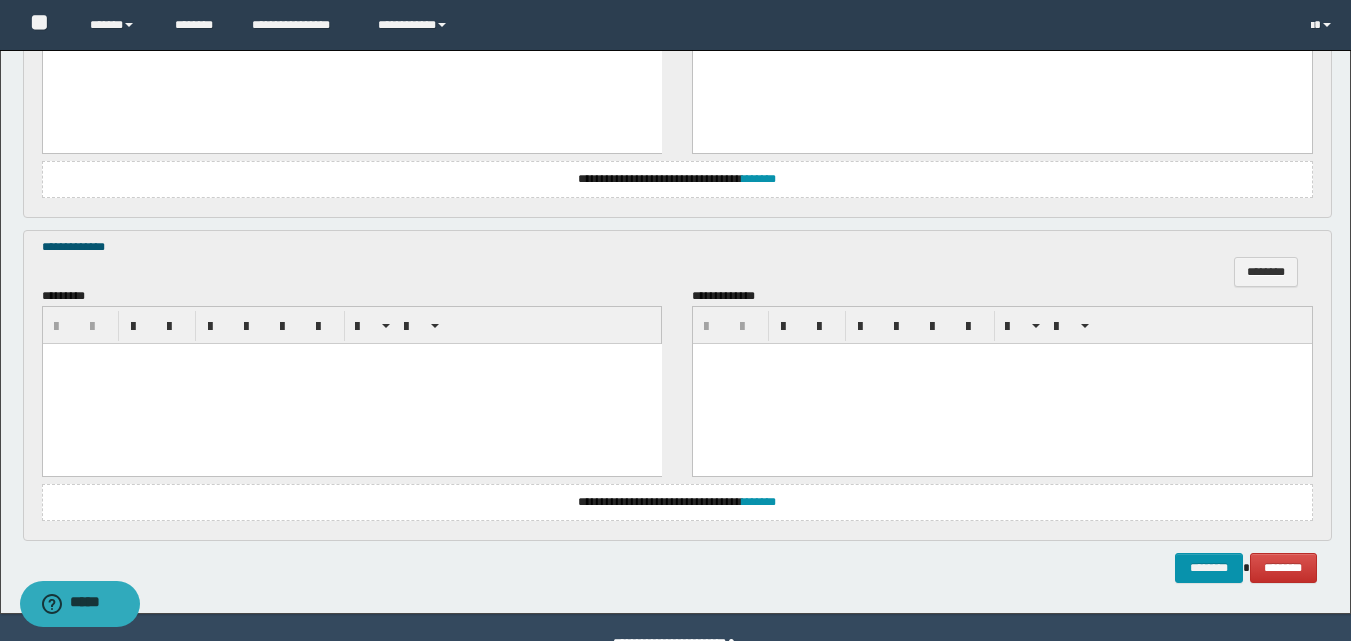 scroll, scrollTop: 1179, scrollLeft: 0, axis: vertical 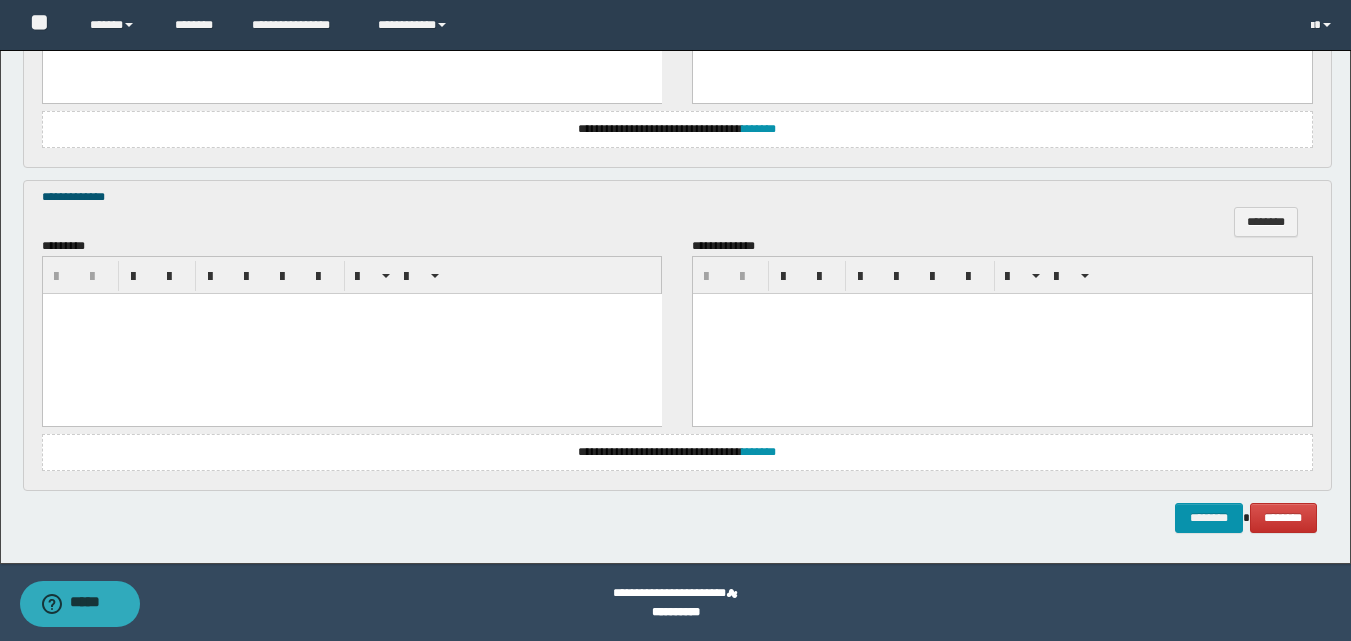 click at bounding box center (351, 333) 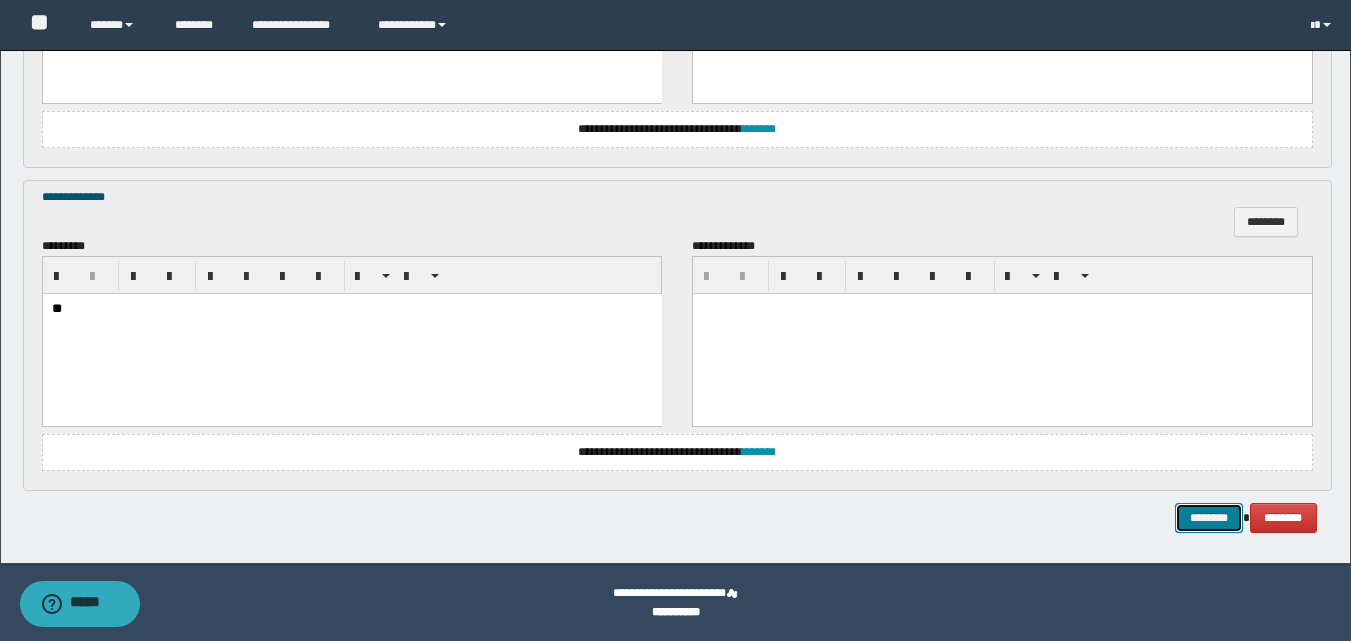 click on "********" at bounding box center (1209, 518) 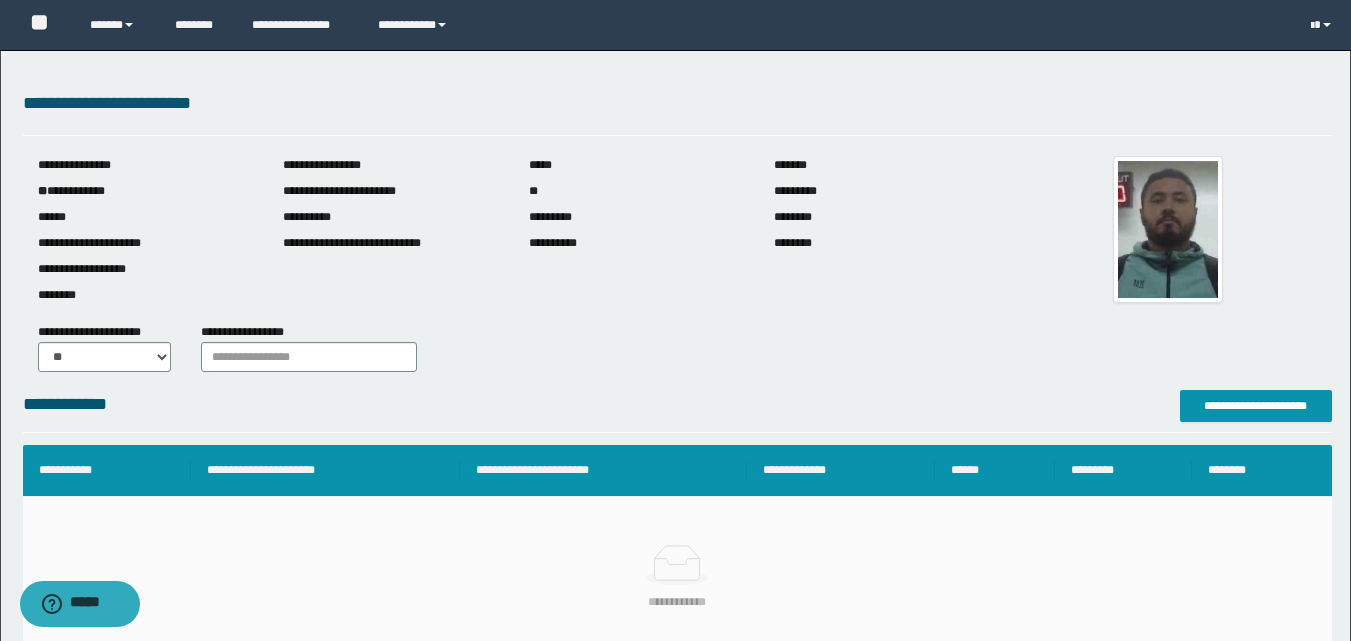 scroll, scrollTop: 0, scrollLeft: 0, axis: both 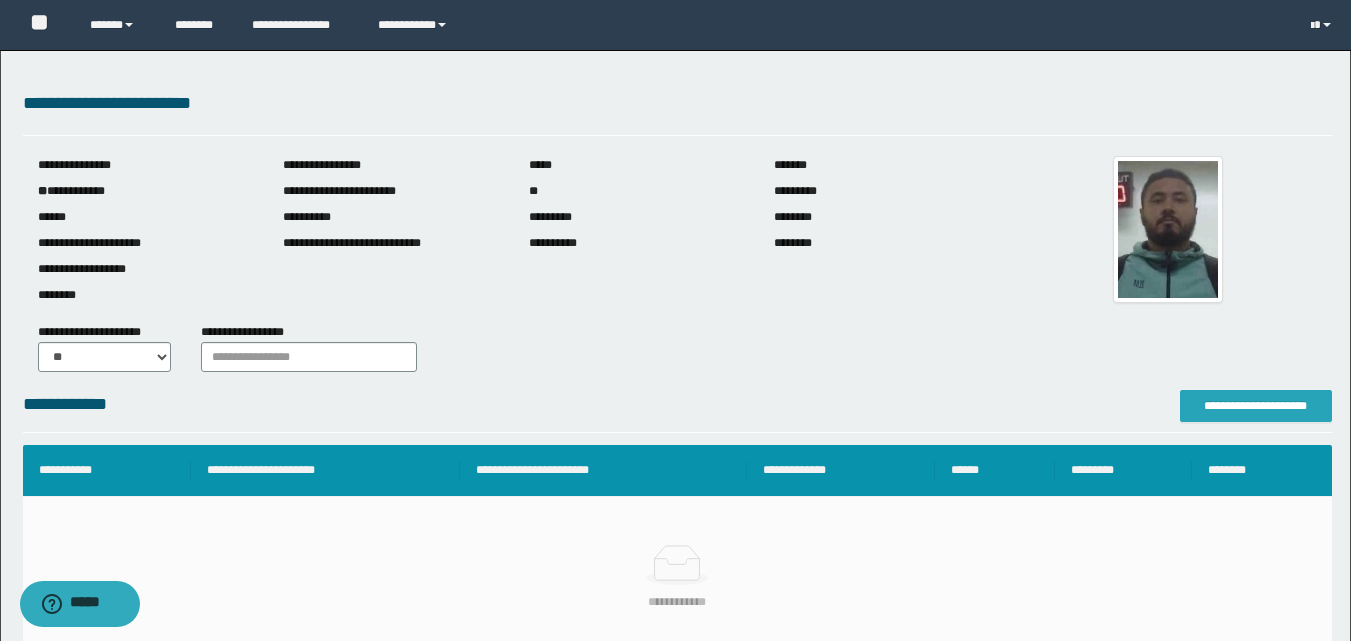 click on "**********" at bounding box center [1256, 406] 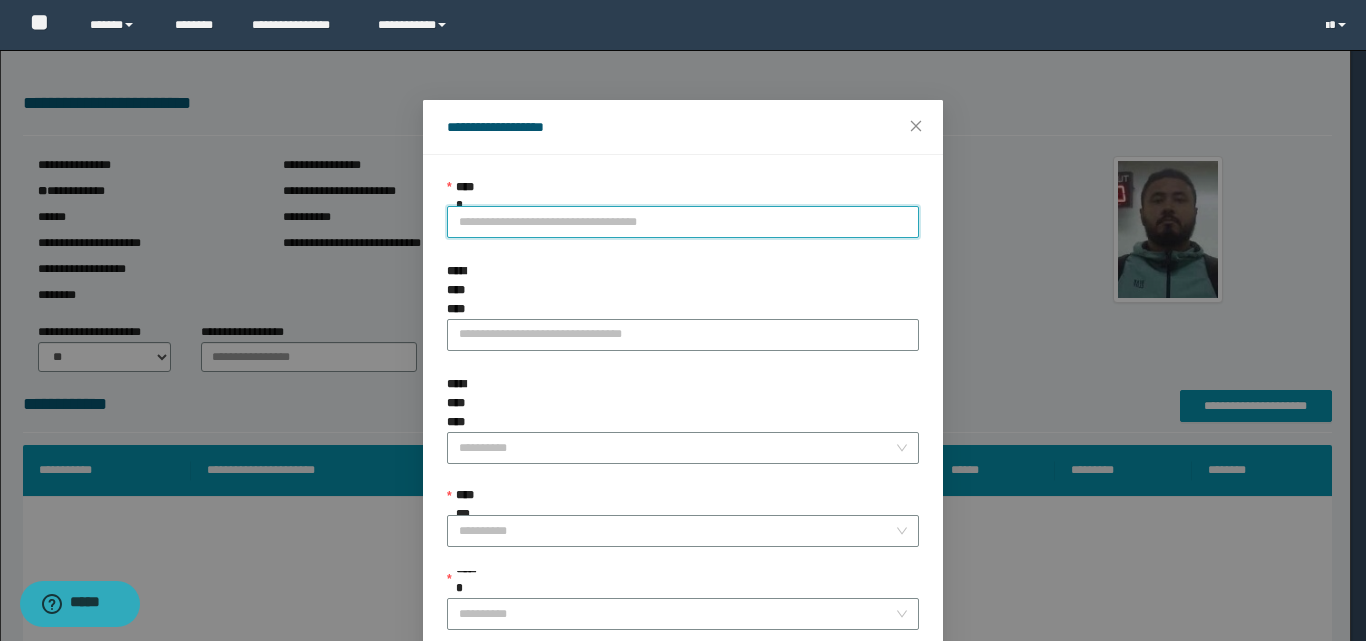 click on "**********" at bounding box center [683, 222] 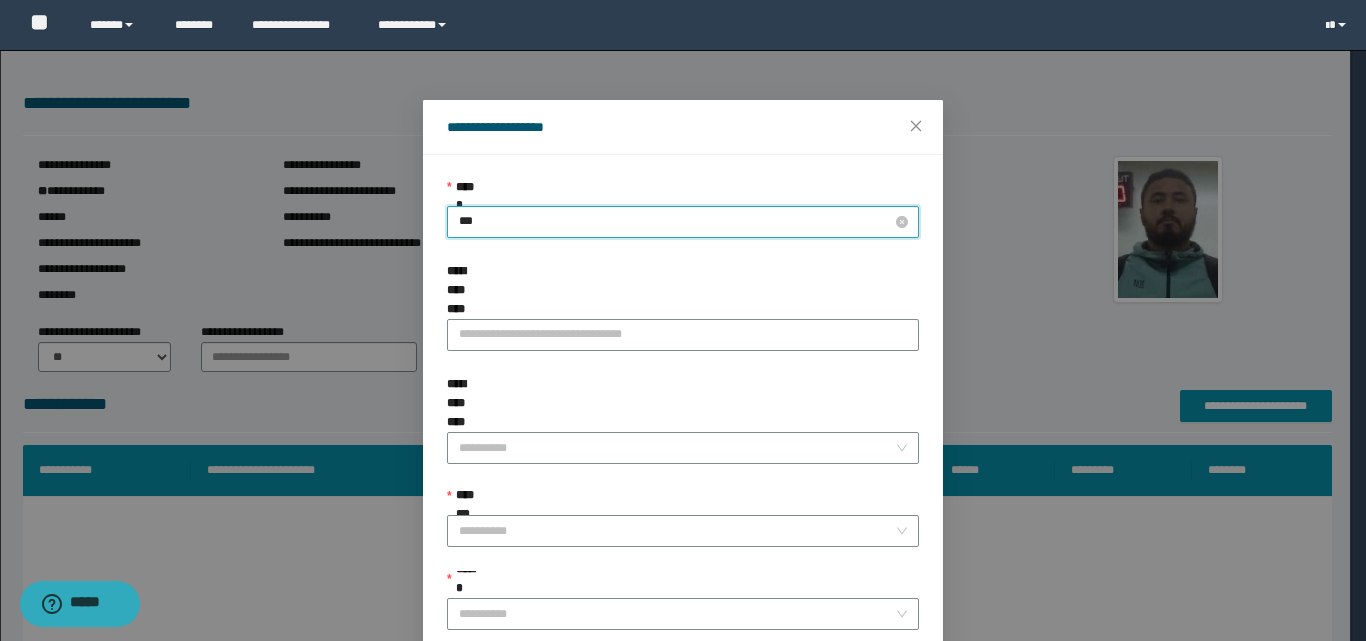 type on "****" 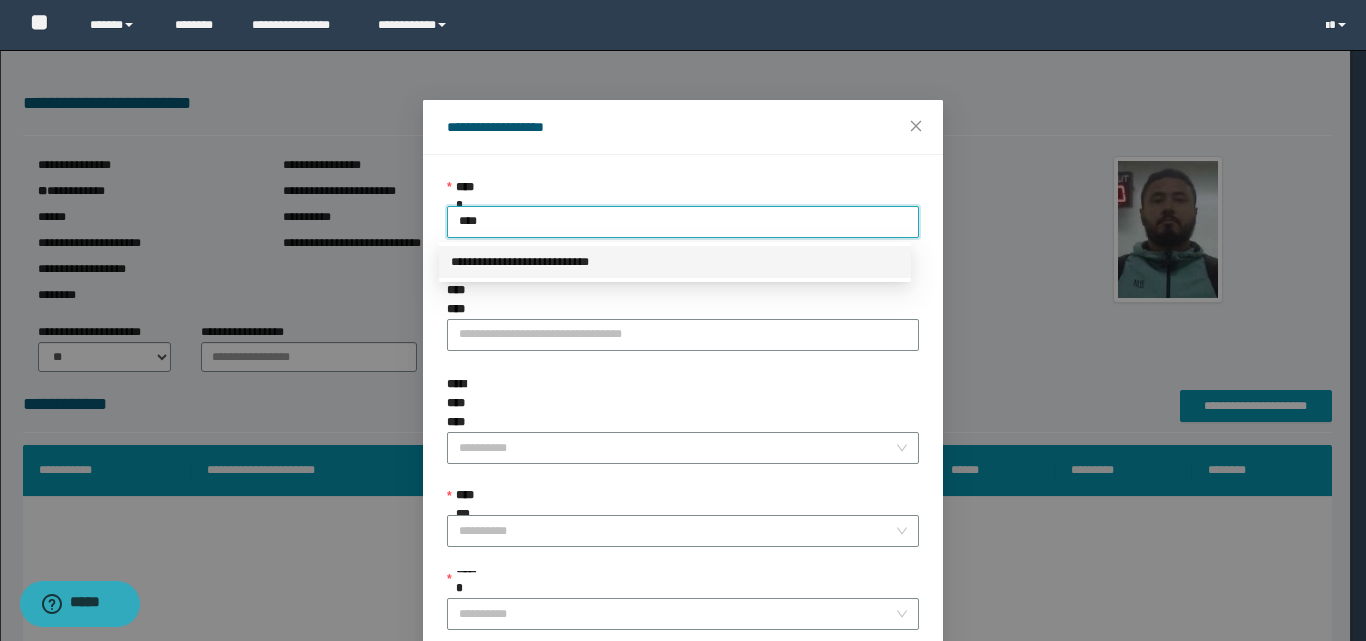 click on "**********" at bounding box center (675, 262) 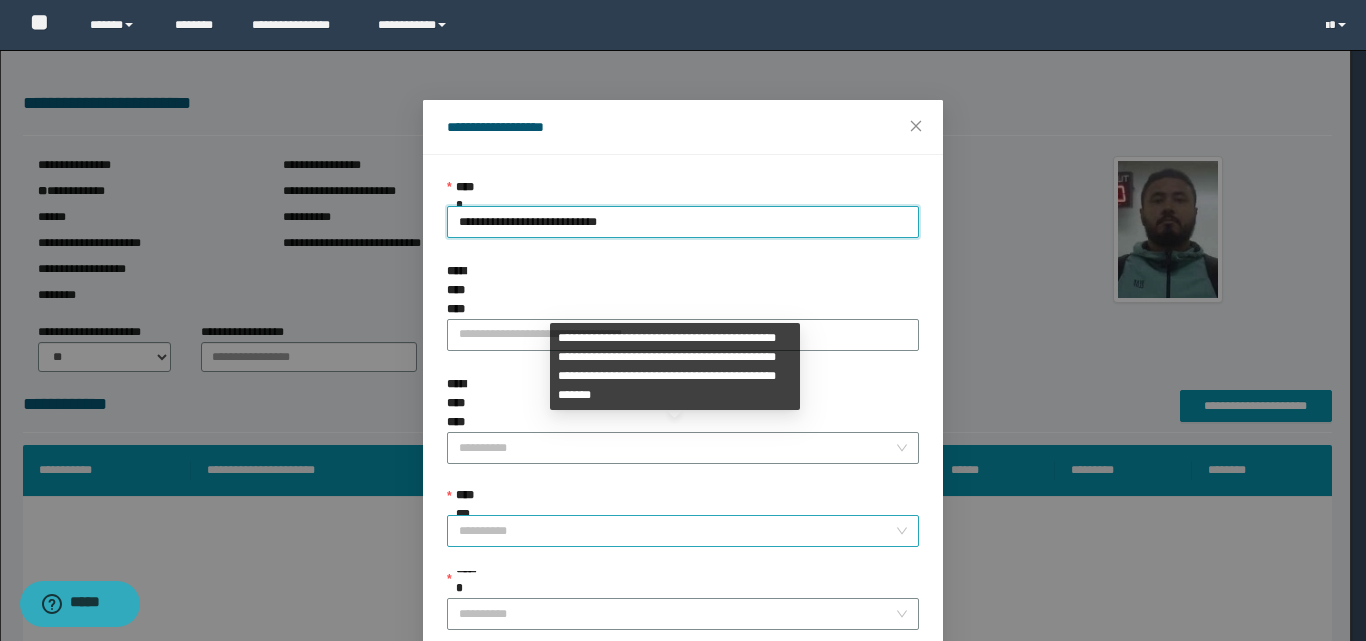 click on "**********" at bounding box center (677, 531) 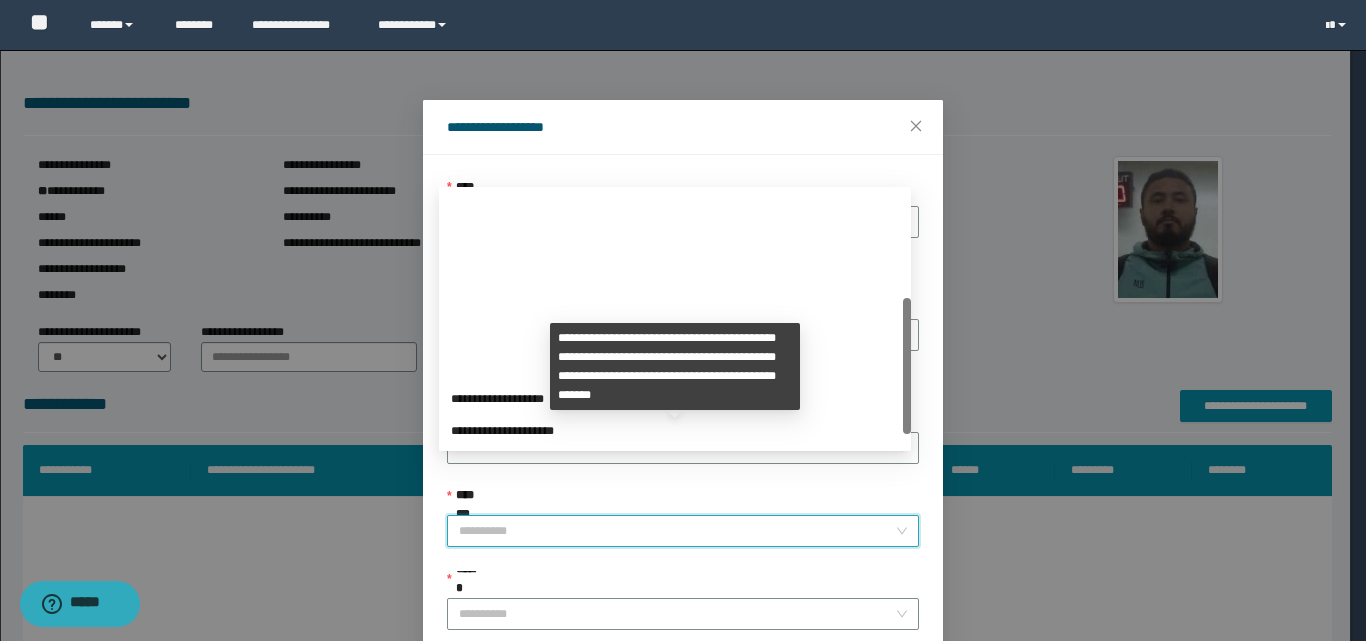 scroll, scrollTop: 224, scrollLeft: 0, axis: vertical 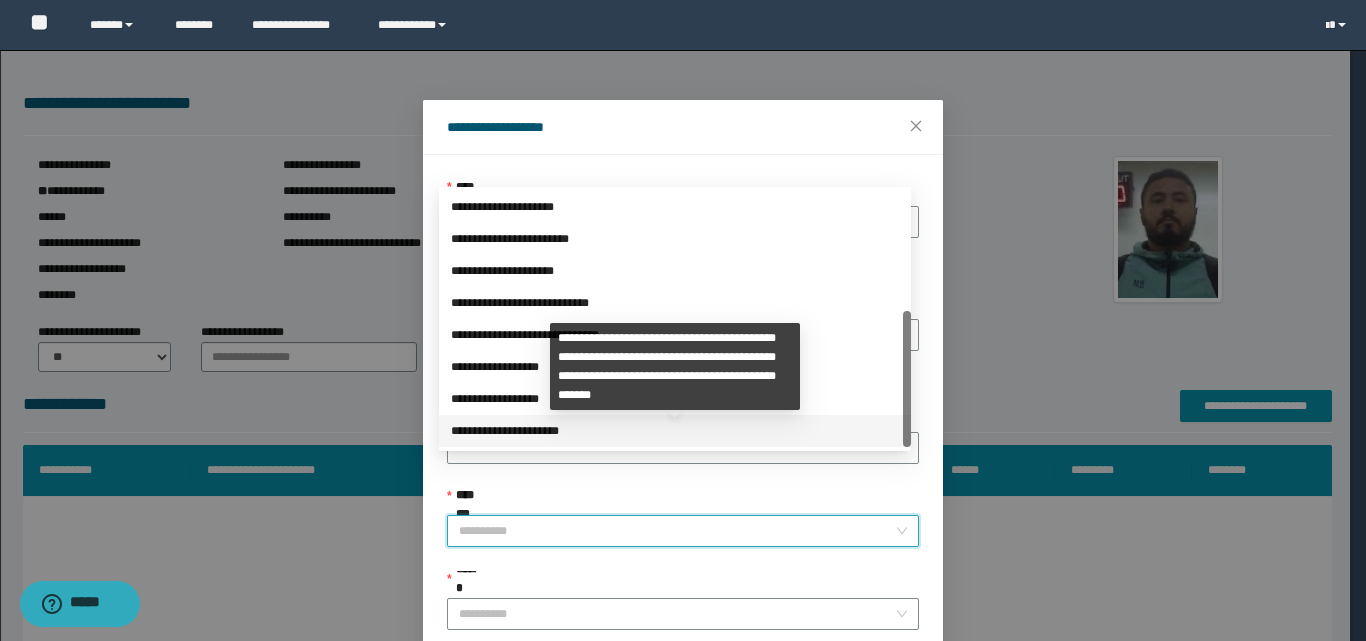 click on "**********" at bounding box center [675, 431] 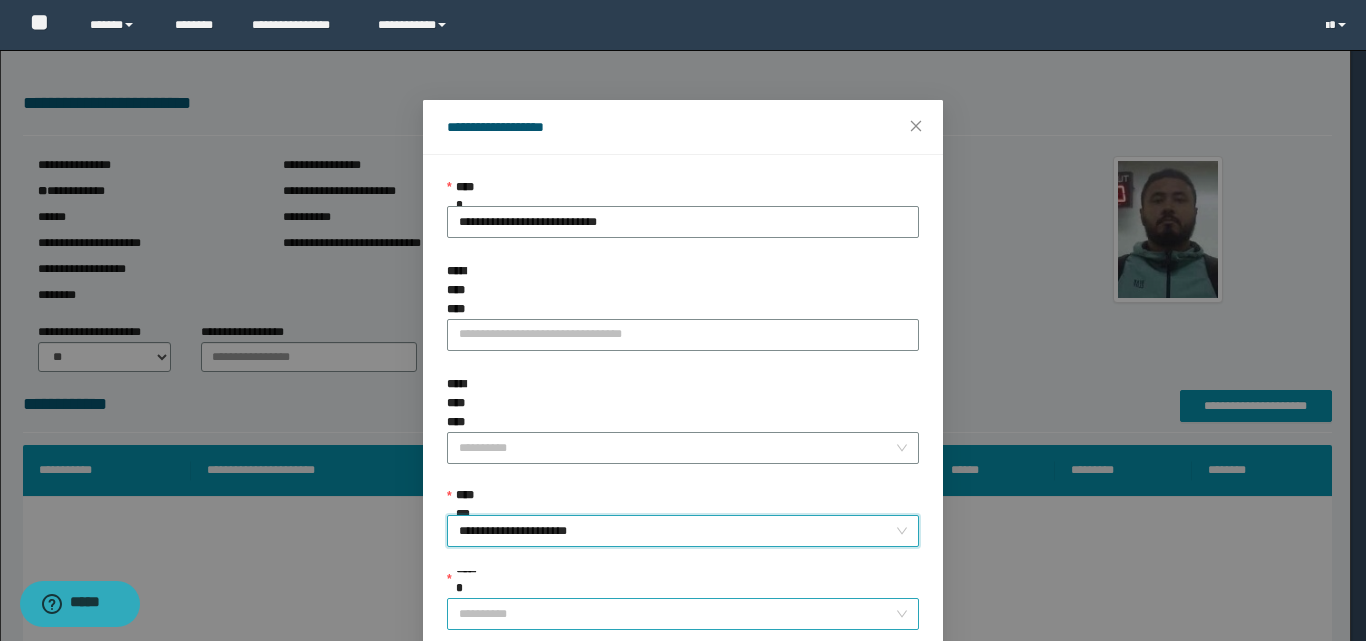 click on "******" at bounding box center [677, 614] 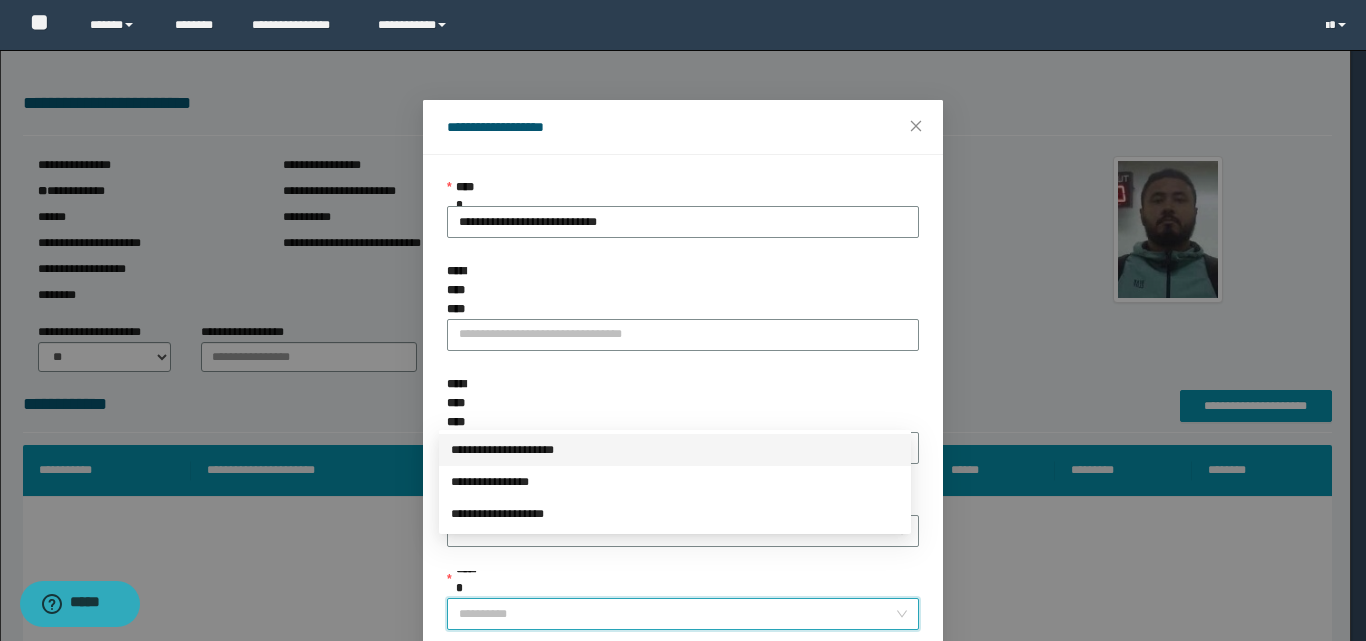 click on "**********" at bounding box center [675, 450] 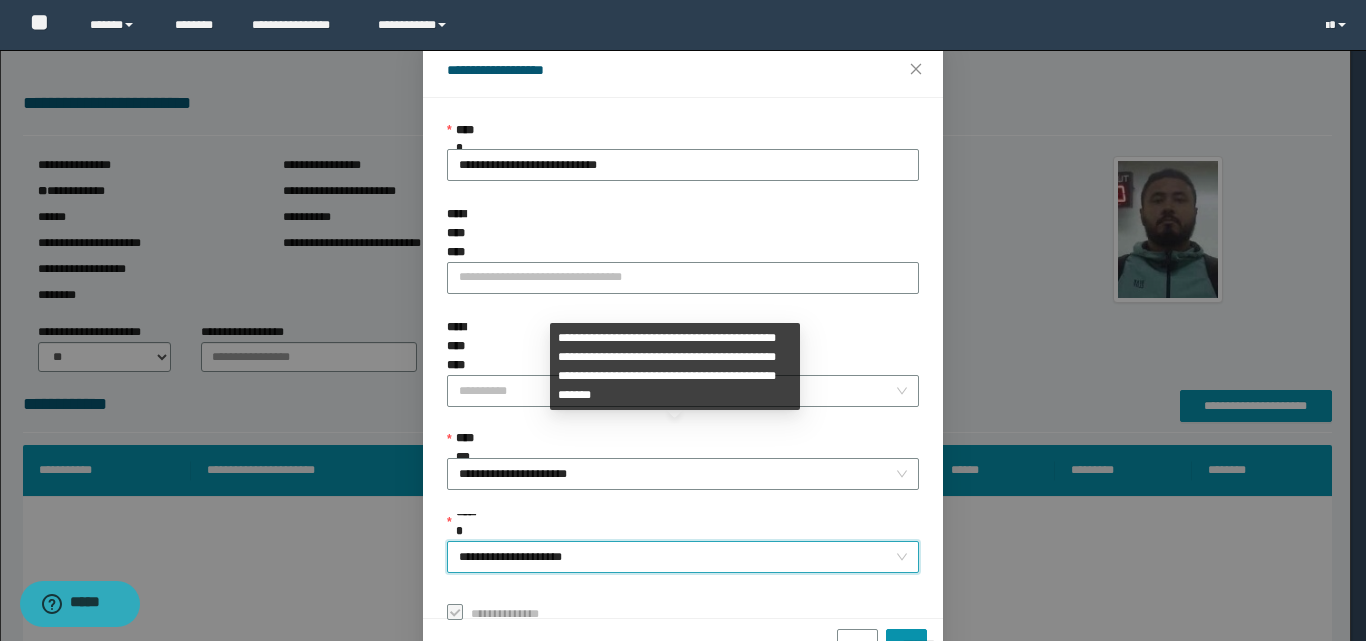 scroll, scrollTop: 111, scrollLeft: 0, axis: vertical 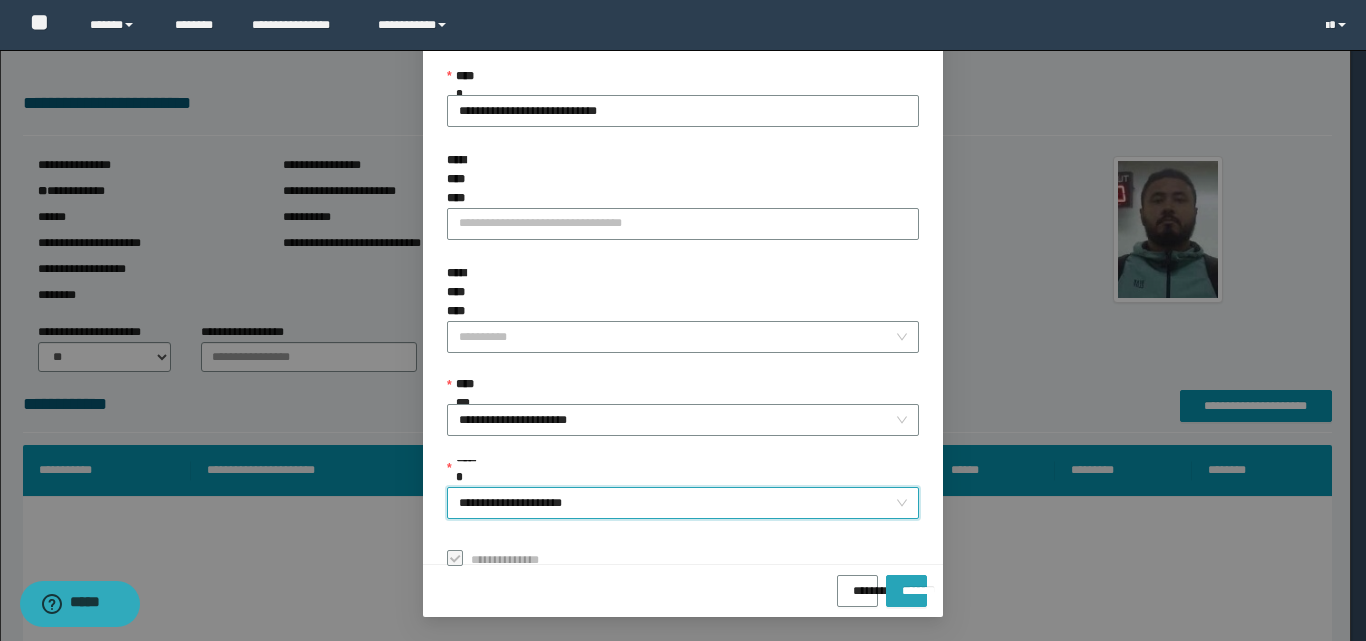 click on "*******" at bounding box center [906, 584] 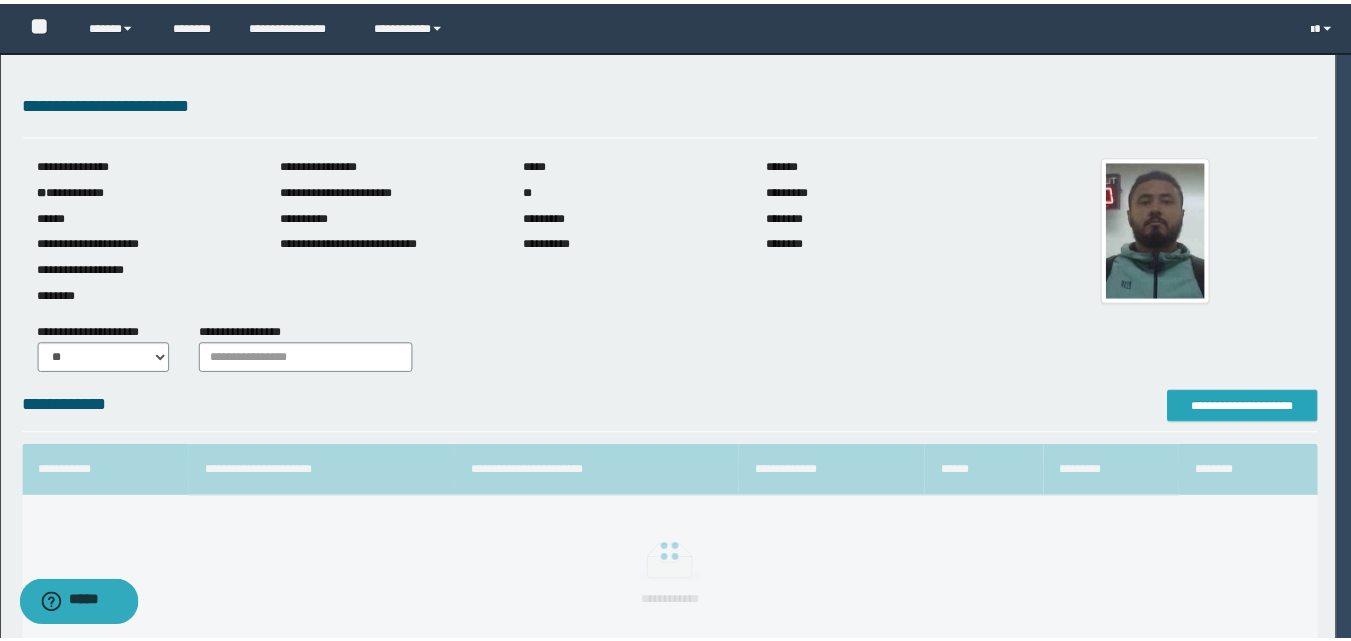 scroll, scrollTop: 0, scrollLeft: 0, axis: both 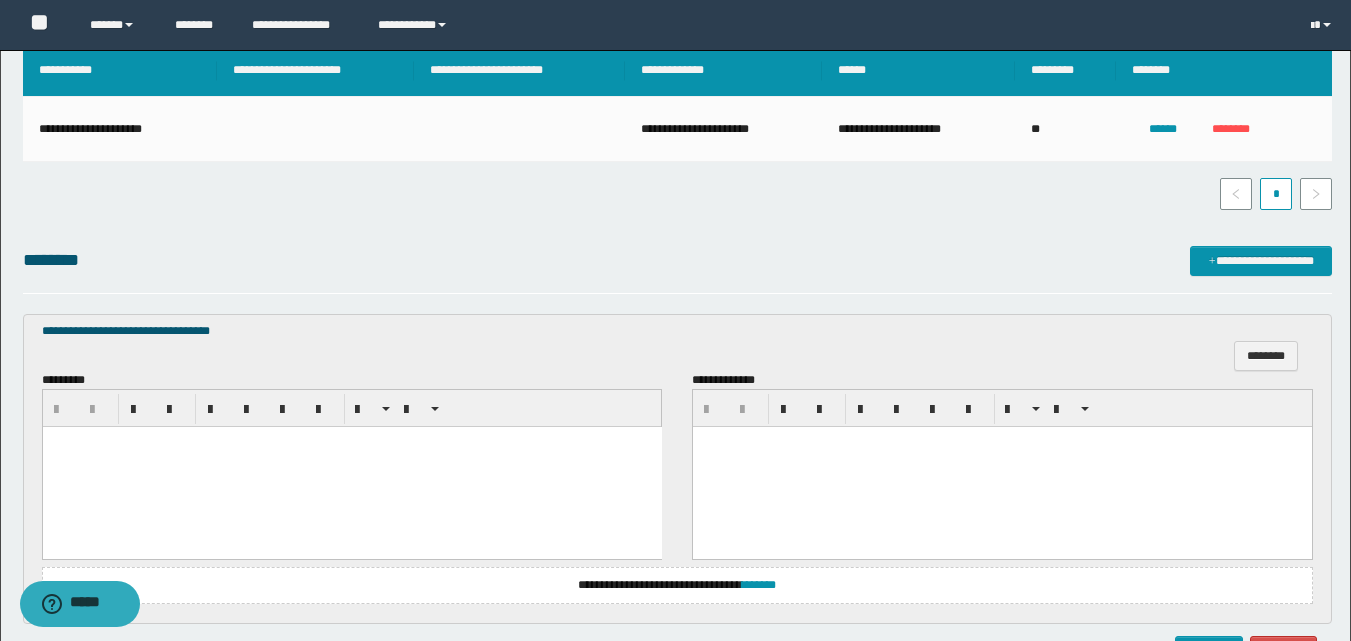 click at bounding box center (351, 467) 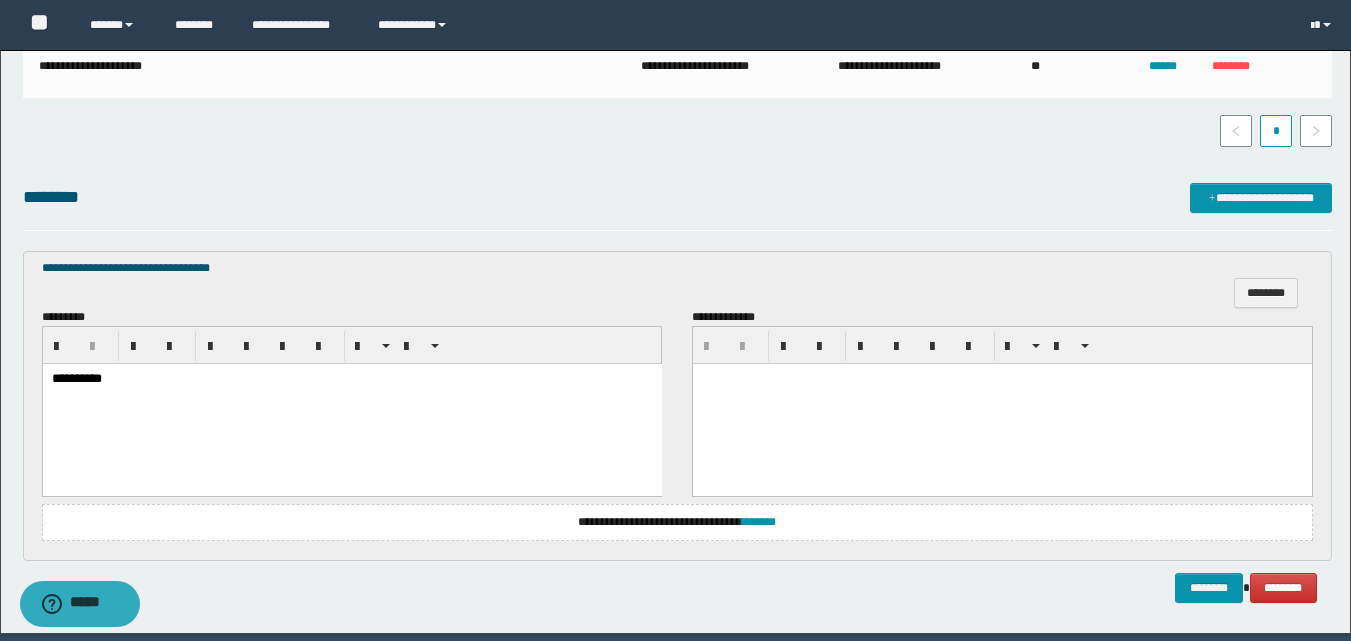 scroll, scrollTop: 534, scrollLeft: 0, axis: vertical 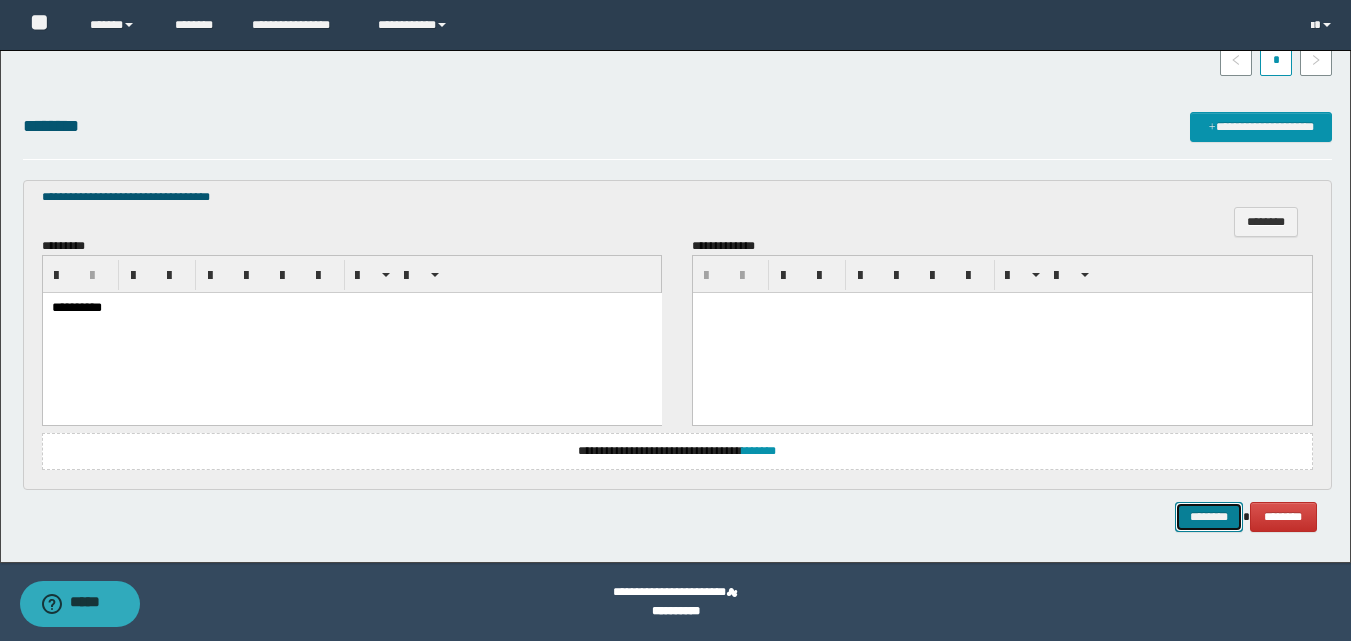 click on "********" at bounding box center [1209, 517] 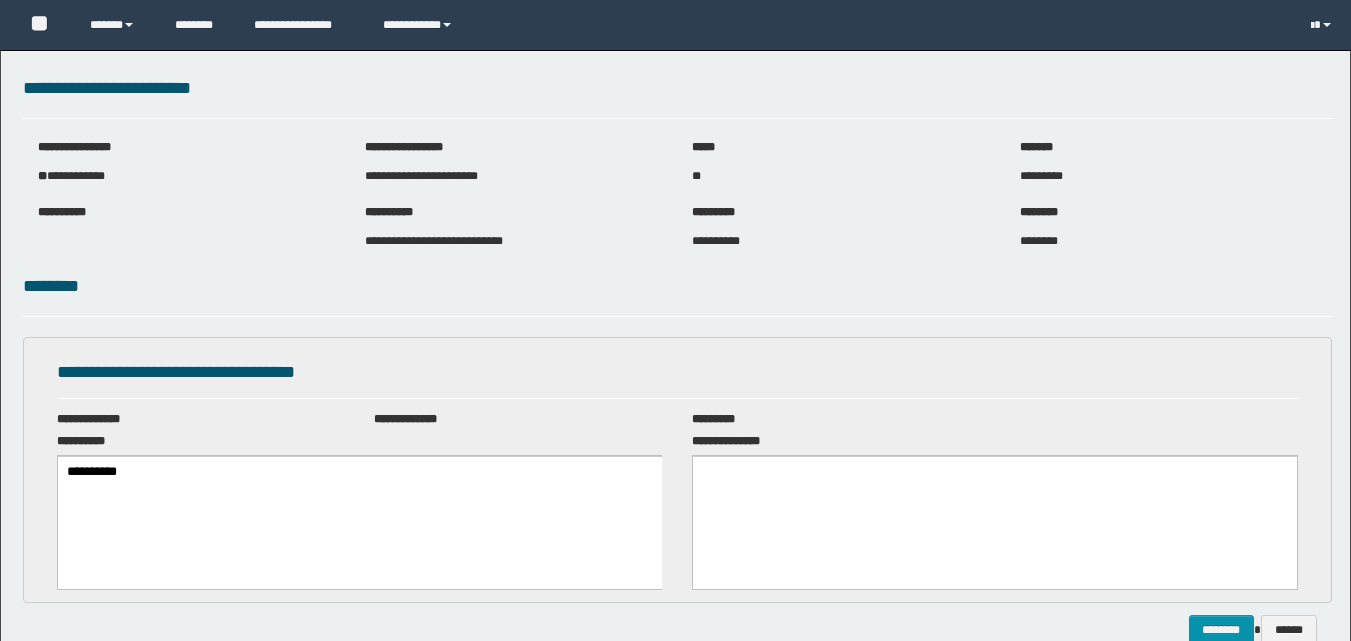 scroll, scrollTop: 0, scrollLeft: 0, axis: both 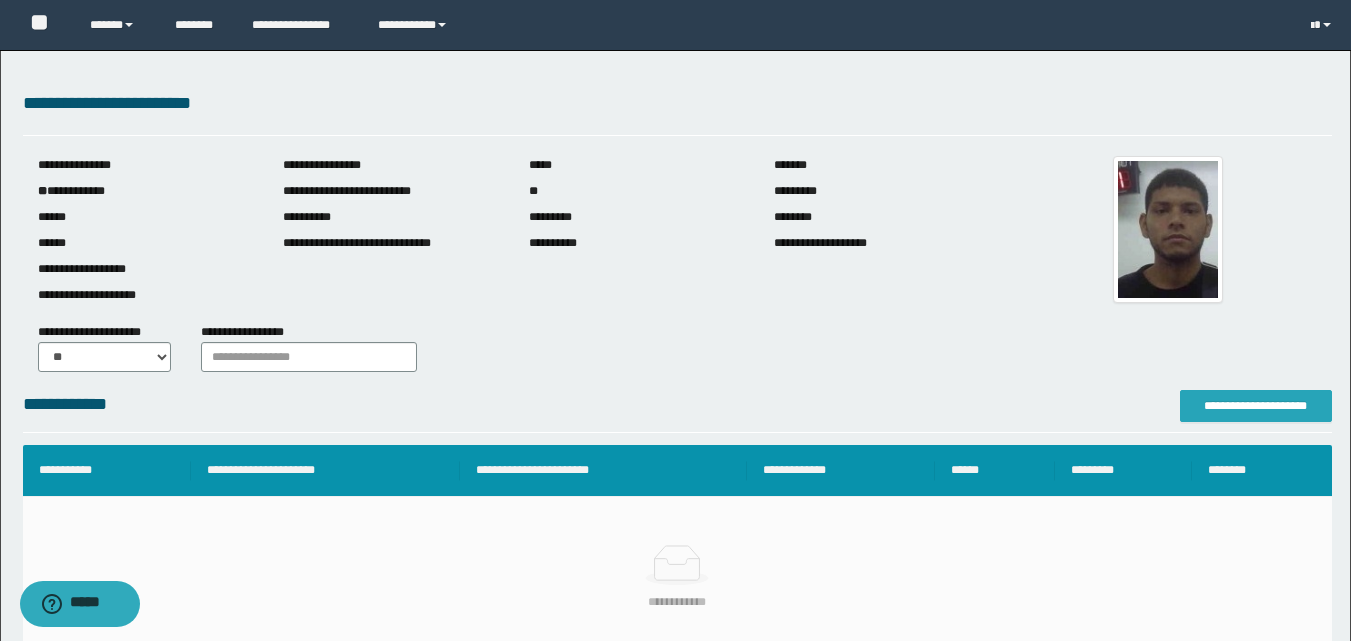 click on "**********" at bounding box center (1256, 406) 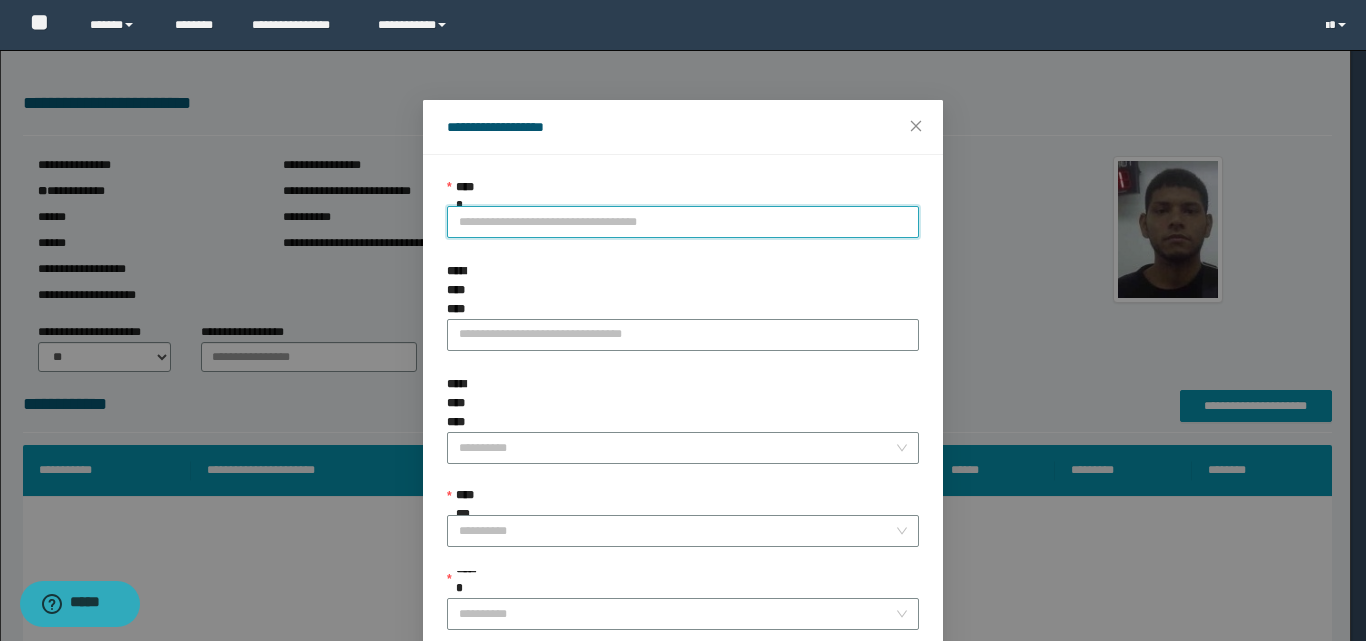click on "**********" at bounding box center (683, 222) 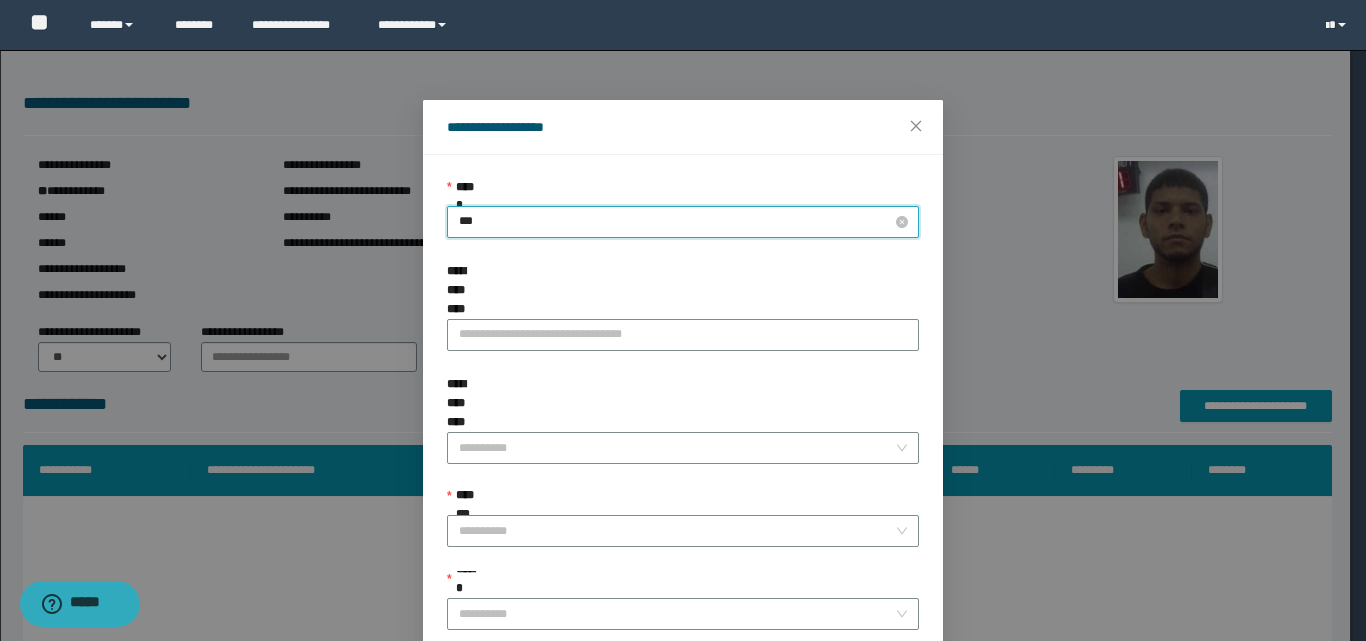 type on "****" 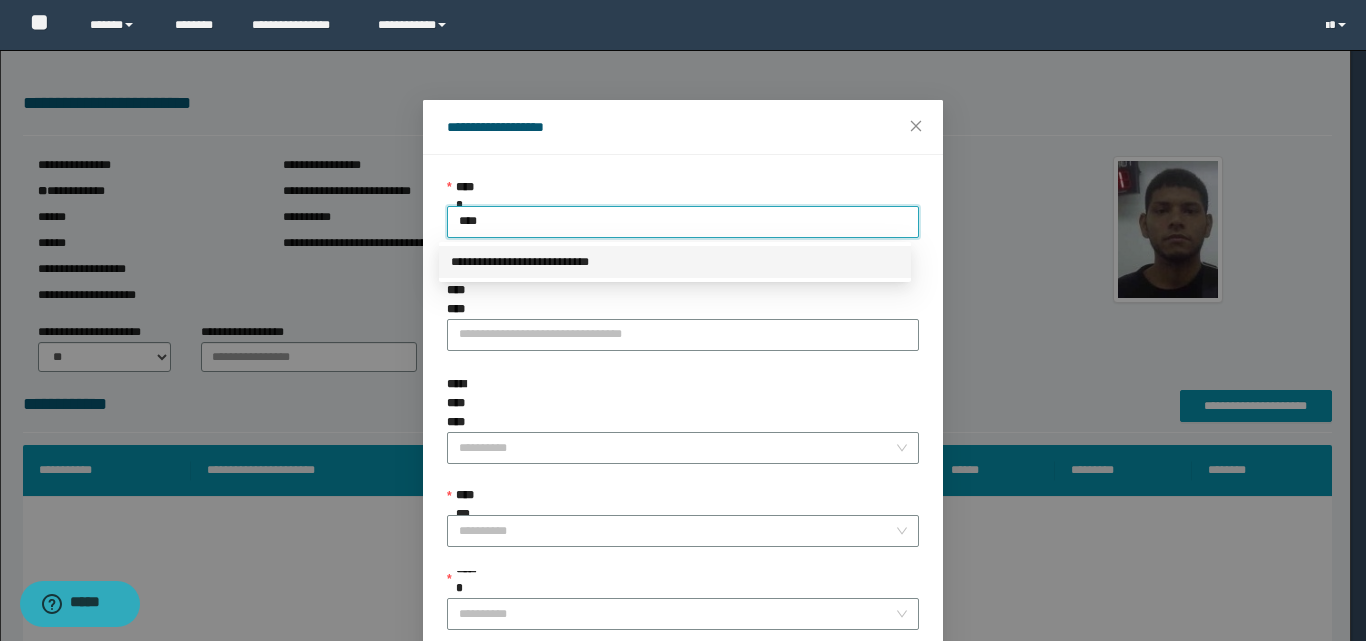 click on "**********" at bounding box center (675, 262) 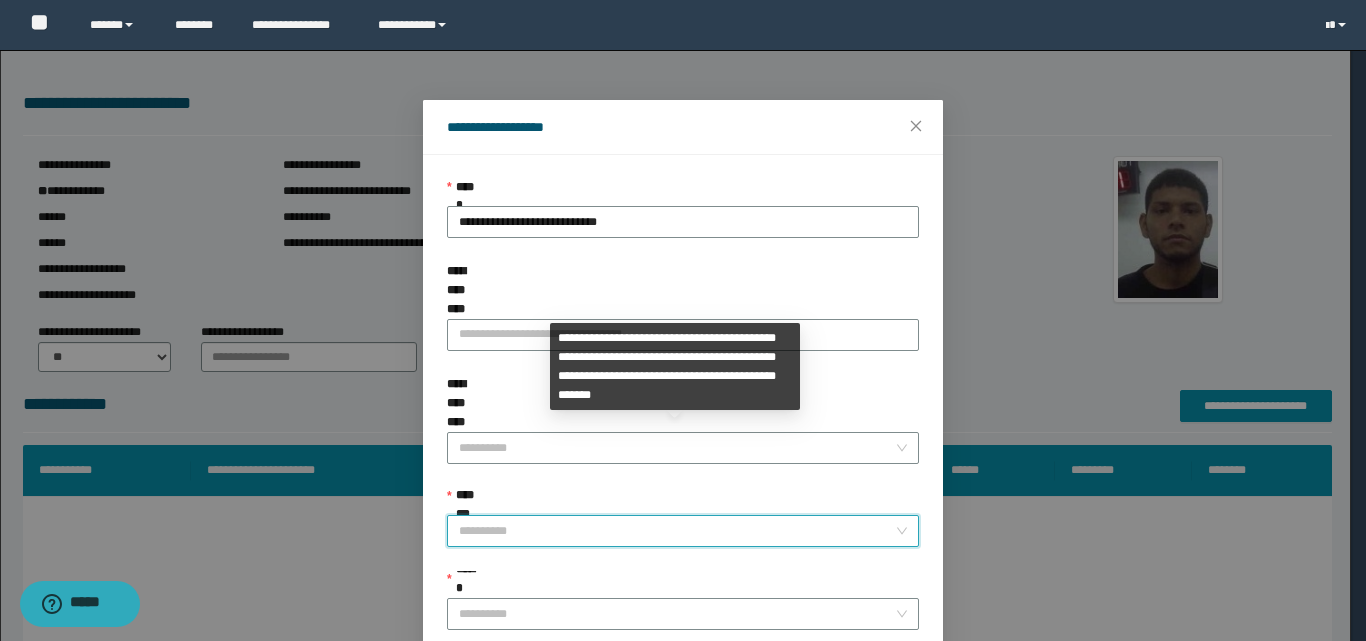 click on "**********" at bounding box center [677, 531] 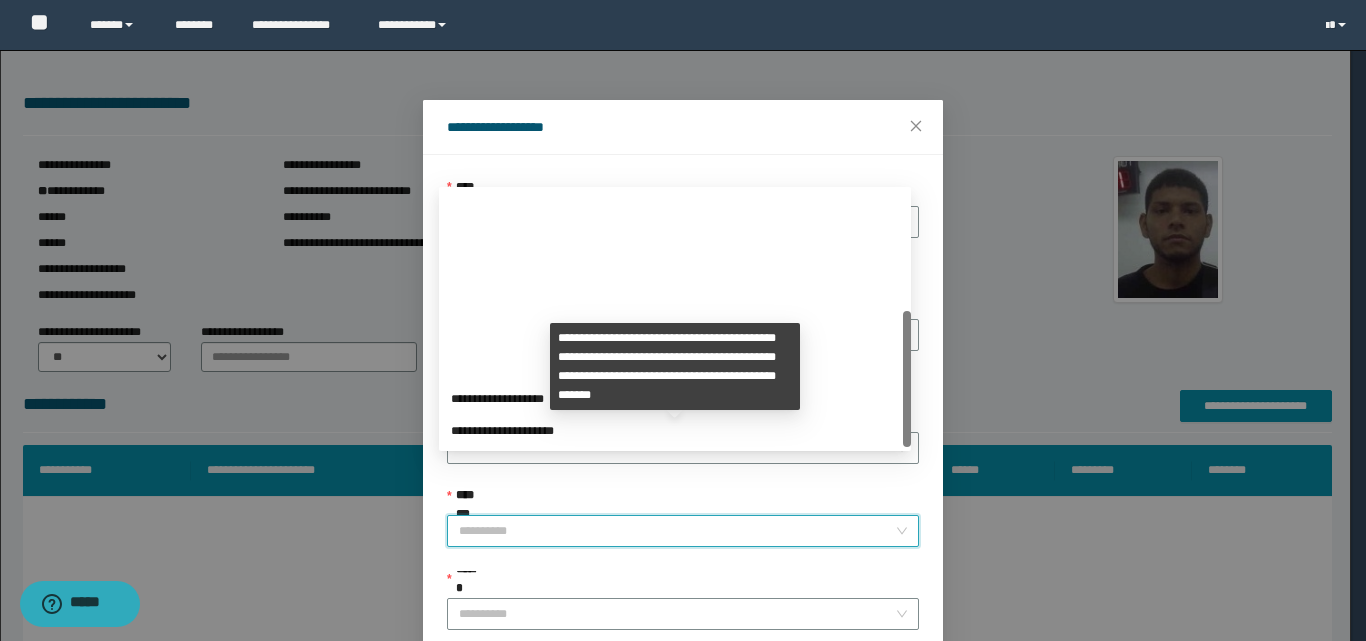 scroll, scrollTop: 224, scrollLeft: 0, axis: vertical 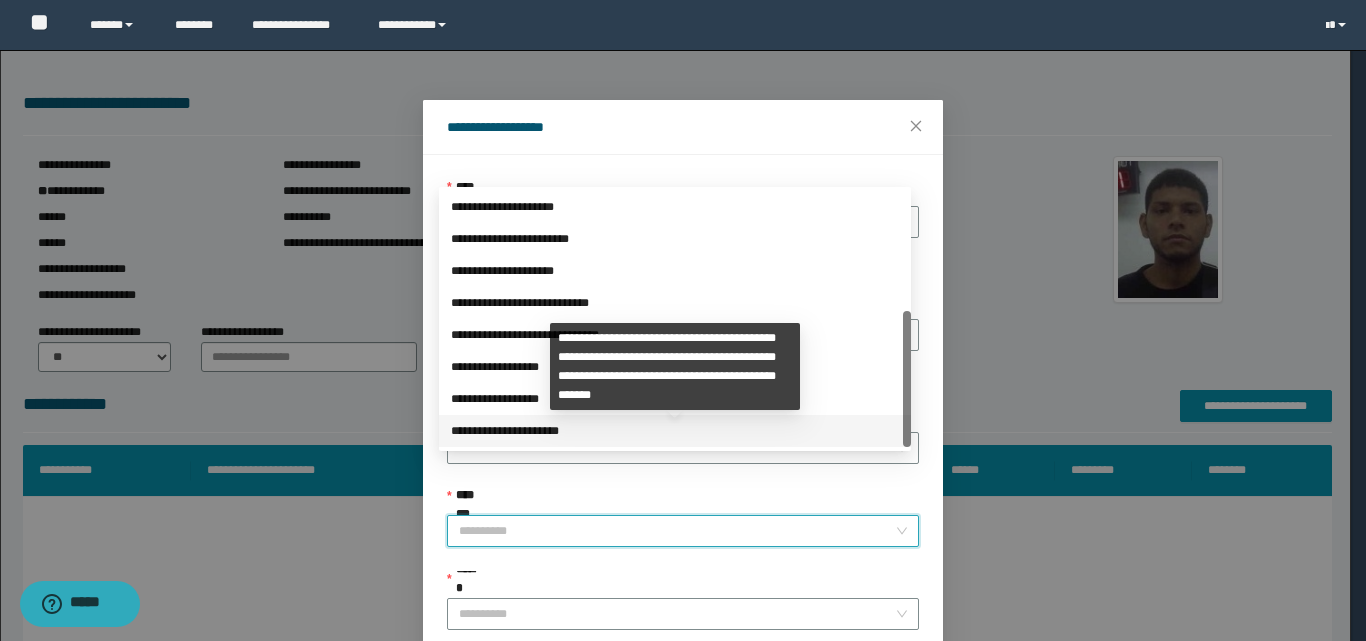 click on "**********" at bounding box center [675, 431] 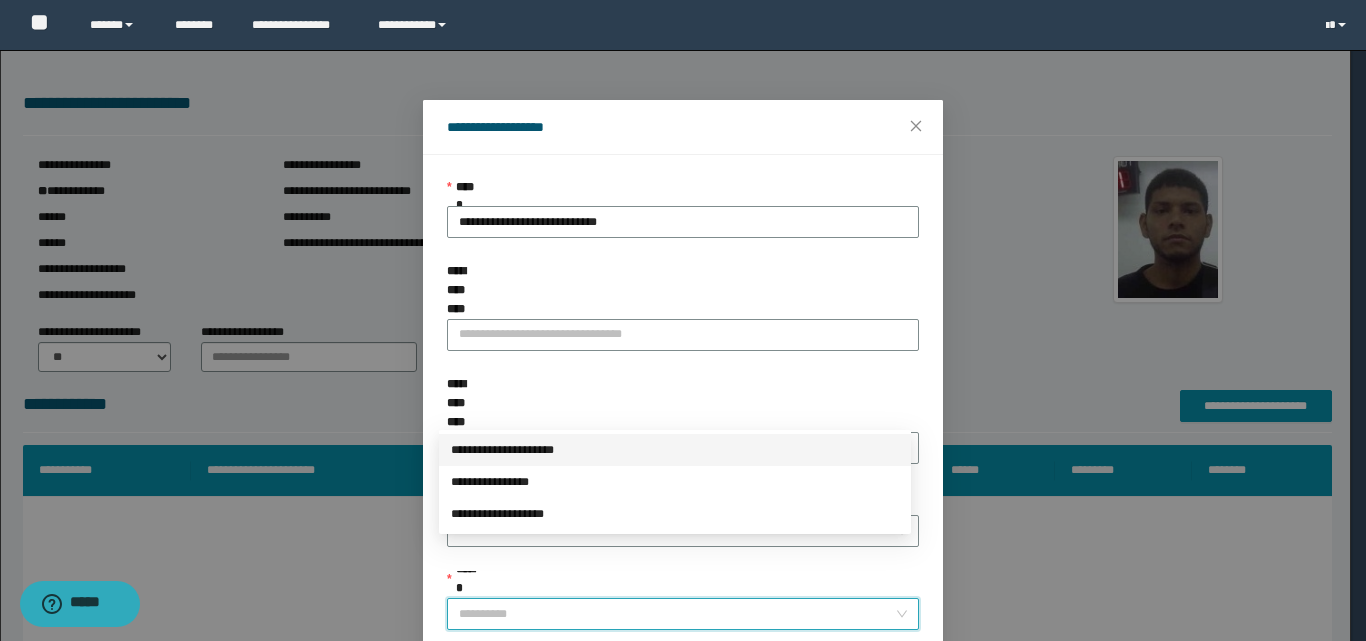 click on "******" at bounding box center [677, 614] 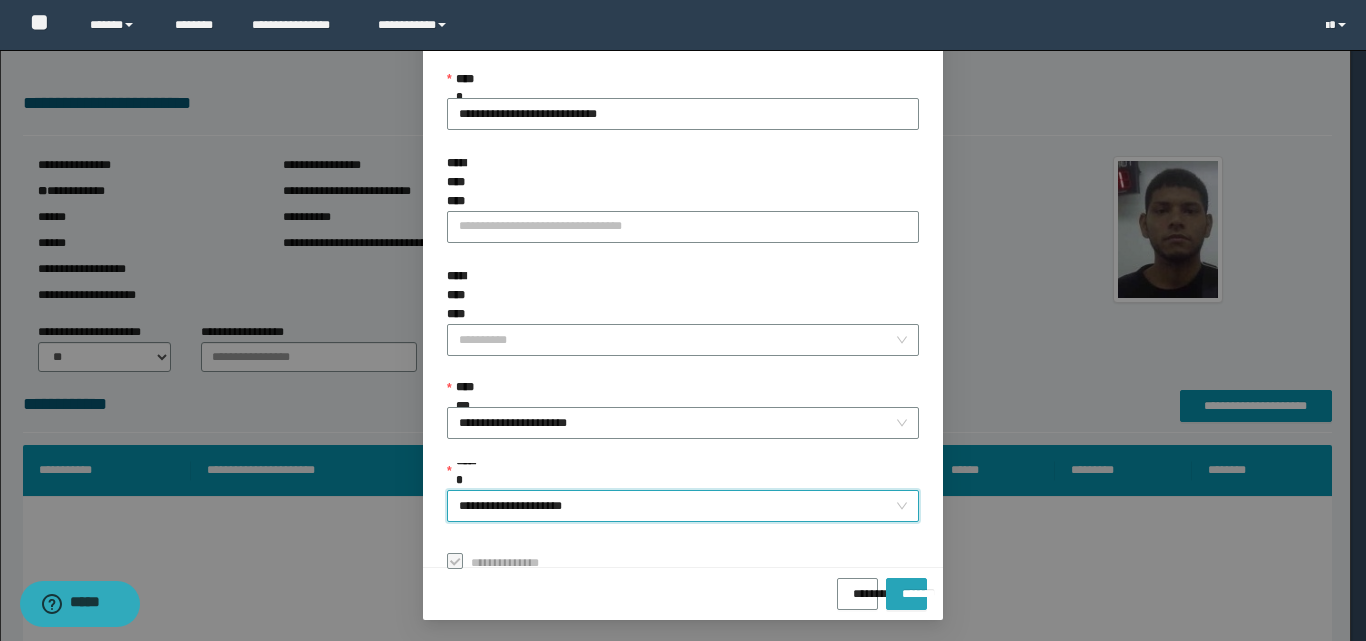 scroll, scrollTop: 111, scrollLeft: 0, axis: vertical 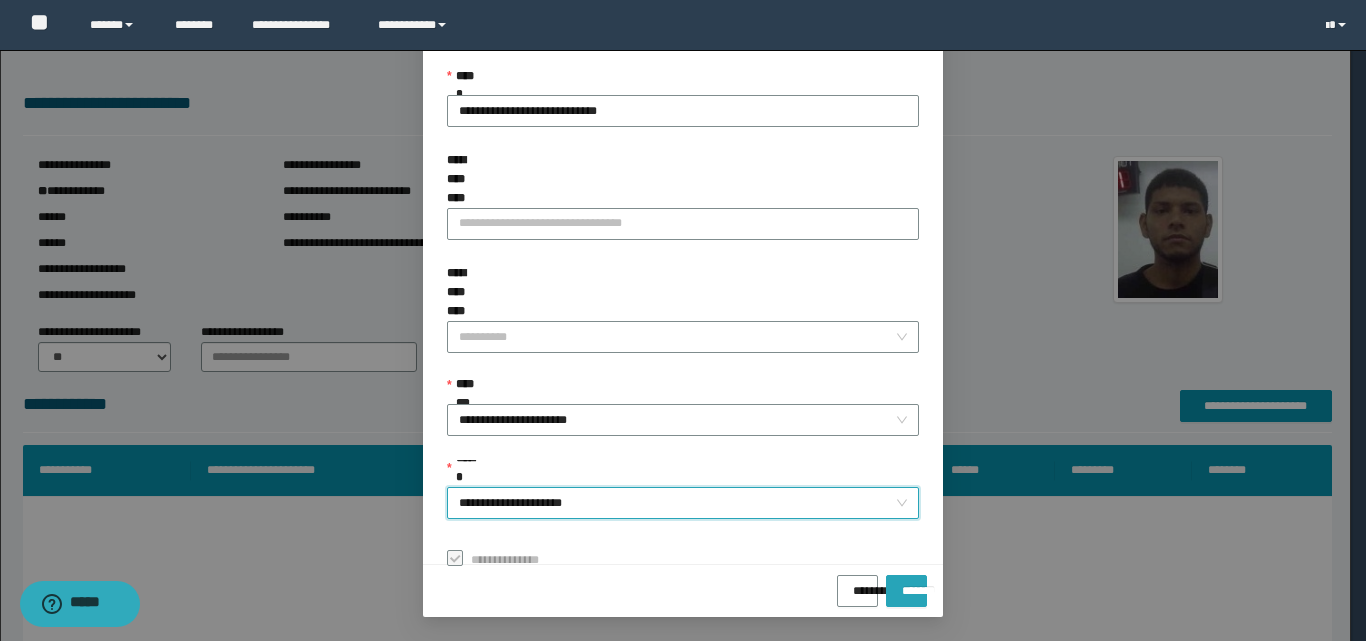 click on "*******" at bounding box center (906, 584) 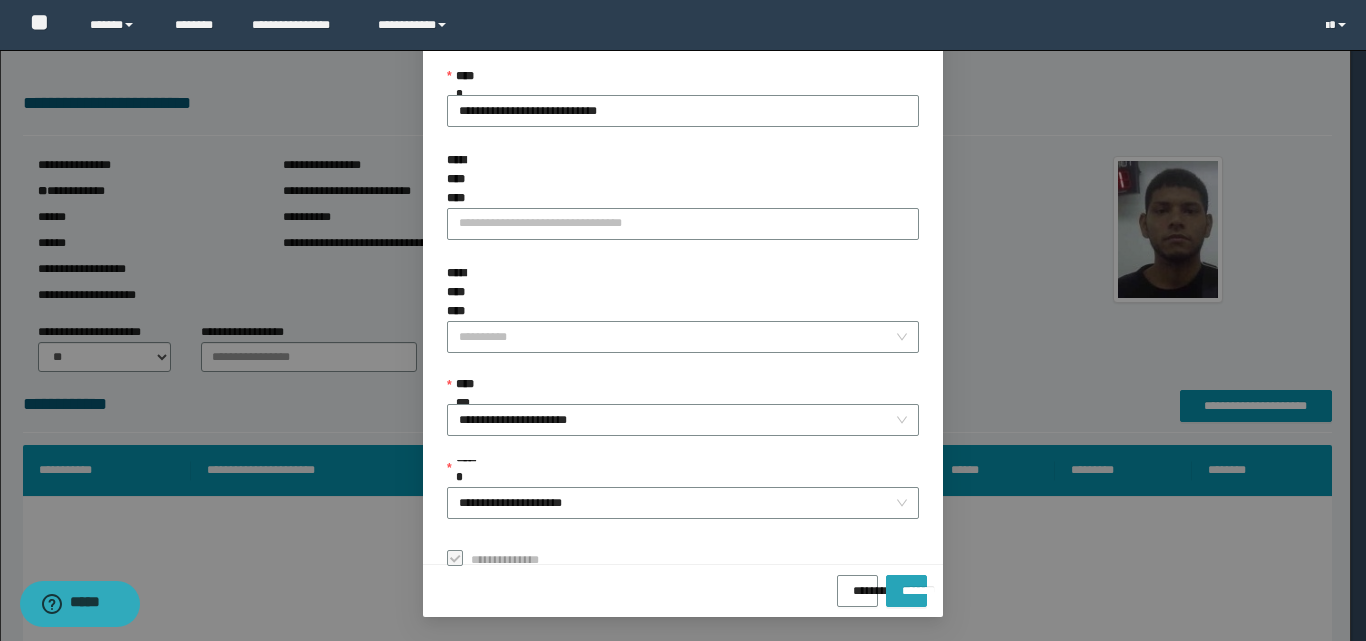 click on "*******" at bounding box center [906, 584] 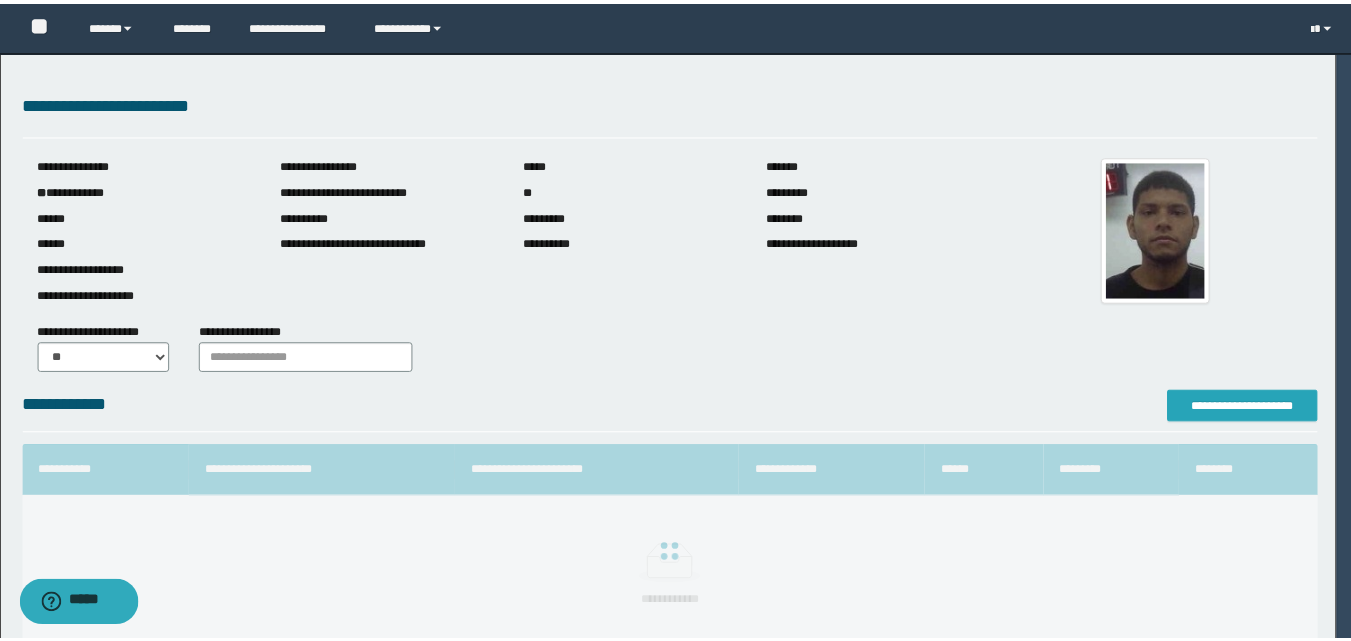 scroll, scrollTop: 0, scrollLeft: 0, axis: both 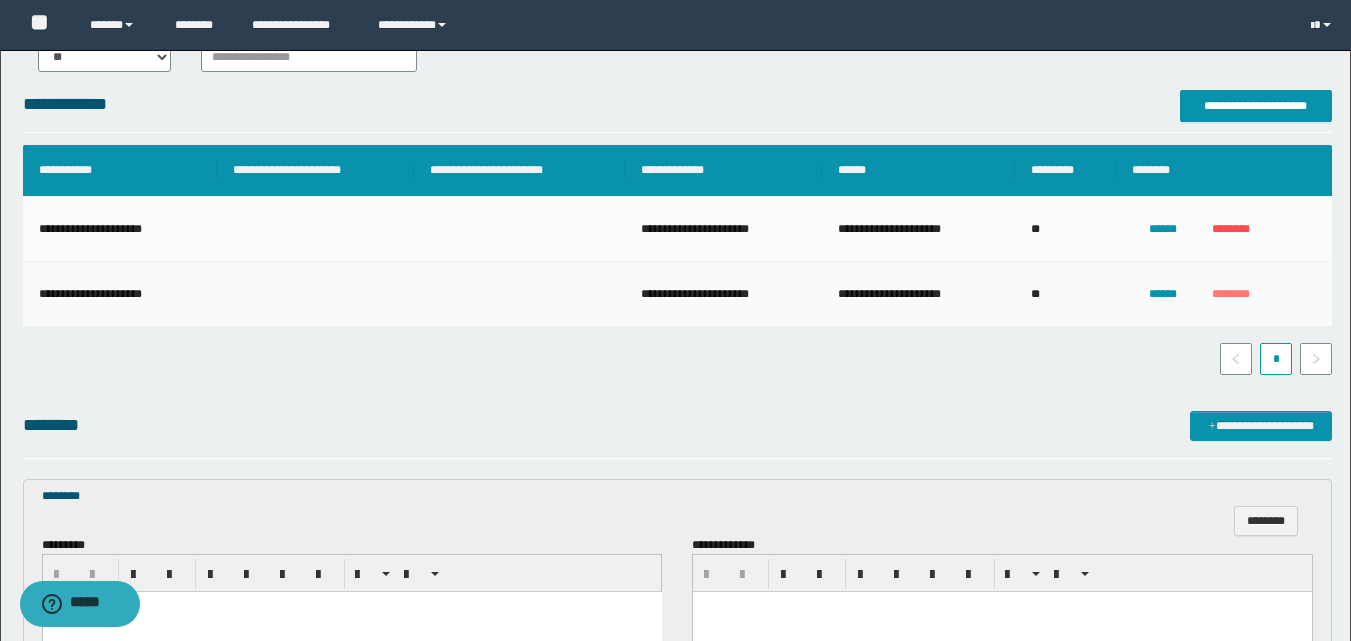 click on "********" at bounding box center [1231, 294] 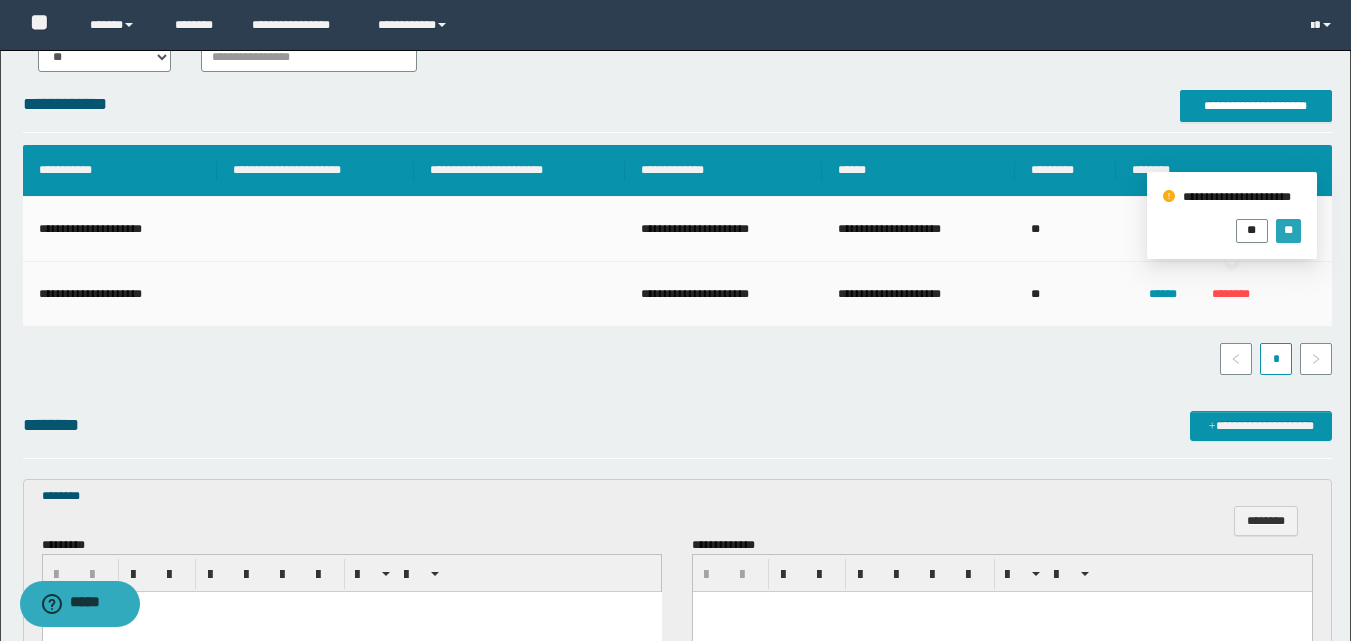click on "**" at bounding box center (1288, 230) 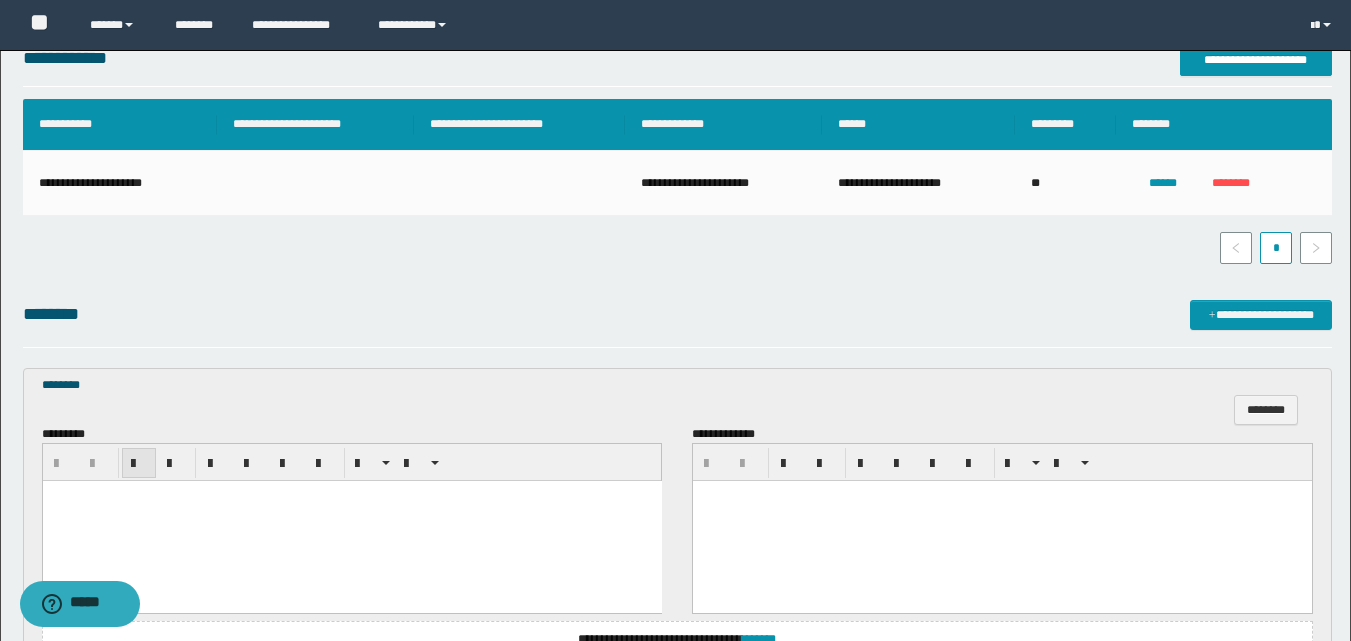 scroll, scrollTop: 400, scrollLeft: 0, axis: vertical 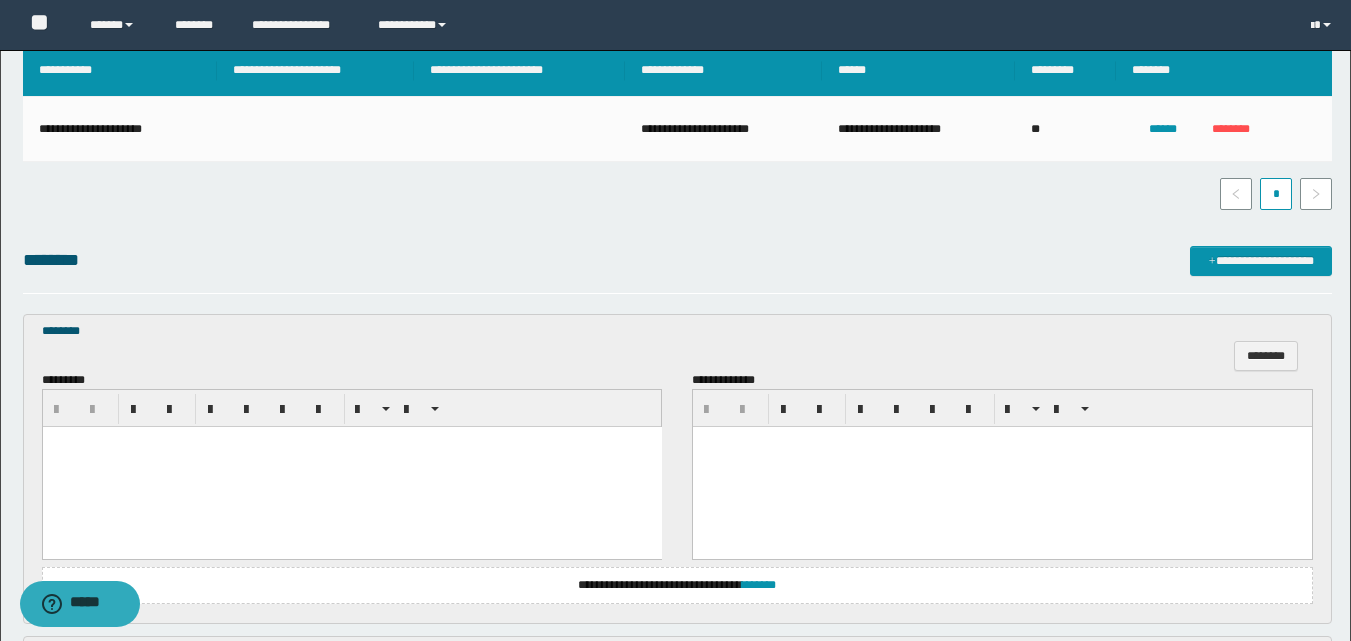 click at bounding box center (351, 467) 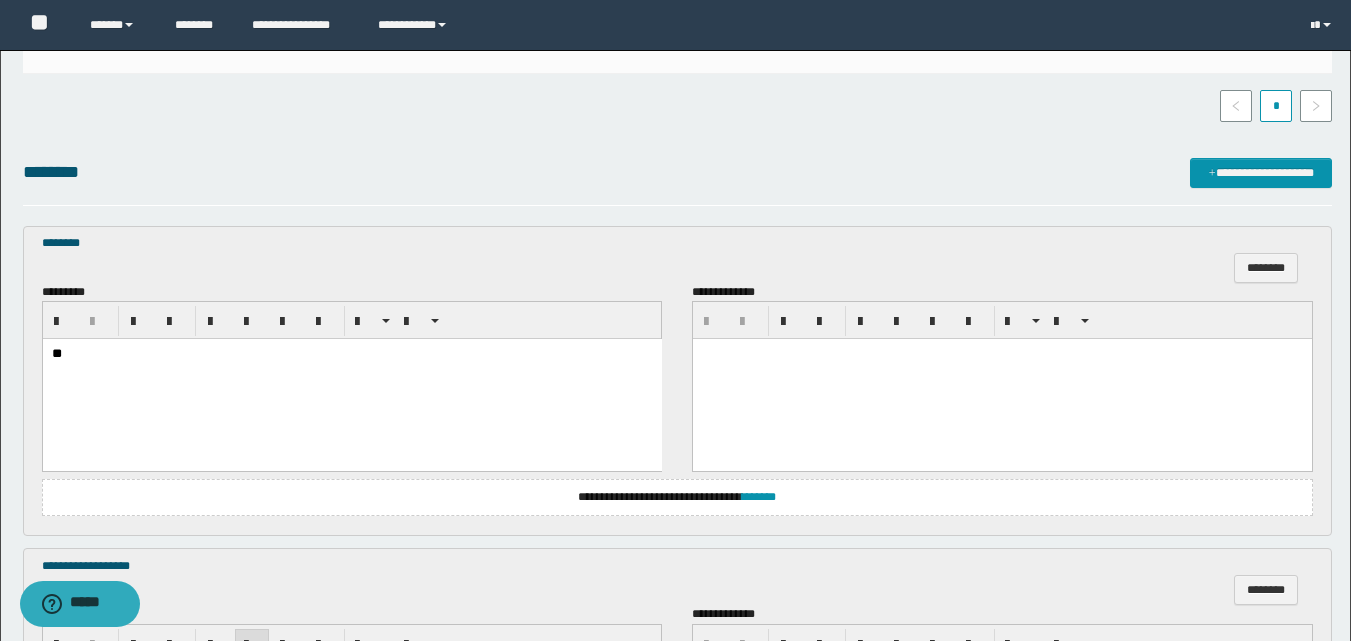 scroll, scrollTop: 800, scrollLeft: 0, axis: vertical 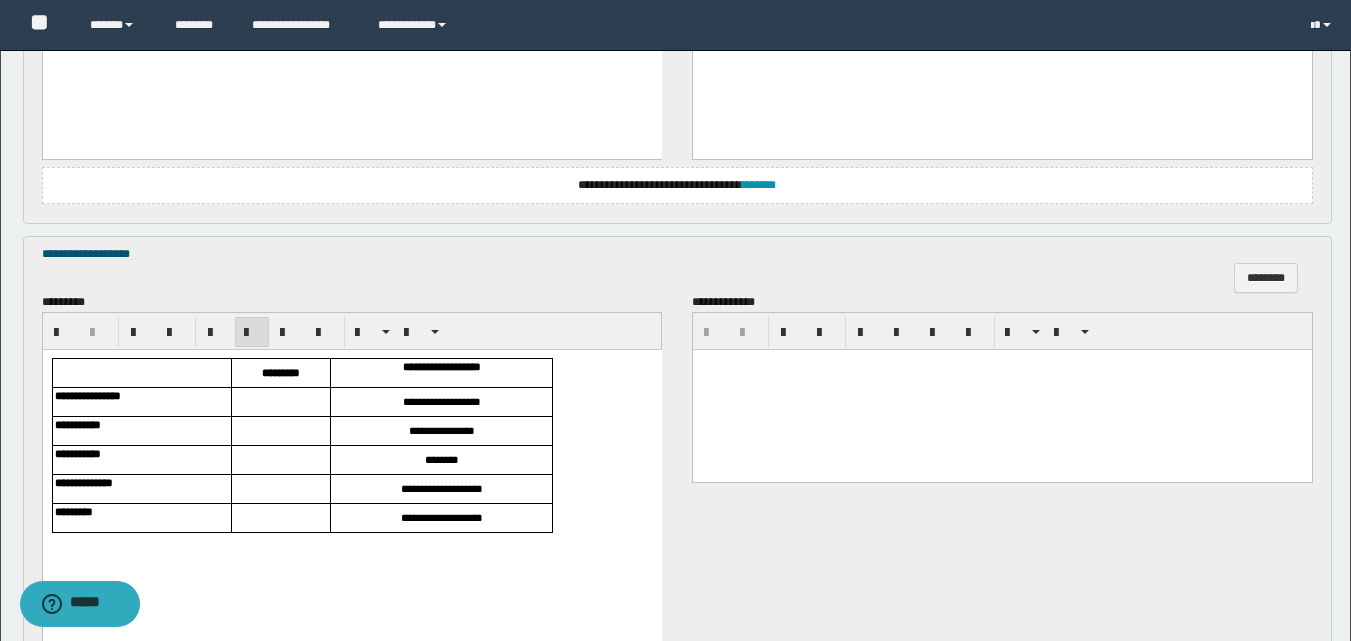 click at bounding box center (280, 402) 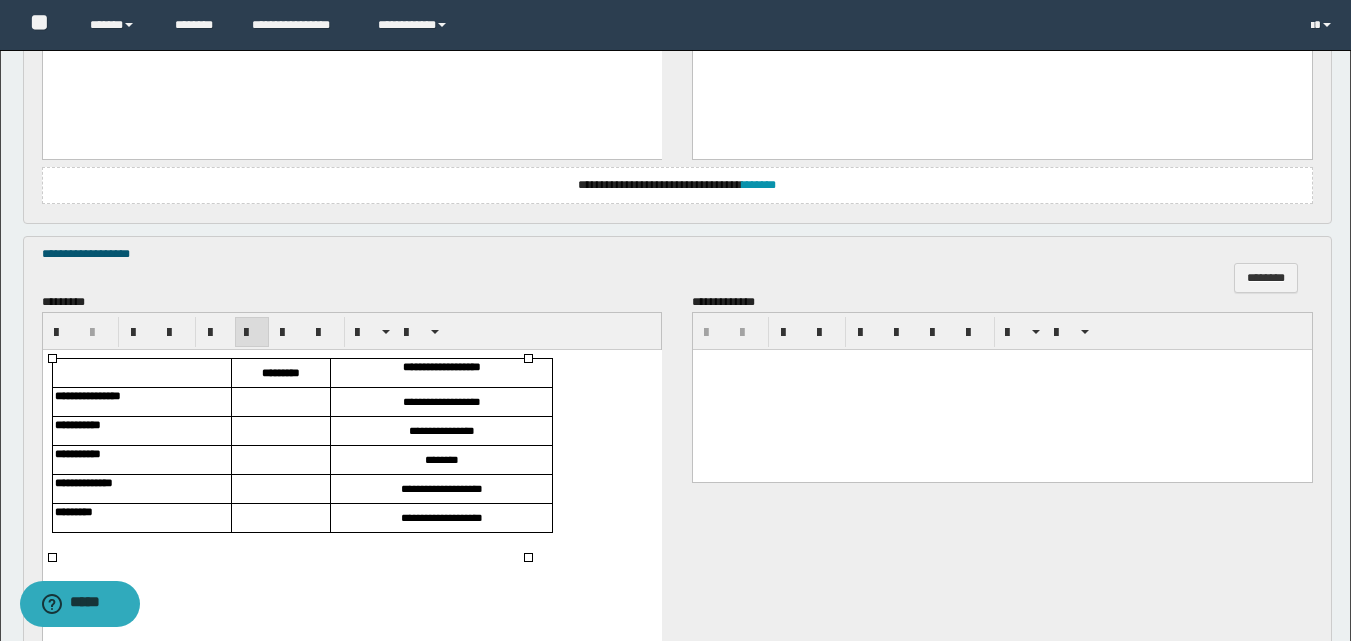 type 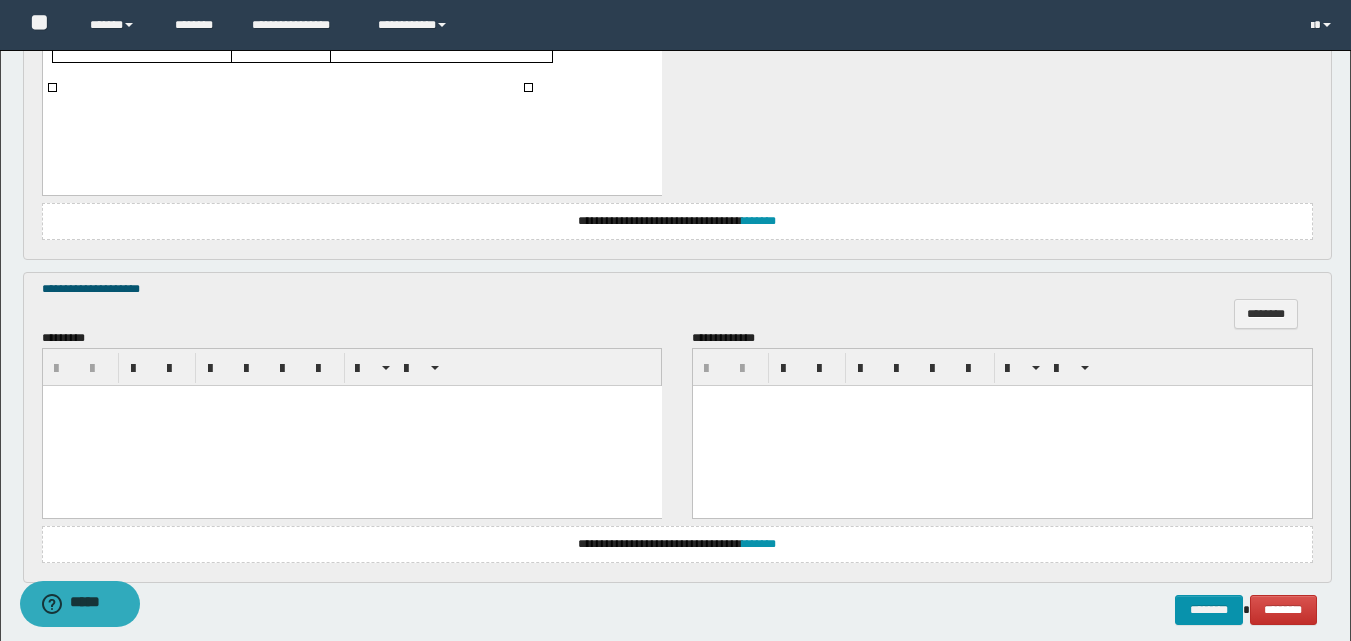 scroll, scrollTop: 1300, scrollLeft: 0, axis: vertical 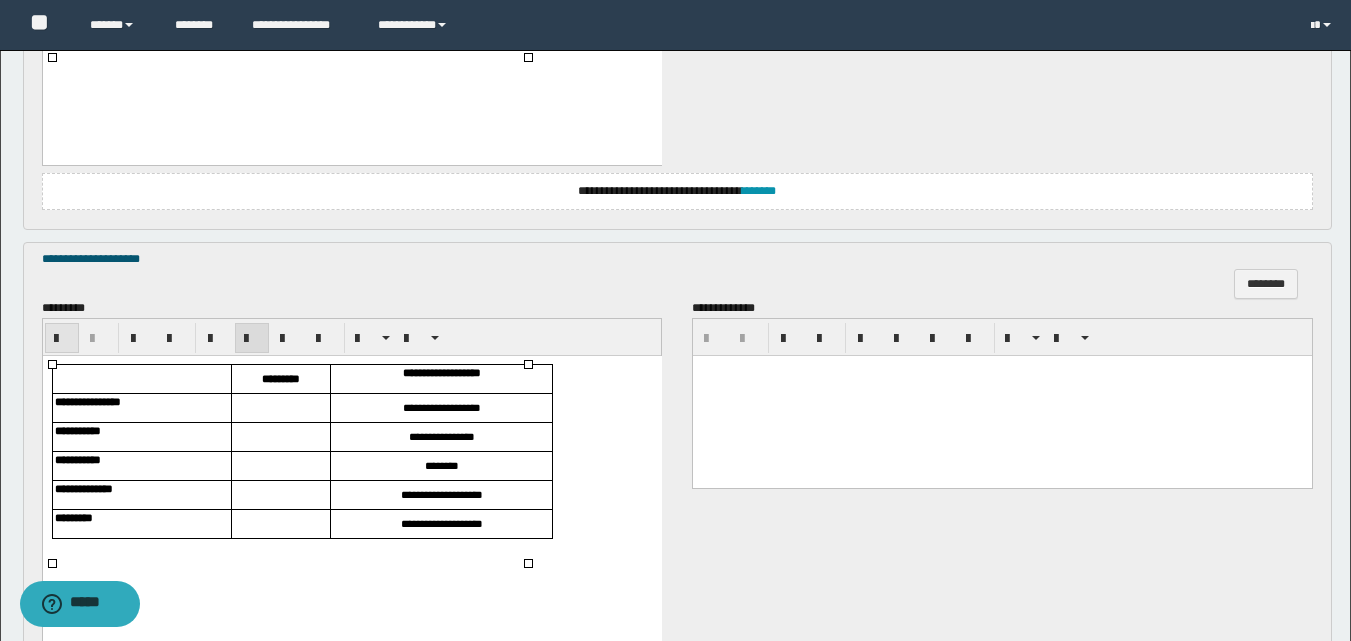click at bounding box center [62, 339] 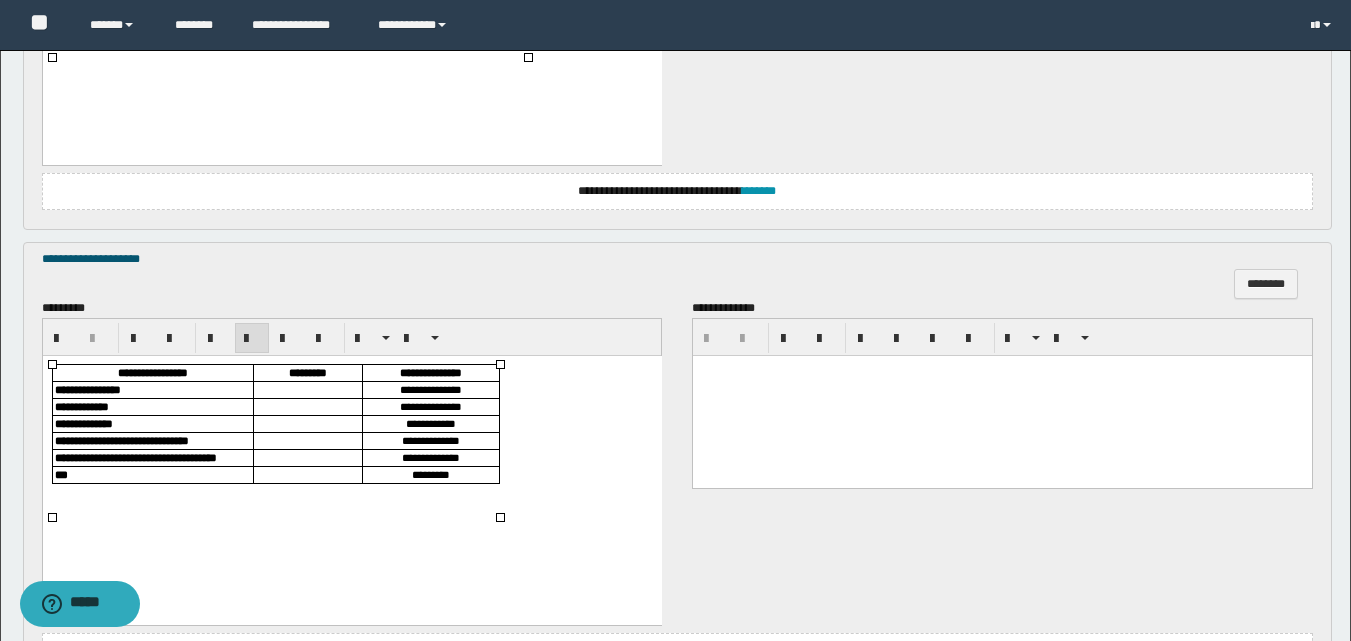 click at bounding box center (307, 389) 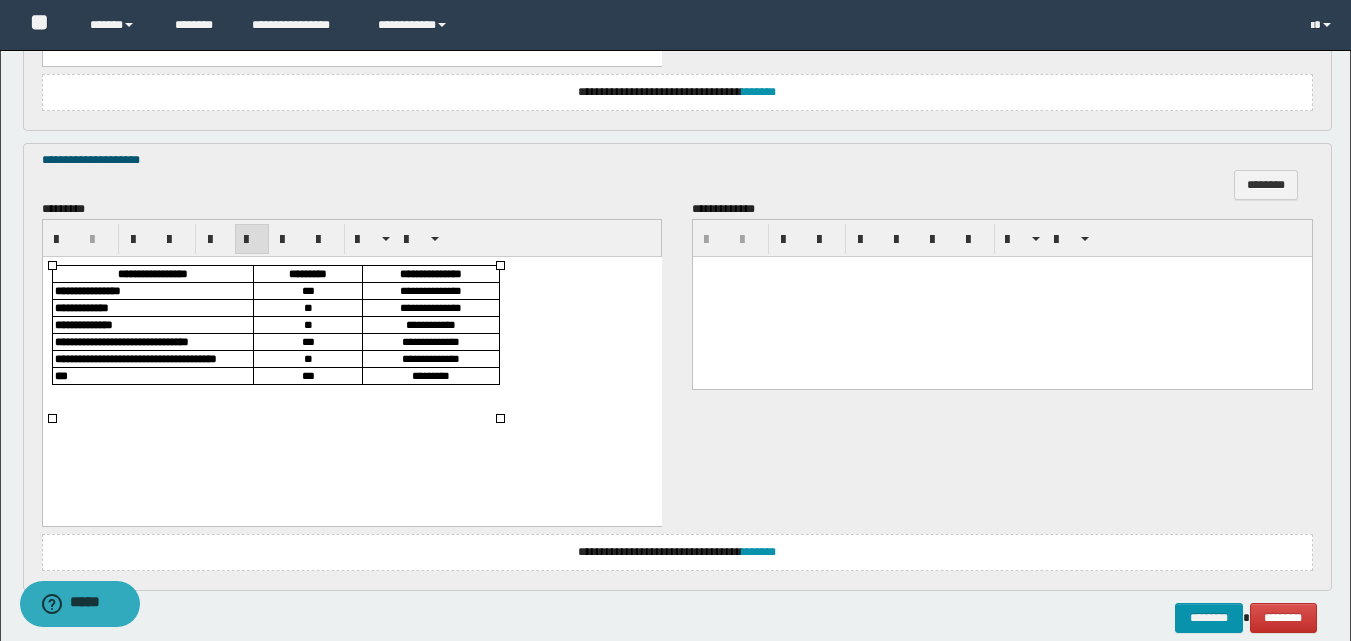 scroll, scrollTop: 1499, scrollLeft: 0, axis: vertical 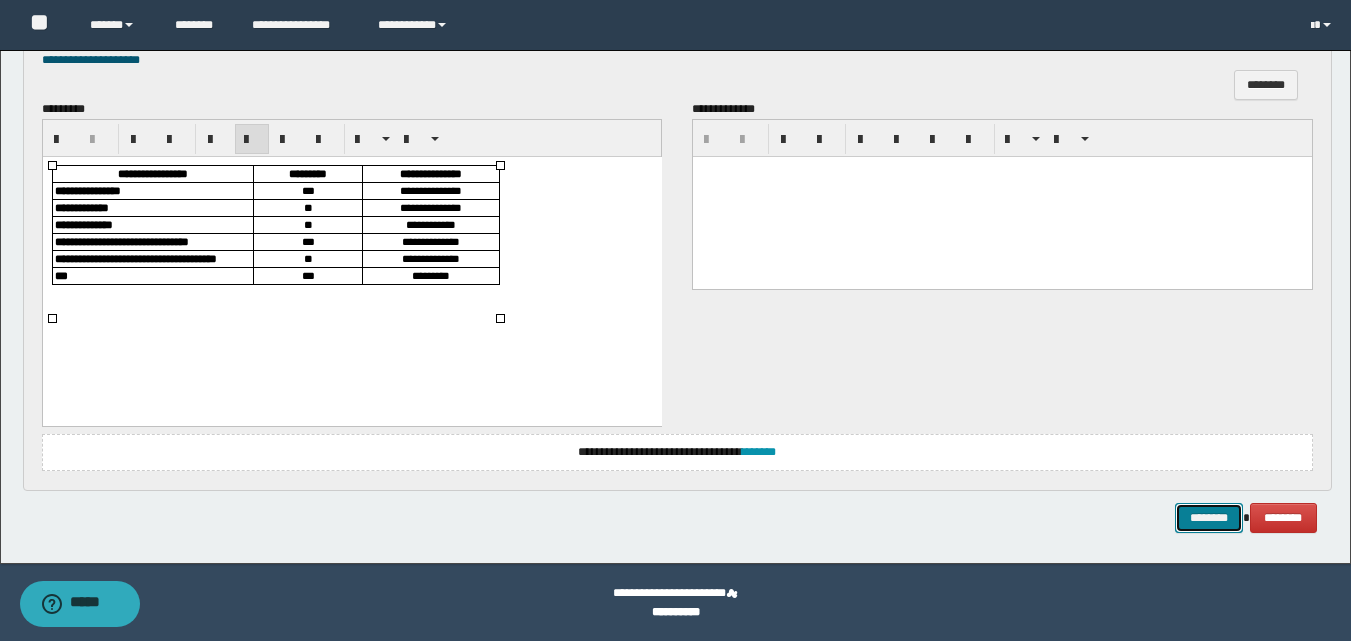 click on "********" at bounding box center [1209, 518] 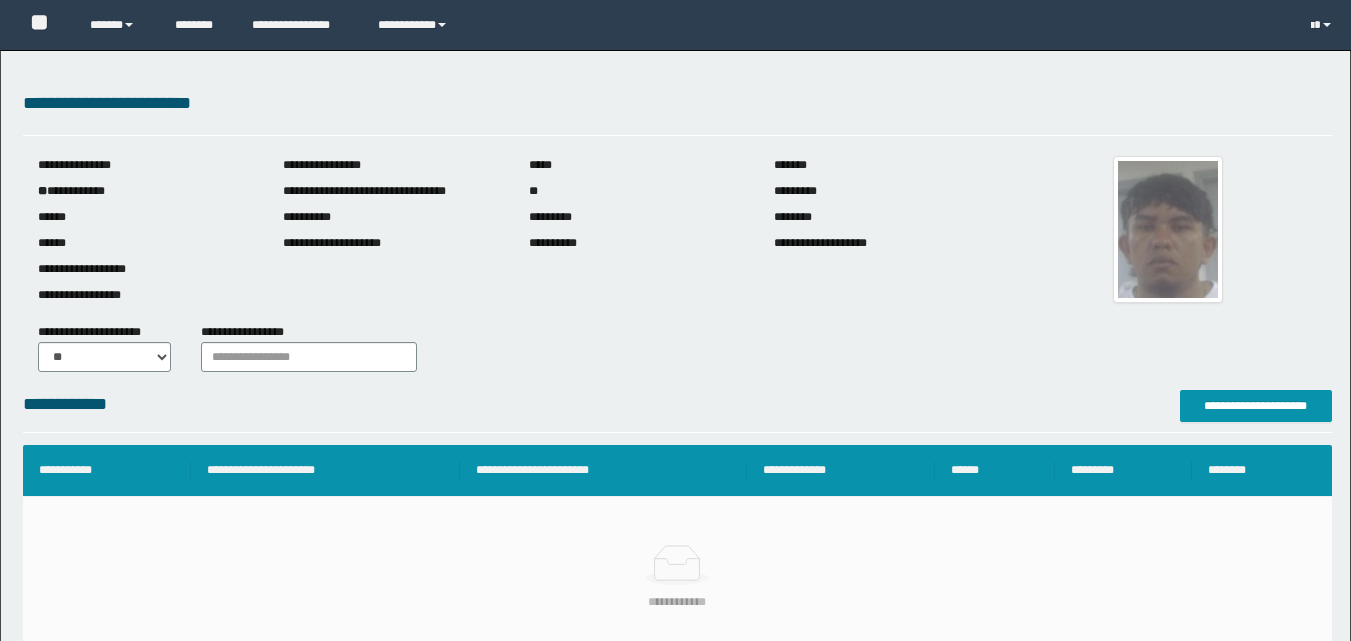 scroll, scrollTop: 0, scrollLeft: 0, axis: both 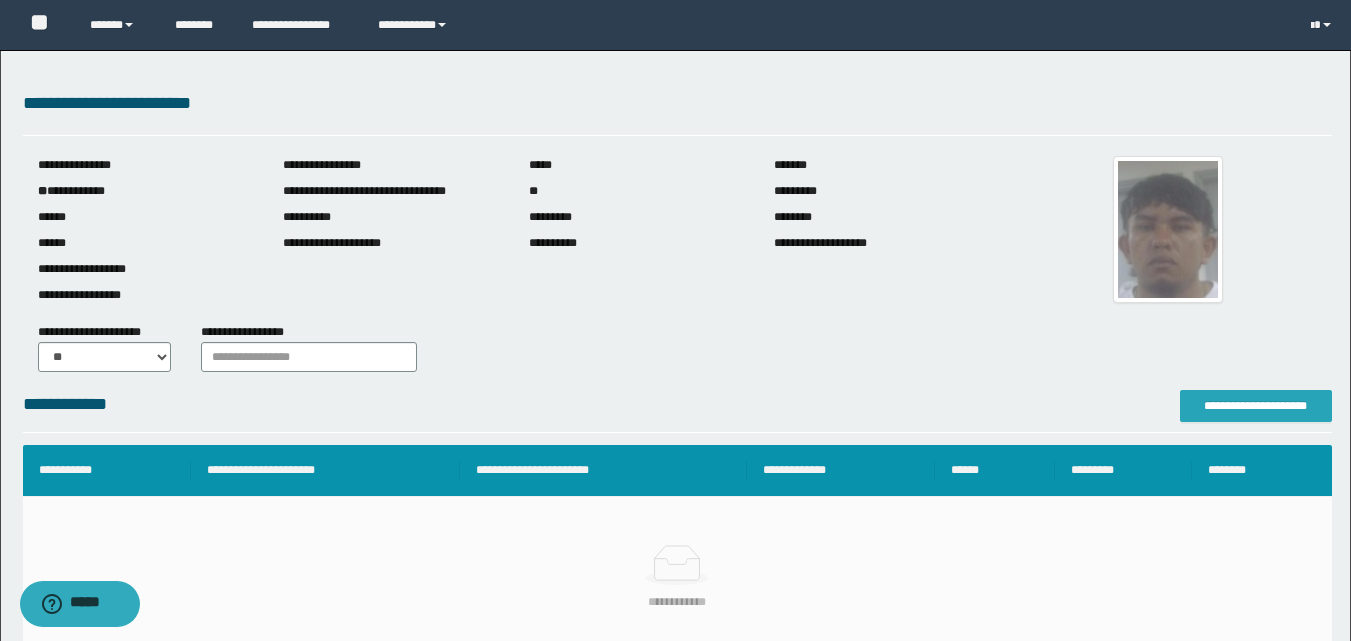 click on "**********" at bounding box center [1256, 406] 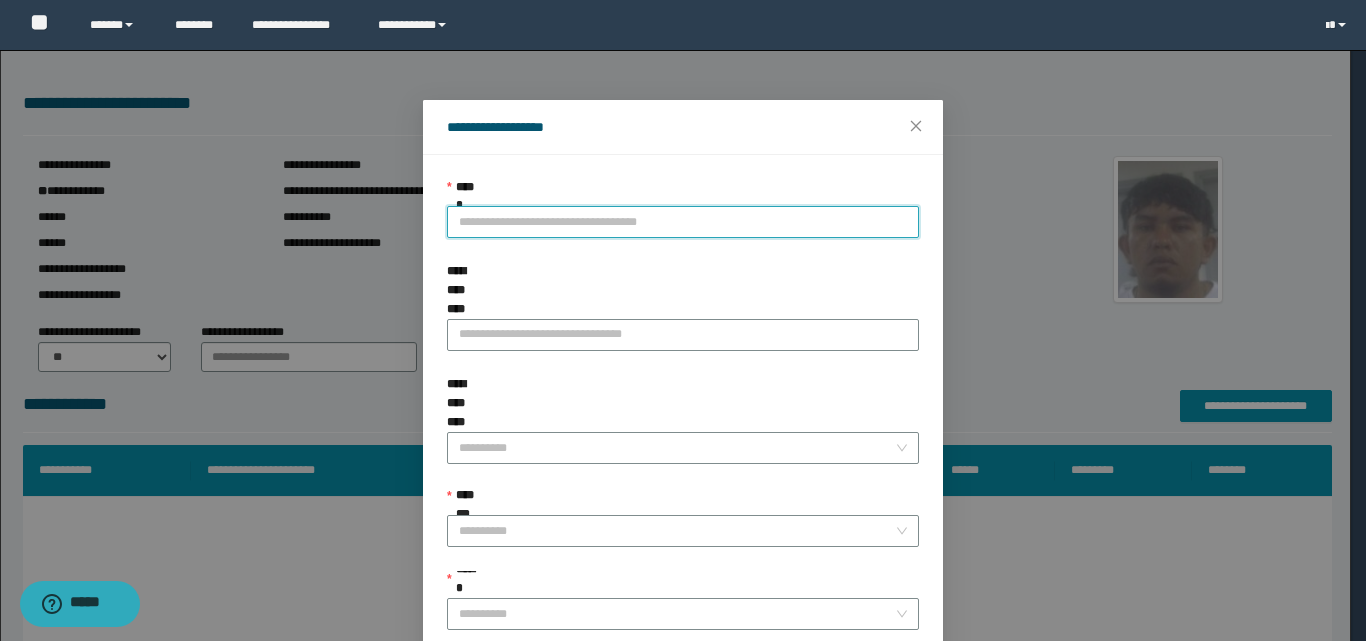 click on "**********" at bounding box center [683, 222] 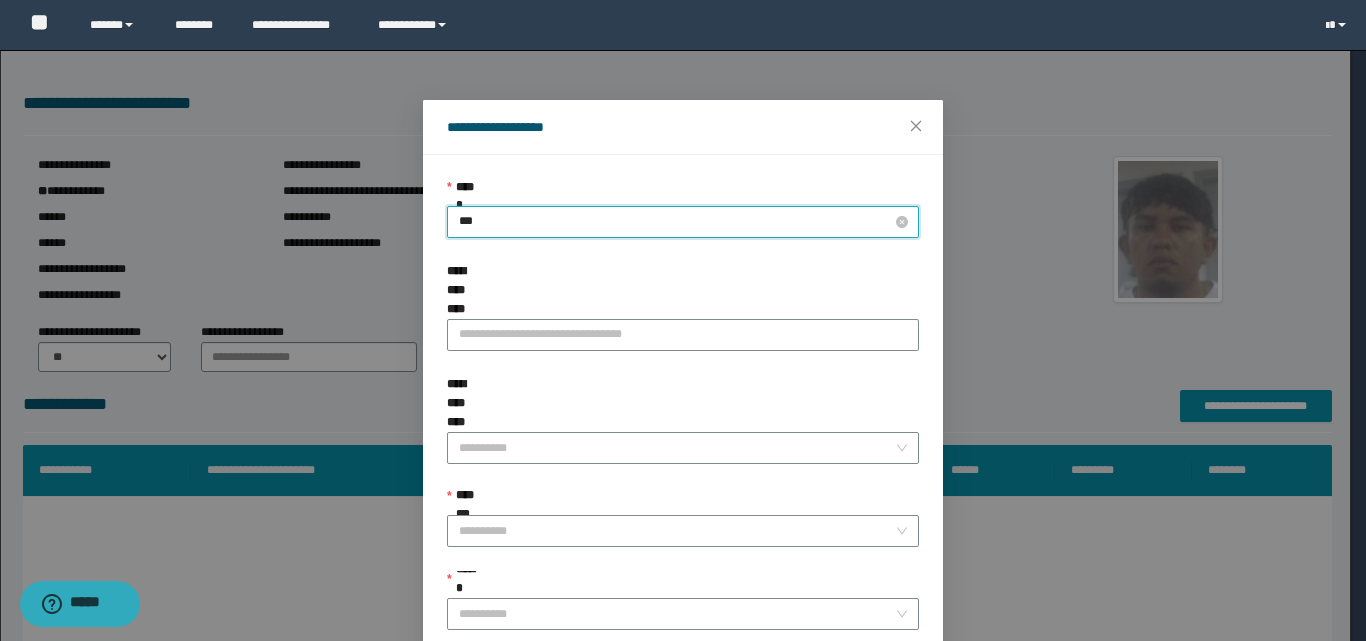 type on "****" 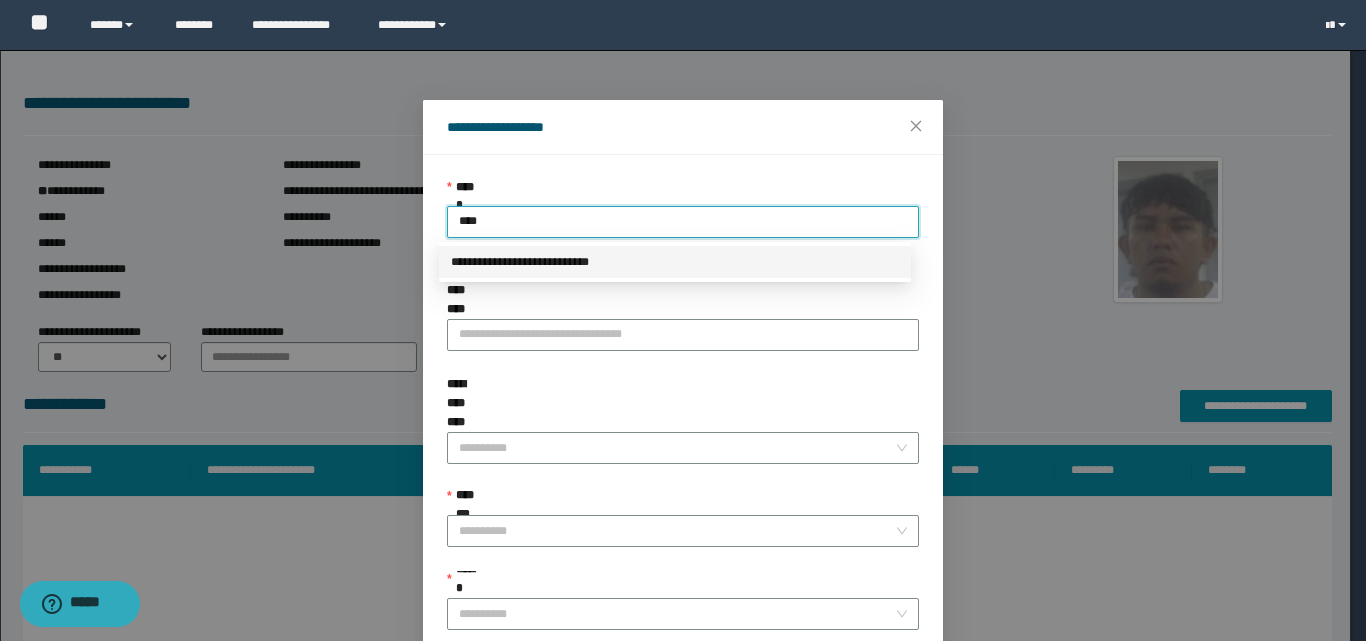 click on "**********" at bounding box center (675, 262) 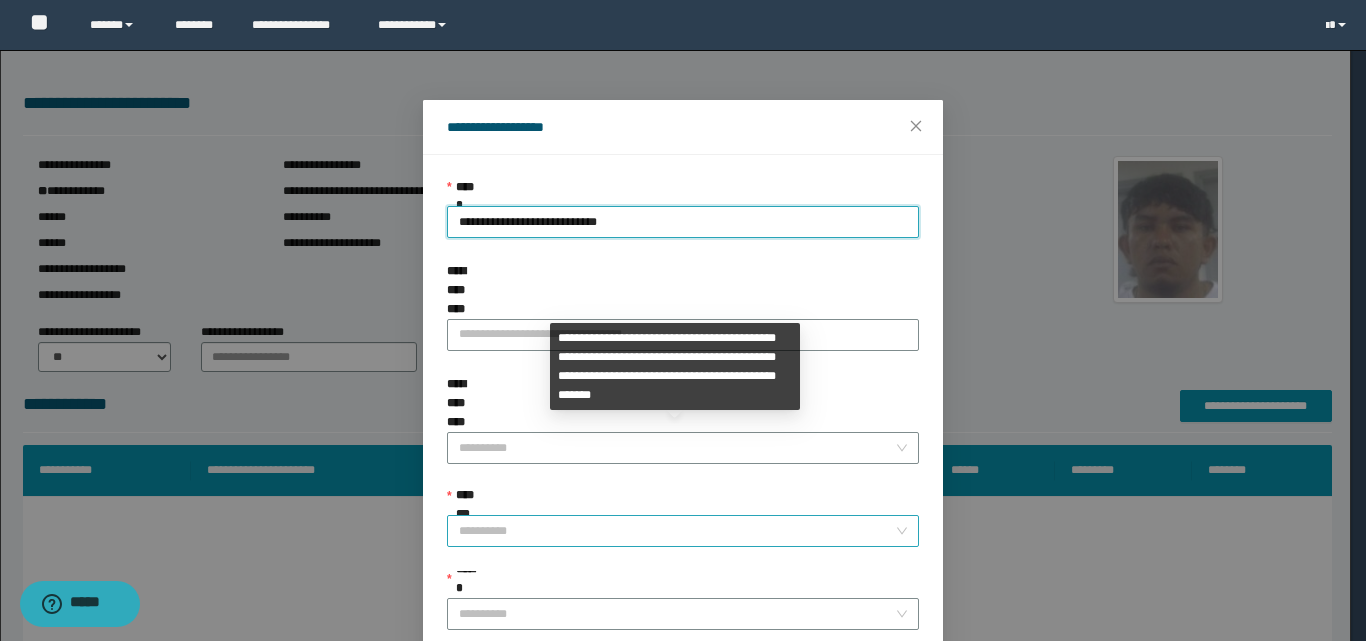 click on "**********" at bounding box center [677, 531] 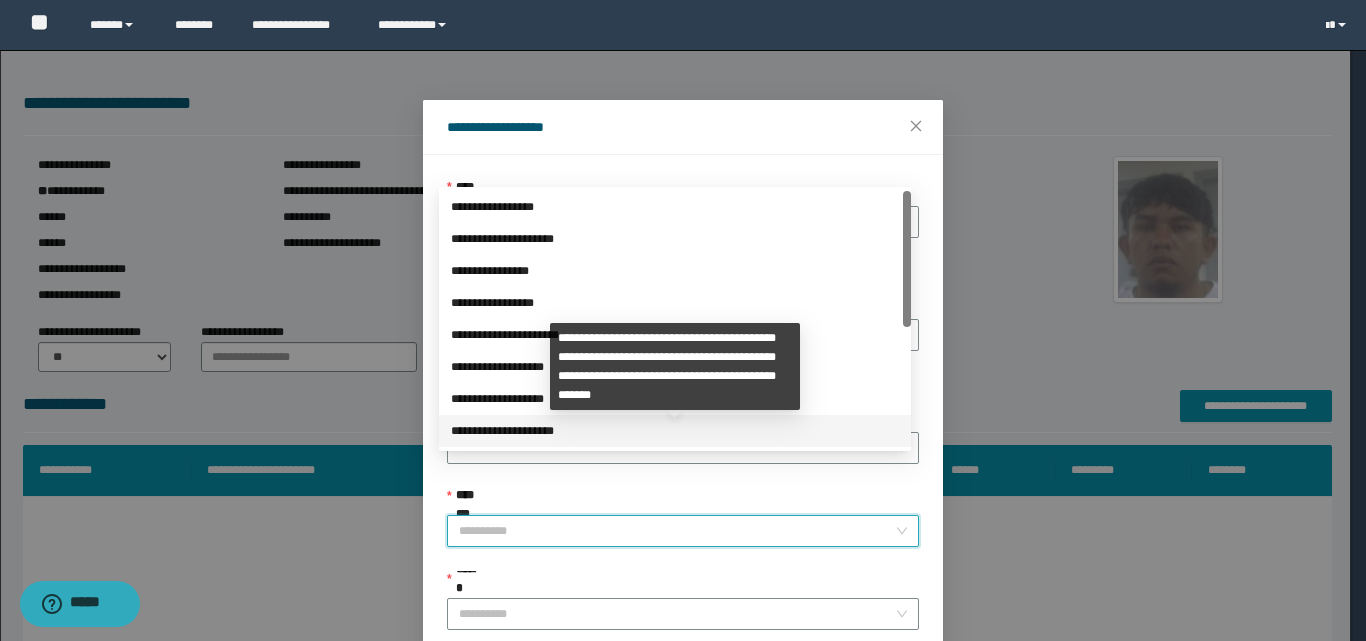 scroll, scrollTop: 224, scrollLeft: 0, axis: vertical 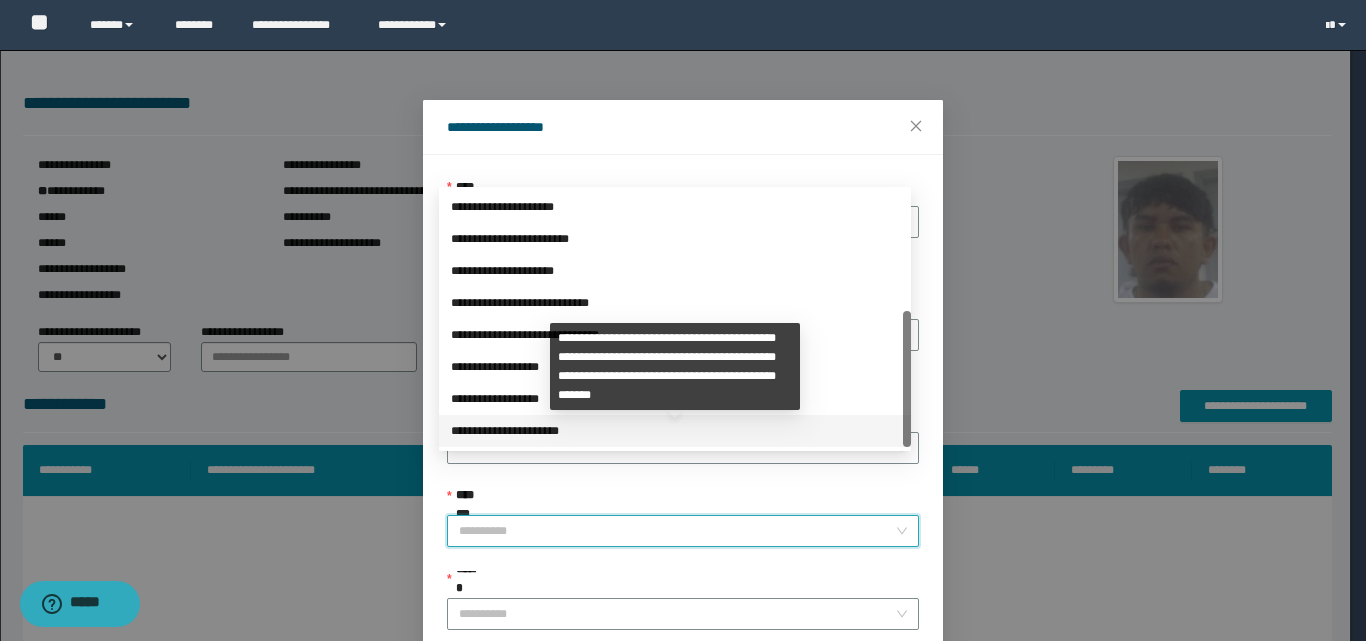 click on "**********" at bounding box center (675, 431) 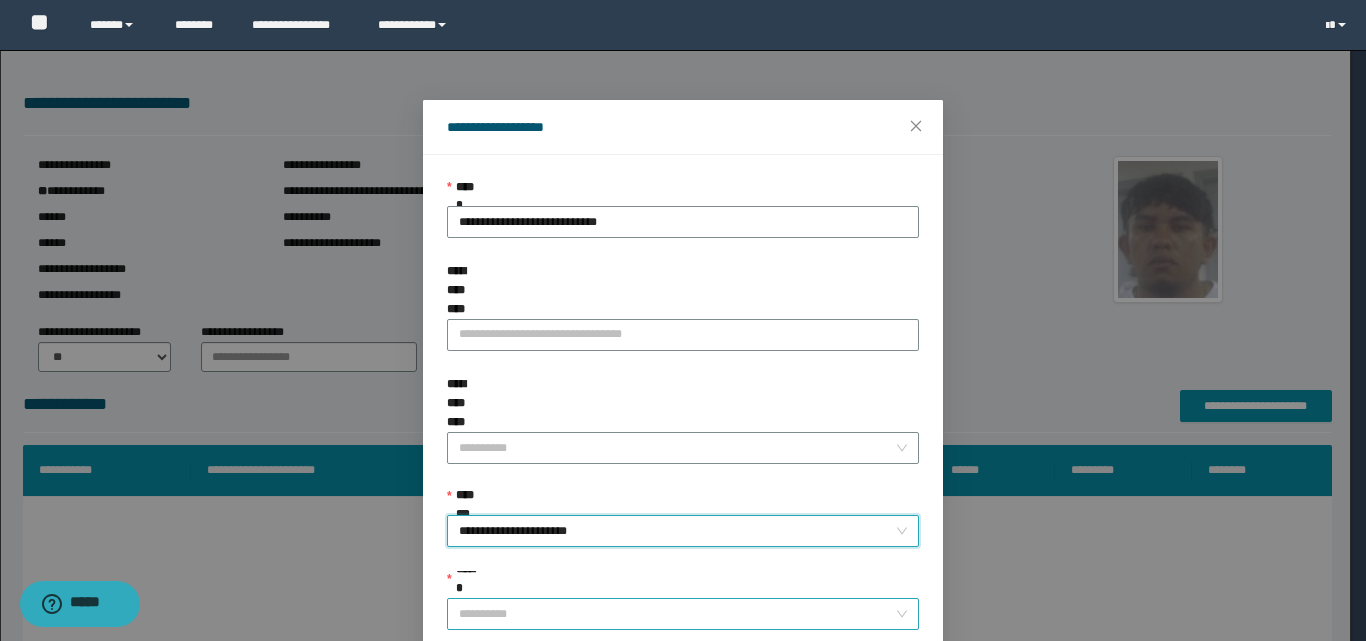 click on "******" at bounding box center (677, 614) 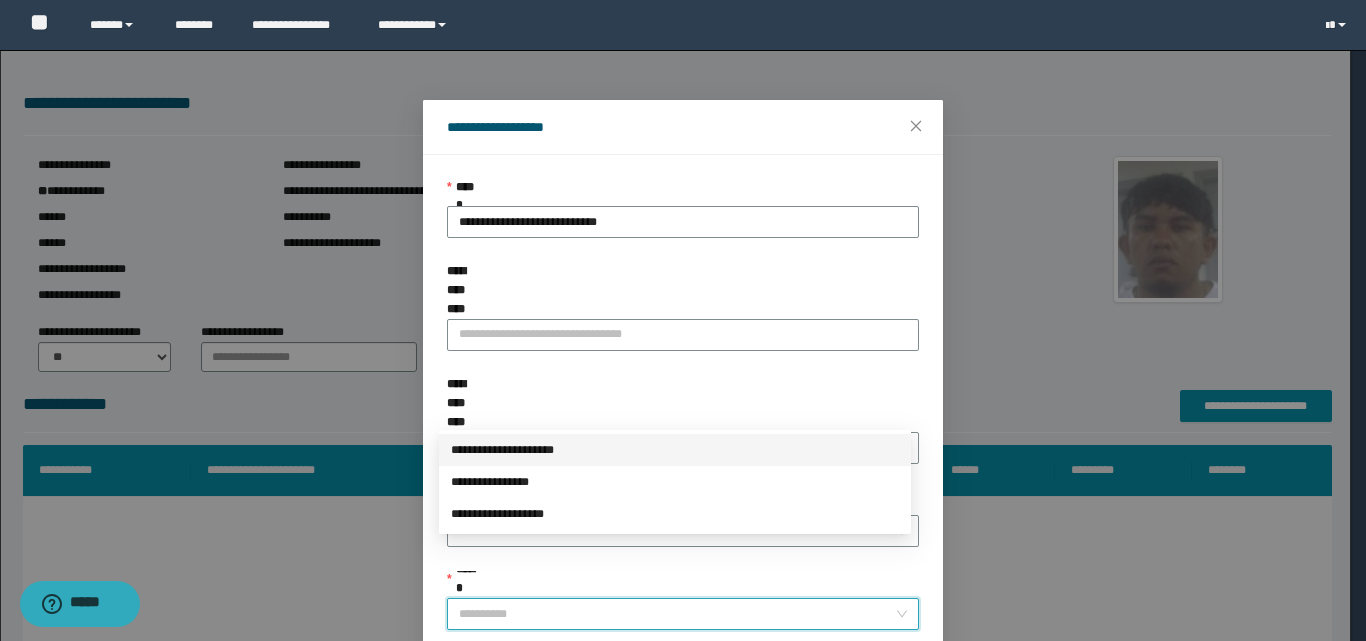 click on "**********" at bounding box center [675, 450] 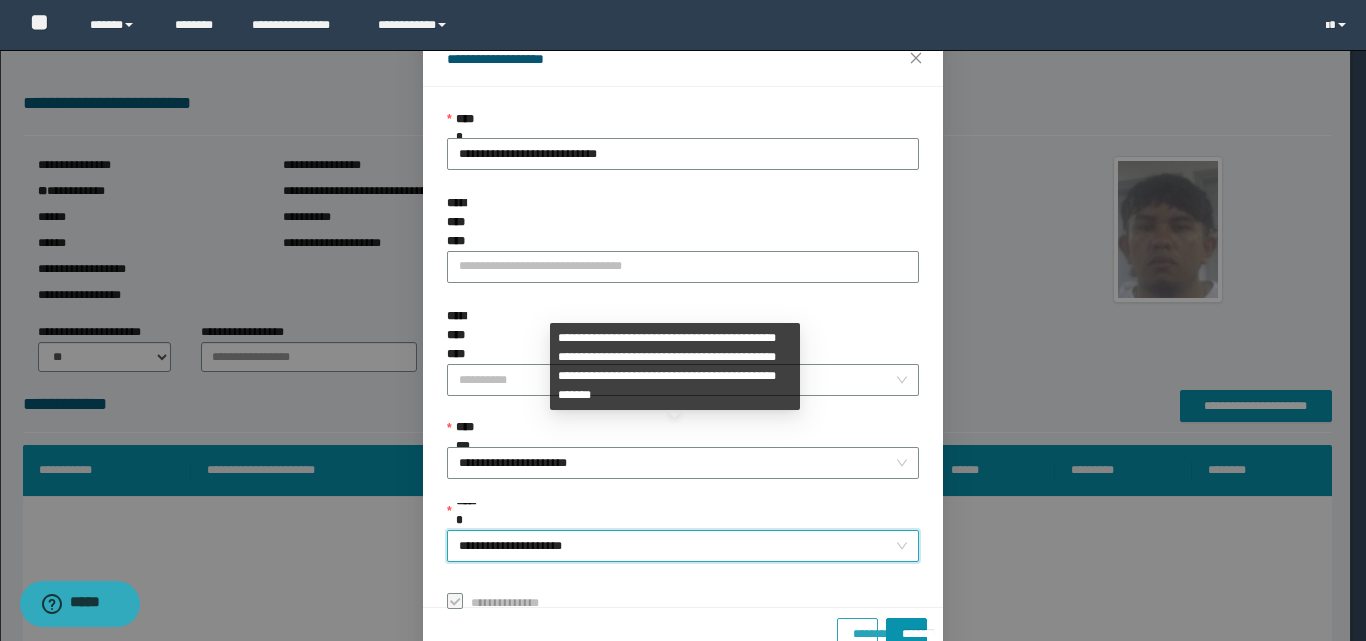 scroll, scrollTop: 111, scrollLeft: 0, axis: vertical 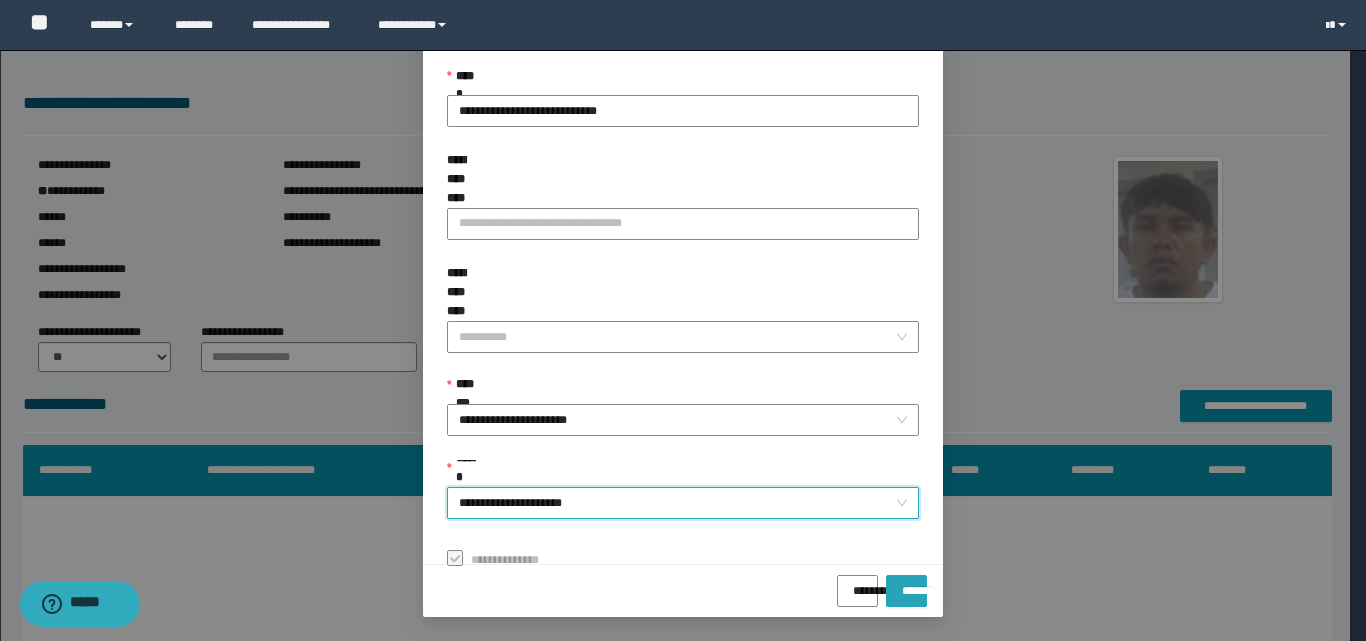 click on "*******" at bounding box center [906, 591] 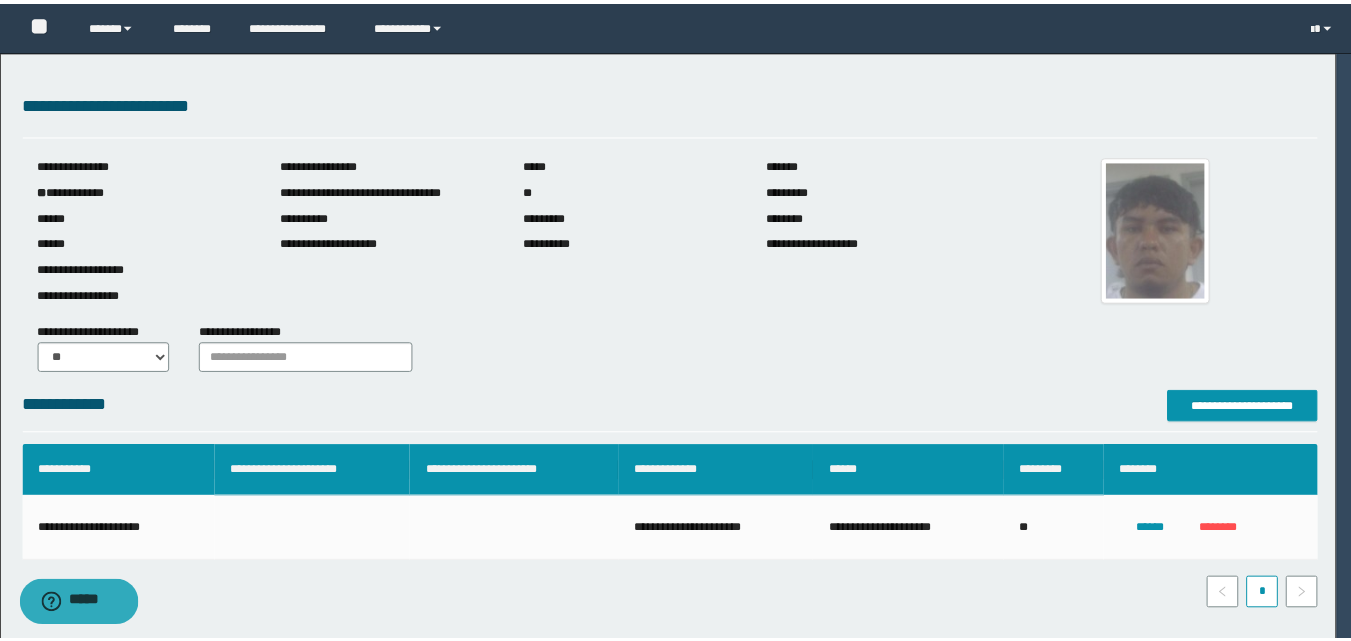 scroll, scrollTop: 64, scrollLeft: 0, axis: vertical 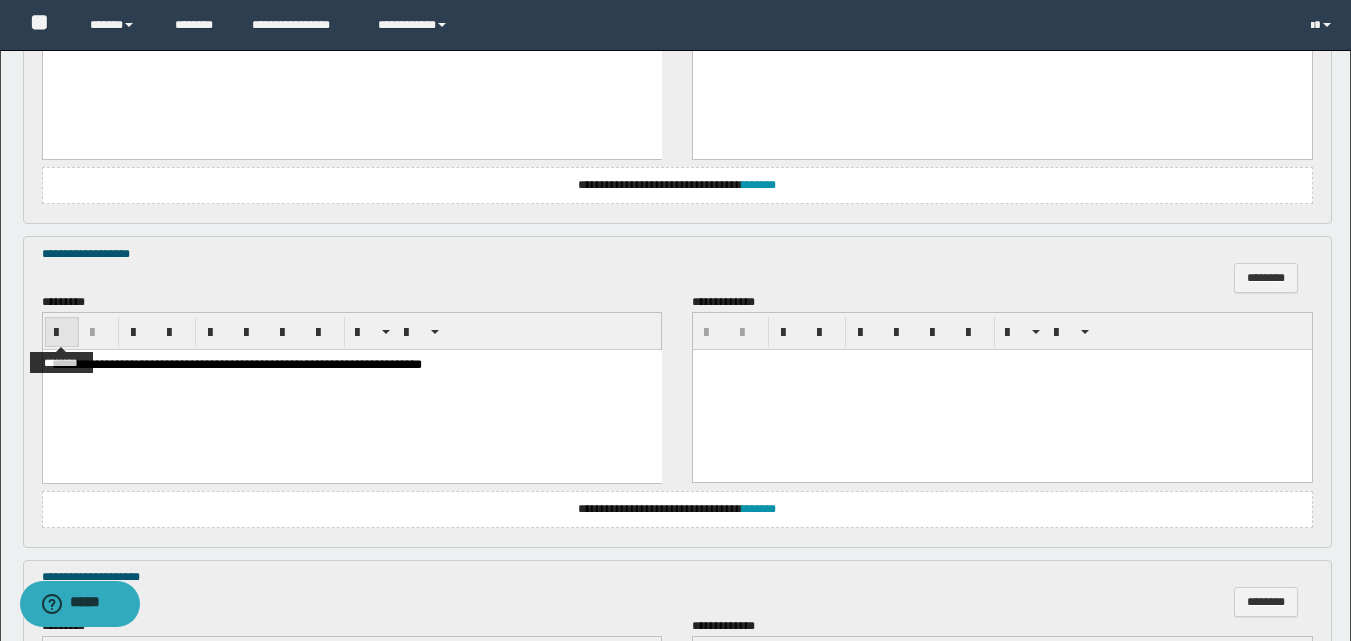 click at bounding box center (62, 333) 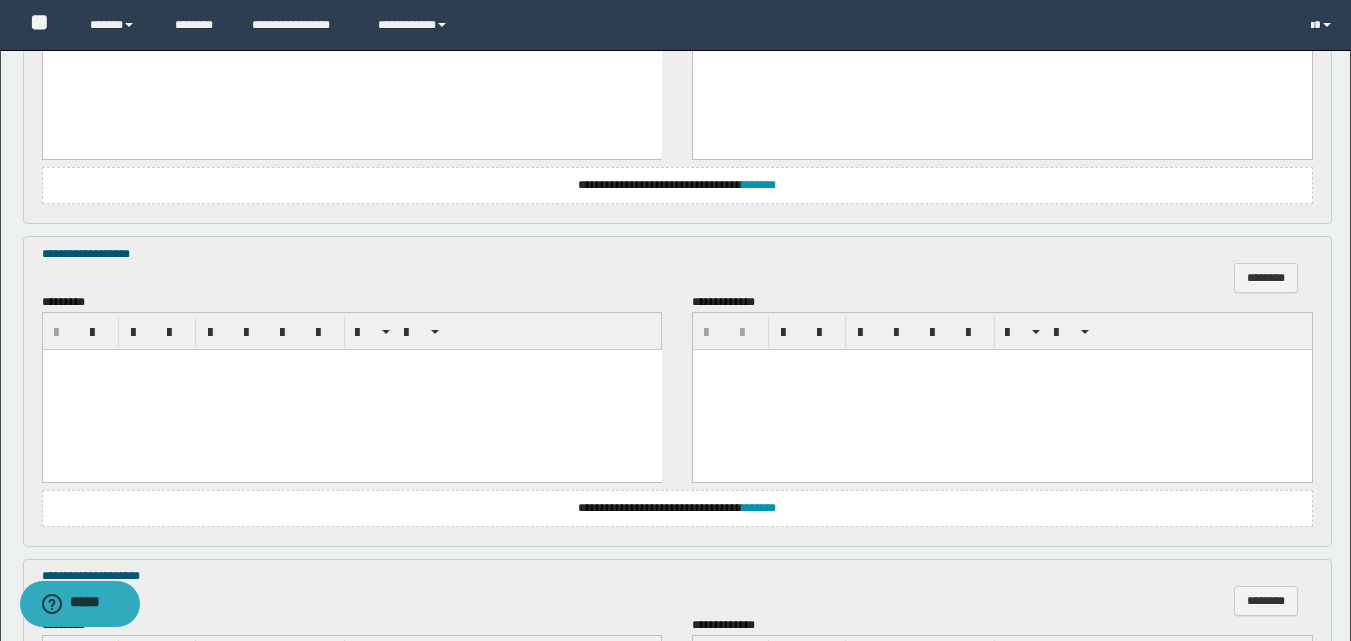 scroll, scrollTop: 600, scrollLeft: 0, axis: vertical 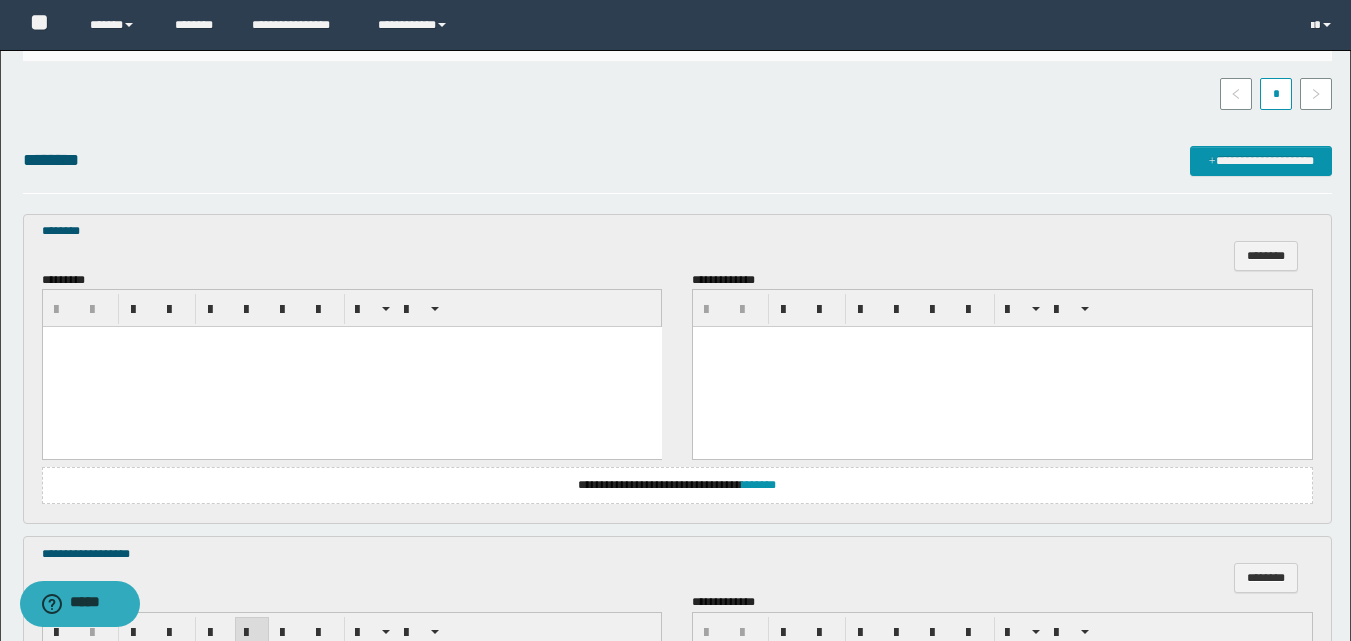 click at bounding box center (351, 367) 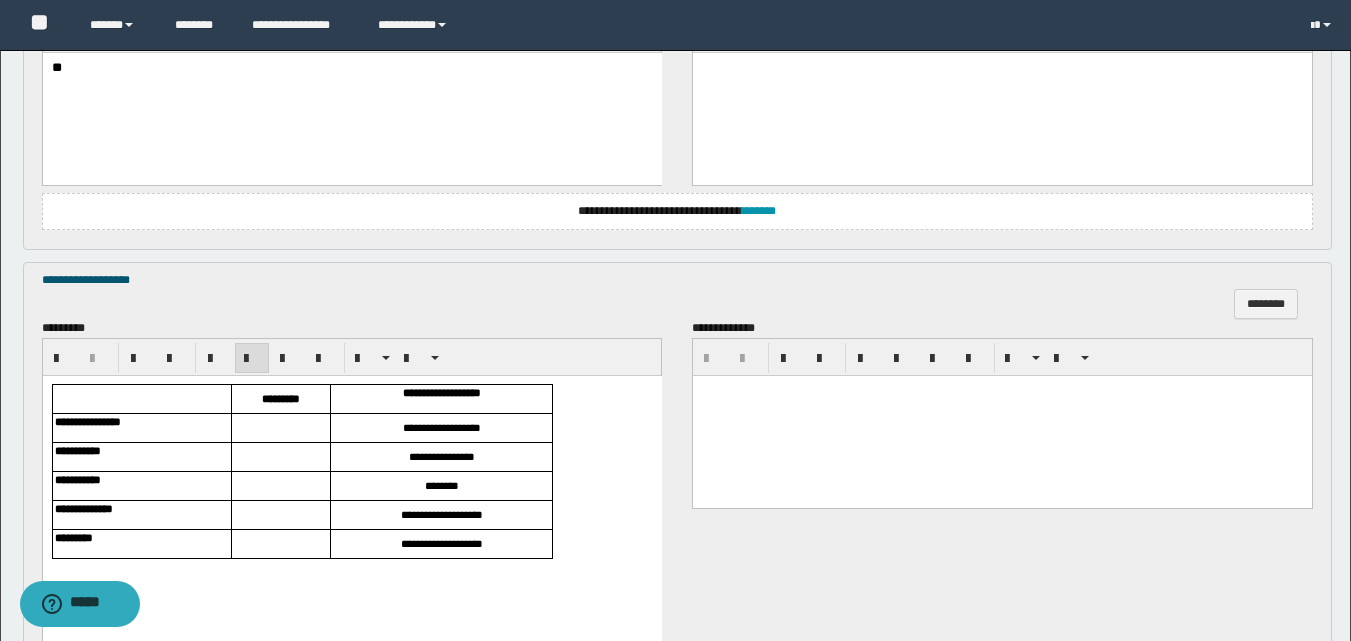 scroll, scrollTop: 800, scrollLeft: 0, axis: vertical 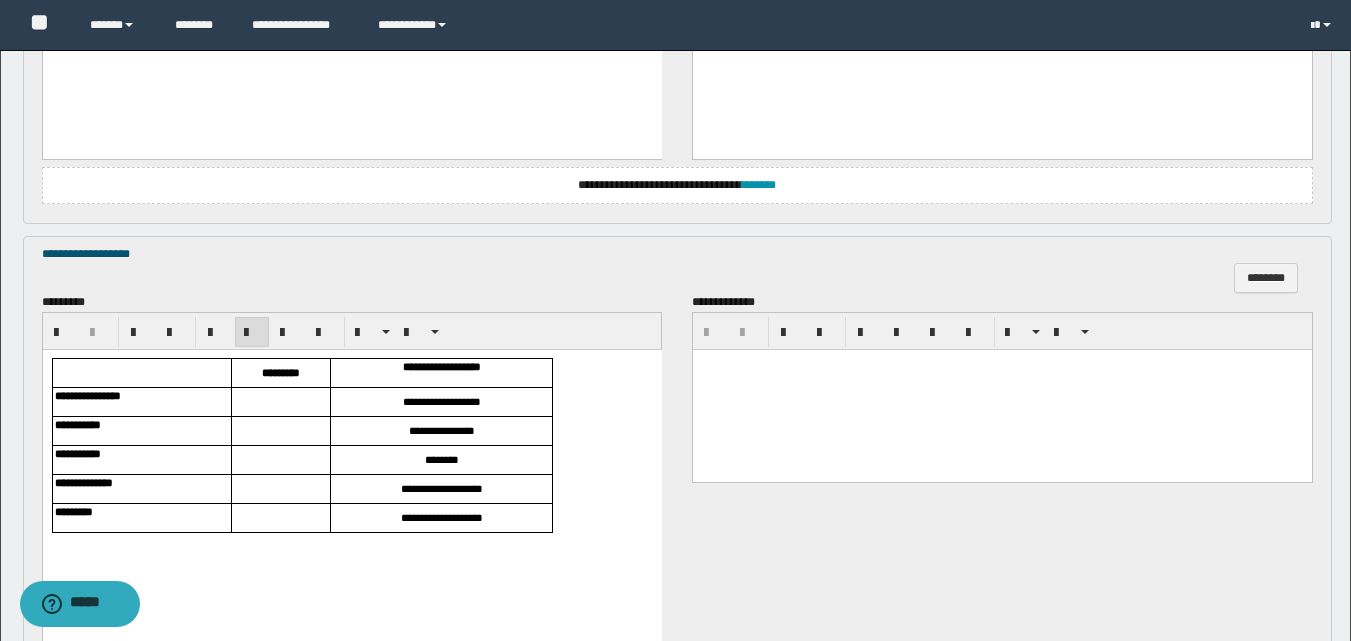click at bounding box center (280, 402) 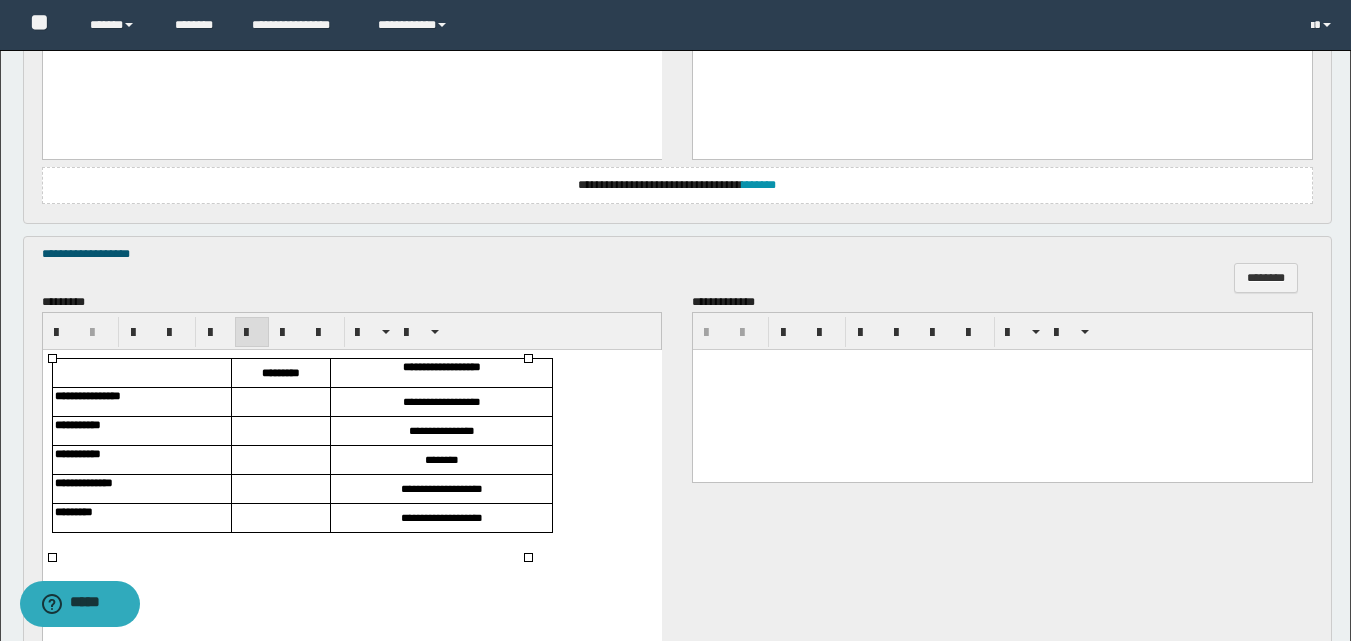 type 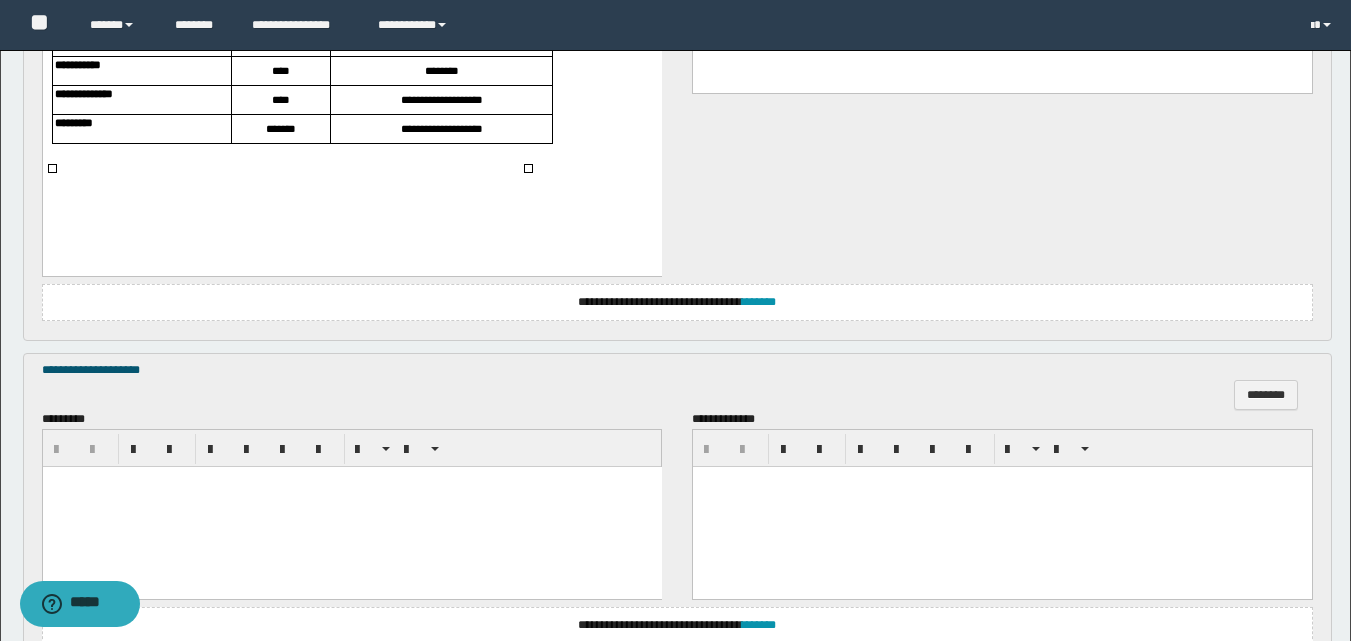 scroll, scrollTop: 1200, scrollLeft: 0, axis: vertical 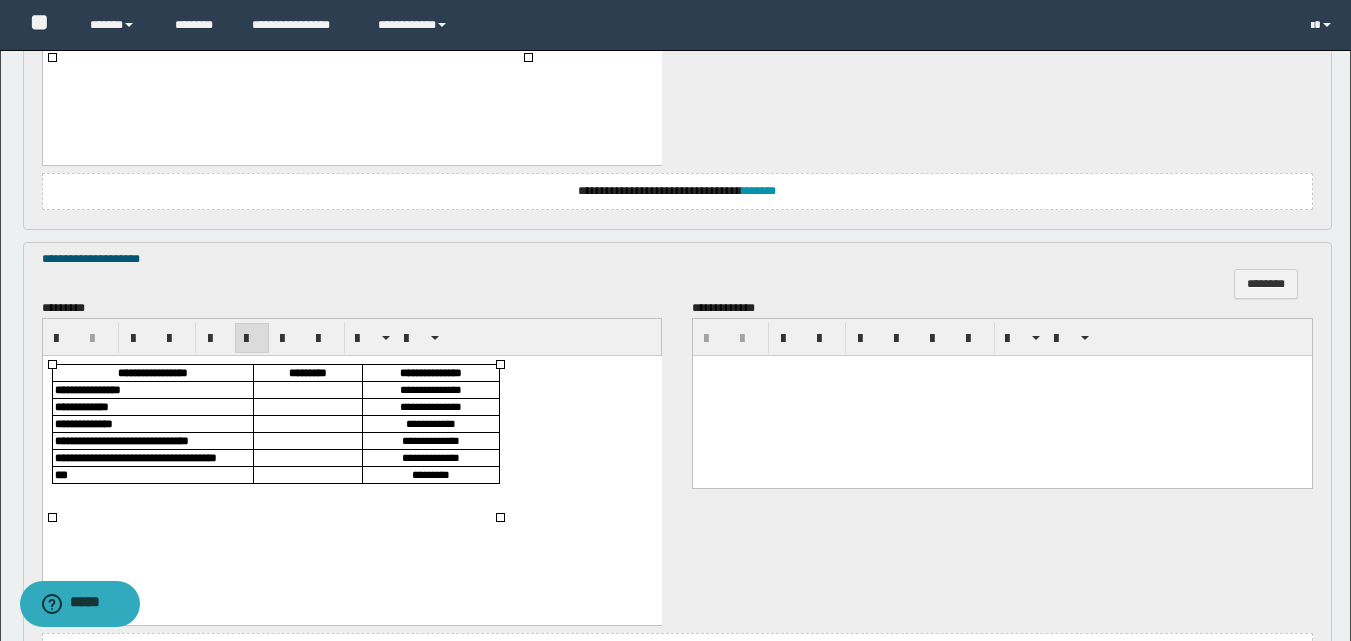 click at bounding box center (307, 389) 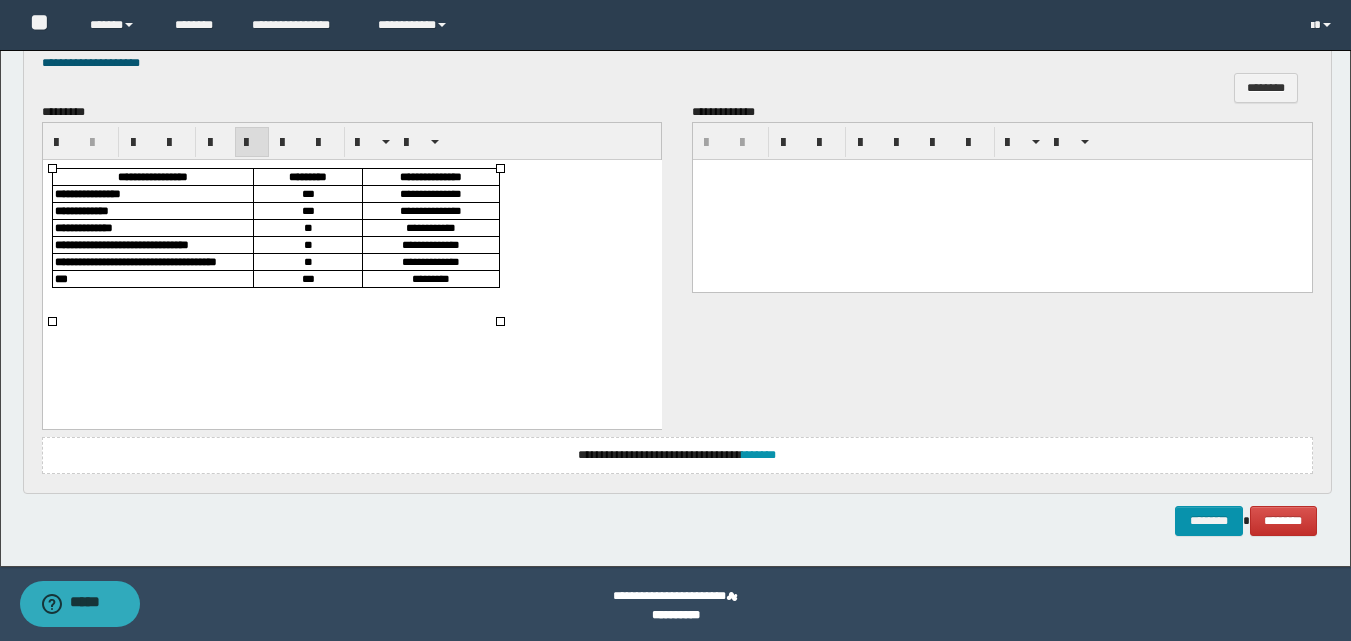 scroll, scrollTop: 1499, scrollLeft: 0, axis: vertical 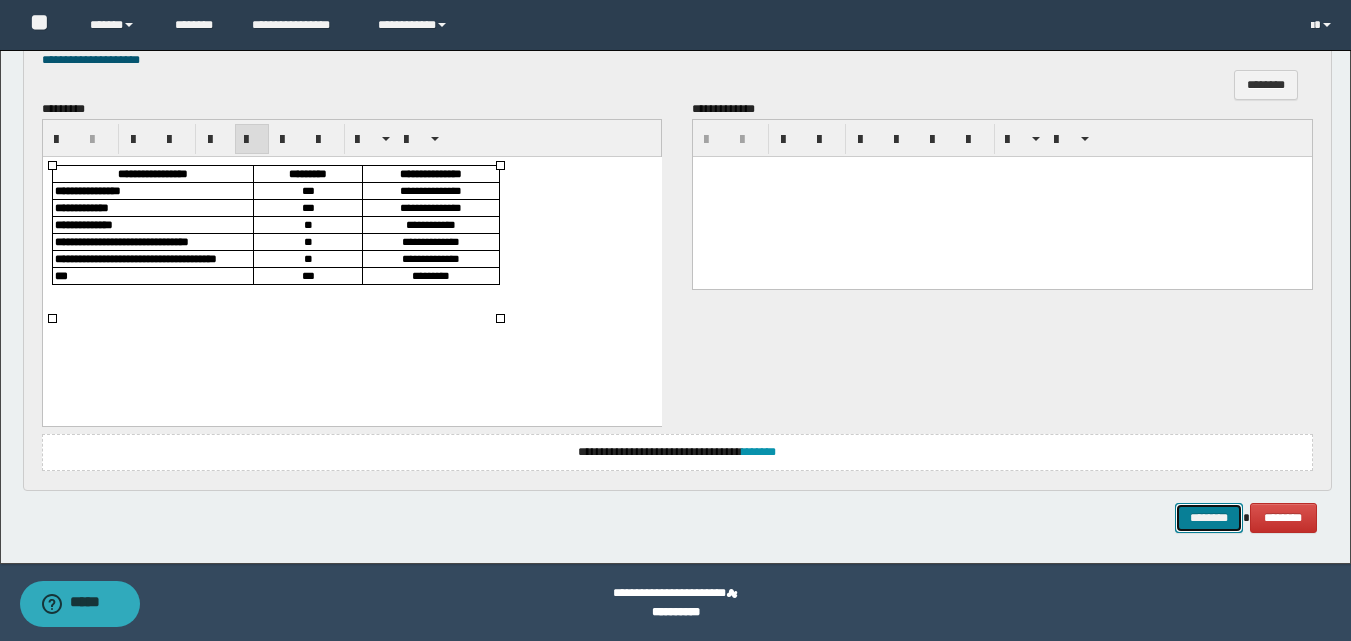 click on "********" at bounding box center [1209, 518] 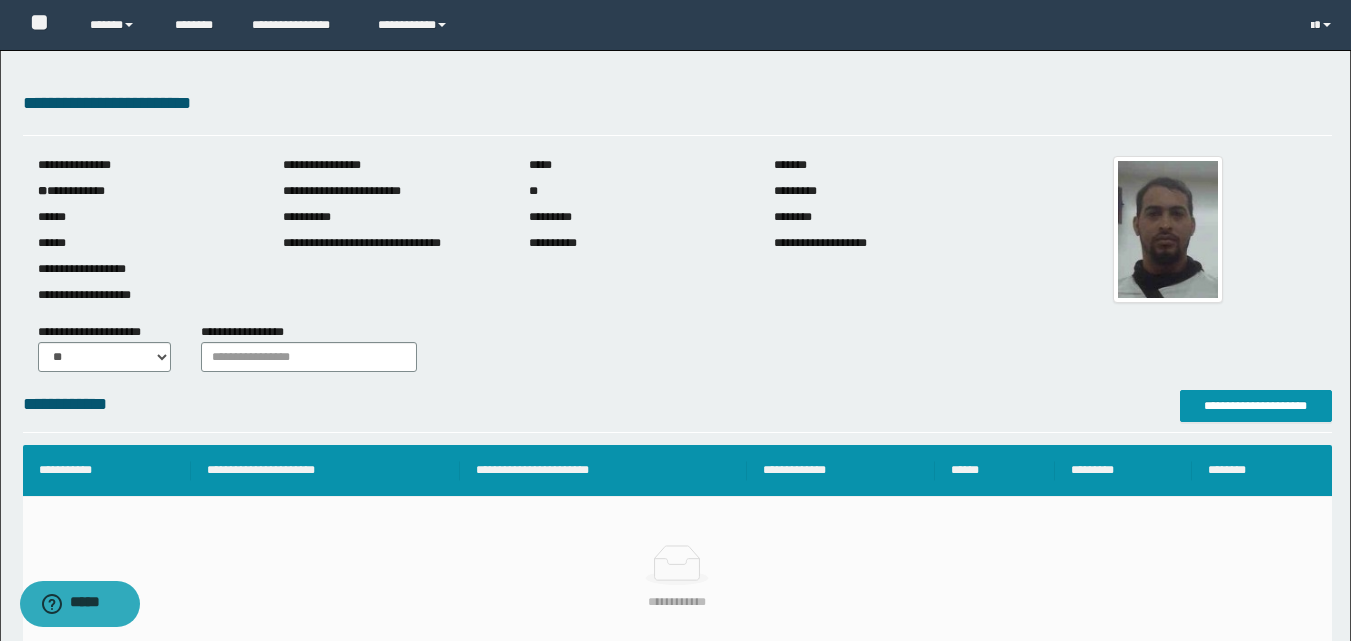 scroll, scrollTop: 0, scrollLeft: 0, axis: both 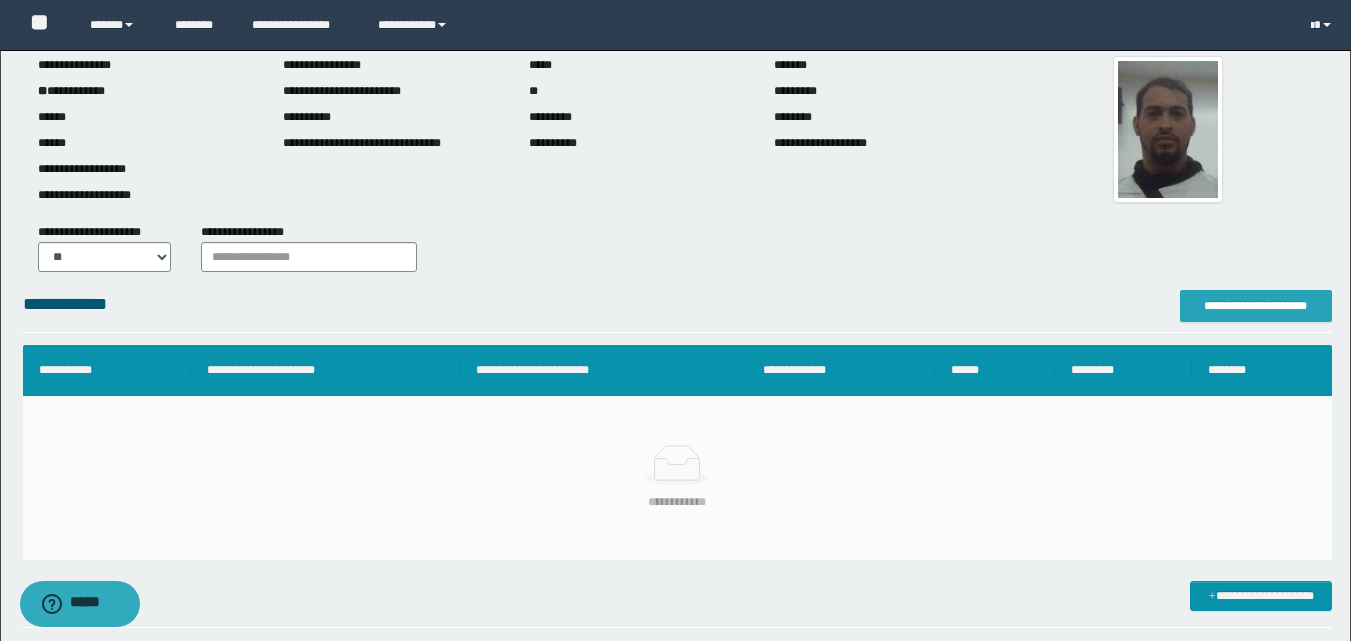 click on "**********" at bounding box center [1256, 306] 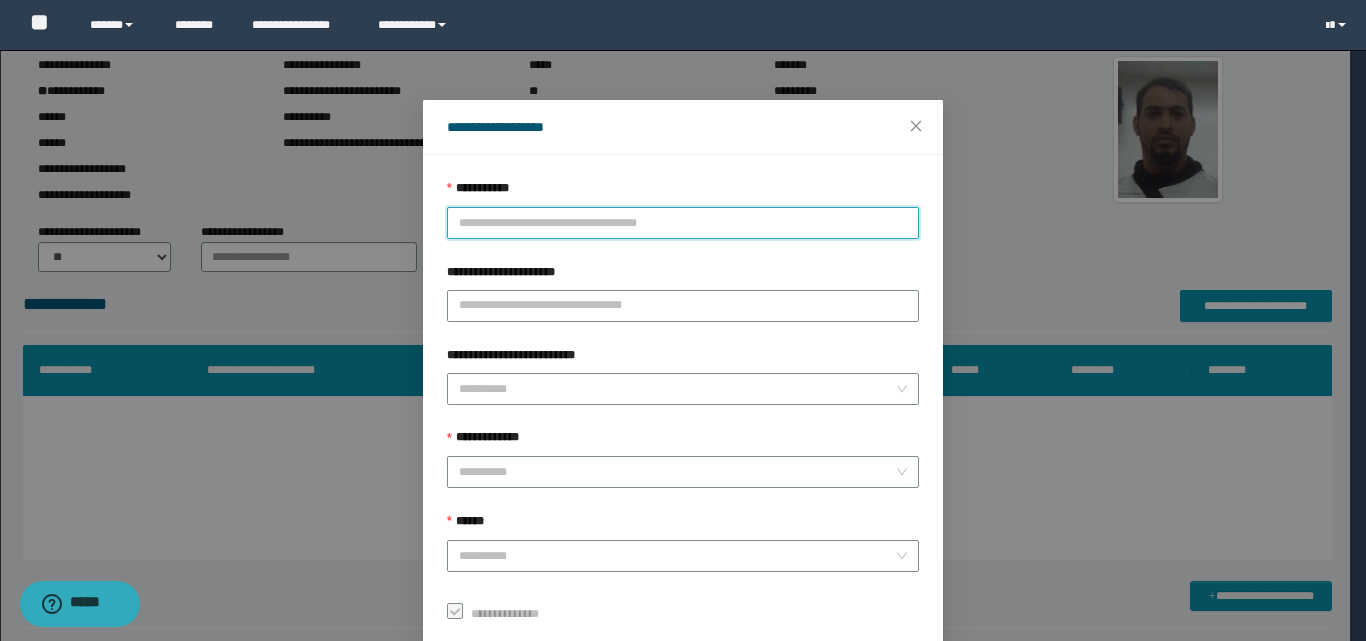 click on "**********" at bounding box center (683, 223) 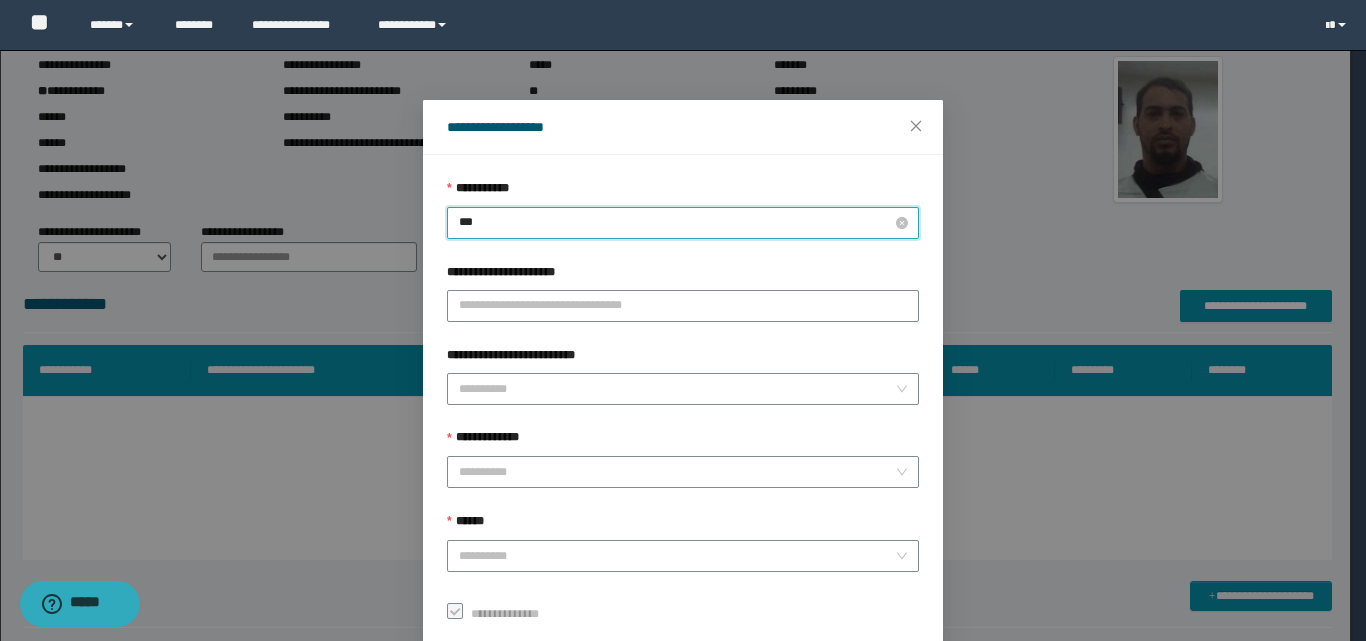 type on "****" 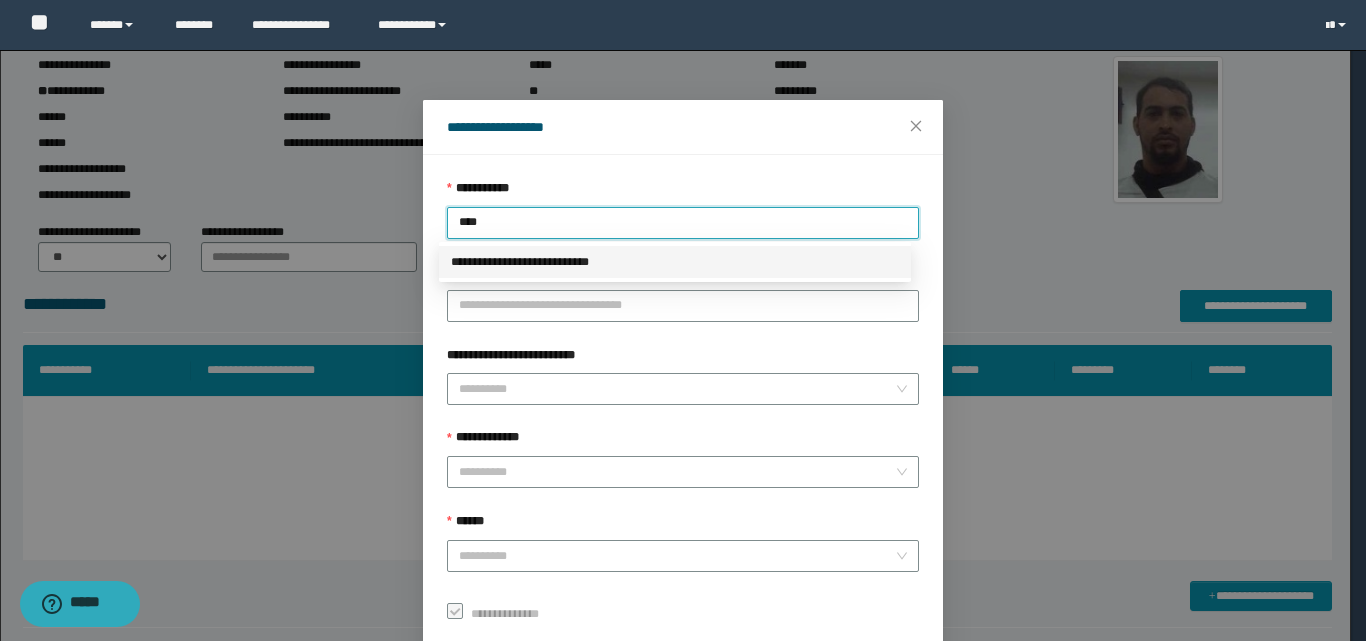 click on "**********" at bounding box center [675, 262] 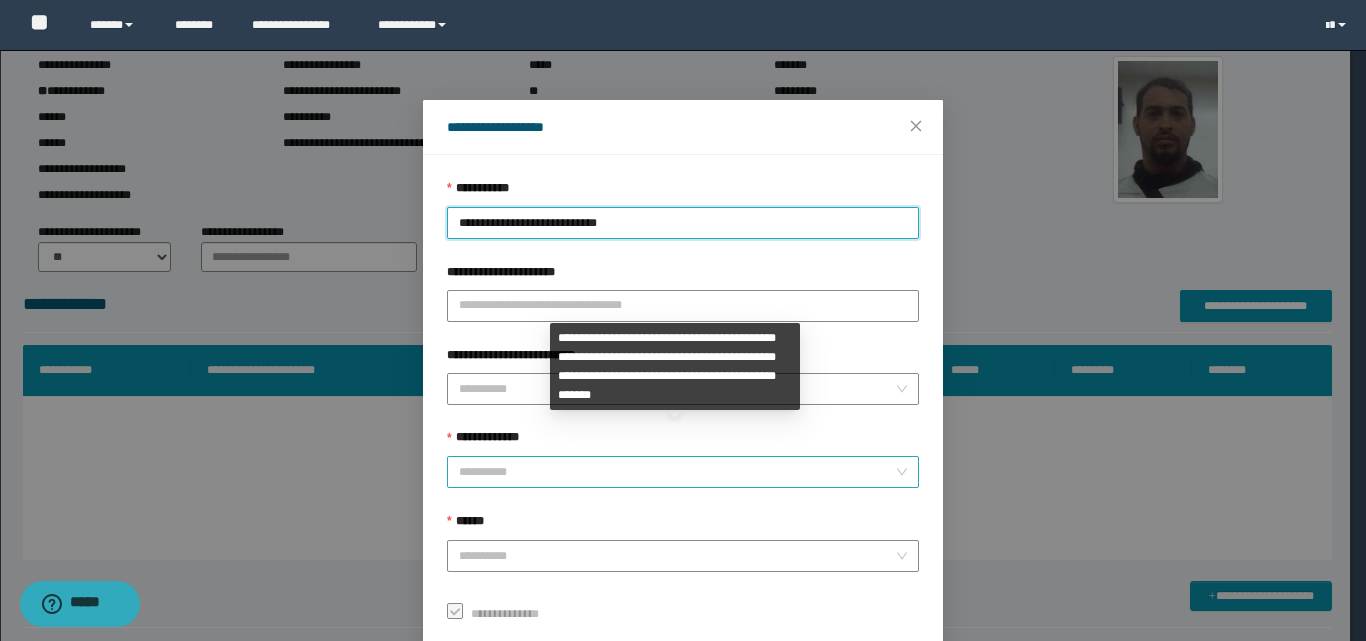 click on "**********" at bounding box center (677, 472) 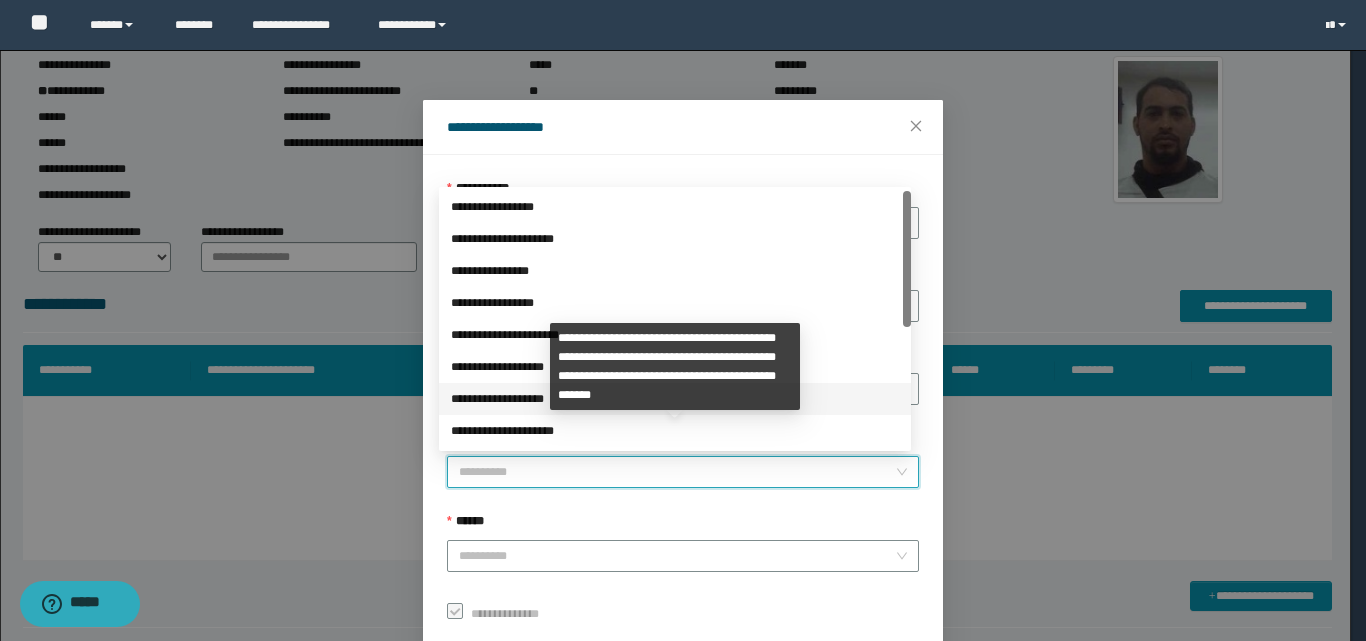 scroll, scrollTop: 224, scrollLeft: 0, axis: vertical 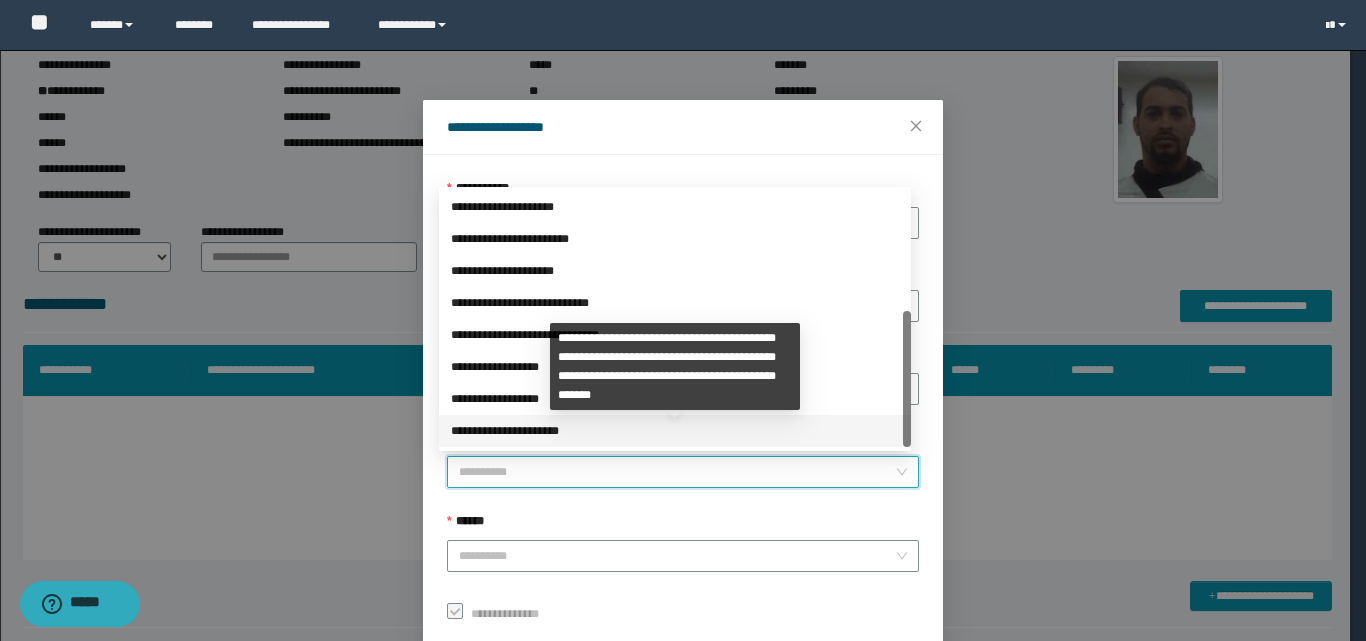 click on "**********" at bounding box center (675, 431) 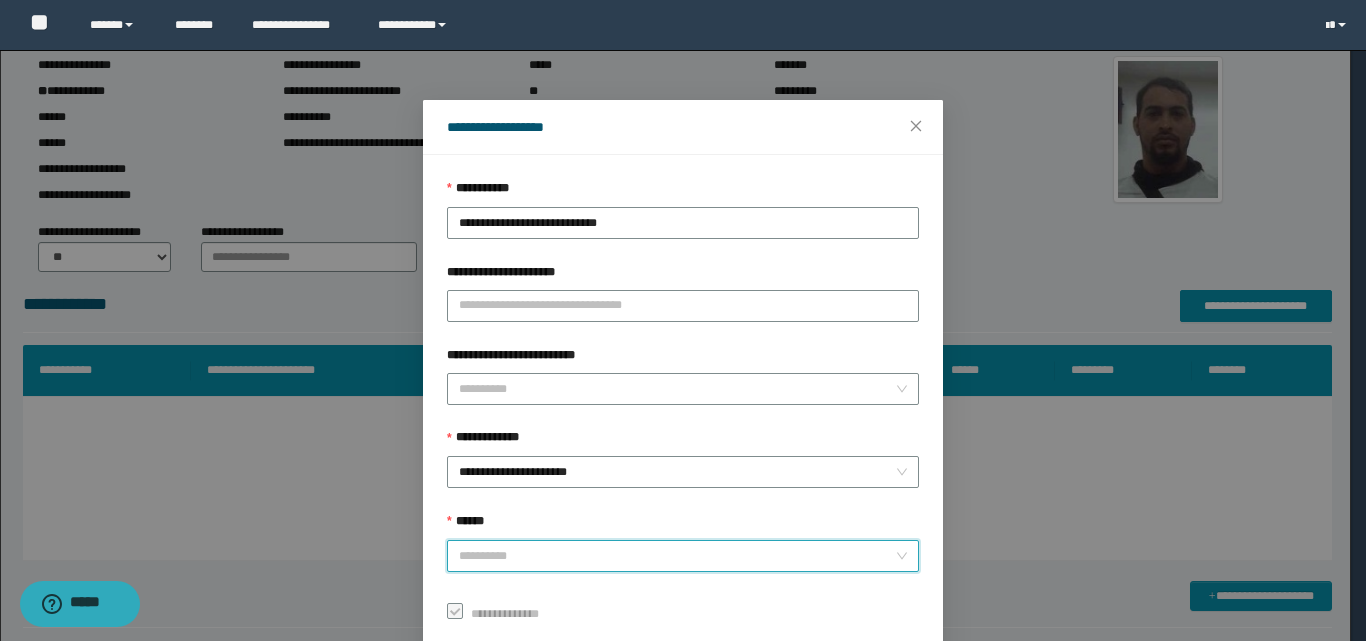 click on "******" at bounding box center (677, 556) 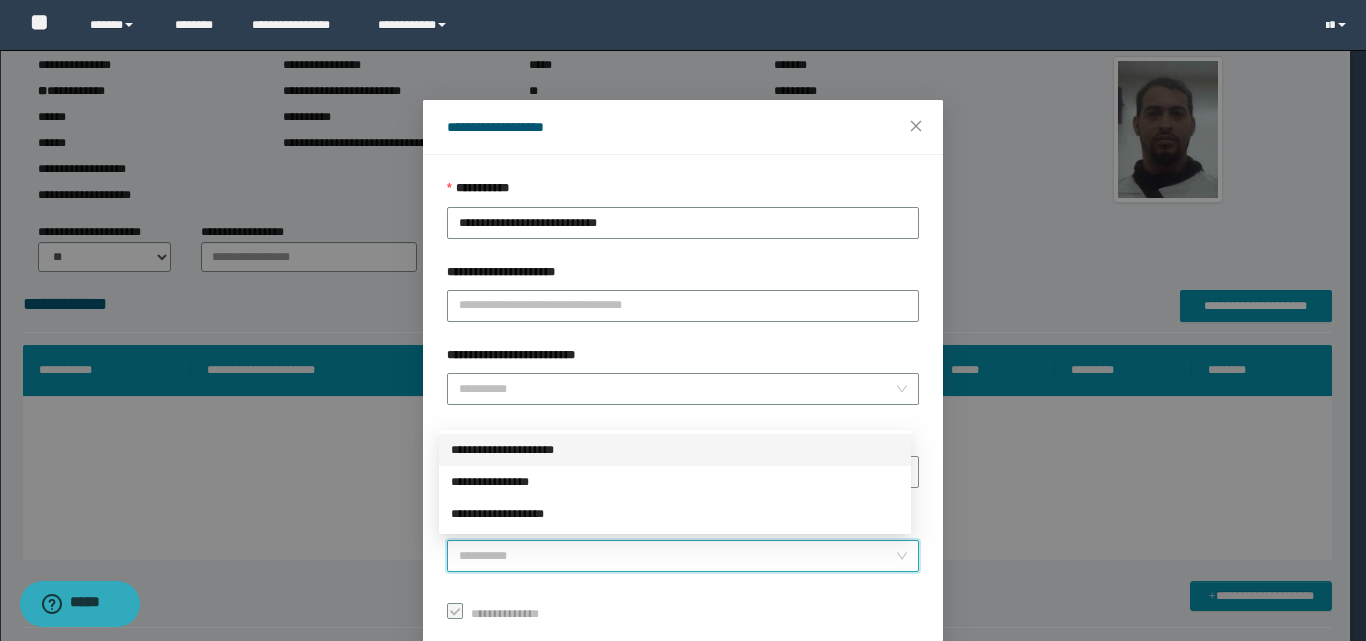 click on "**********" at bounding box center [675, 450] 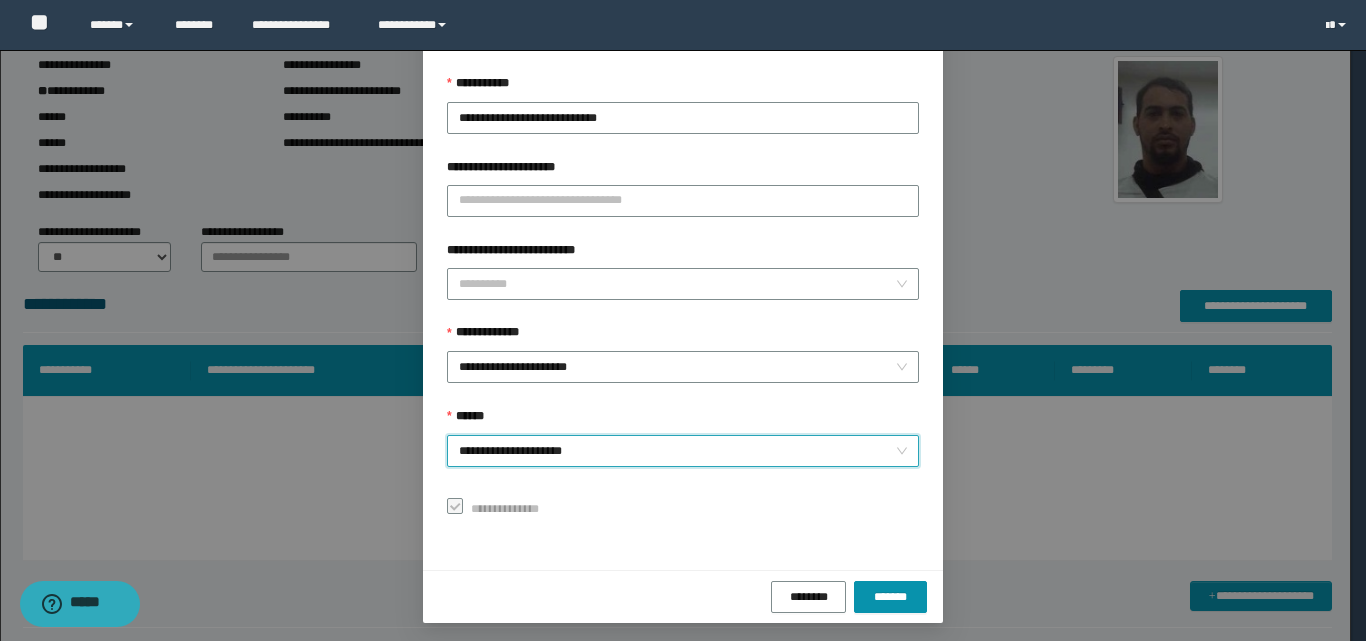 scroll, scrollTop: 111, scrollLeft: 0, axis: vertical 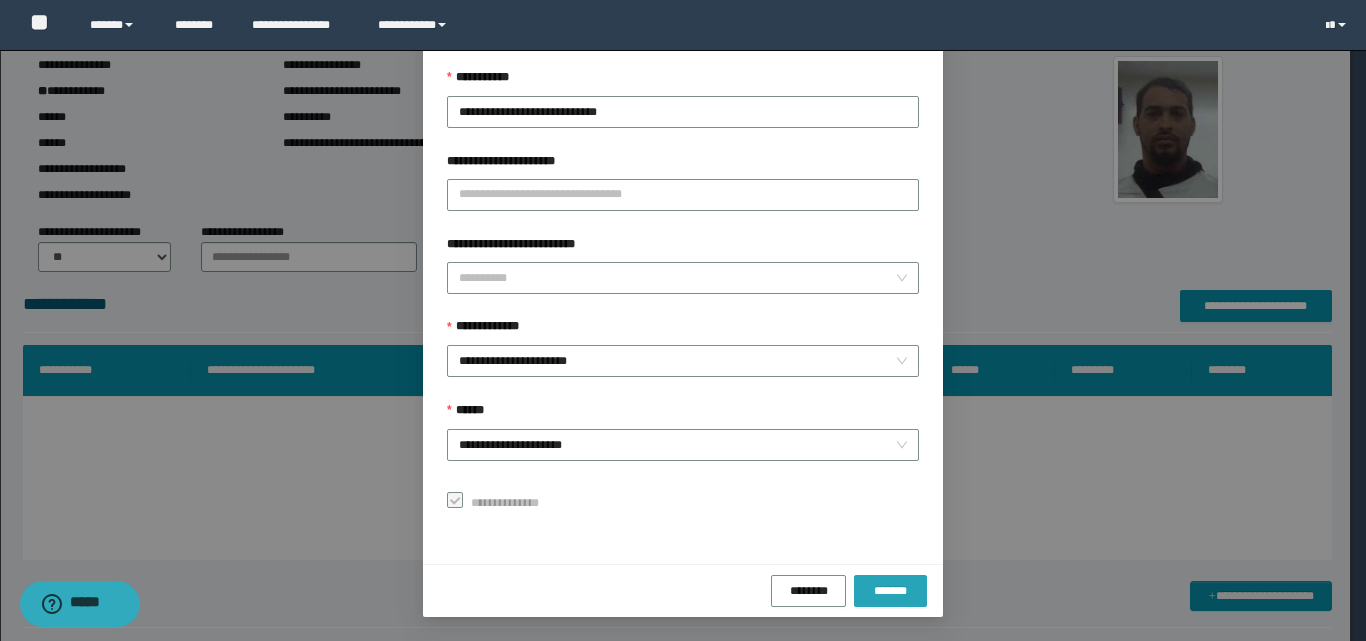 click on "*******" at bounding box center (890, 591) 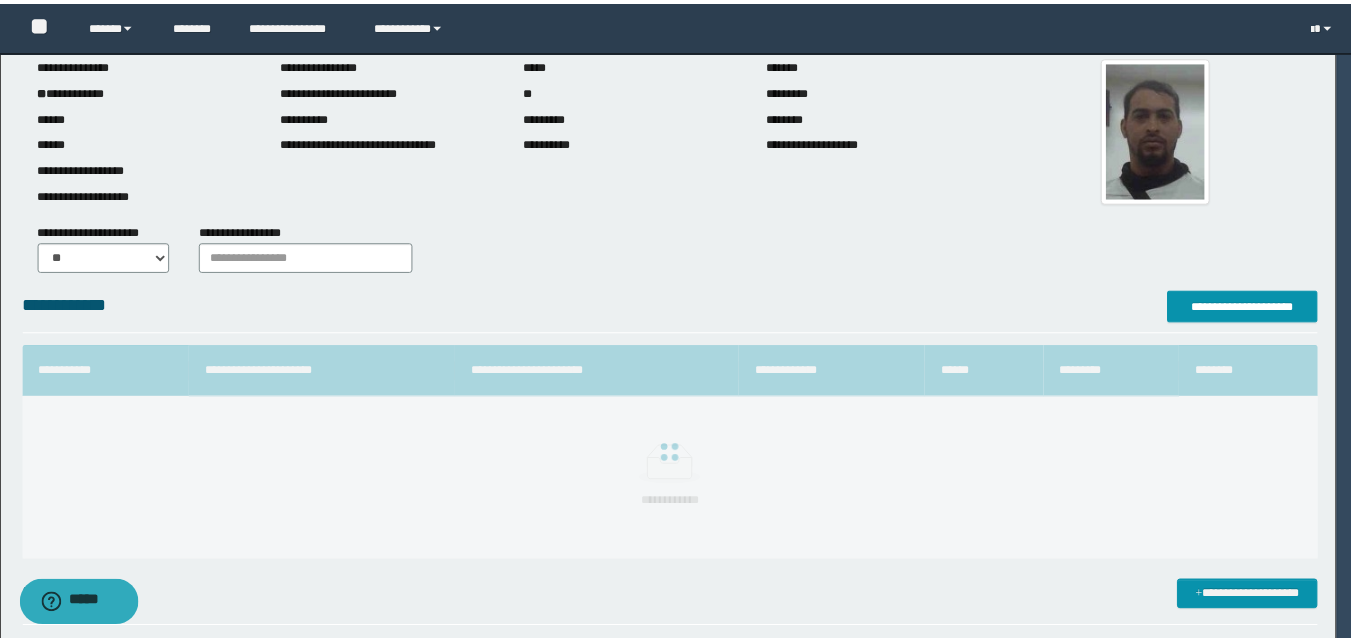 scroll, scrollTop: 64, scrollLeft: 0, axis: vertical 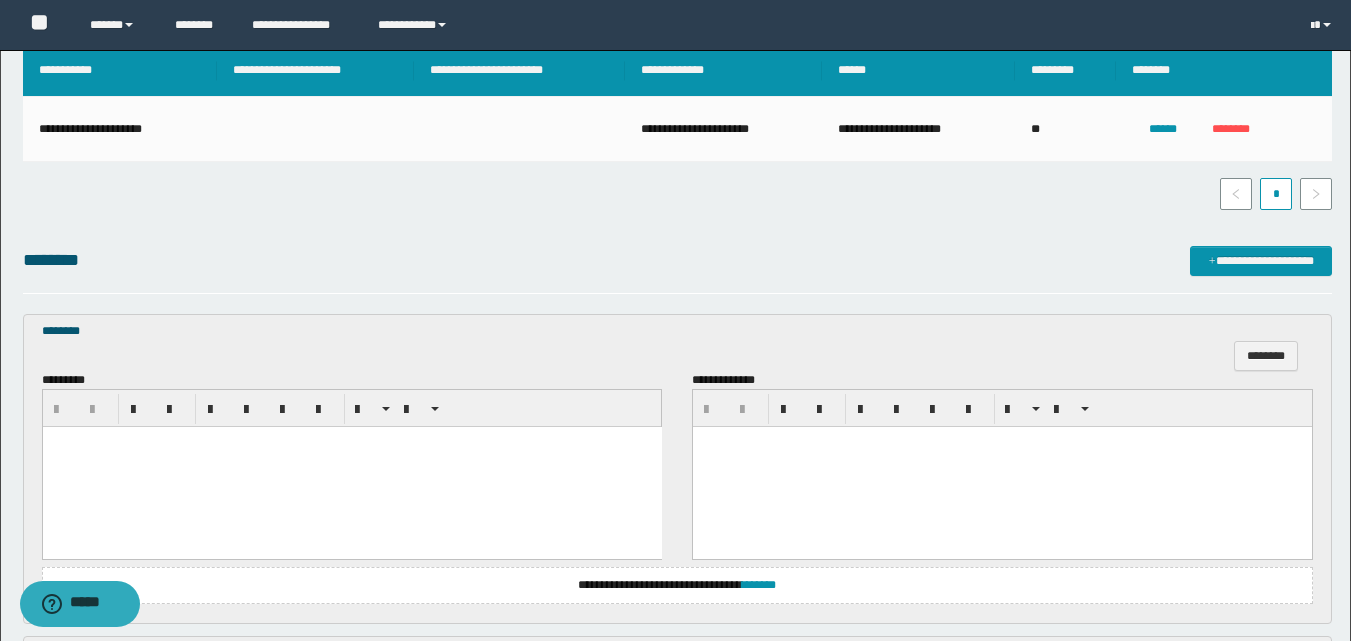 click at bounding box center [351, 467] 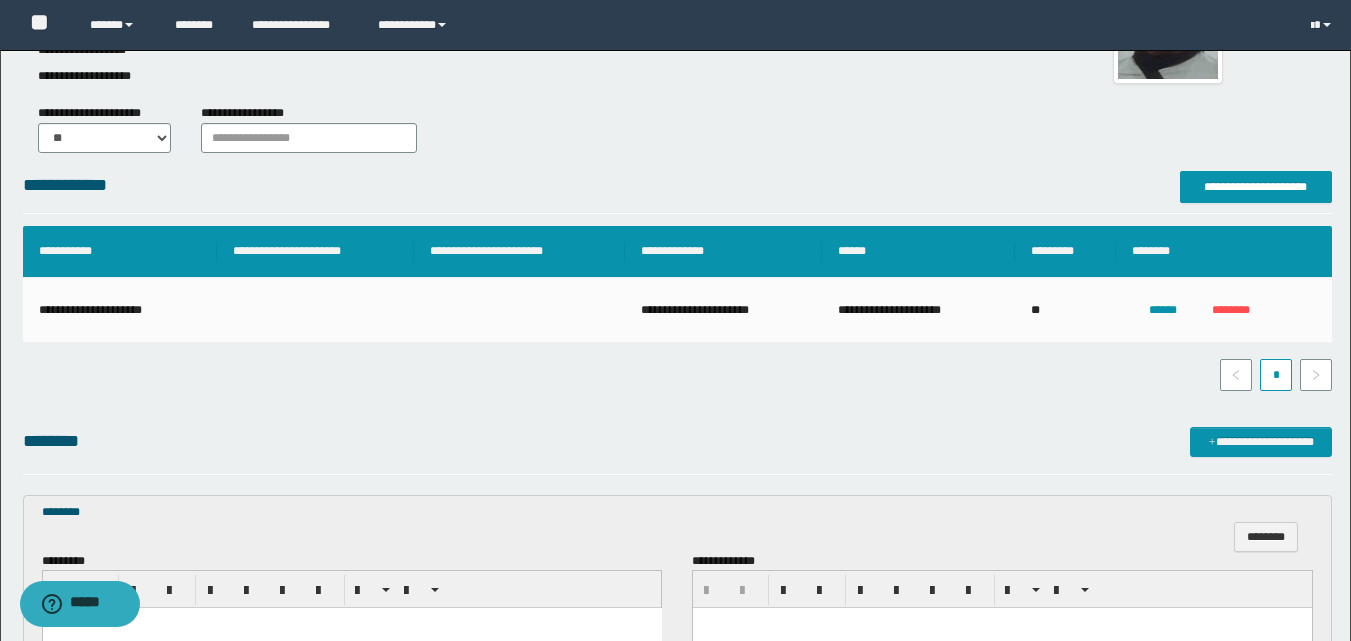 scroll, scrollTop: 0, scrollLeft: 0, axis: both 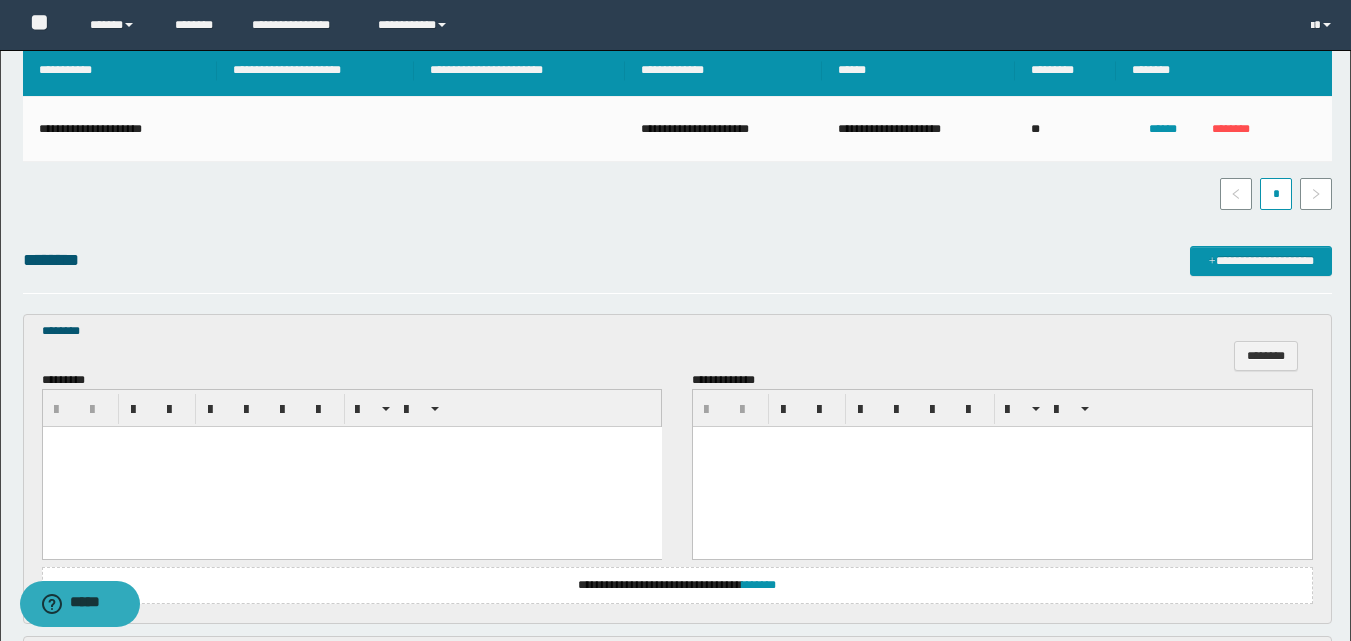 click at bounding box center [351, 467] 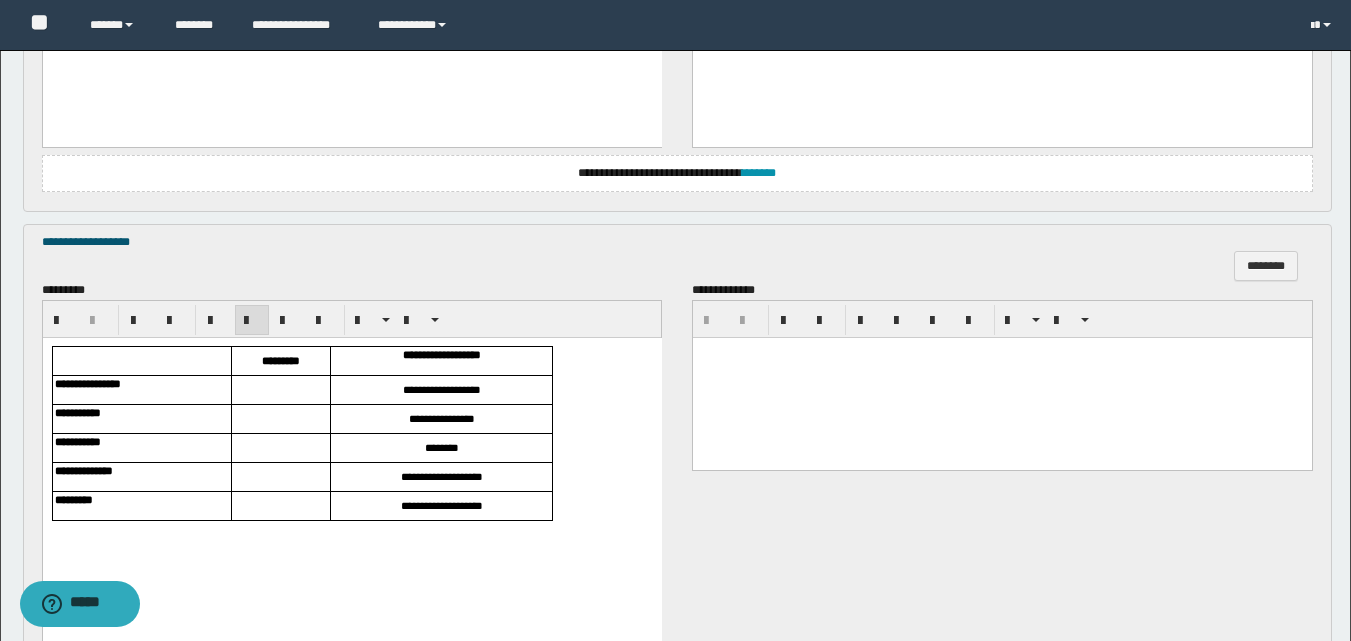 scroll, scrollTop: 900, scrollLeft: 0, axis: vertical 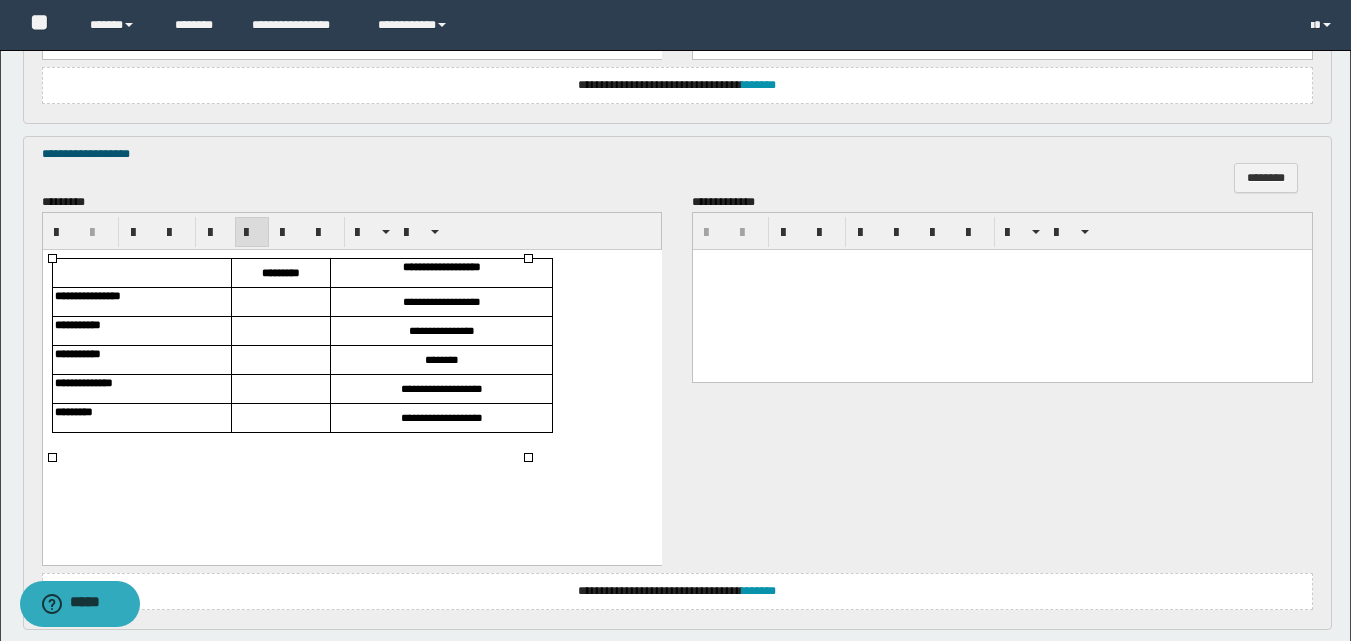 click at bounding box center [280, 302] 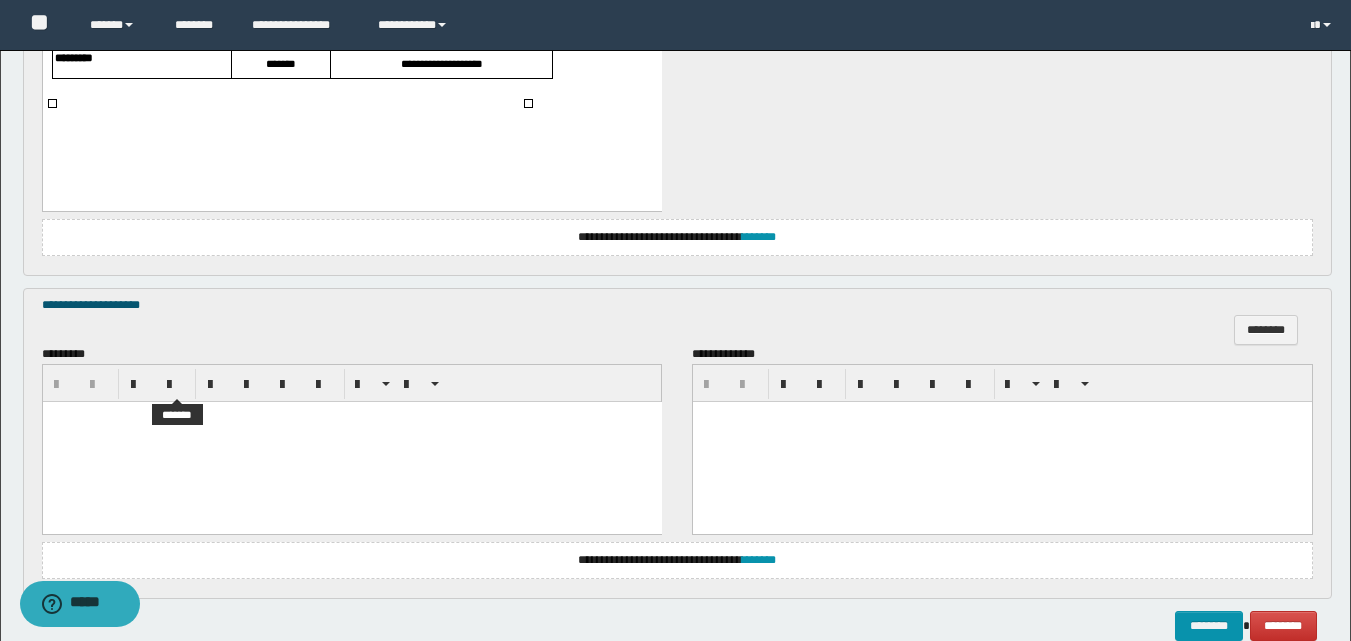 scroll, scrollTop: 1300, scrollLeft: 0, axis: vertical 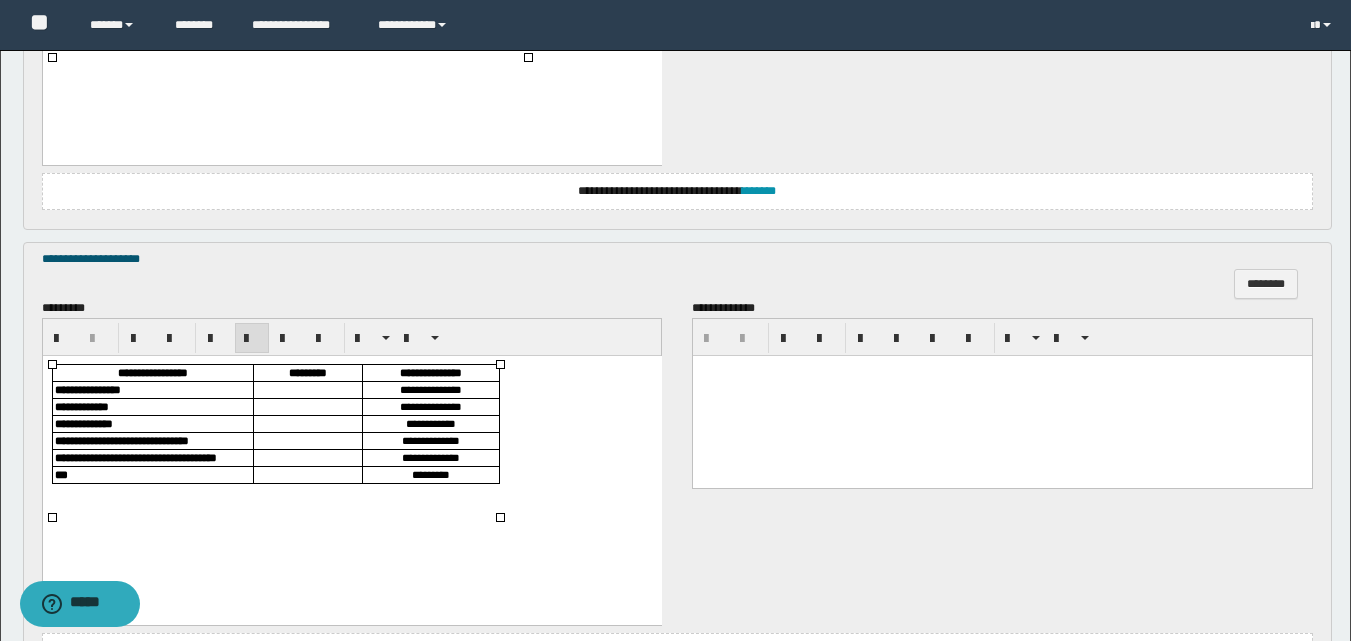 click at bounding box center [307, 389] 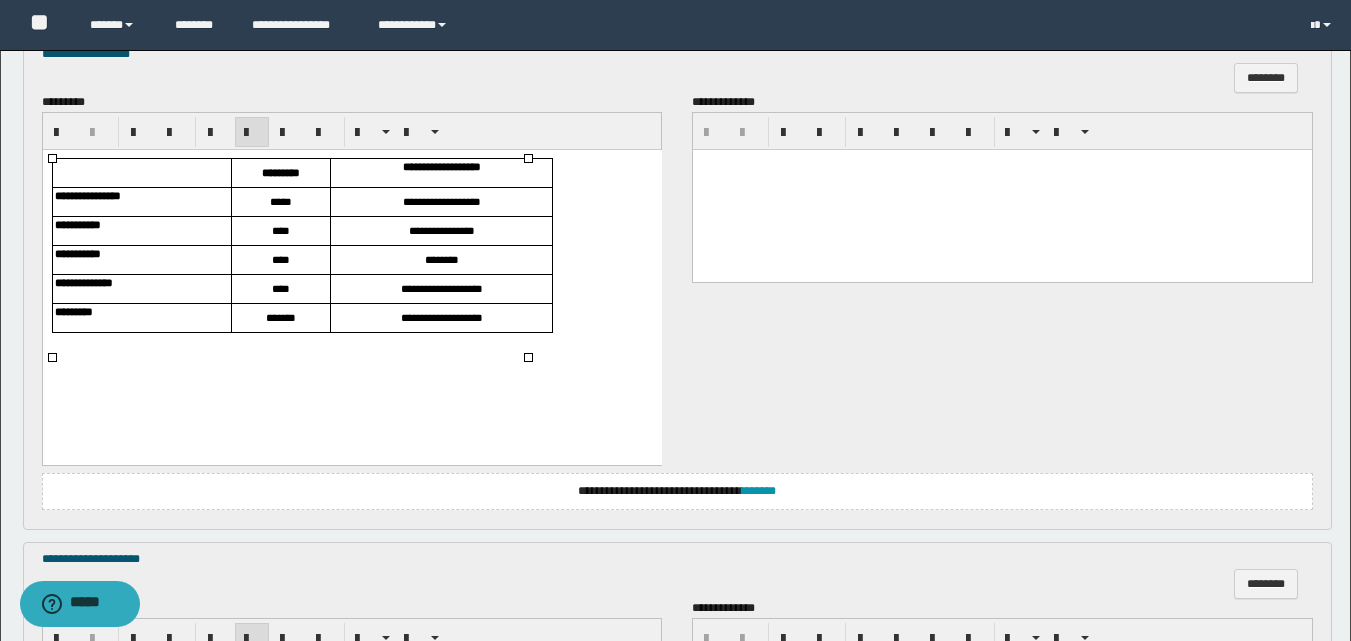 scroll, scrollTop: 1499, scrollLeft: 0, axis: vertical 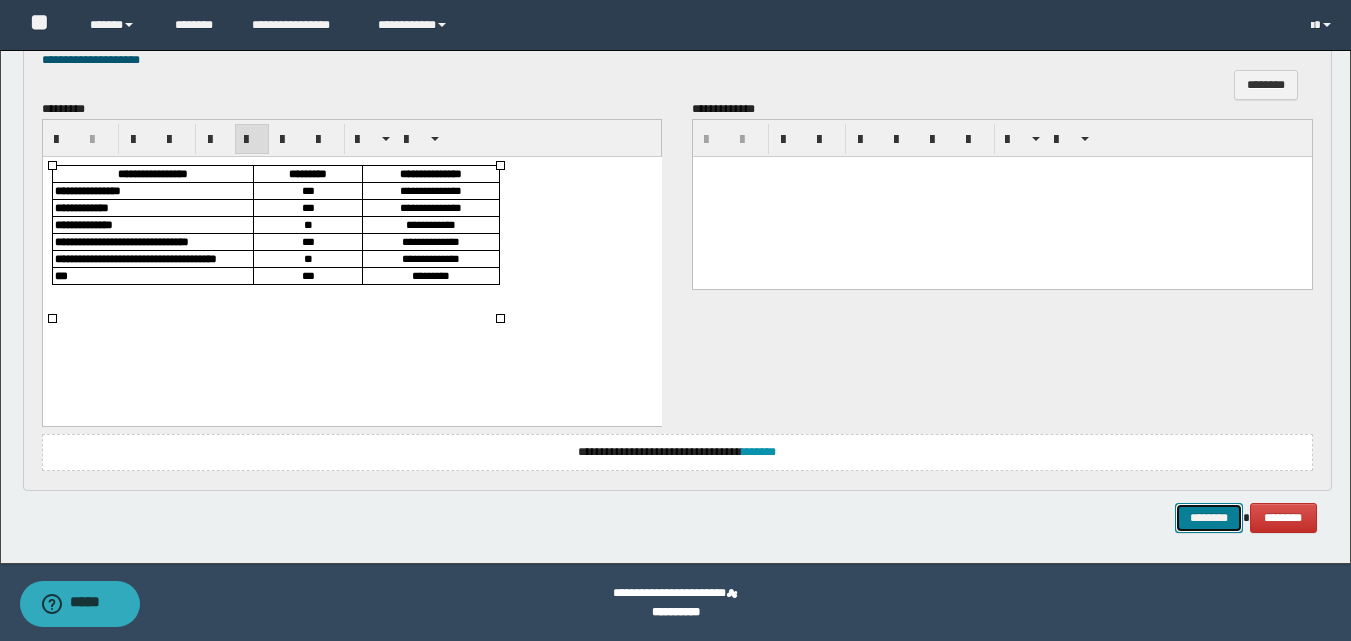click on "********" at bounding box center [1209, 518] 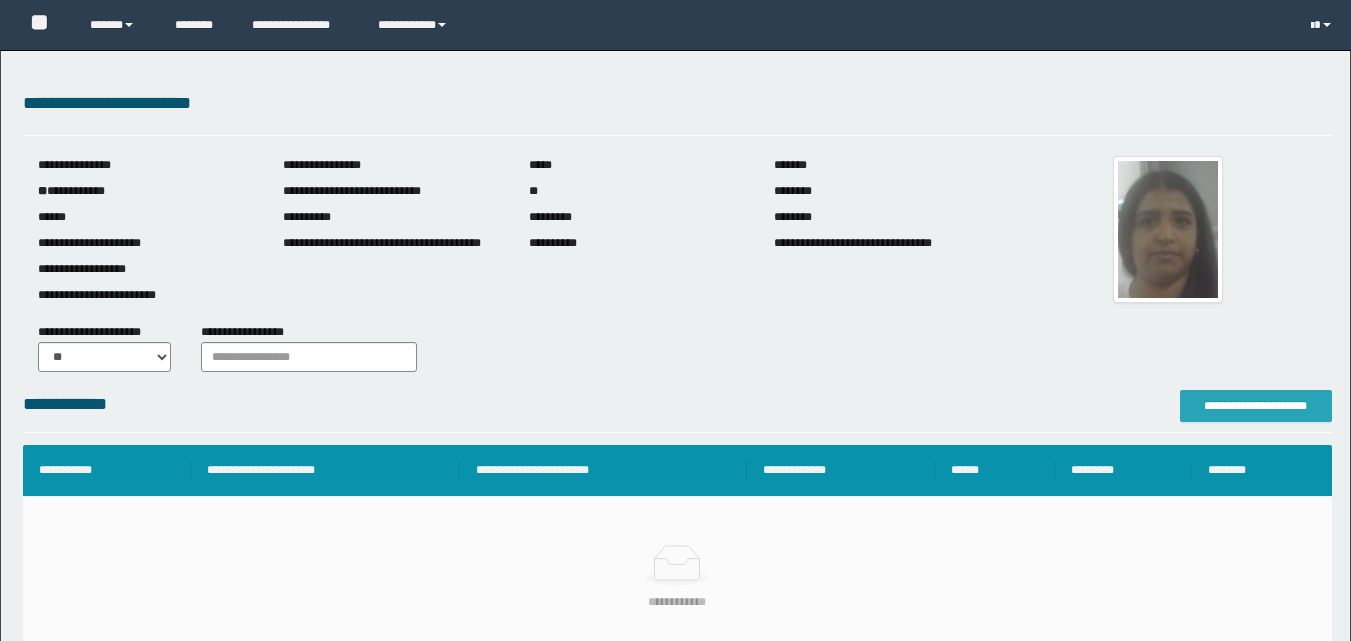 scroll, scrollTop: 0, scrollLeft: 0, axis: both 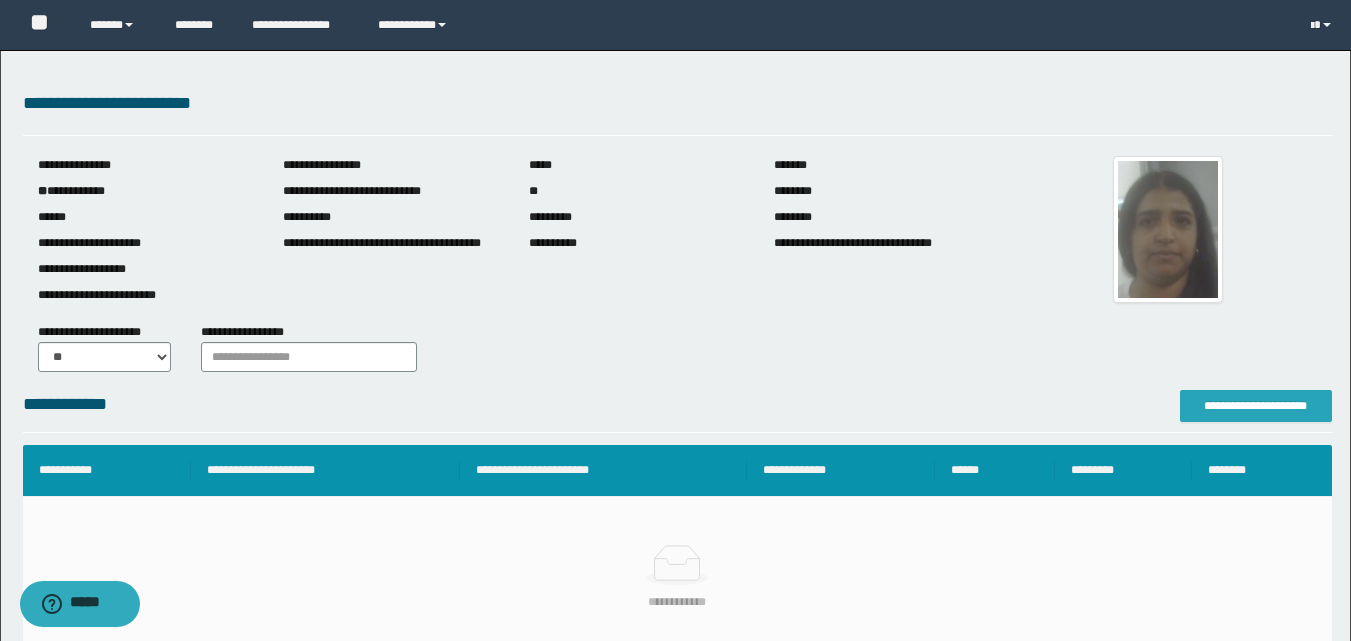 click on "**********" at bounding box center (1256, 406) 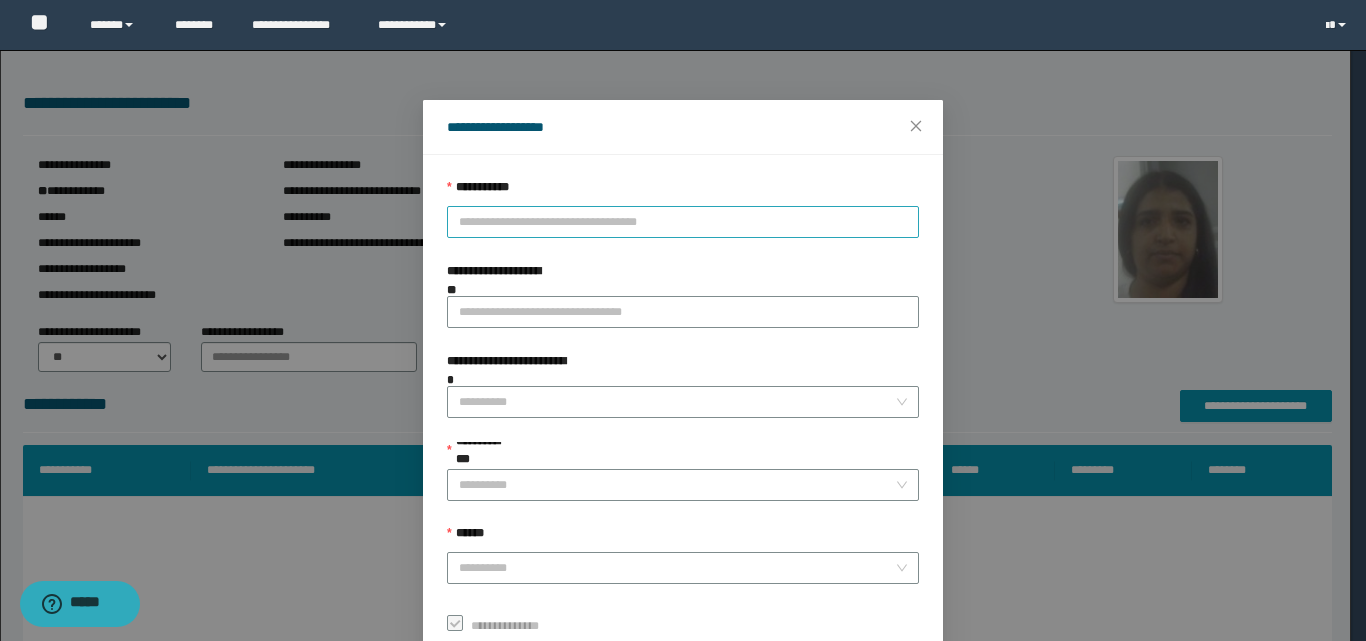 click on "**********" at bounding box center (683, 222) 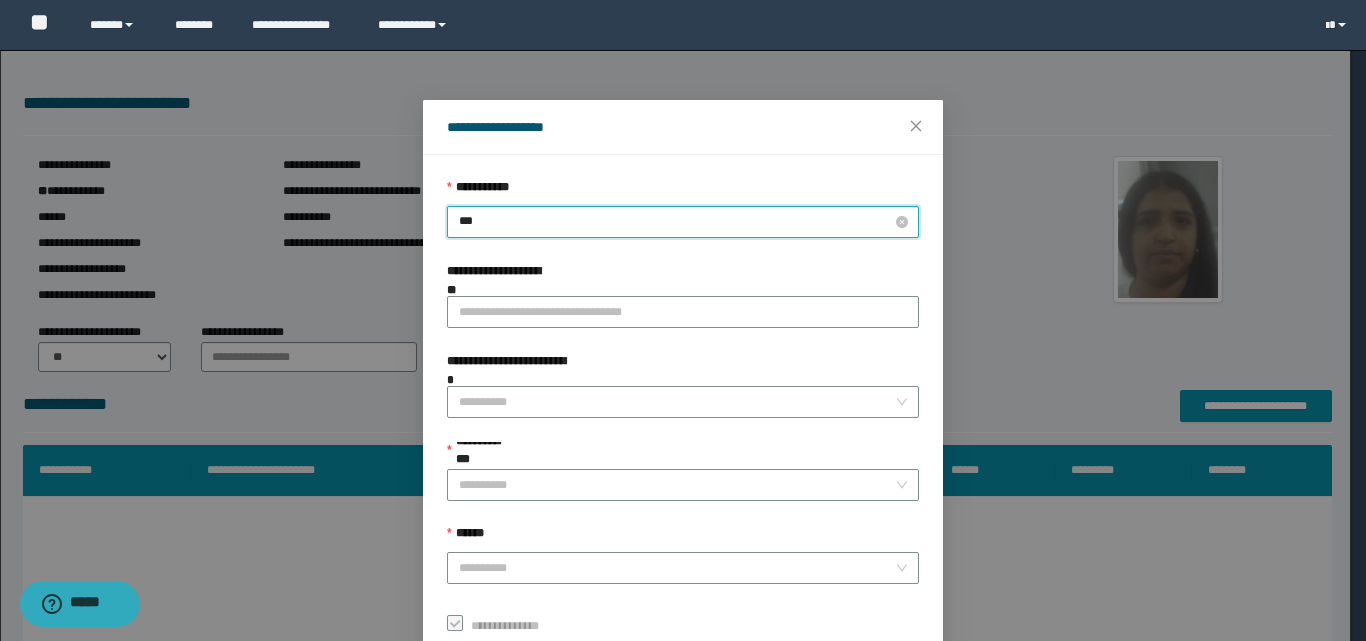 type on "****" 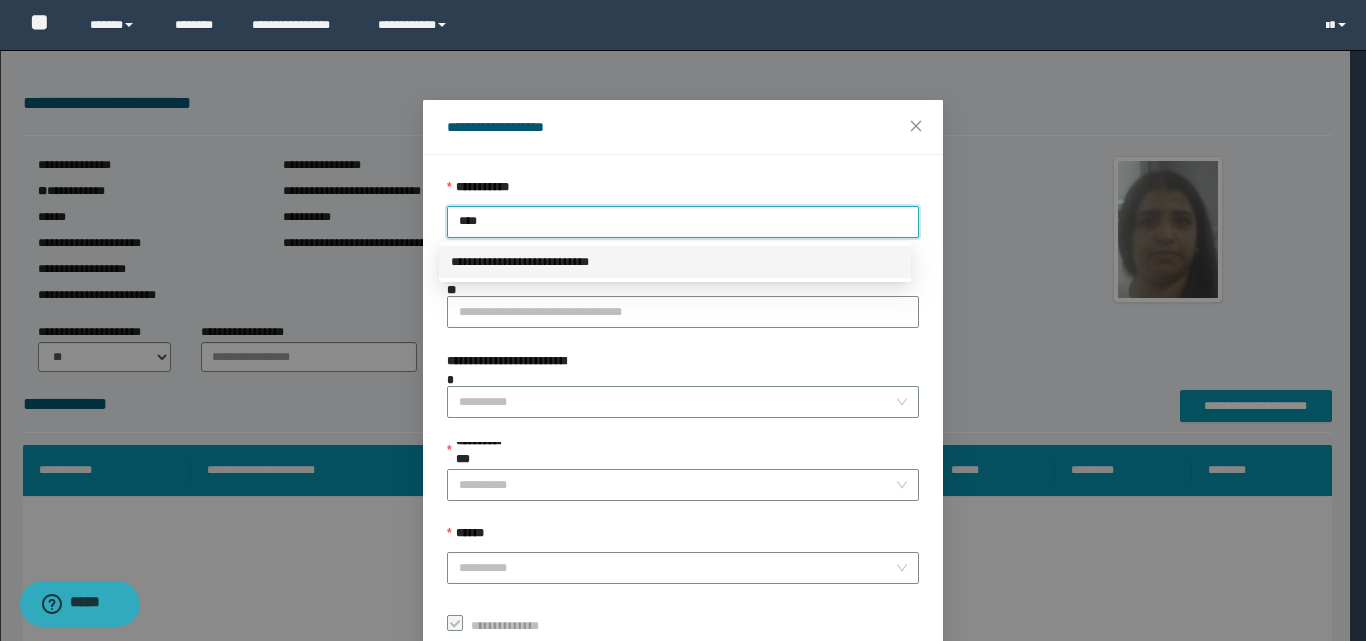 click on "**********" at bounding box center [675, 262] 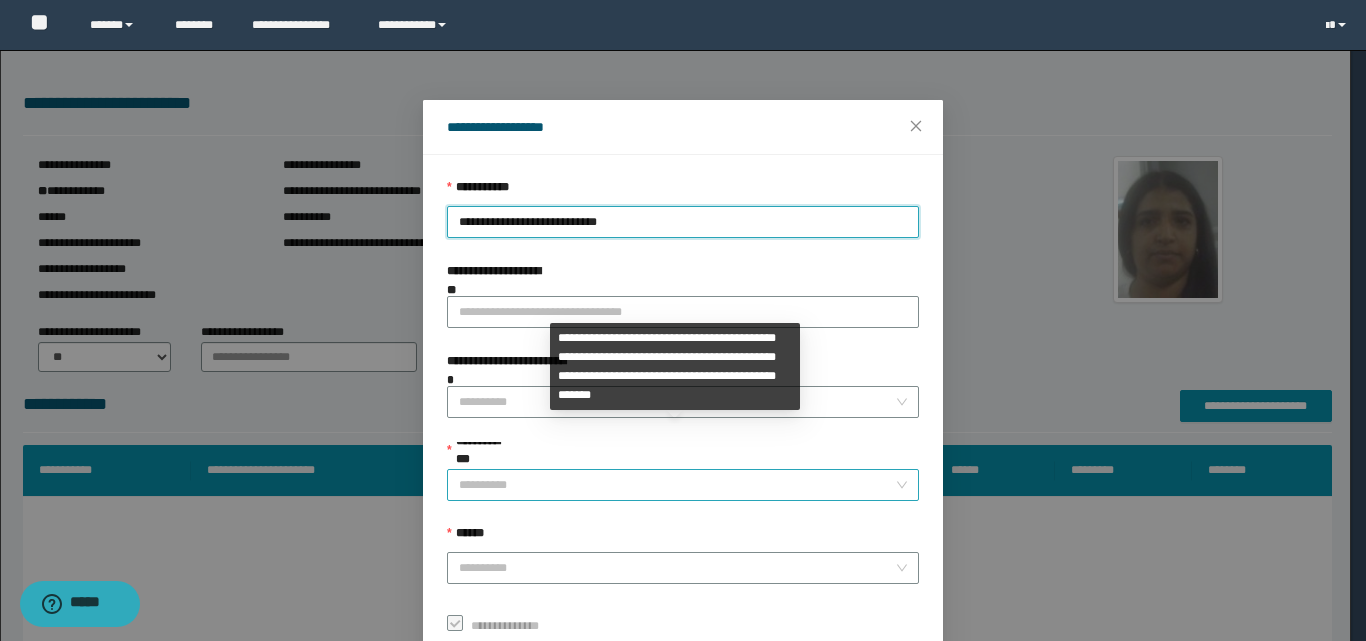 drag, startPoint x: 472, startPoint y: 472, endPoint x: 470, endPoint y: 462, distance: 10.198039 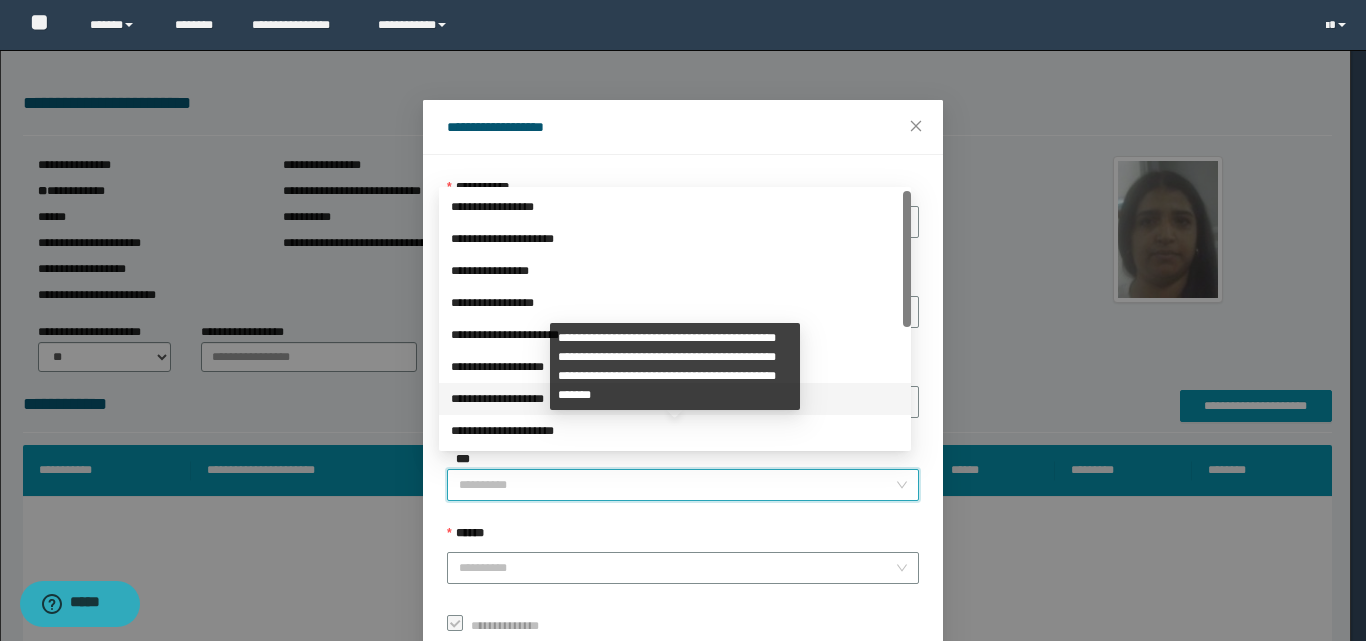 scroll, scrollTop: 224, scrollLeft: 0, axis: vertical 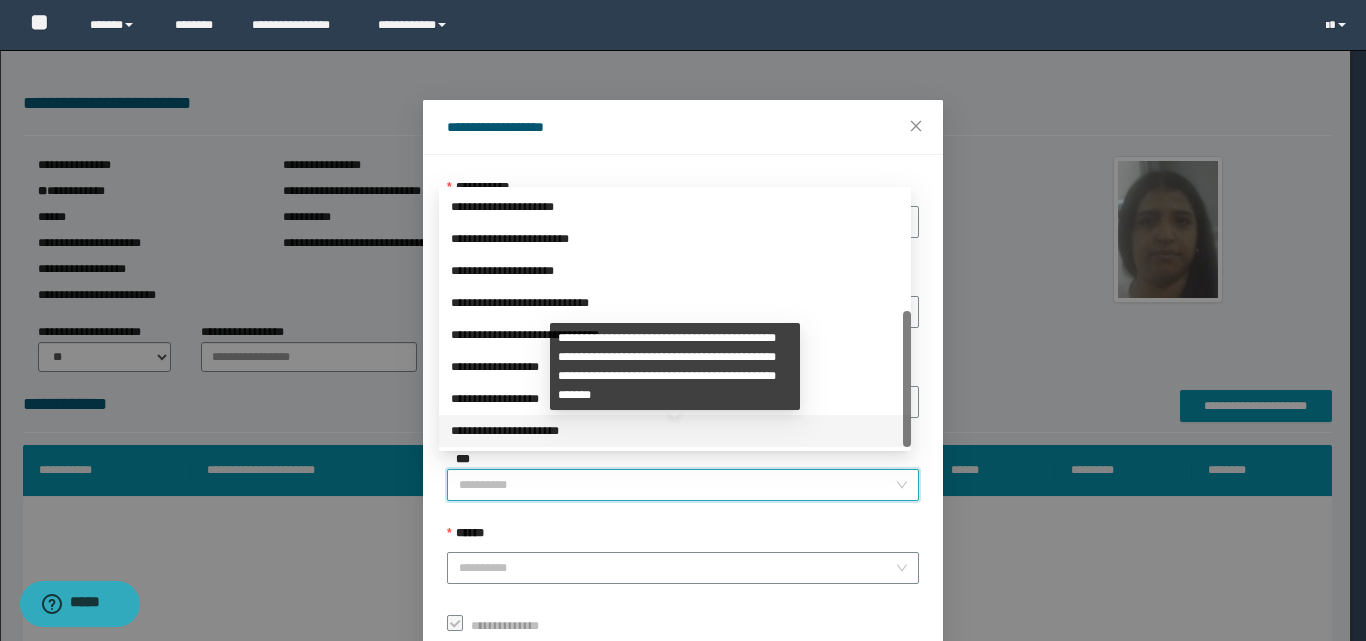 click on "**********" at bounding box center (675, 431) 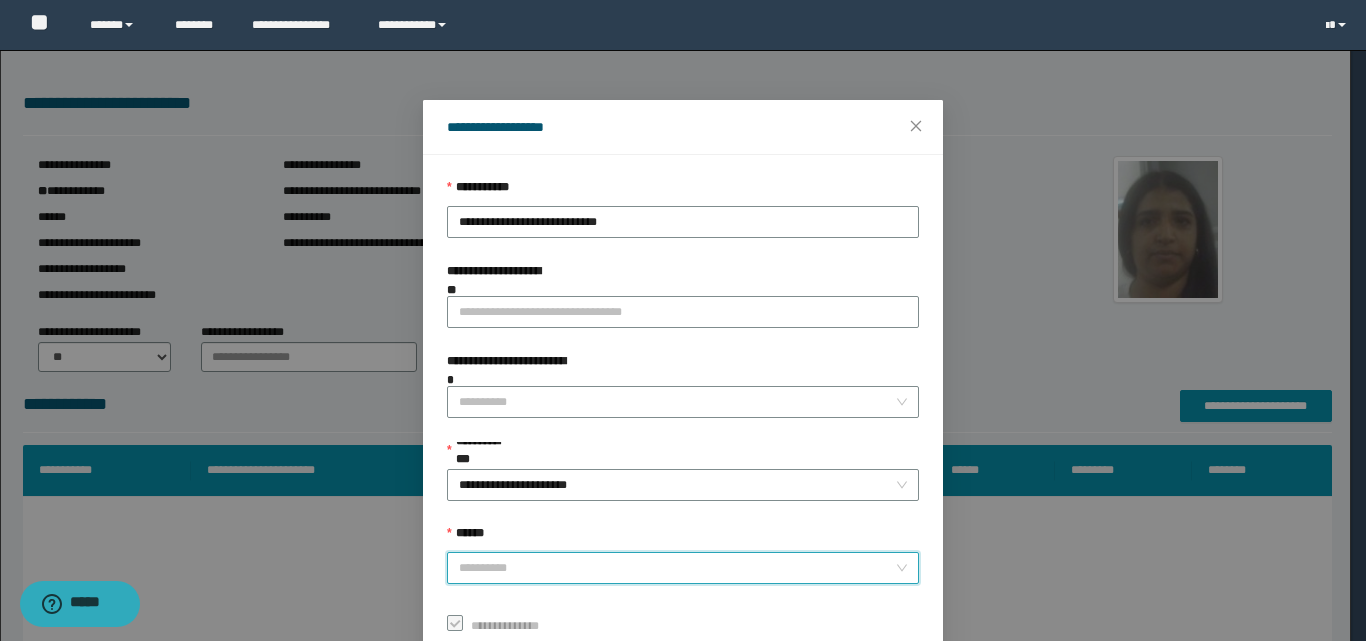 click on "******" at bounding box center (677, 568) 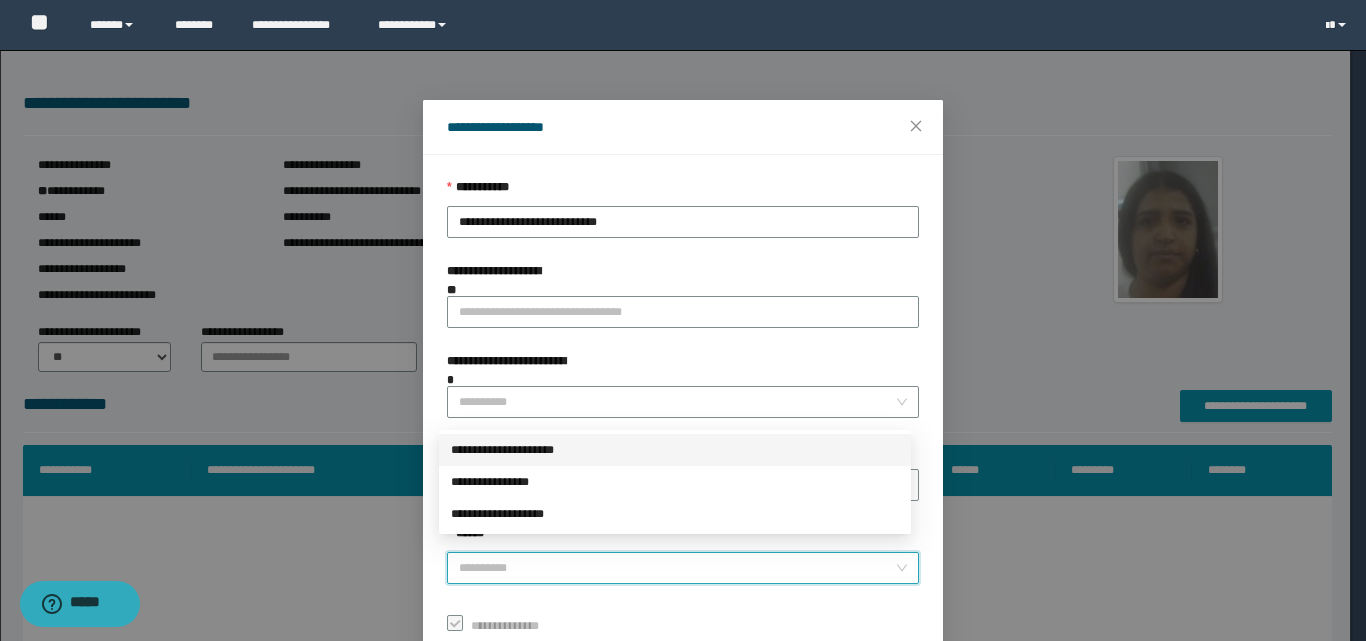 click on "**********" at bounding box center [675, 450] 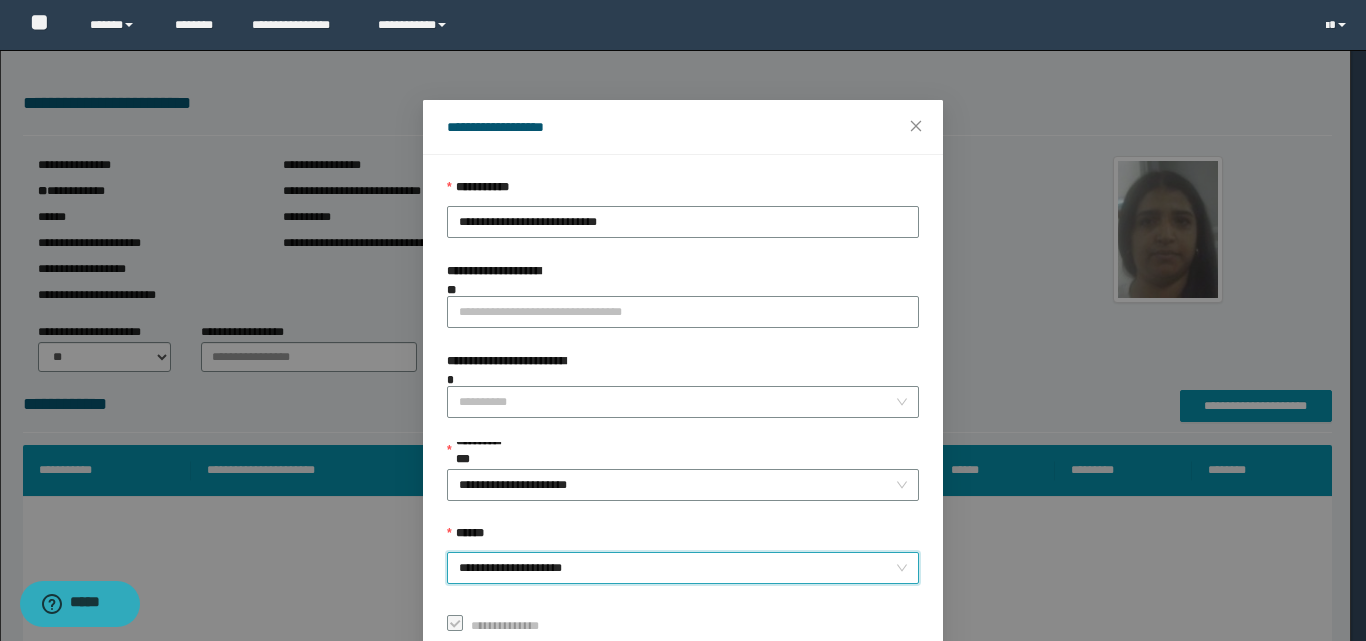 scroll, scrollTop: 111, scrollLeft: 0, axis: vertical 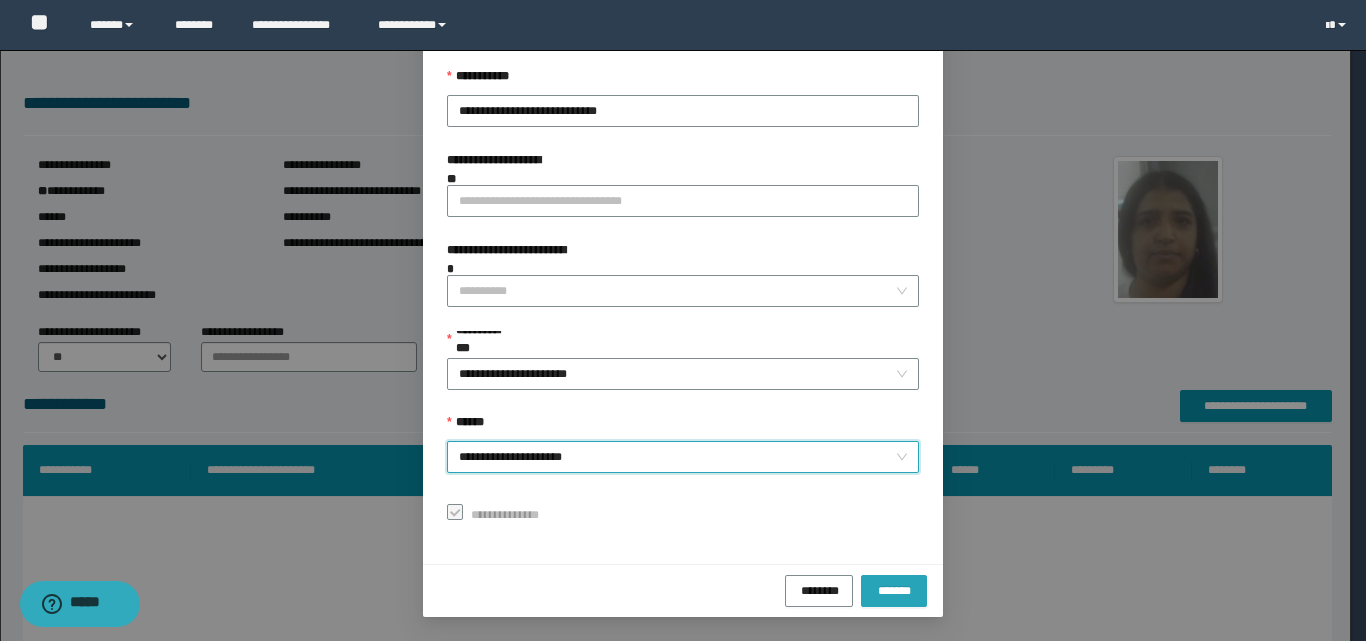 click on "*******" at bounding box center (894, 589) 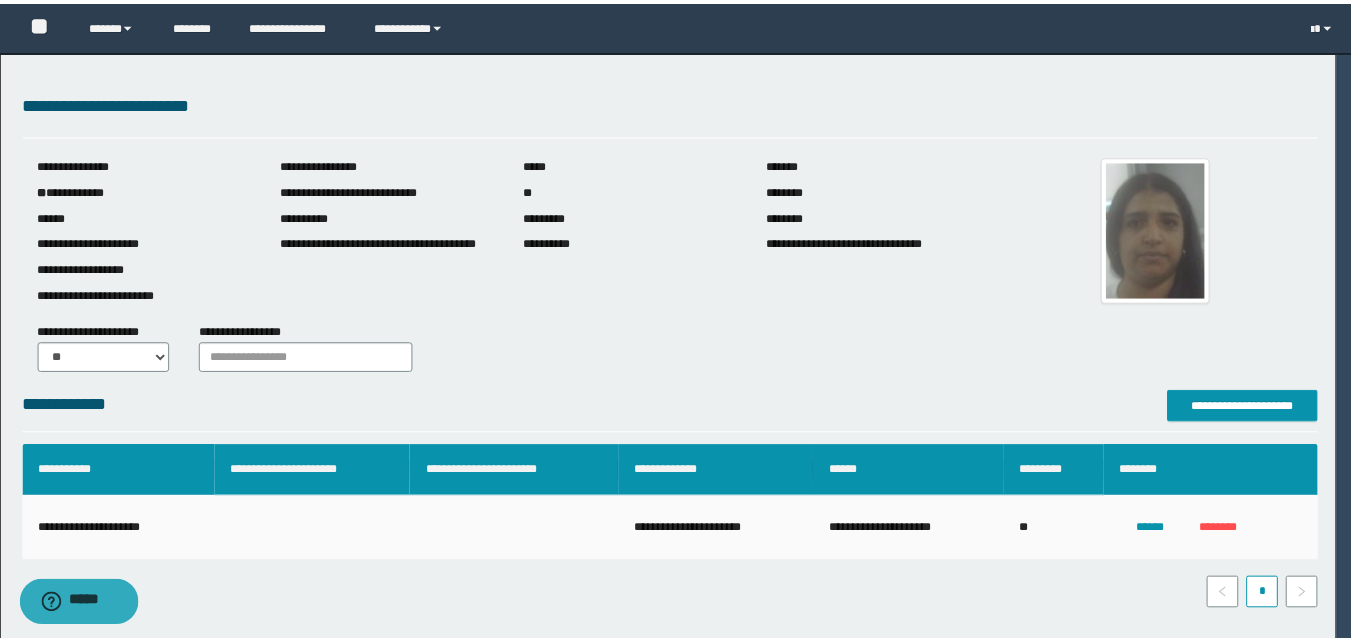 scroll, scrollTop: 64, scrollLeft: 0, axis: vertical 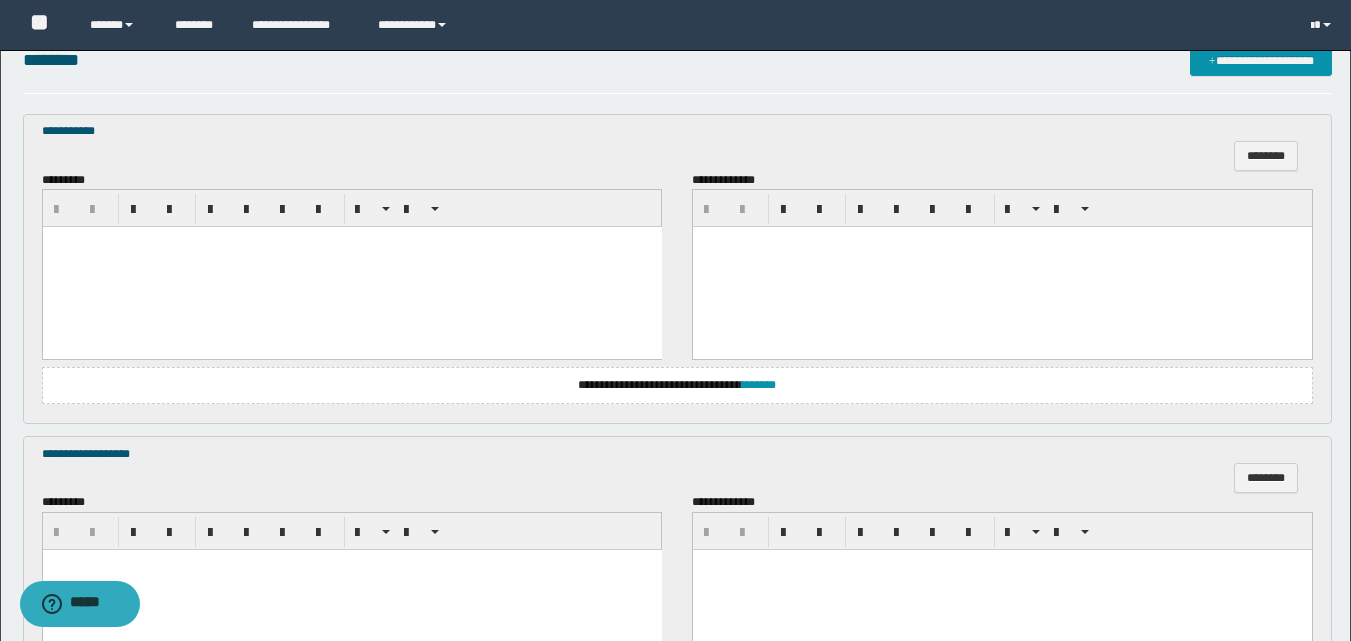 click at bounding box center [351, 267] 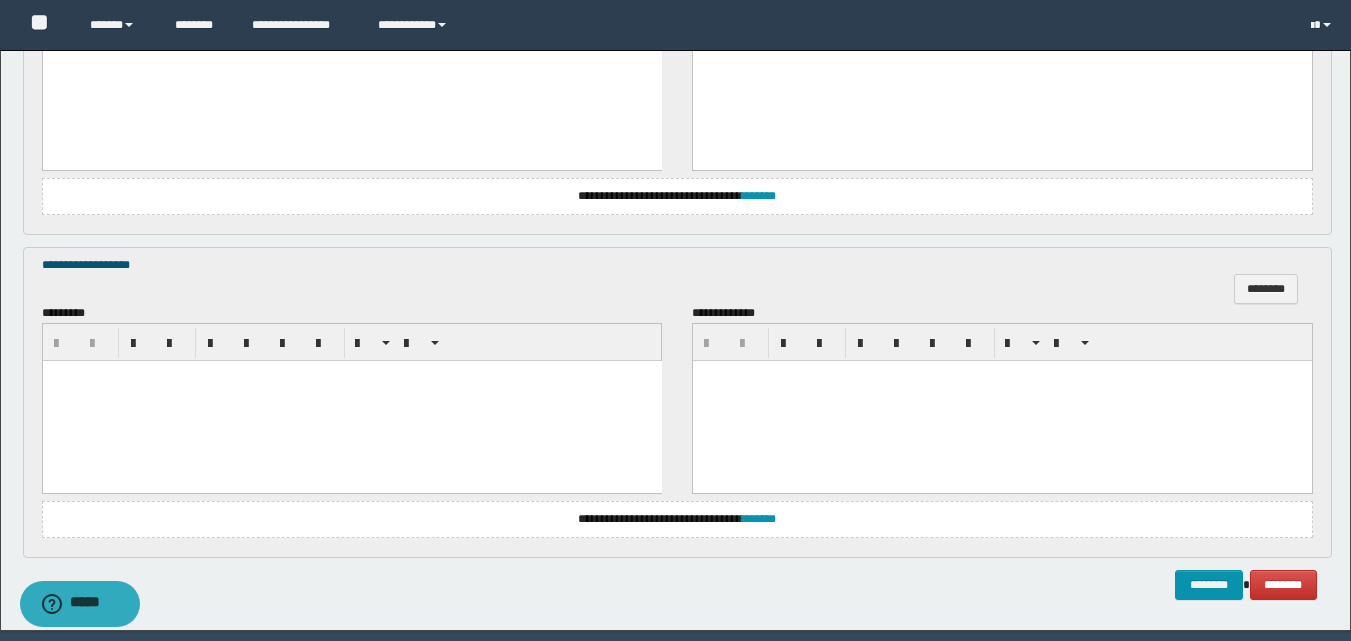 scroll, scrollTop: 857, scrollLeft: 0, axis: vertical 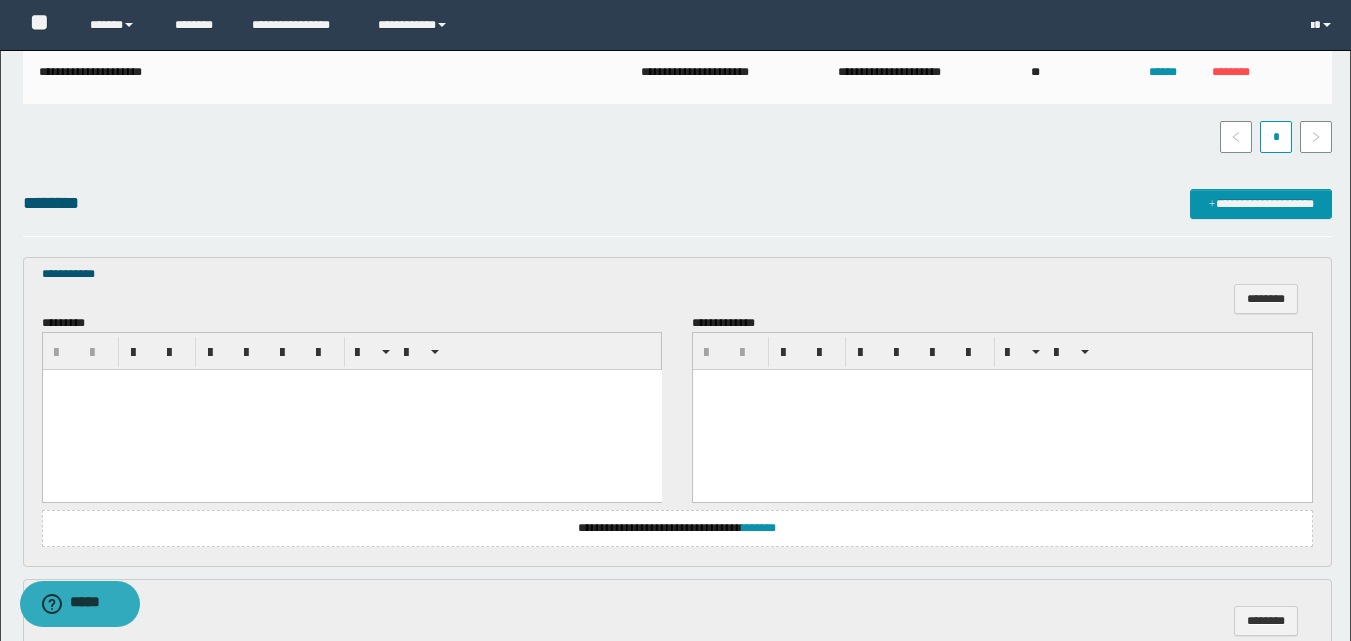 click at bounding box center (351, 410) 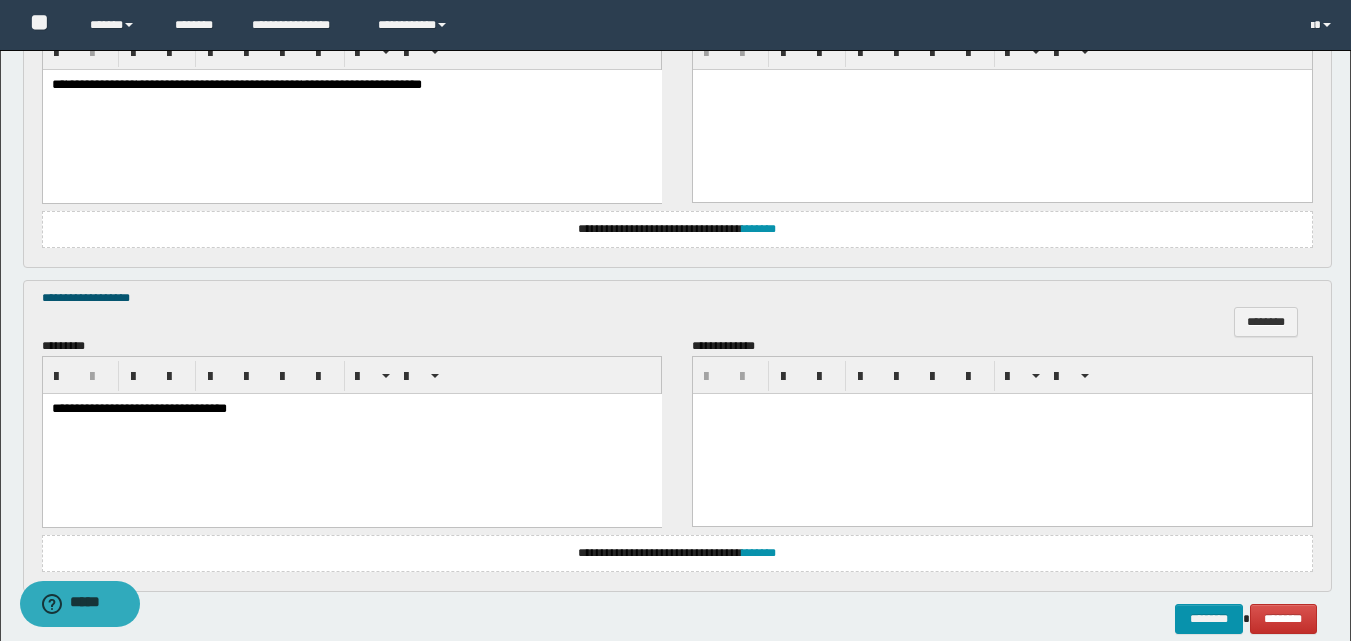 scroll, scrollTop: 859, scrollLeft: 0, axis: vertical 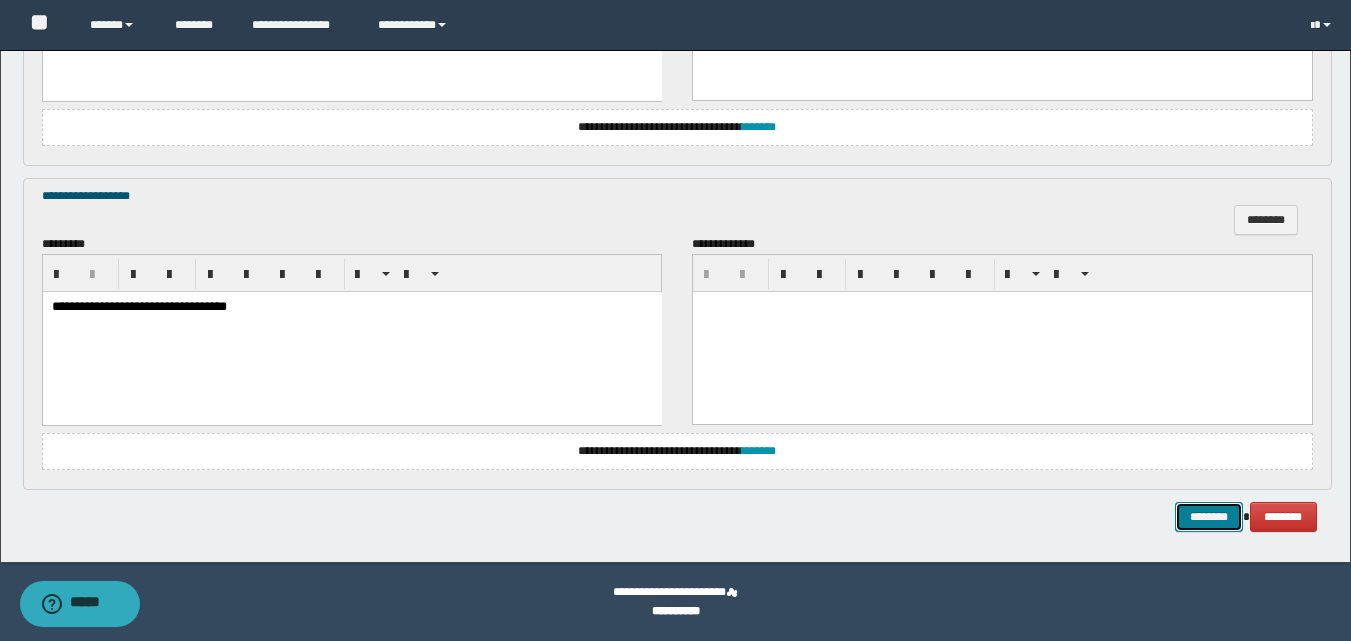 click on "********" at bounding box center (1209, 517) 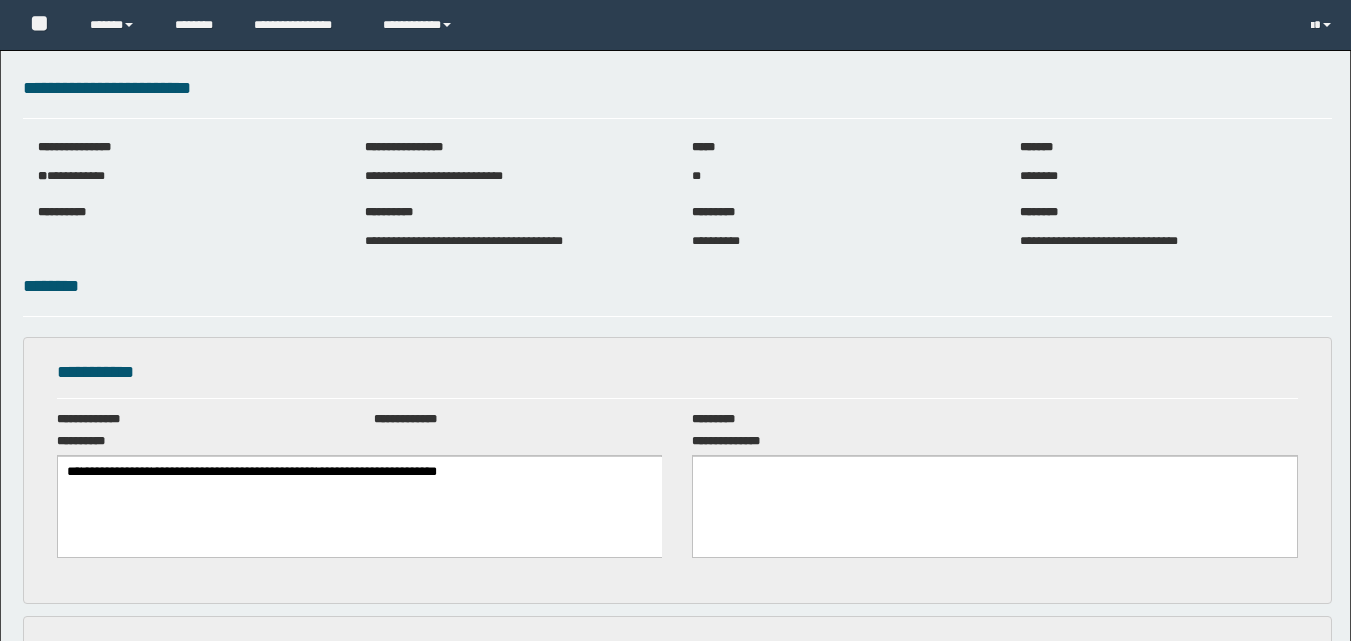 scroll, scrollTop: 0, scrollLeft: 0, axis: both 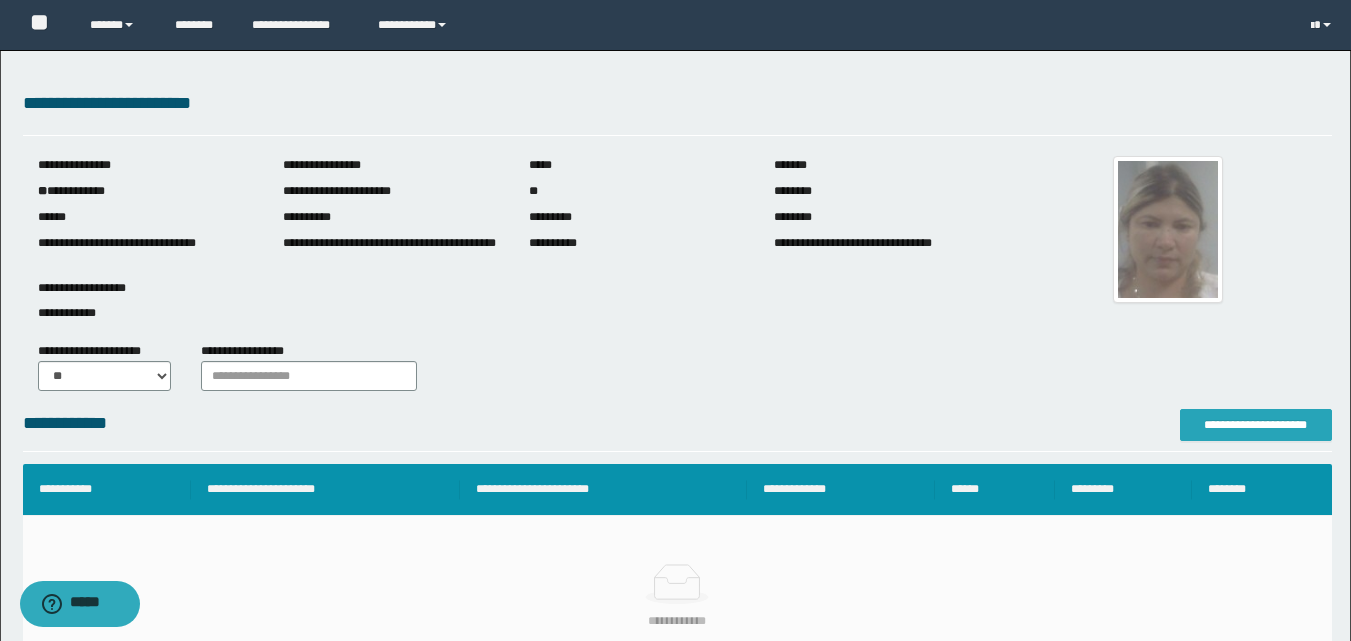 click on "**********" at bounding box center [1256, 425] 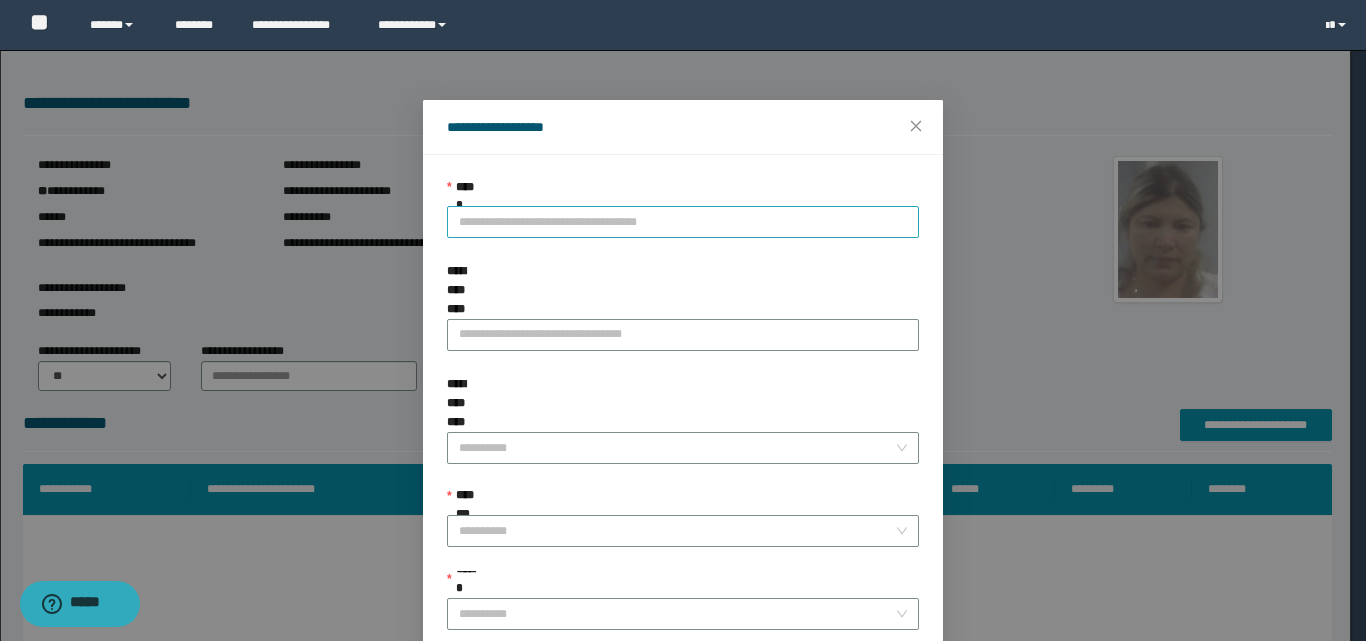 click on "**********" at bounding box center (683, 222) 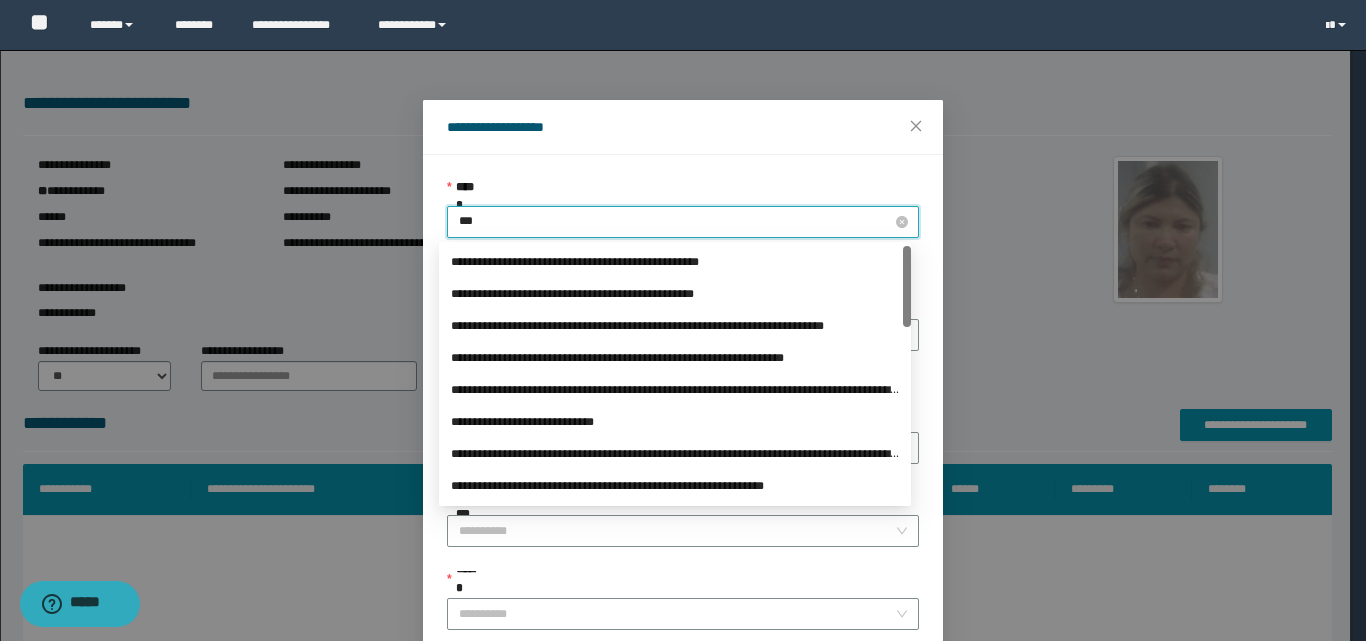 type on "****" 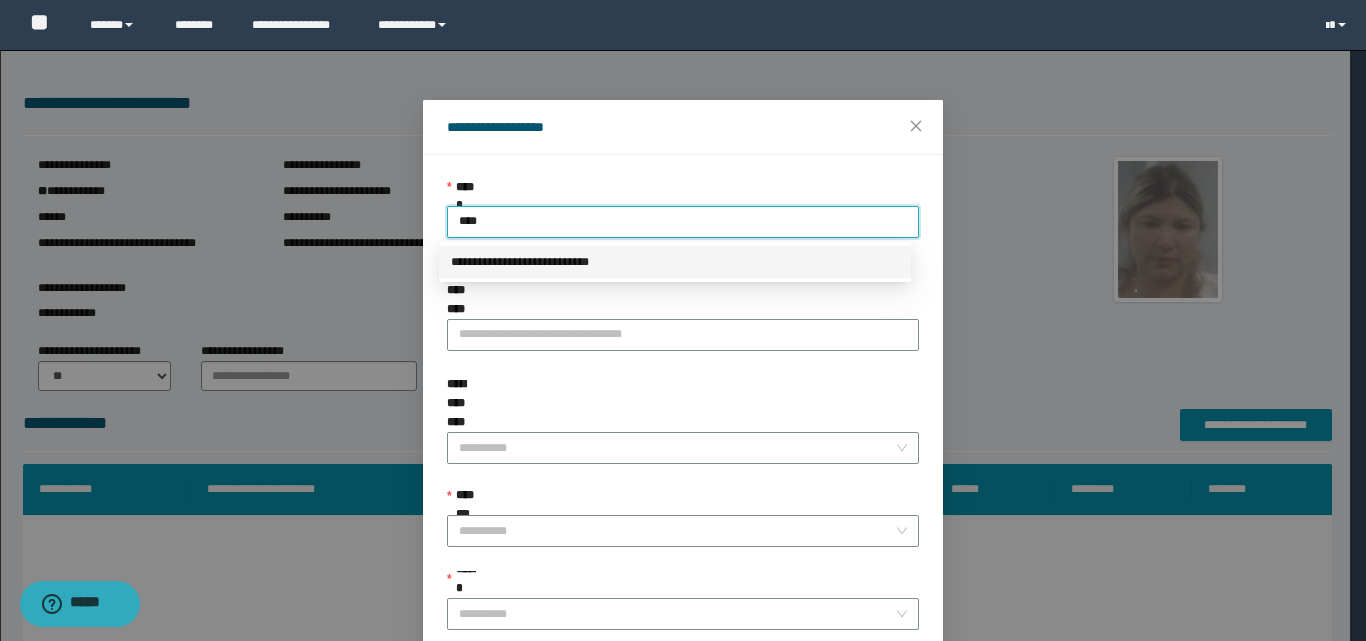 click on "**********" at bounding box center [675, 262] 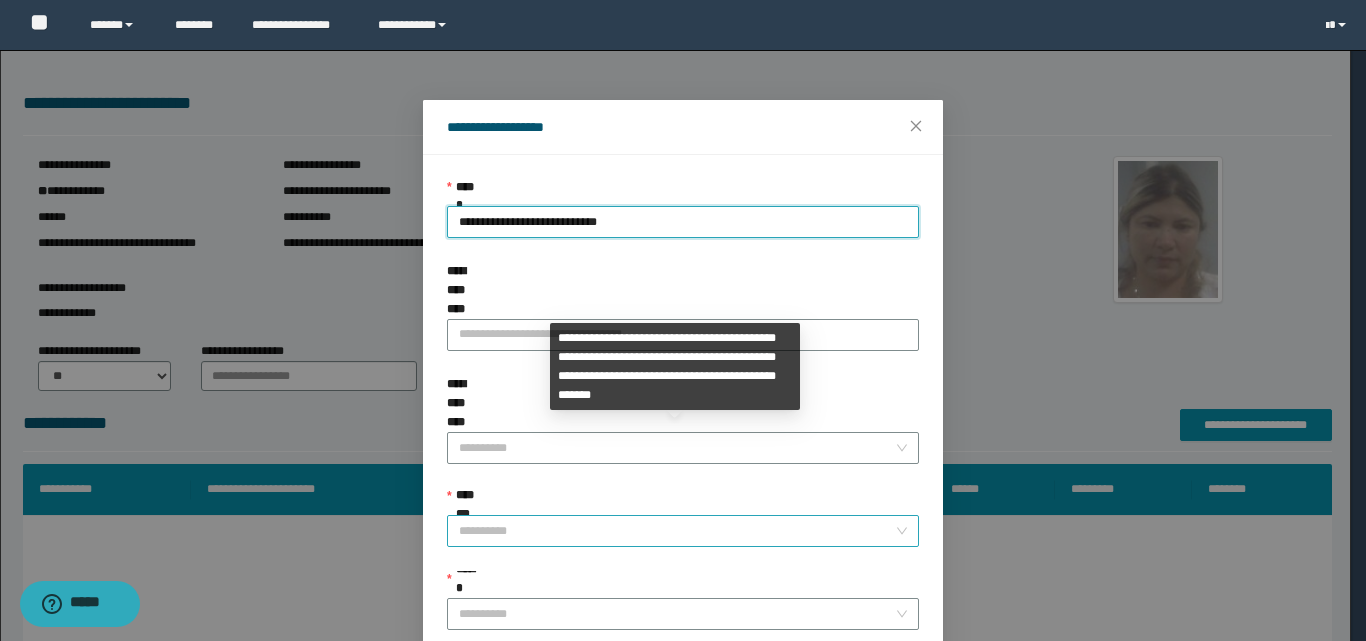 drag, startPoint x: 475, startPoint y: 471, endPoint x: 480, endPoint y: 460, distance: 12.083046 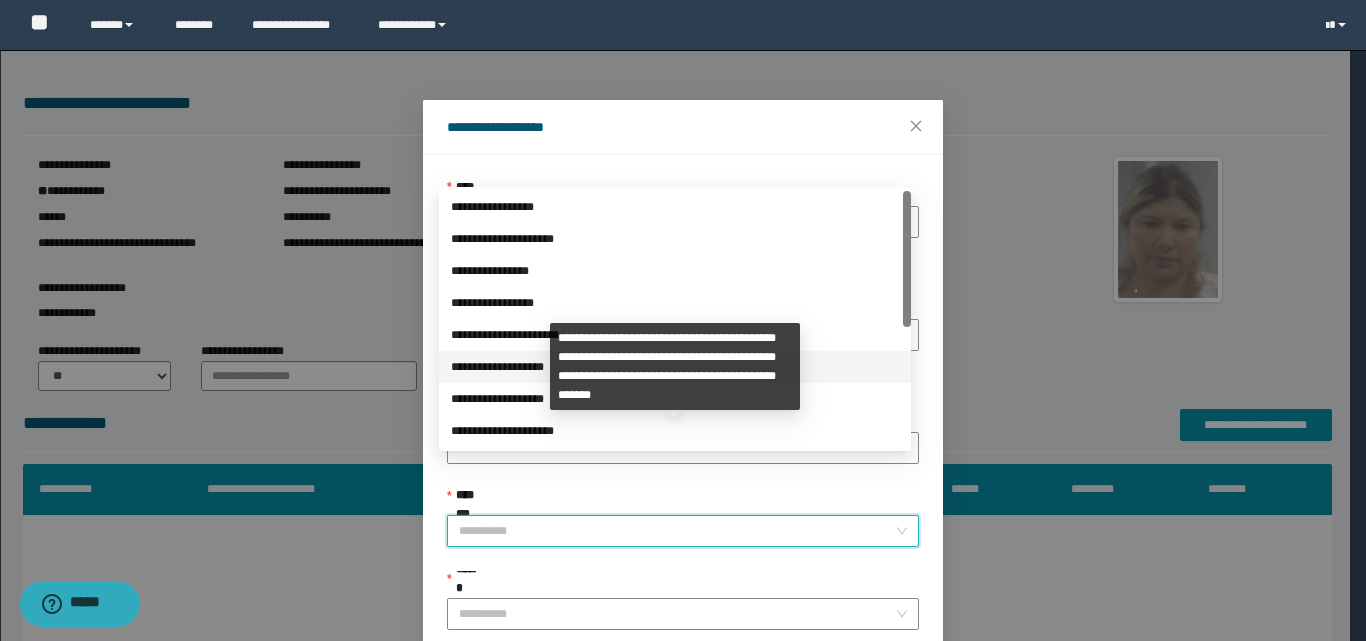 scroll, scrollTop: 224, scrollLeft: 0, axis: vertical 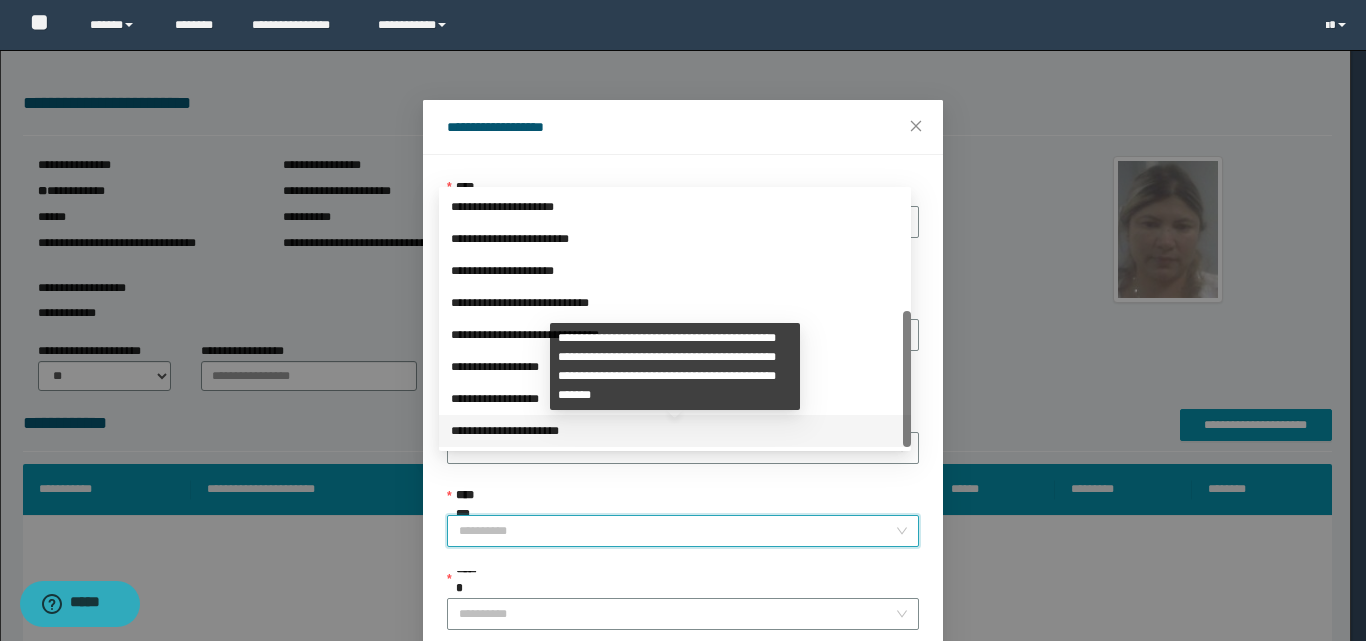 click on "**********" at bounding box center (675, 431) 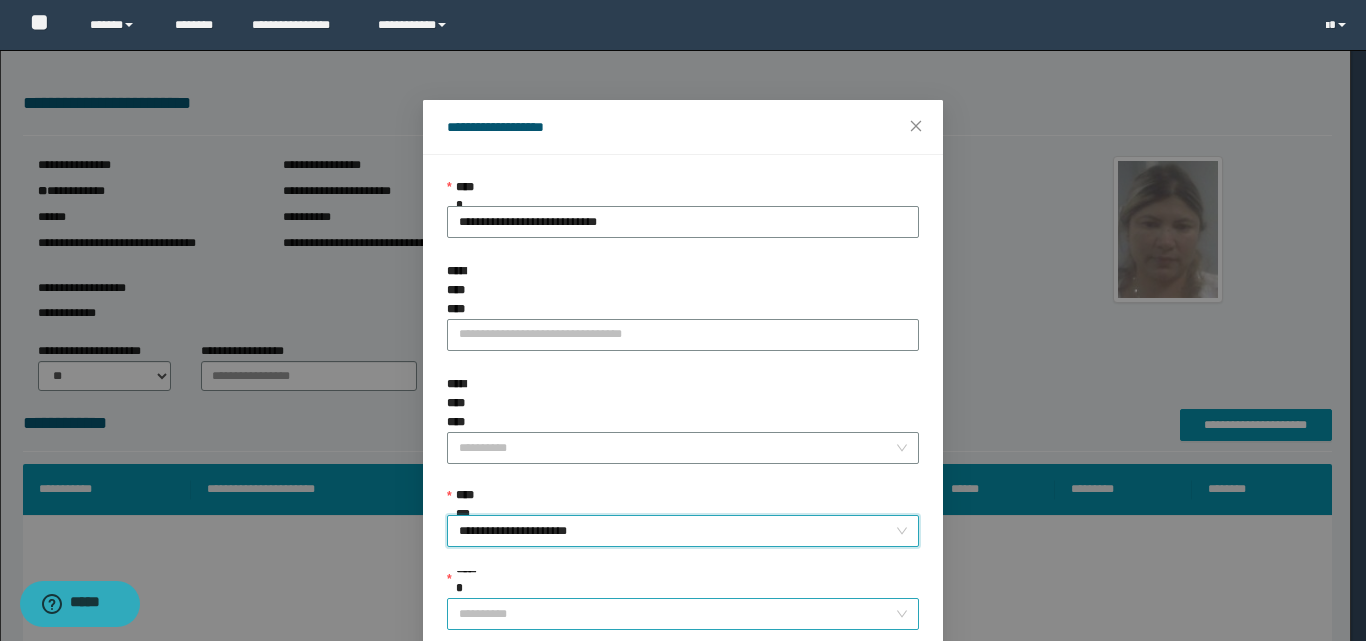 click on "******" at bounding box center [677, 614] 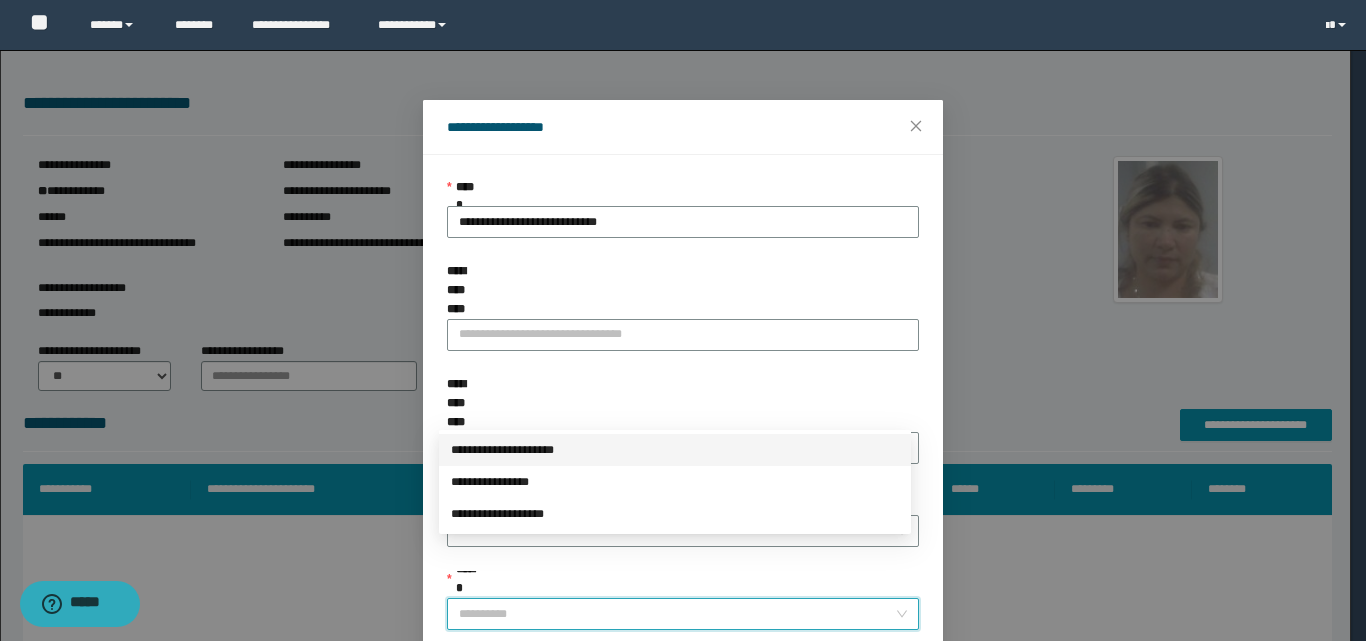 click on "**********" at bounding box center (675, 450) 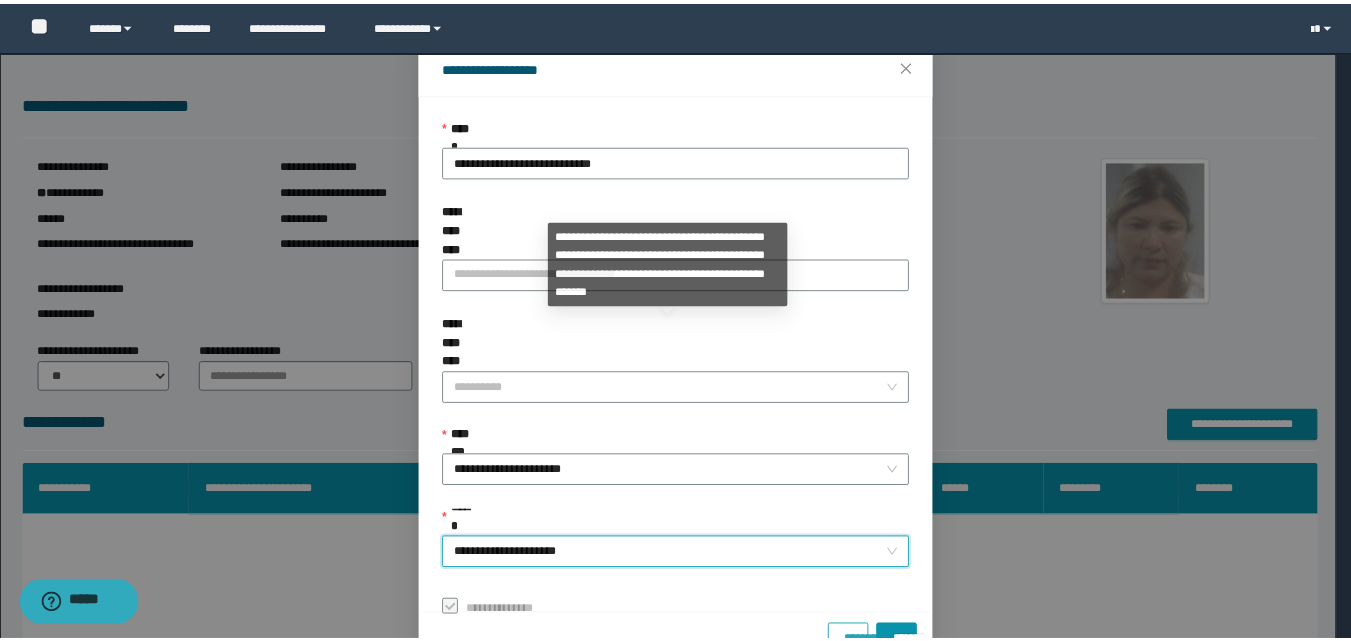 scroll, scrollTop: 111, scrollLeft: 0, axis: vertical 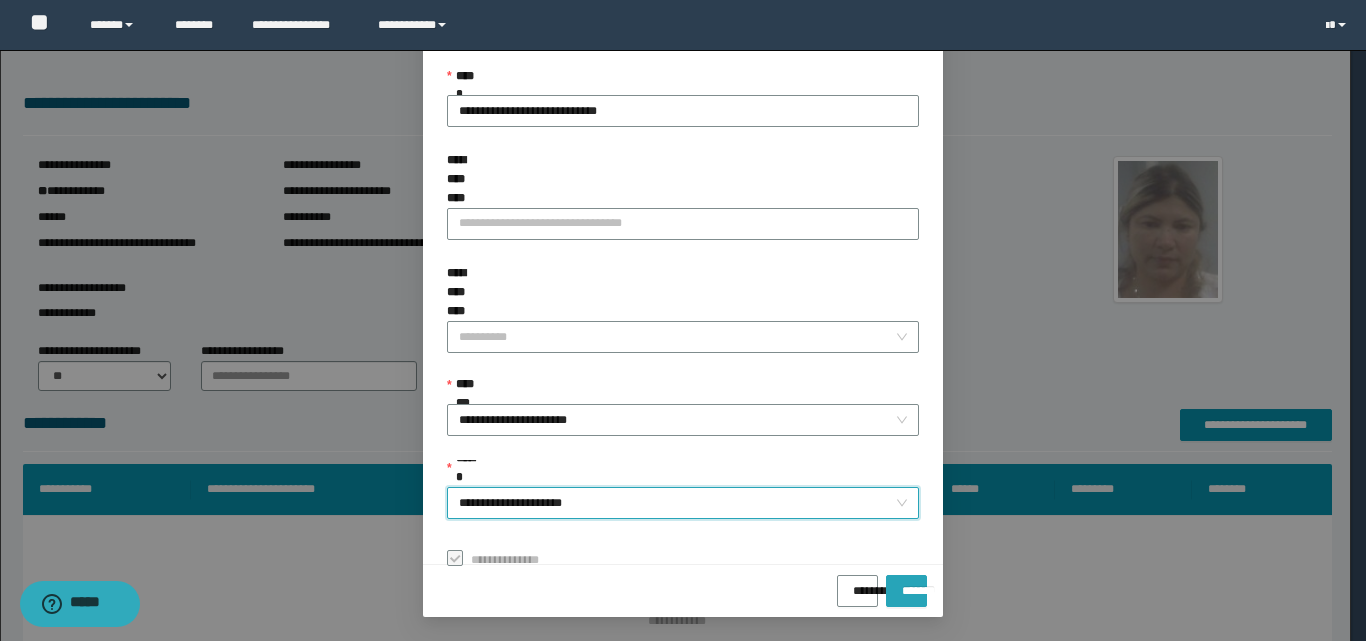 click on "*******" at bounding box center [906, 584] 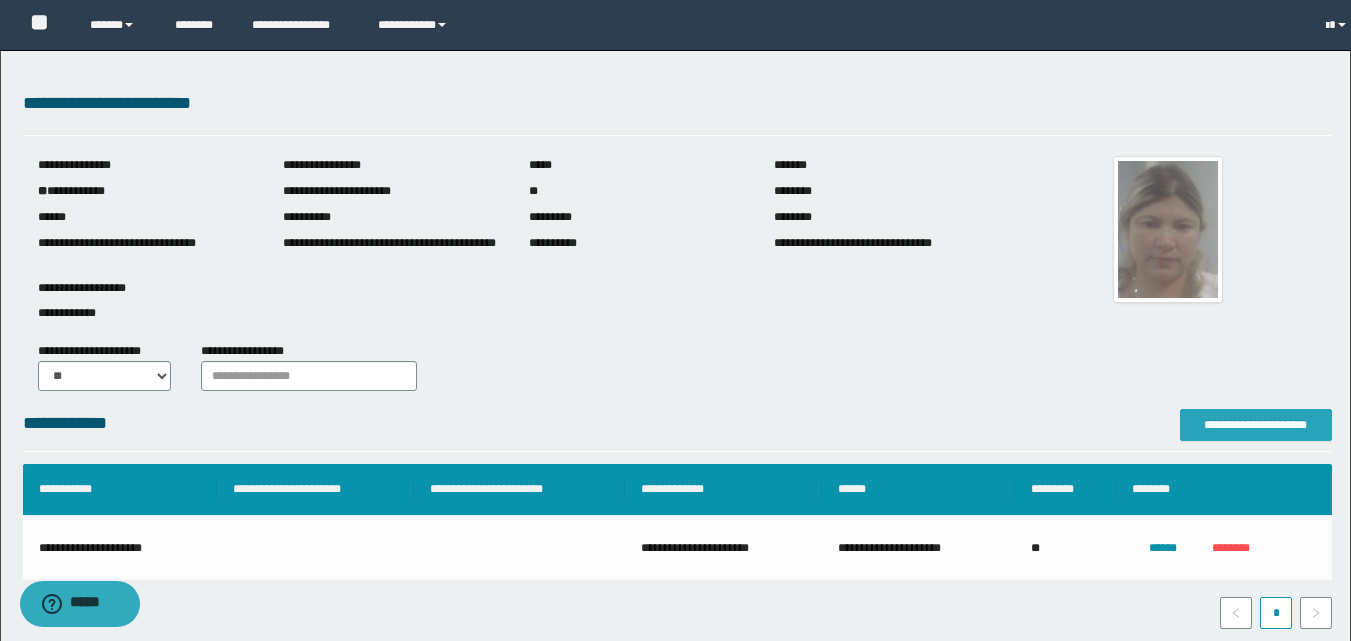 scroll, scrollTop: 0, scrollLeft: 0, axis: both 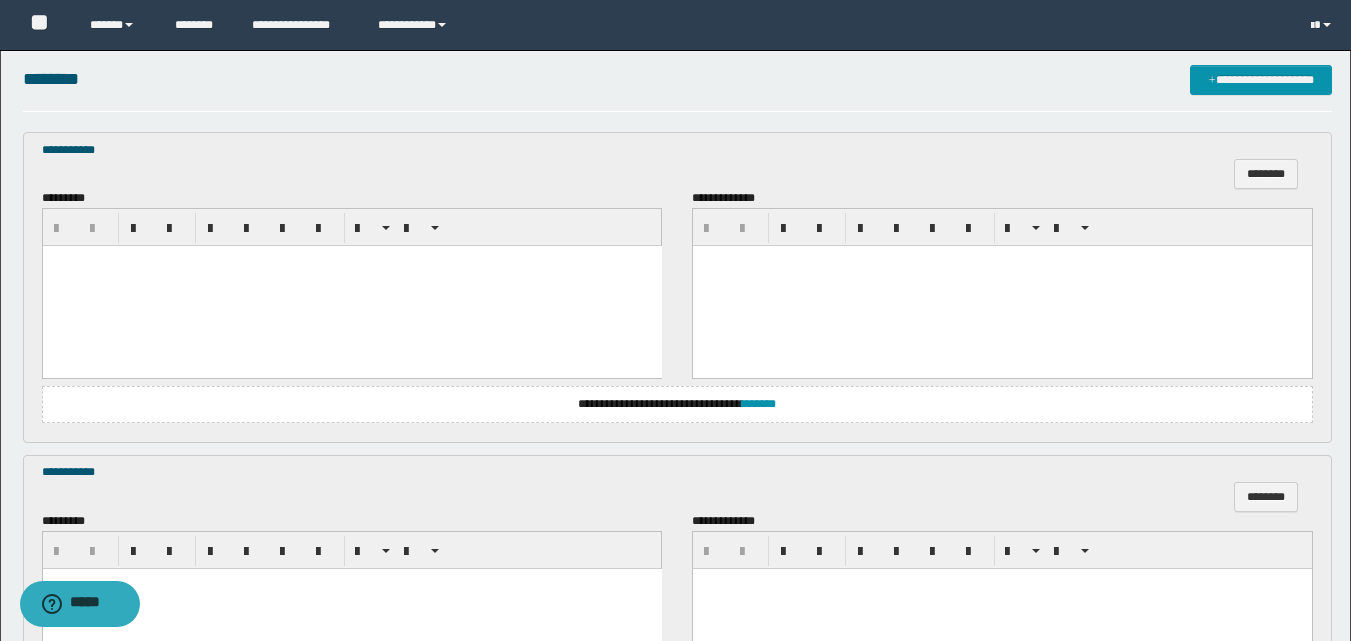 click at bounding box center [351, 286] 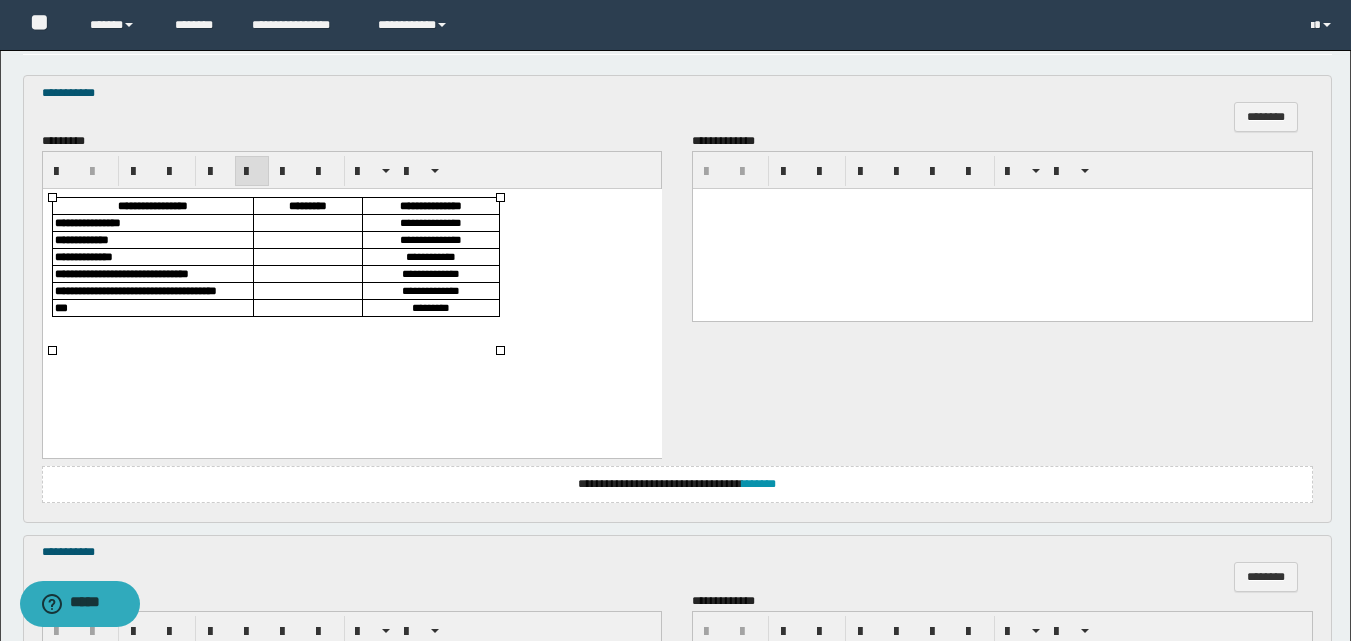 scroll, scrollTop: 700, scrollLeft: 0, axis: vertical 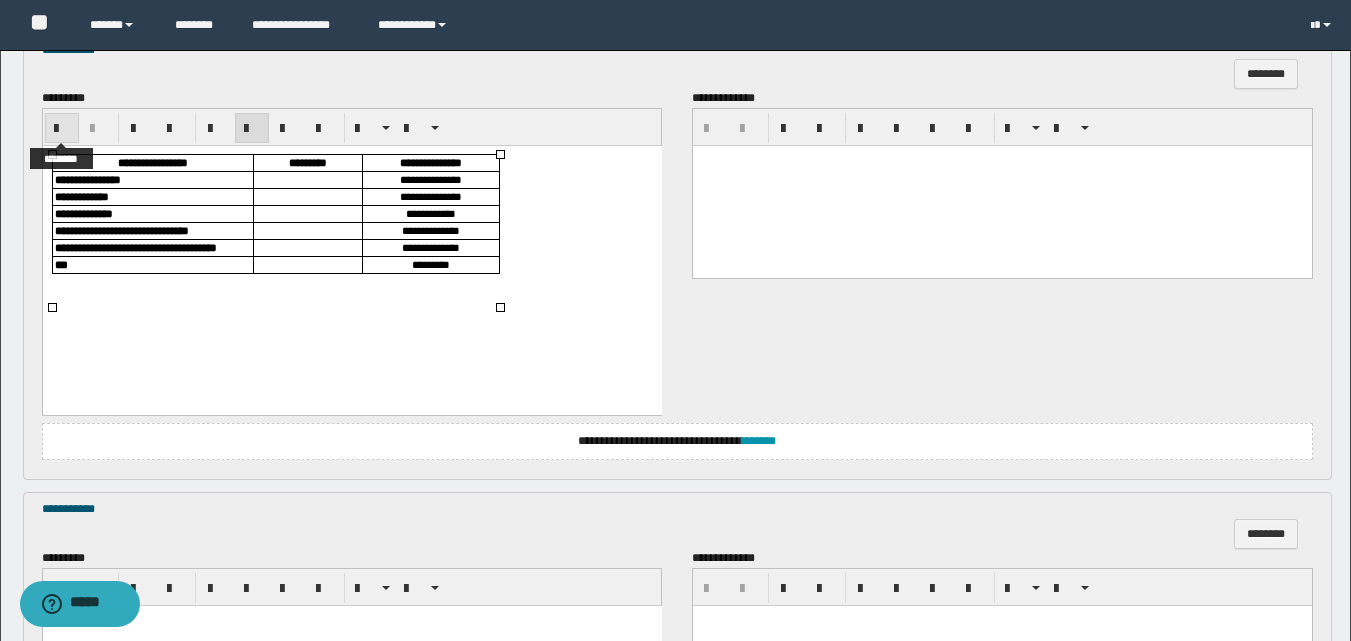 click at bounding box center (62, 129) 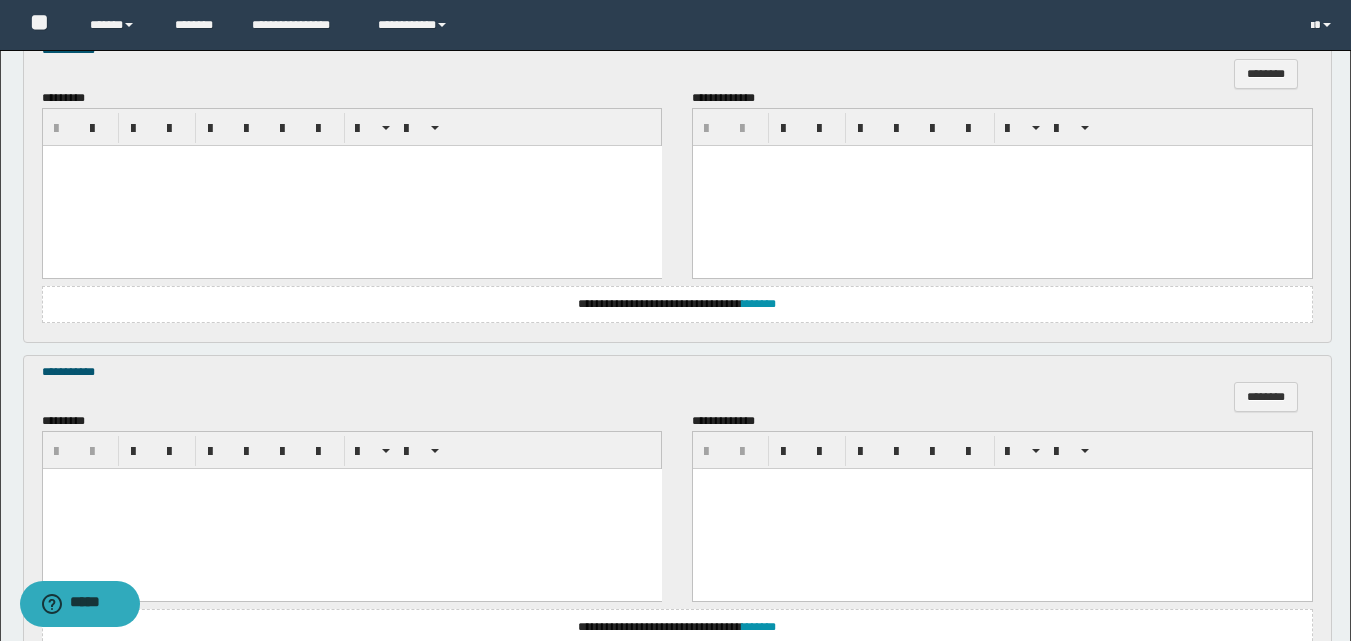 scroll, scrollTop: 600, scrollLeft: 0, axis: vertical 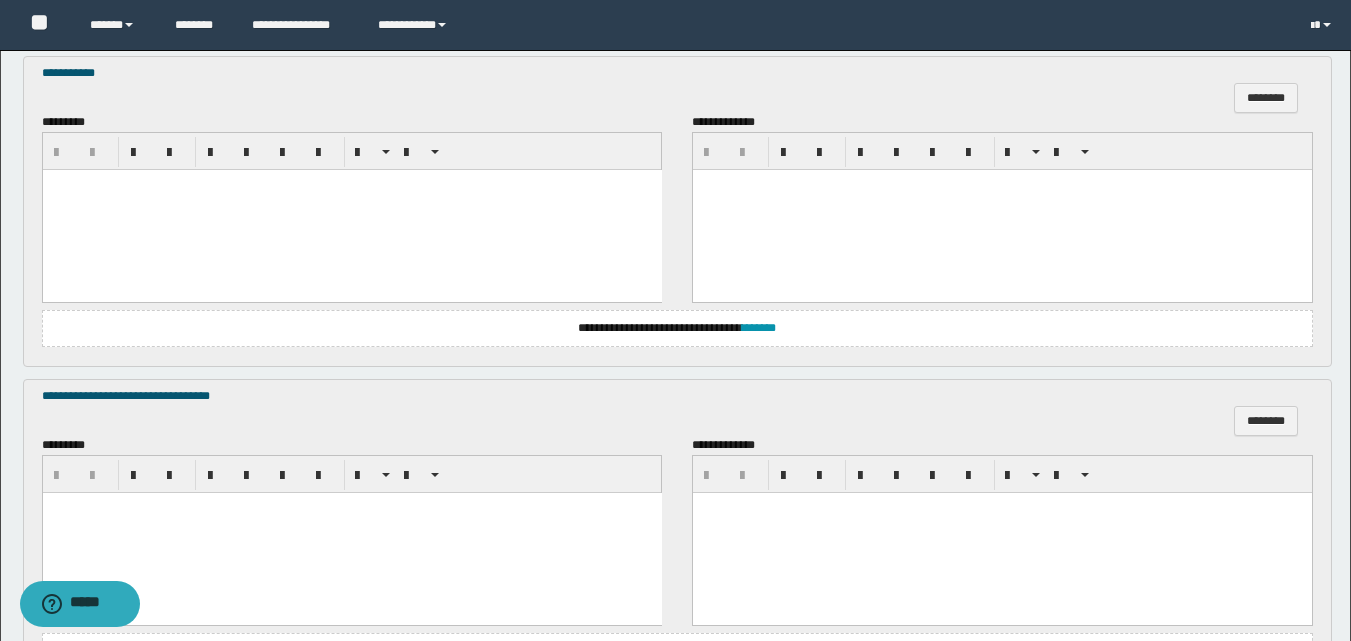 click at bounding box center [351, 210] 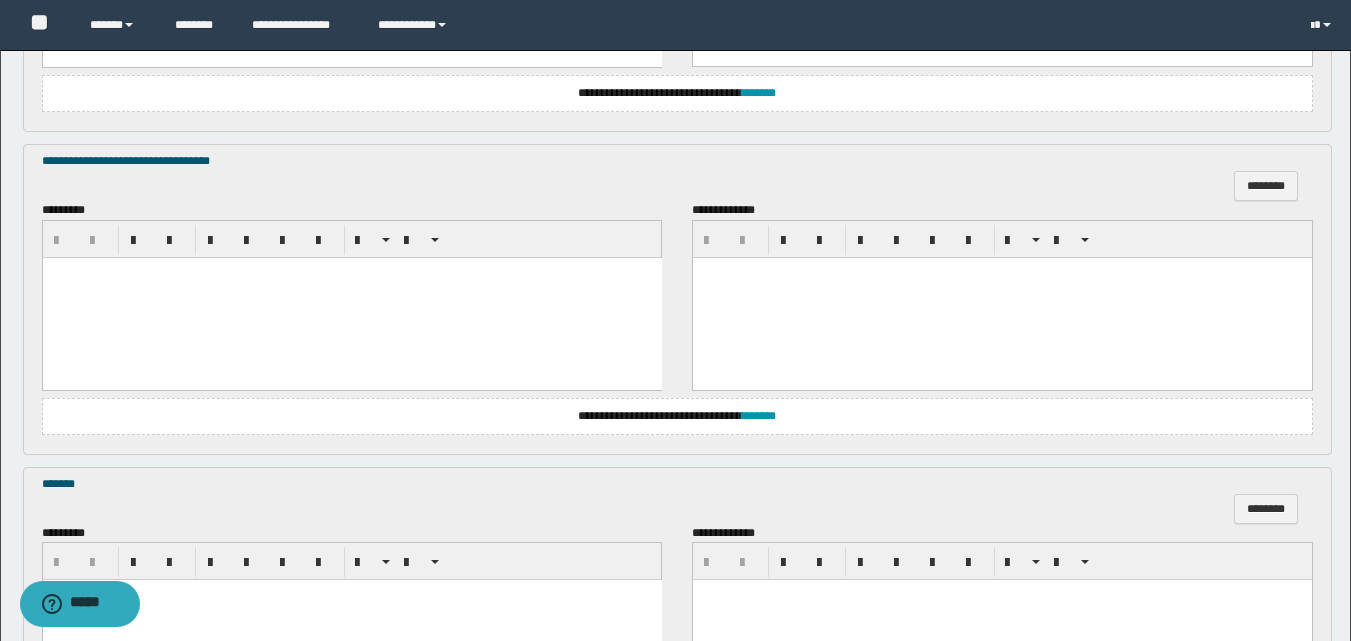 scroll, scrollTop: 1300, scrollLeft: 0, axis: vertical 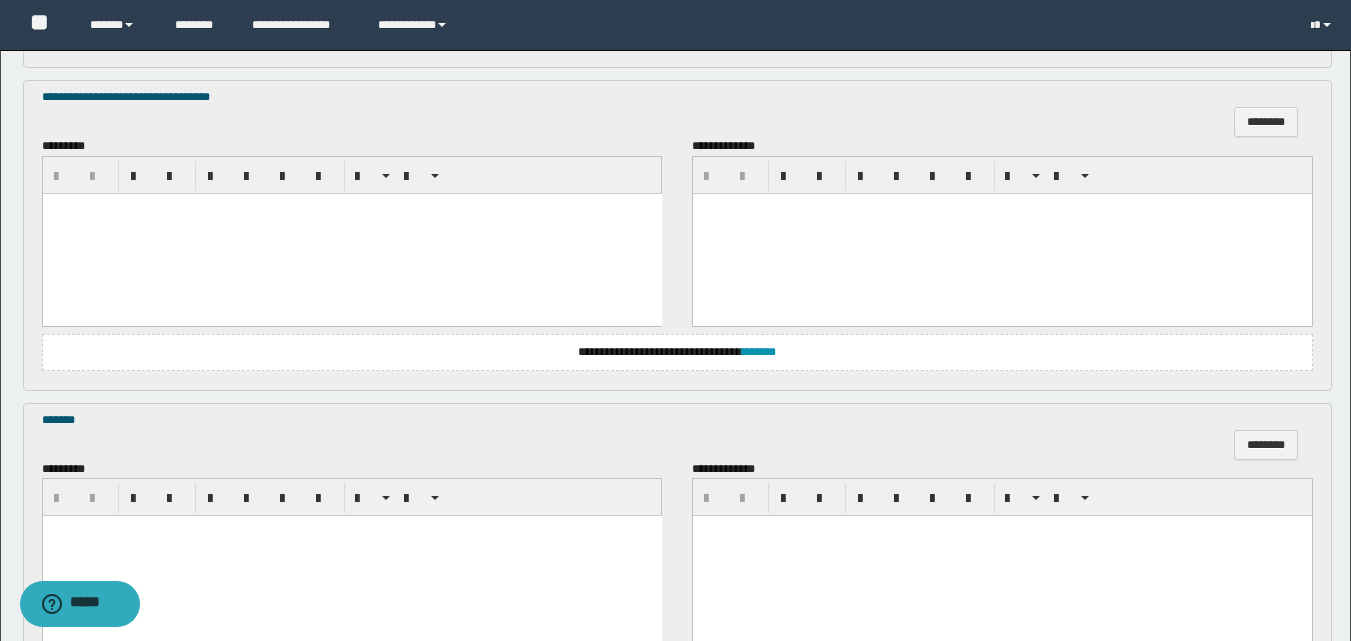 click at bounding box center [351, 233] 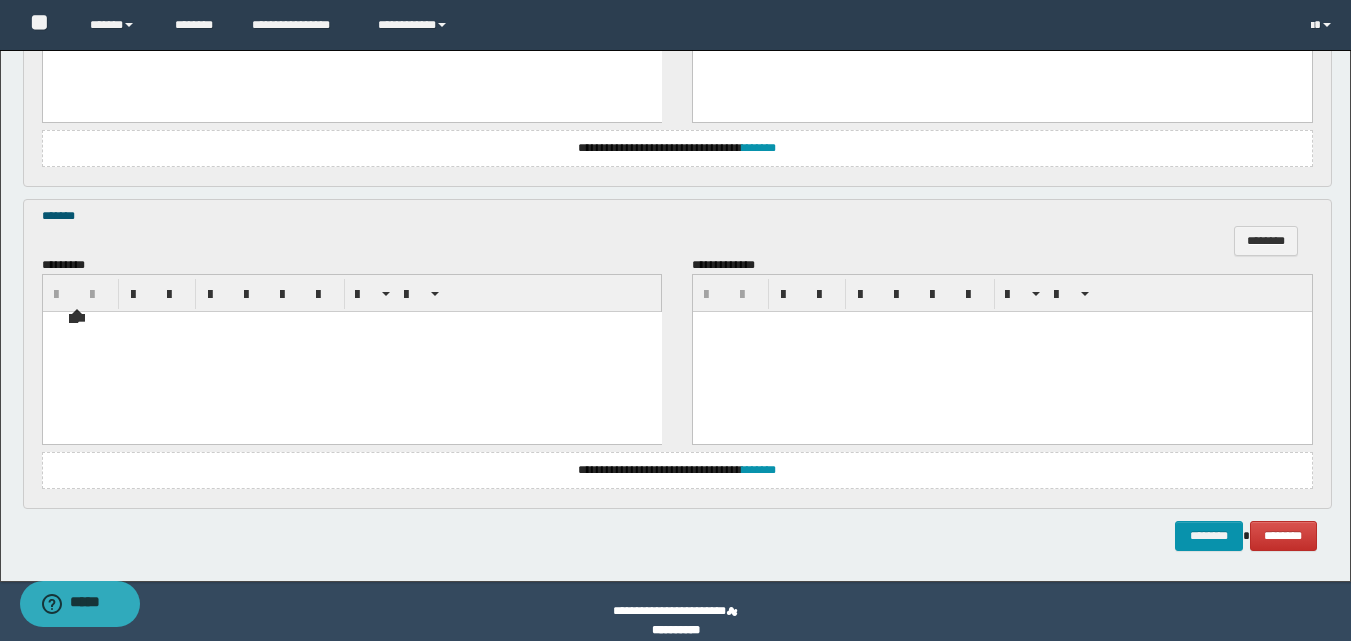 scroll, scrollTop: 1523, scrollLeft: 0, axis: vertical 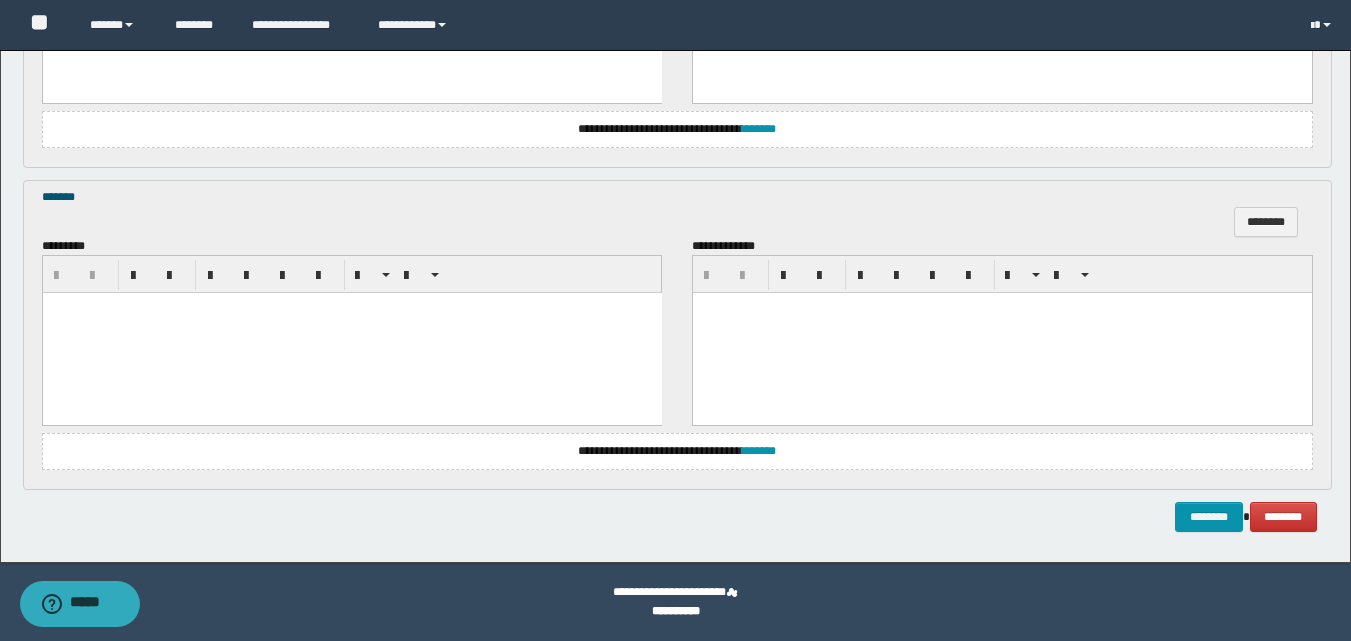 click at bounding box center [351, 333] 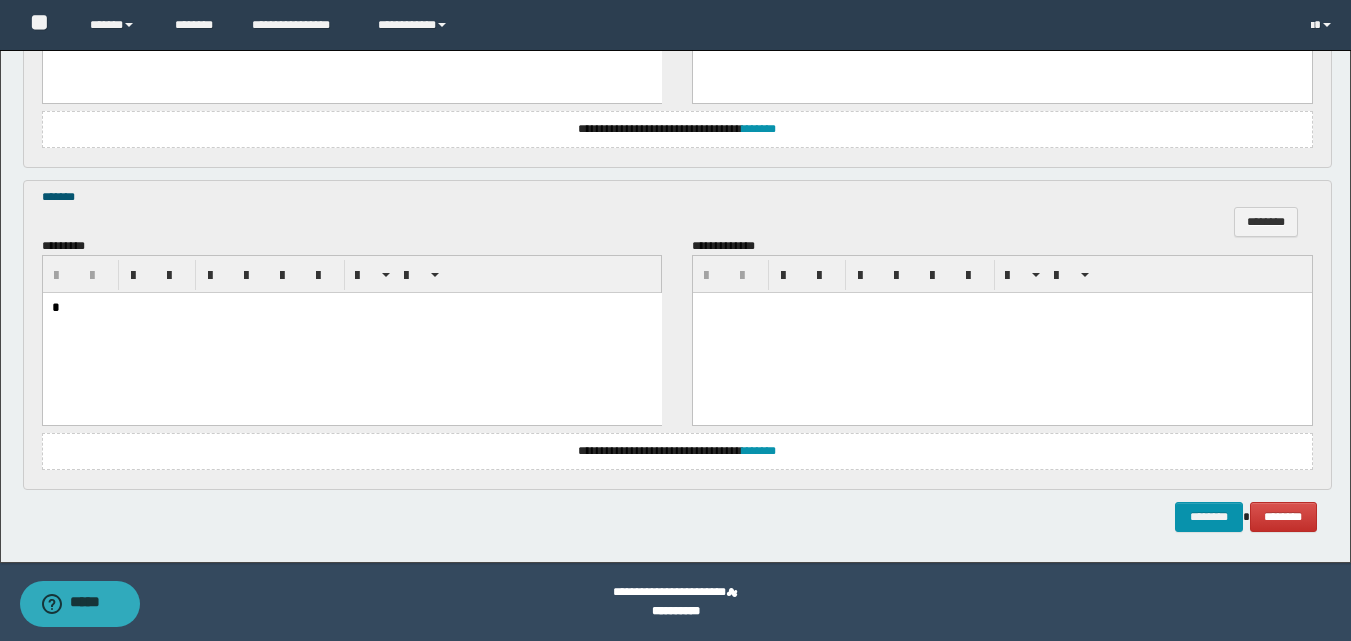 type 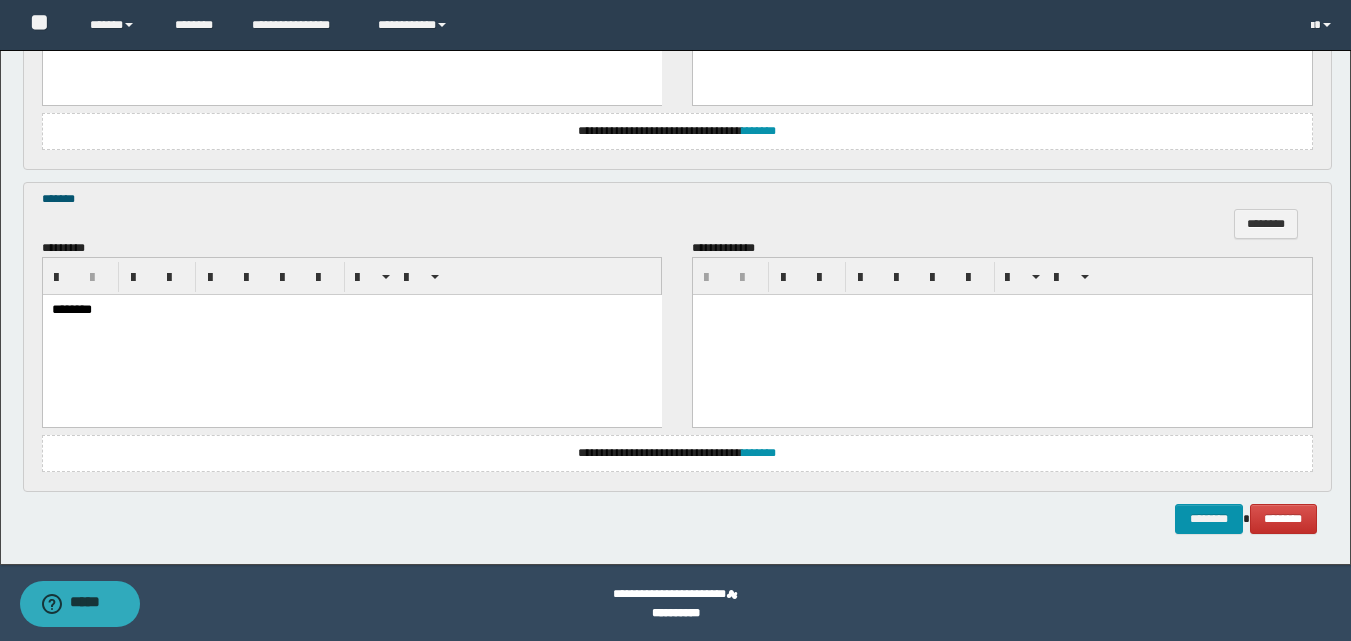 scroll, scrollTop: 1523, scrollLeft: 0, axis: vertical 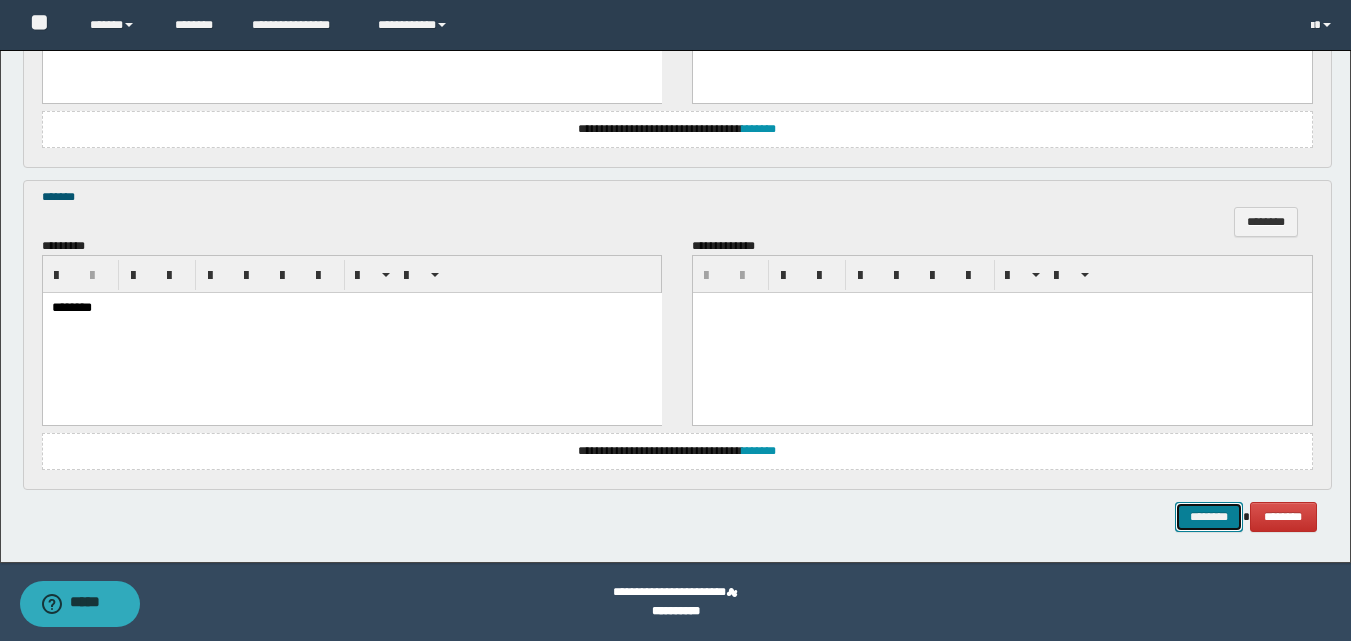 click on "********" at bounding box center (1209, 517) 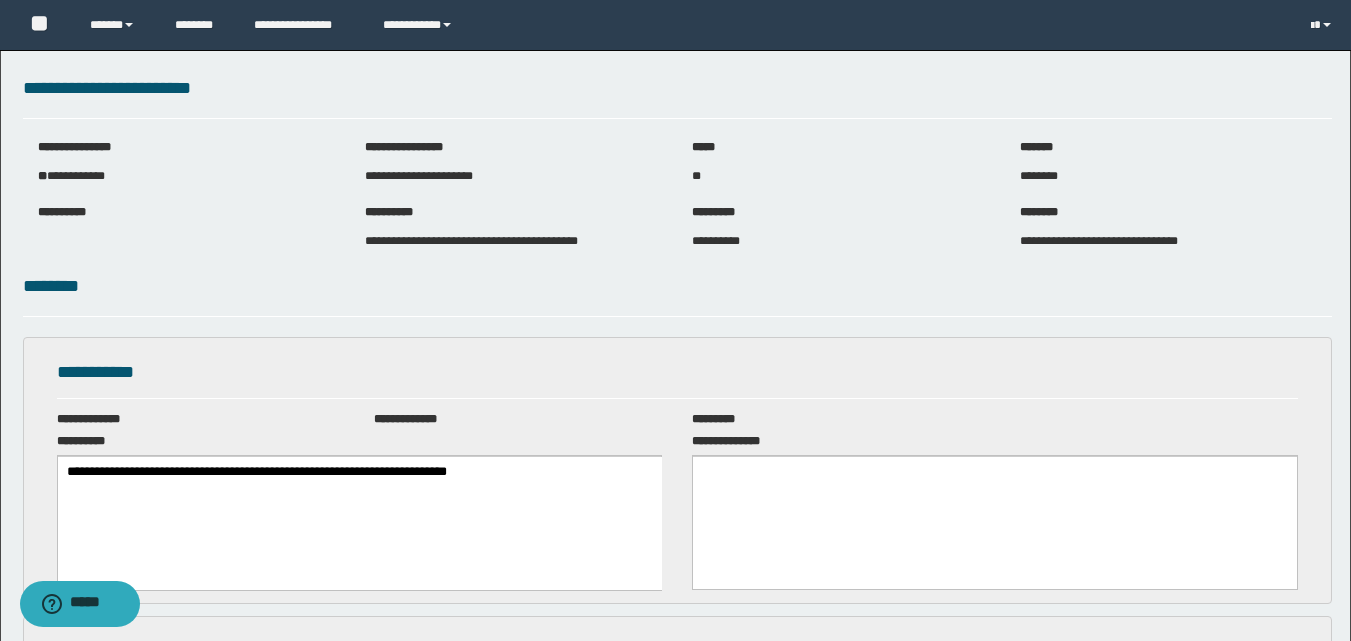 scroll, scrollTop: 0, scrollLeft: 0, axis: both 